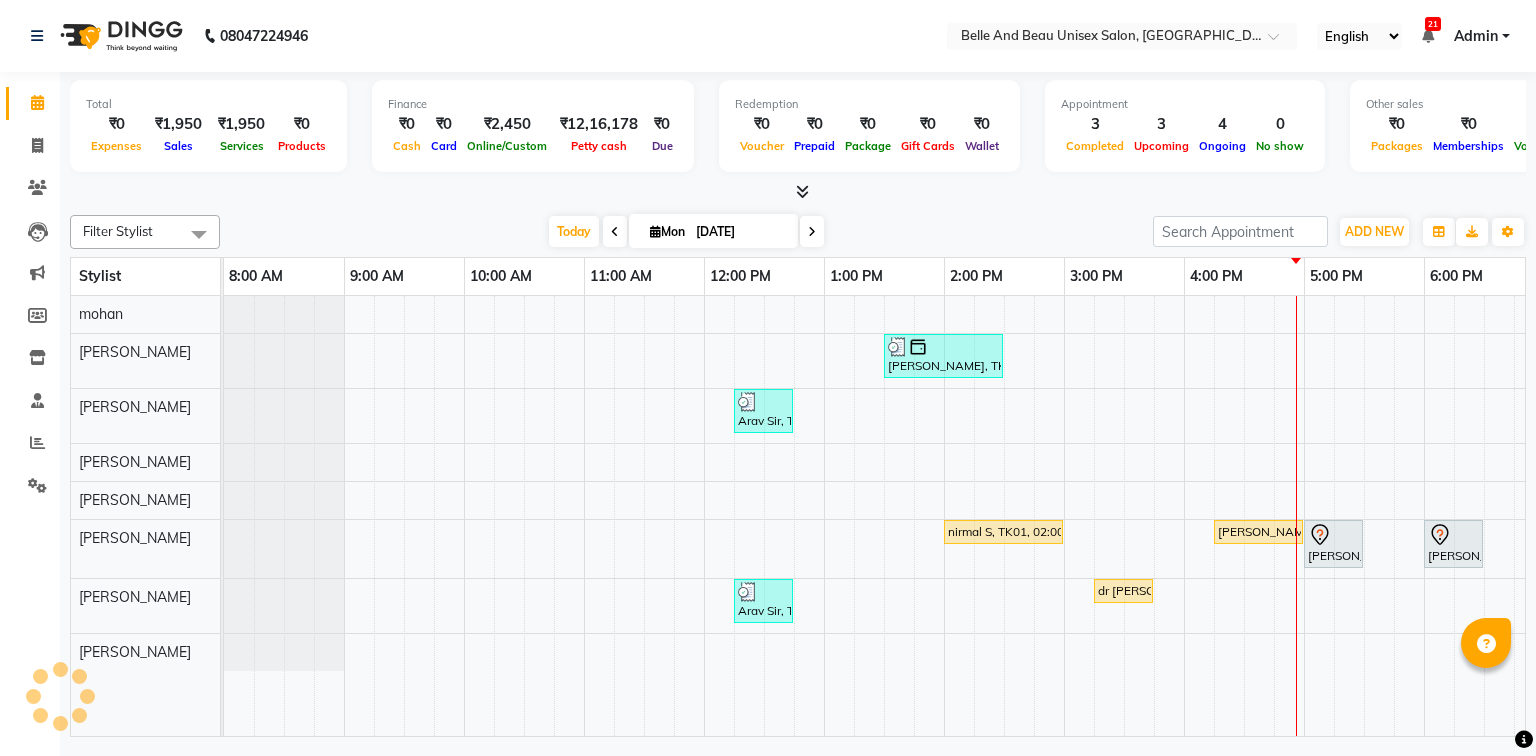 scroll, scrollTop: 0, scrollLeft: 0, axis: both 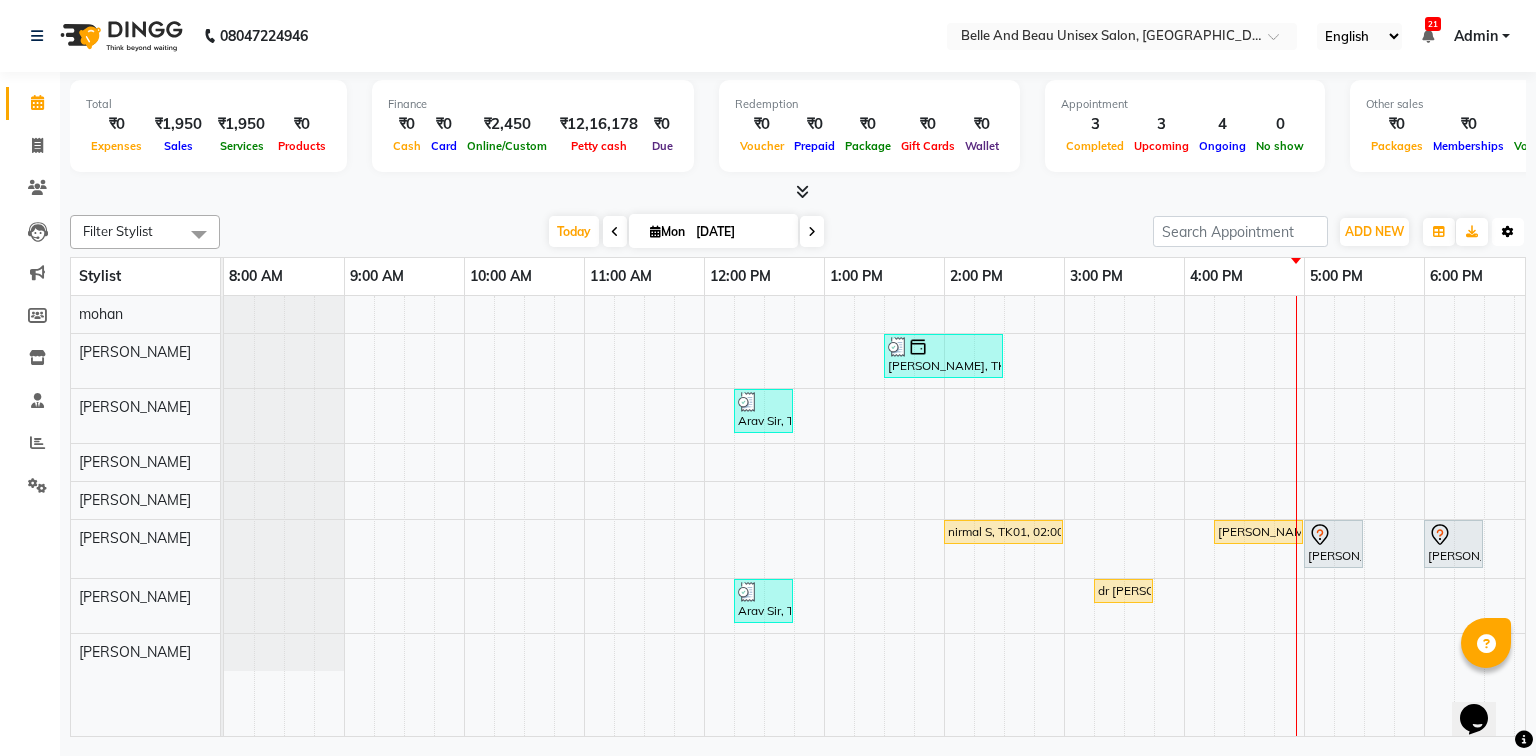 click at bounding box center [1508, 232] 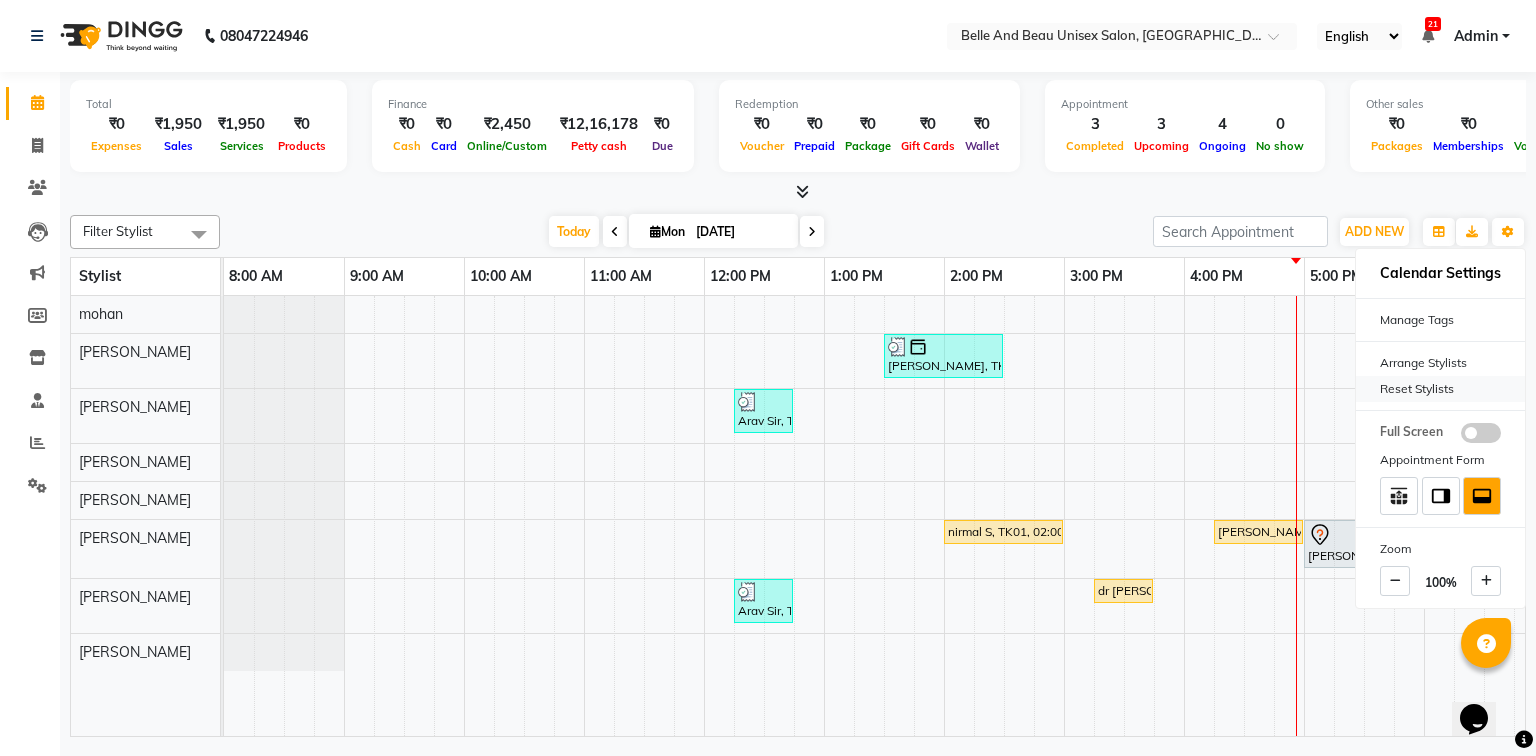 click on "Reset Stylists" at bounding box center (1440, 389) 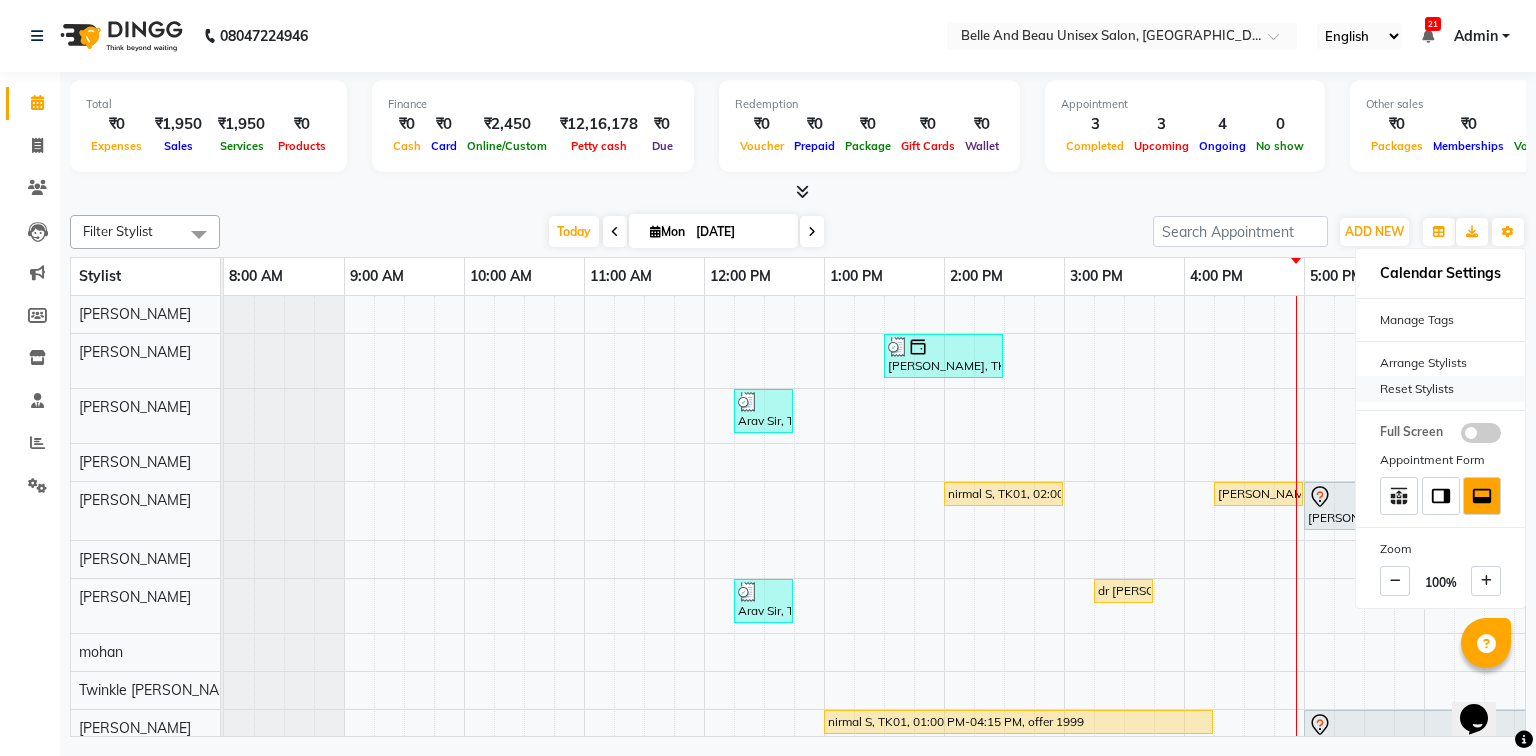 scroll, scrollTop: 4, scrollLeft: 0, axis: vertical 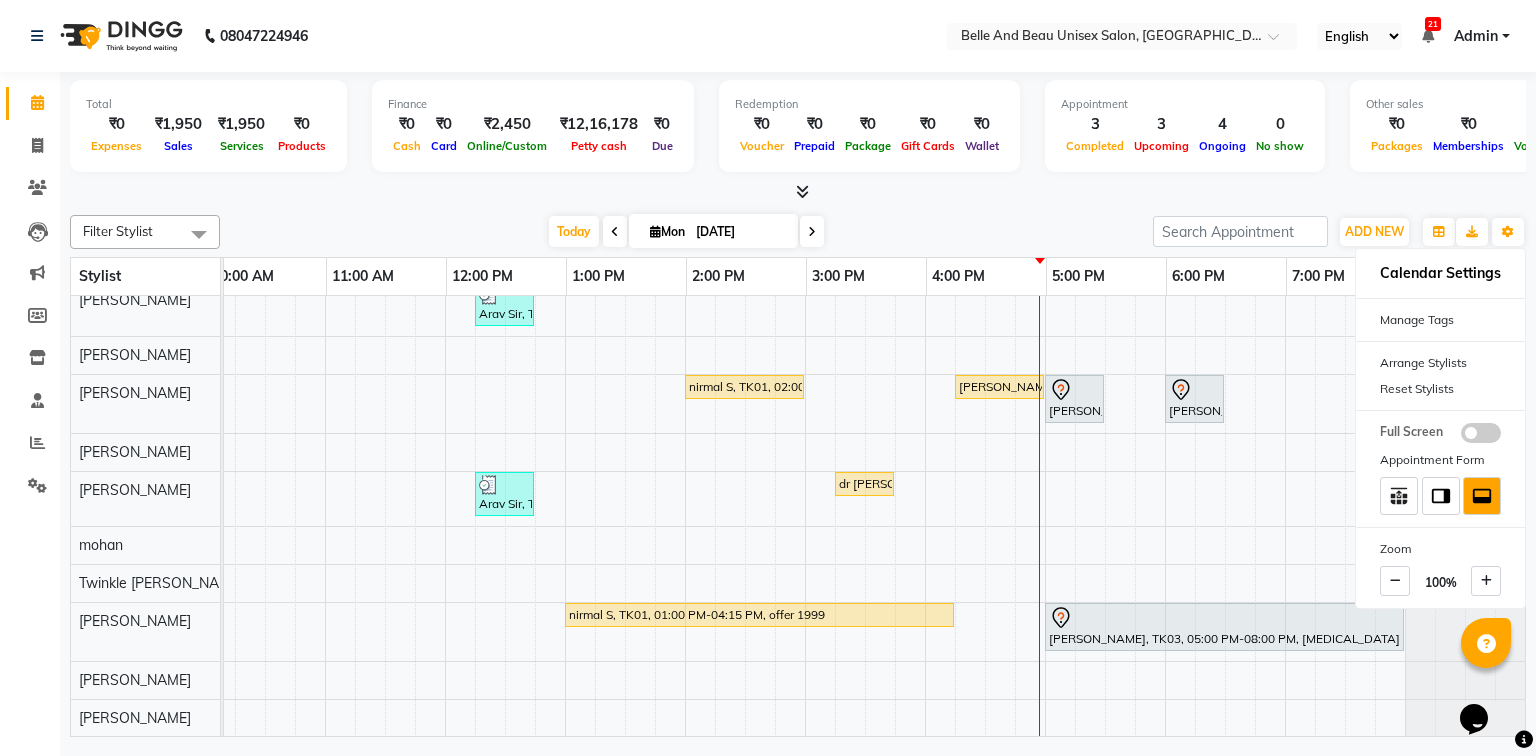 click at bounding box center (1465, 718) 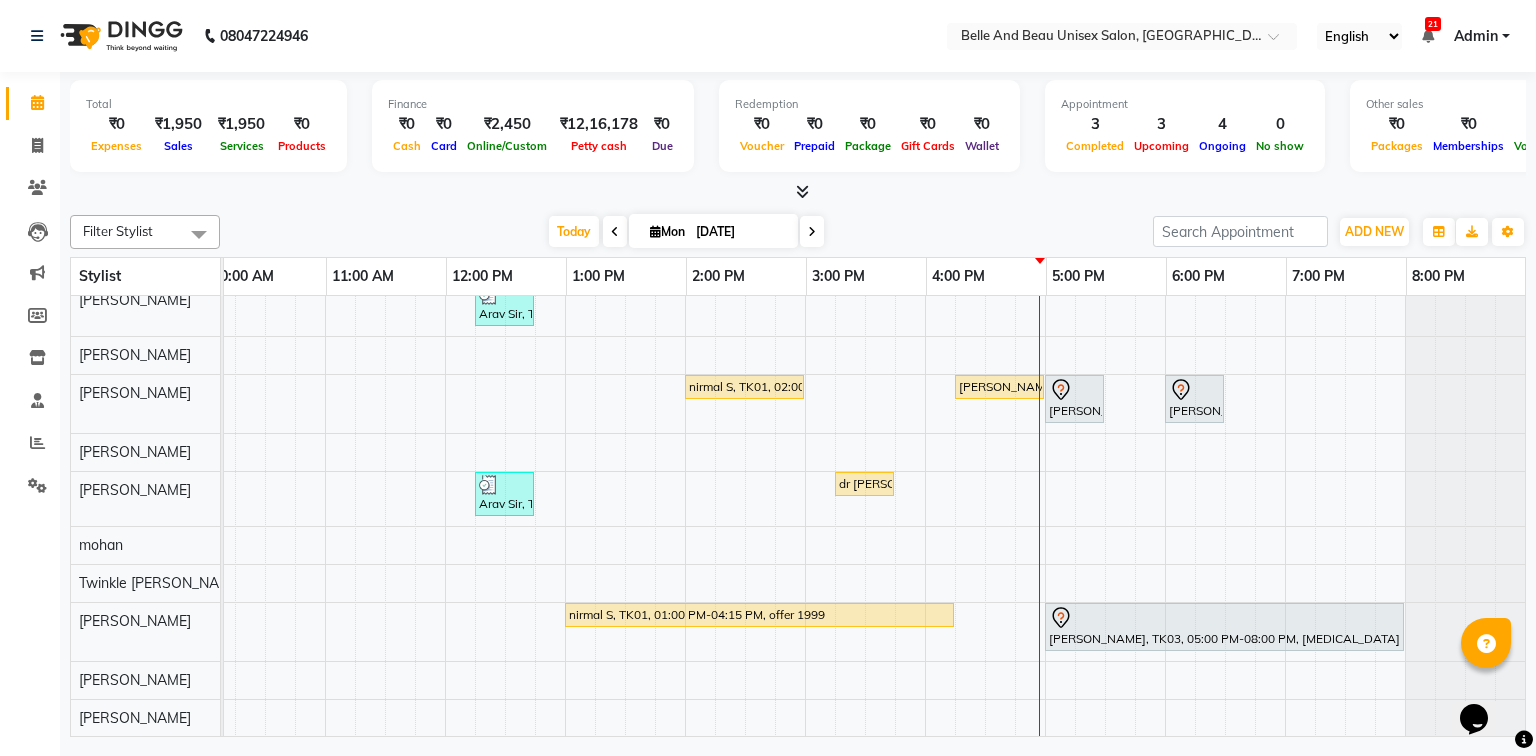 scroll, scrollTop: 116, scrollLeft: 270, axis: both 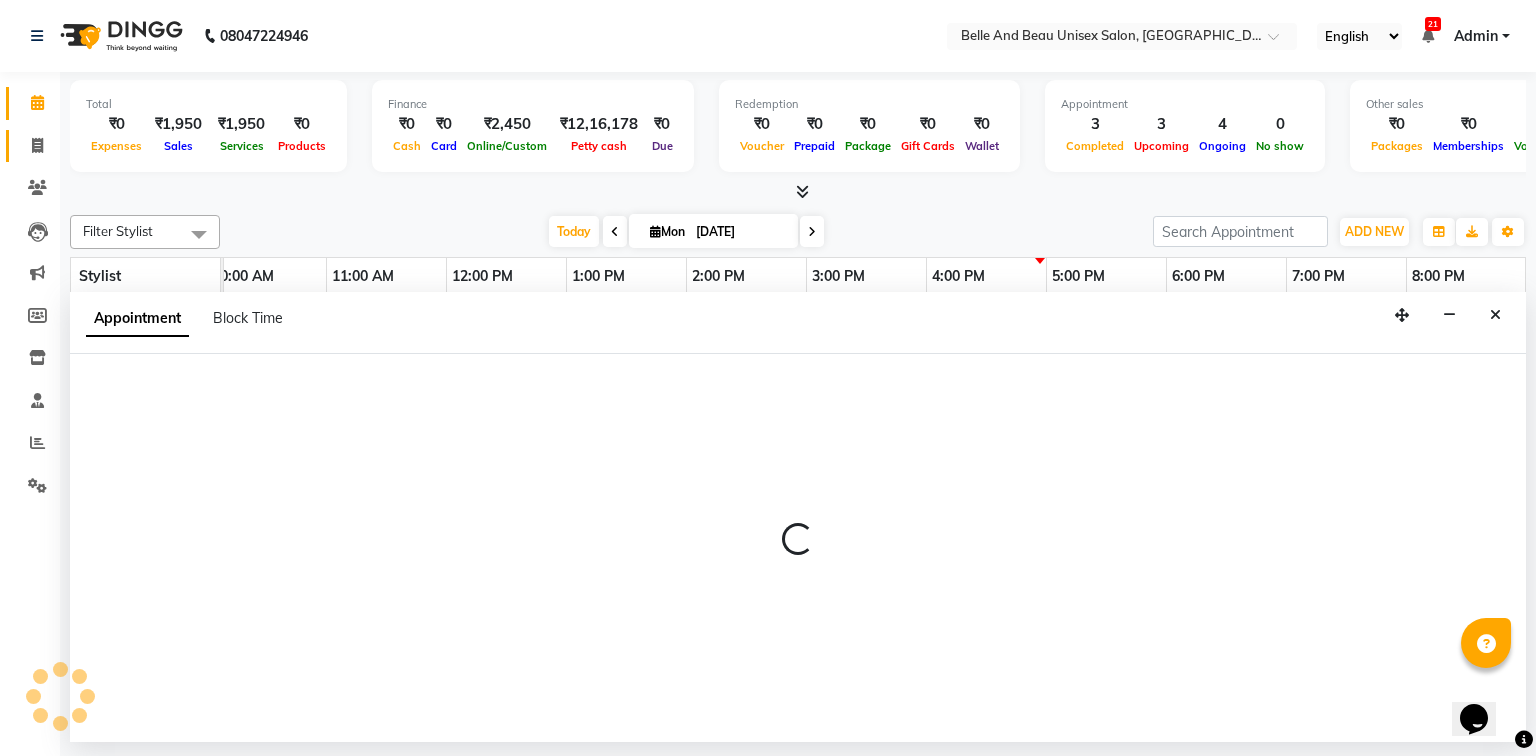 select on "83444" 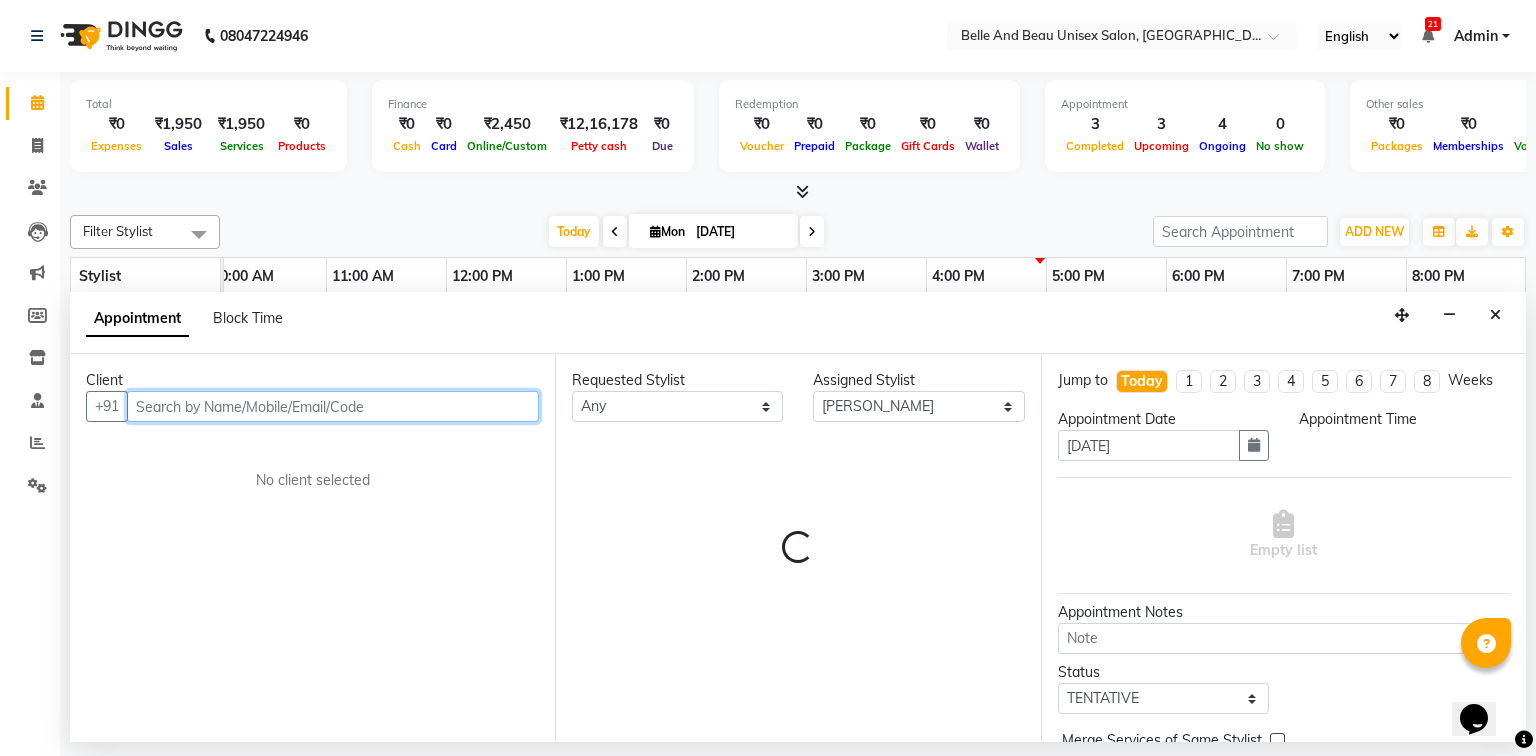 select on "1095" 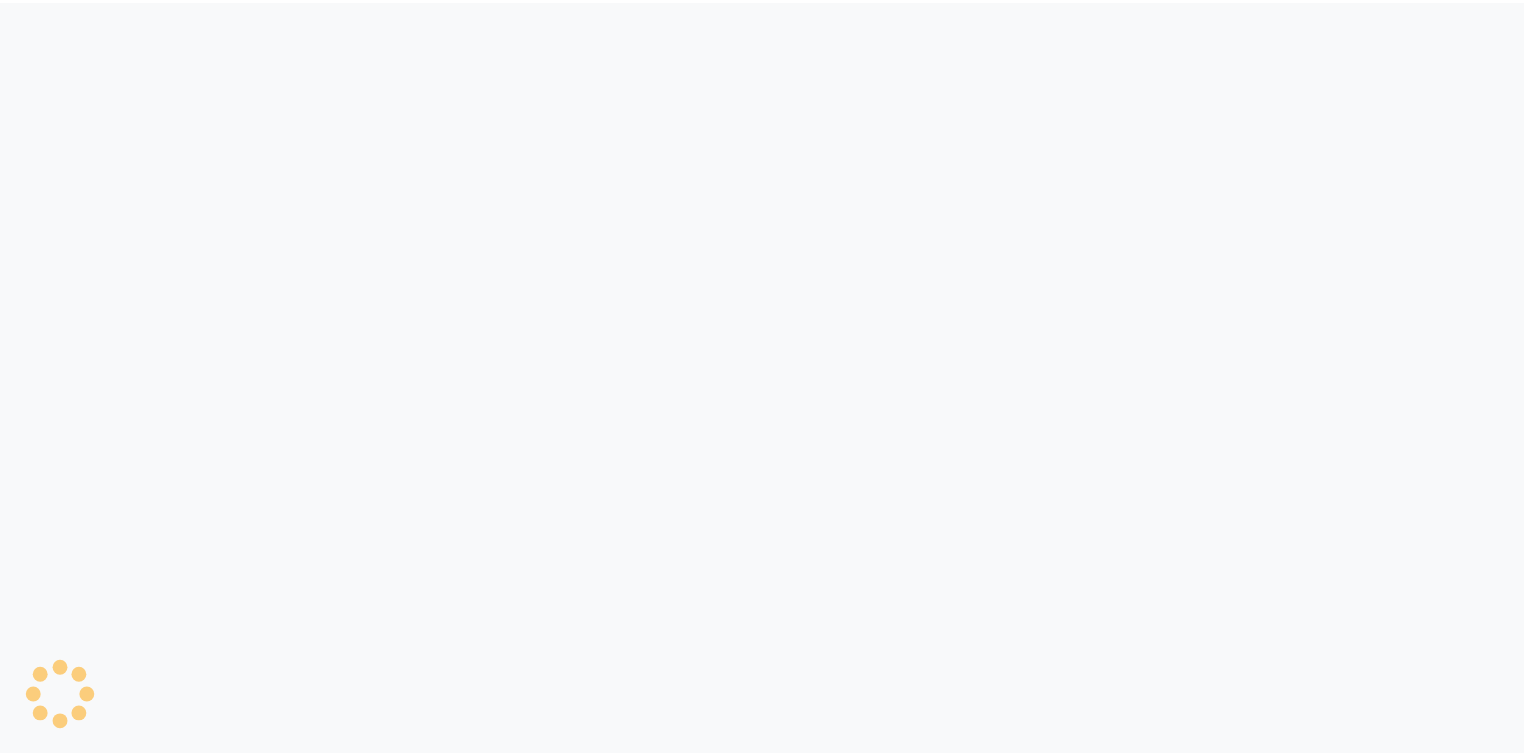 scroll, scrollTop: 0, scrollLeft: 0, axis: both 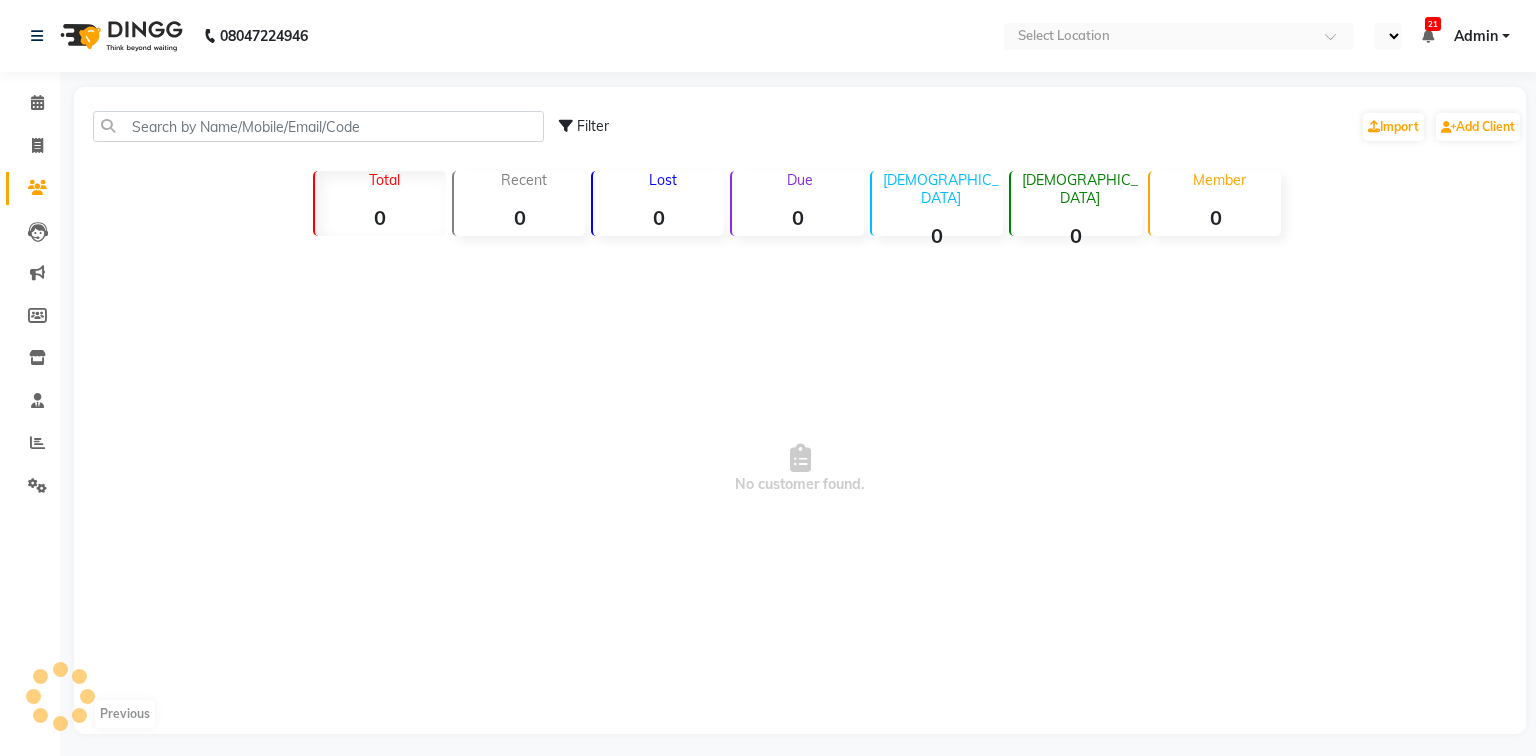 select on "en" 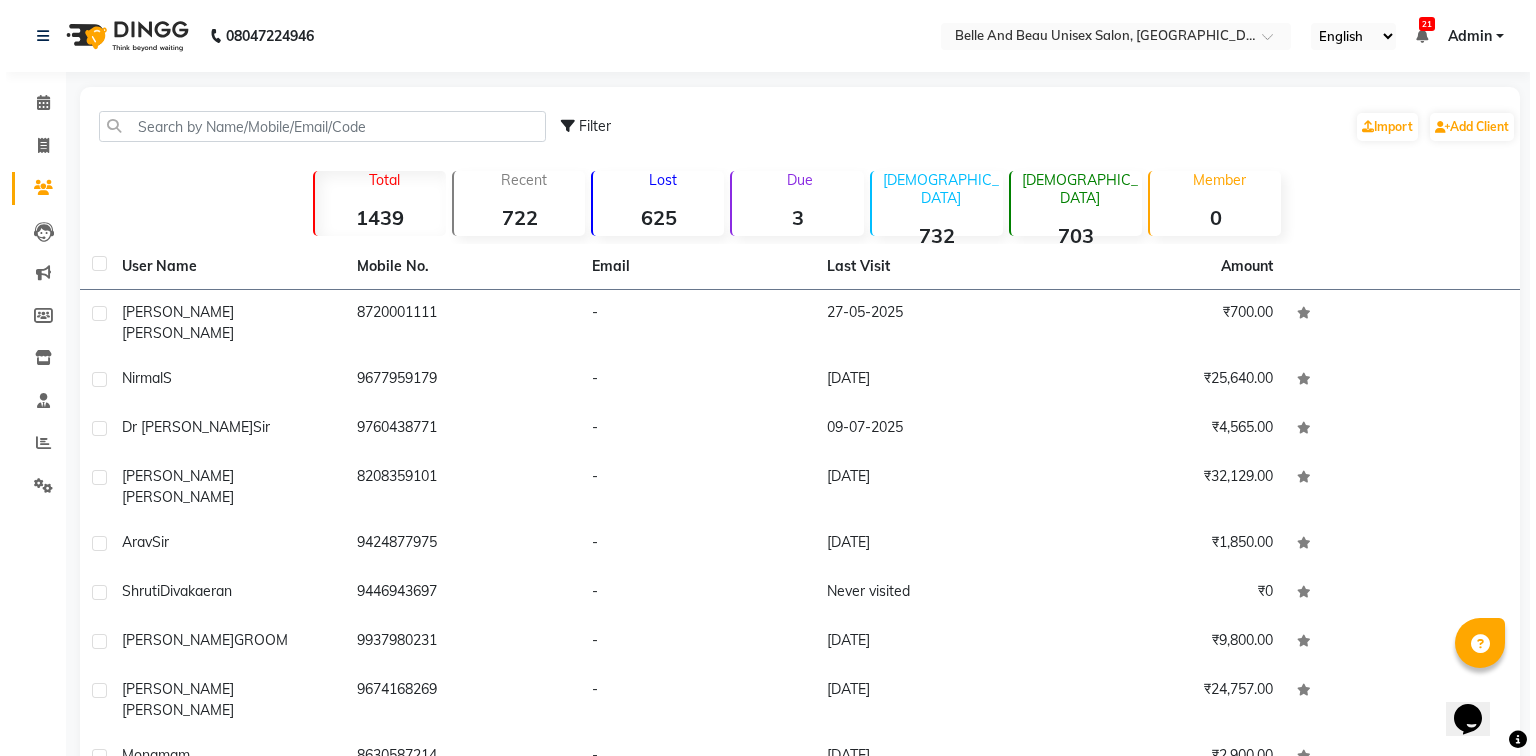 scroll, scrollTop: 0, scrollLeft: 0, axis: both 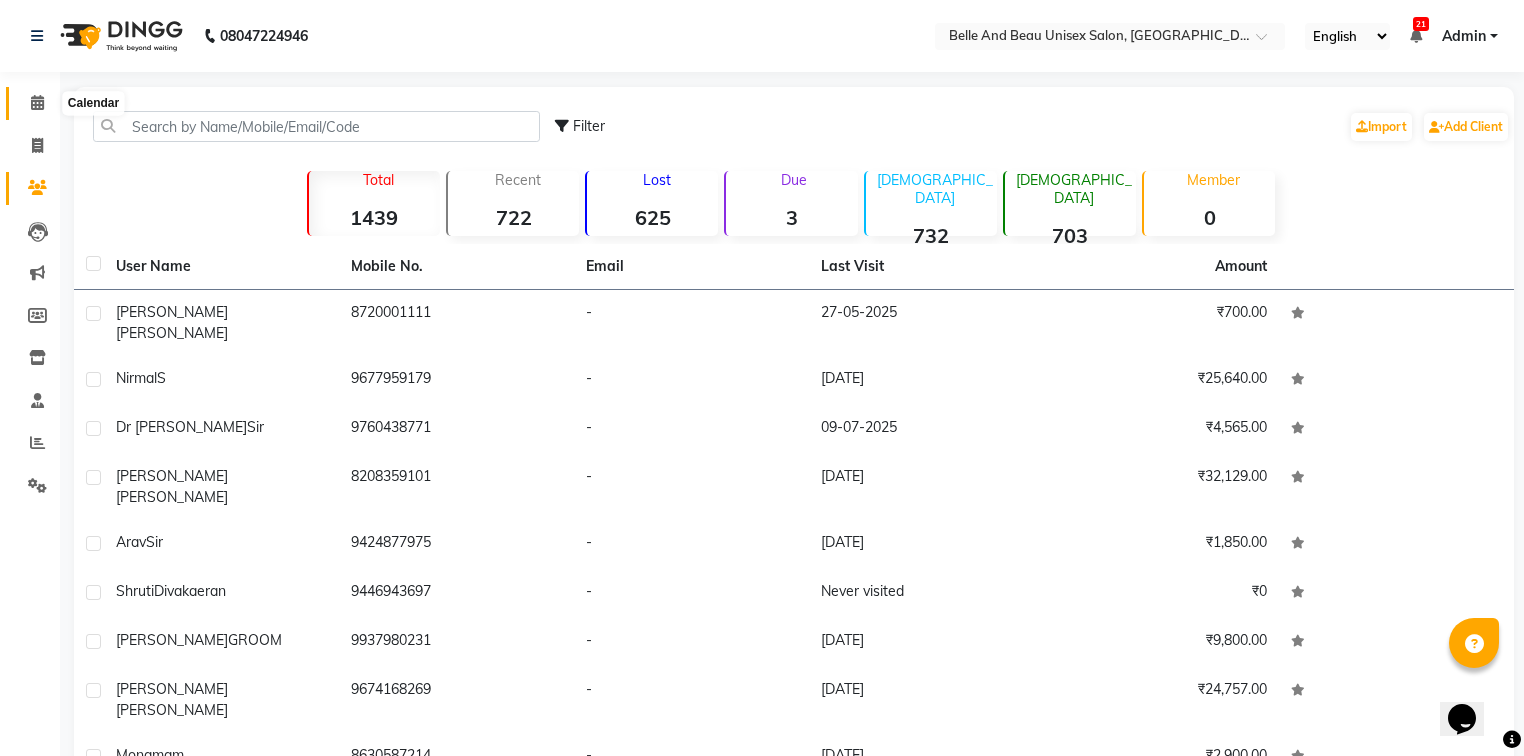click 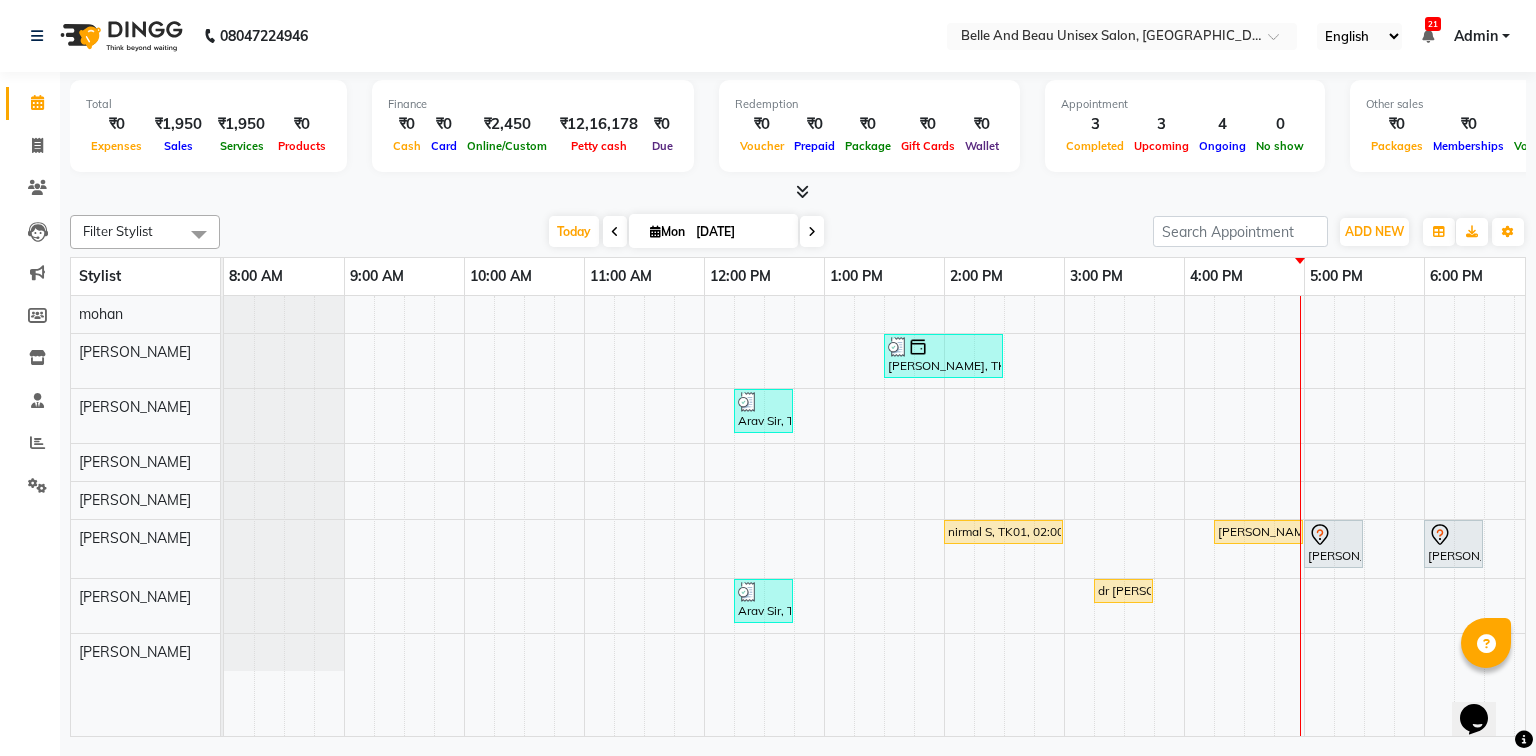 scroll, scrollTop: 0, scrollLeft: 258, axis: horizontal 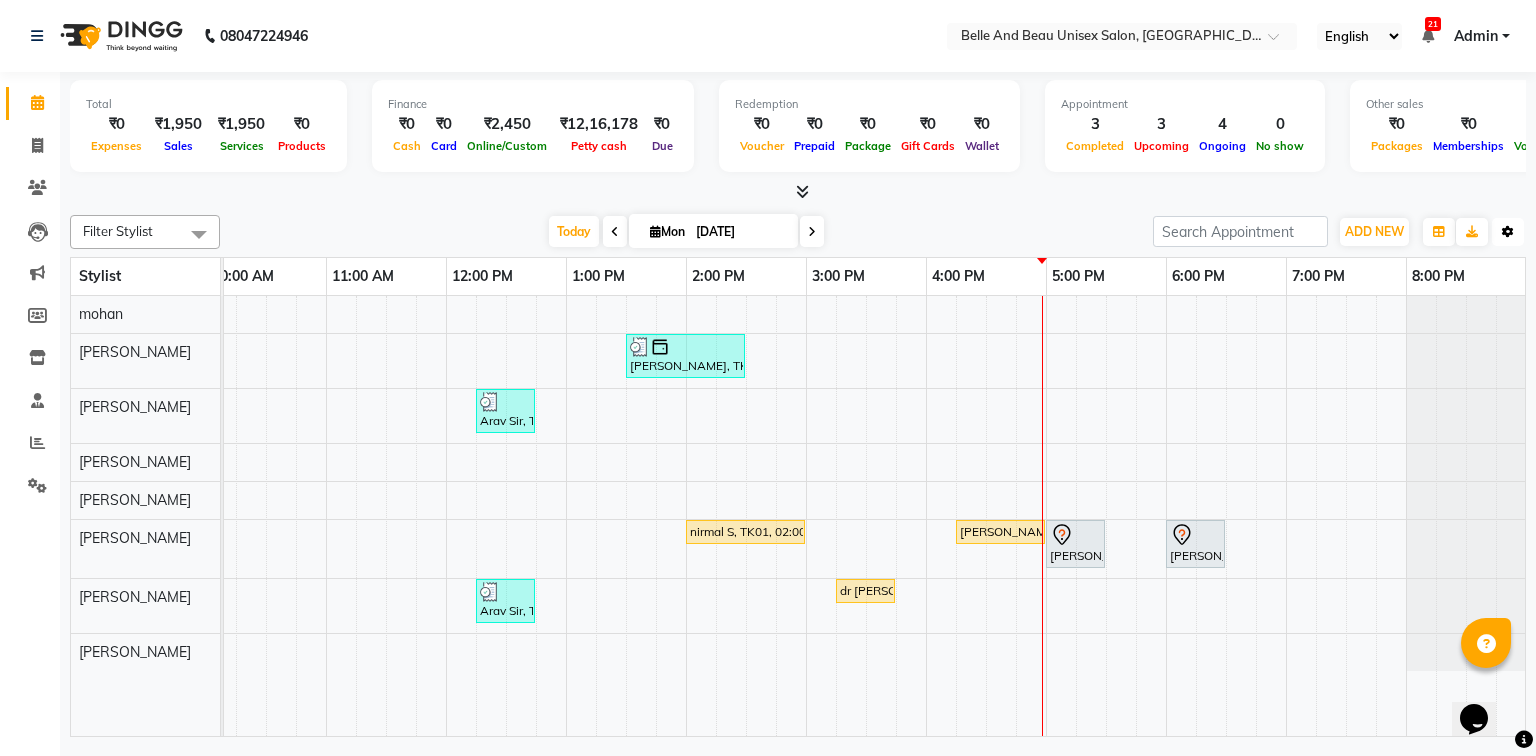 click on "Toggle Dropdown" at bounding box center [1508, 232] 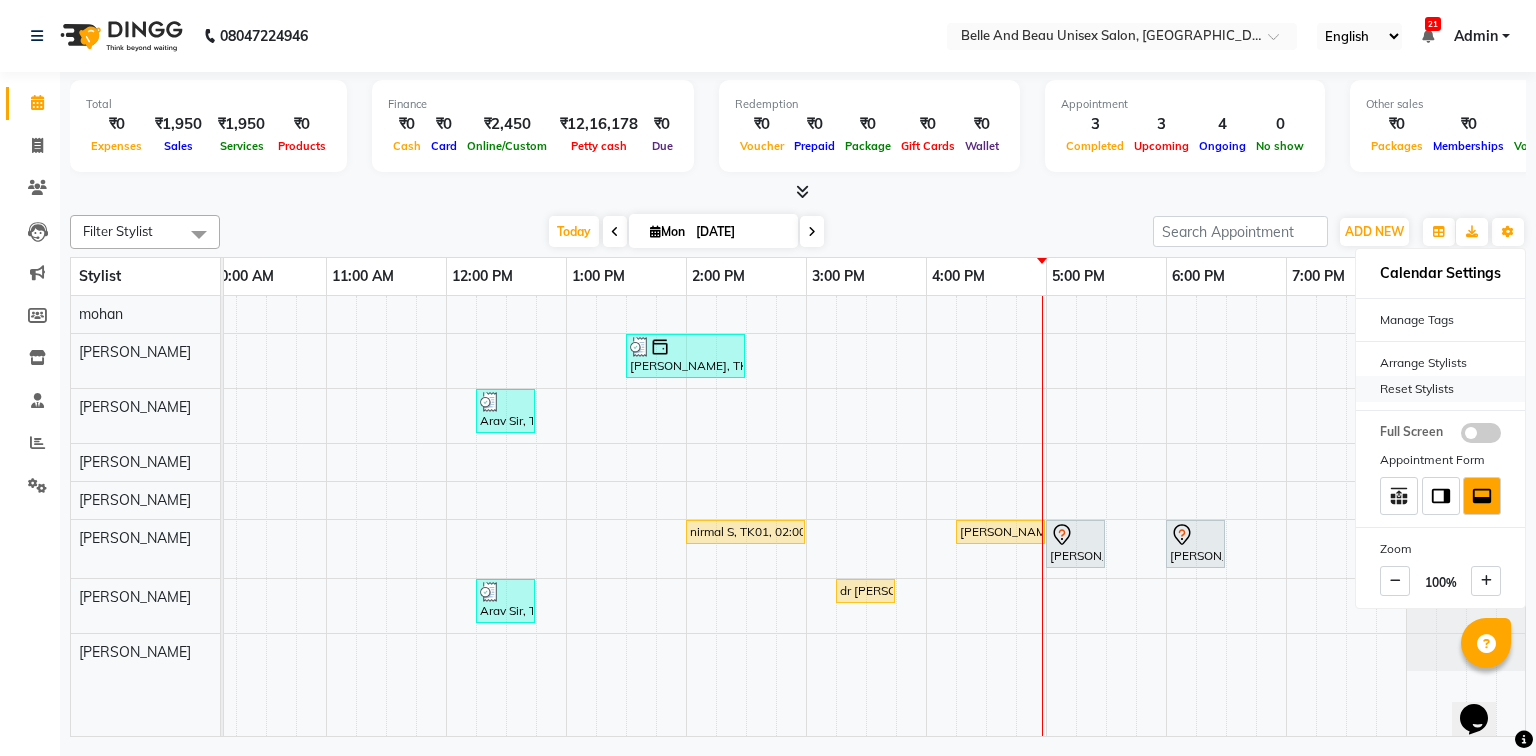 click on "Reset Stylists" at bounding box center [1440, 389] 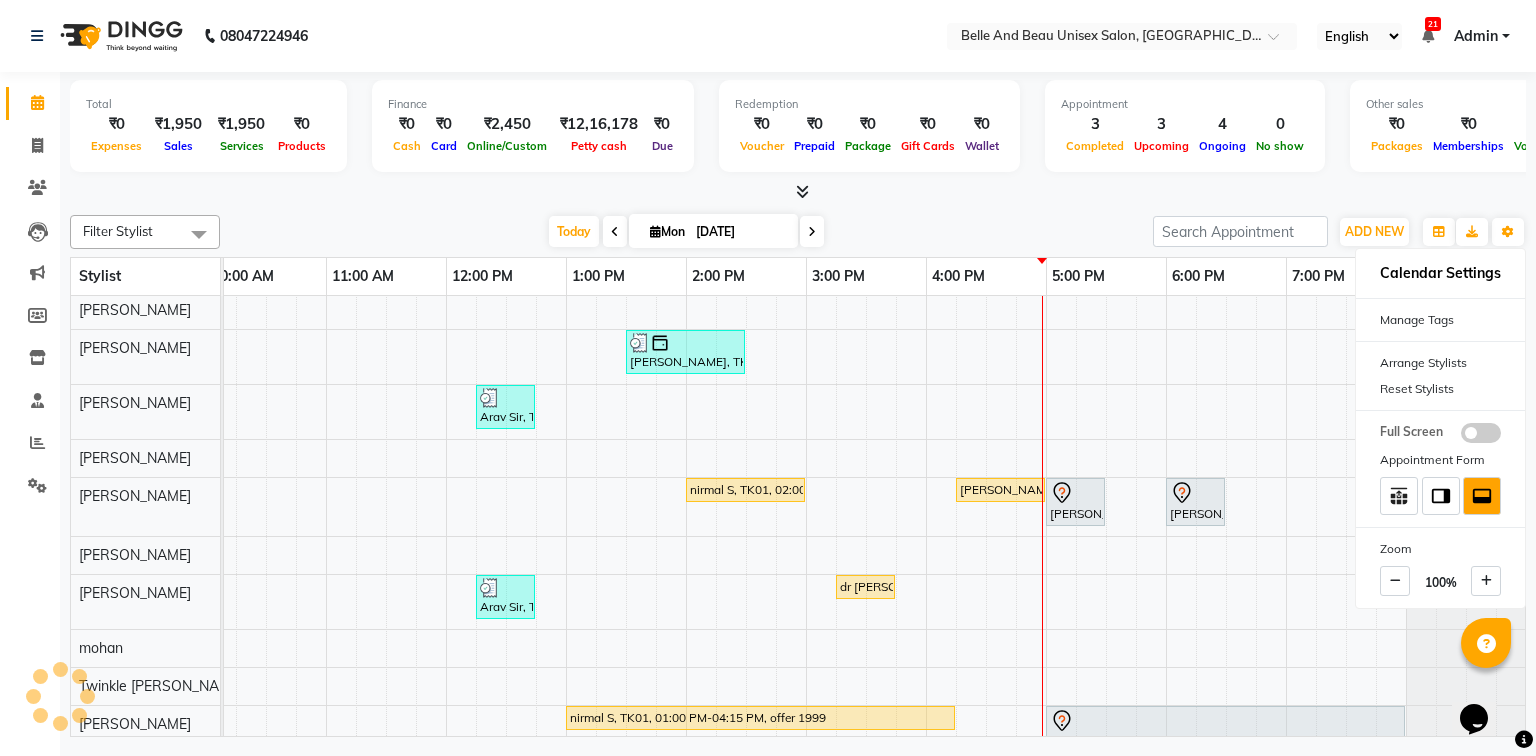 scroll, scrollTop: 80, scrollLeft: 258, axis: both 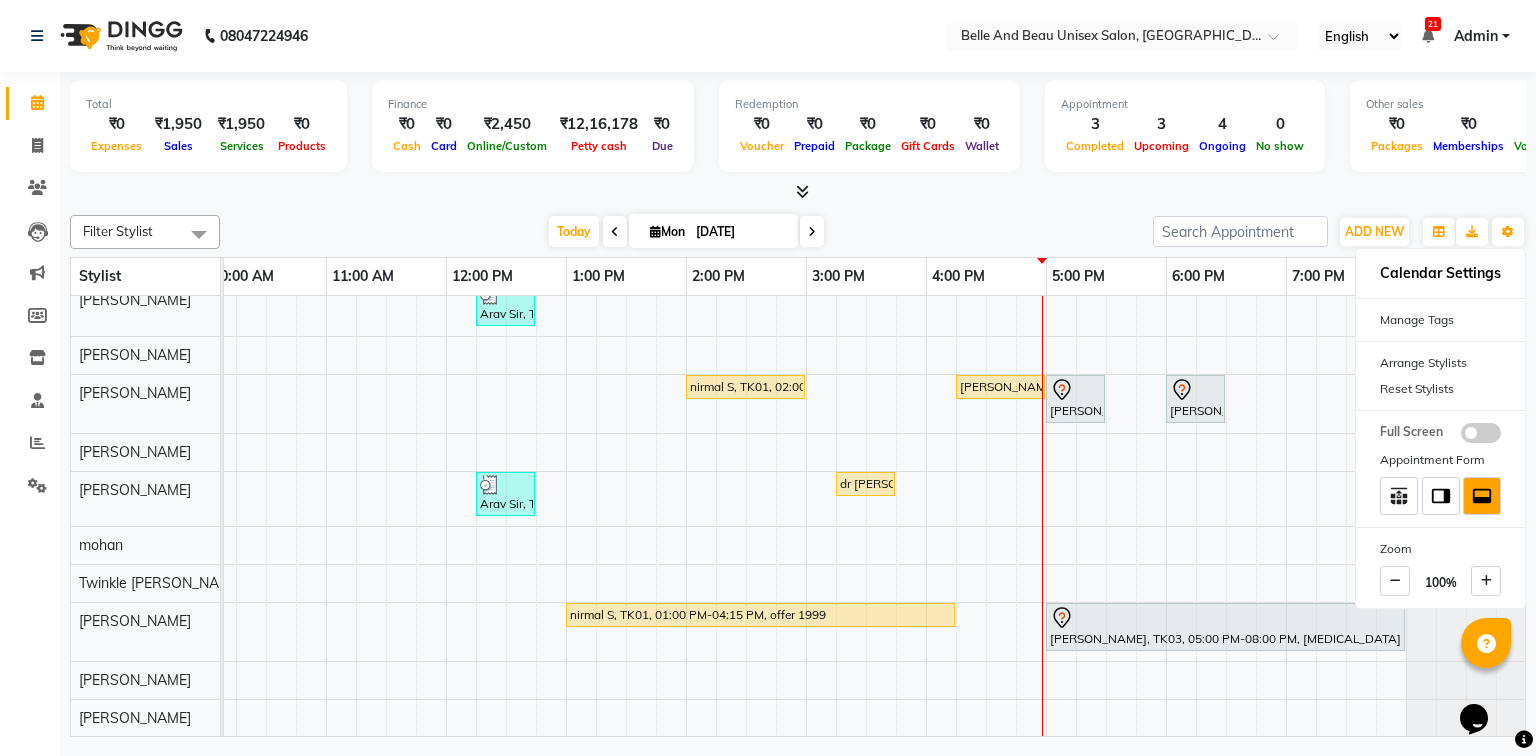 click on "[PERSON_NAME], TK04, 01:30 PM-02:30 PM, Bleach / Detan - Bleach / Detan30 - Face/ Neck Line,Clean Up - o3+     Arav Sir, TK02, 12:15 PM-12:45 PM, Shave & Trimming - Shave ([DEMOGRAPHIC_DATA])30 - Shave    nirmal S, TK01, 02:00 PM-03:00 PM, offer 1999 (₹1999)    [PERSON_NAME], TK06, 04:15 PM-05:00 PM, Massage - Massage30 - Luxury Body Massage (Body Cream) ([DEMOGRAPHIC_DATA])             Shruti Divakaeran, TK03, 05:00 PM-05:30 PM, Vedic valley  Pedicure              Shruti Divakaeran, TK03, 06:00 PM-06:30 PM, Vedic valley  Pedicure      Arav Sir, TK02, 12:15 PM-12:45 PM, Hair Care - Hair Cut ([DEMOGRAPHIC_DATA])30 - Adult Hair Cut (Below 8)    dr [PERSON_NAME], TK05, 03:15 PM-03:45 PM, Hair Care - Hair Cut ([DEMOGRAPHIC_DATA])30 - Adult Hair Cut (Below 8)    nirmal S, TK01, 01:00 PM-04:15 PM, offer 1999             [PERSON_NAME], TK03, 05:00 PM-08:00 PM, [MEDICAL_DATA] - Botox30 - Upto Mid Back" at bounding box center (746, 463) 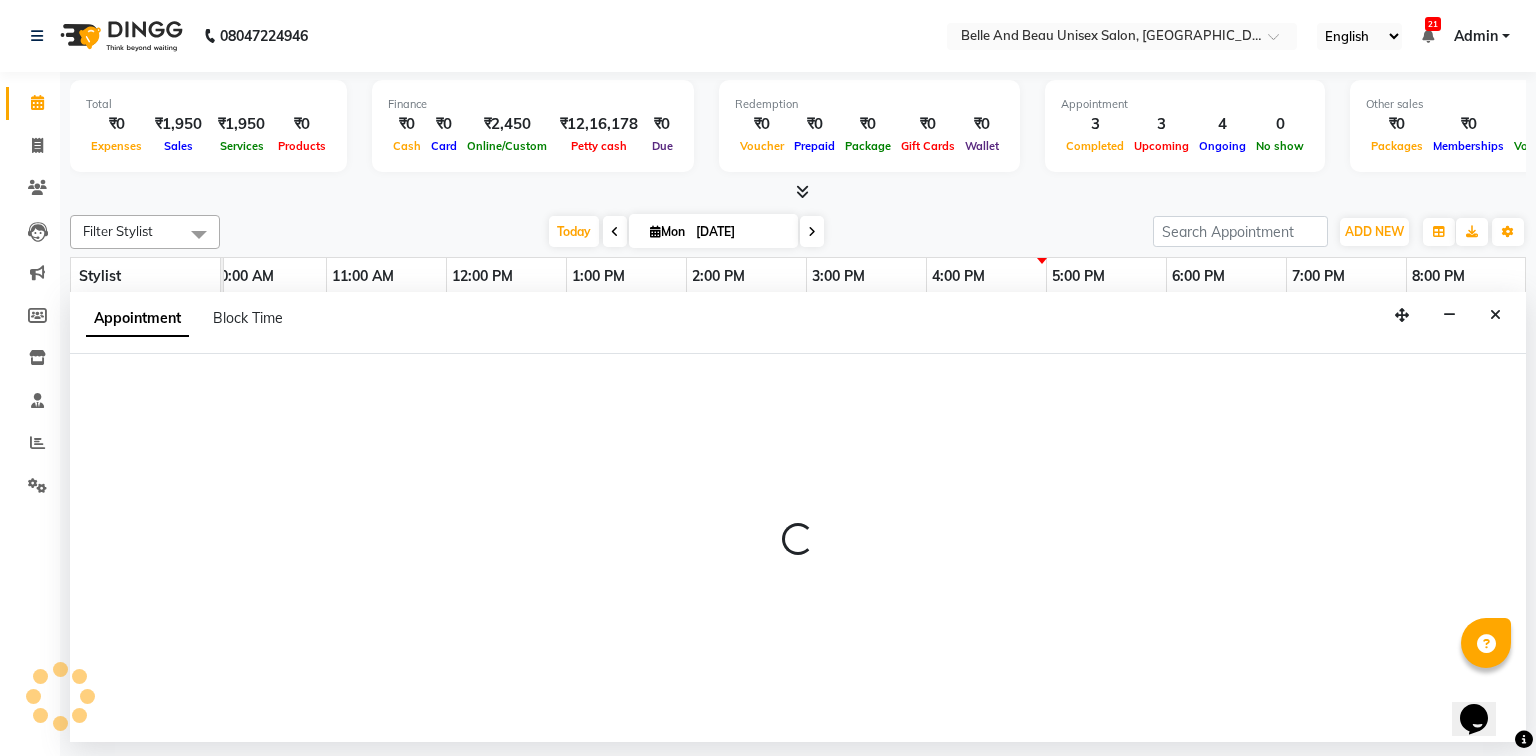select on "83443" 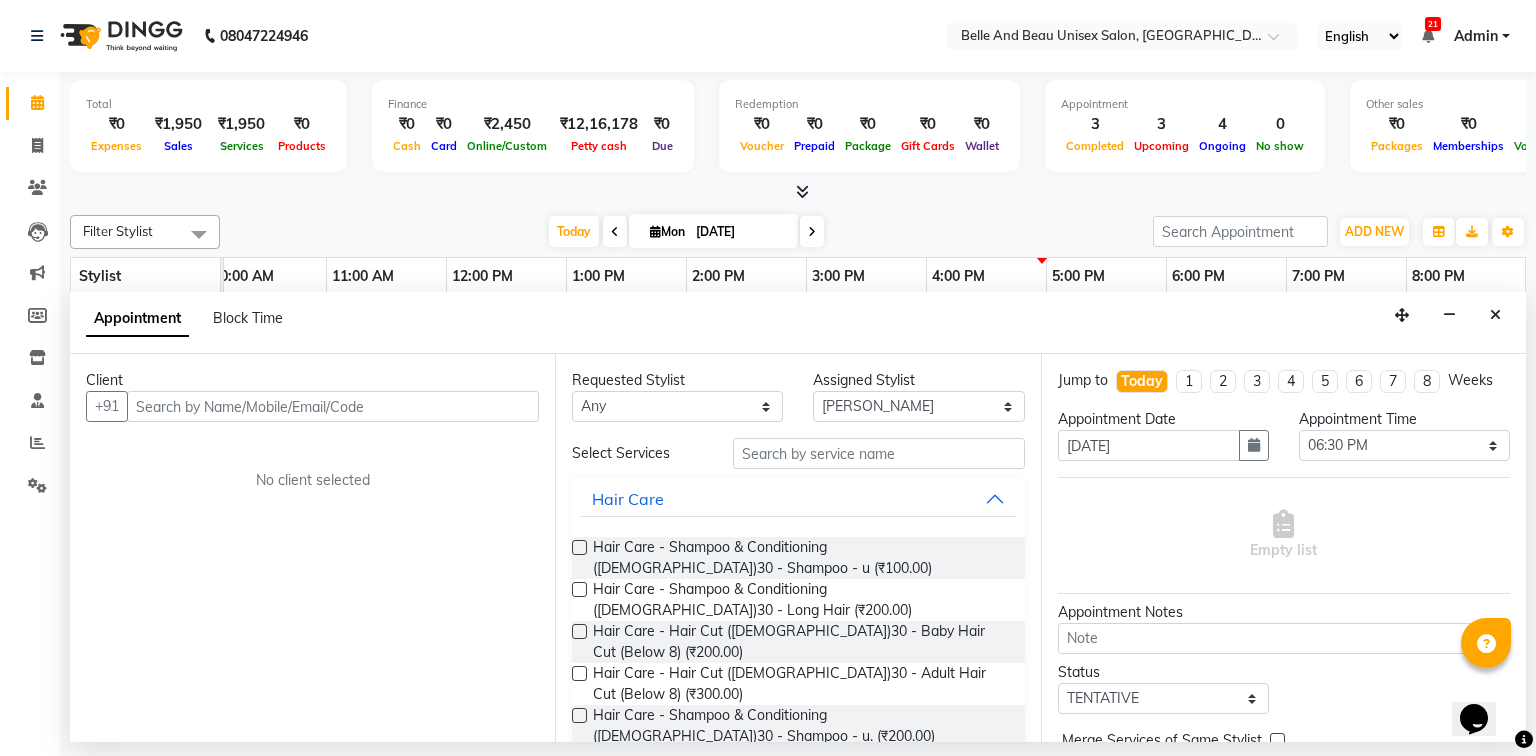 click at bounding box center (333, 406) 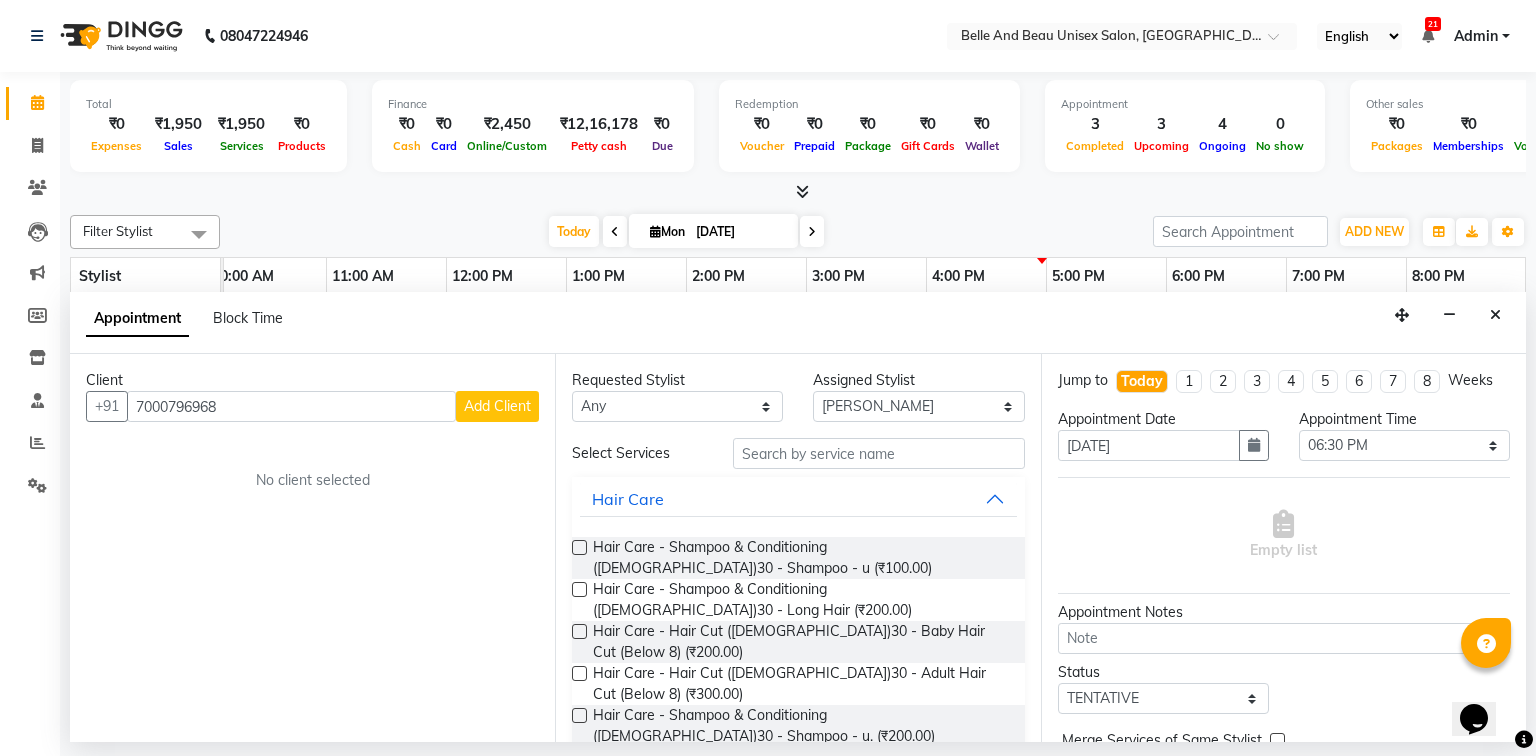 type on "7000796968" 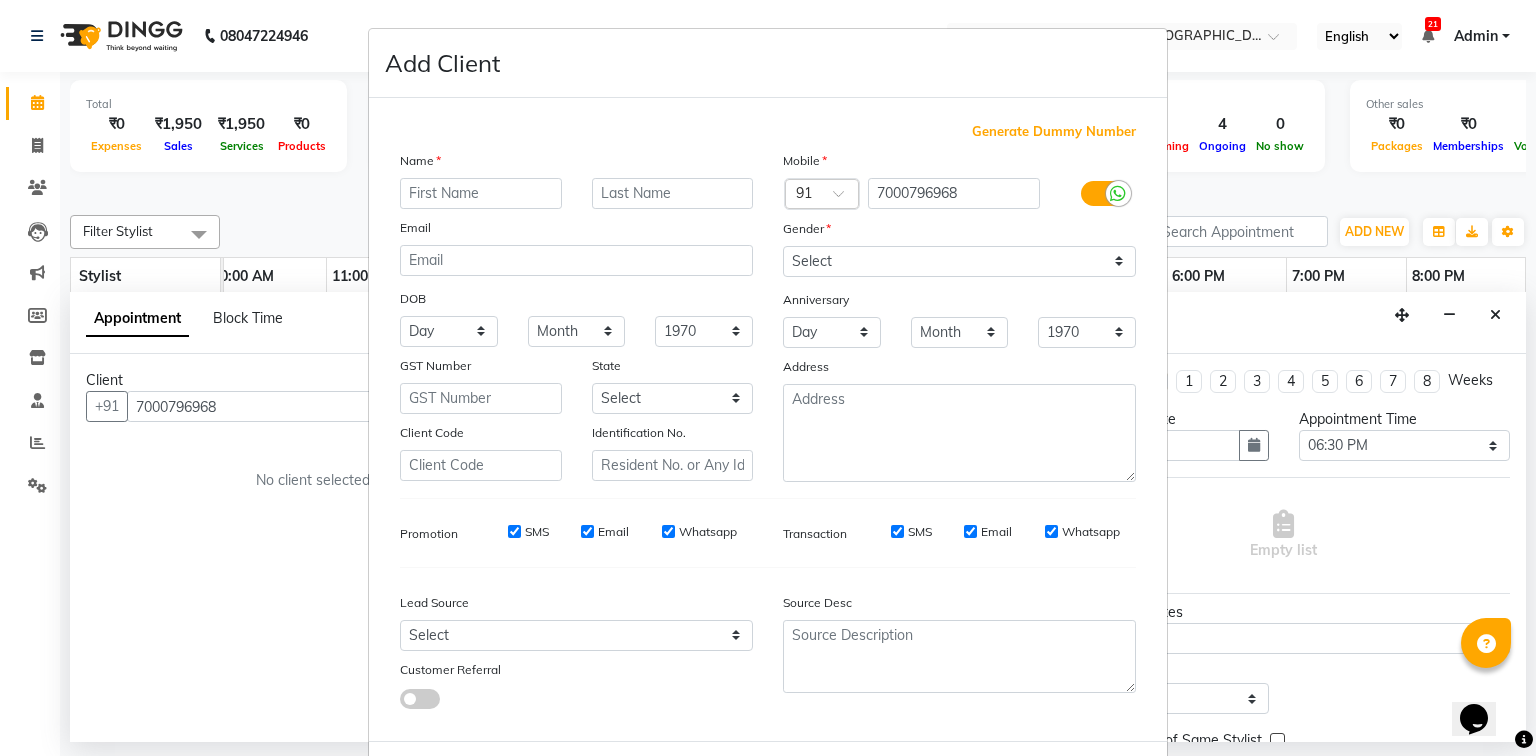 click at bounding box center [481, 193] 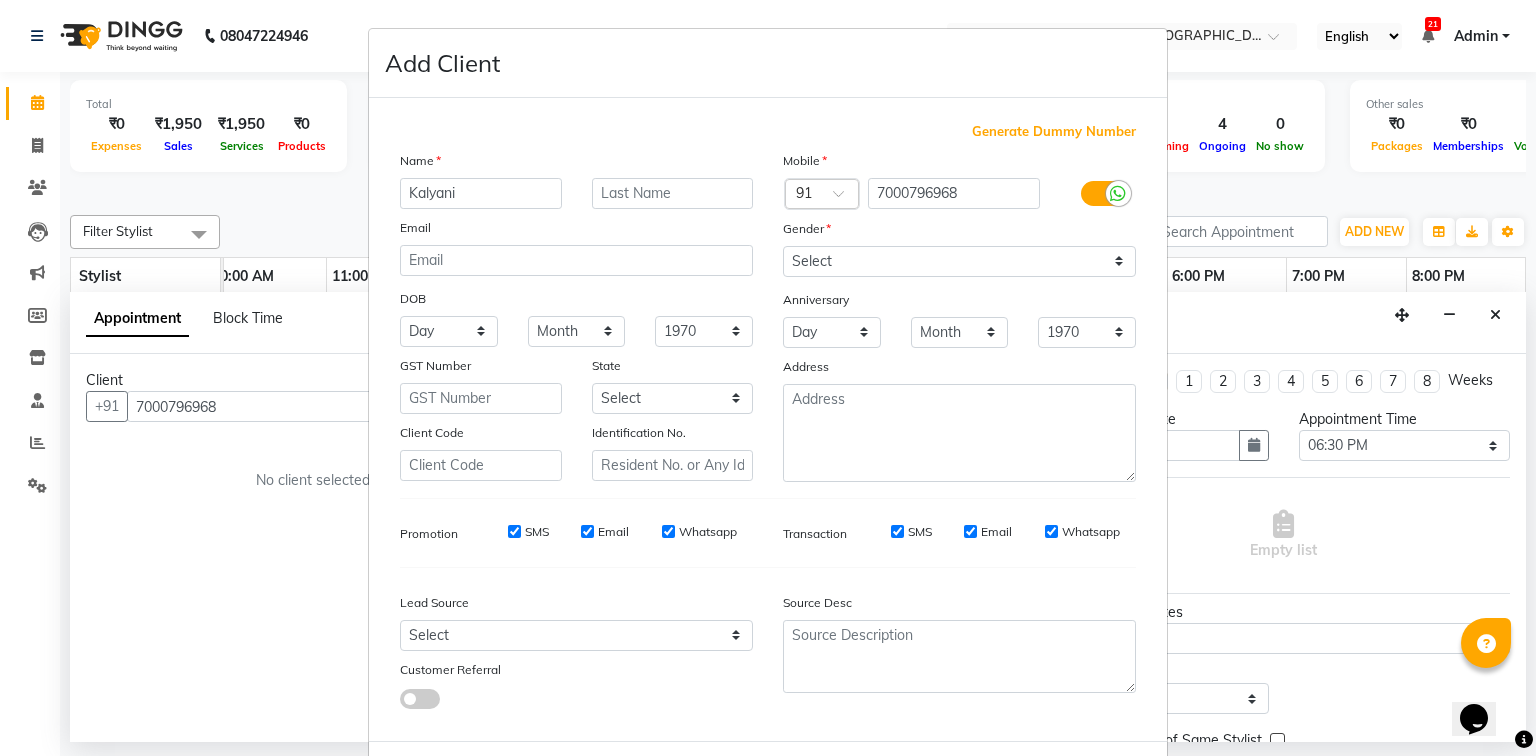 type on "Kalyani" 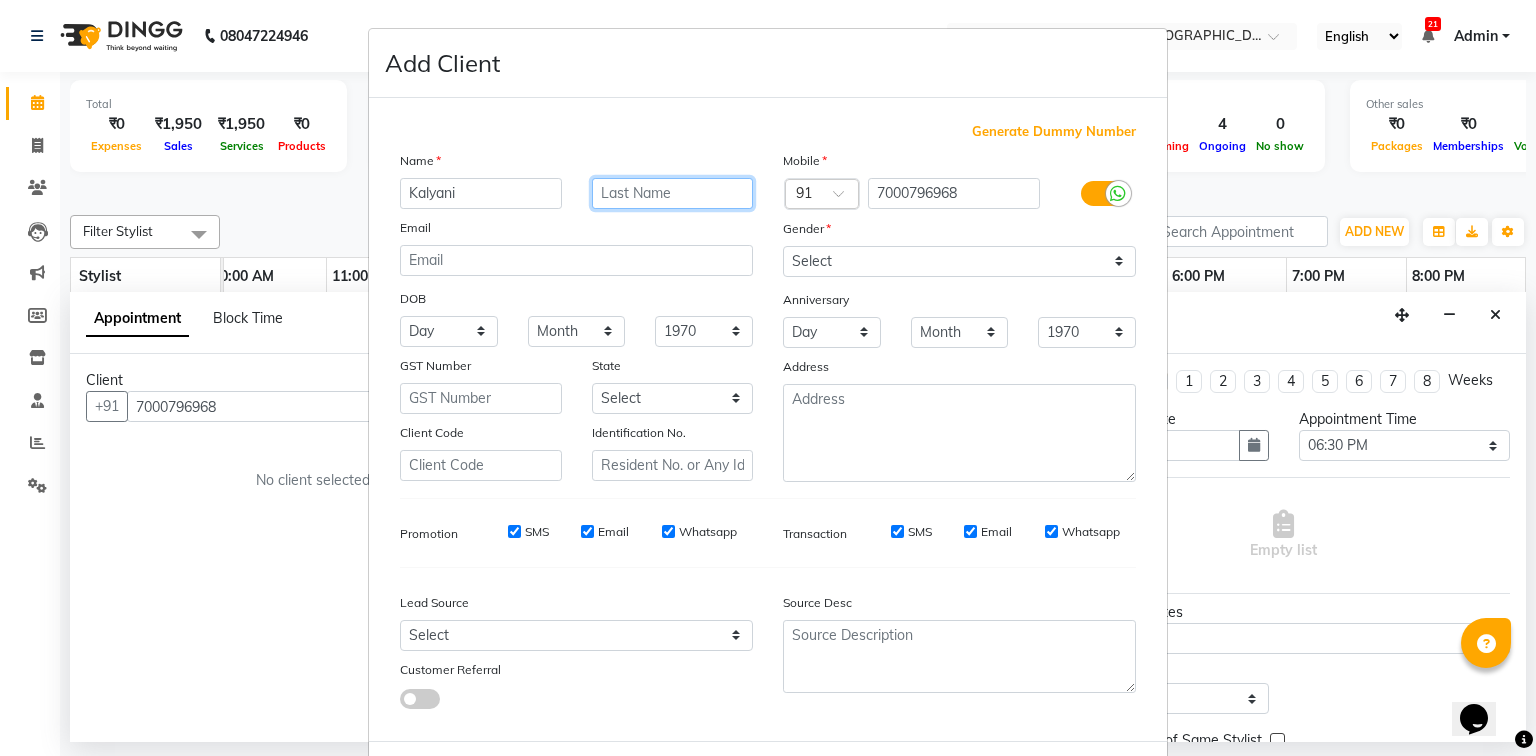 click at bounding box center [673, 193] 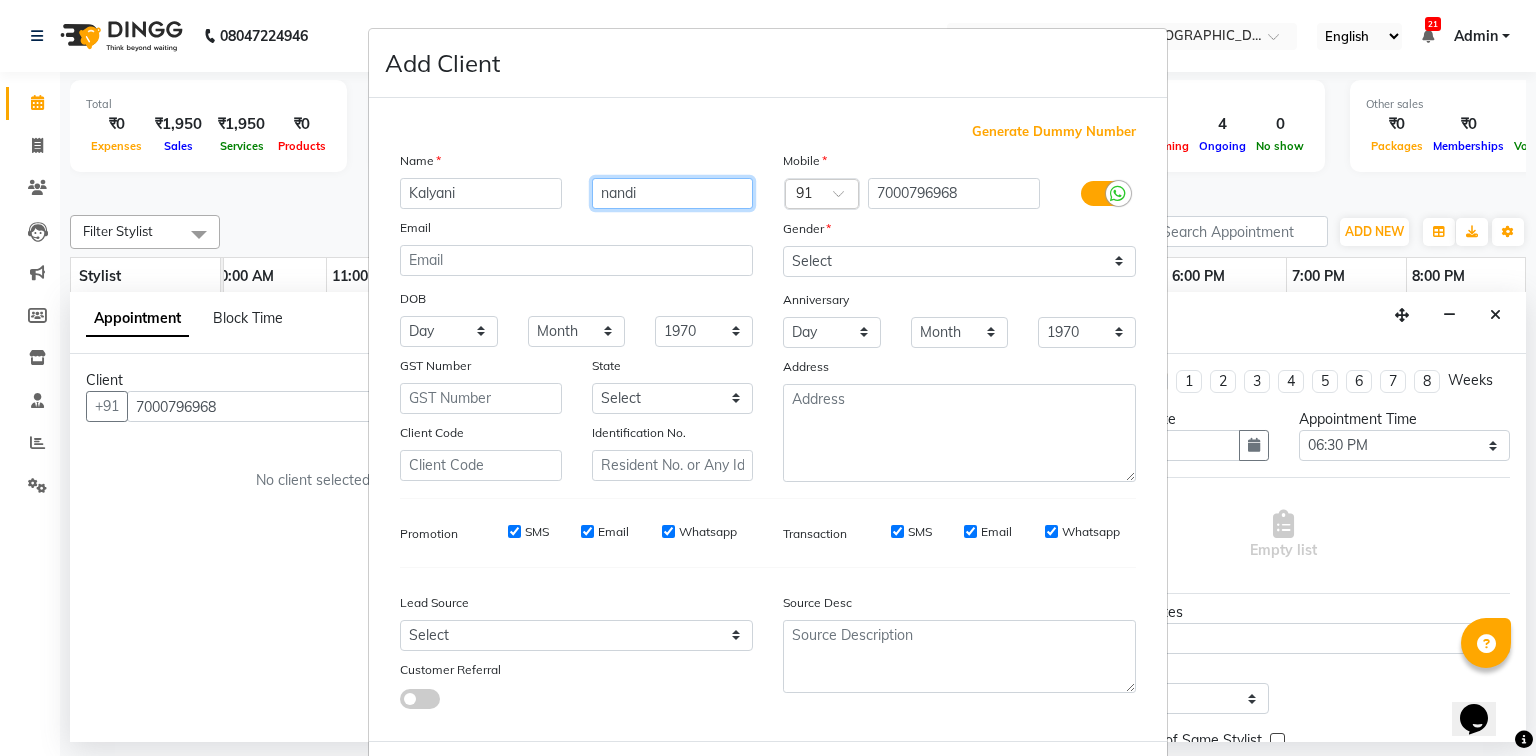 type on "nandi" 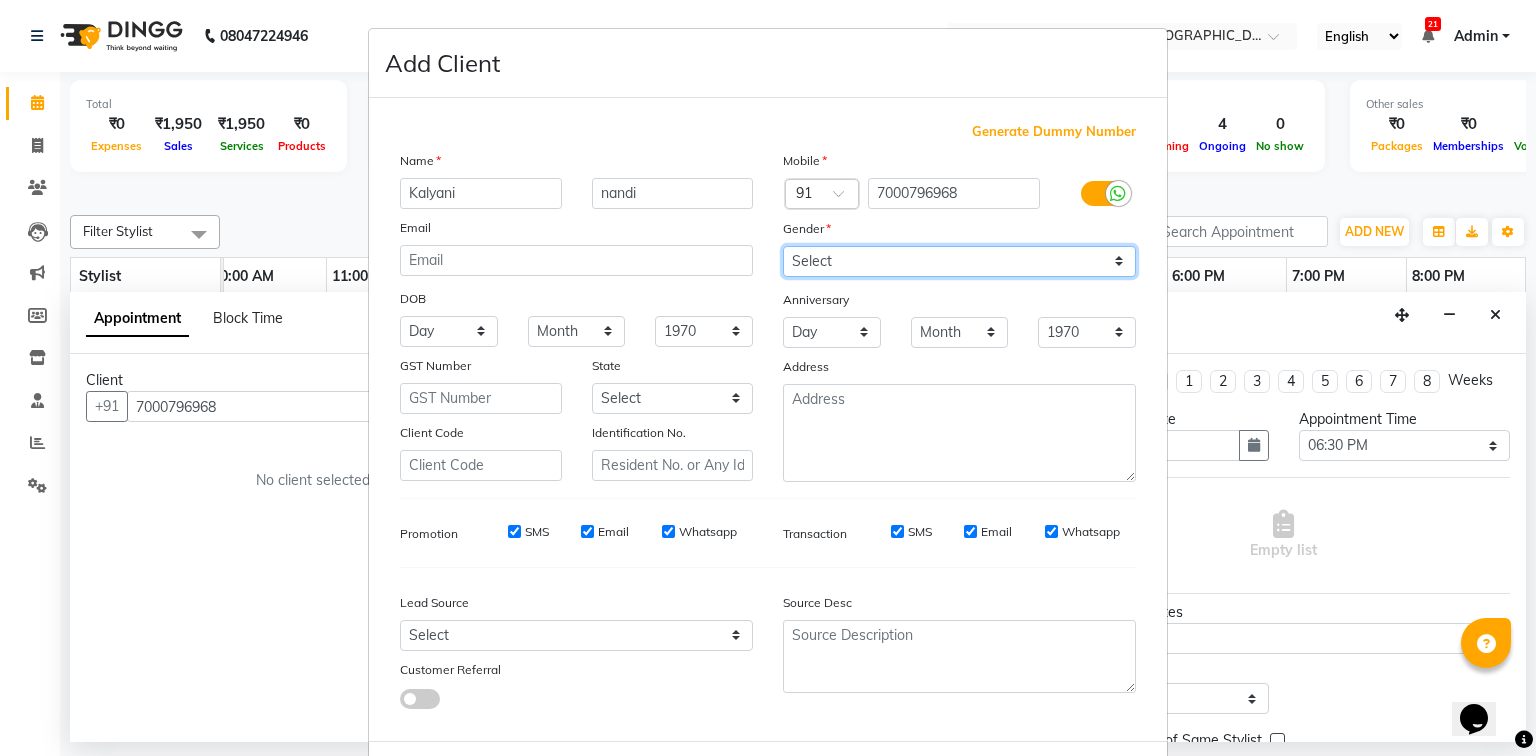 click on "Select [DEMOGRAPHIC_DATA] [DEMOGRAPHIC_DATA] Other Prefer Not To Say" at bounding box center (959, 261) 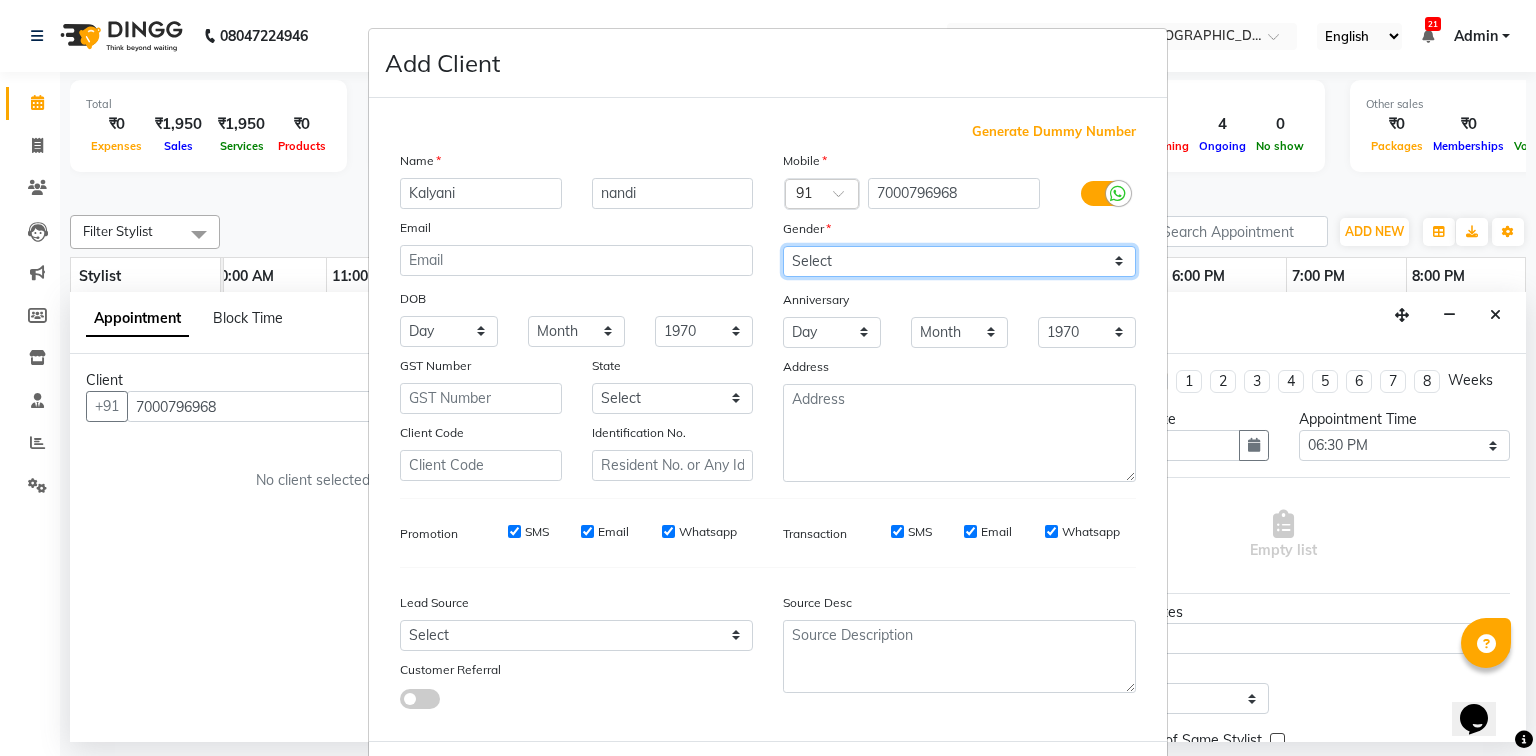 scroll, scrollTop: 100, scrollLeft: 0, axis: vertical 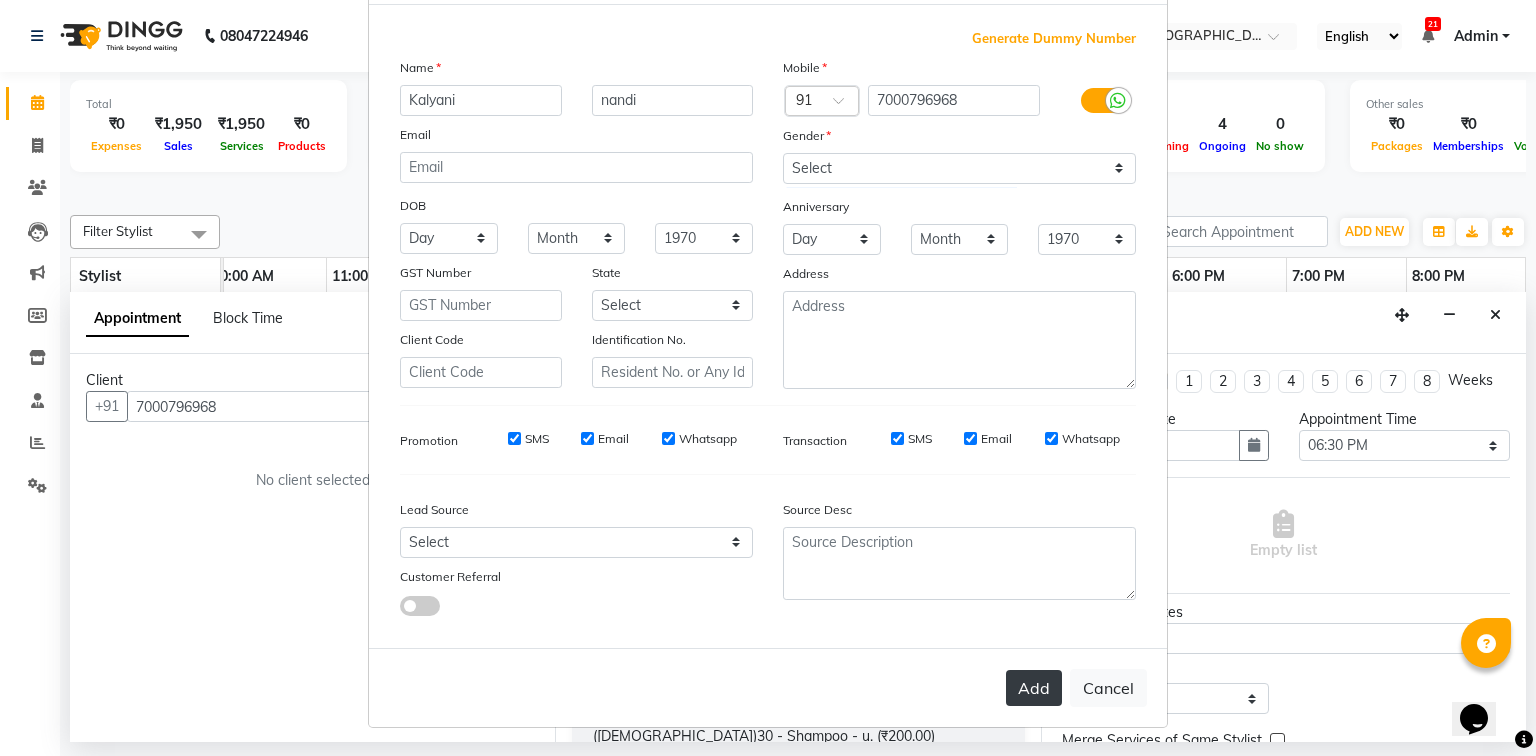 click on "Add" at bounding box center (1034, 688) 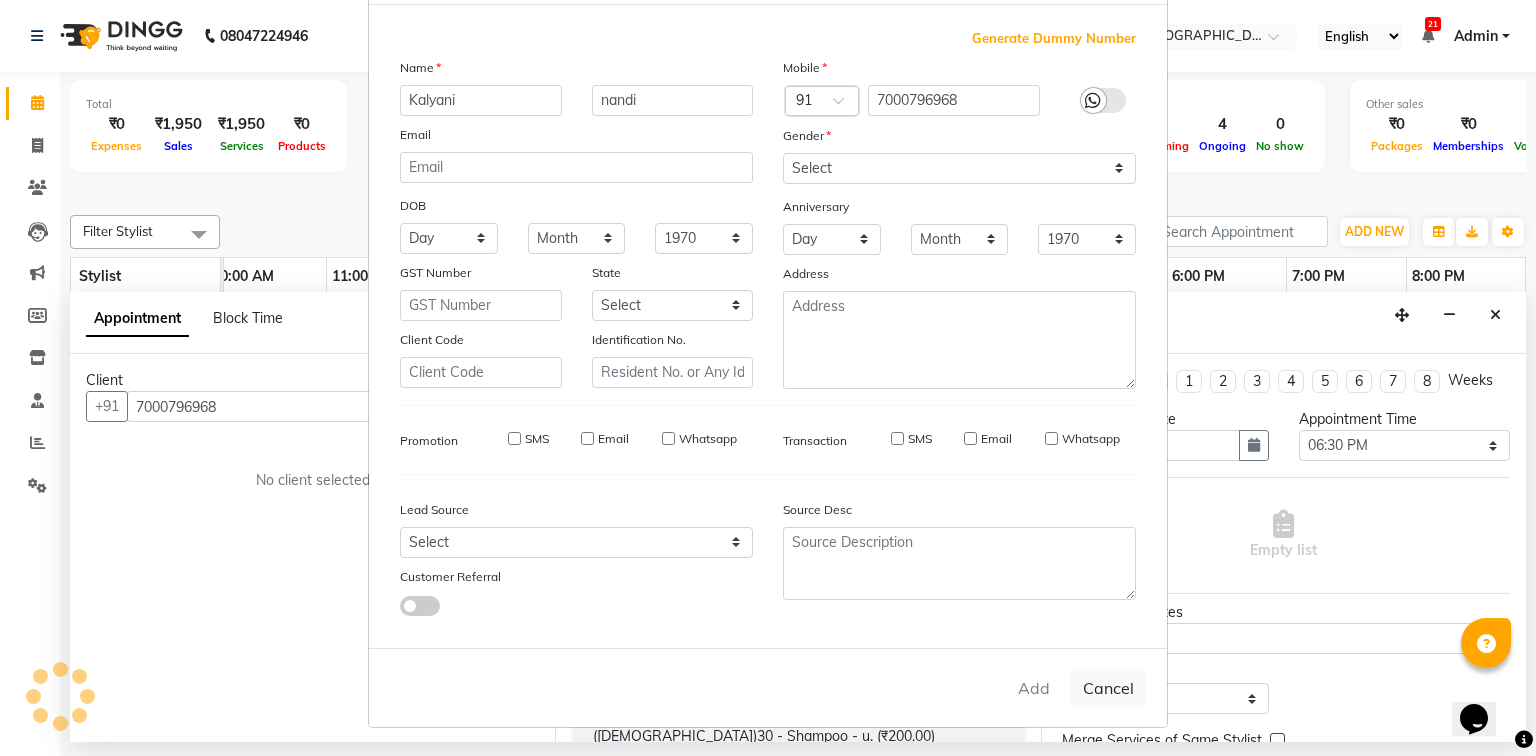 type 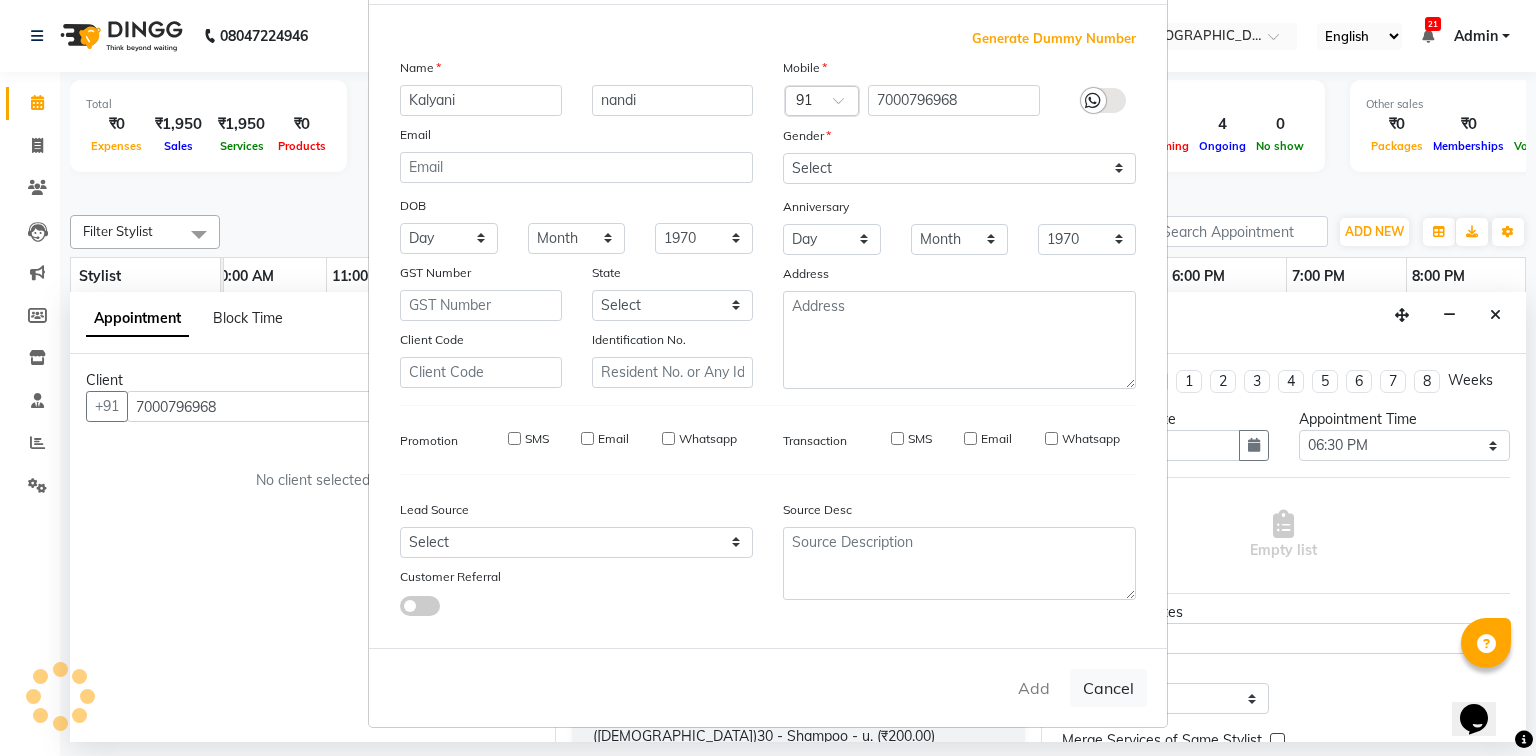 type 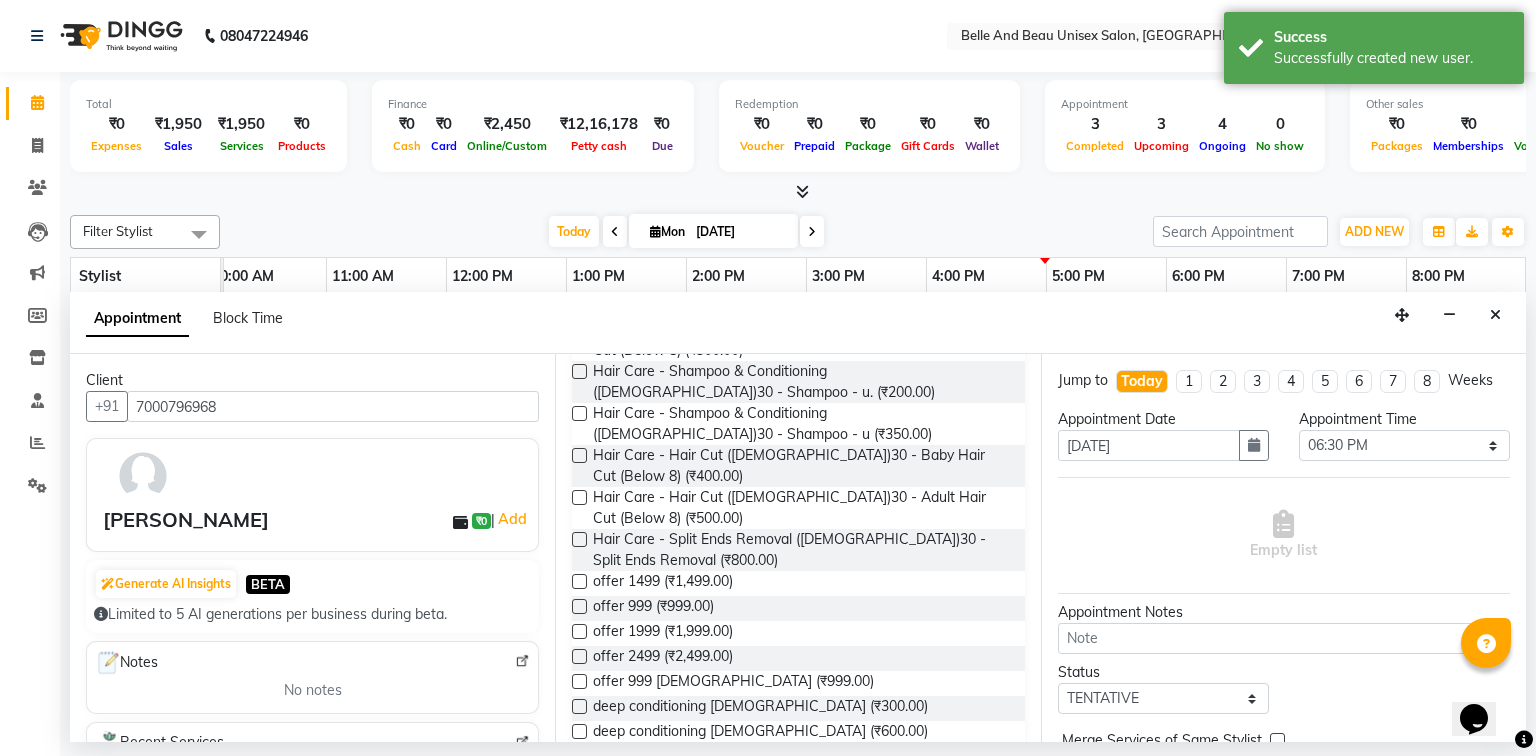 scroll, scrollTop: 320, scrollLeft: 0, axis: vertical 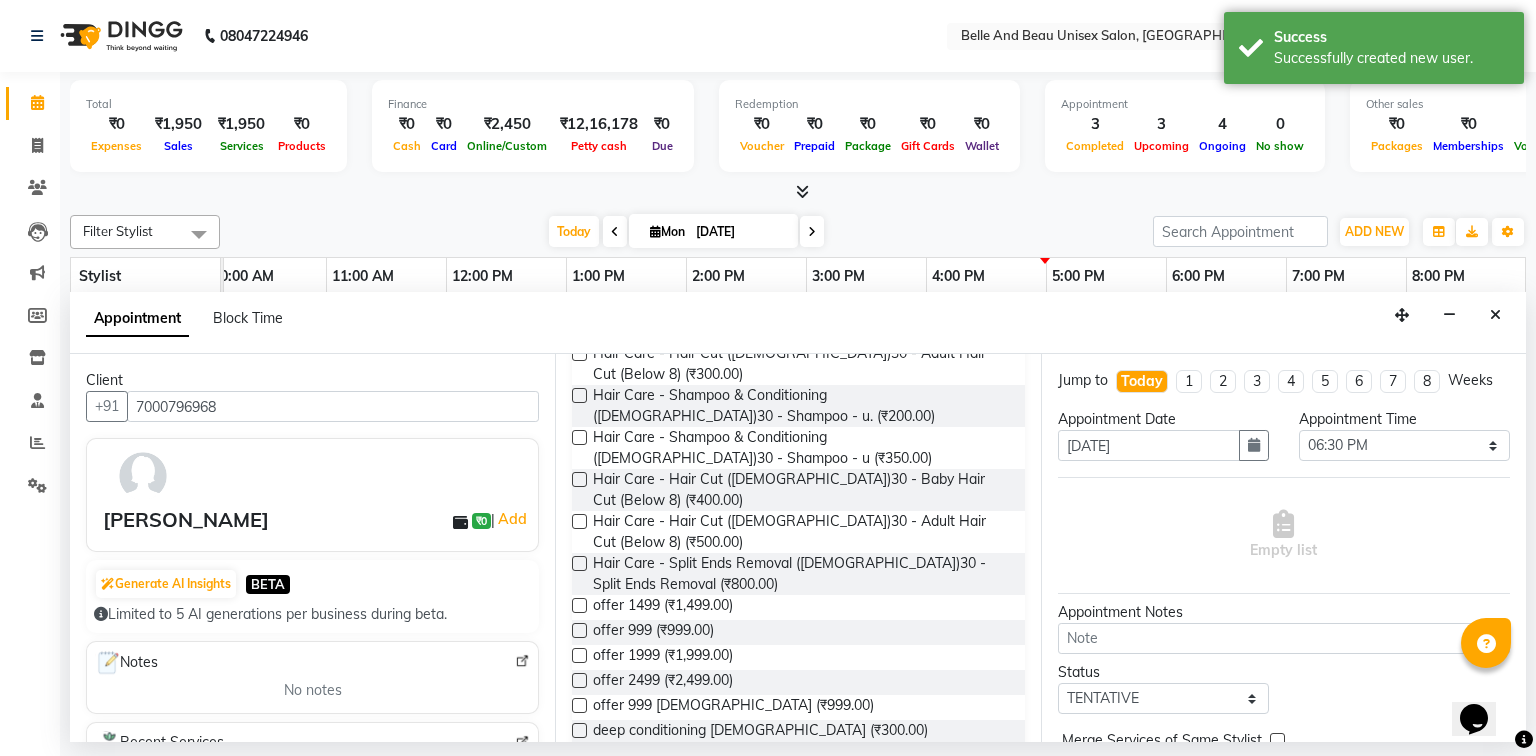 click at bounding box center [579, 521] 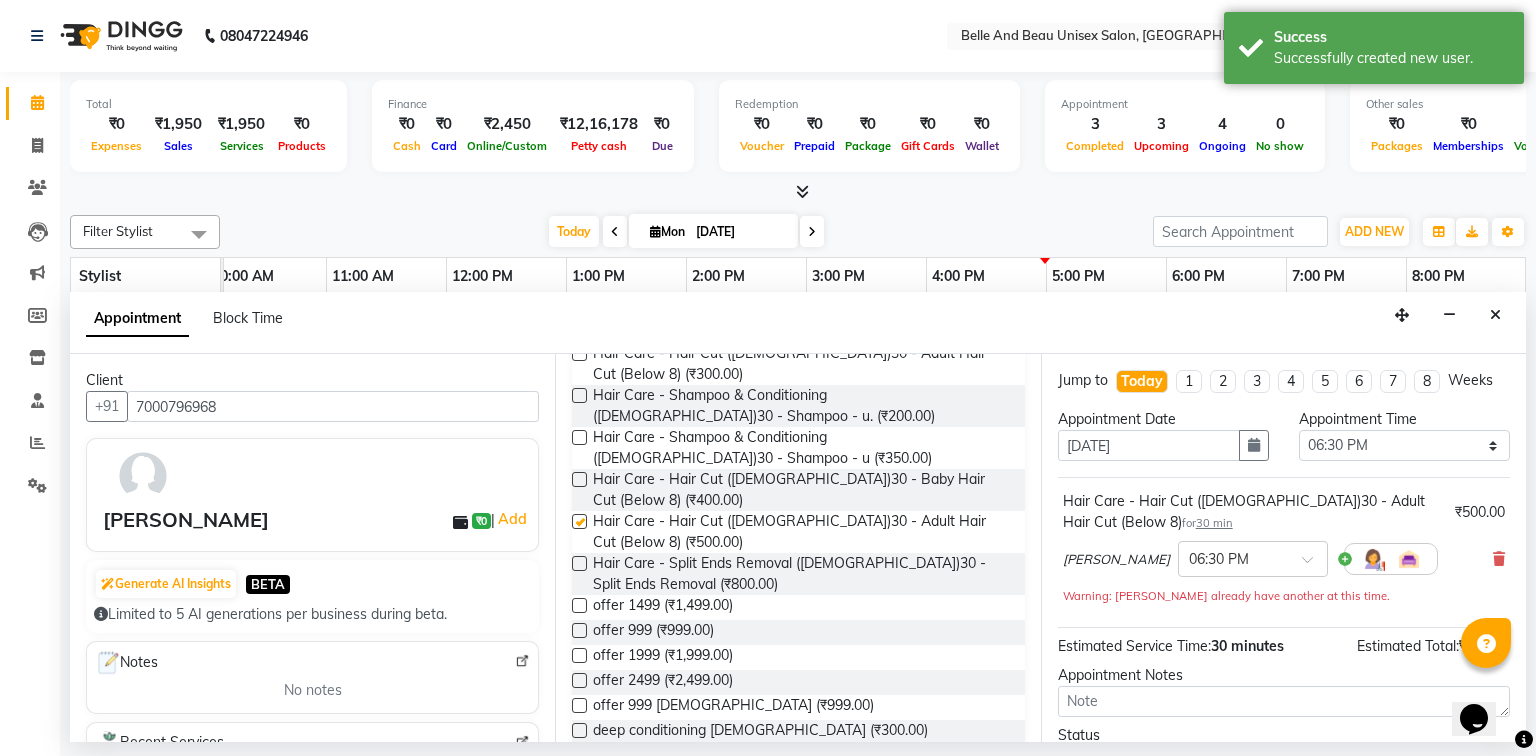 checkbox on "false" 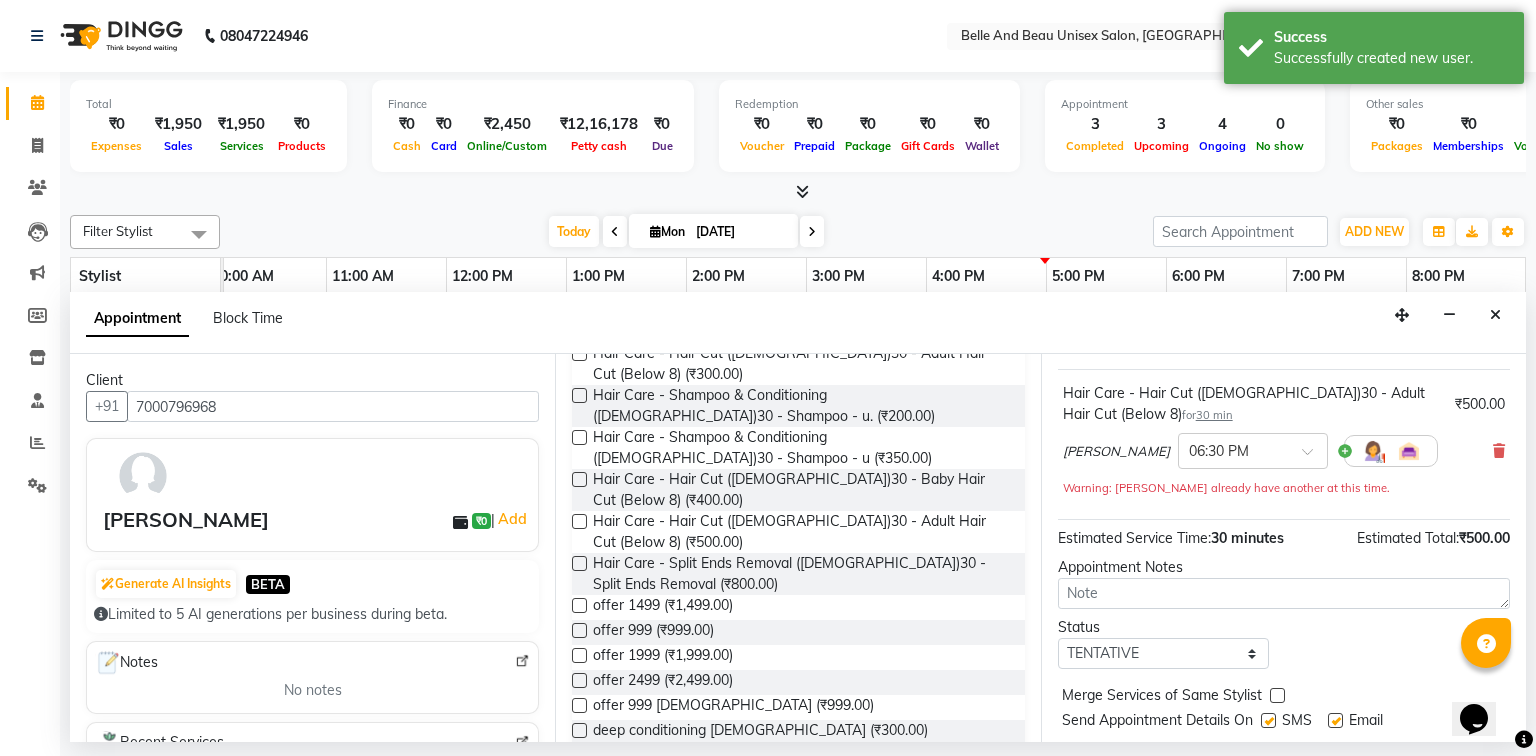 scroll, scrollTop: 160, scrollLeft: 0, axis: vertical 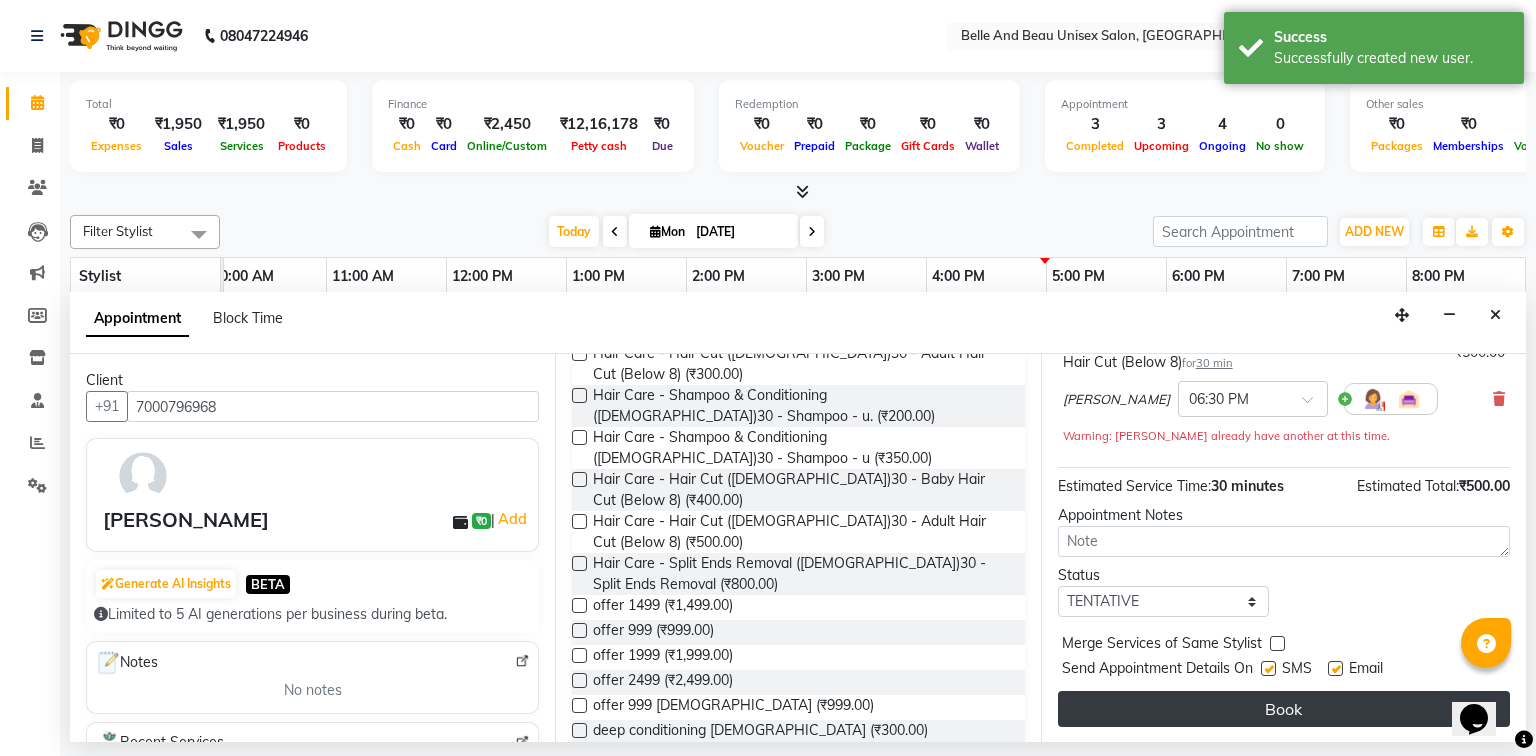 click on "Book" at bounding box center [1284, 709] 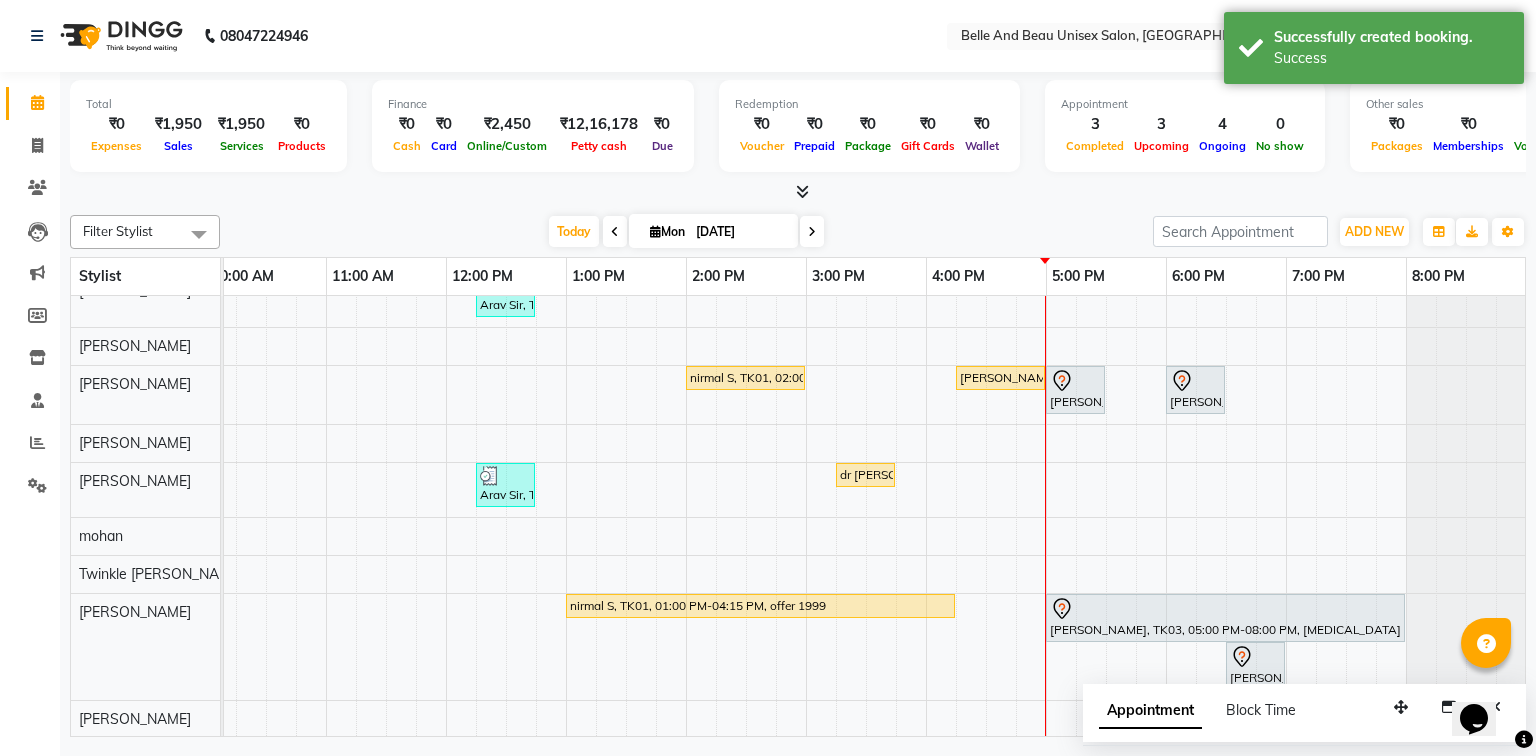 scroll, scrollTop: 164, scrollLeft: 258, axis: both 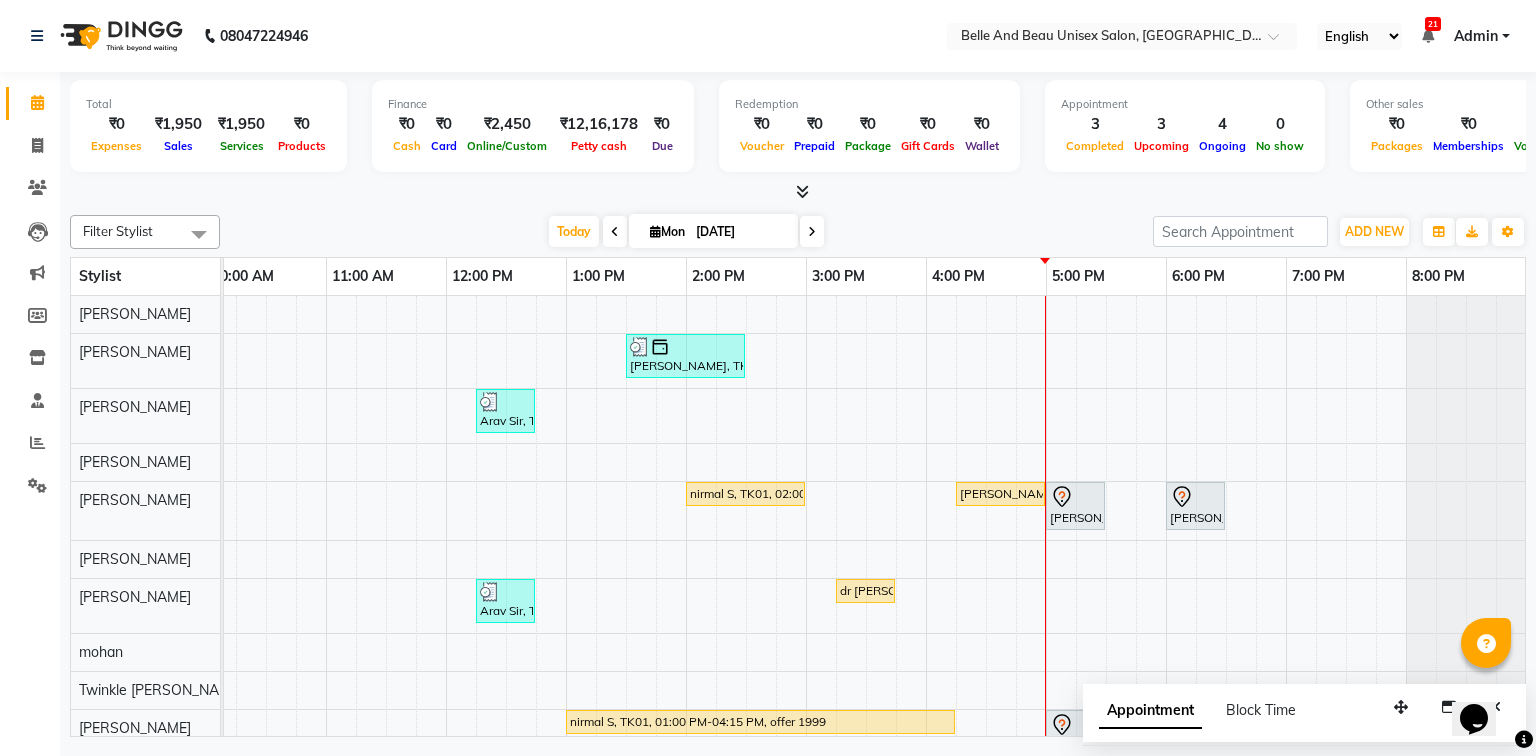 click on "[PERSON_NAME], TK04, 01:30 PM-02:30 PM, Bleach / Detan - Bleach / Detan30 - Face/ Neck Line,Clean Up - o3+     Arav Sir, TK02, 12:15 PM-12:45 PM, Shave & Trimming - Shave ([DEMOGRAPHIC_DATA])30 - Shave    nirmal S, TK01, 02:00 PM-03:00 PM, offer 1999 (₹1999)    [PERSON_NAME], TK06, 04:15 PM-05:00 PM, Massage - Massage30 - Luxury Body Massage (Body Cream) ([DEMOGRAPHIC_DATA])             Shruti Divakaeran, TK03, 05:00 PM-05:30 PM, Vedic valley  Pedicure              Shruti Divakaeran, TK03, 06:00 PM-06:30 PM, Vedic valley  Pedicure      Arav Sir, TK02, 12:15 PM-12:45 PM, Hair Care - Hair Cut ([DEMOGRAPHIC_DATA])30 - Adult Hair Cut (Below 8)    dr [PERSON_NAME], TK05, 03:15 PM-03:45 PM, Hair Care - Hair Cut ([DEMOGRAPHIC_DATA])30 - Adult Hair Cut (Below 8)    nirmal S, TK01, 01:00 PM-04:15 PM, offer 1999             [PERSON_NAME], TK03, 05:00 PM-08:00 PM, [MEDICAL_DATA] - Botox30 - Upto Mid Back             [PERSON_NAME], TK07, 06:30 PM-07:00 PM, Hair Care - Hair Cut ([DEMOGRAPHIC_DATA])30 - Adult Hair Cut (Below 8)" at bounding box center [746, 594] 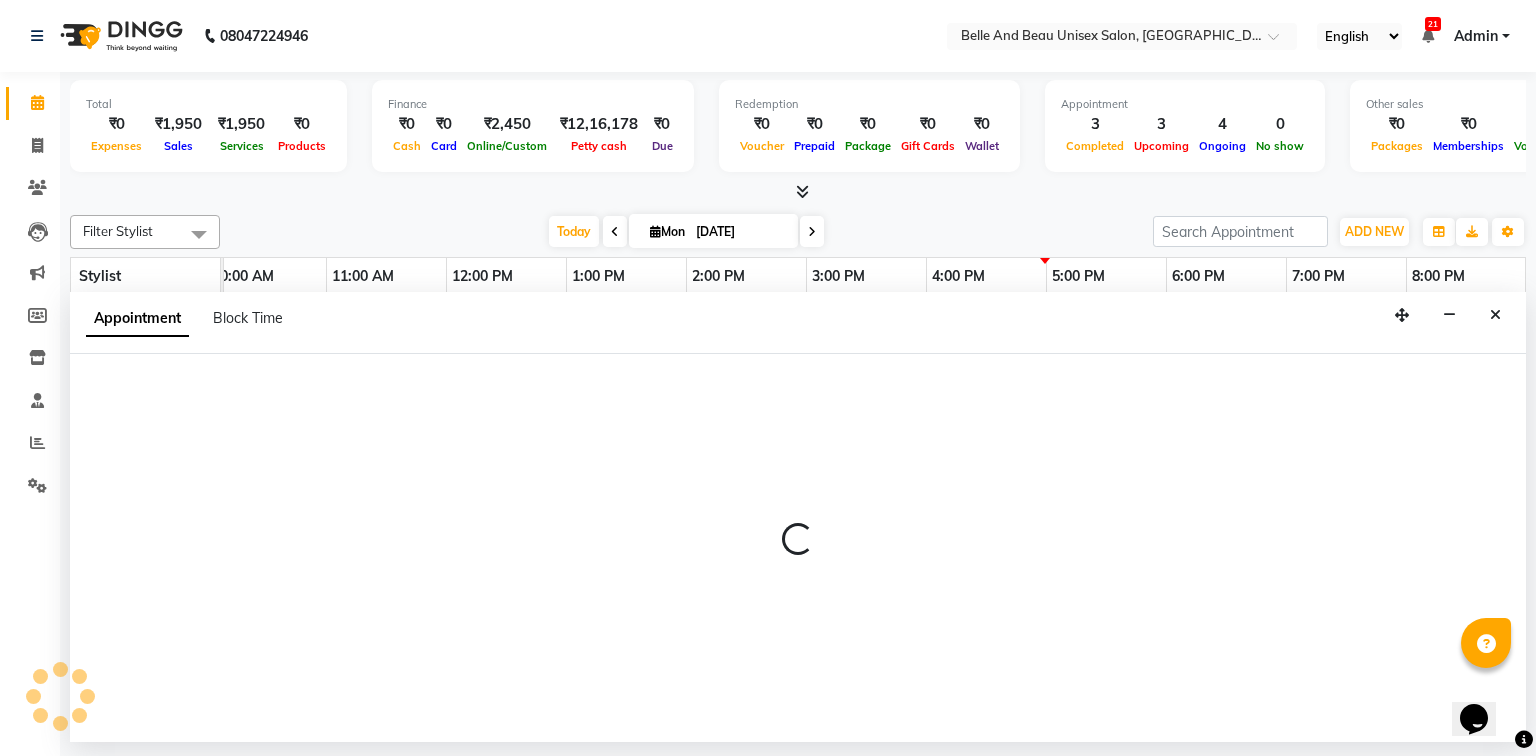 select on "59227" 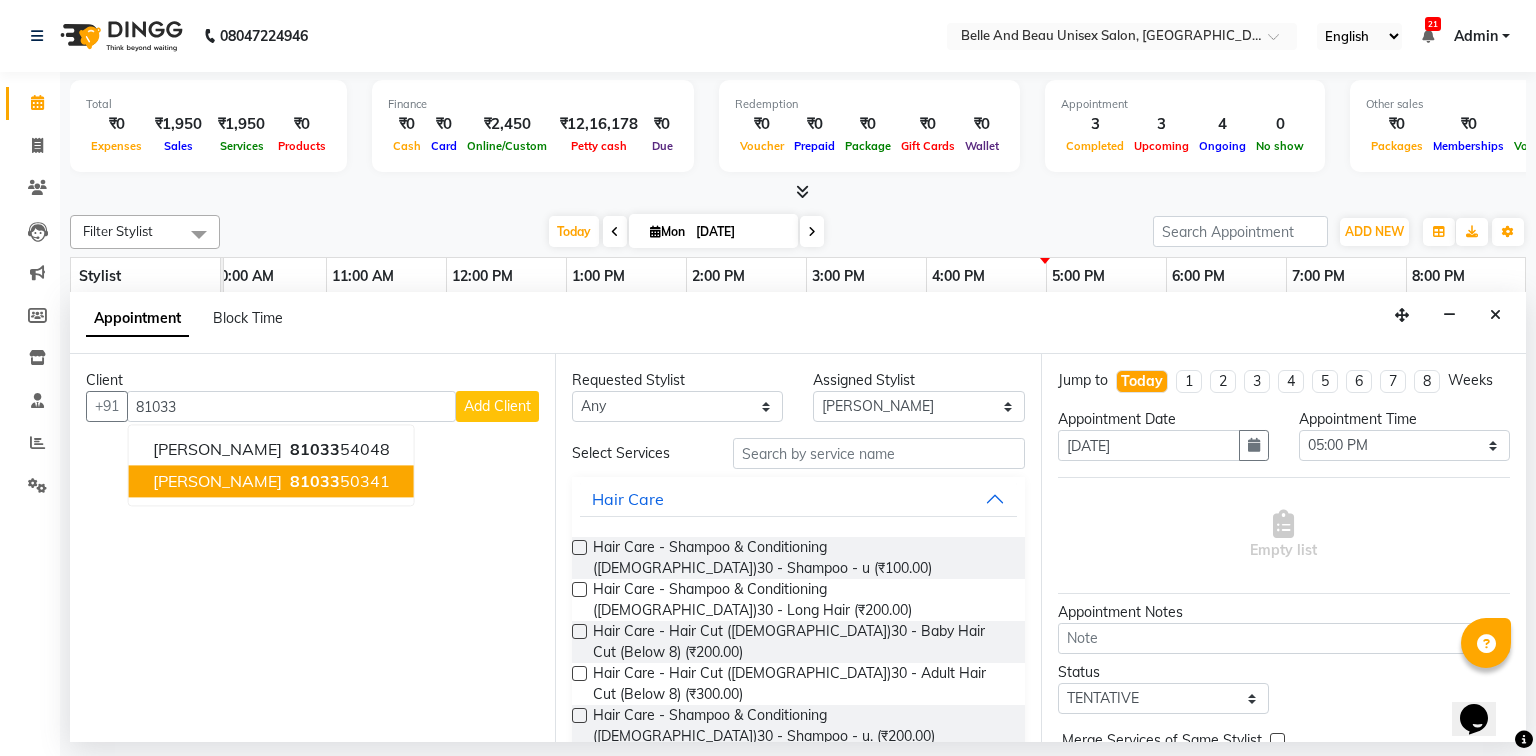 click on "[PERSON_NAME]   81033 50341" at bounding box center [271, 482] 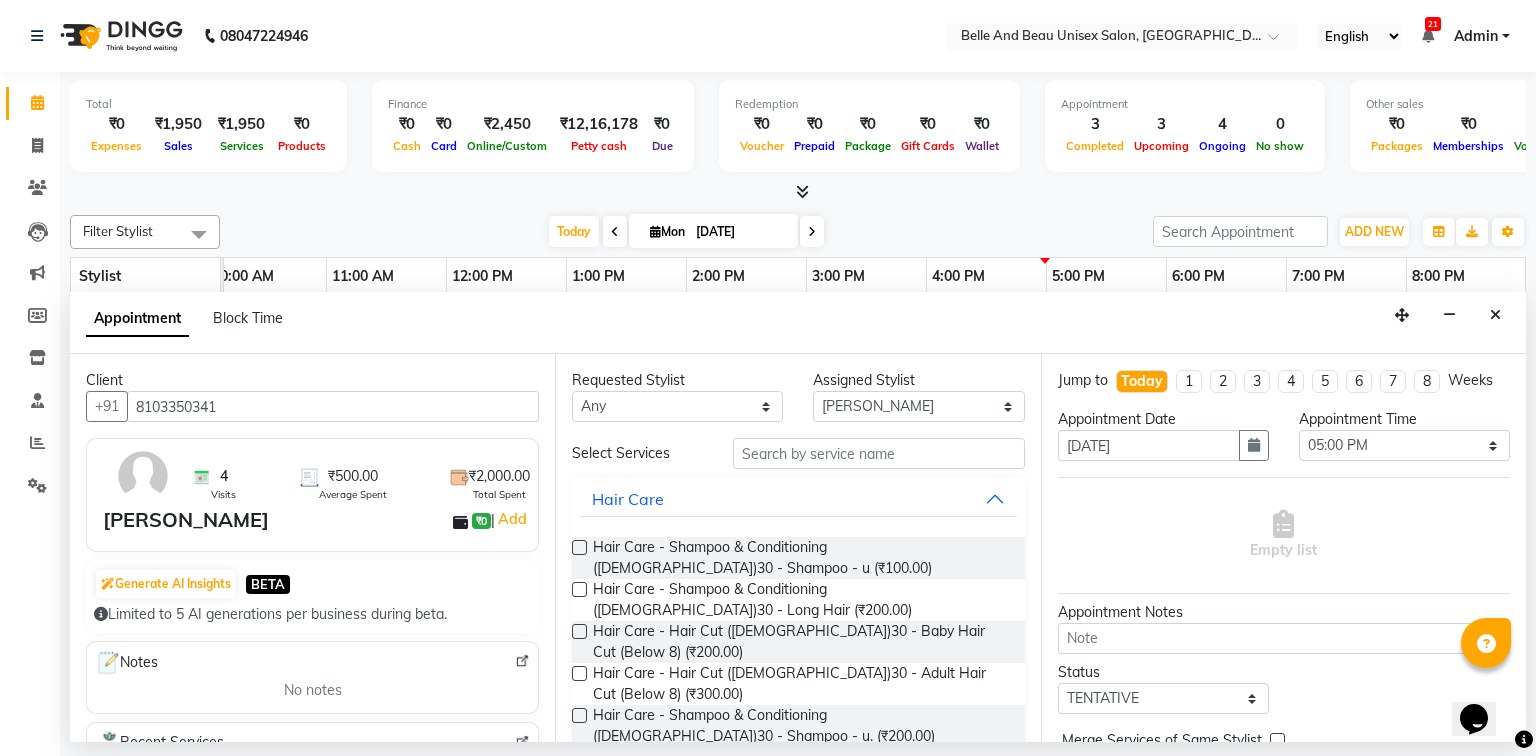 type on "8103350341" 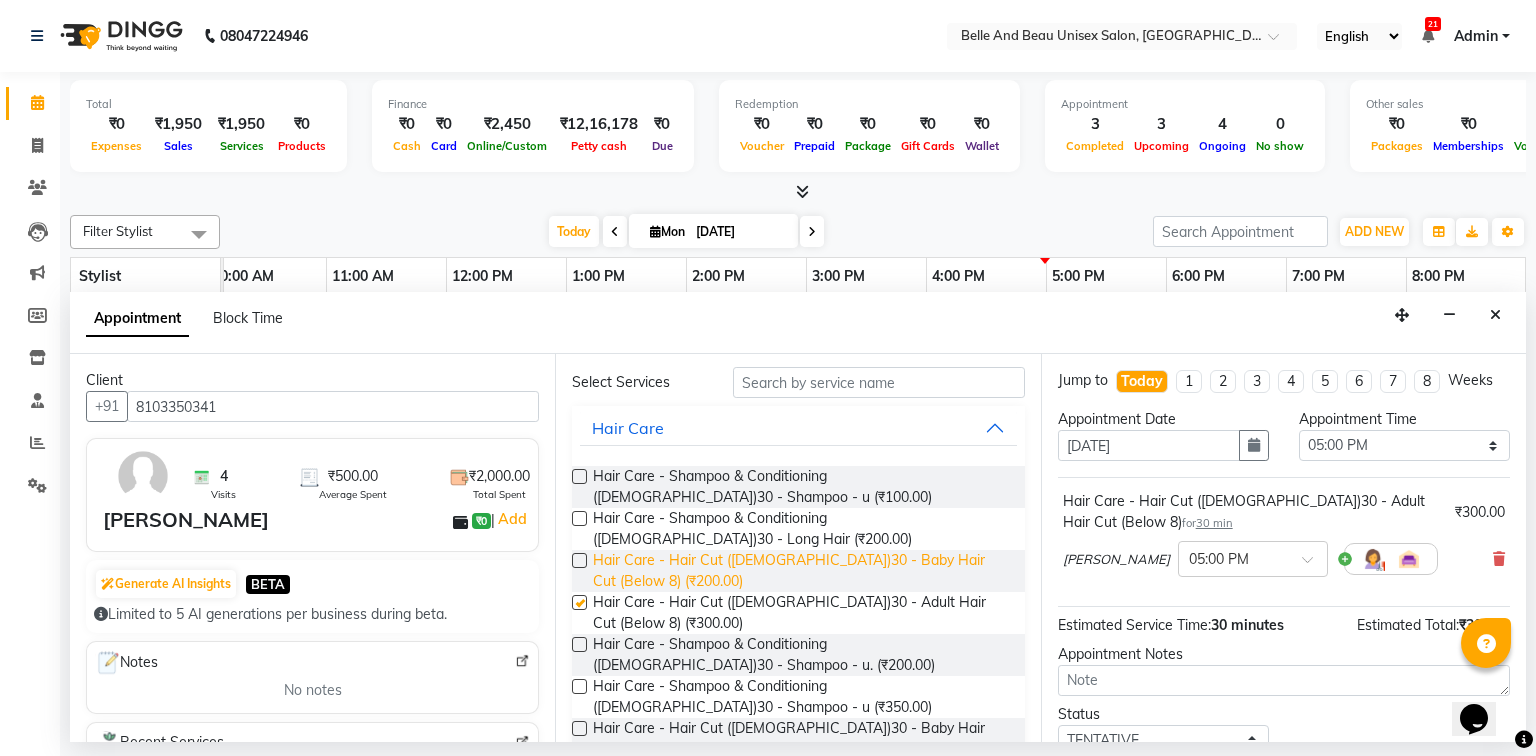 checkbox on "false" 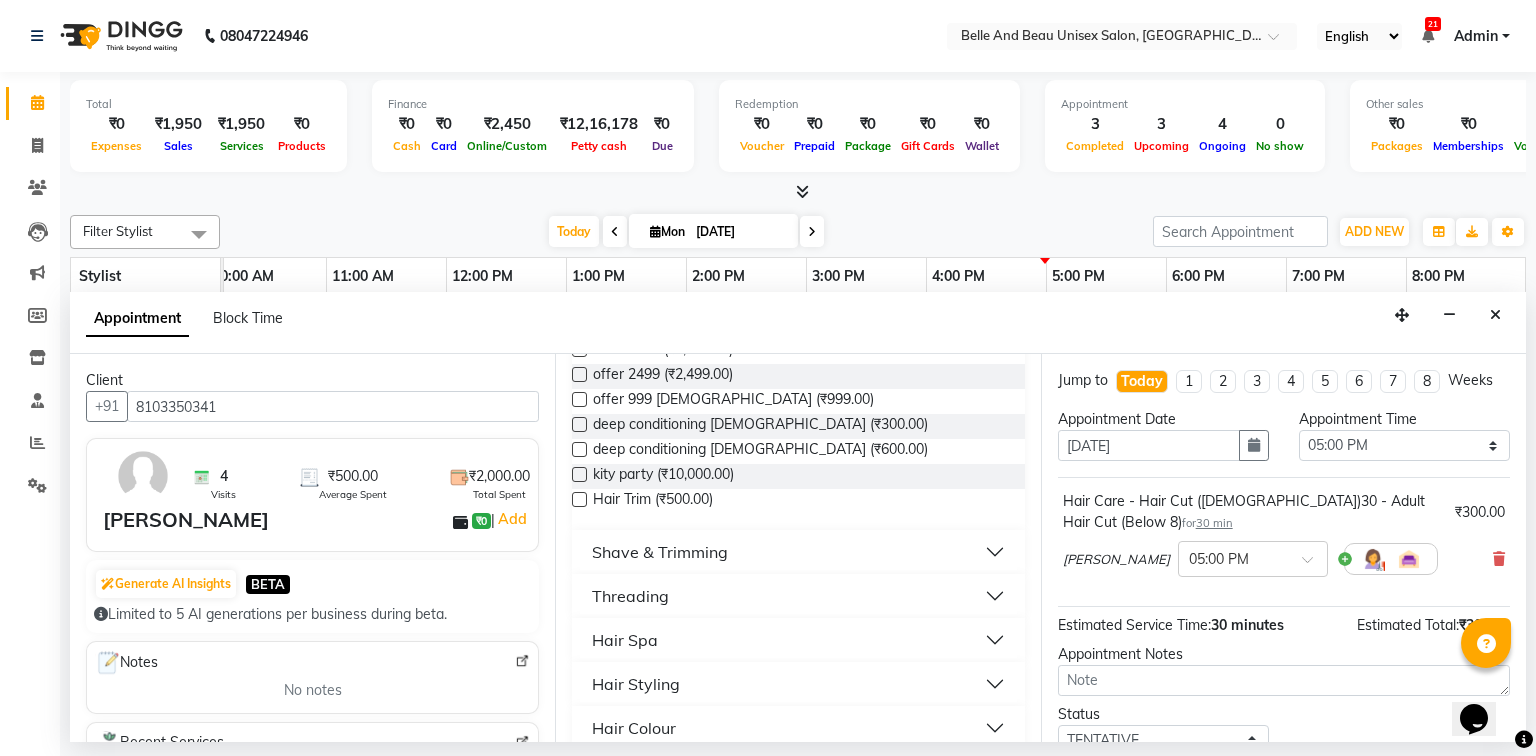 scroll, scrollTop: 640, scrollLeft: 0, axis: vertical 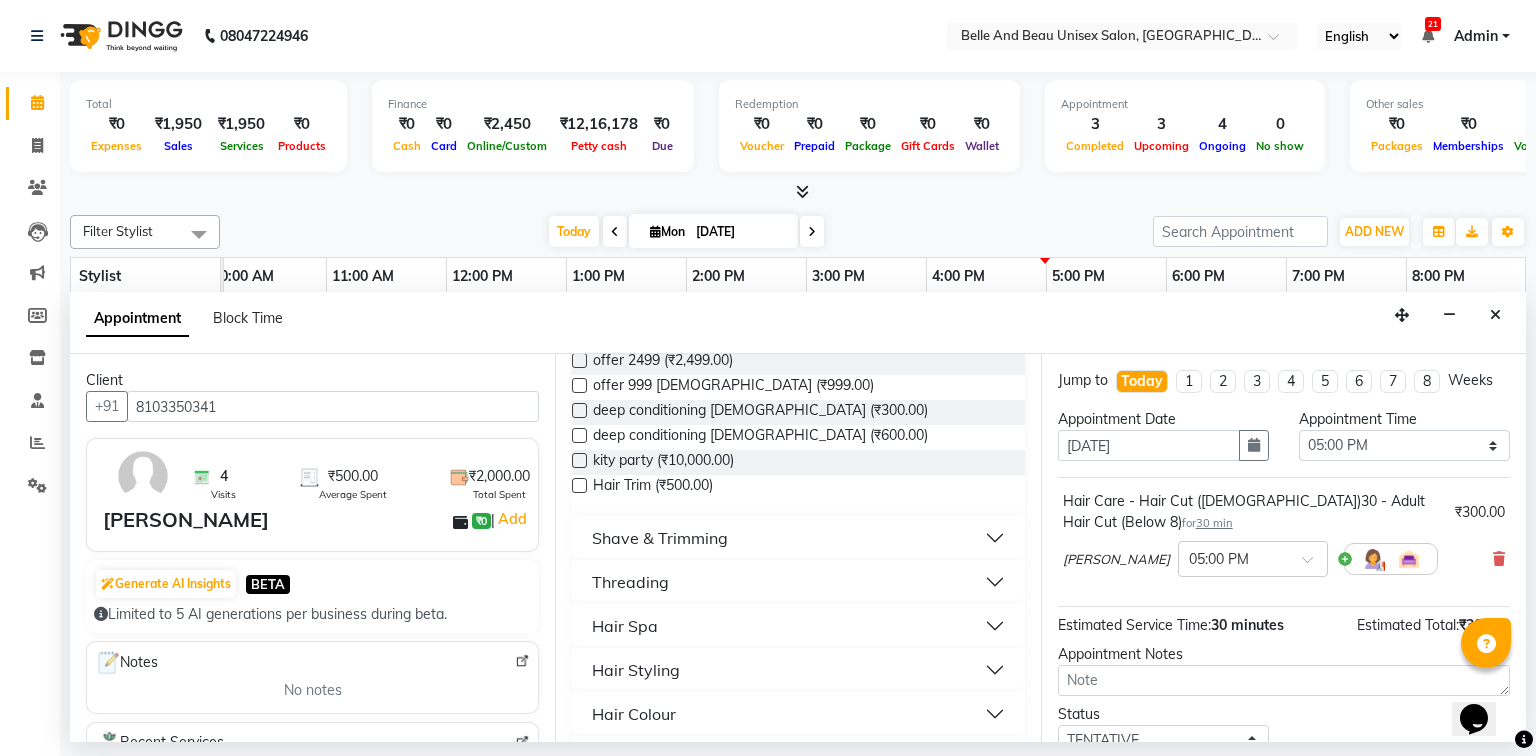 click on "Shave & Trimming" at bounding box center (798, 538) 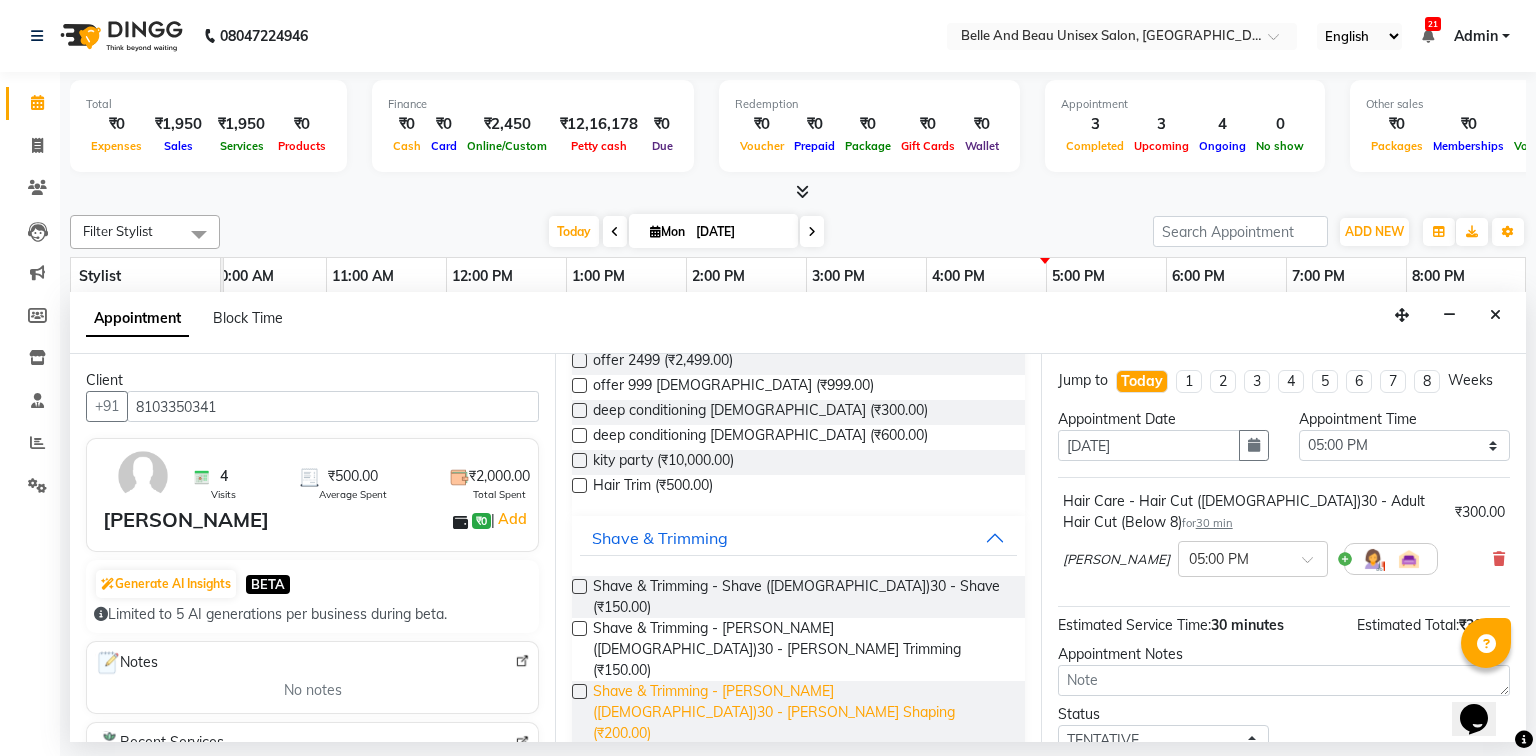 drag, startPoint x: 588, startPoint y: 657, endPoint x: 600, endPoint y: 658, distance: 12.0415945 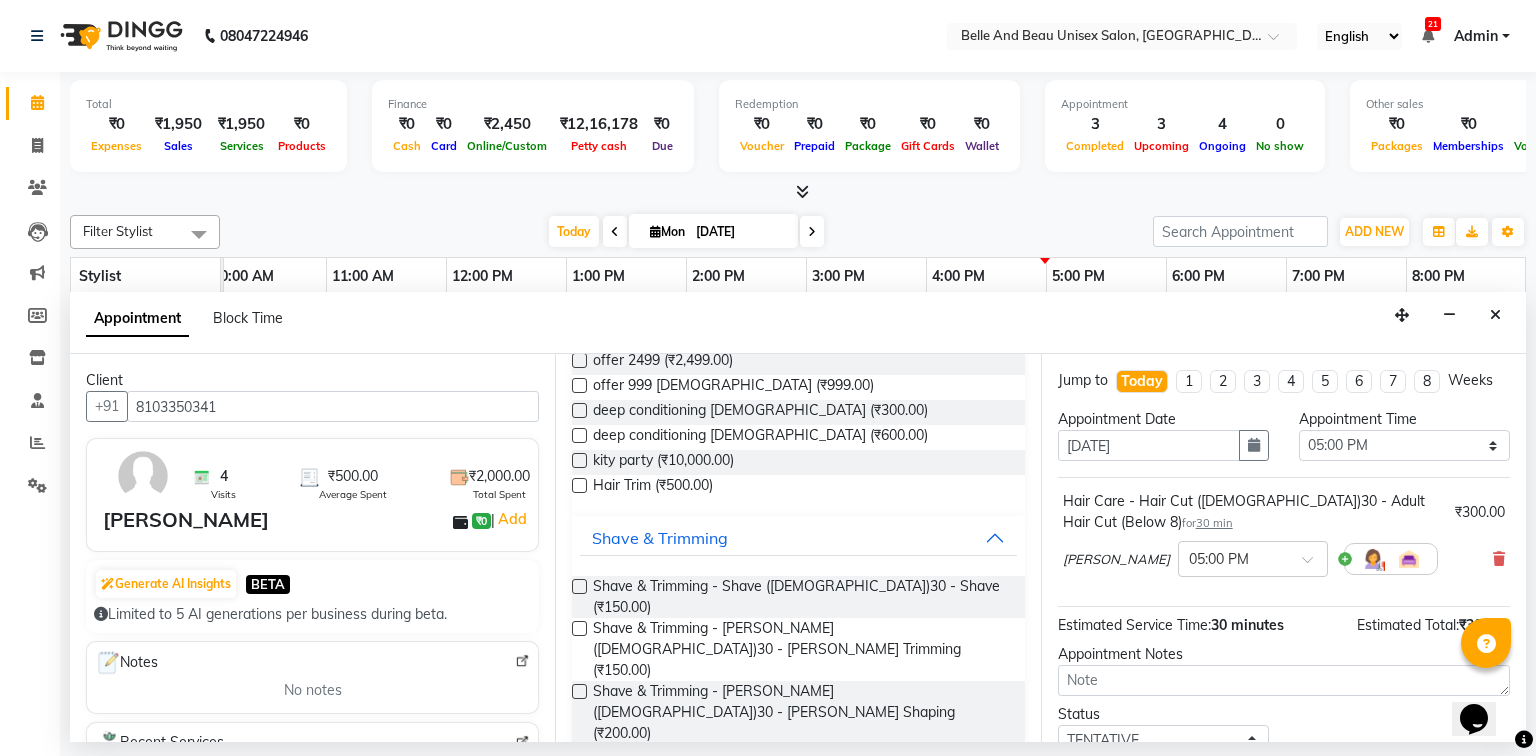 scroll, scrollTop: 139, scrollLeft: 0, axis: vertical 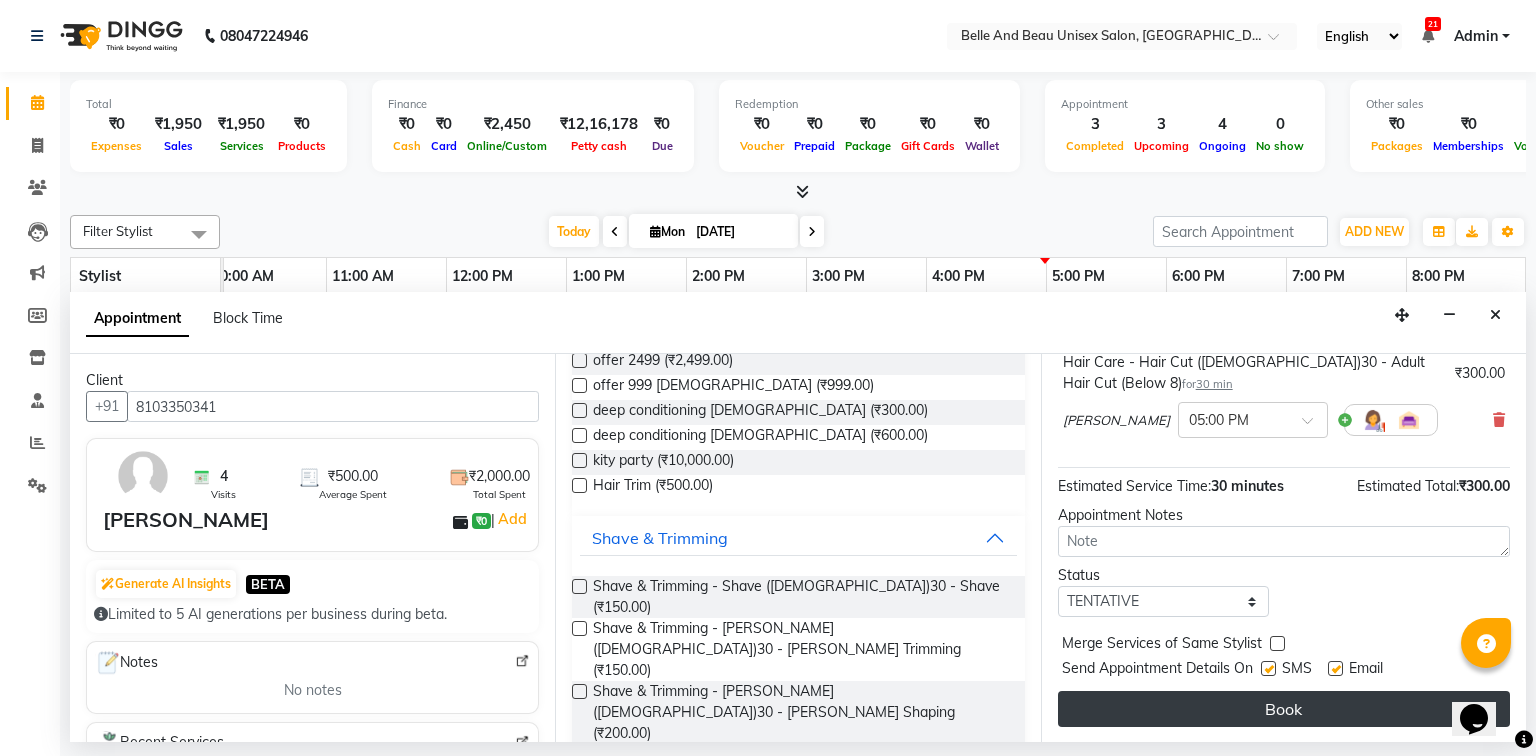 click on "Book" at bounding box center [1284, 709] 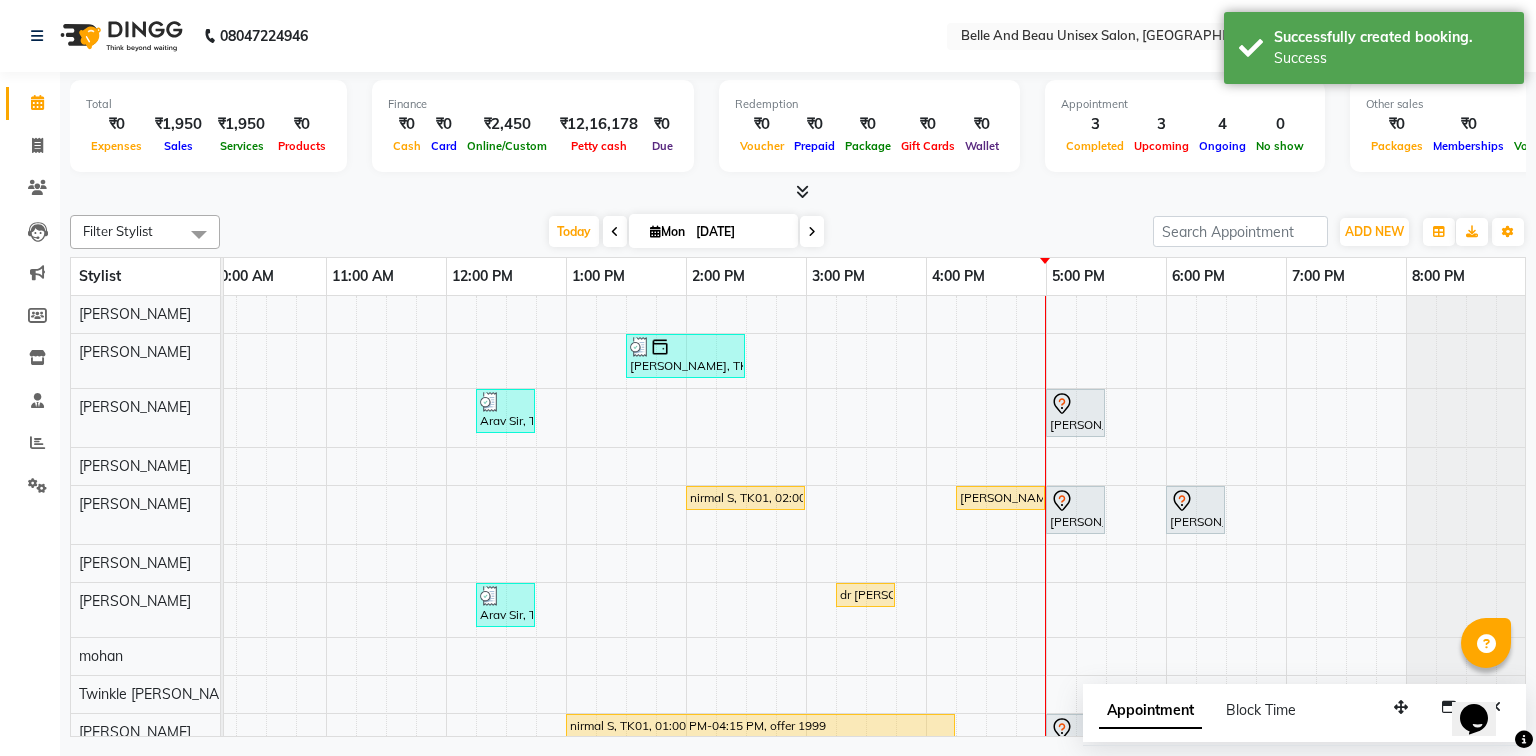 scroll, scrollTop: 163, scrollLeft: 258, axis: both 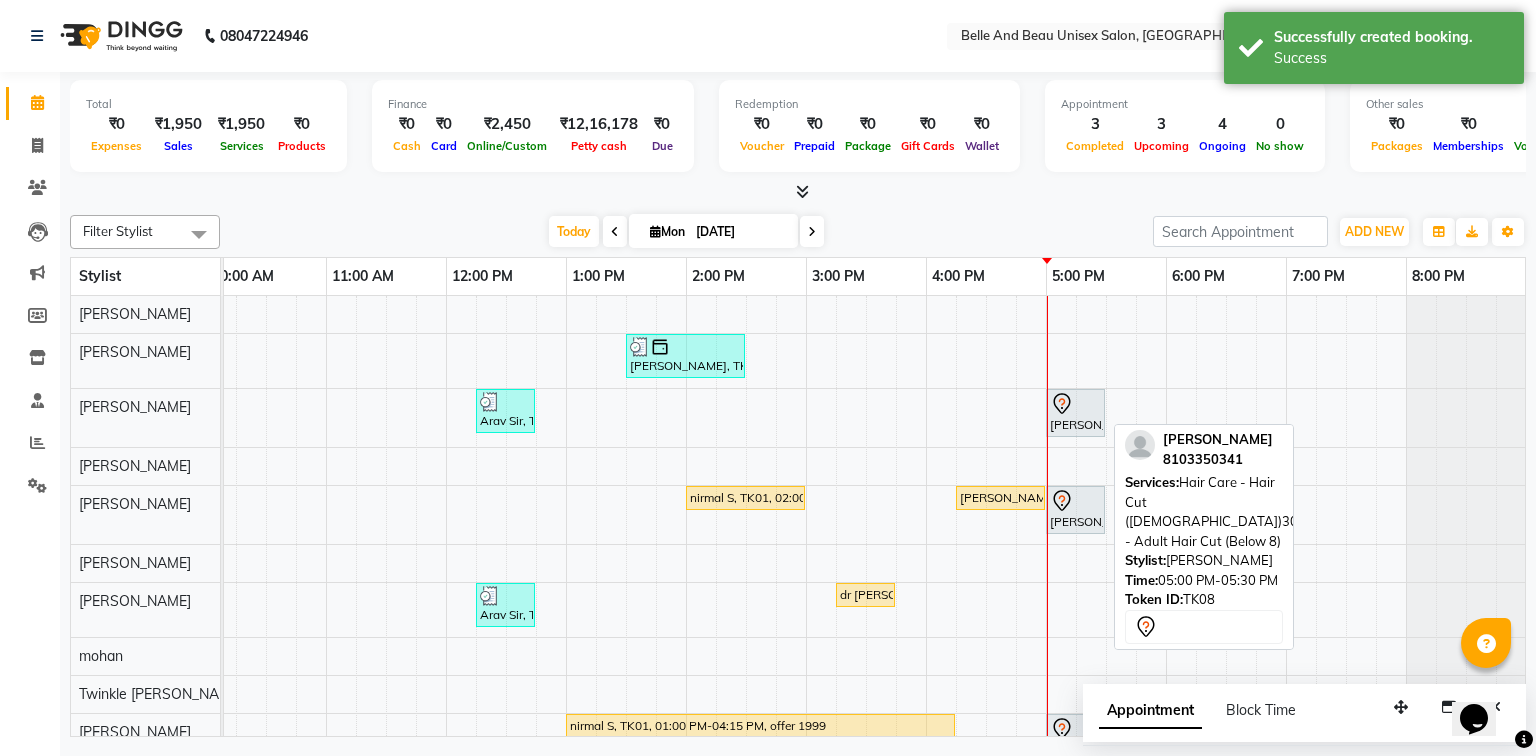 click on "[PERSON_NAME], TK08, 05:00 PM-05:30 PM, Hair Care - Hair Cut ([DEMOGRAPHIC_DATA])30 - Adult Hair Cut (Below 8)" at bounding box center [1075, 413] 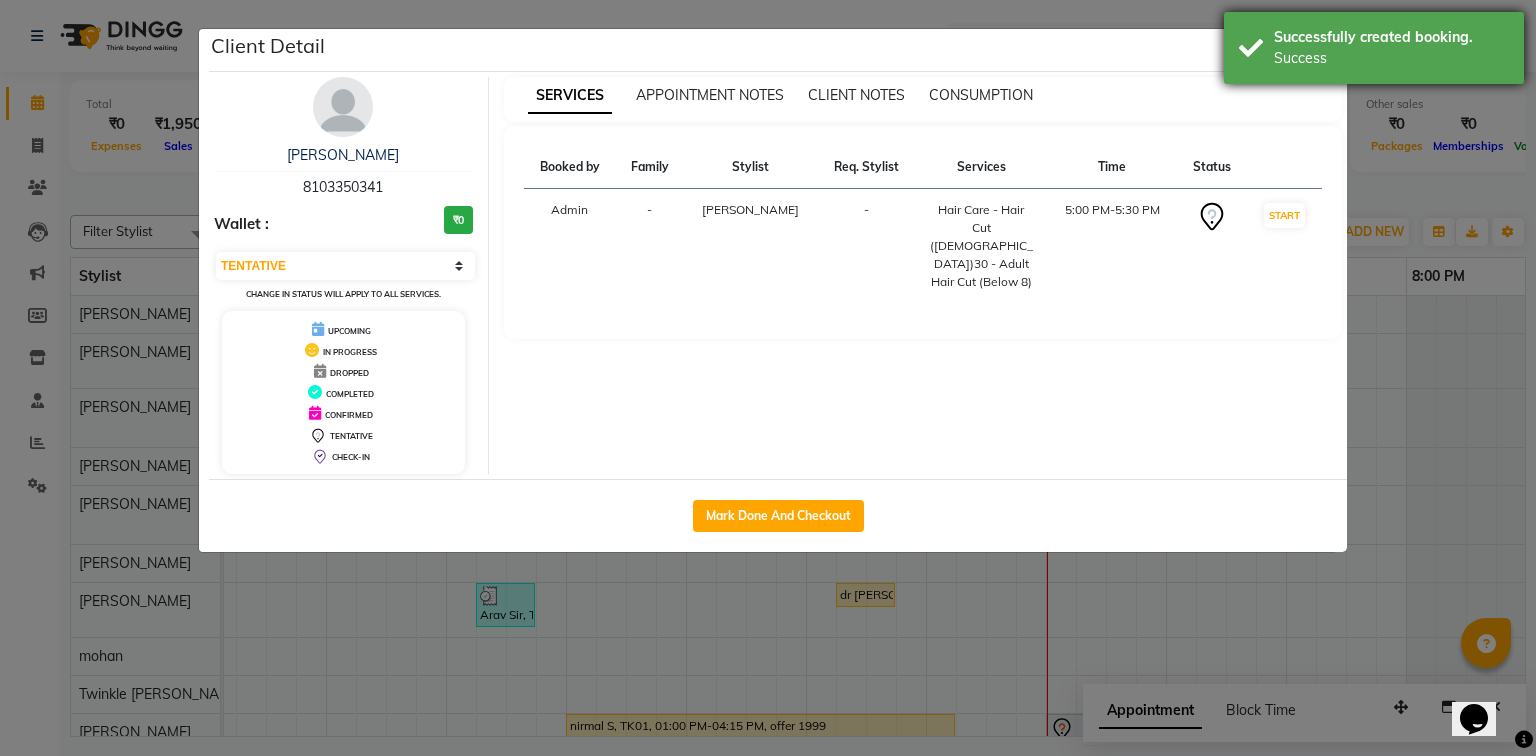 click on "Successfully created booking.   Success" at bounding box center (1374, 48) 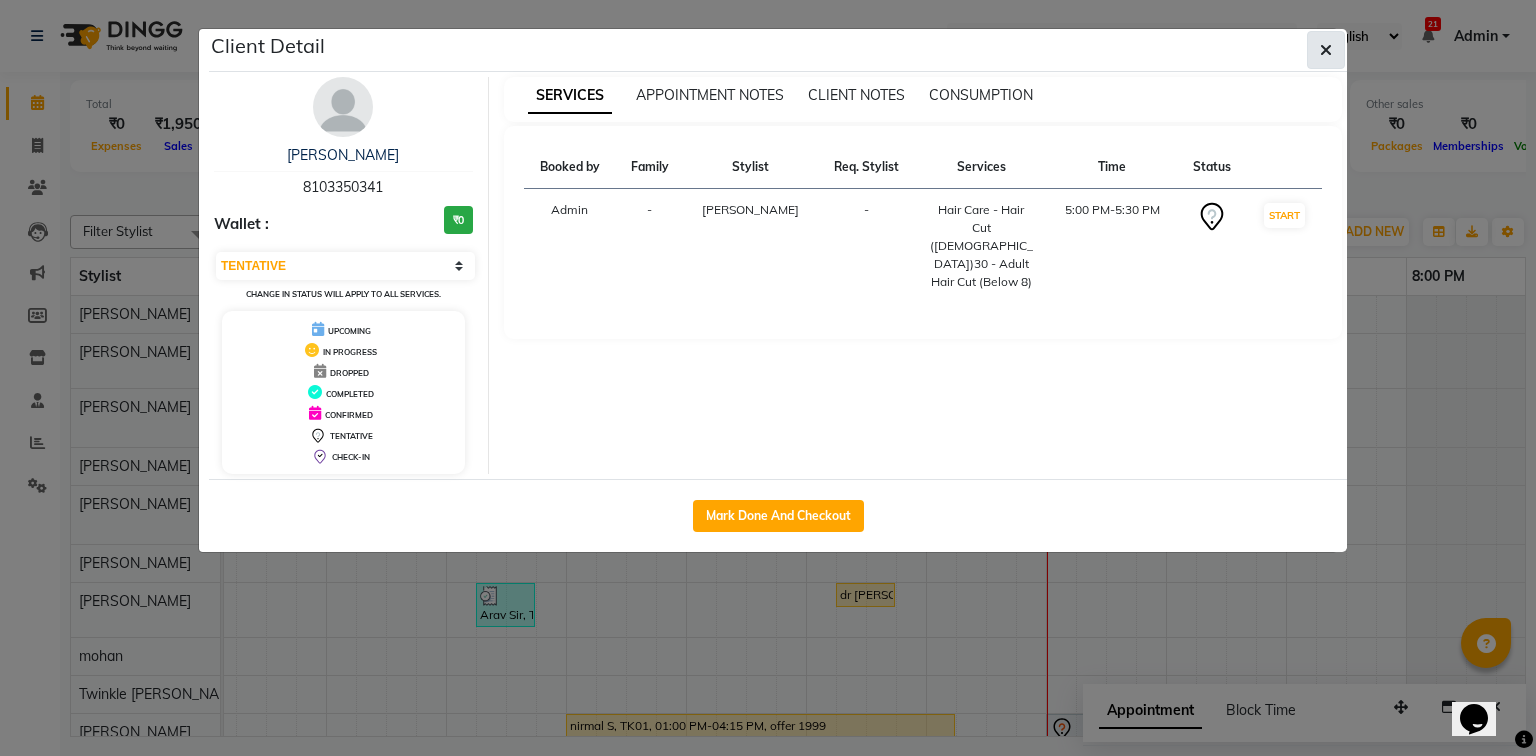 click 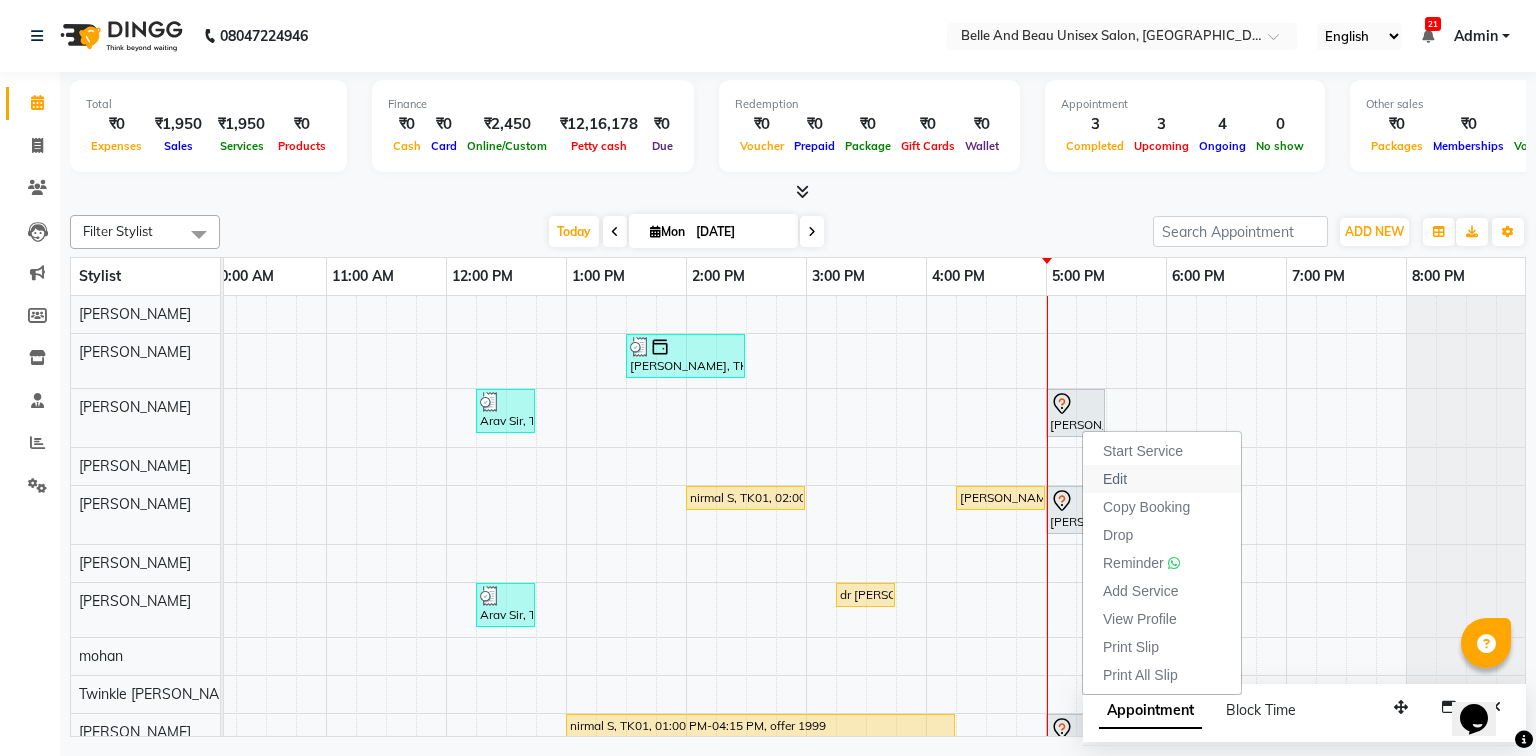 click on "Edit" at bounding box center (1162, 479) 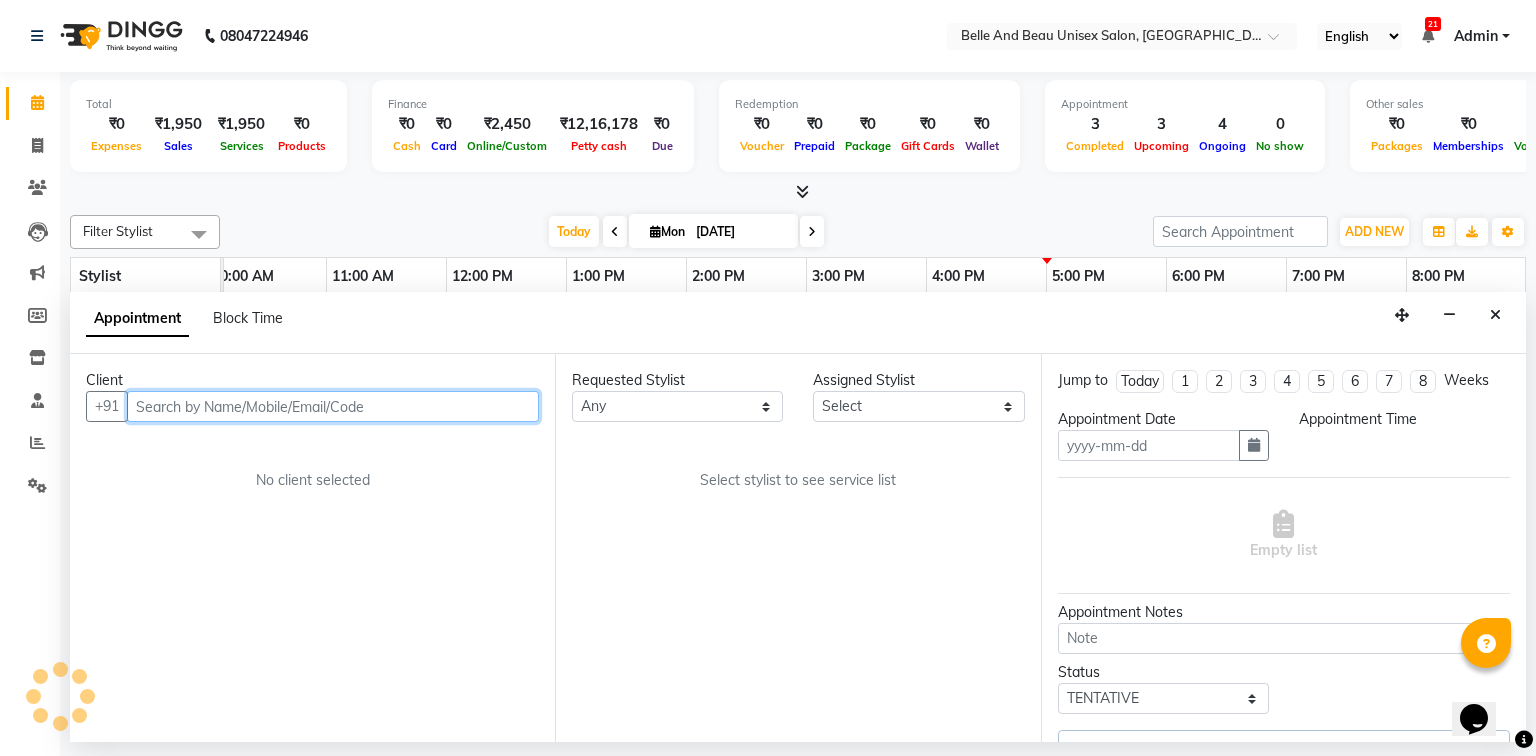 type on "[DATE]" 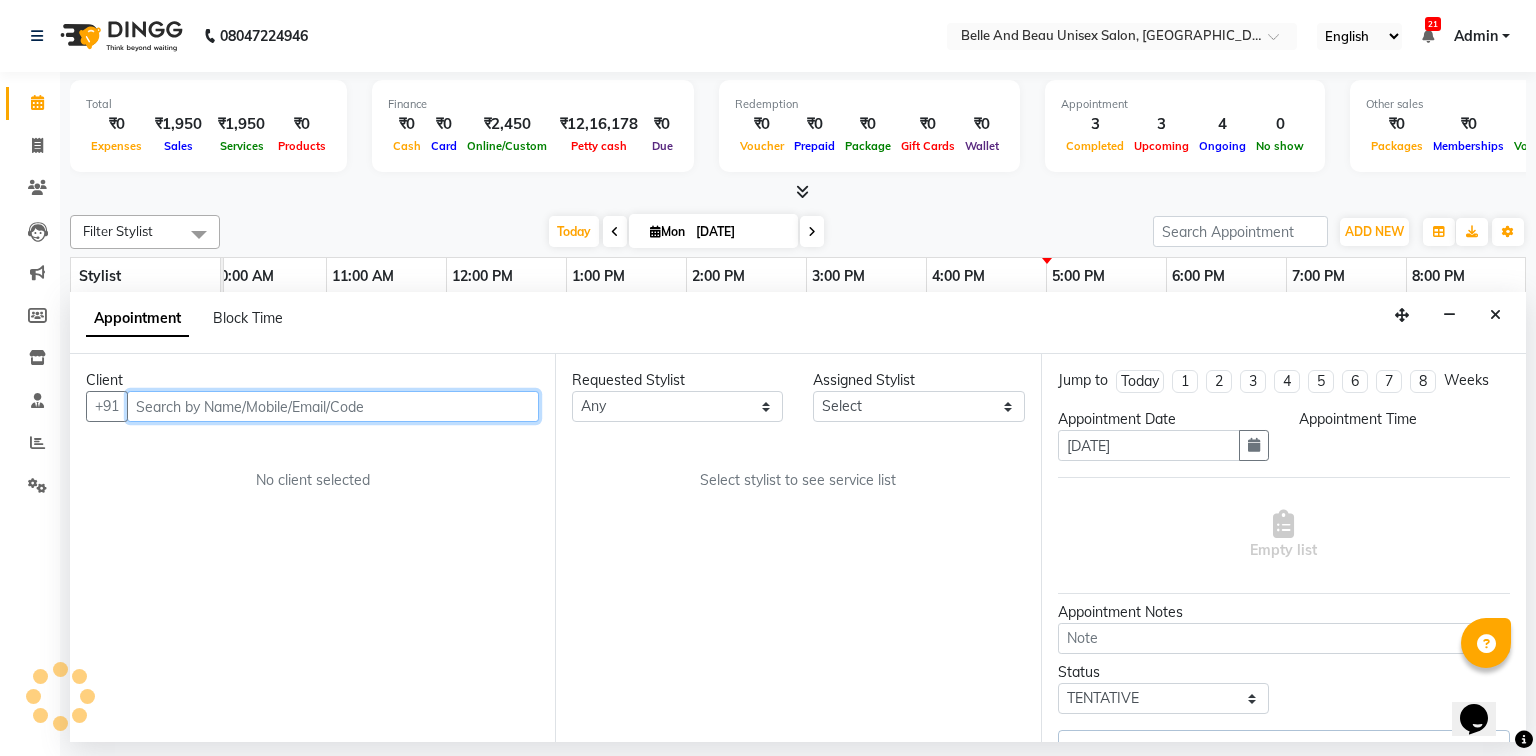 scroll, scrollTop: 0, scrollLeft: 258, axis: horizontal 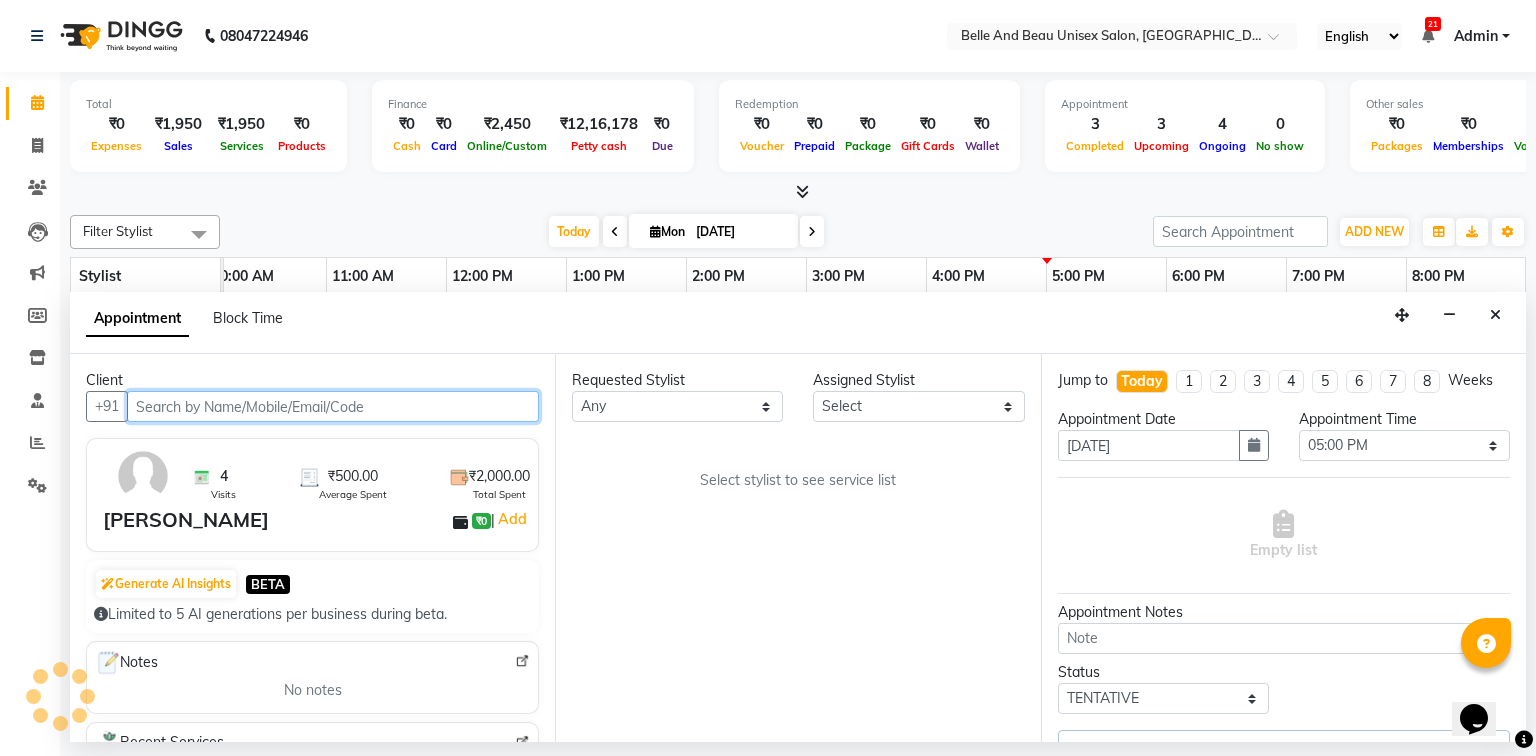 select on "59227" 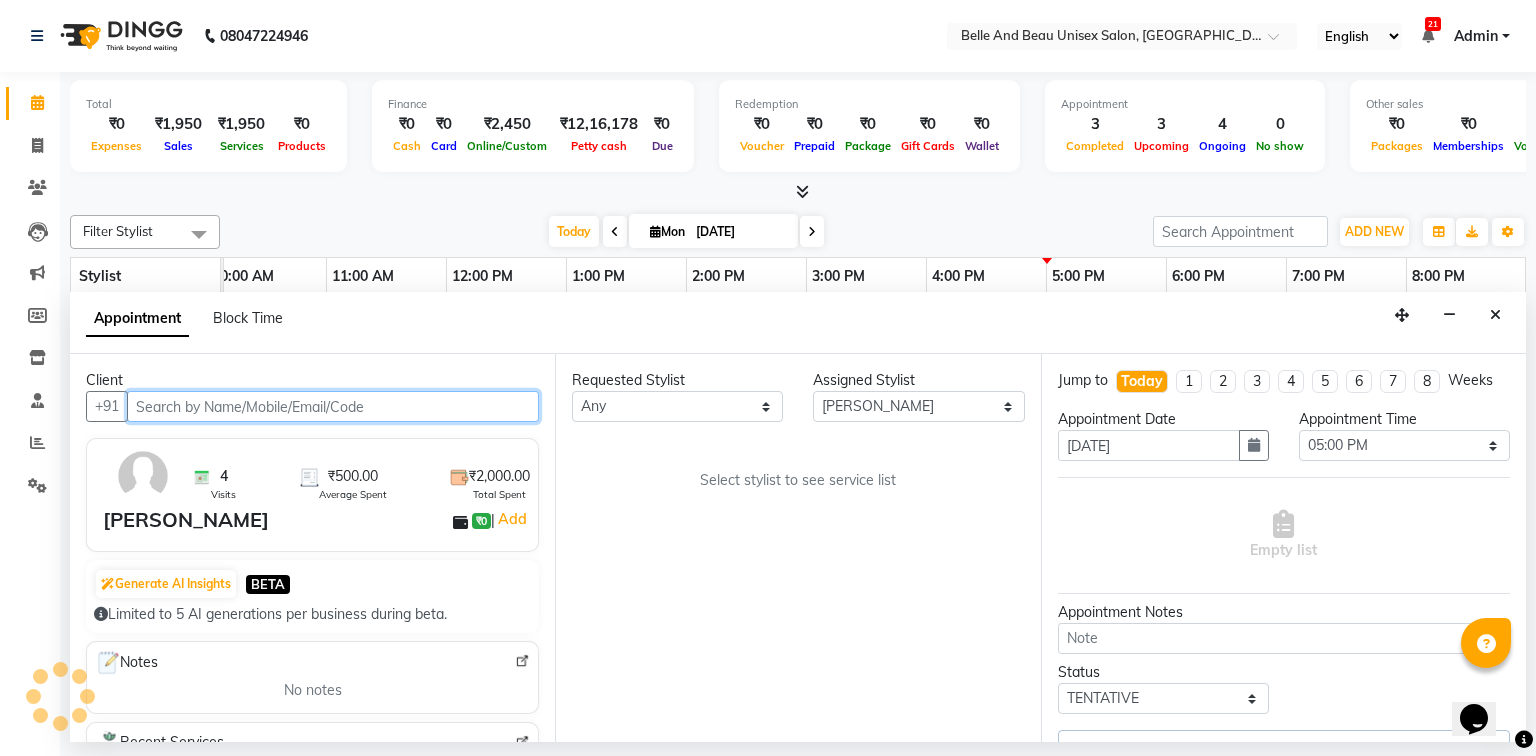 select on "3555" 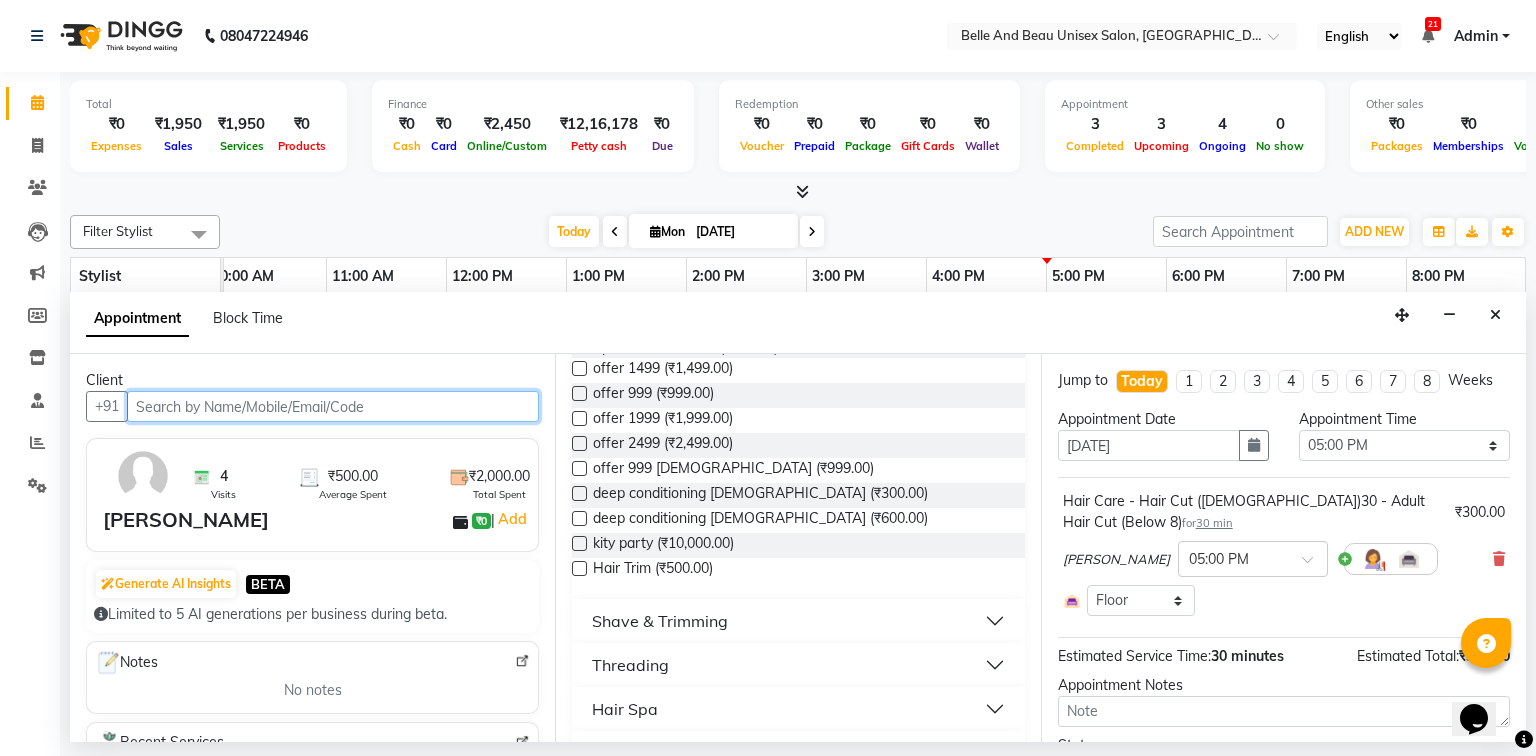 scroll, scrollTop: 560, scrollLeft: 0, axis: vertical 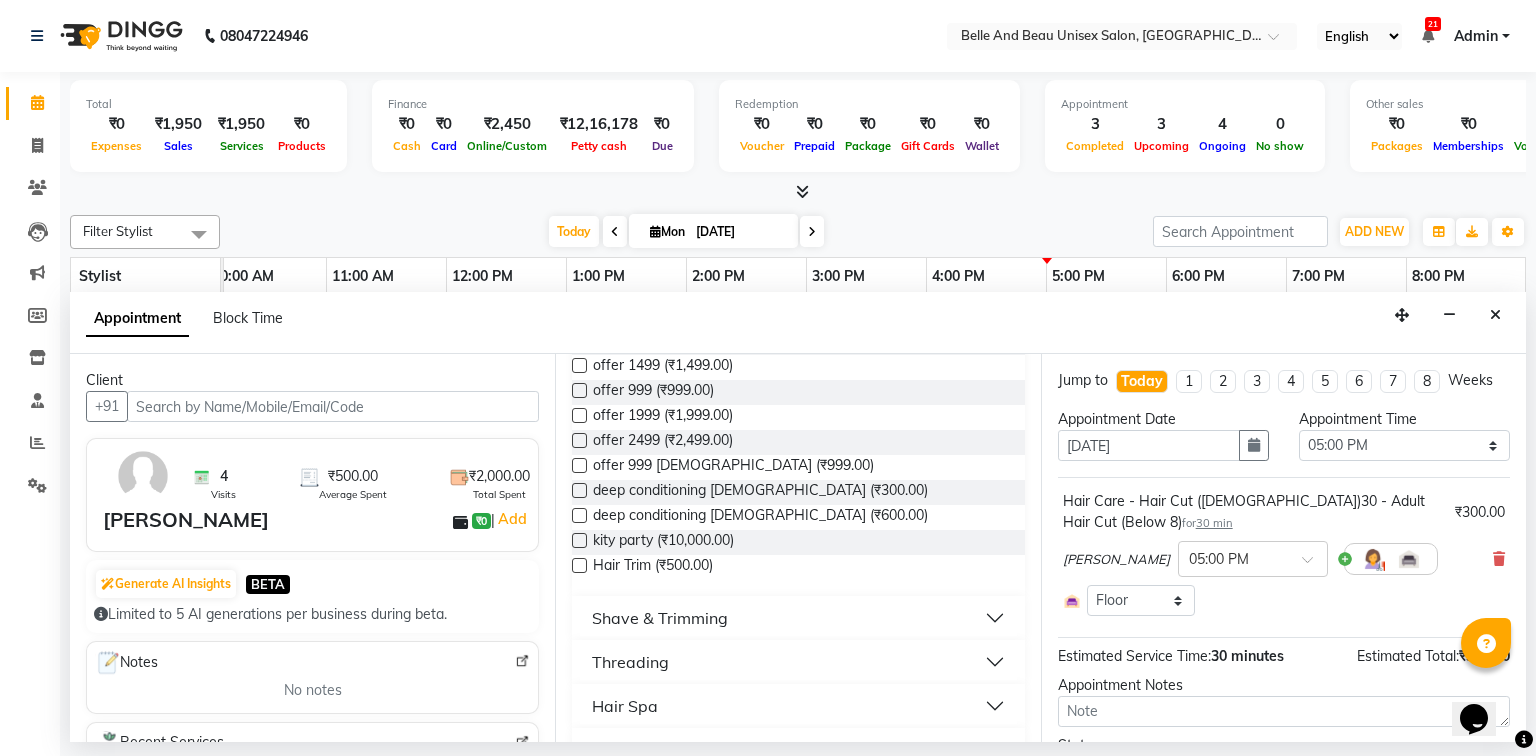 click on "Shave & Trimming" at bounding box center [798, 618] 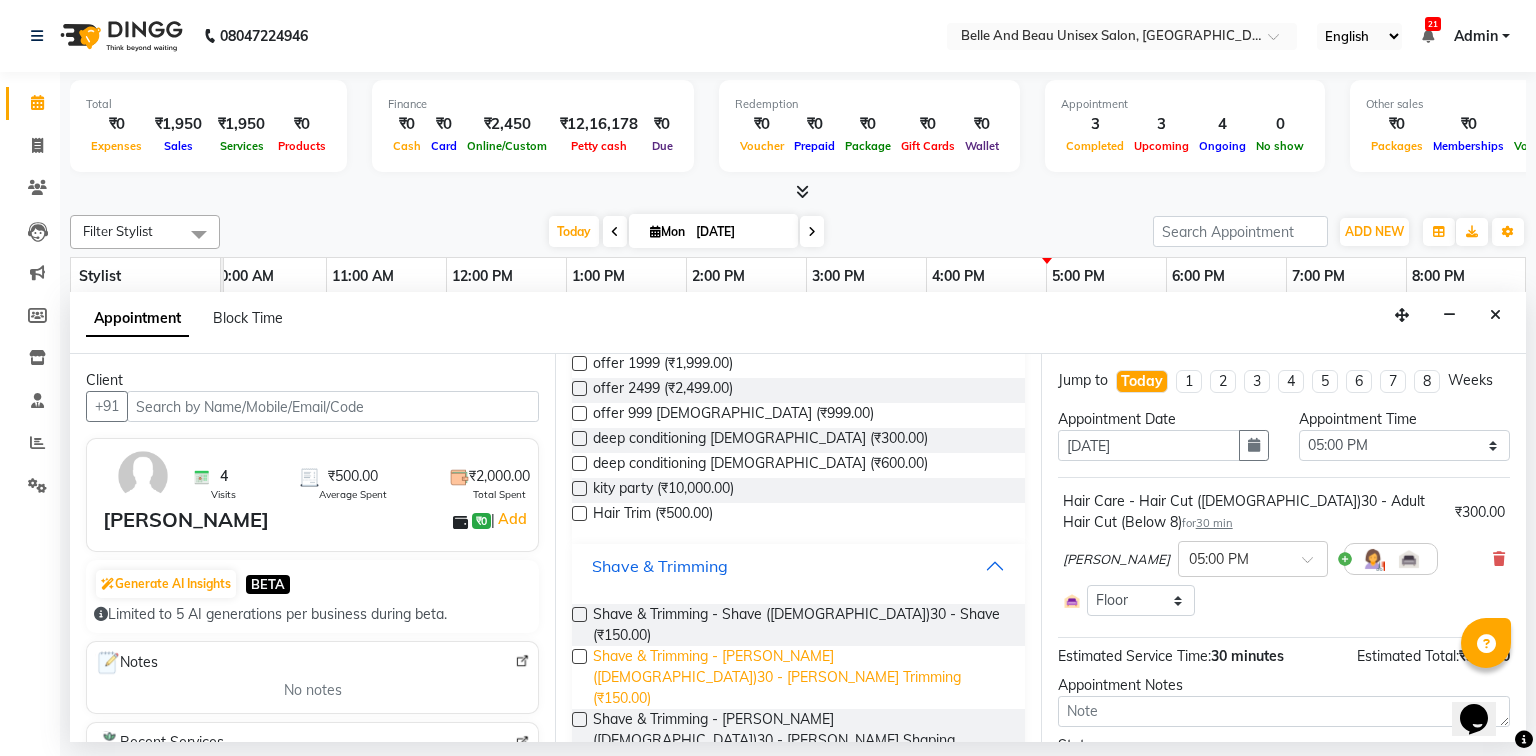 scroll, scrollTop: 640, scrollLeft: 0, axis: vertical 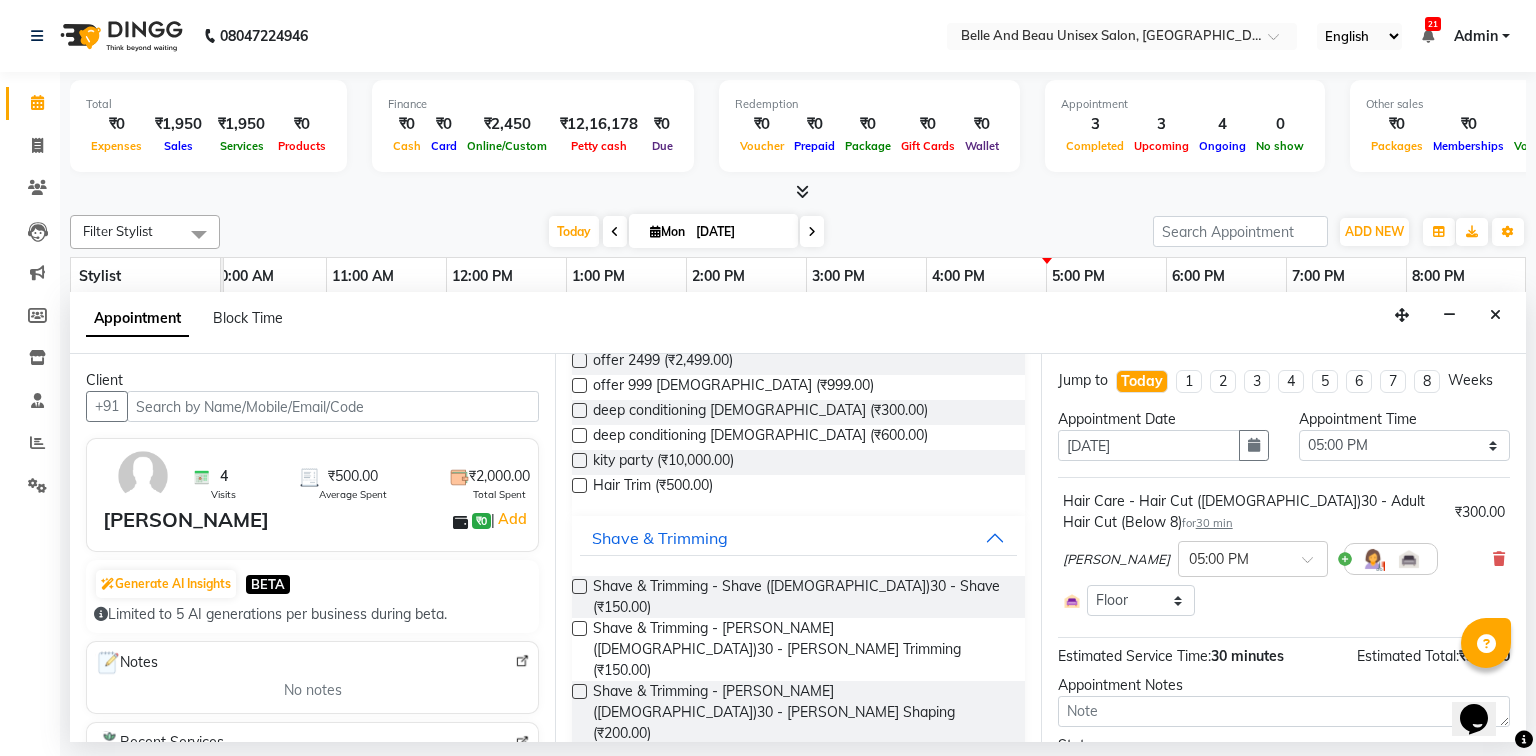 click at bounding box center [579, 691] 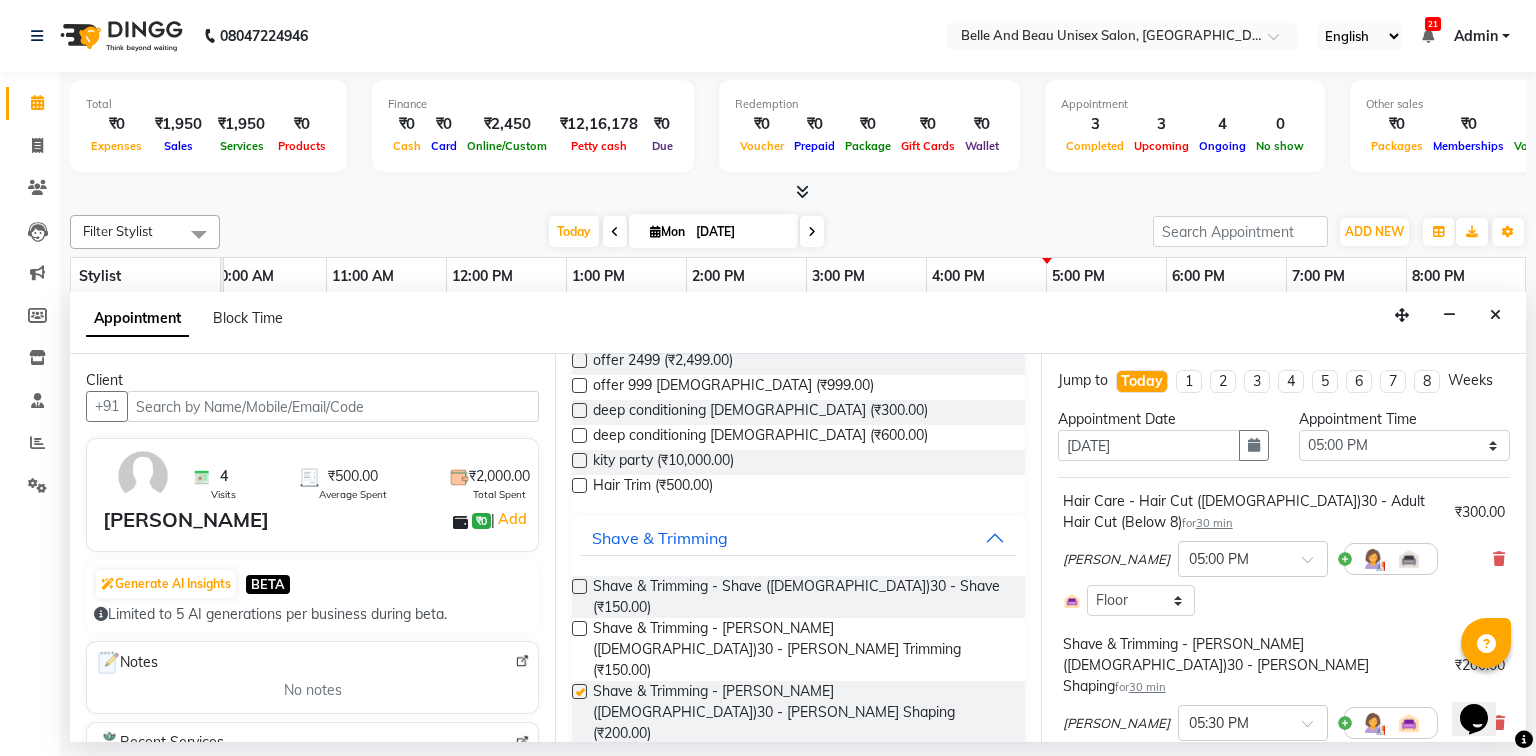 checkbox on "false" 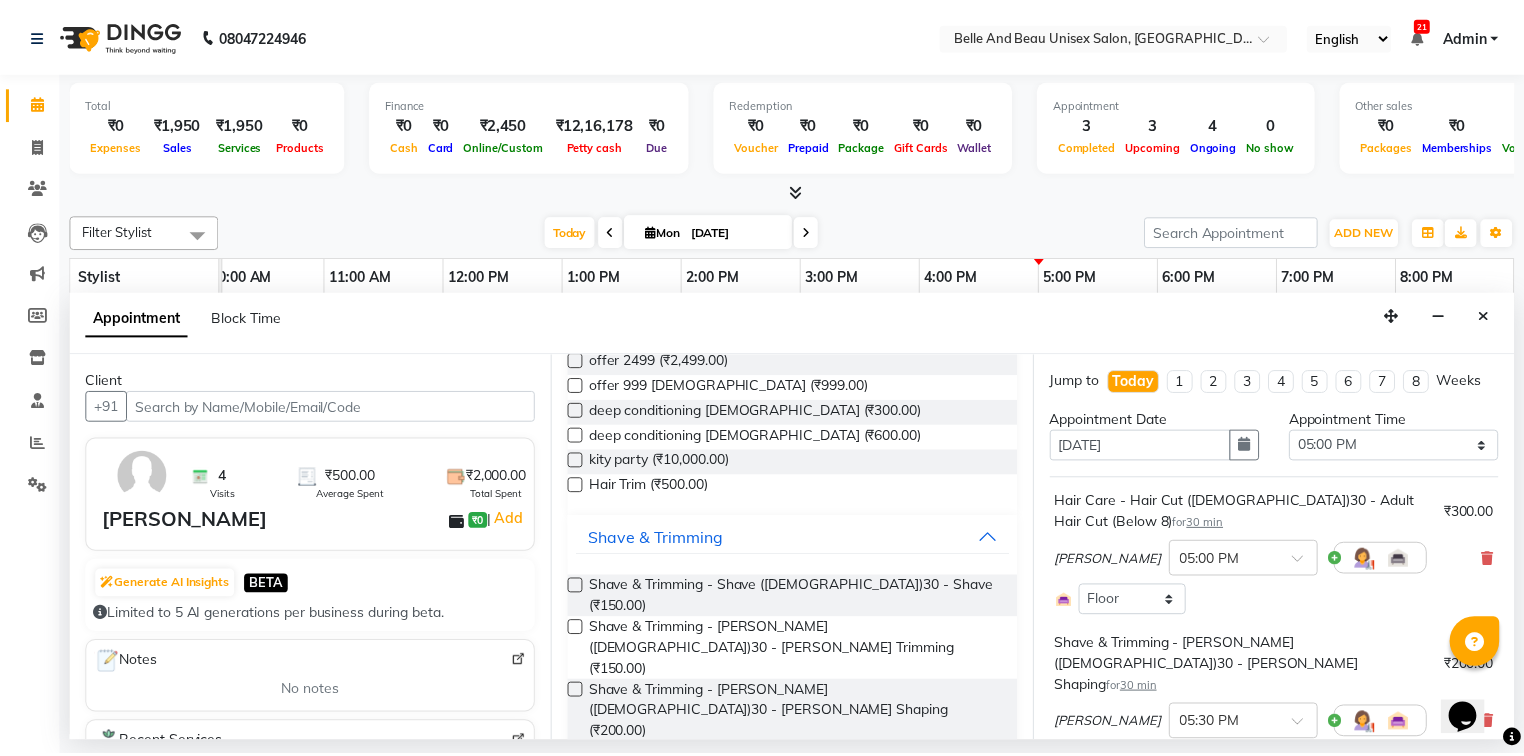 scroll, scrollTop: 224, scrollLeft: 0, axis: vertical 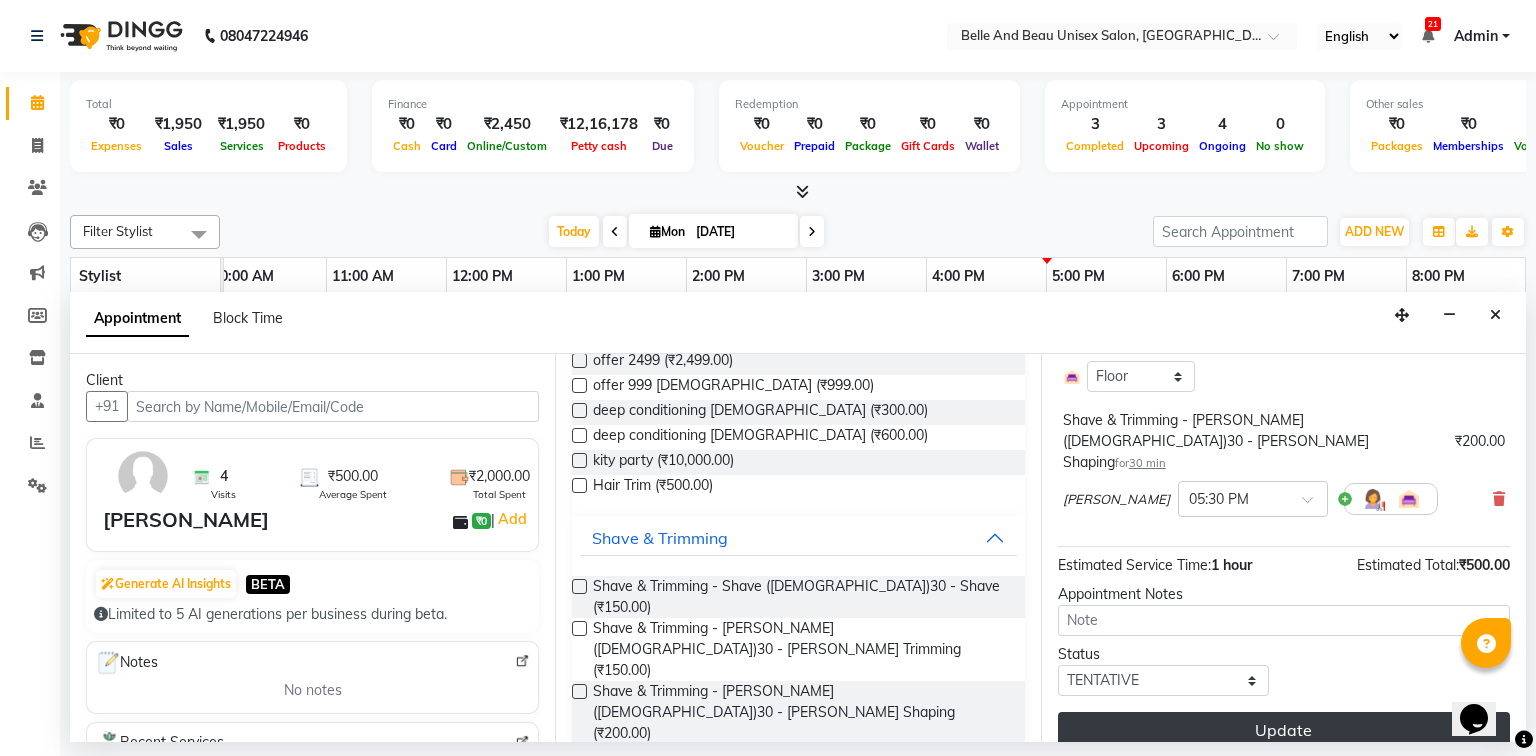 click on "Update" at bounding box center (1284, 730) 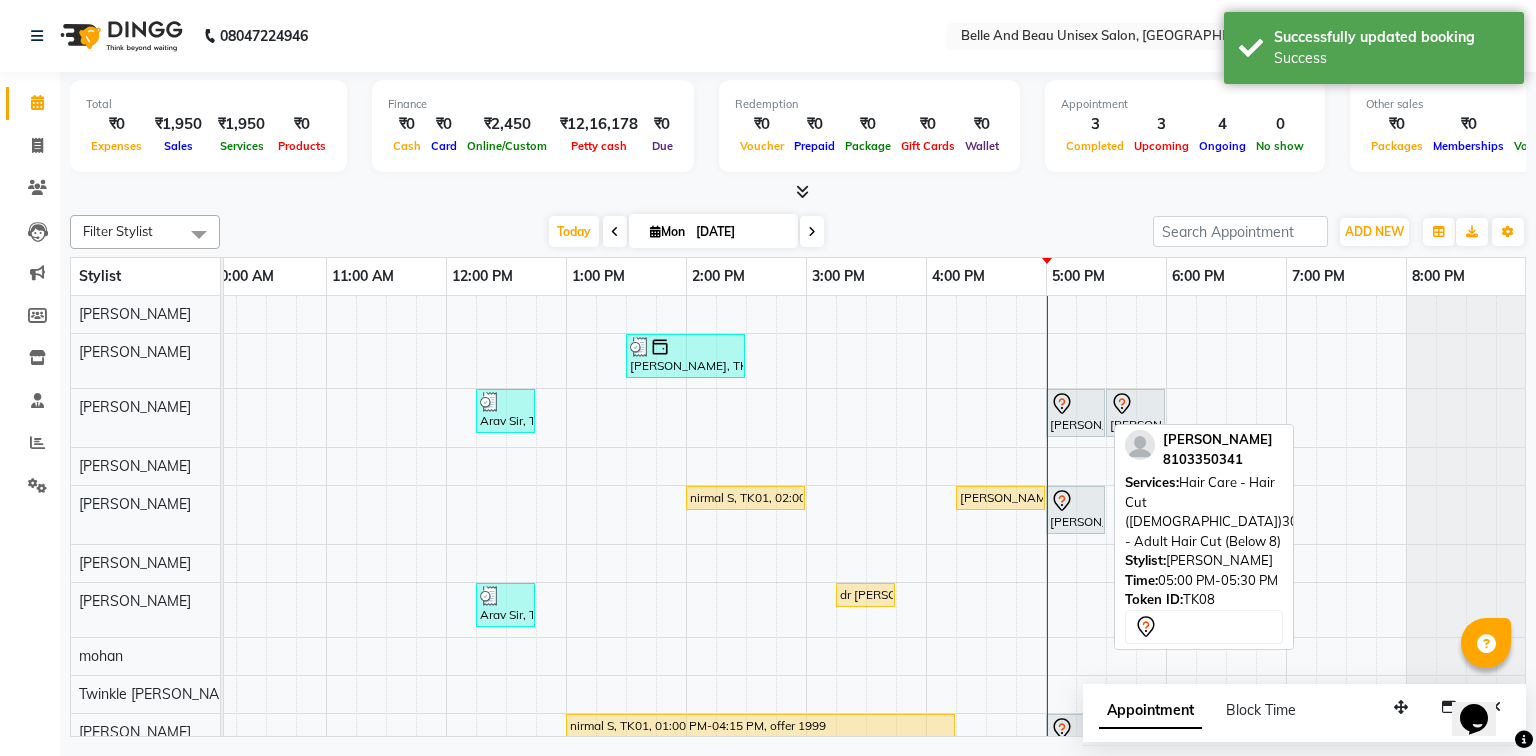 click on "[PERSON_NAME], TK08, 05:00 PM-05:30 PM, Hair Care - Hair Cut ([DEMOGRAPHIC_DATA])30 - Adult Hair Cut (Below 8)" at bounding box center (1075, 413) 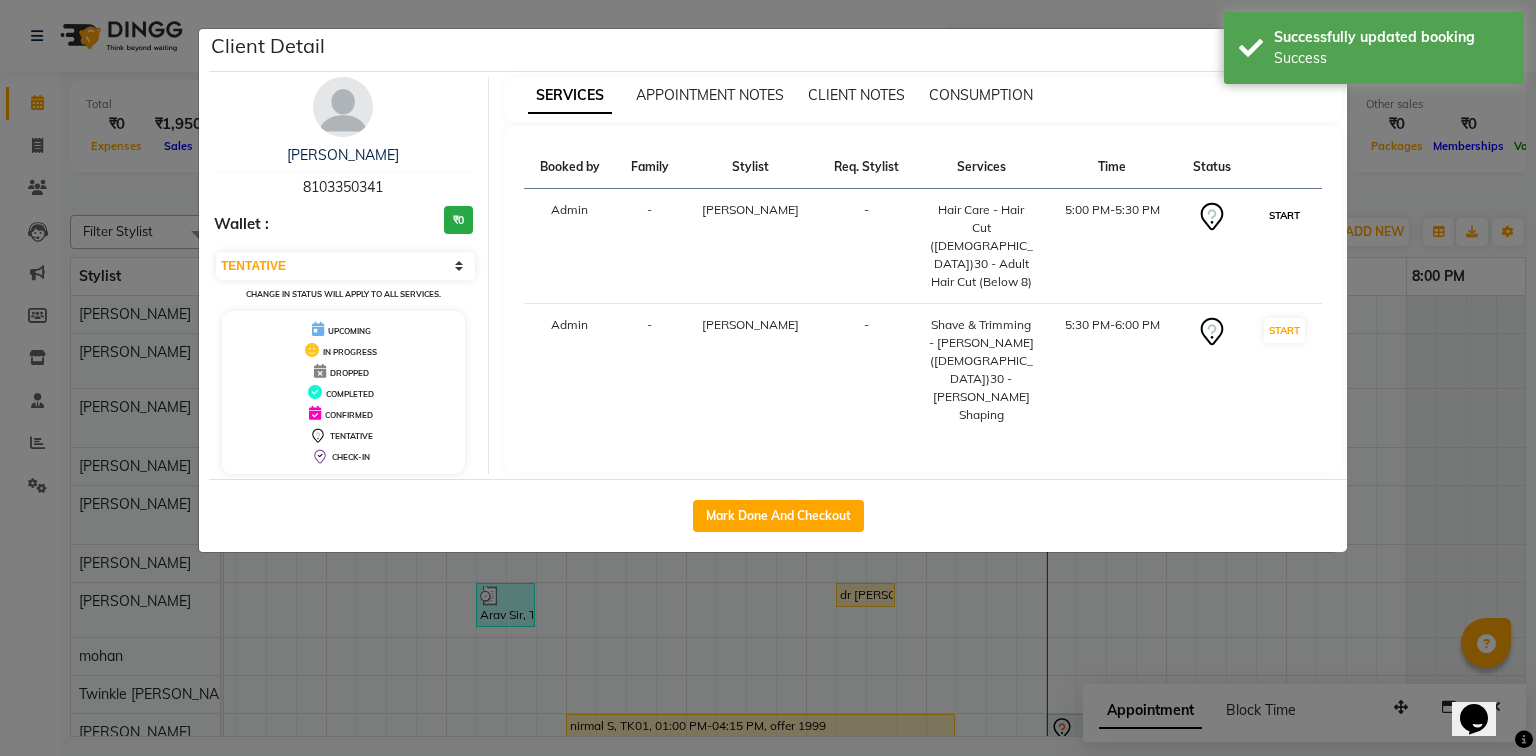 click on "START" at bounding box center [1284, 215] 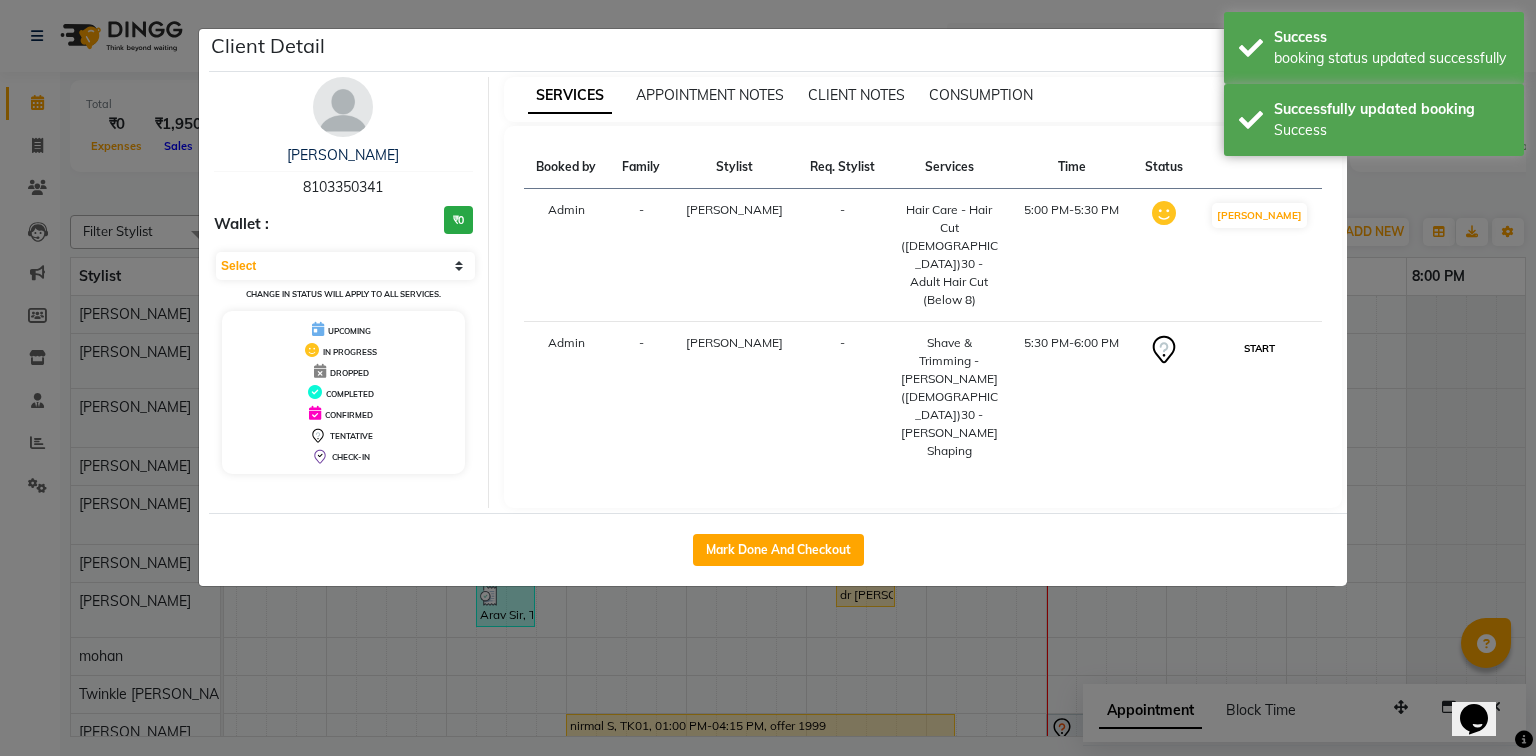 click on "START" at bounding box center [1259, 348] 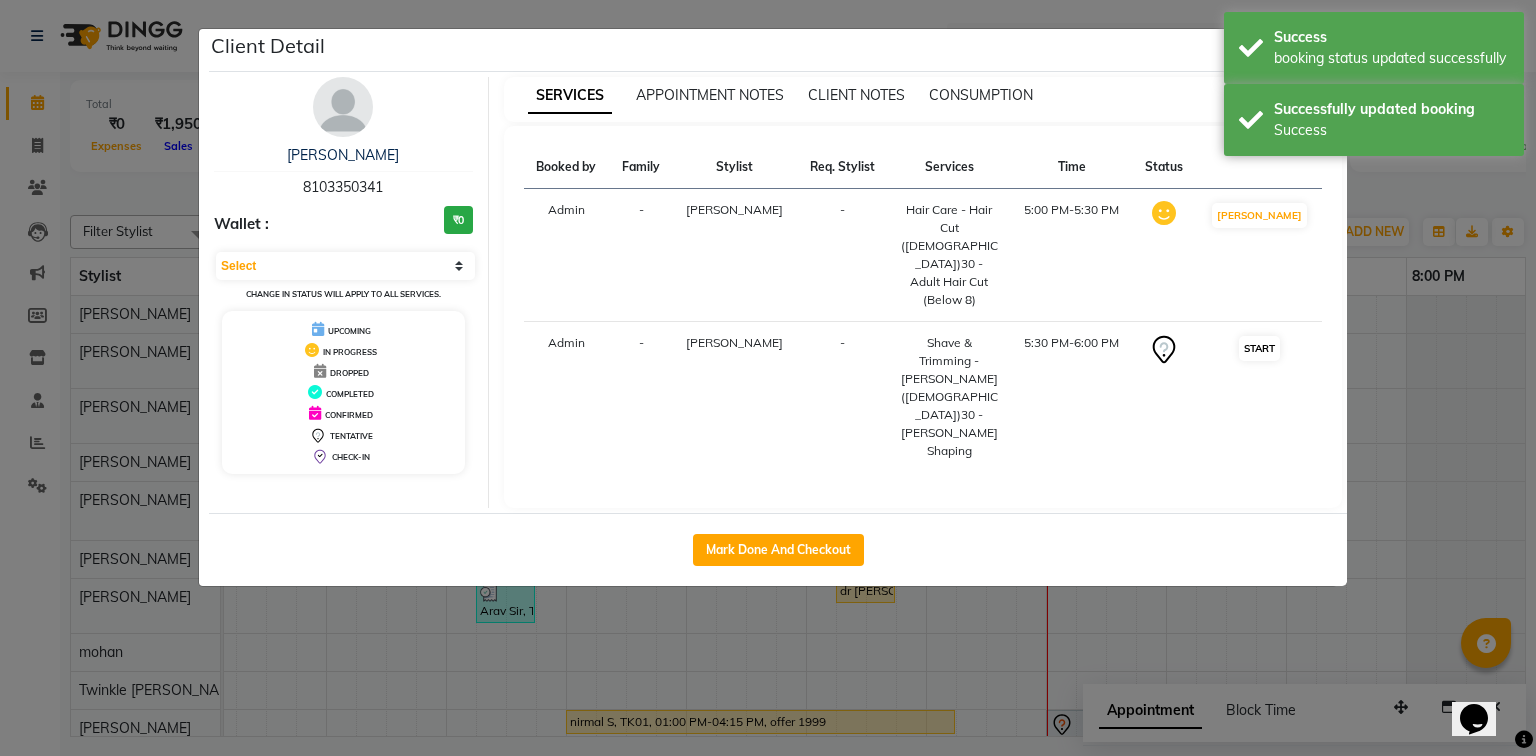 select on "1" 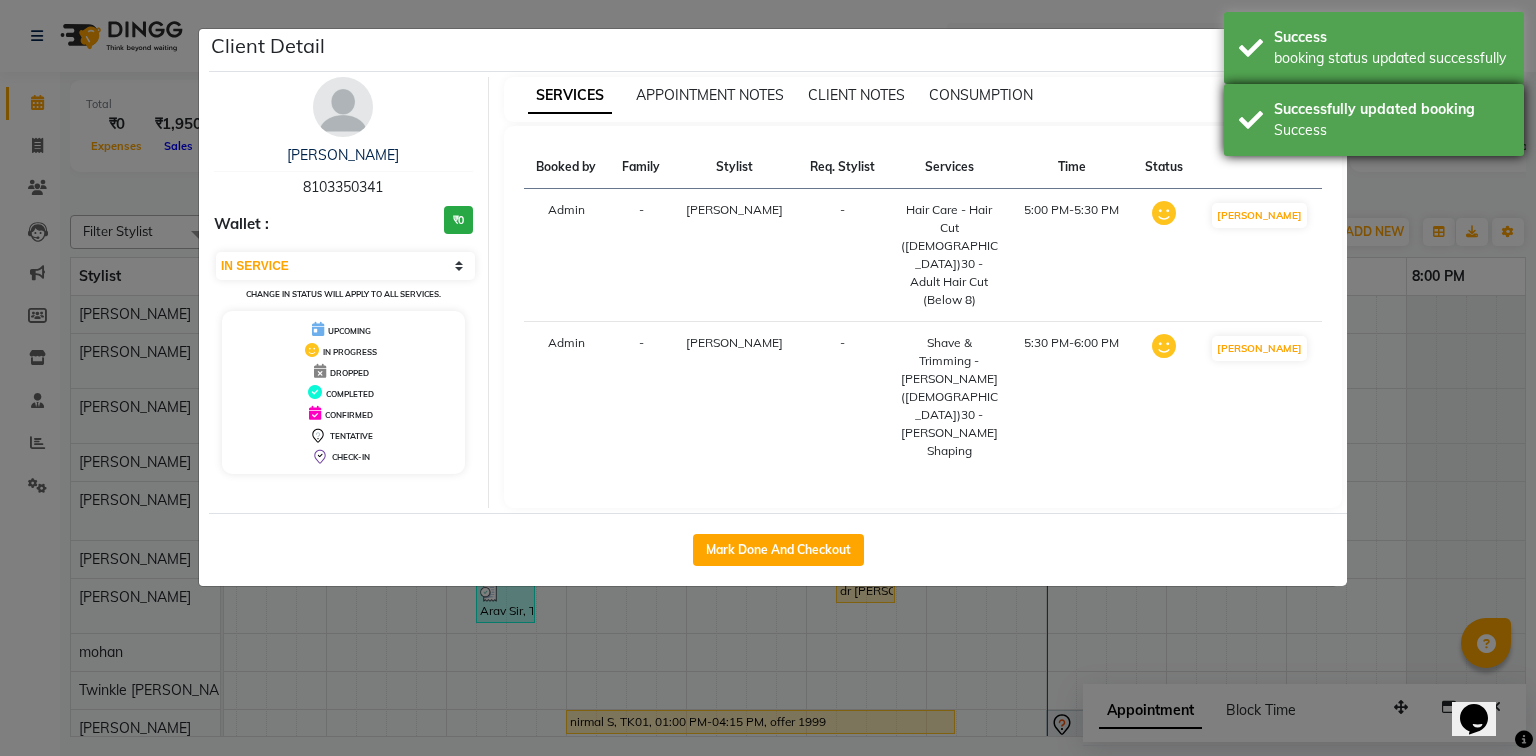 click on "Successfully updated booking" at bounding box center [1391, 109] 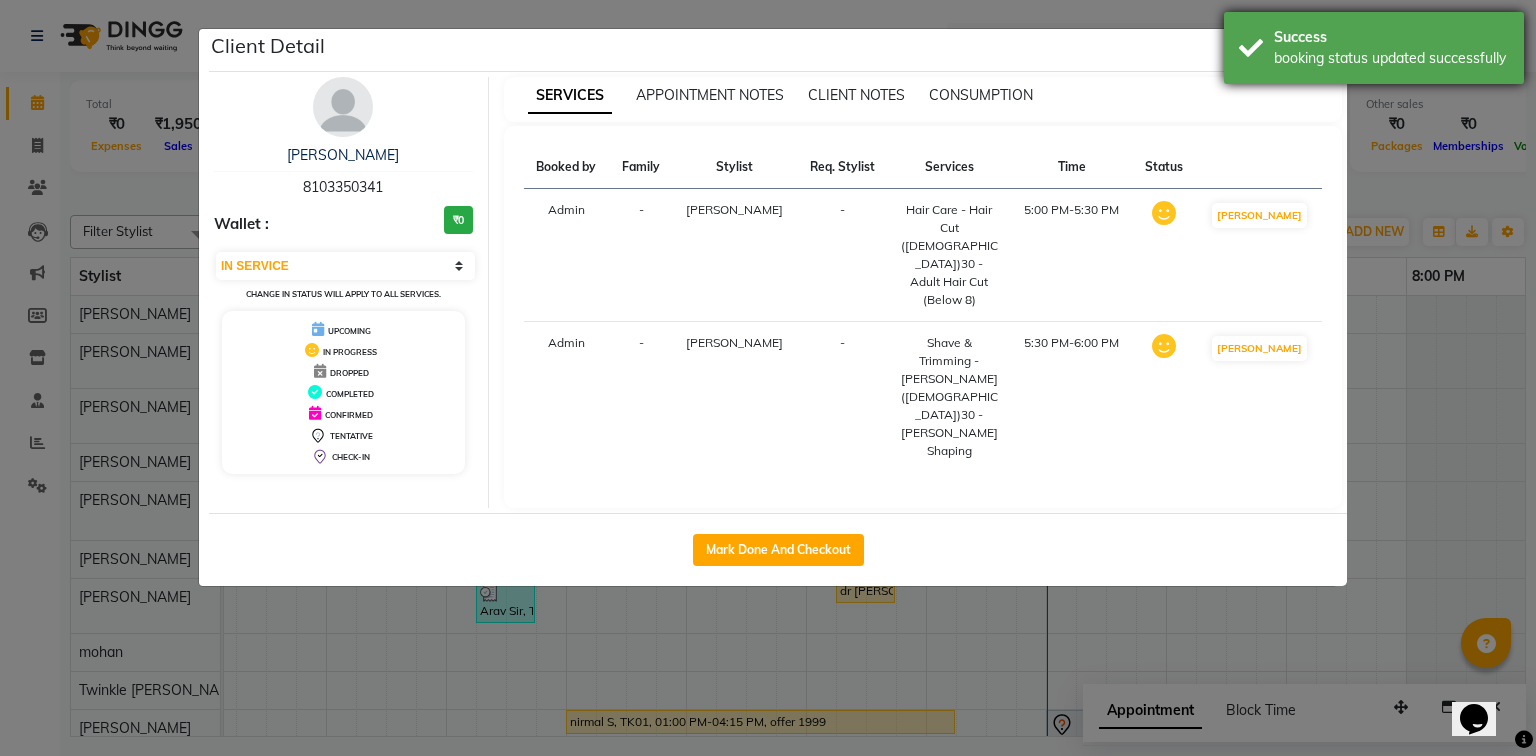 click on "Success" at bounding box center (1391, 37) 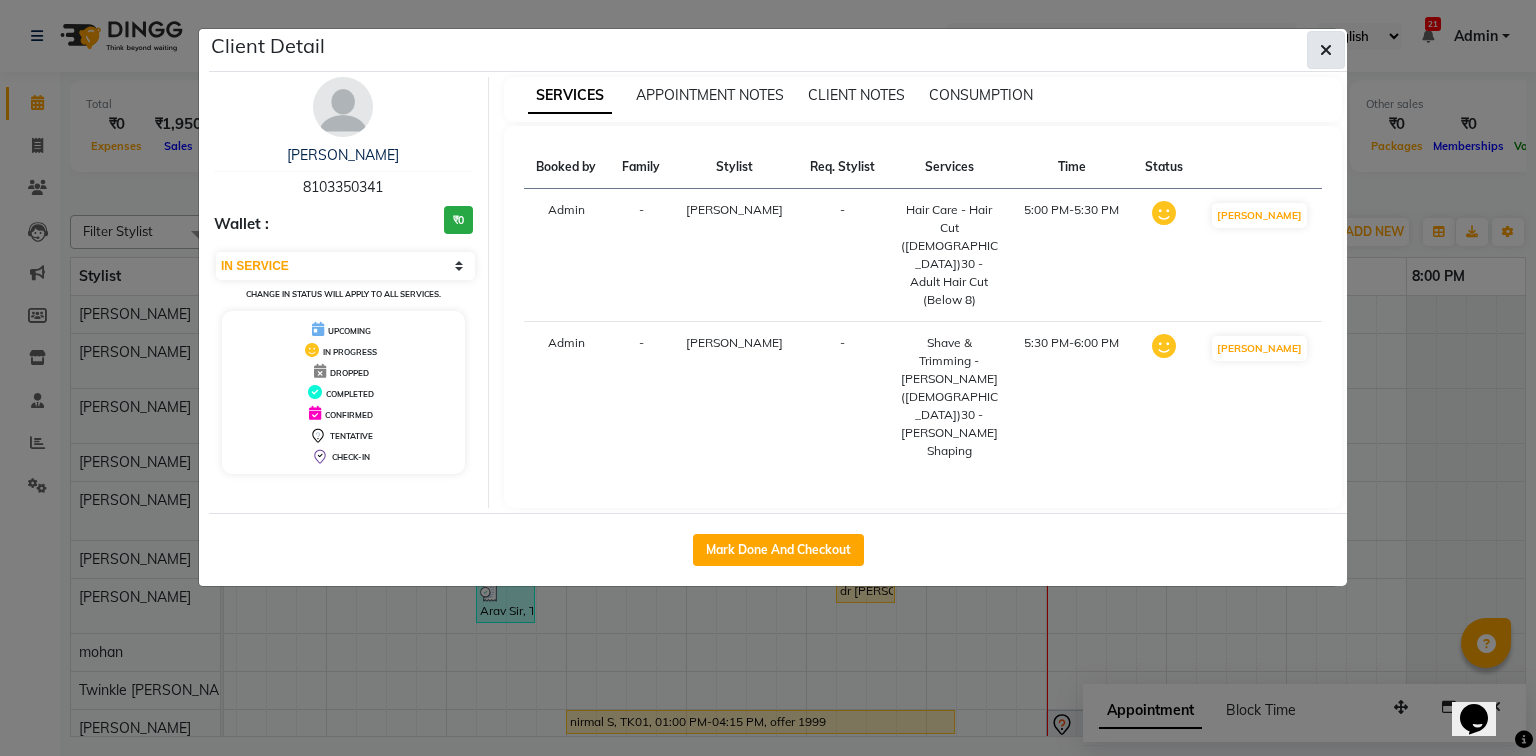 click 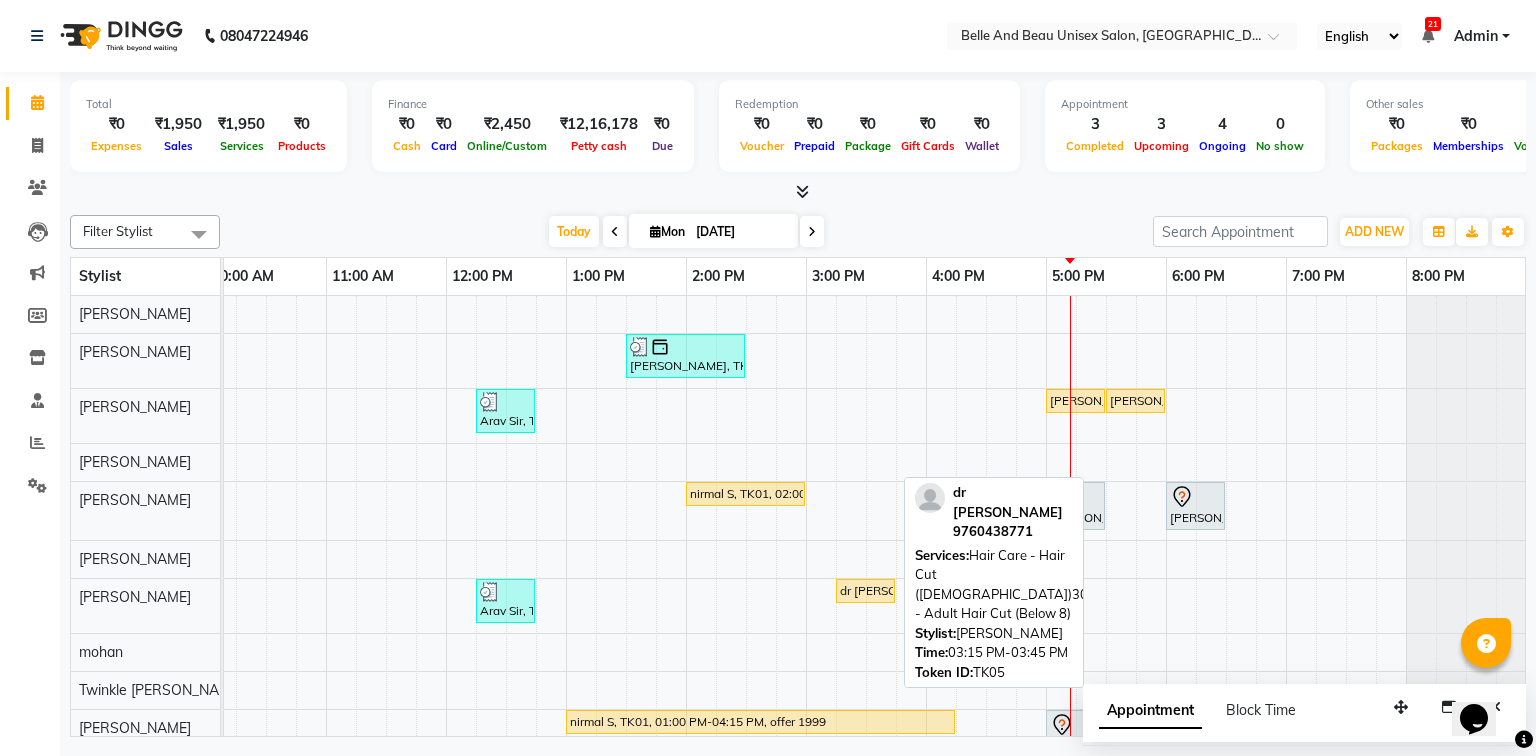 click on "dr [PERSON_NAME], TK05, 03:15 PM-03:45 PM, Hair Care - Hair Cut ([DEMOGRAPHIC_DATA])30 - Adult Hair Cut (Below 8)" at bounding box center (865, 591) 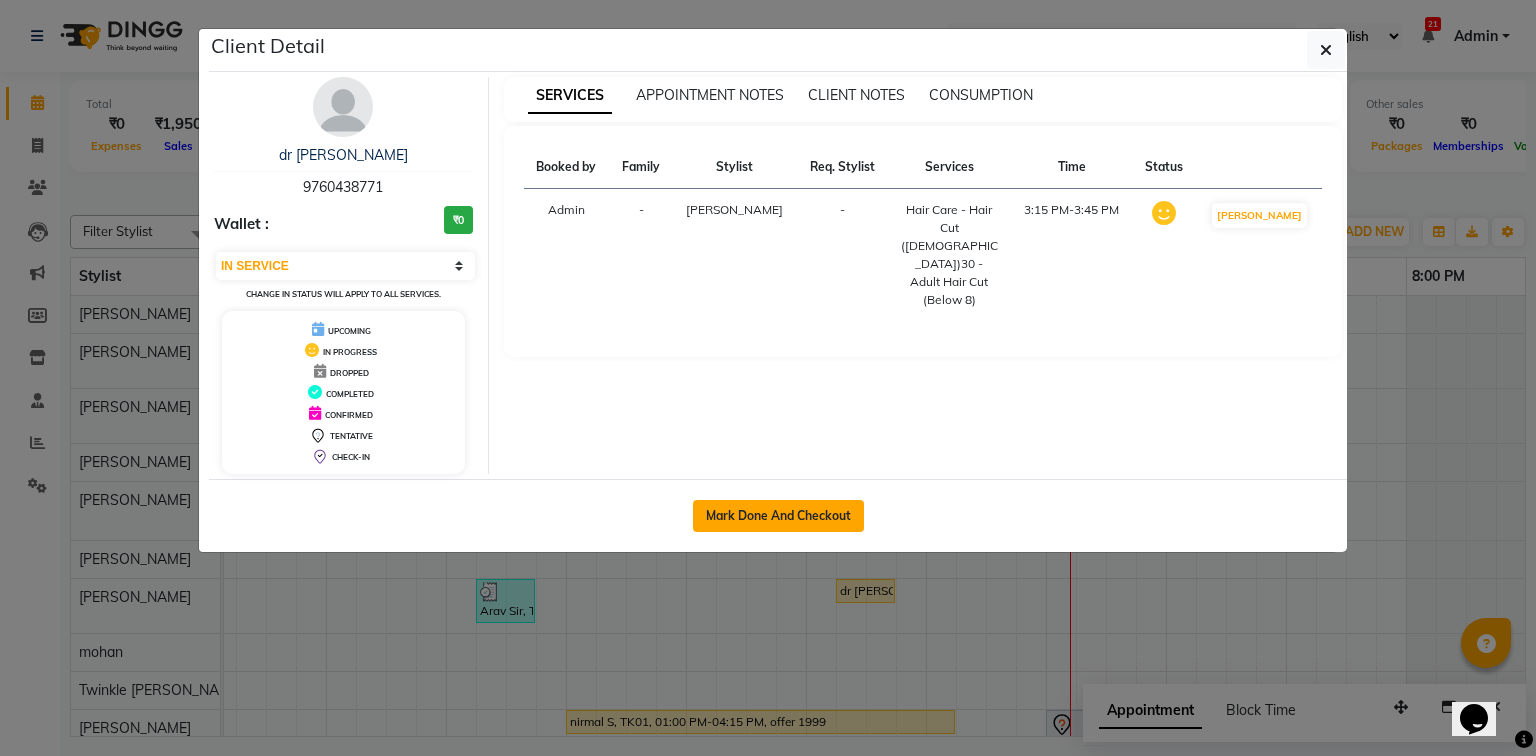 click on "Mark Done And Checkout" 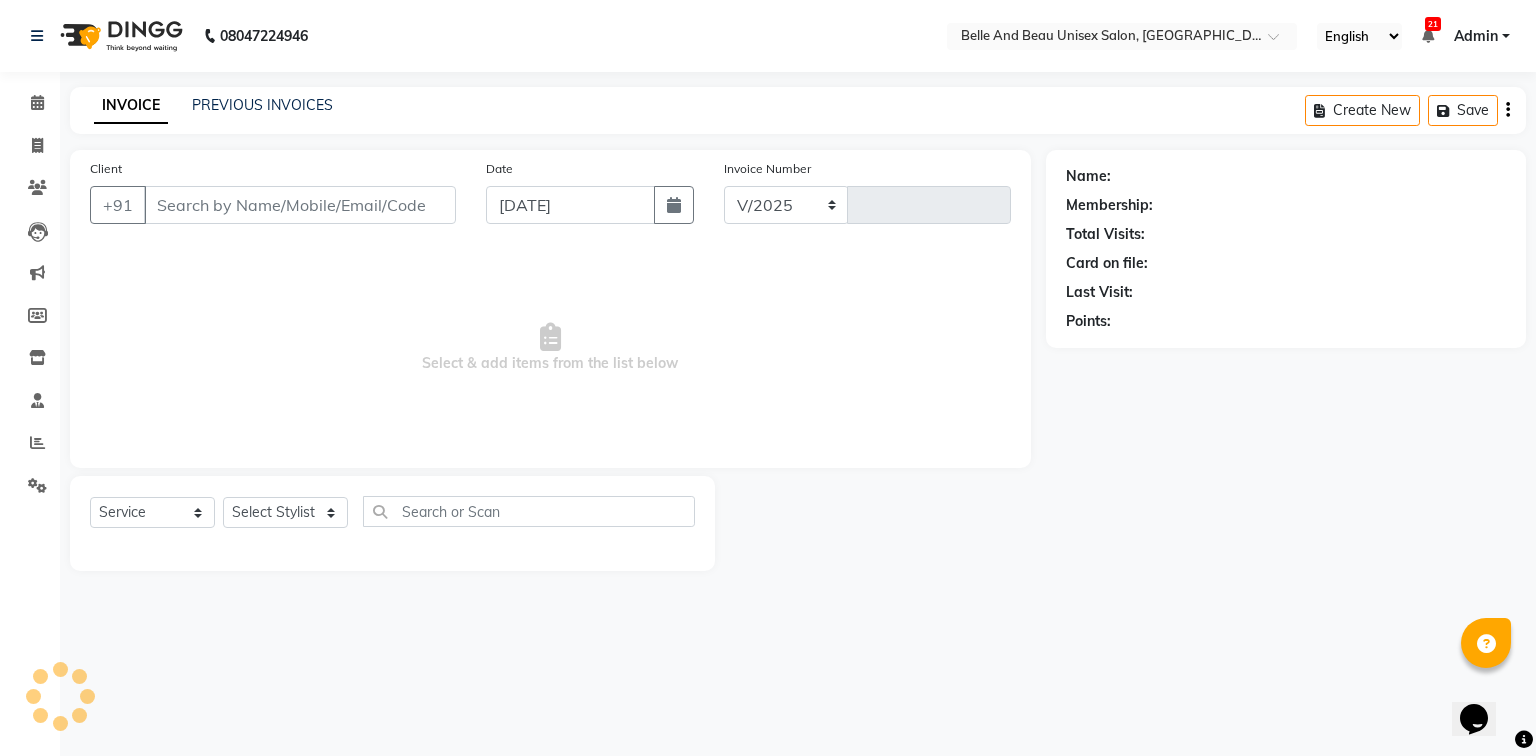 select on "7066" 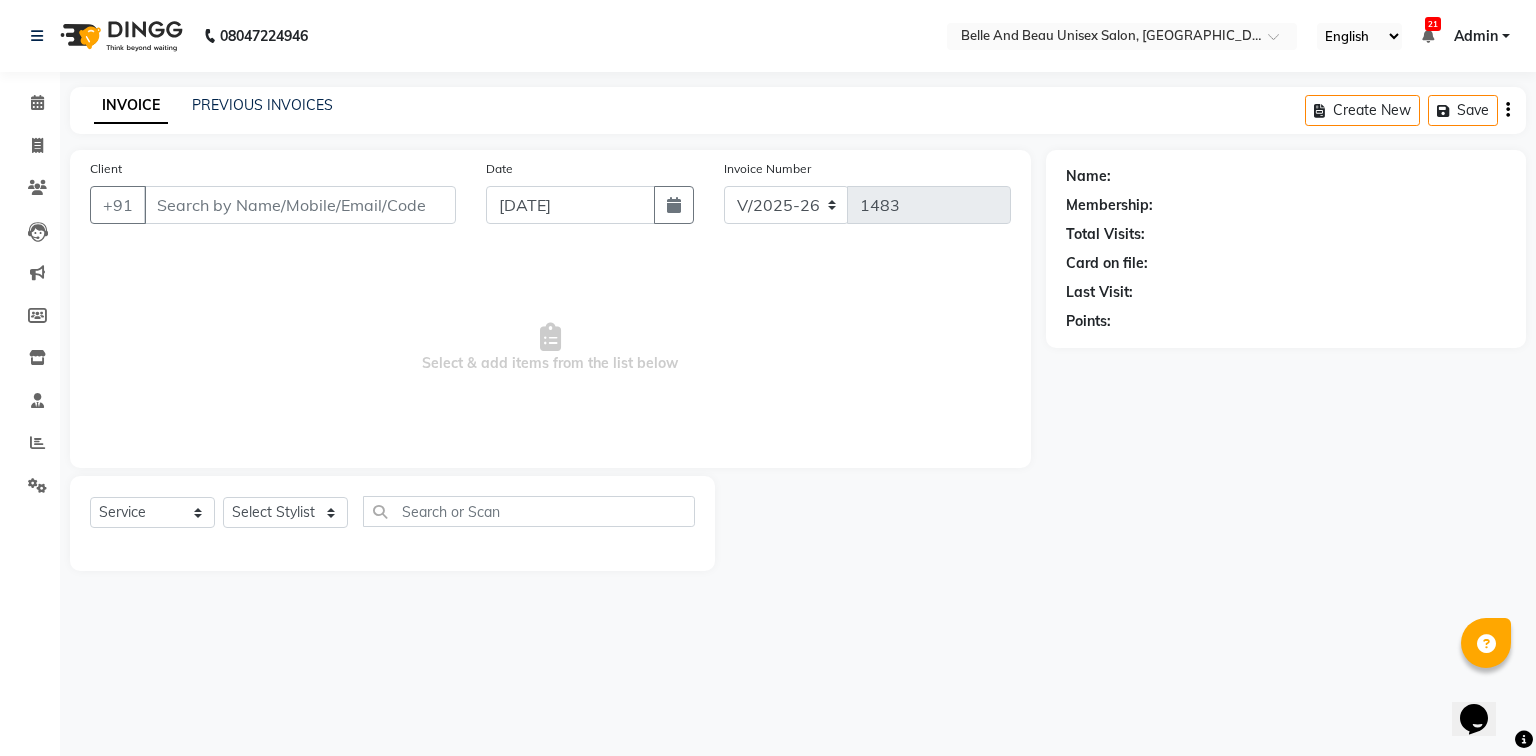 type on "9760438771" 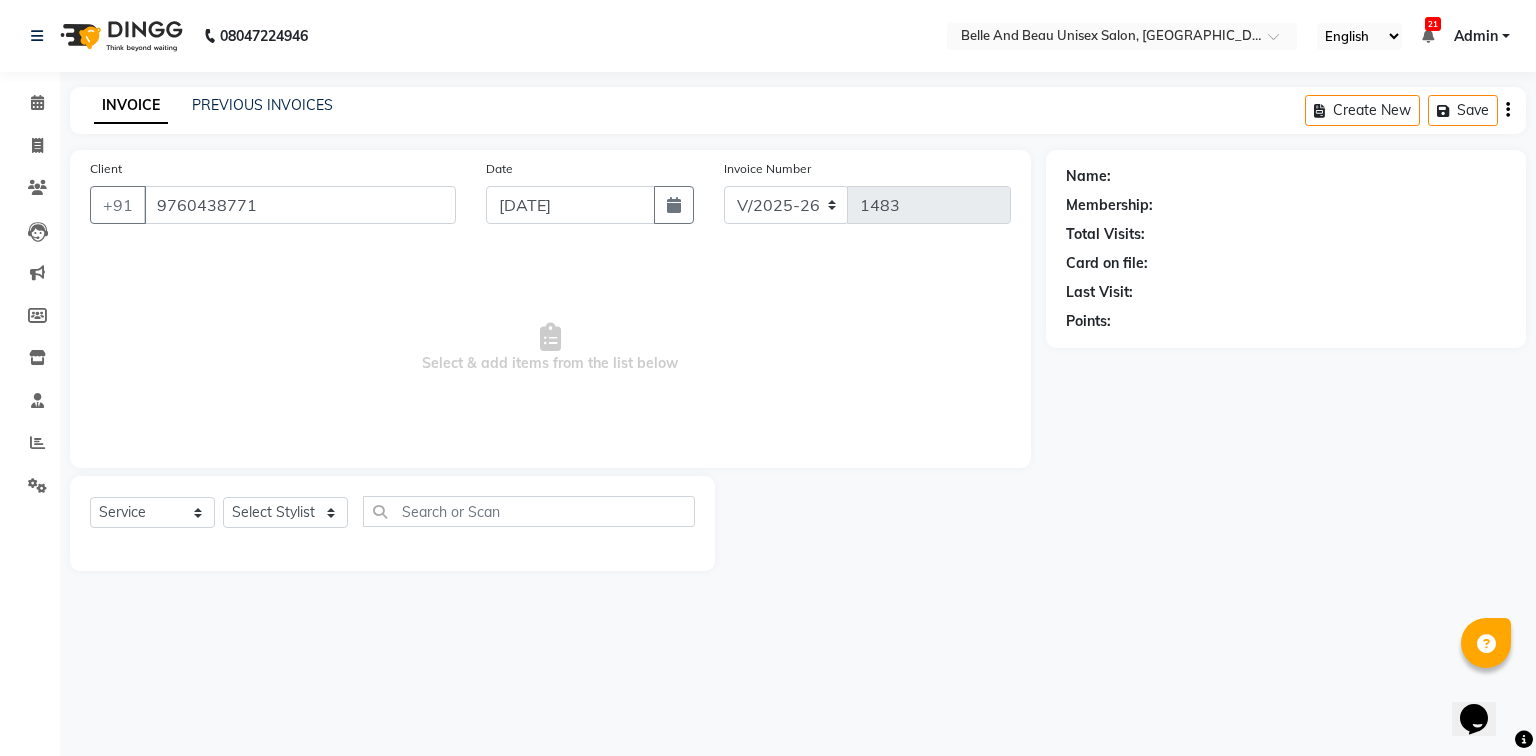 select on "63196" 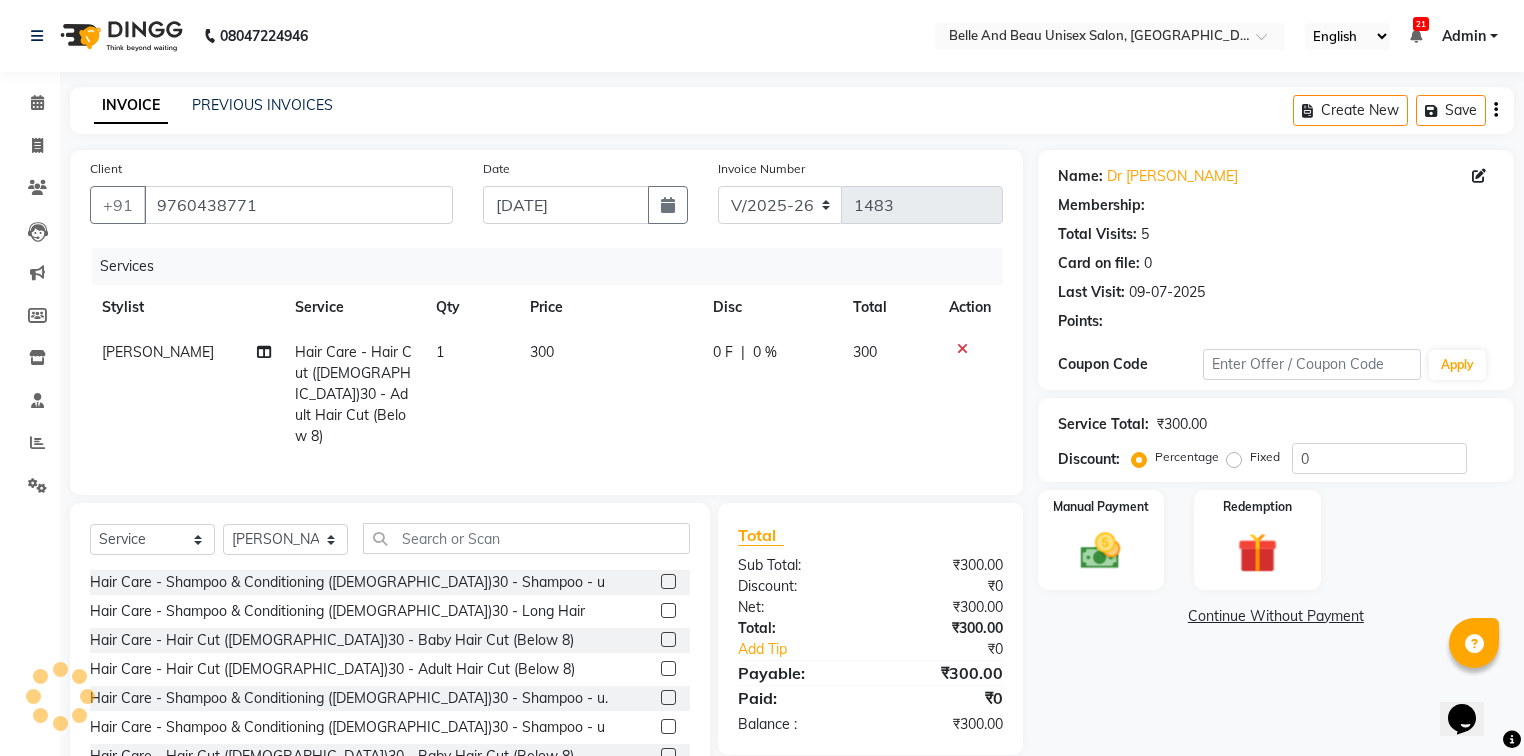 select on "1: Object" 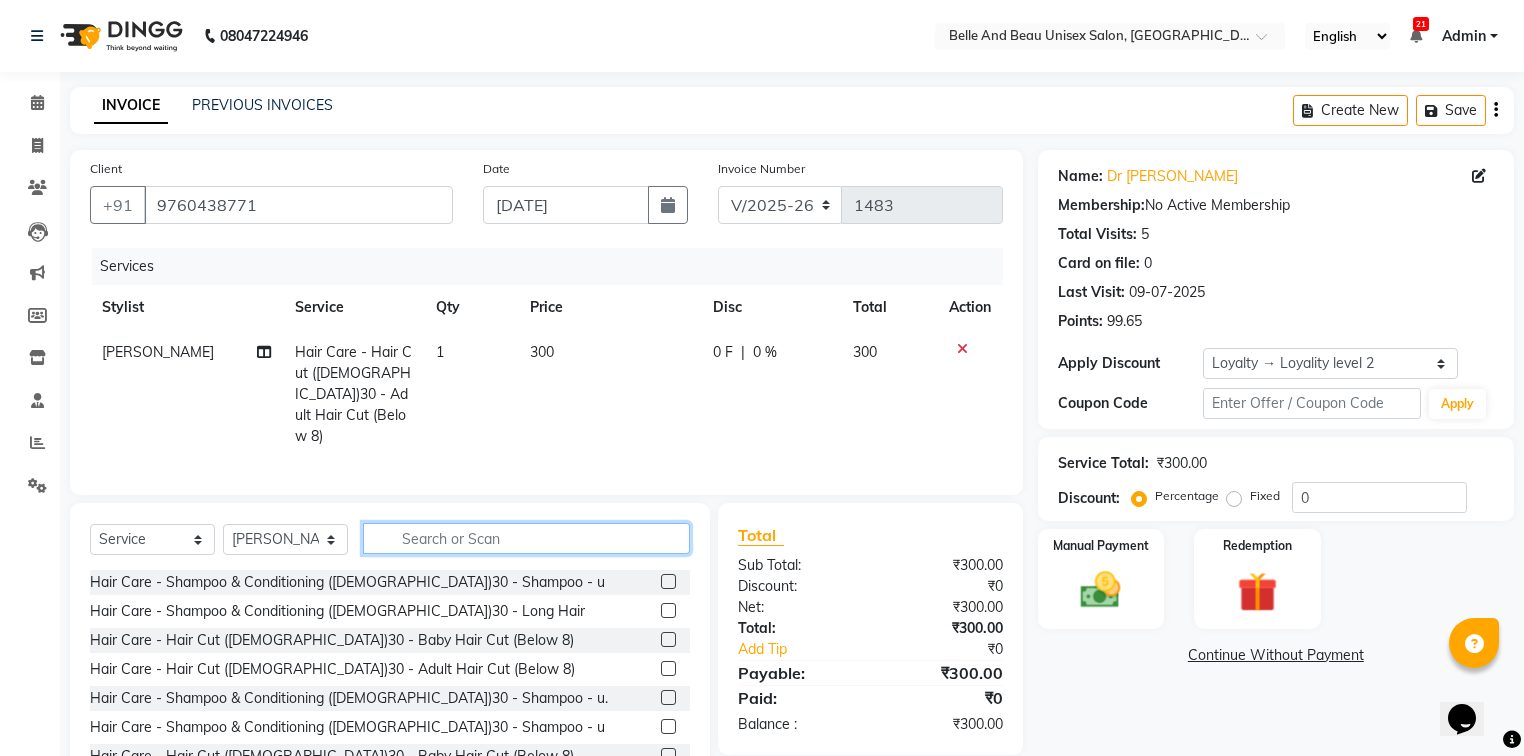 click 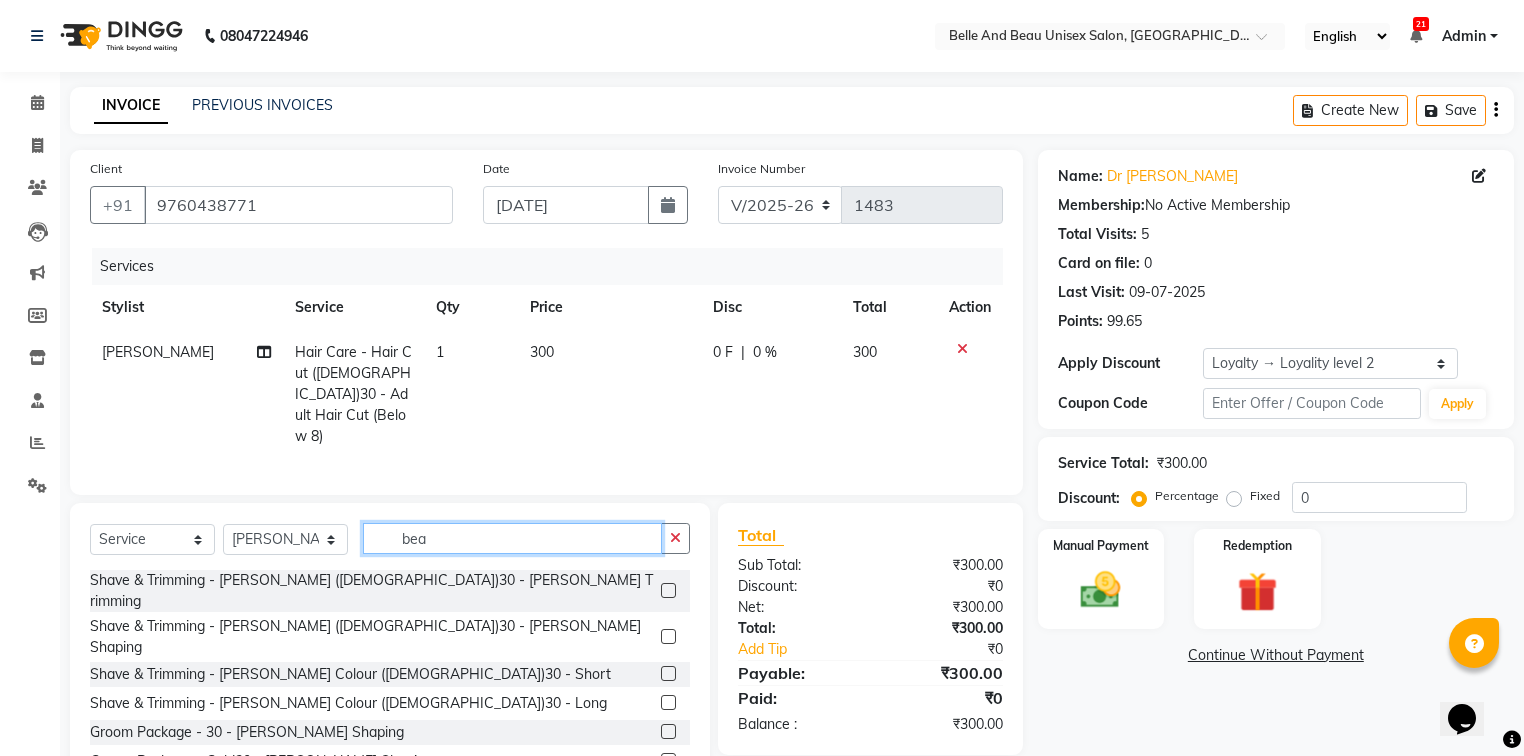 type on "bea" 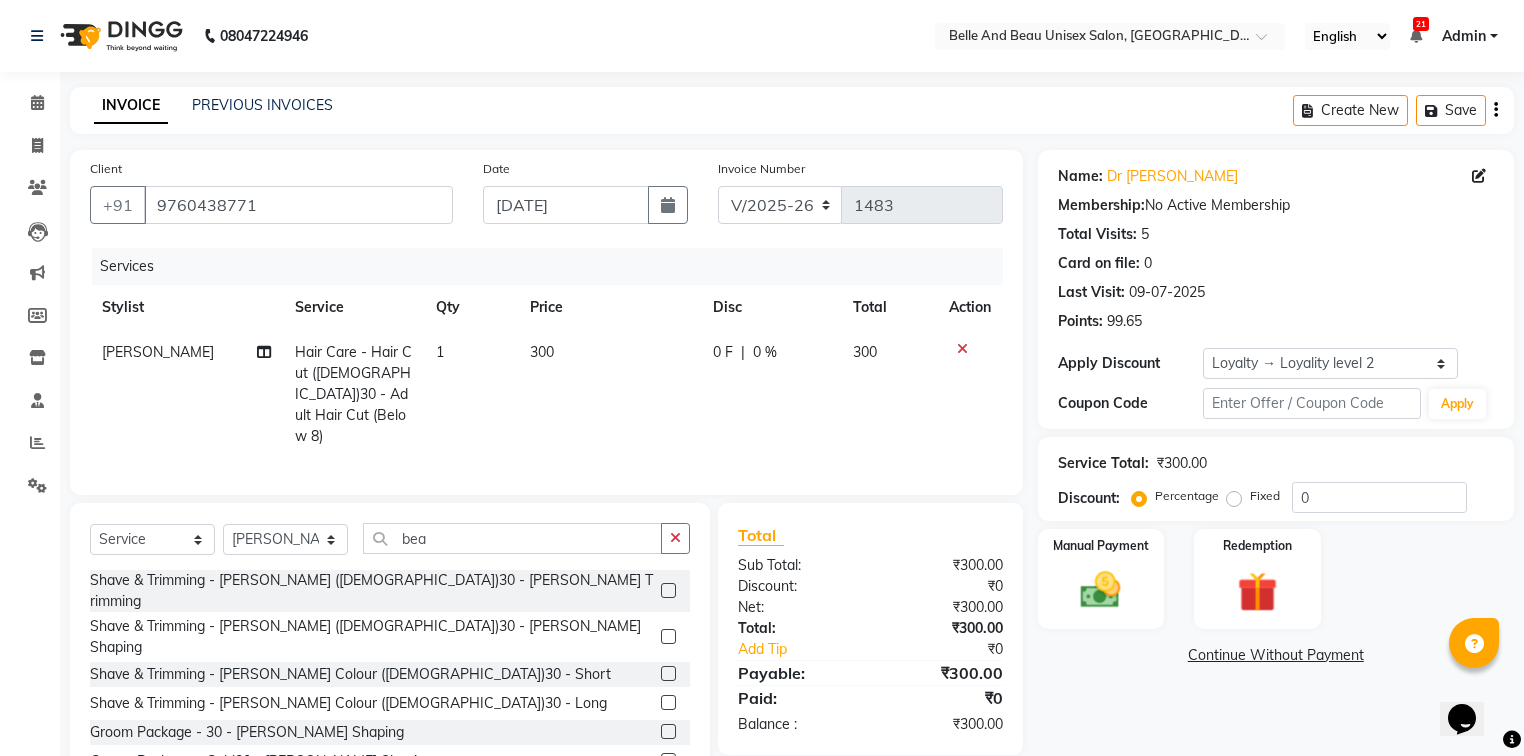 click 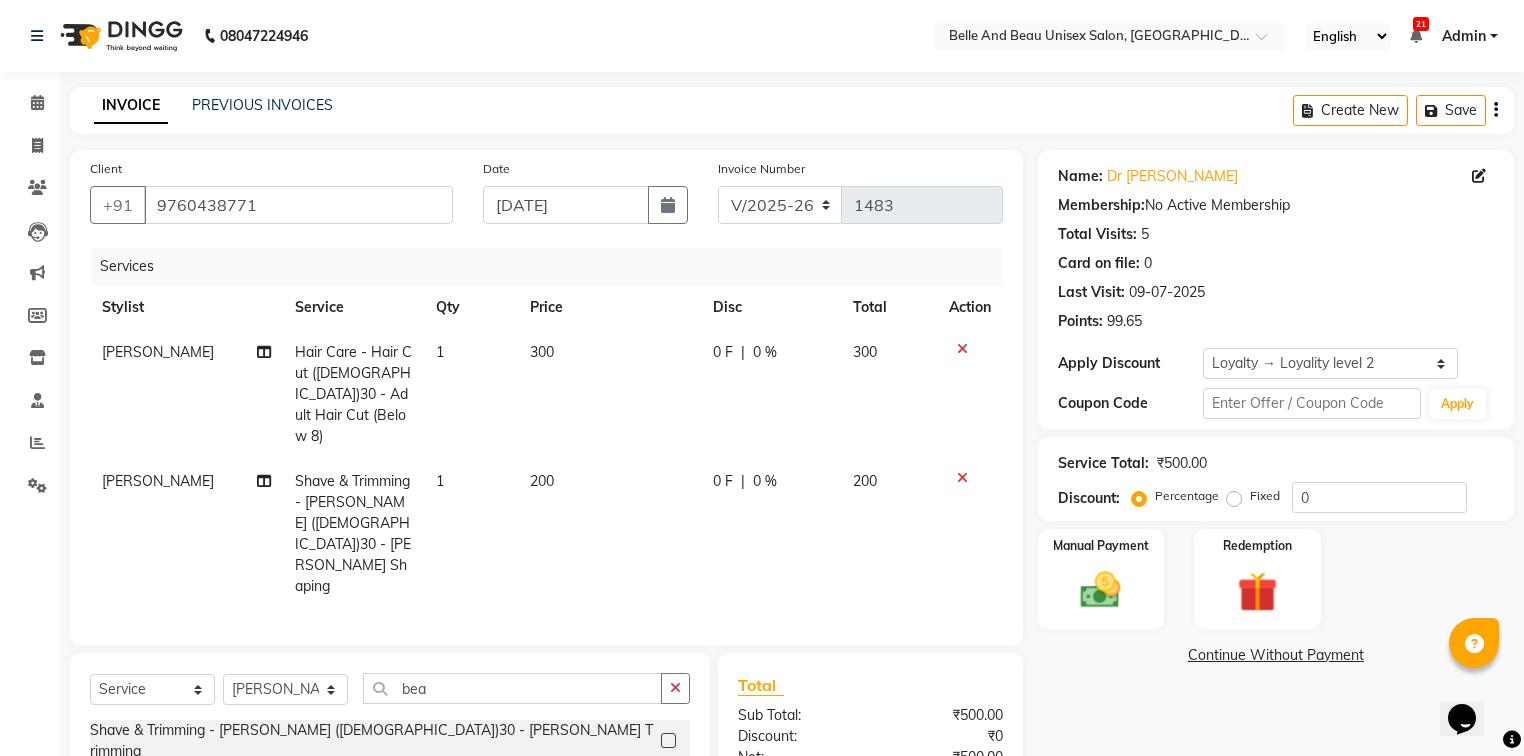checkbox on "false" 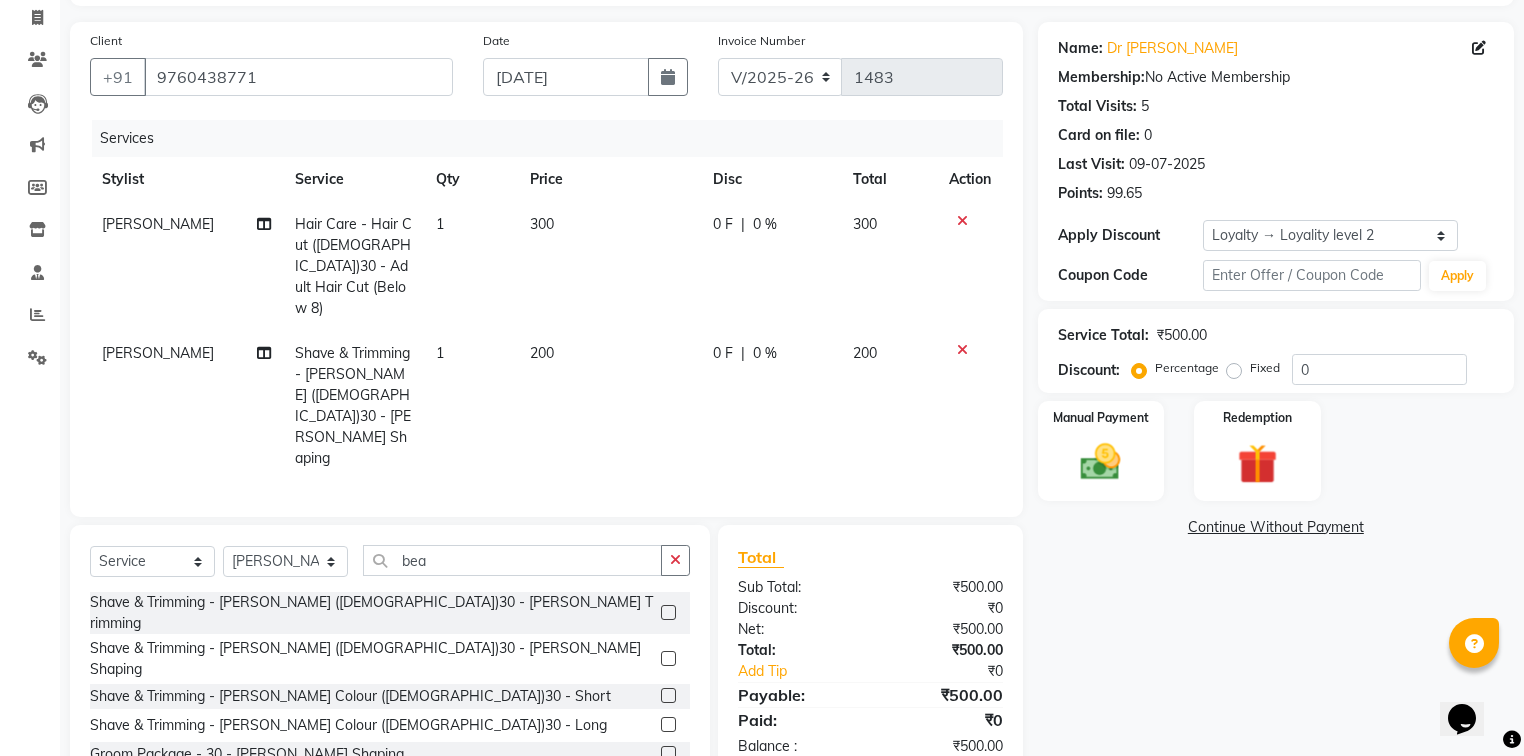 scroll, scrollTop: 151, scrollLeft: 0, axis: vertical 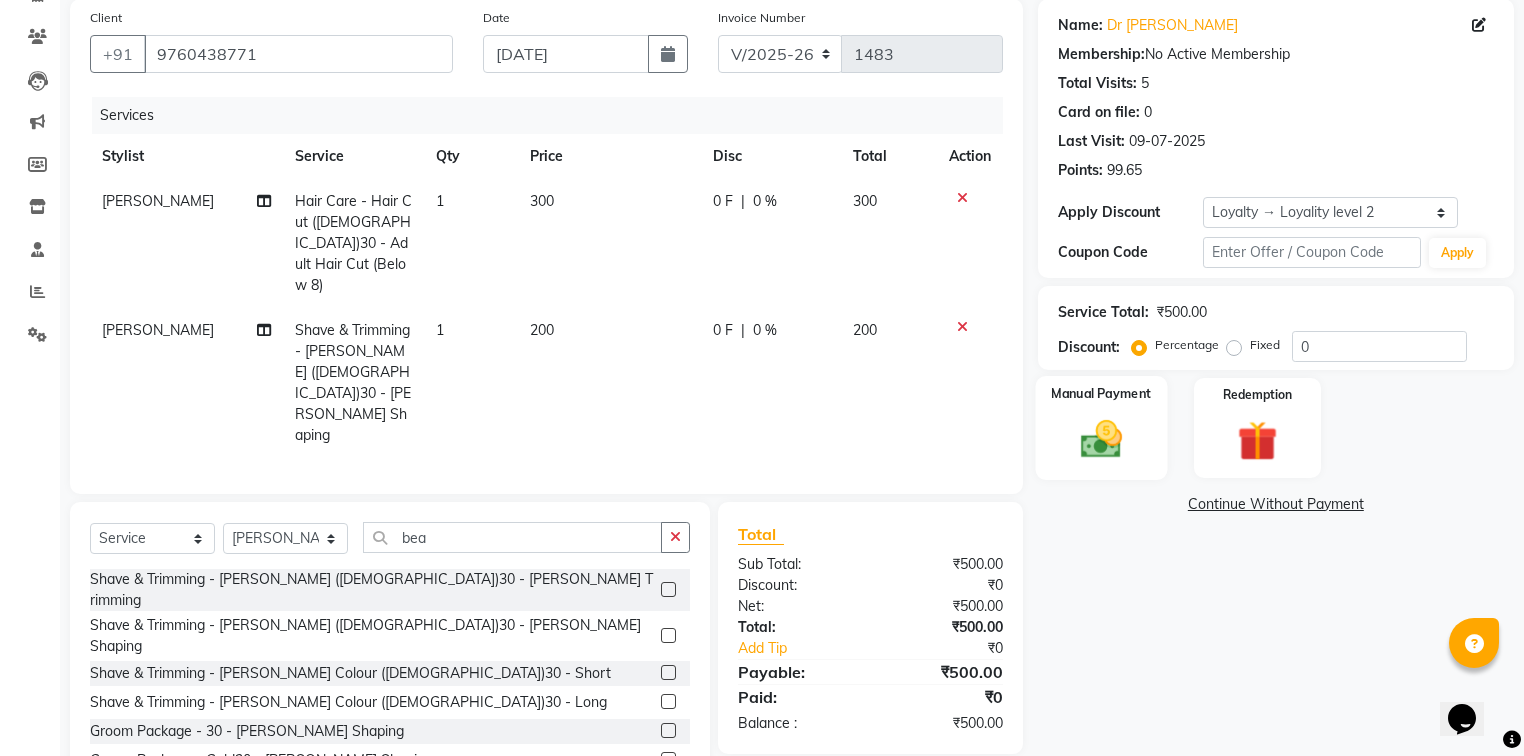 click 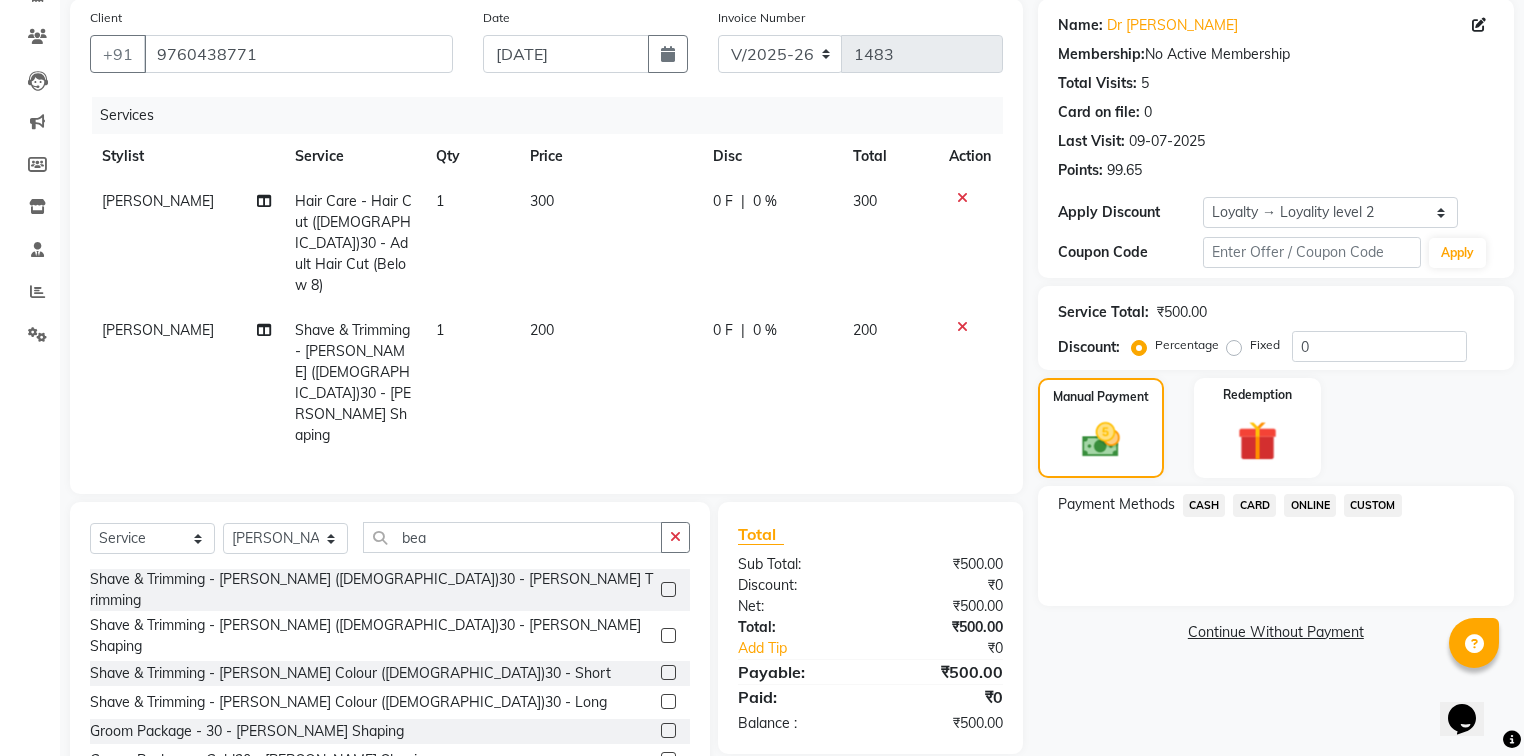 click on "ONLINE" 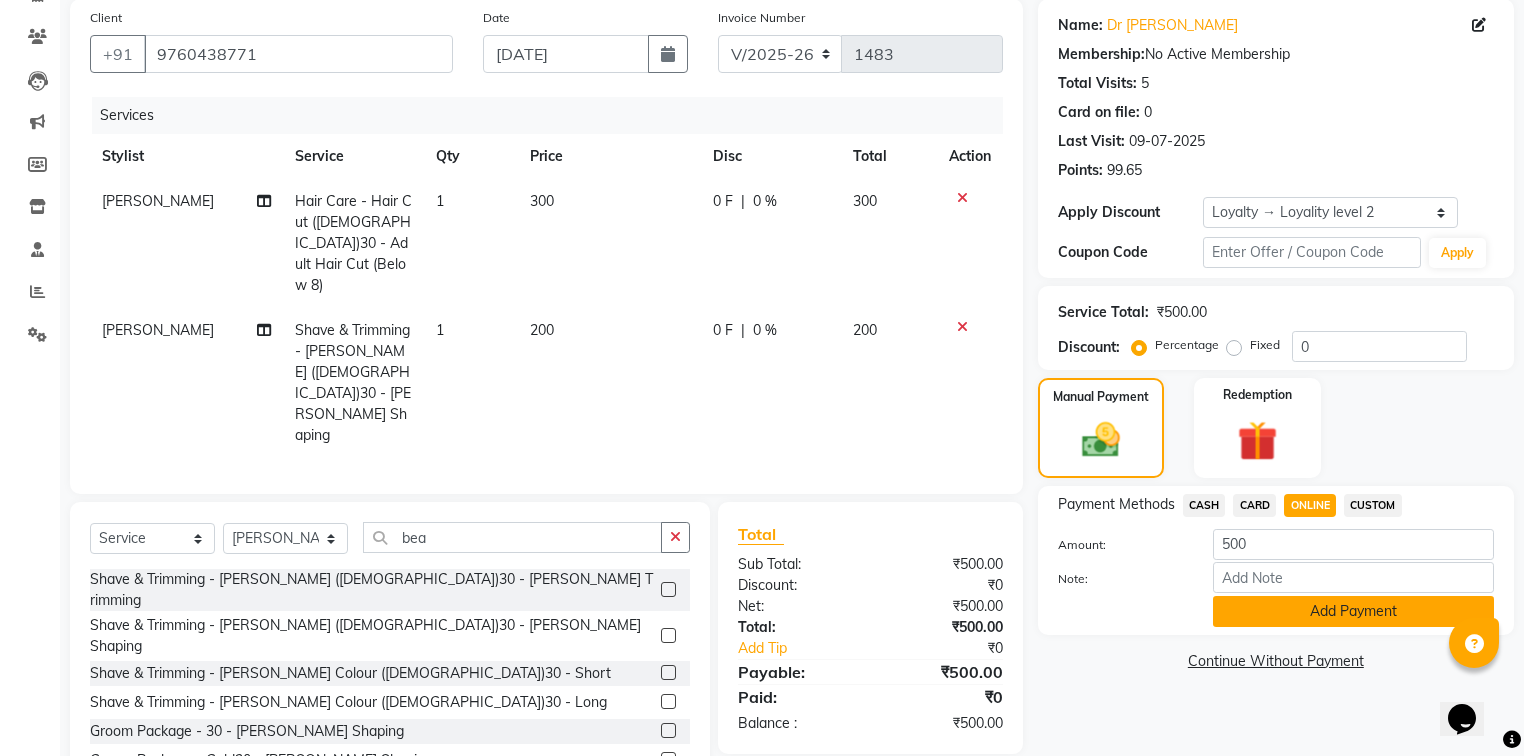 click on "Add Payment" 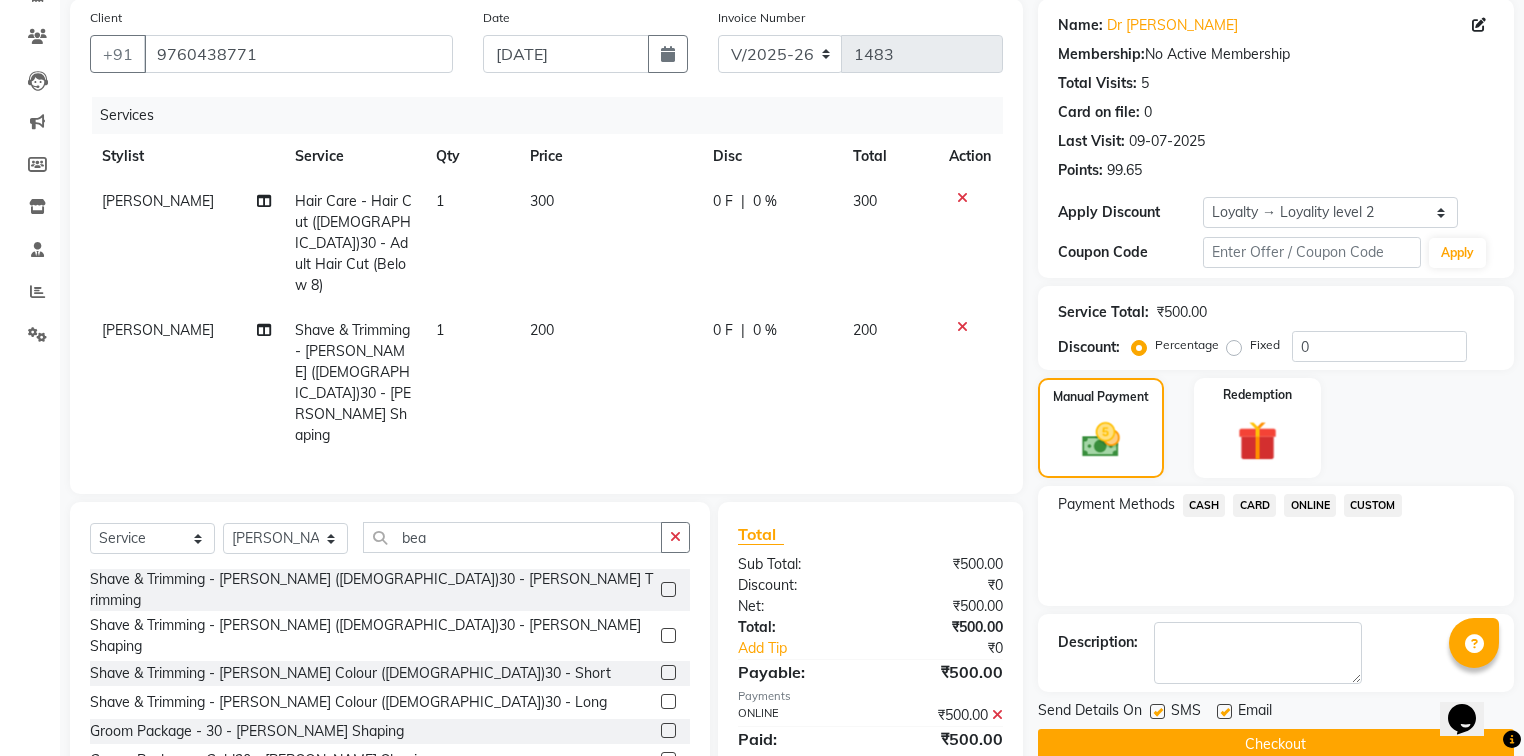 click on "Checkout" 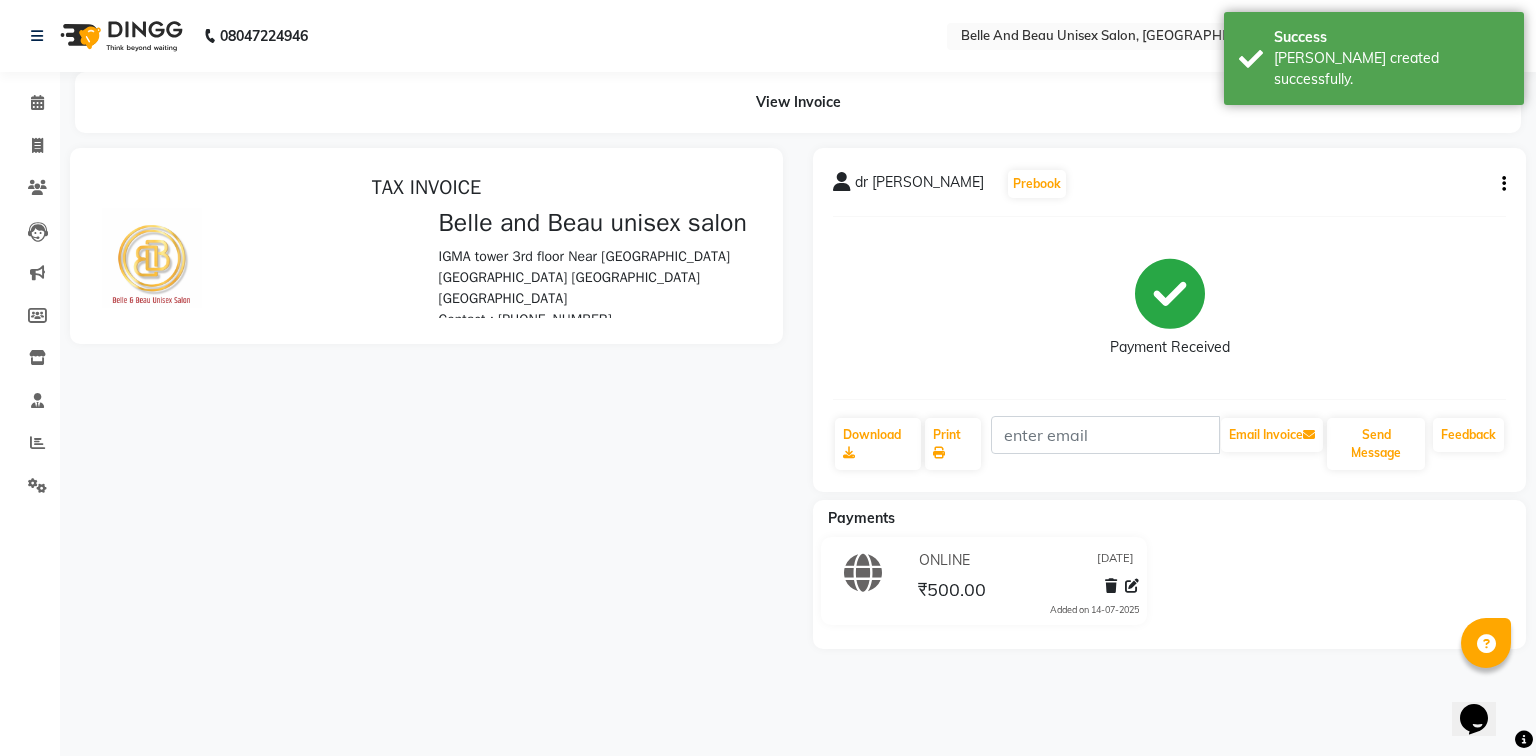 scroll, scrollTop: 0, scrollLeft: 0, axis: both 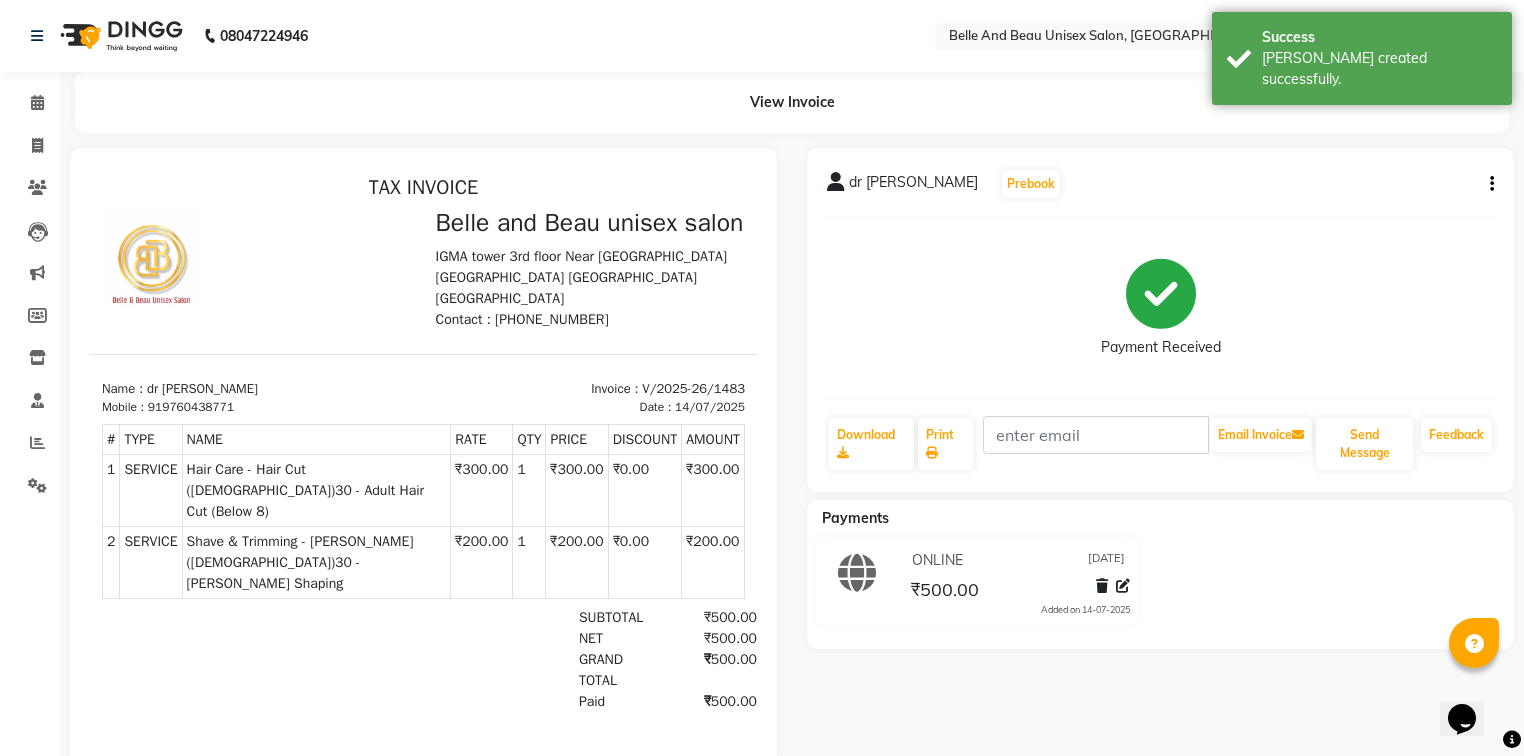 select on "service" 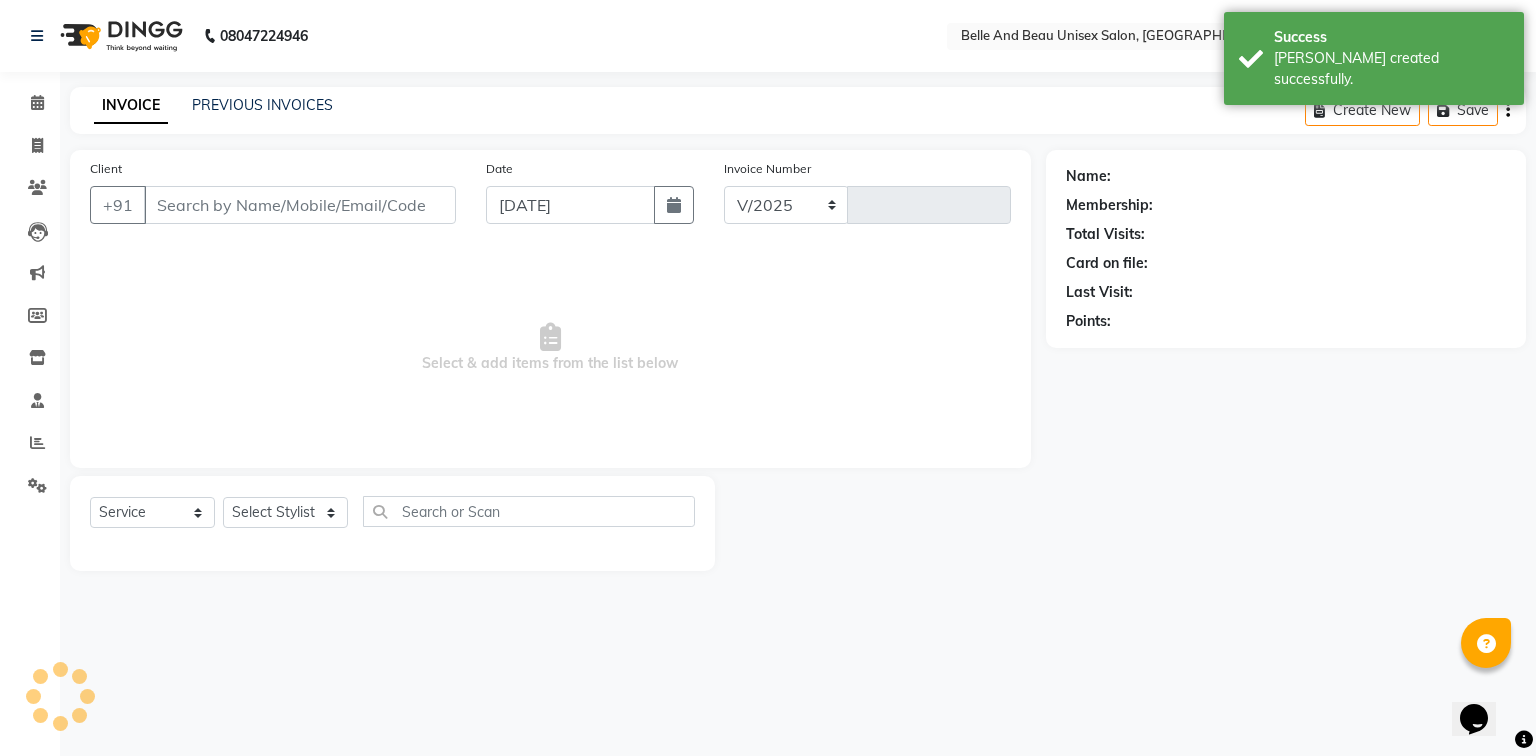 select on "7066" 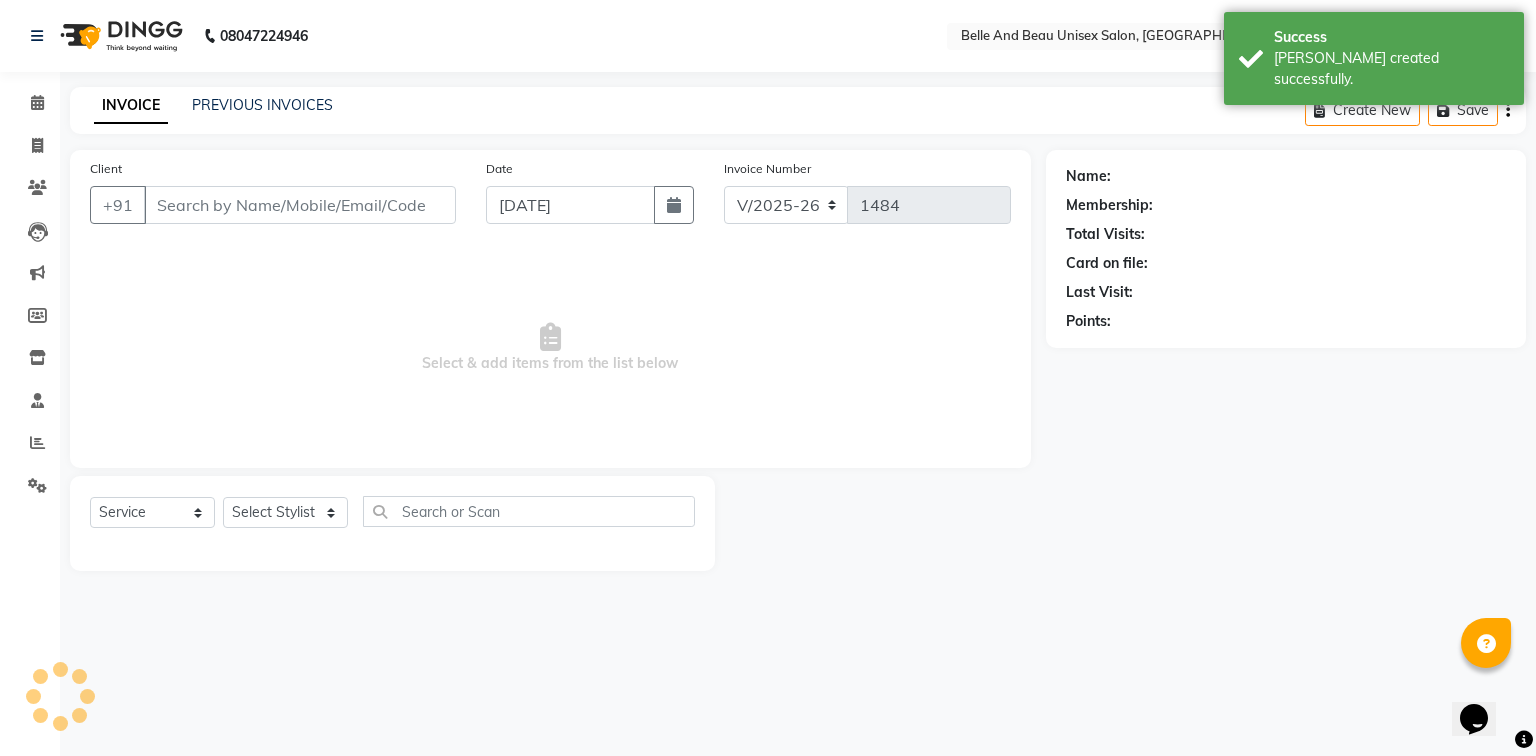 type on "9760438771" 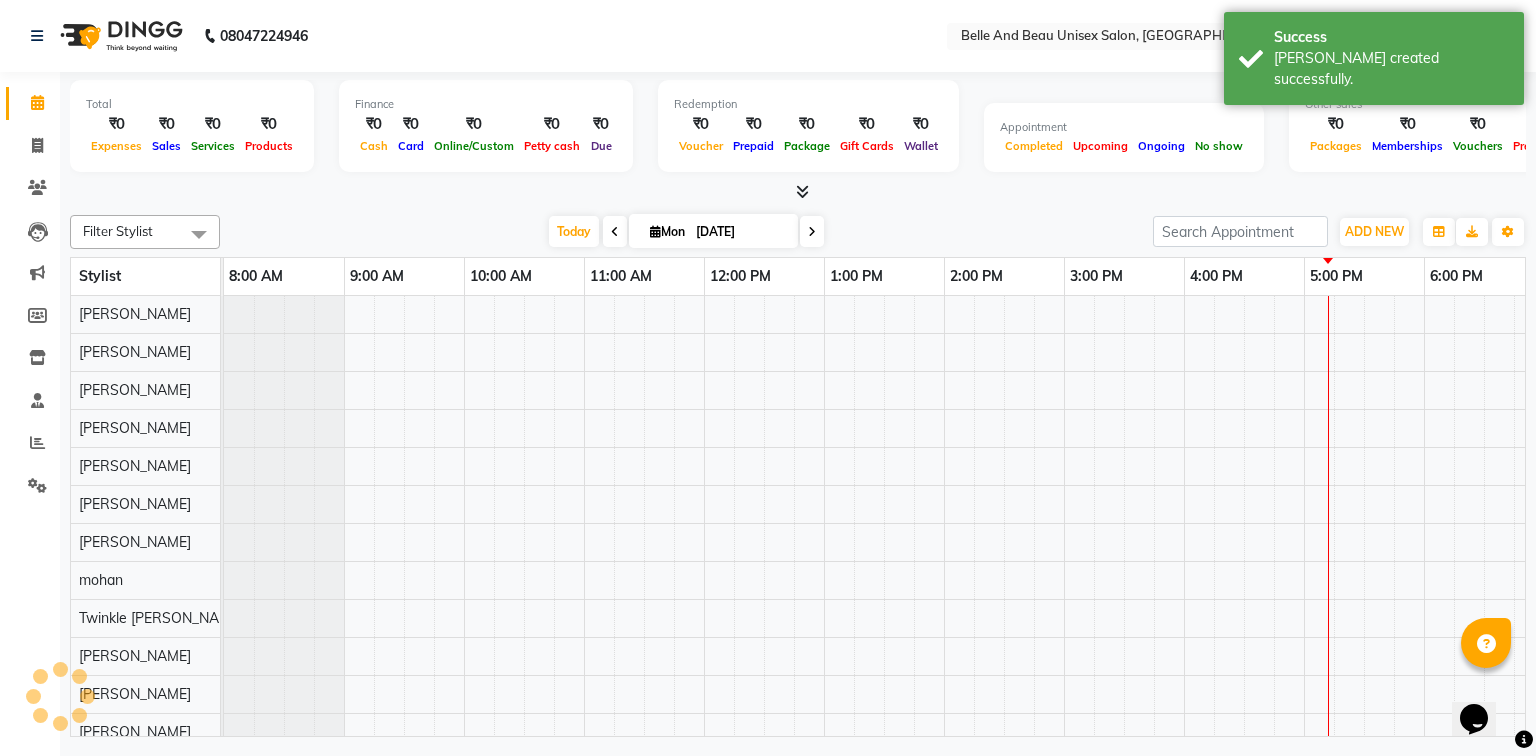 scroll, scrollTop: 0, scrollLeft: 0, axis: both 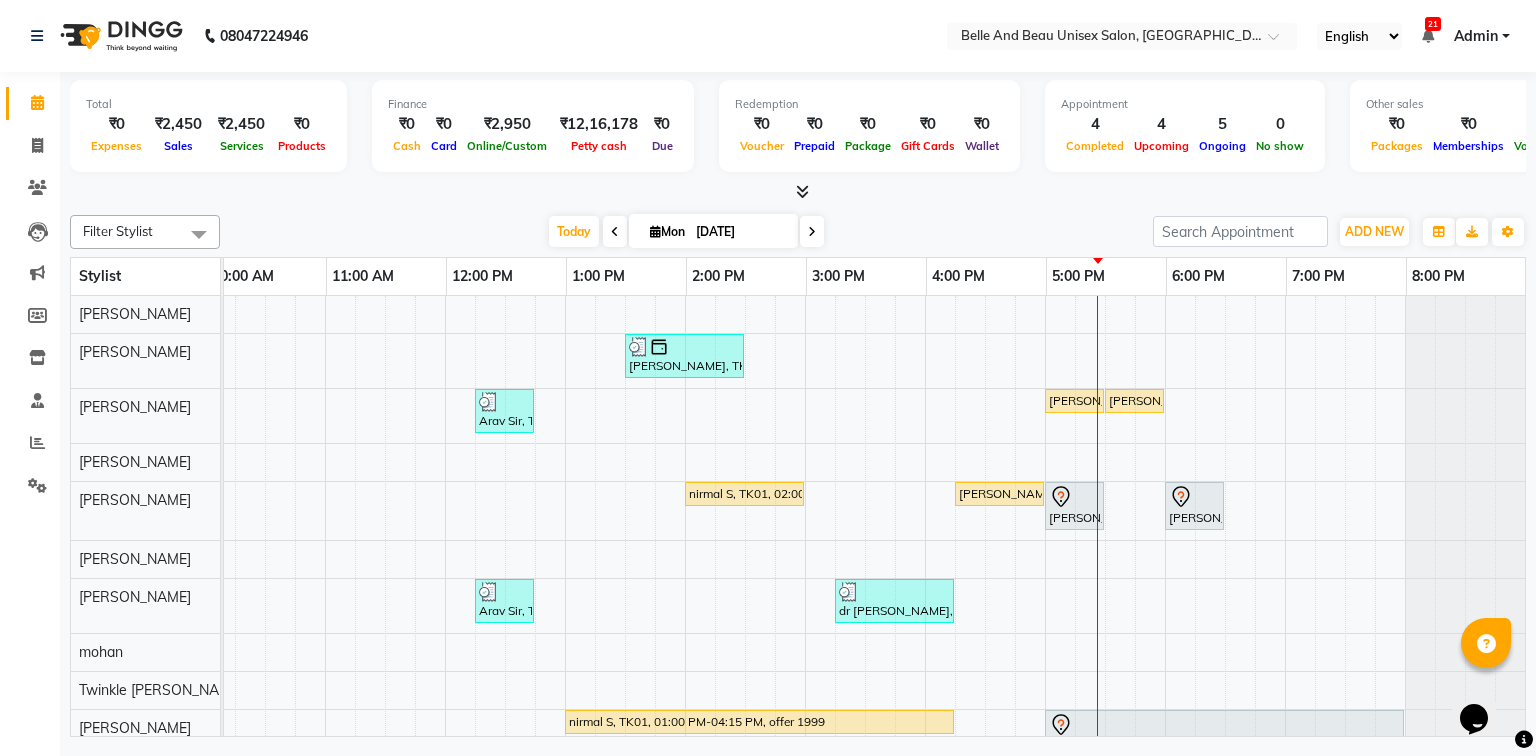 click on "[PERSON_NAME], TK04, 01:30 PM-02:30 PM, Bleach / Detan - Bleach / Detan30 - Face/ Neck Line,Clean Up - o3+     Arav Sir, TK02, 12:15 PM-12:45 PM, Shave & Trimming - Shave ([DEMOGRAPHIC_DATA])30 - Shave    [PERSON_NAME], TK08, 05:00 PM-05:30 PM, Hair Care - Hair Cut ([DEMOGRAPHIC_DATA])30 - Adult Hair Cut (Below 8)    [PERSON_NAME], TK08, 05:30 PM-06:00 PM, Shave & Trimming - [PERSON_NAME]  ([DEMOGRAPHIC_DATA])30 - [PERSON_NAME] Shaping    nirmal S, TK01, 02:00 PM-03:00 PM, offer 1999 (₹1999)    [PERSON_NAME], TK06, 04:15 PM-05:00 PM, Massage - Massage30 - Luxury Body Massage (Body Cream) ([DEMOGRAPHIC_DATA])             [PERSON_NAME], TK03, 05:00 PM-05:30 PM, Vedic valley  Pedicure              Shruti Divakaeran, TK03, 06:00 PM-06:30 PM, Vedic valley  Pedicure      Arav Sir, TK02, 12:15 PM-12:45 PM, Hair Care - Hair Cut ([DEMOGRAPHIC_DATA])30 - Adult Hair Cut (Below 8)     dr [PERSON_NAME], TK05, 03:15 PM-04:15 PM, Hair Care - Hair Cut ([DEMOGRAPHIC_DATA])30 - Adult Hair Cut (Below 8),Shave & Trimming - [PERSON_NAME]  ([DEMOGRAPHIC_DATA])30 - [PERSON_NAME] Shaping    nirmal S, TK01, 01:00 PM-04:15 PM, offer 1999" at bounding box center [745, 594] 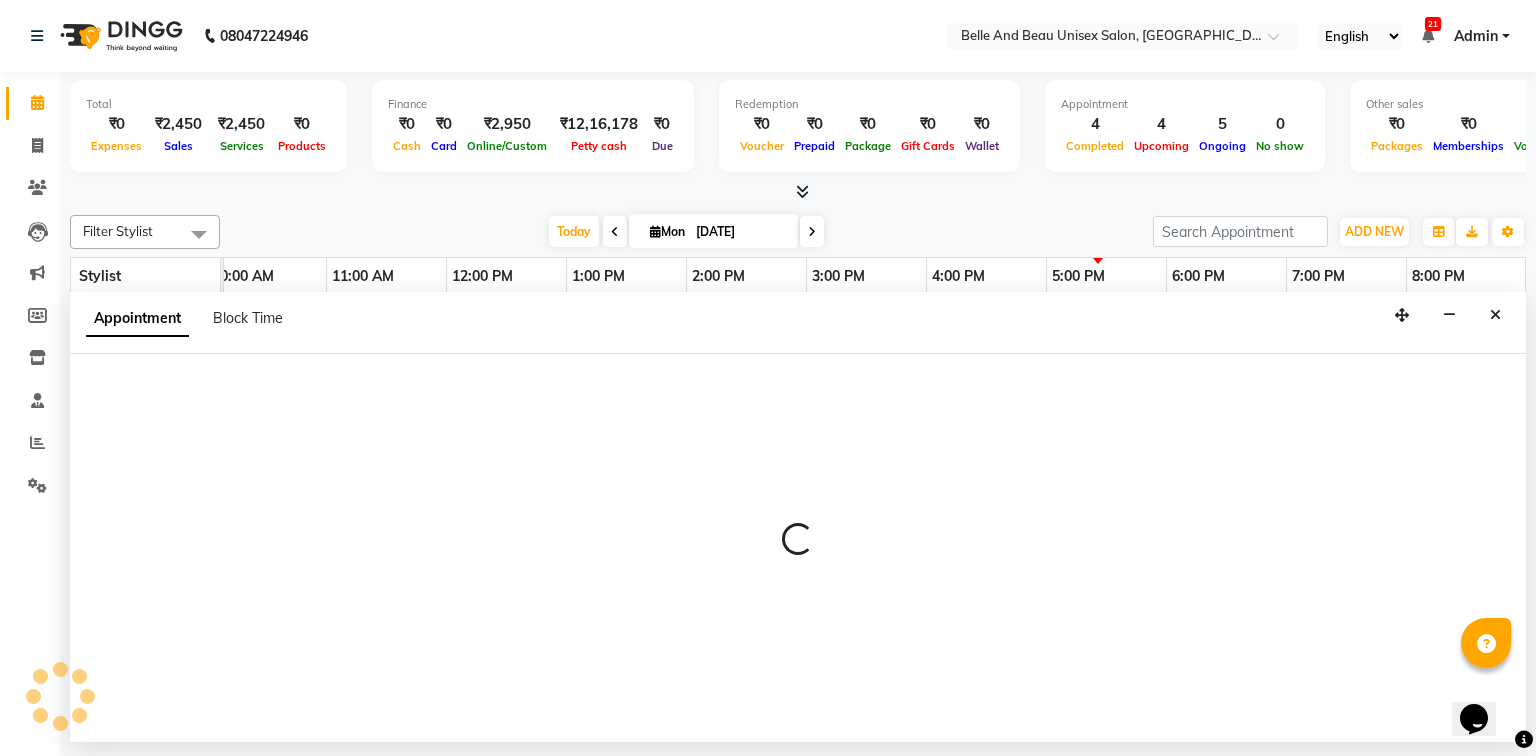 select on "59222" 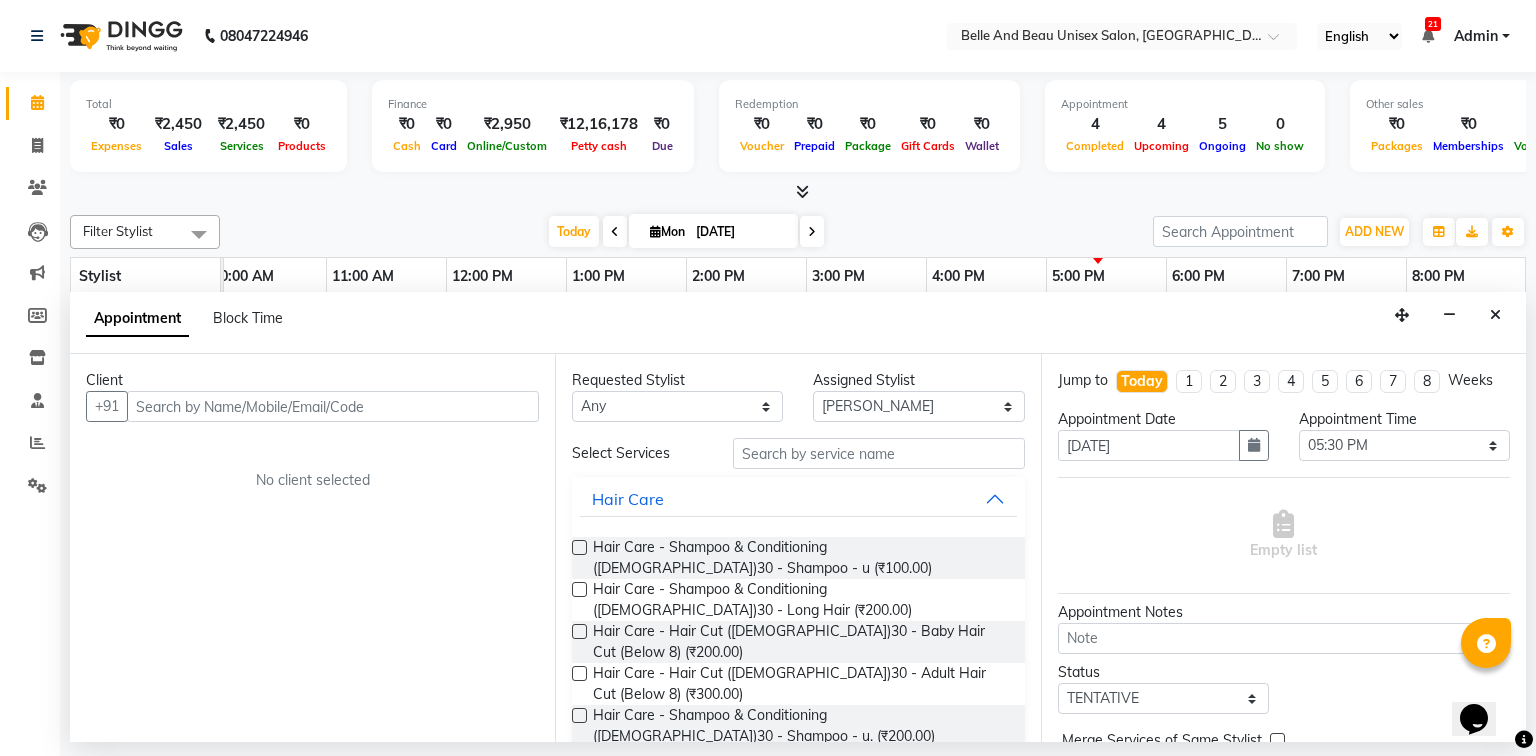 click at bounding box center [333, 406] 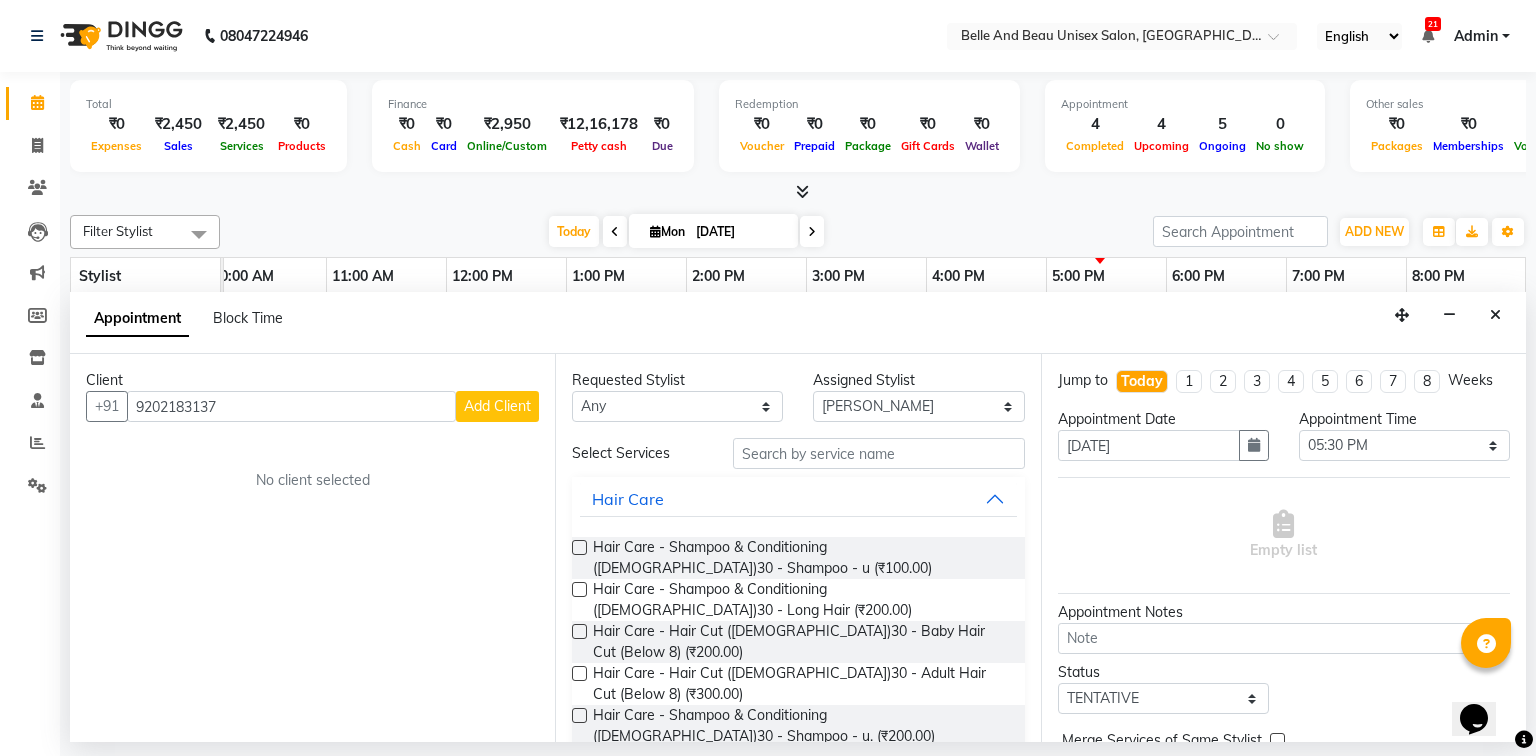 type on "9202183137" 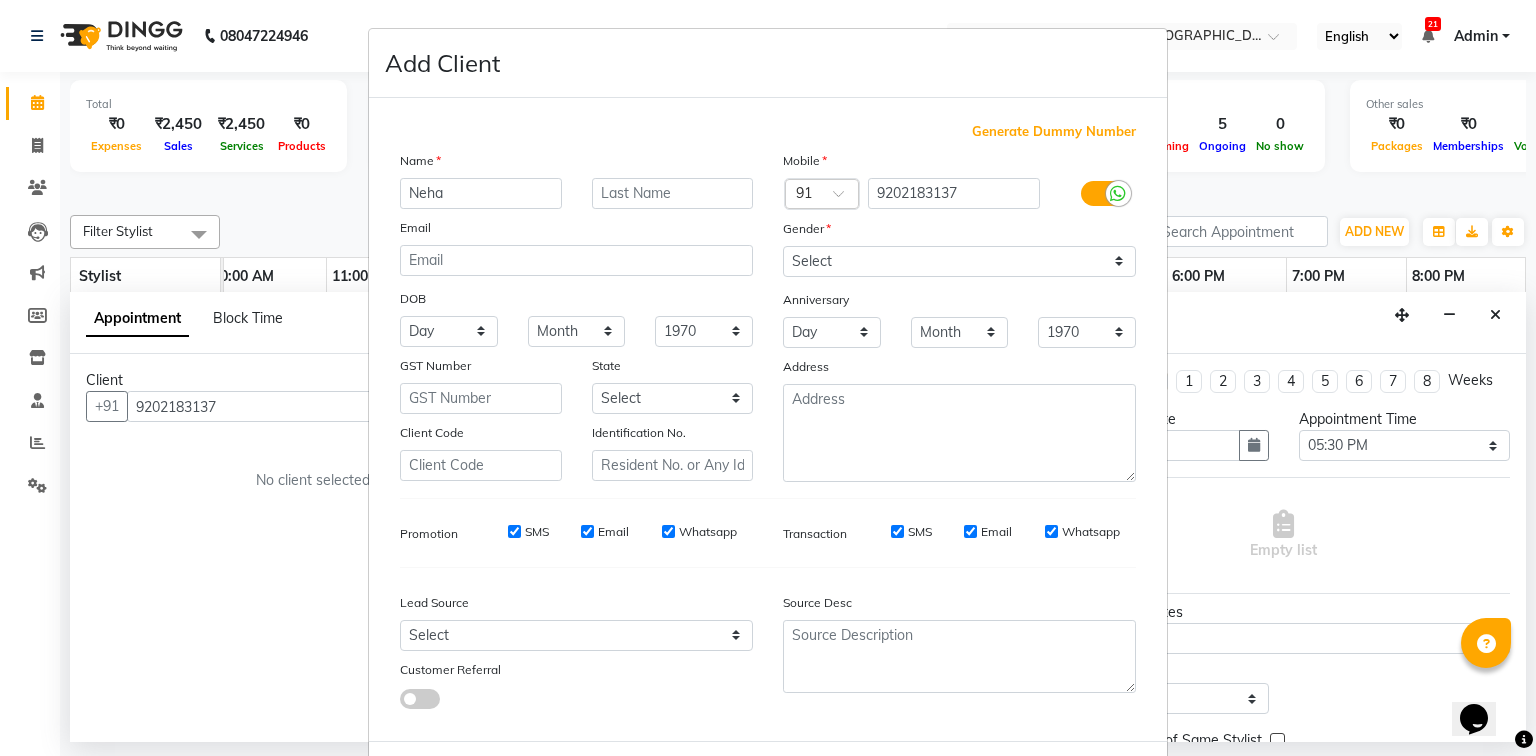 type on "Neha" 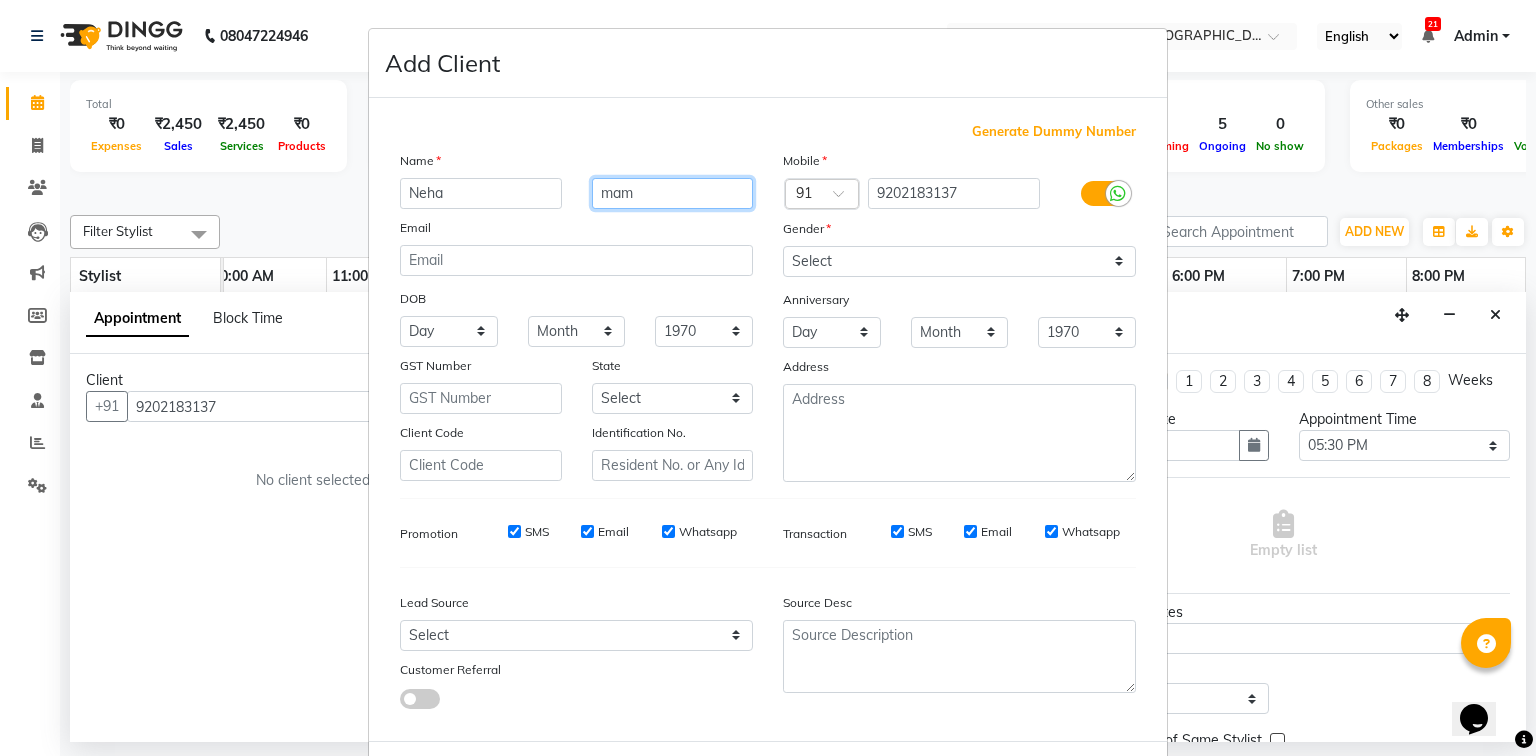 type on "mam" 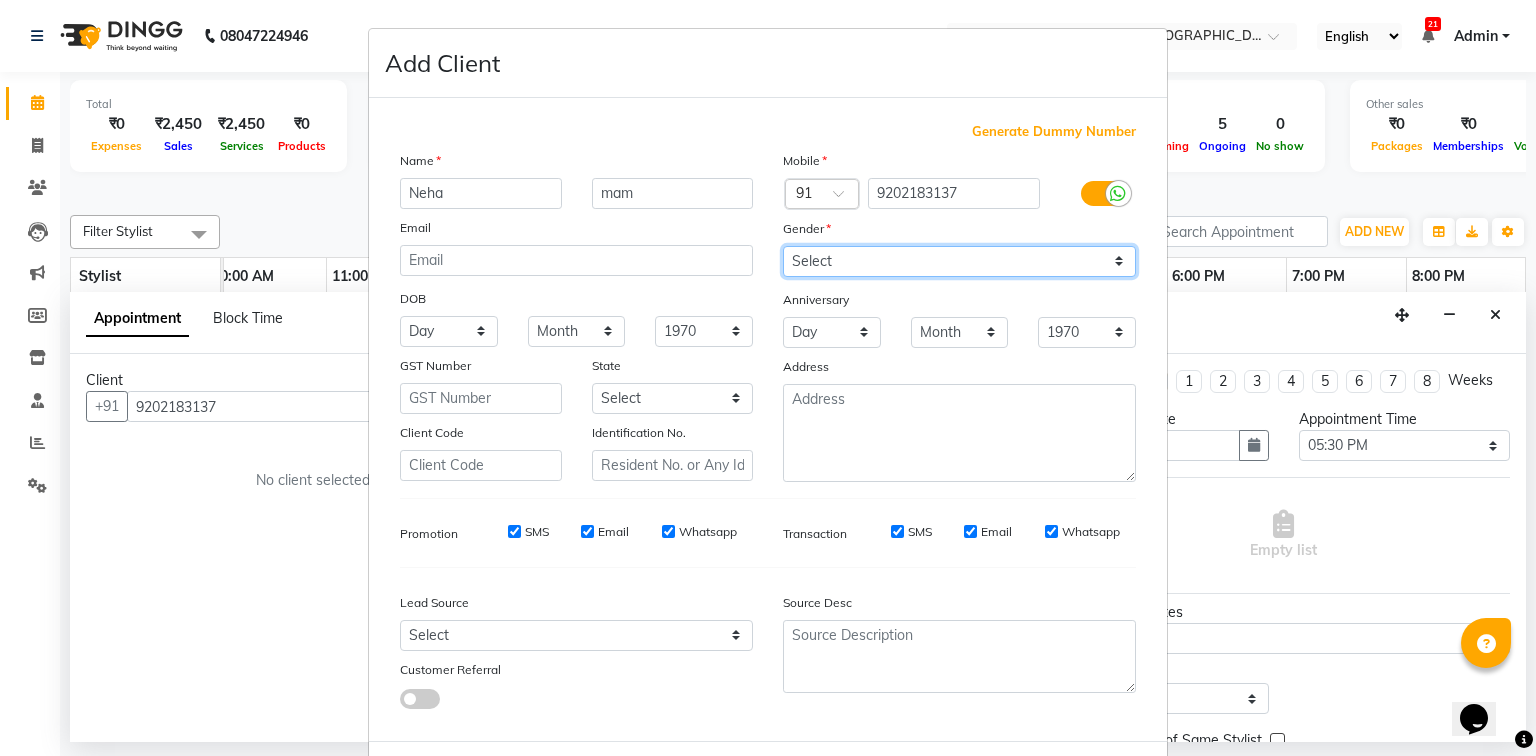 drag, startPoint x: 914, startPoint y: 260, endPoint x: 906, endPoint y: 274, distance: 16.124516 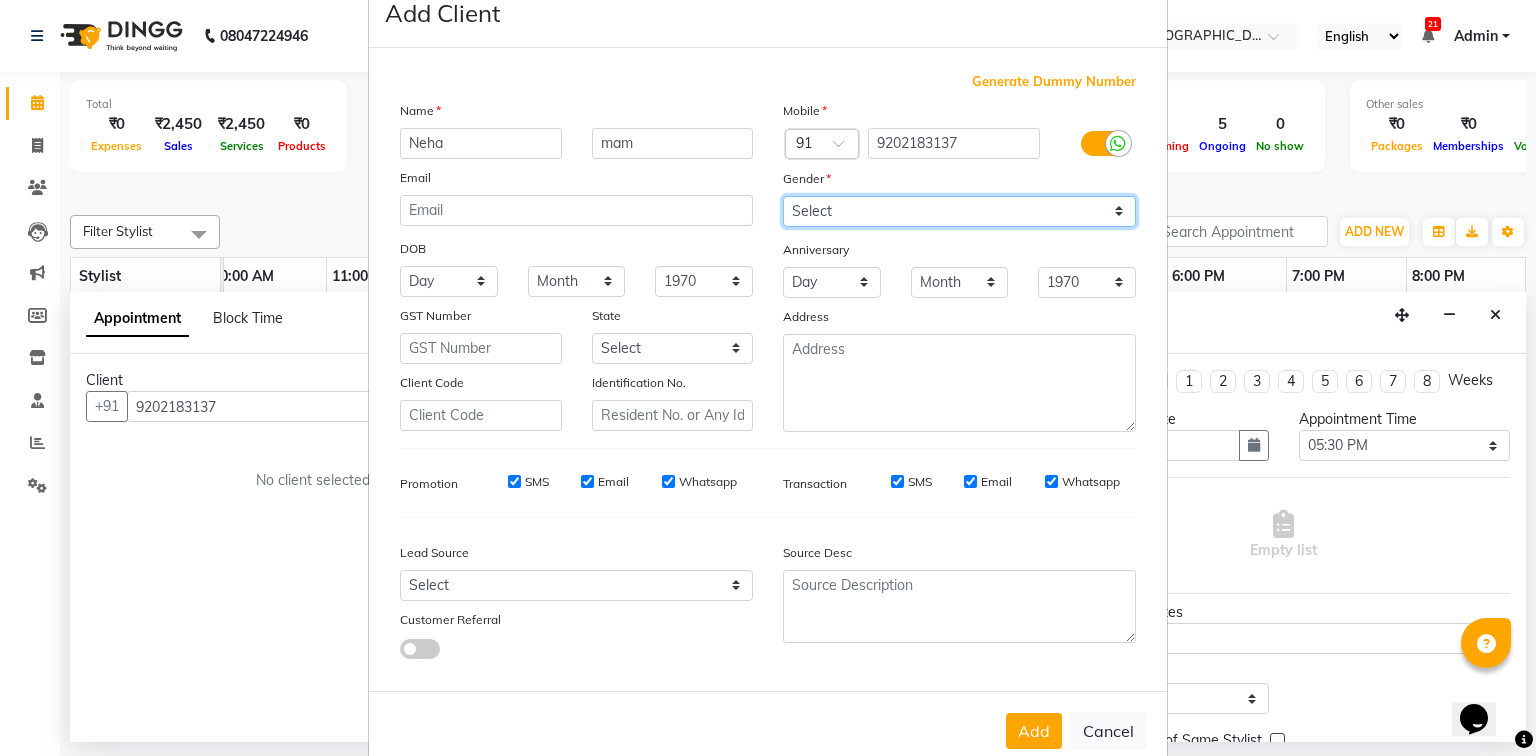 scroll, scrollTop: 100, scrollLeft: 0, axis: vertical 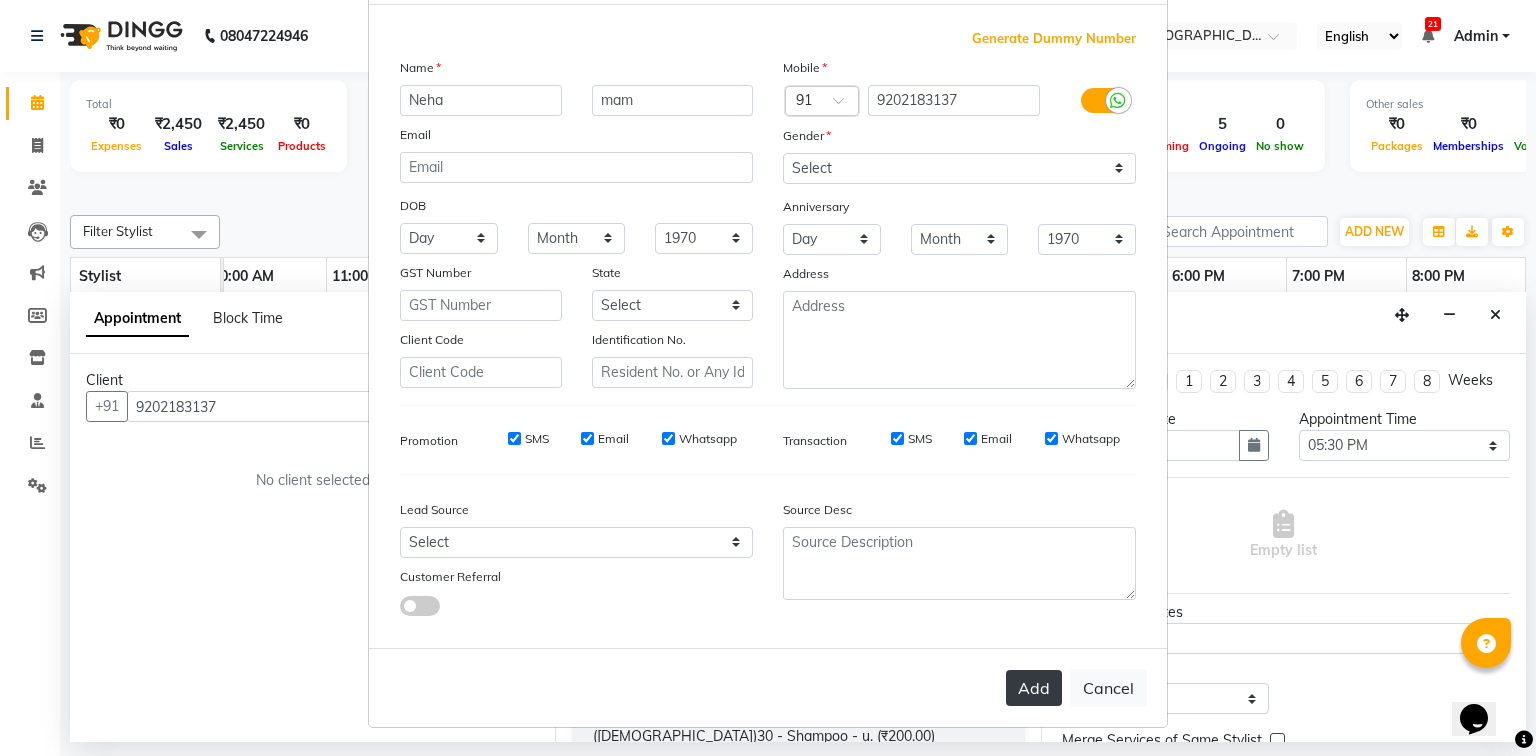 click on "Add" at bounding box center (1034, 688) 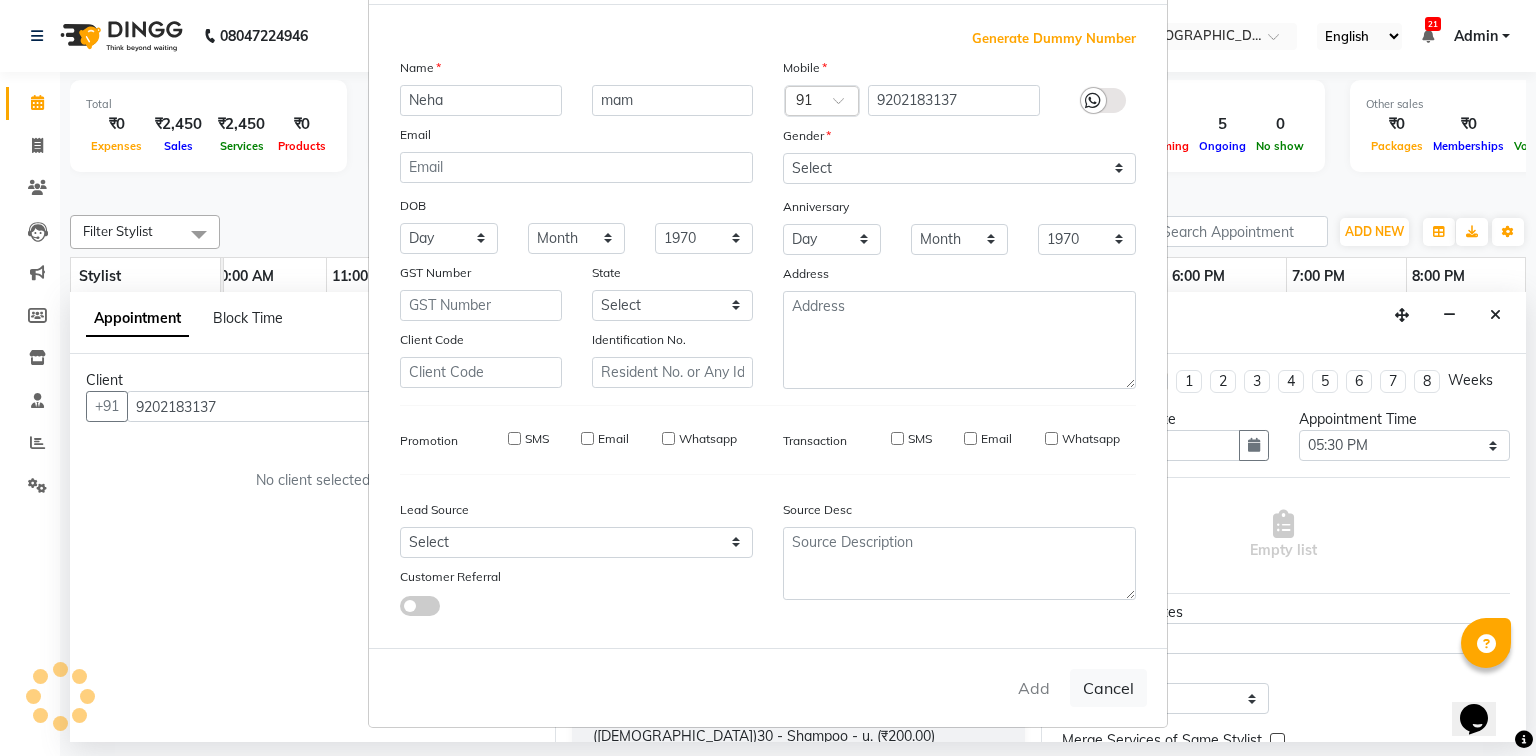 type 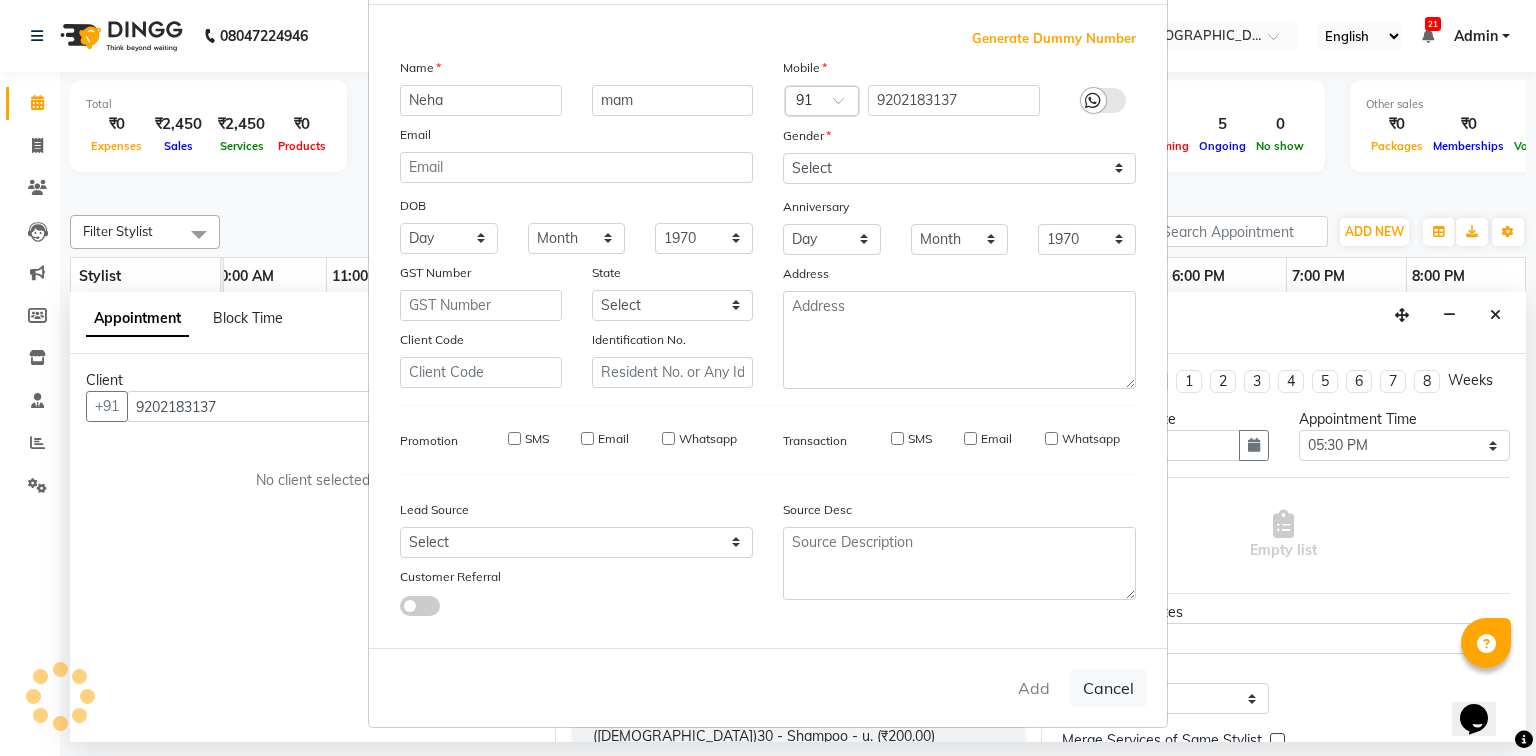 type 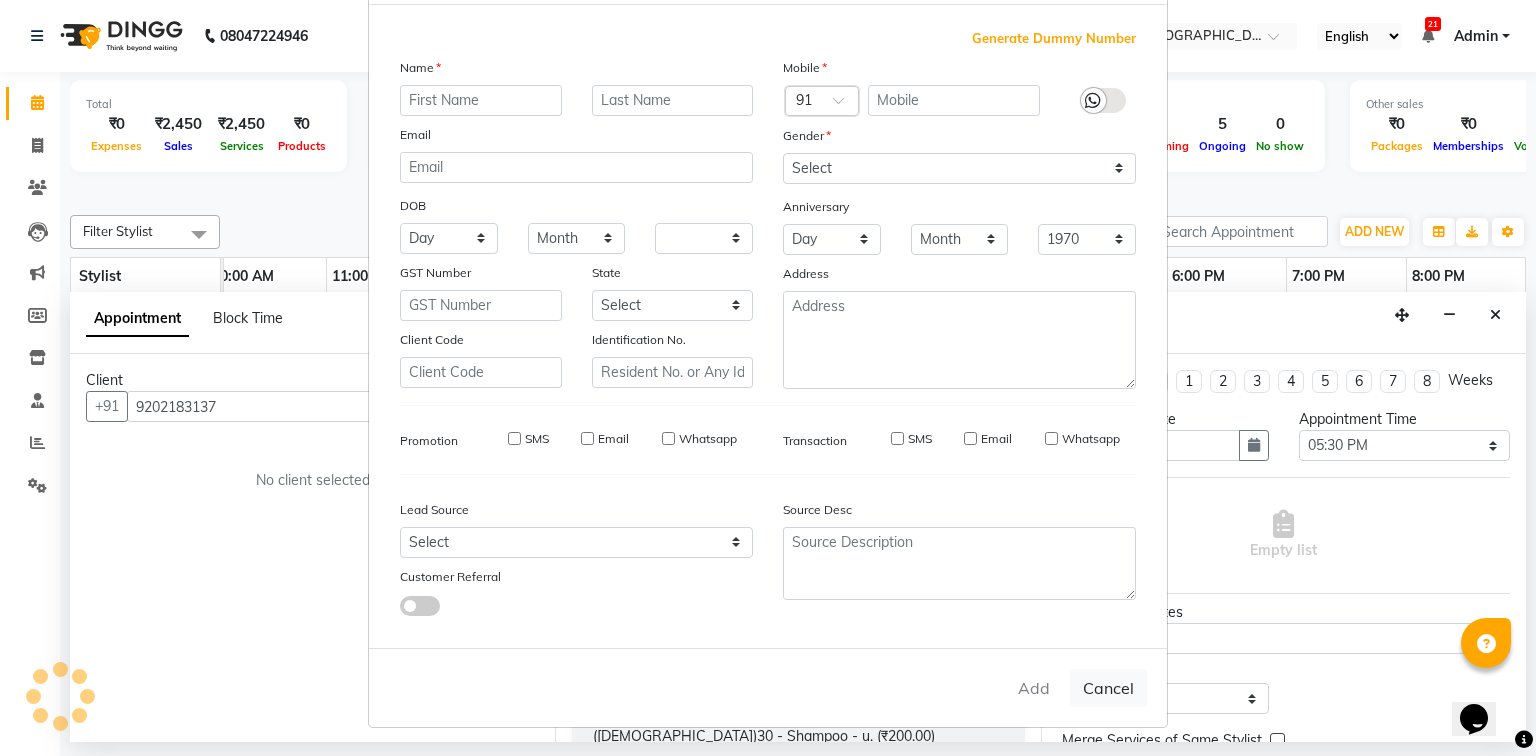 select 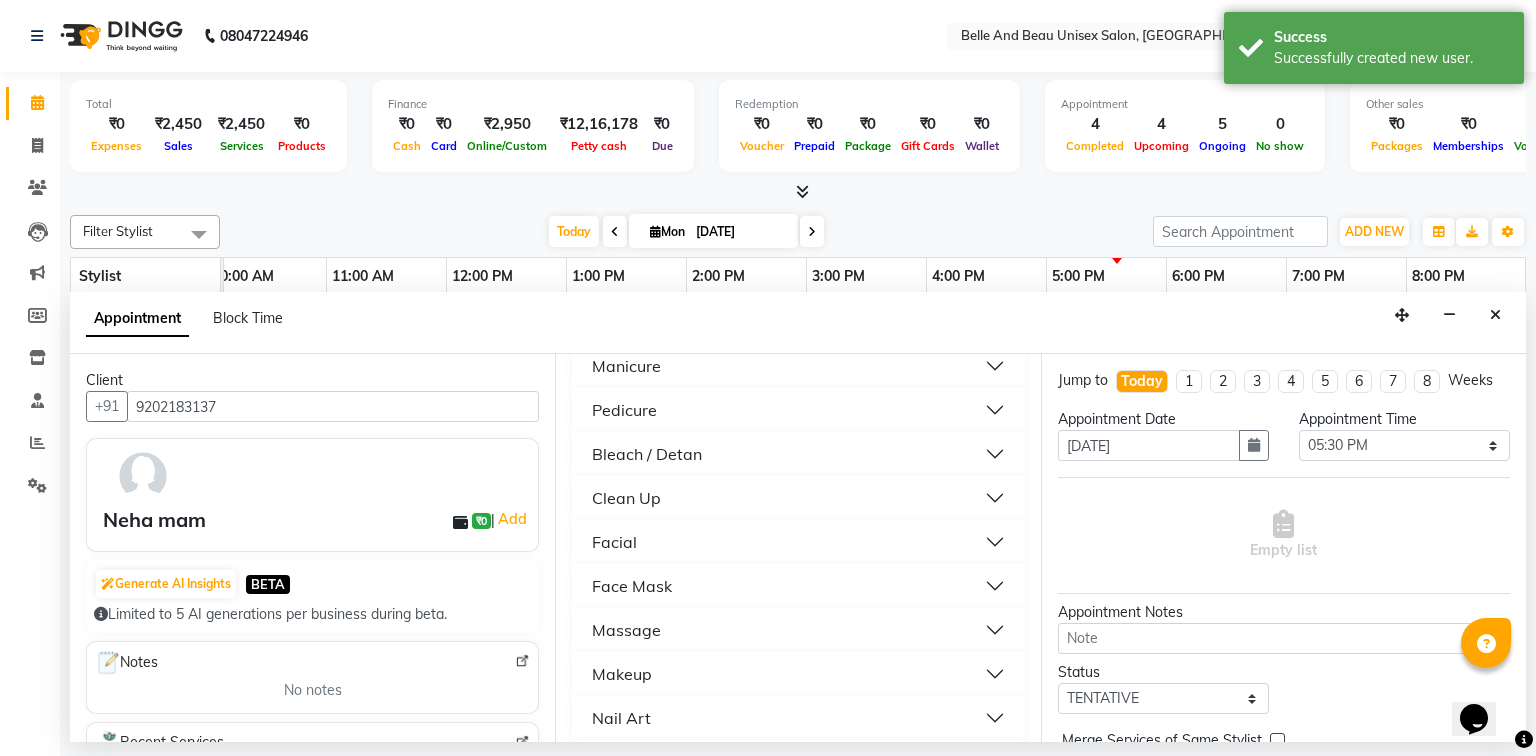scroll, scrollTop: 1360, scrollLeft: 0, axis: vertical 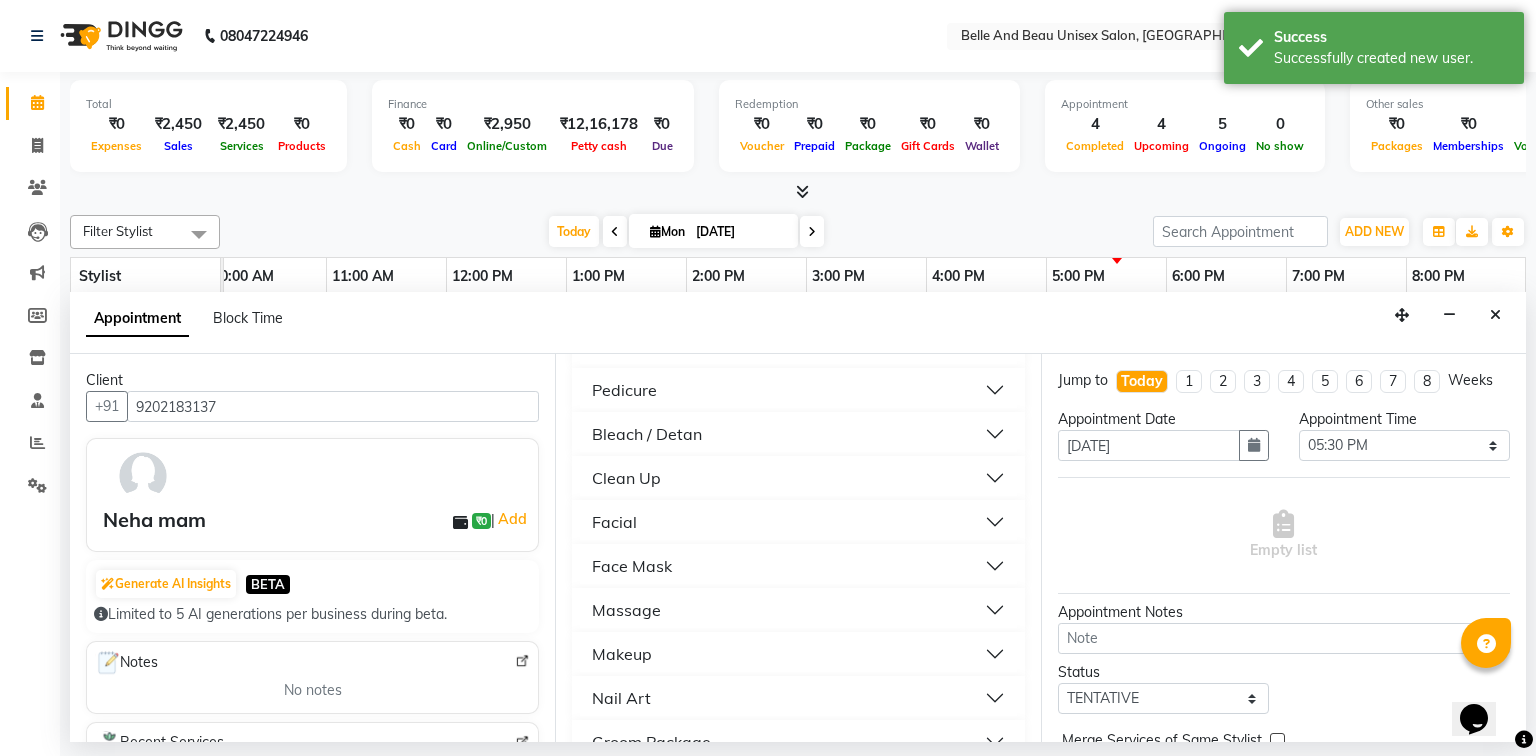 click on "Nail Art" at bounding box center [621, 698] 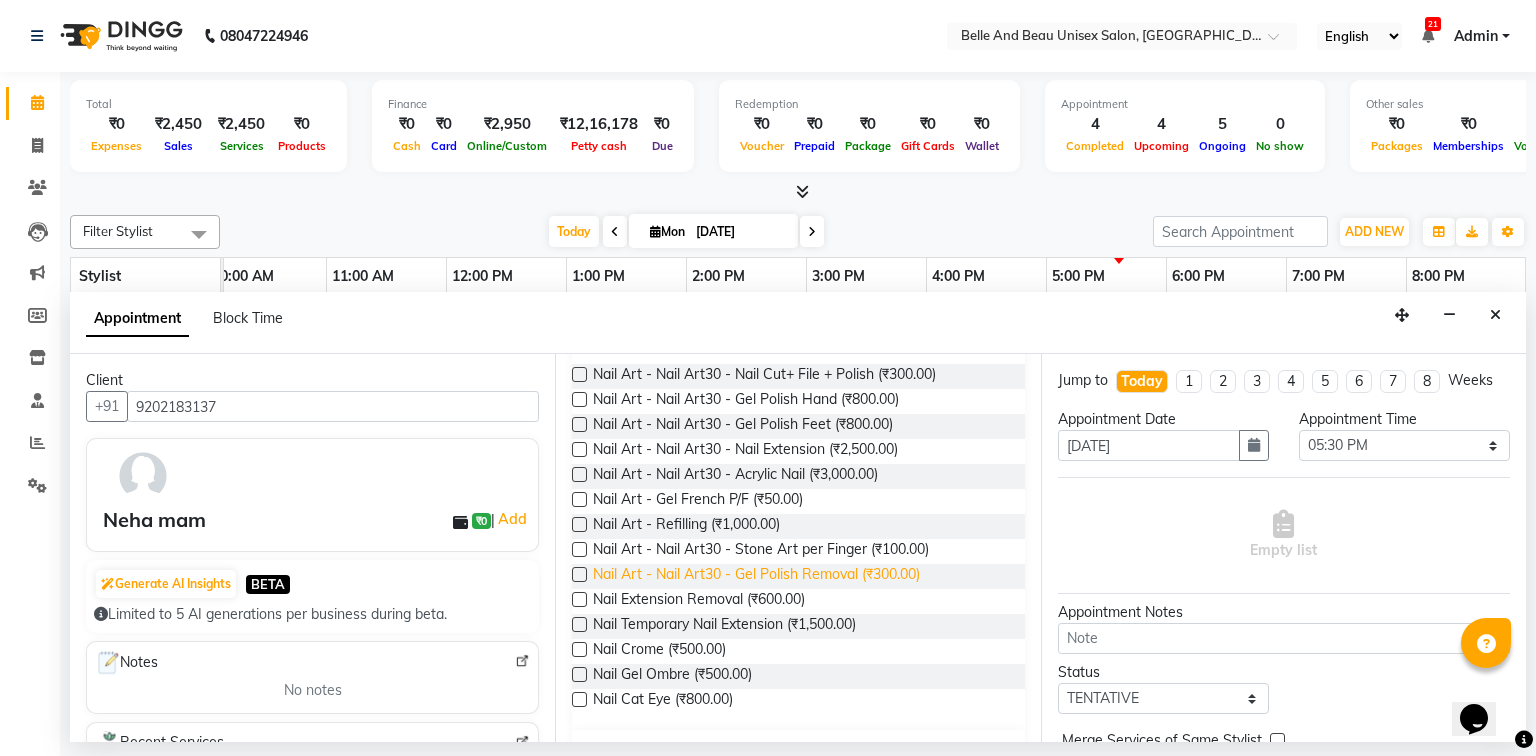 scroll, scrollTop: 1760, scrollLeft: 0, axis: vertical 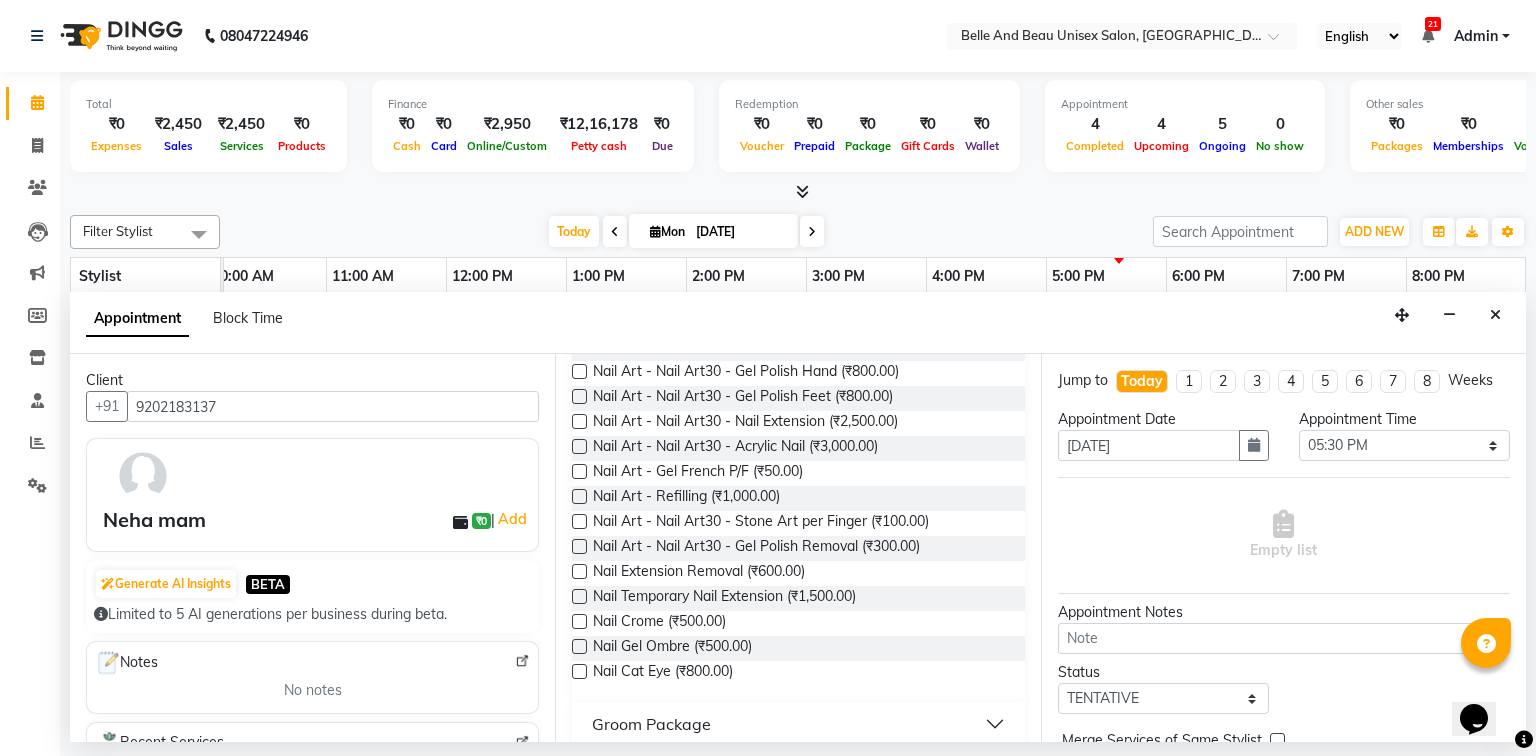 click at bounding box center (579, 596) 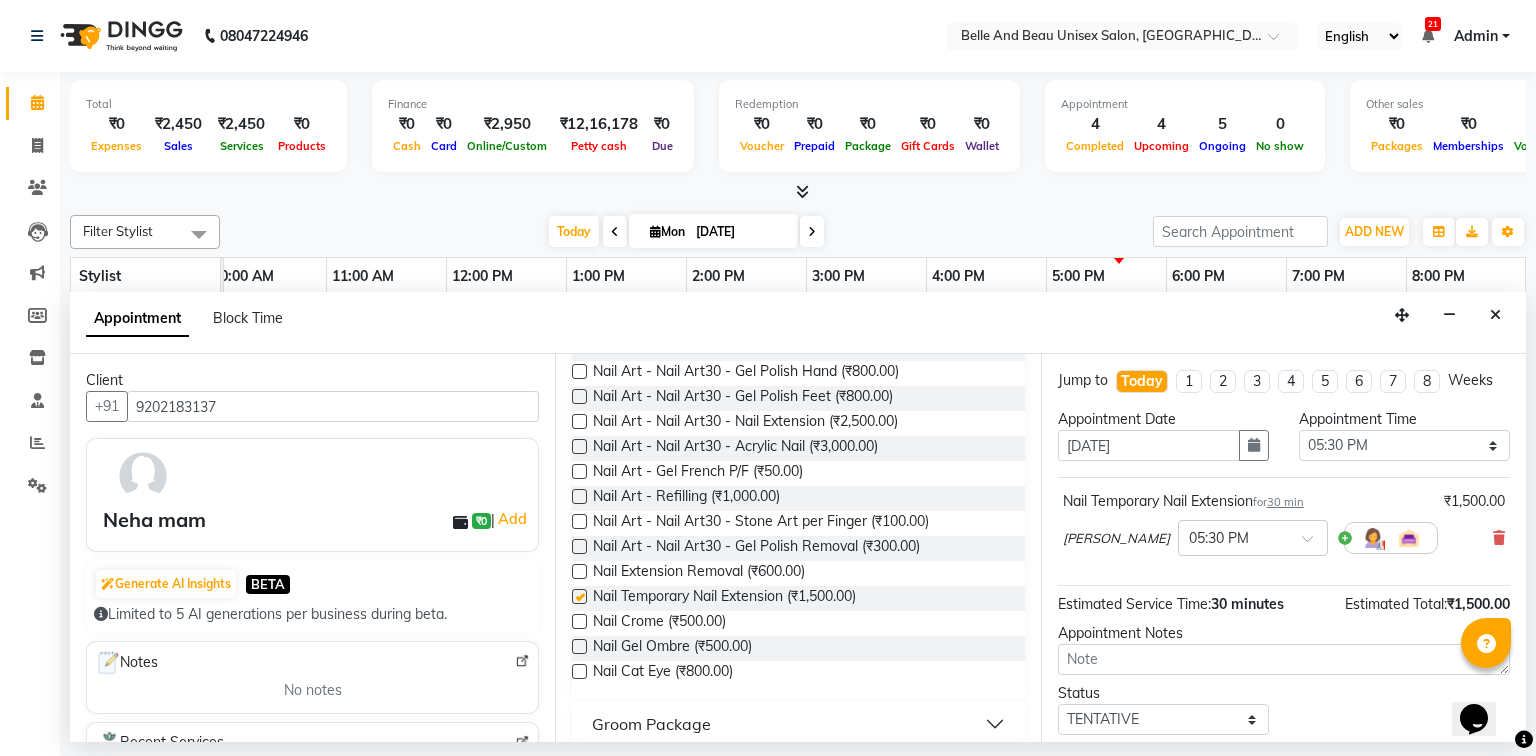 checkbox on "false" 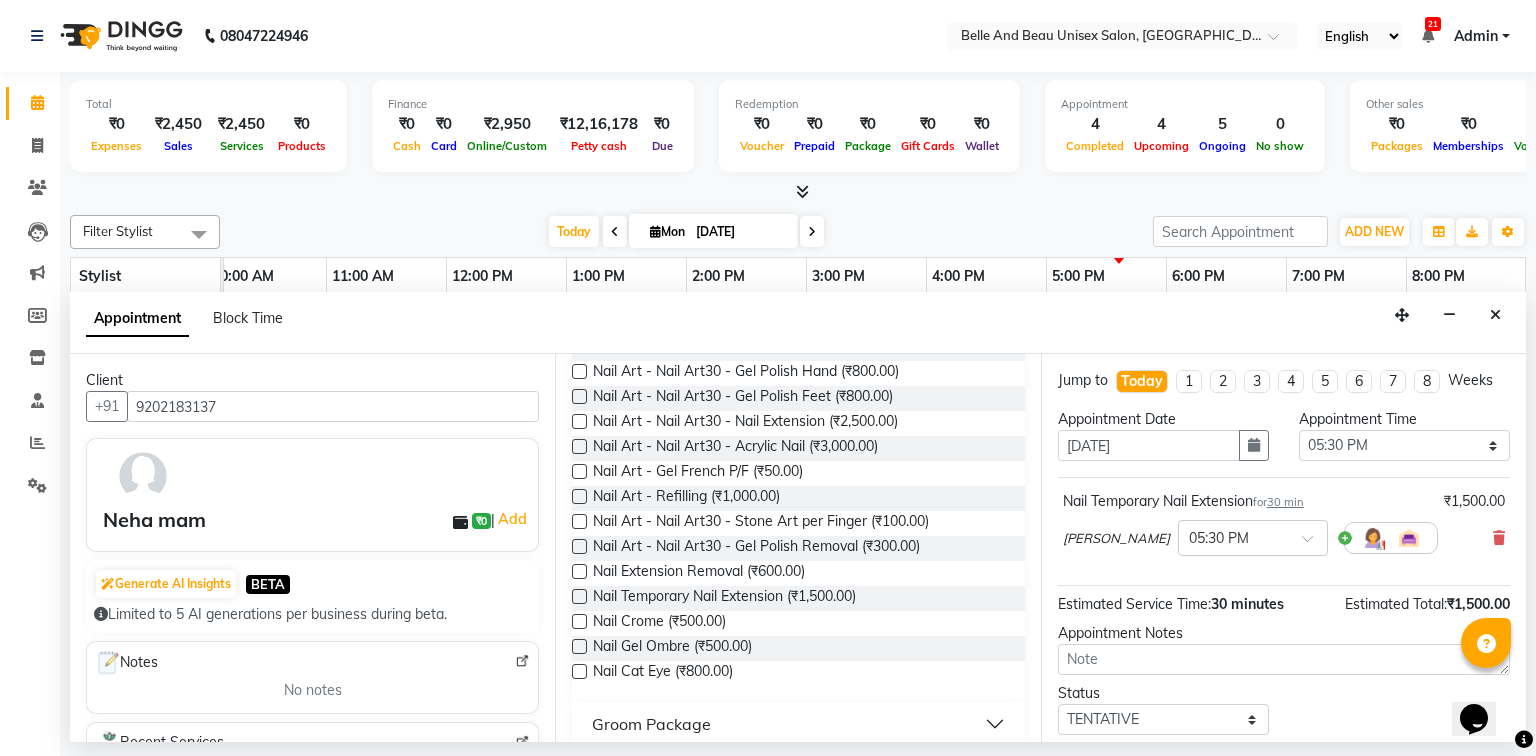scroll, scrollTop: 118, scrollLeft: 0, axis: vertical 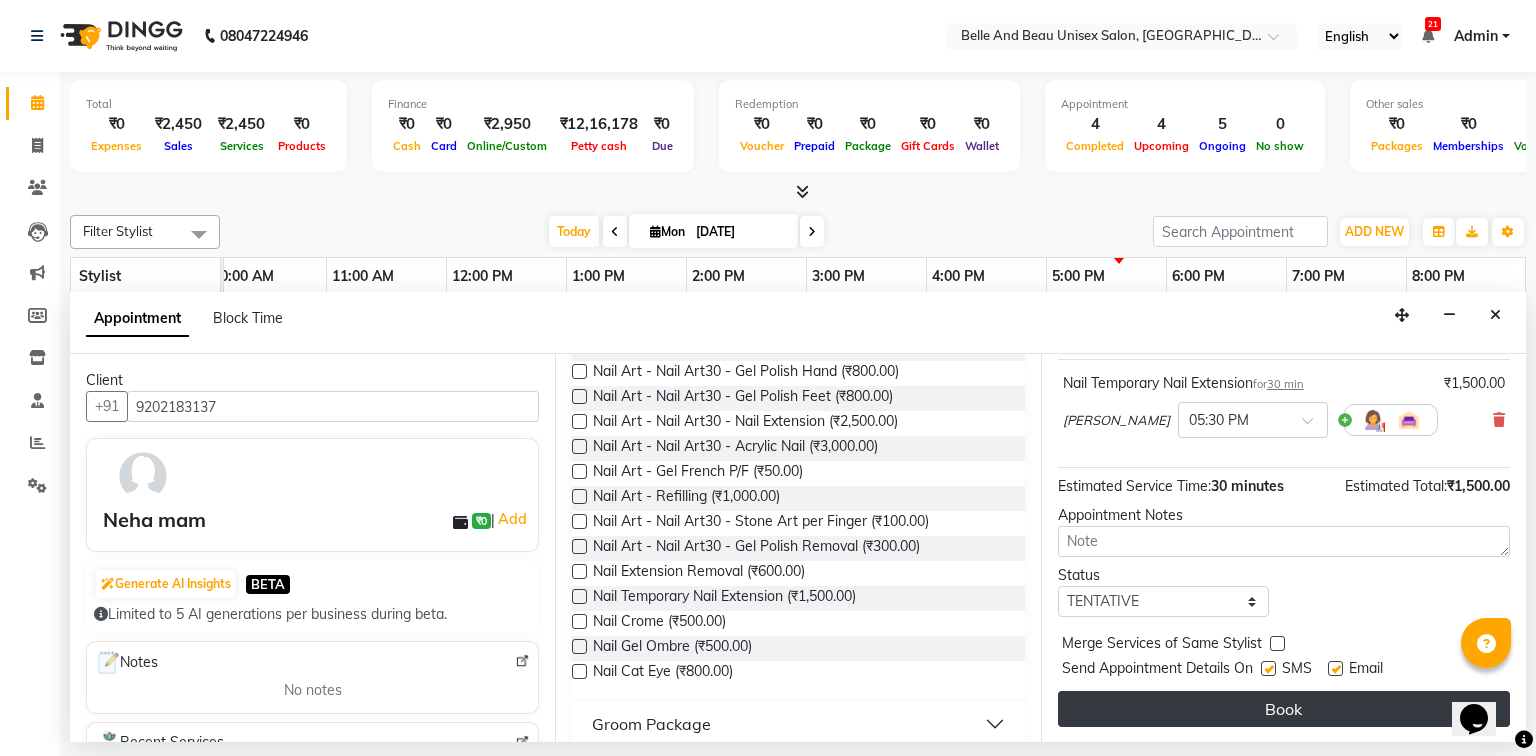 click on "Book" at bounding box center (1284, 709) 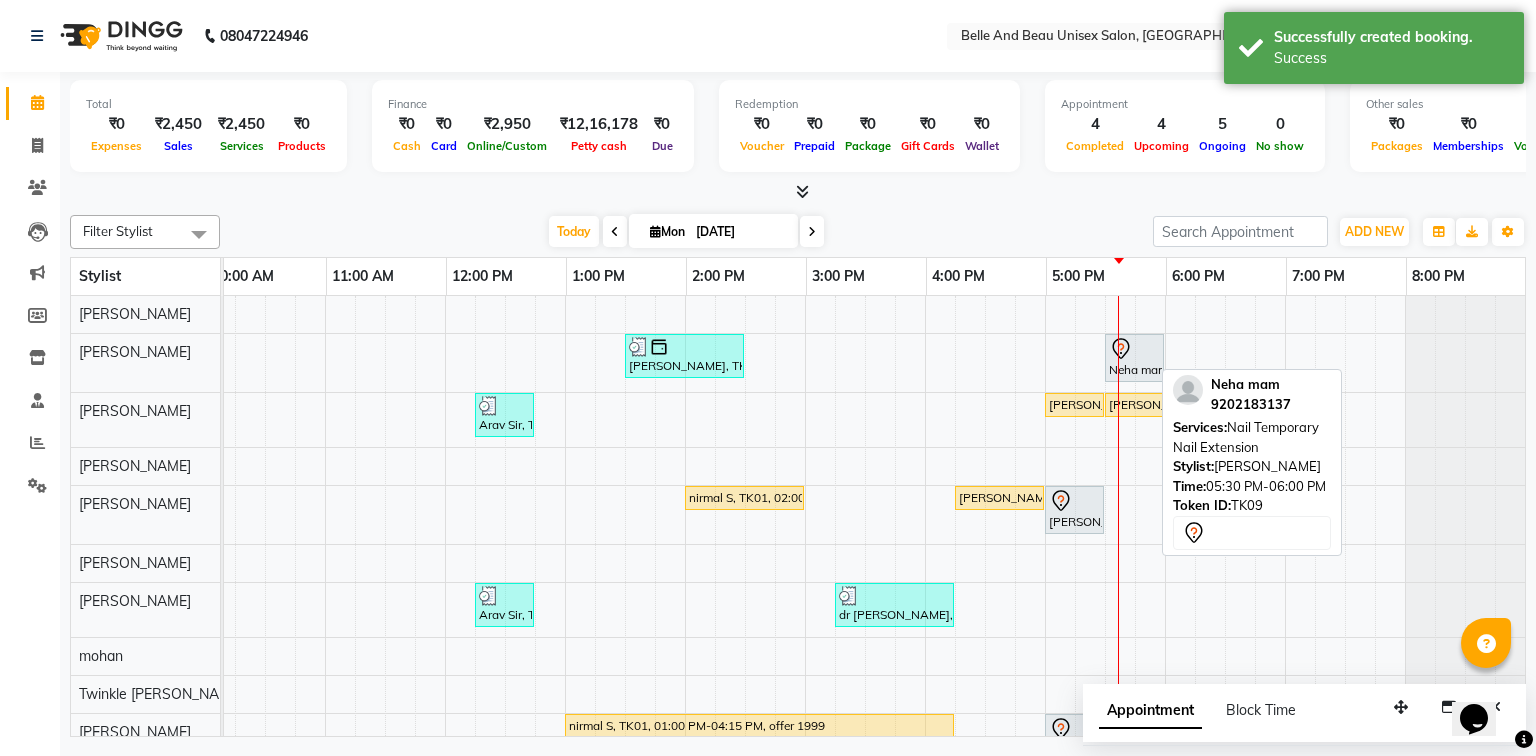 click at bounding box center [1134, 349] 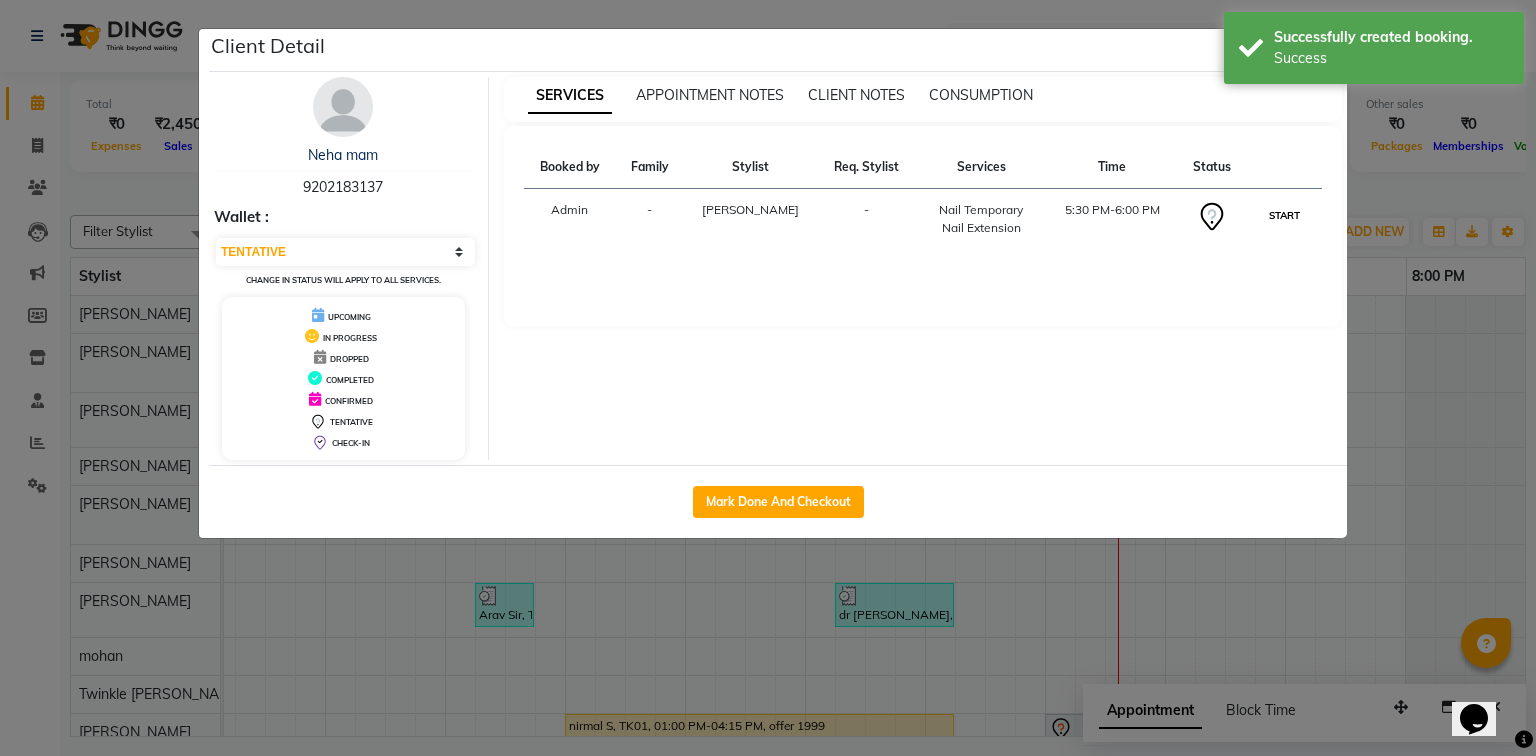 click on "START" at bounding box center (1284, 215) 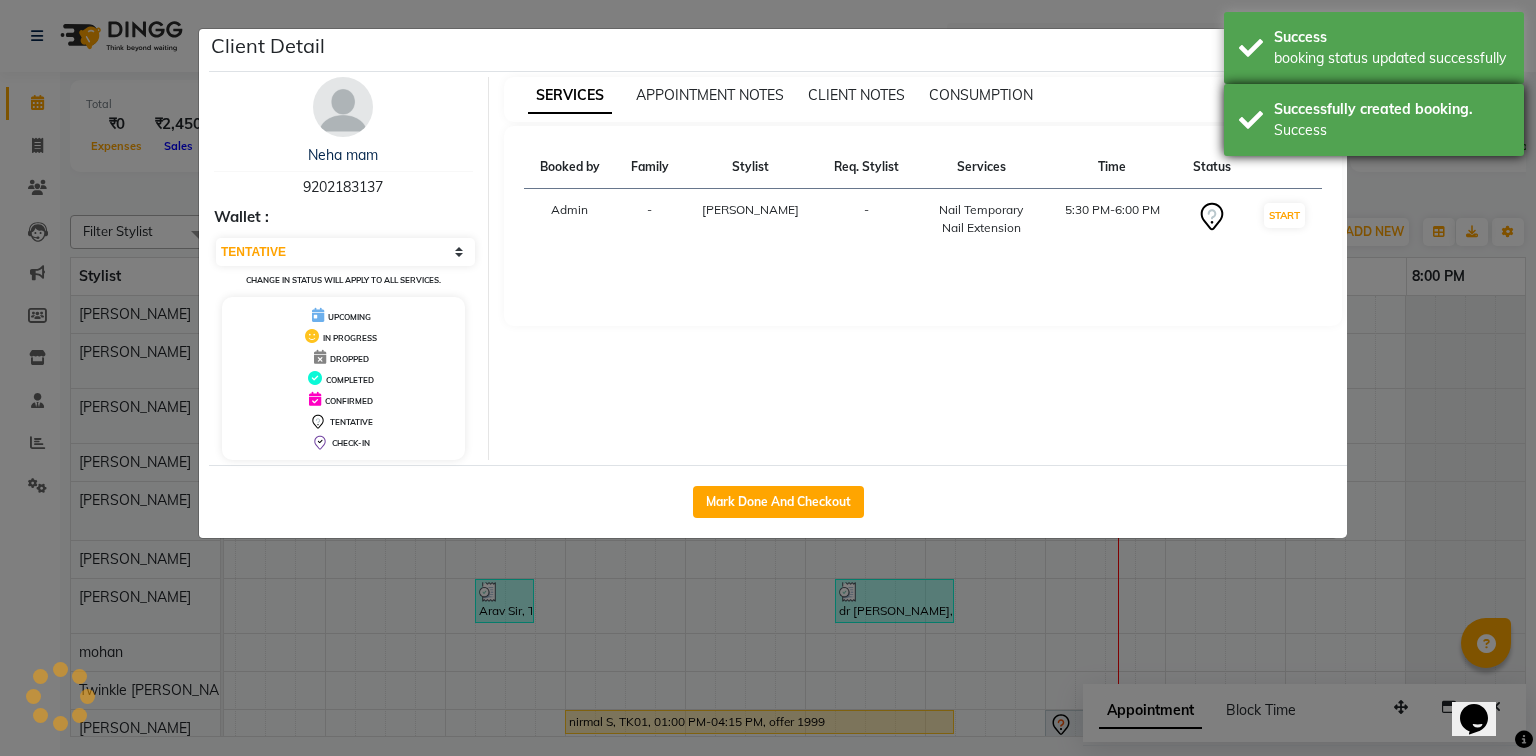 select on "1" 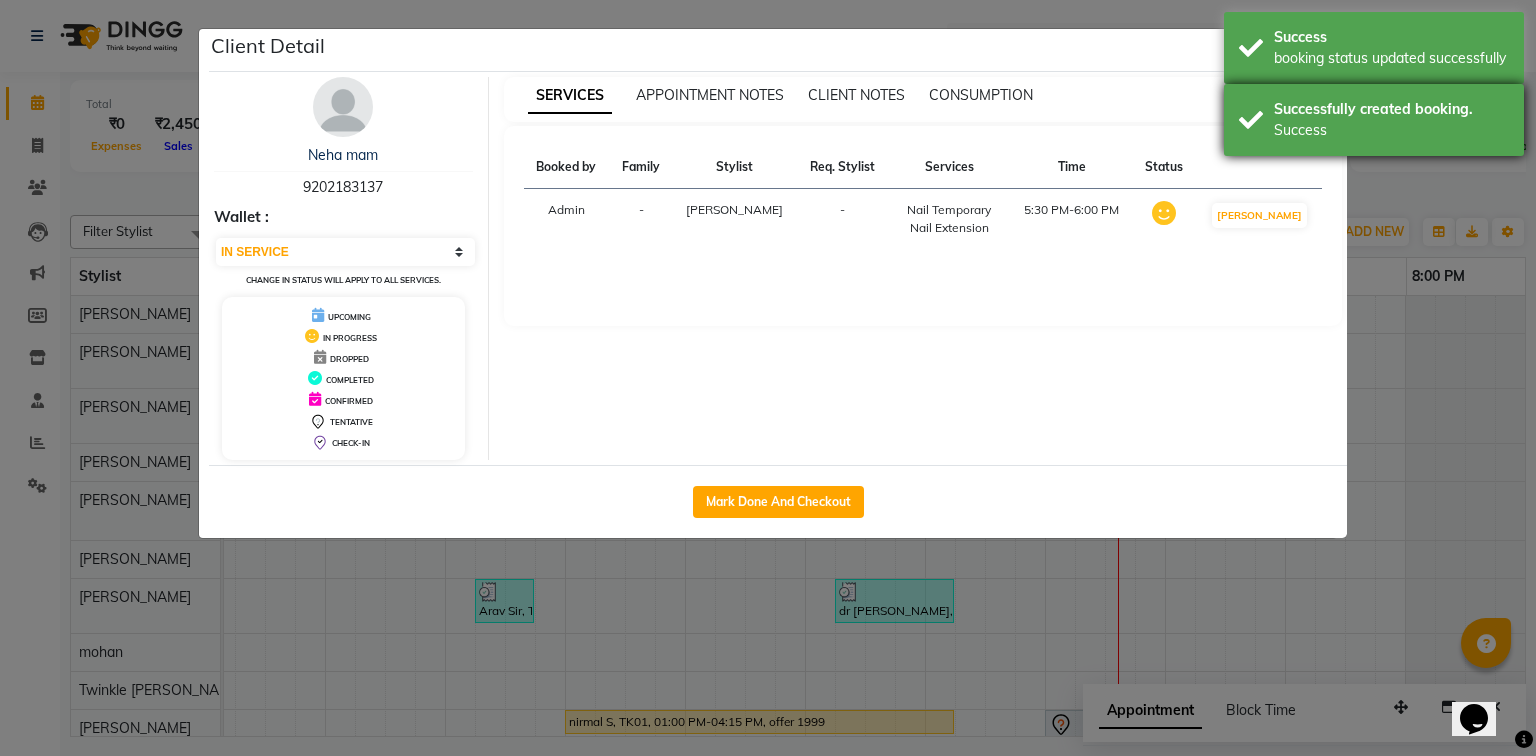 click on "Success" at bounding box center [1391, 130] 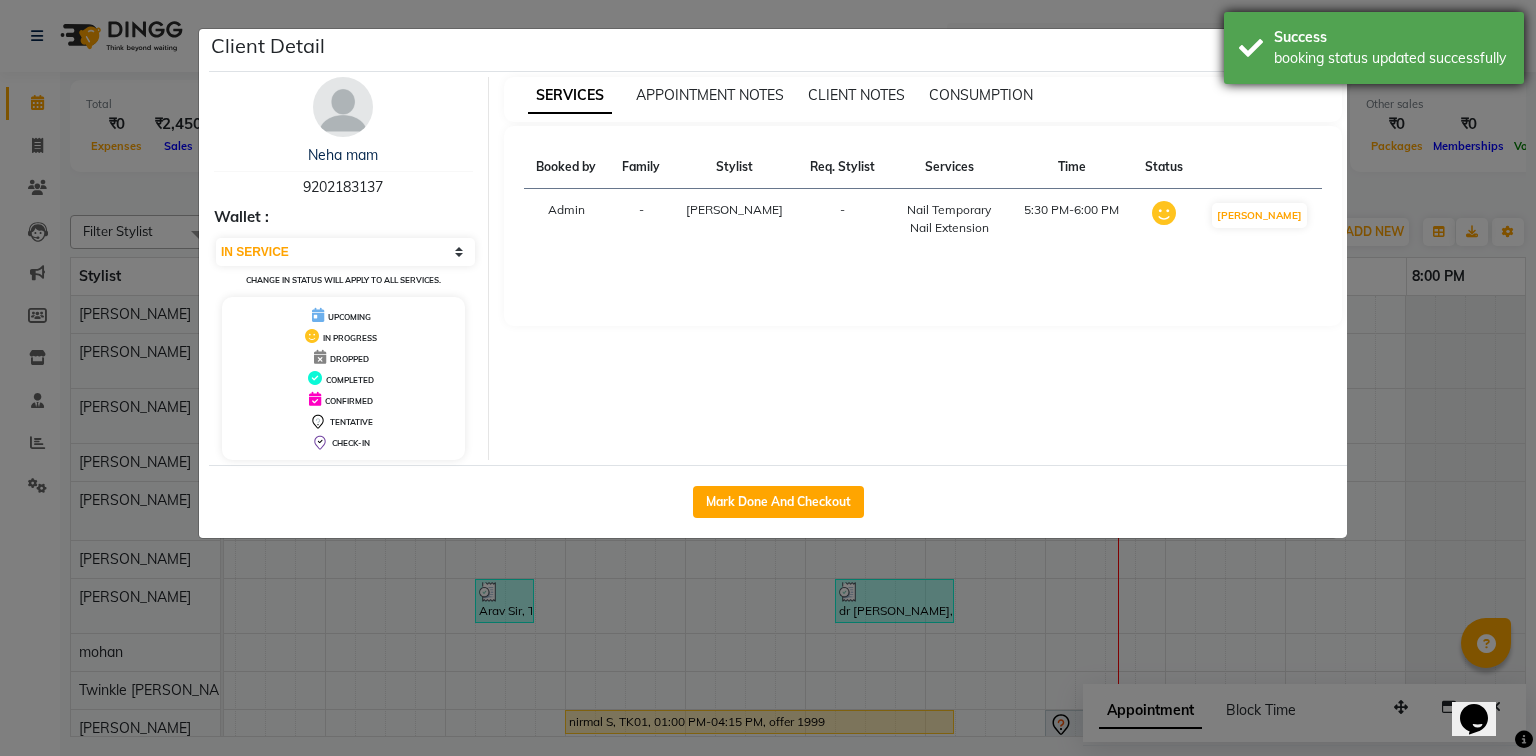 click on "Success   booking status updated successfully" at bounding box center [1374, 48] 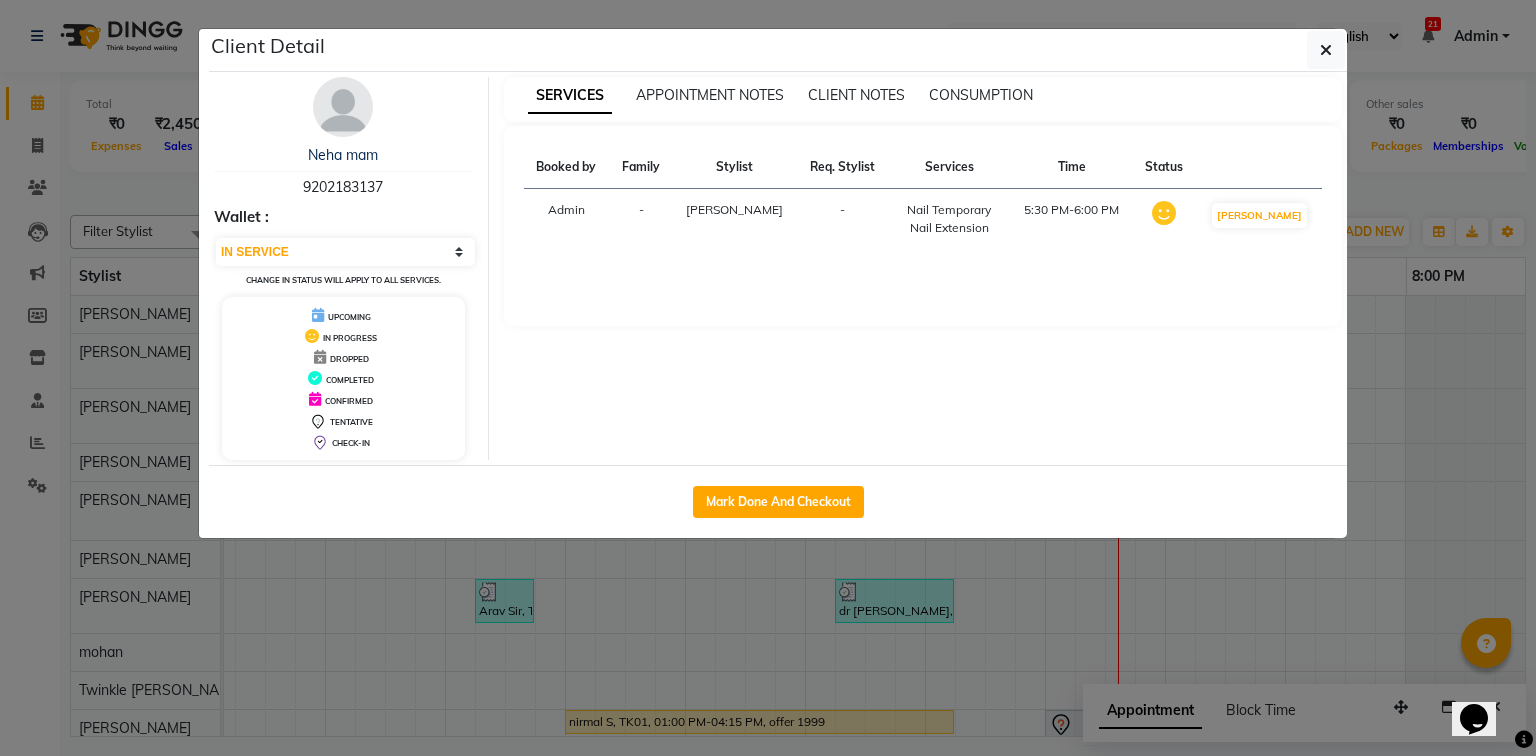 click 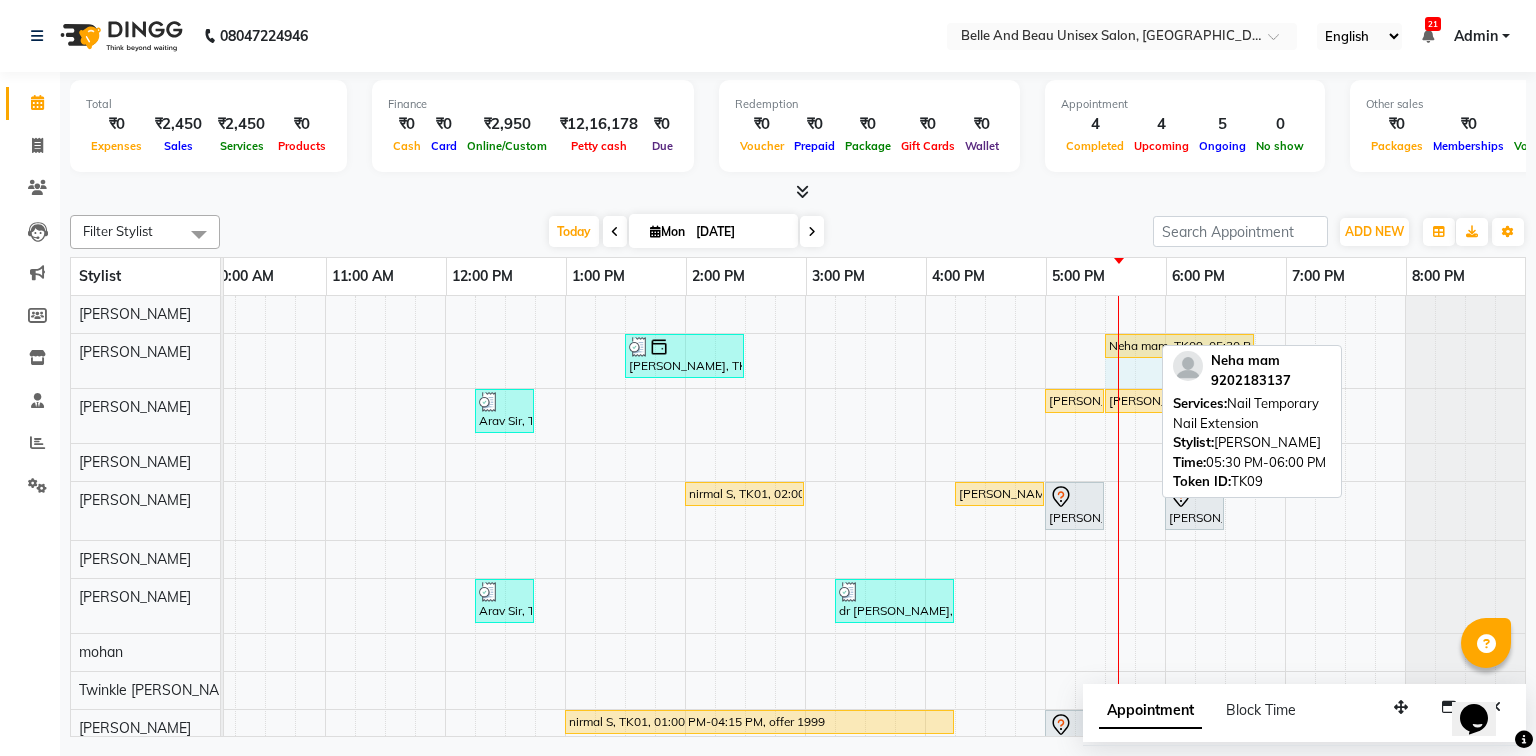 drag, startPoint x: 1149, startPoint y: 341, endPoint x: 1223, endPoint y: 352, distance: 74.8131 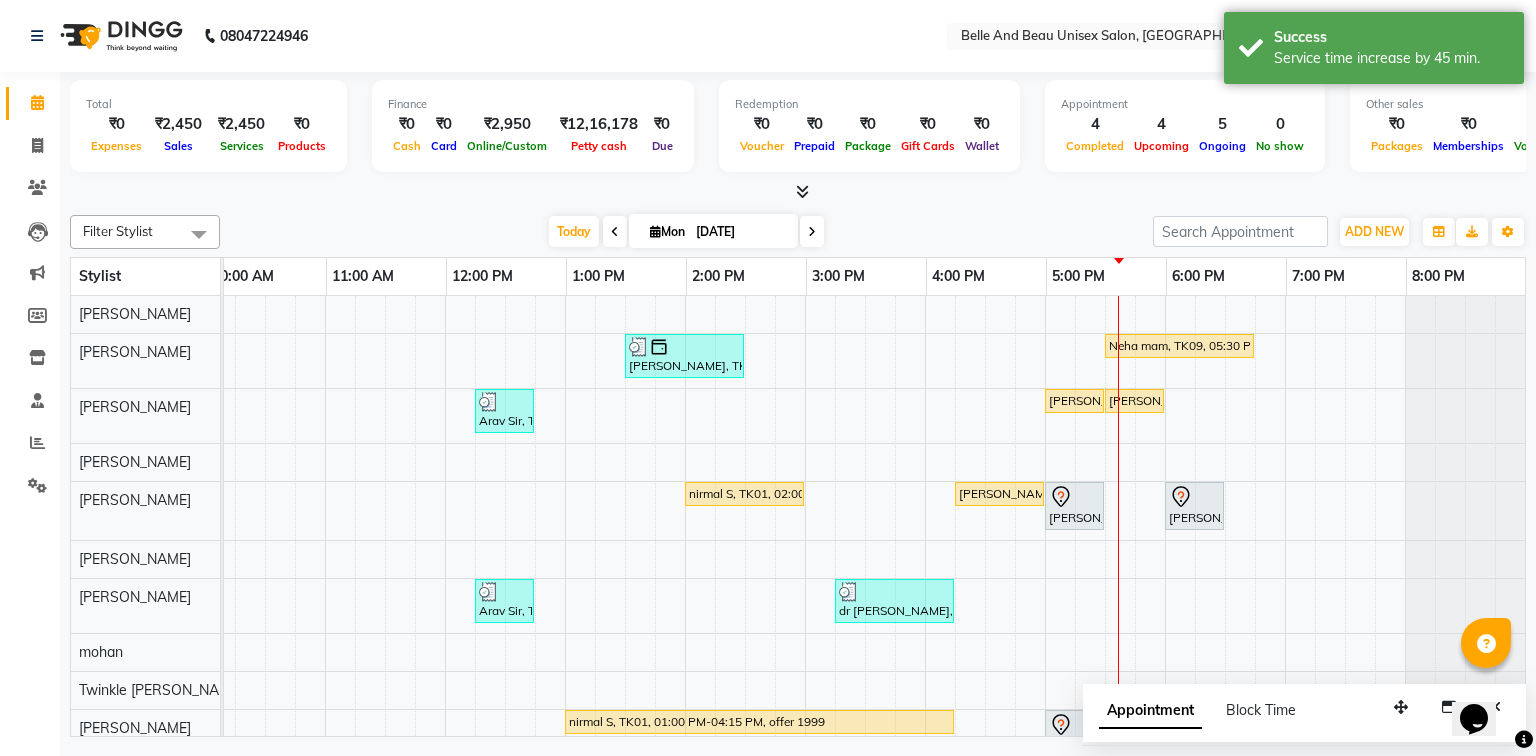 scroll, scrollTop: 123, scrollLeft: 270, axis: both 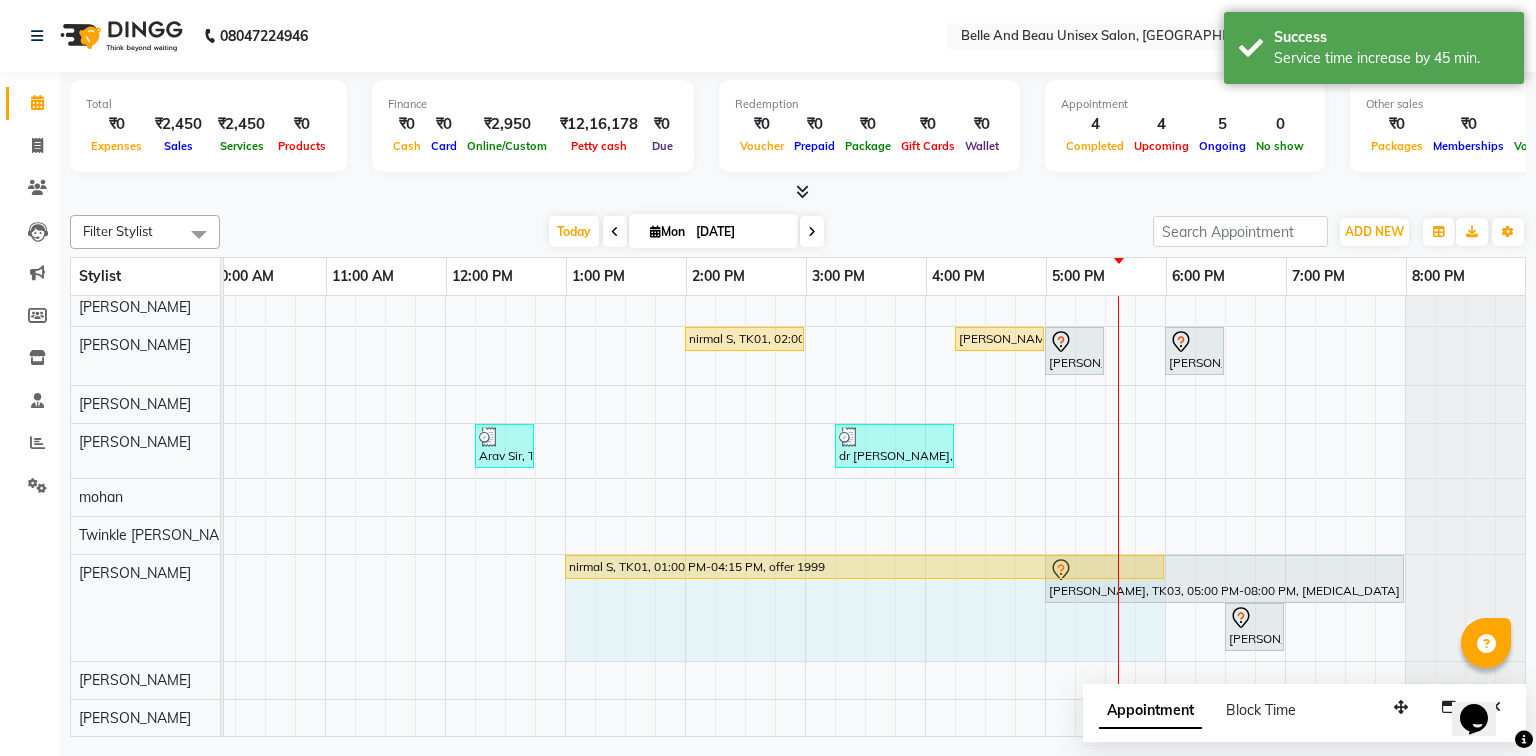 drag, startPoint x: 940, startPoint y: 551, endPoint x: 1124, endPoint y: 554, distance: 184.02446 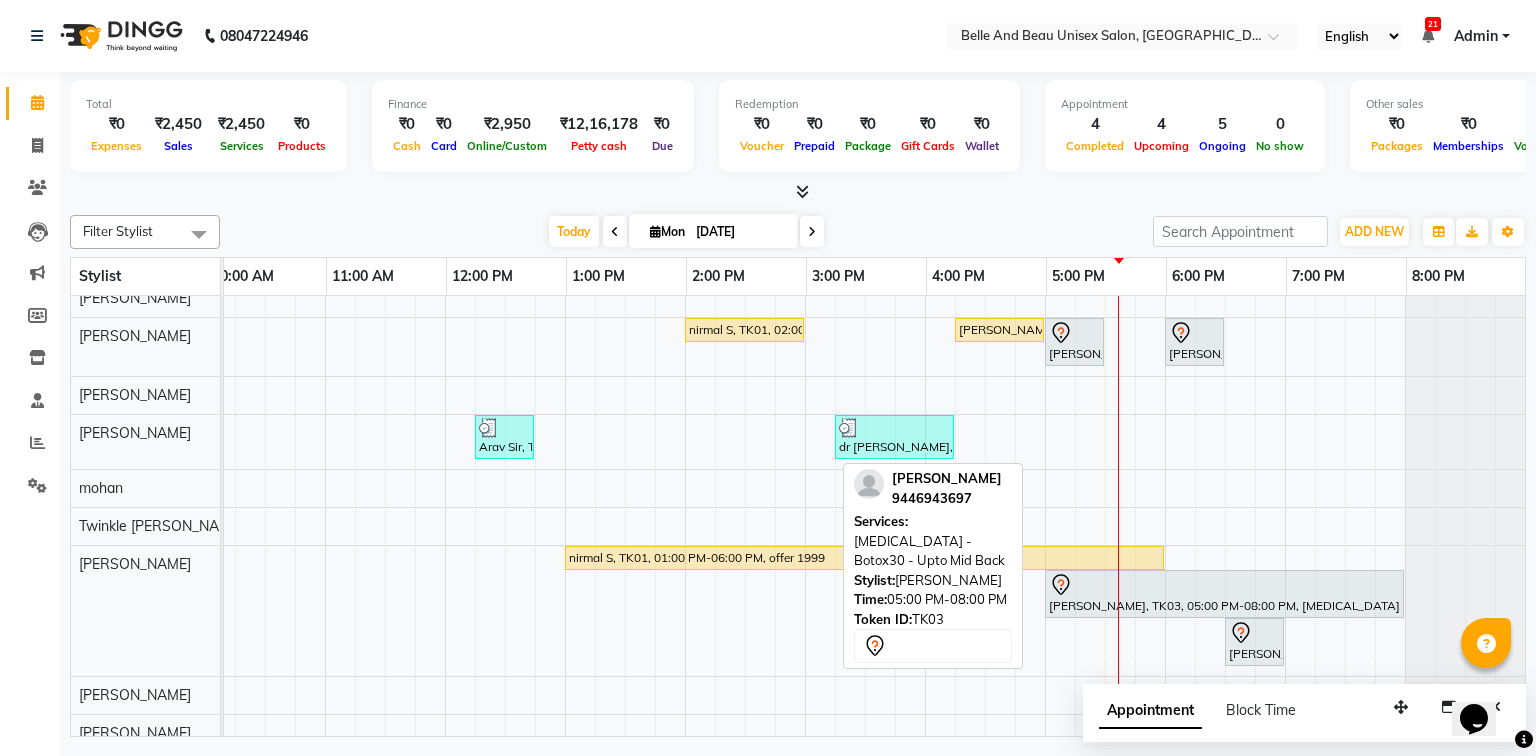 scroll, scrollTop: 188, scrollLeft: 270, axis: both 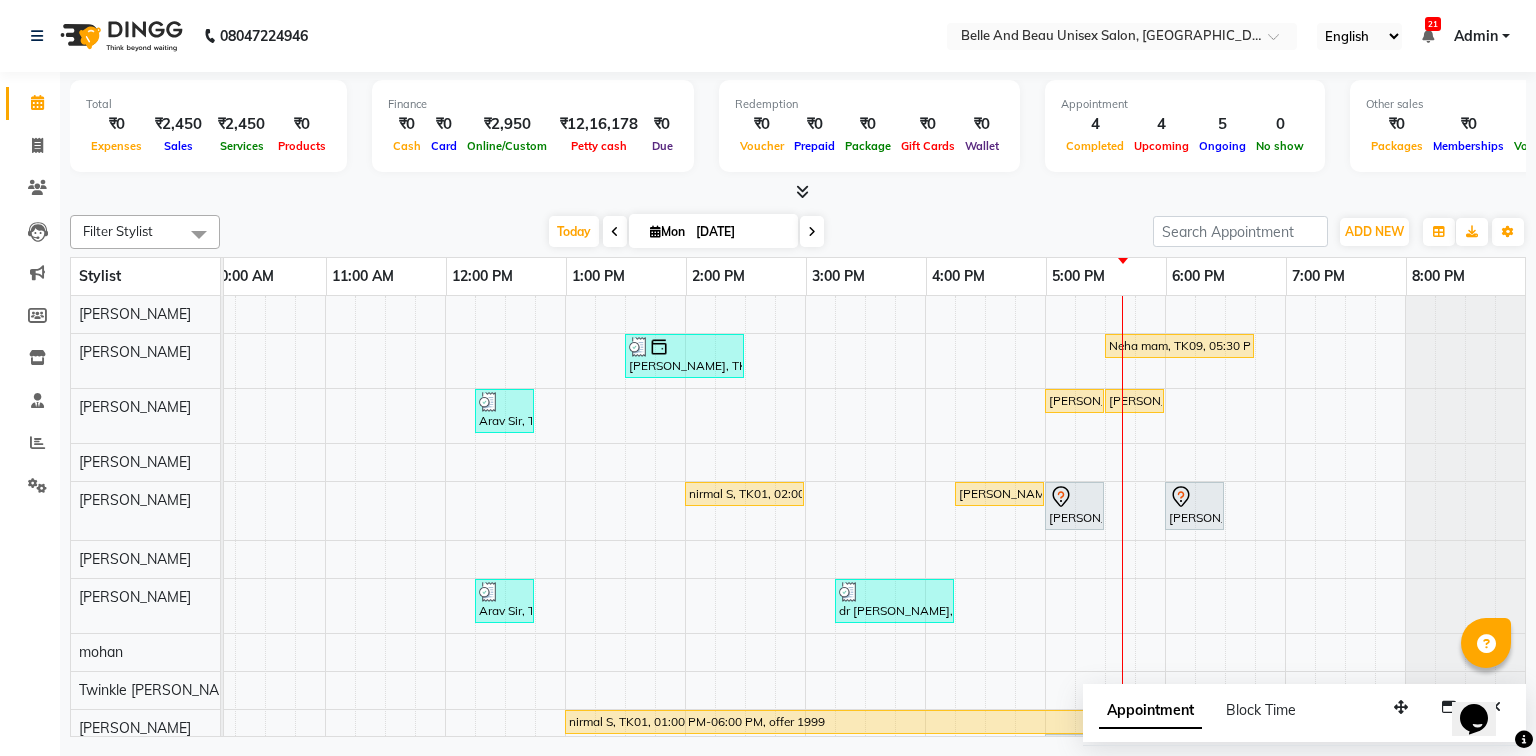 click on "[PERSON_NAME], TK04, 01:30 PM-02:30 PM, Bleach / Detan - Bleach / Detan30 - Face/ Neck Line,Clean Up - o3+    Neha mam, TK09, 05:30 PM-06:45 PM, Nail Temporary Nail Extension     Arav Sir, TK02, 12:15 PM-12:45 PM, Shave & Trimming - Shave ([DEMOGRAPHIC_DATA])30 - Shave    [PERSON_NAME], TK08, 05:00 PM-05:30 PM, Hair Care - Hair Cut ([DEMOGRAPHIC_DATA])30 - Adult Hair Cut (Below 8)    [PERSON_NAME], TK08, 05:30 PM-06:00 PM, Shave & Trimming - [PERSON_NAME]  ([DEMOGRAPHIC_DATA])30 - [PERSON_NAME] Shaping    nirmal S, TK01, 02:00 PM-03:00 PM, offer 1999 (₹1999)    [PERSON_NAME], TK06, 04:15 PM-05:00 PM, Massage - Massage30 - Luxury Body Massage (Body Cream) ([DEMOGRAPHIC_DATA])             Shruti Divakaeran, TK03, 05:00 PM-05:30 PM, Vedic valley  Pedicure              Shruti Divakaeran, TK03, 06:00 PM-06:30 PM, Vedic valley  Pedicure      Arav Sir, TK02, 12:15 PM-12:45 PM, Hair Care - Hair Cut ([DEMOGRAPHIC_DATA])30 - Adult Hair Cut (Below 8)        nirmal S, TK01, 01:00 PM-06:00 PM, offer 1999             [PERSON_NAME], TK03, 05:00 PM-08:00 PM, [MEDICAL_DATA] - Botox30 - Upto Mid Back" at bounding box center (745, 606) 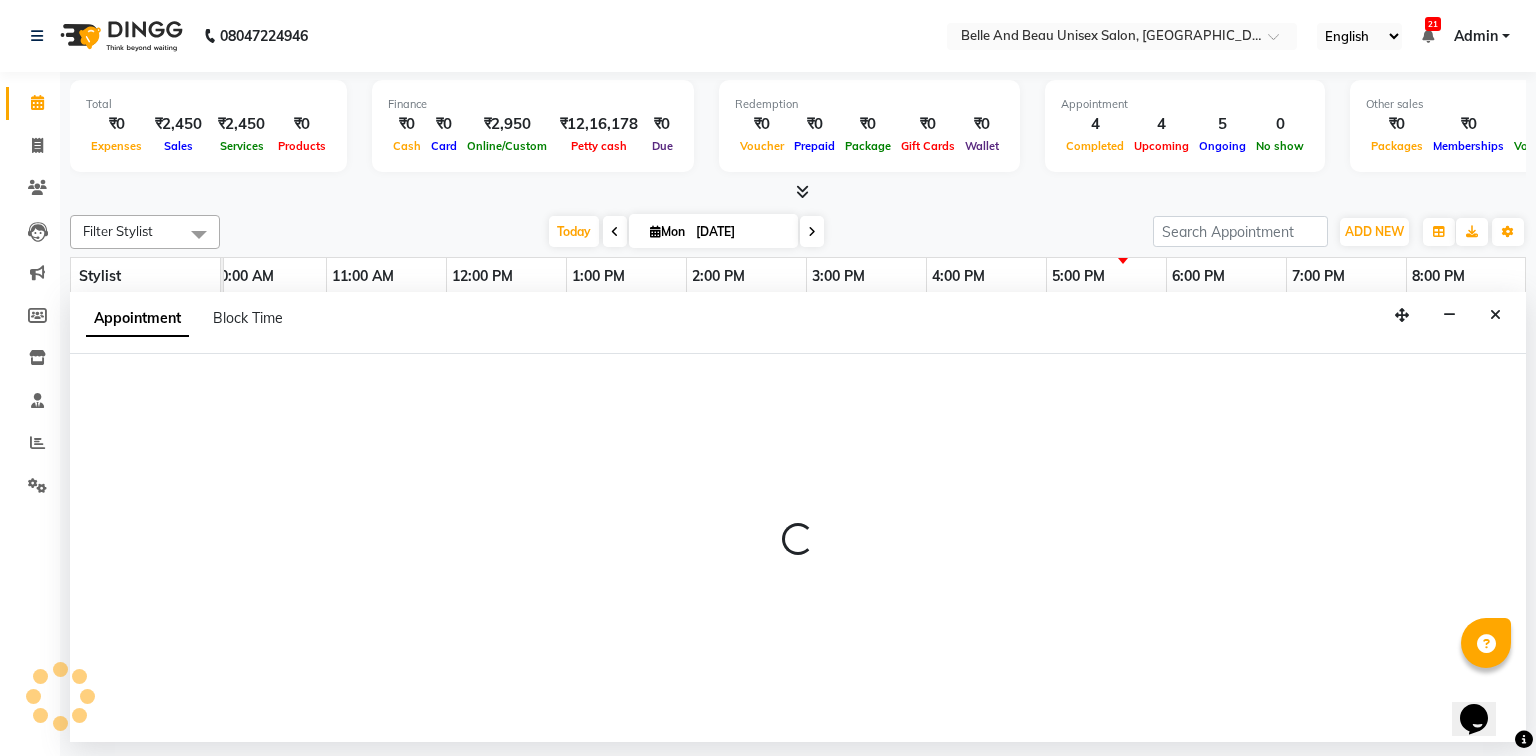 select on "65137" 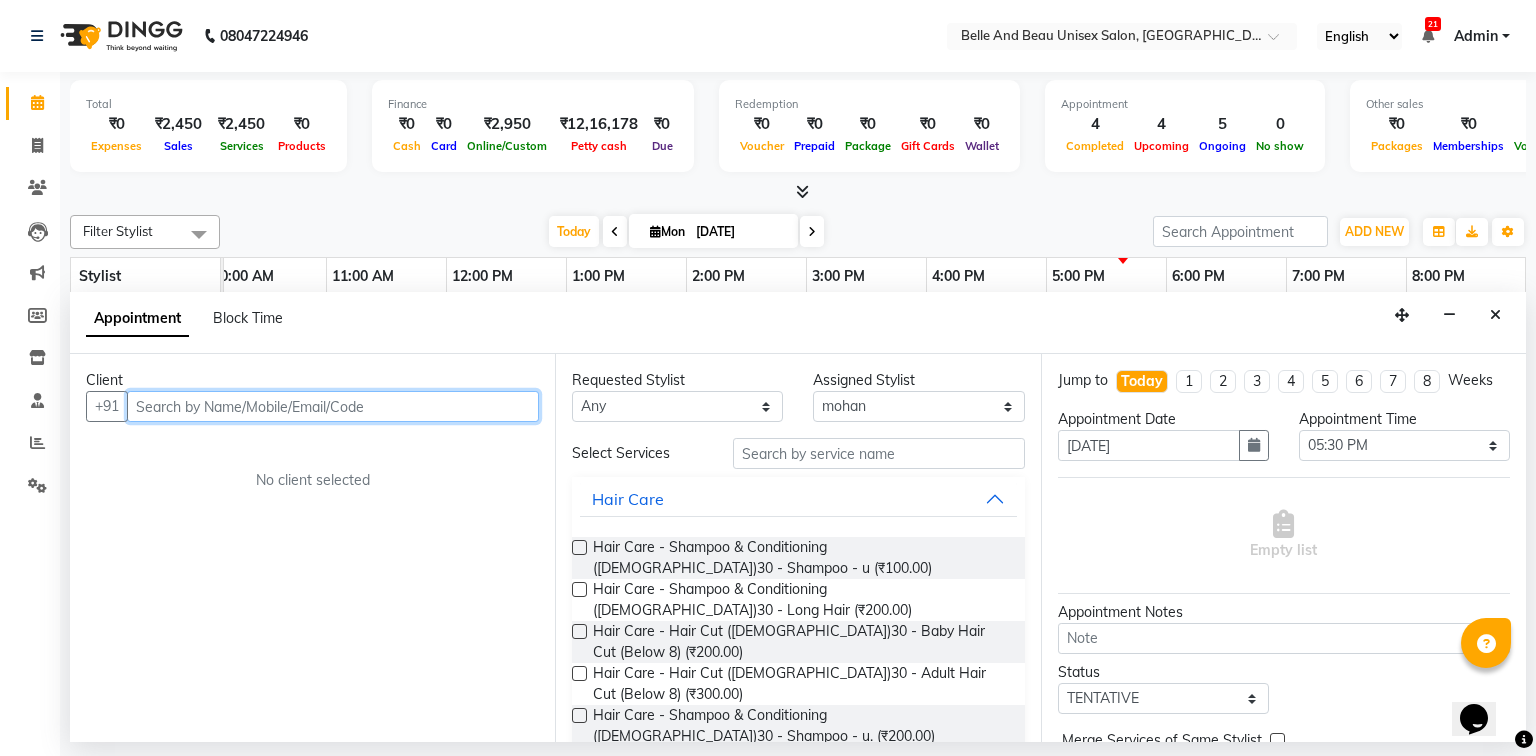 click at bounding box center (333, 406) 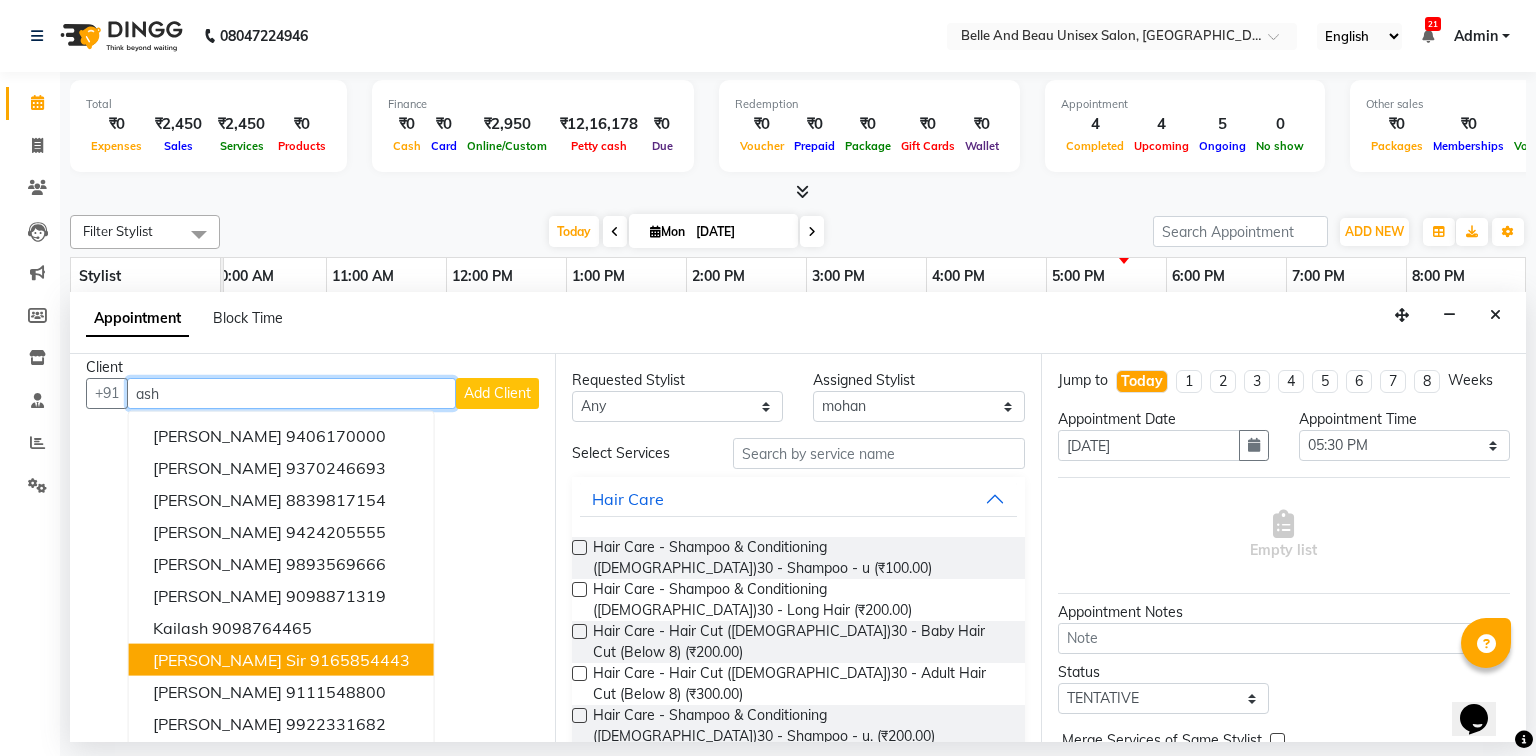 scroll, scrollTop: 19, scrollLeft: 0, axis: vertical 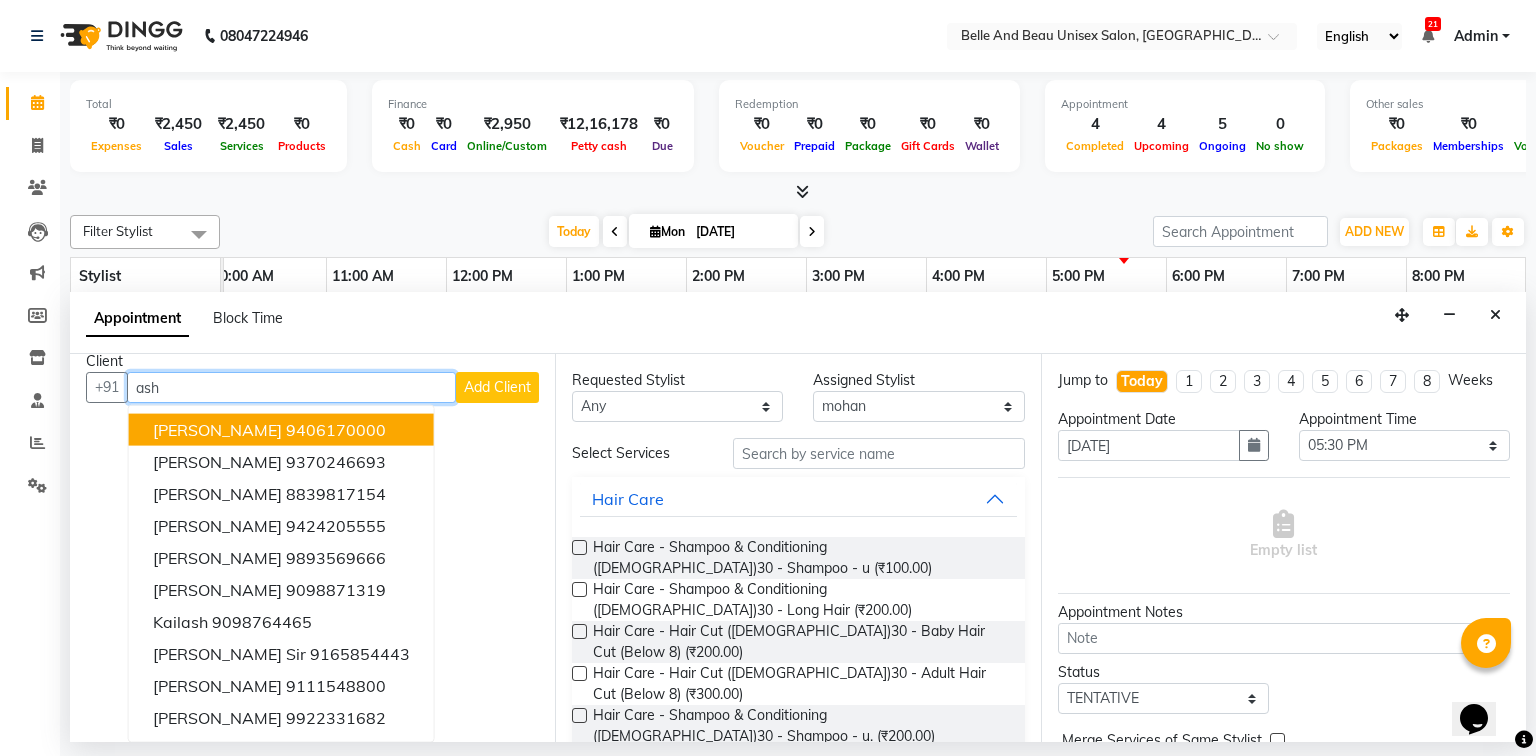 click on "ash" at bounding box center (291, 387) 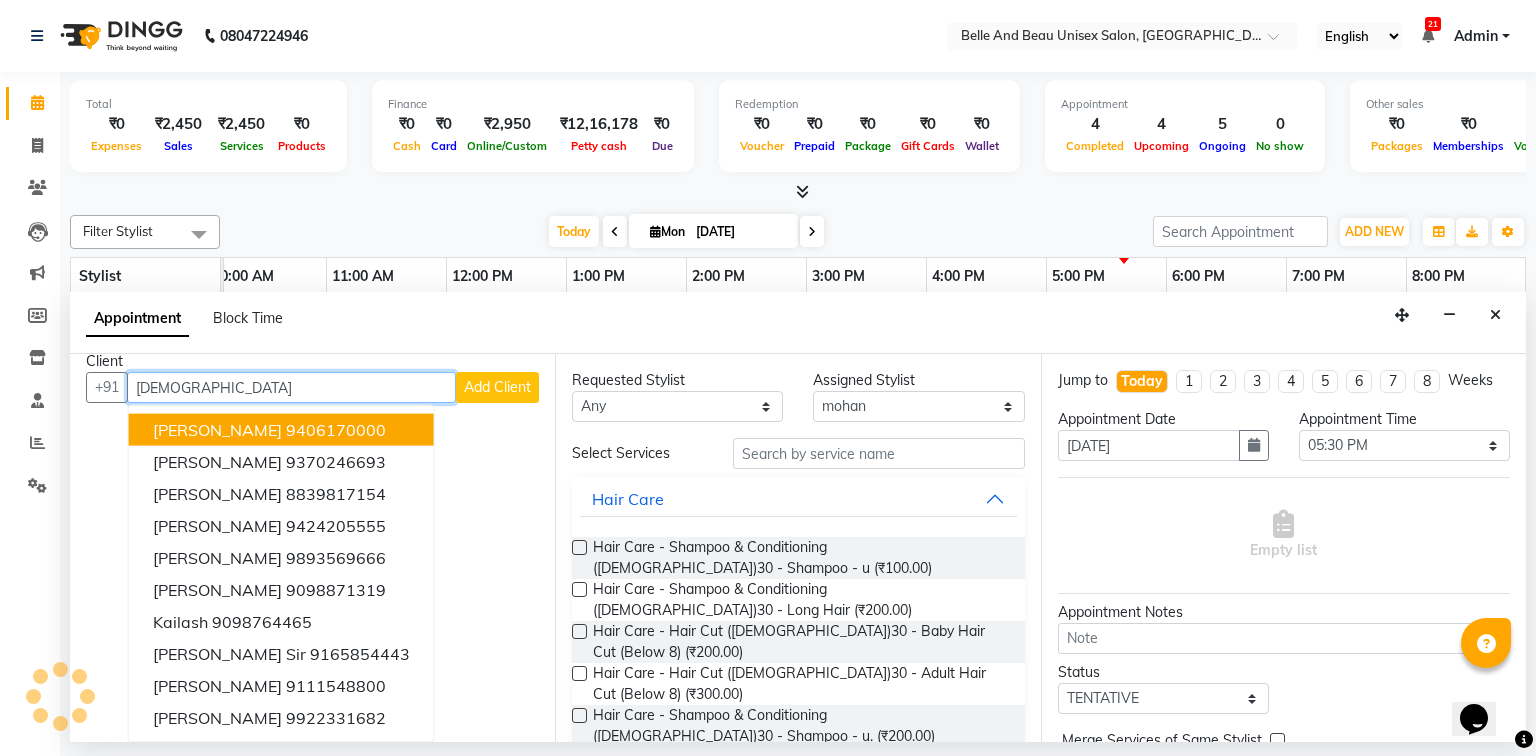 scroll, scrollTop: 0, scrollLeft: 0, axis: both 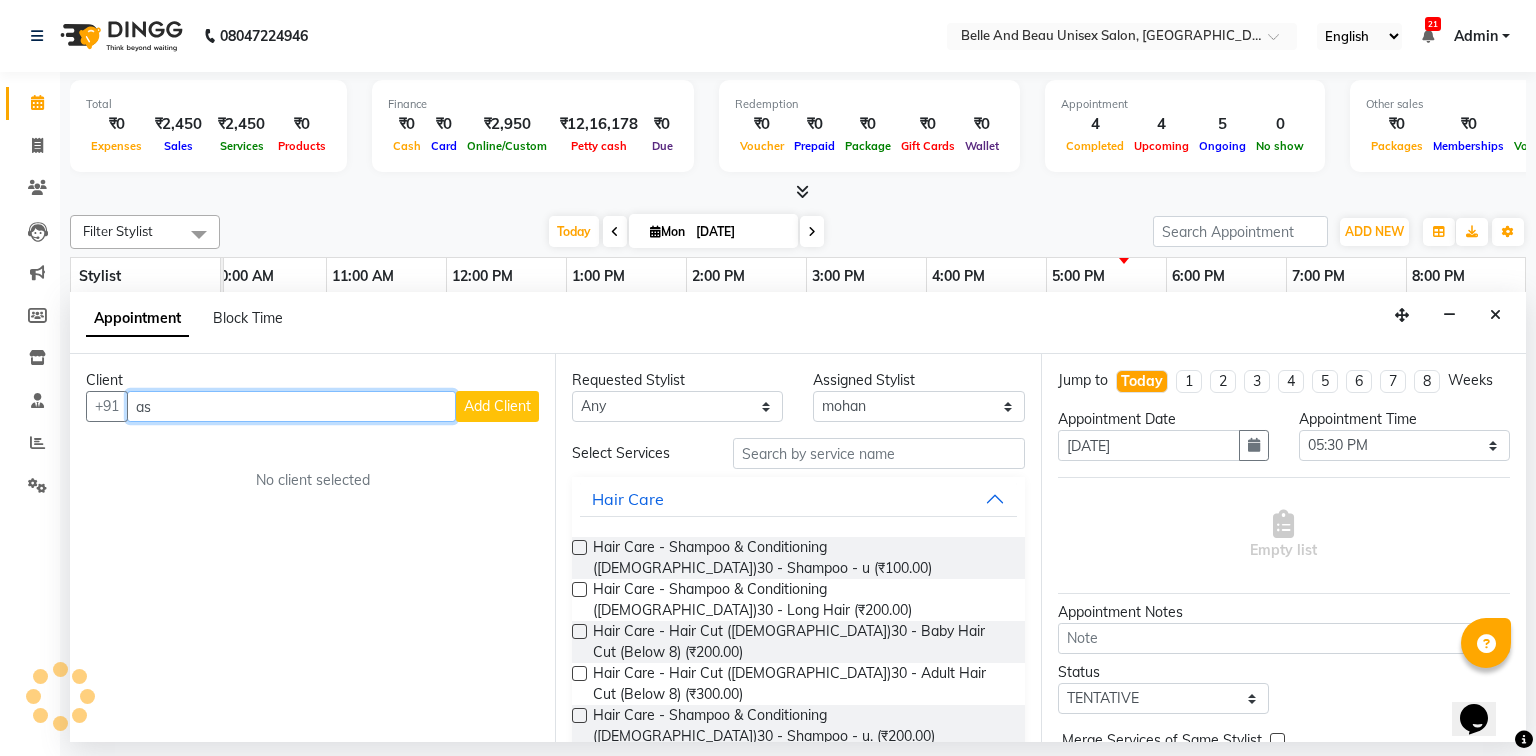 type on "a" 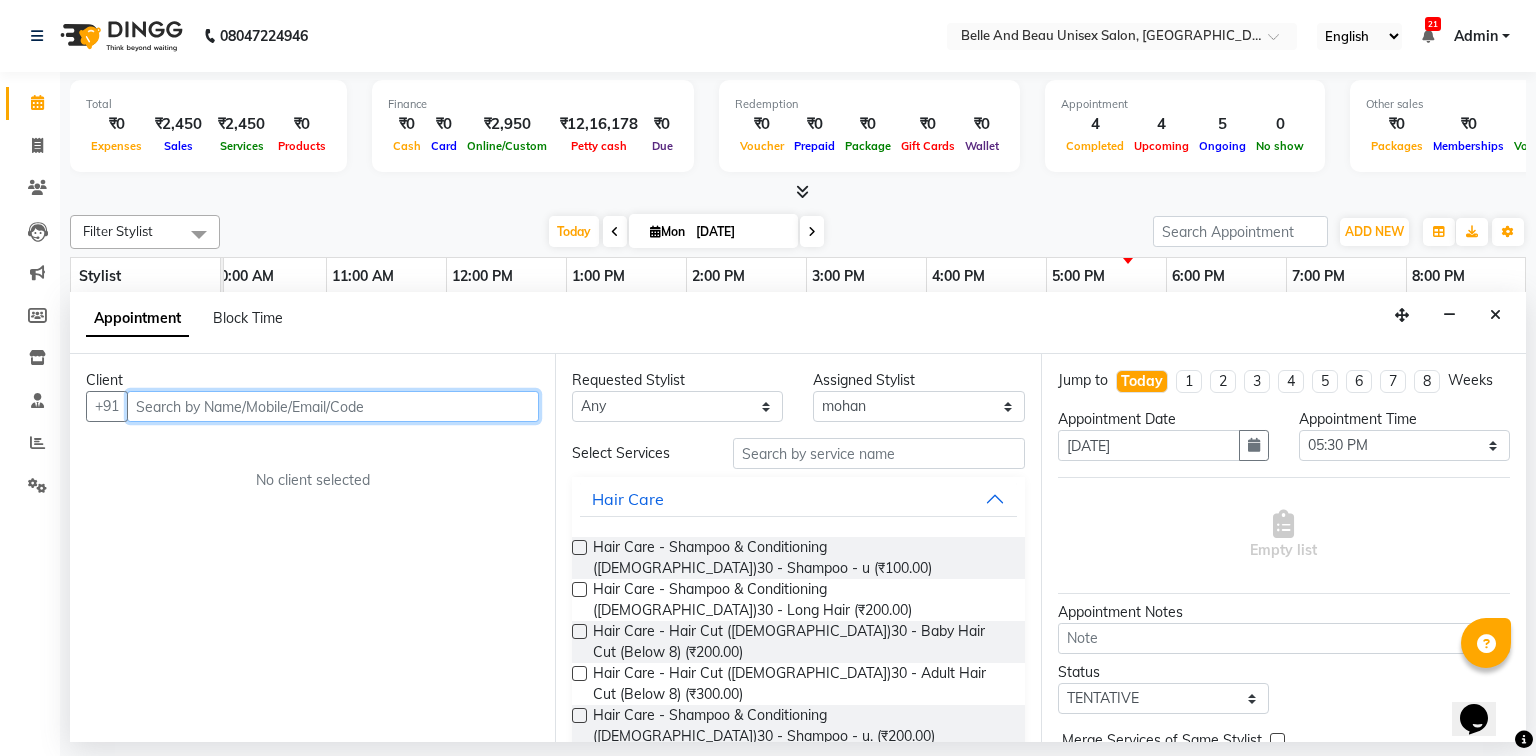 click at bounding box center (333, 406) 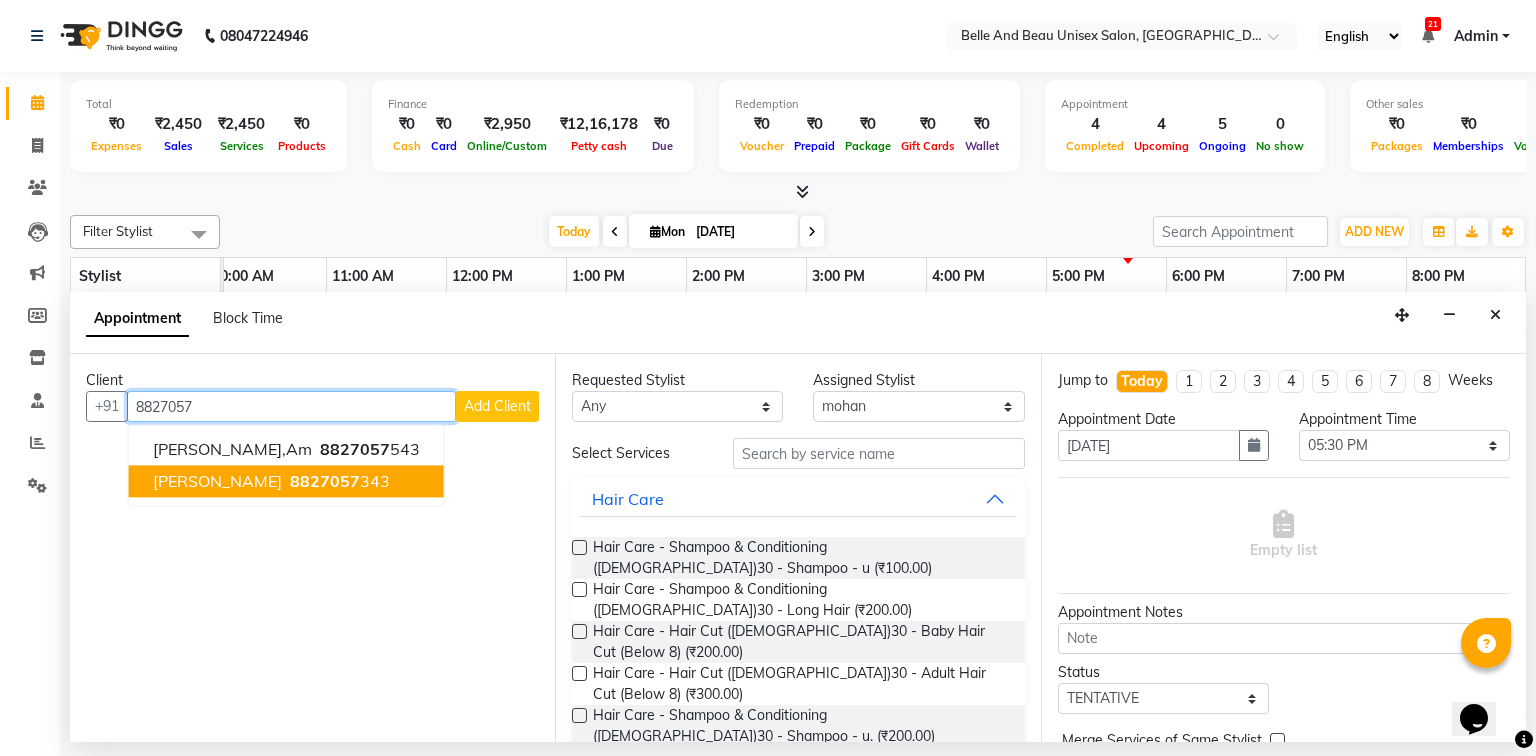 click on "Aishwarya   8827057 343" at bounding box center (286, 482) 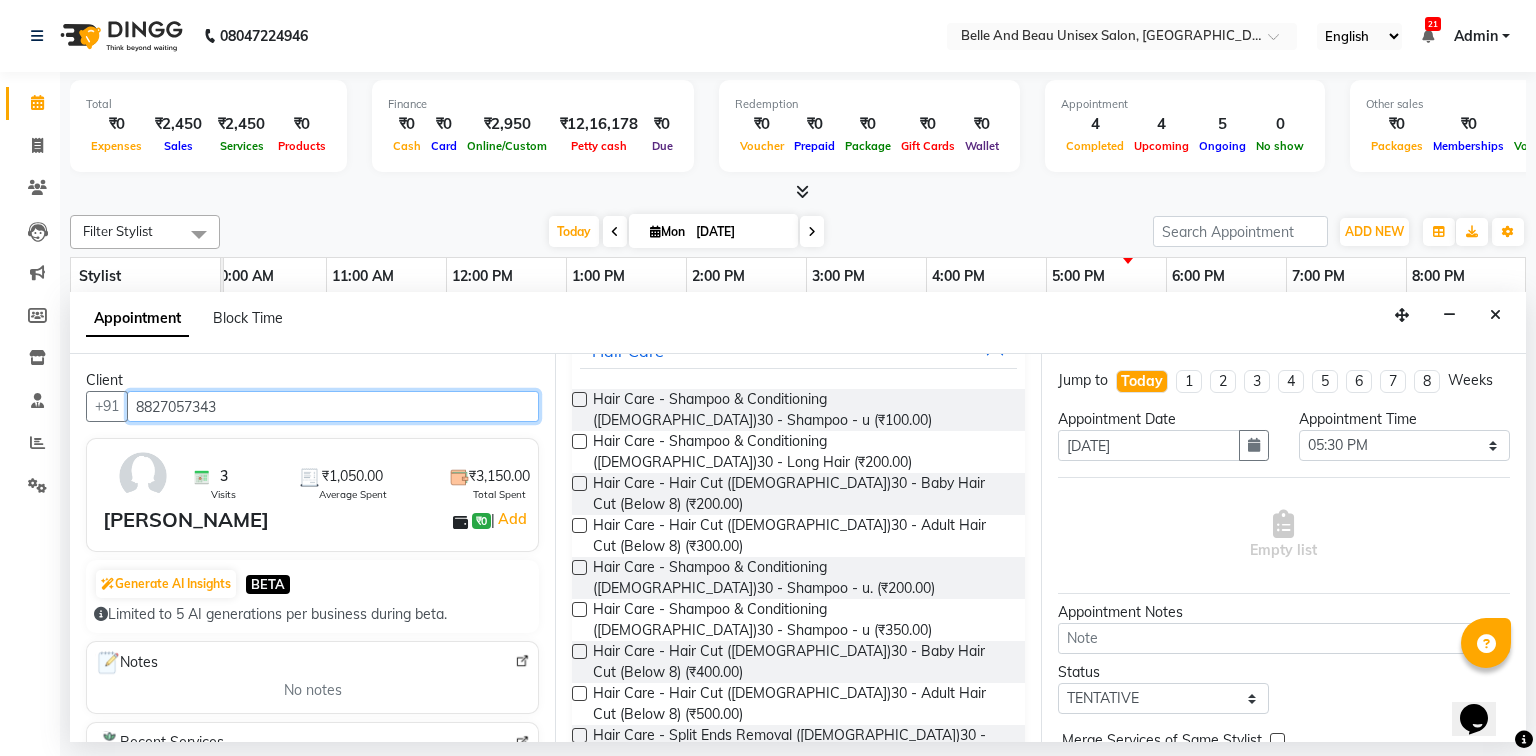 scroll, scrollTop: 160, scrollLeft: 0, axis: vertical 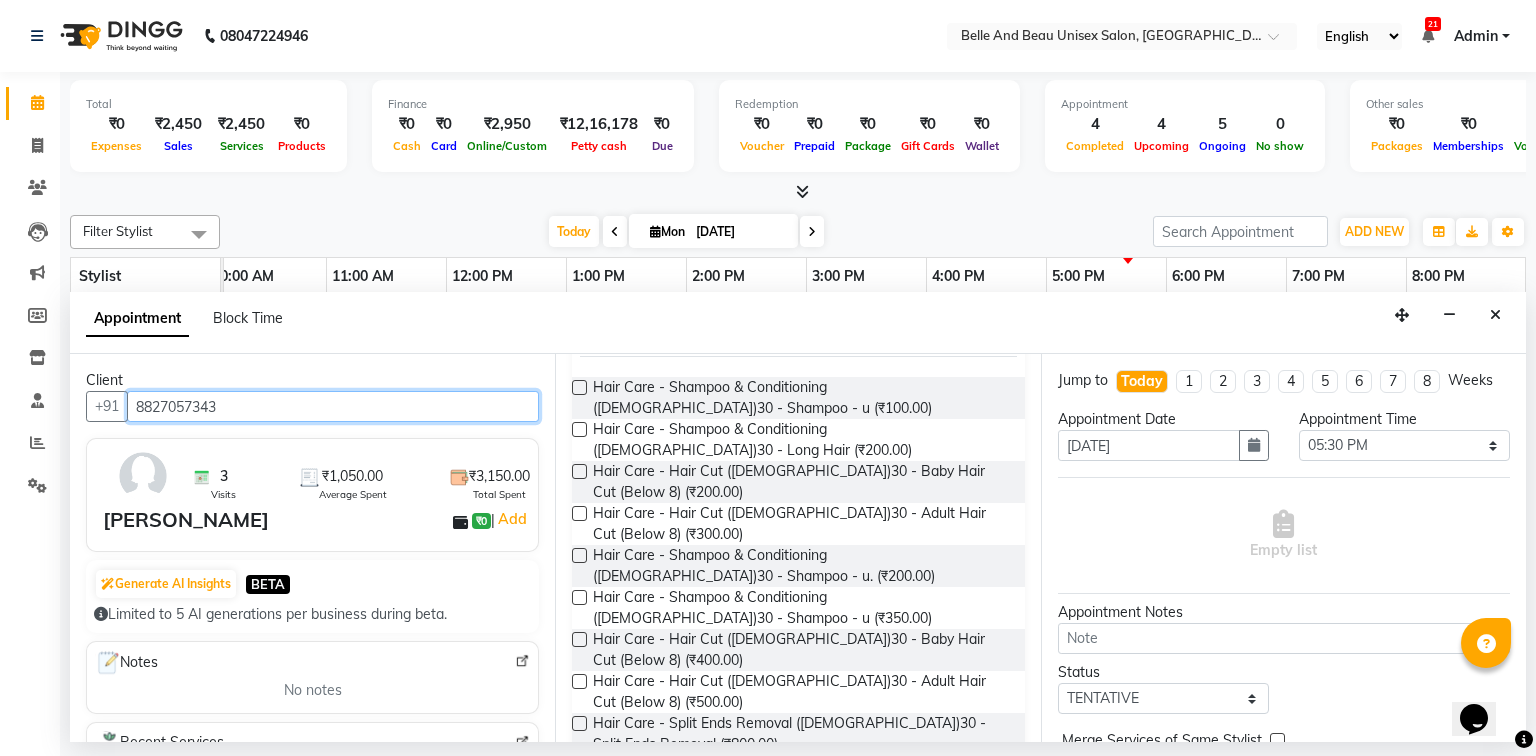 click on "8827057343" at bounding box center [333, 406] 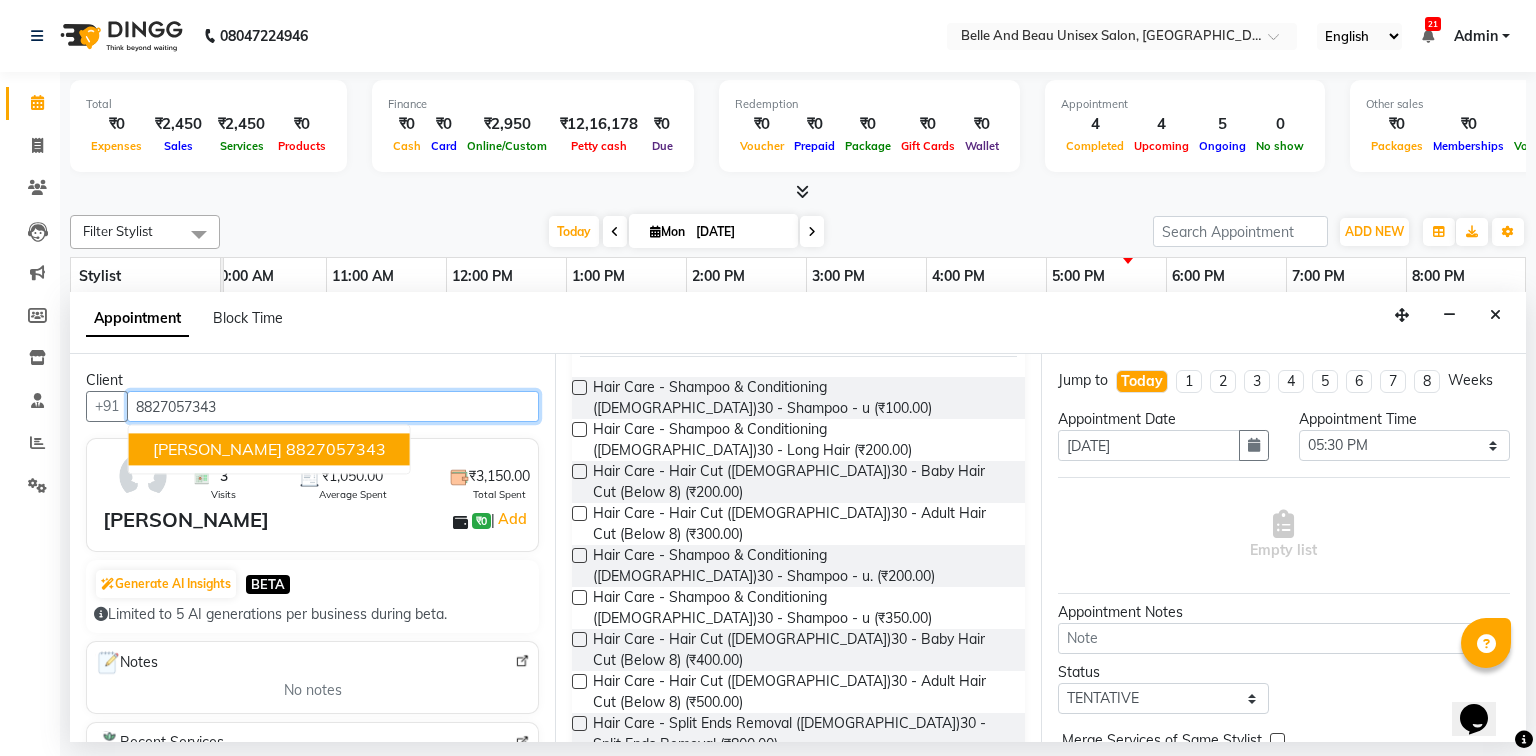 click on "8827057343" at bounding box center [336, 450] 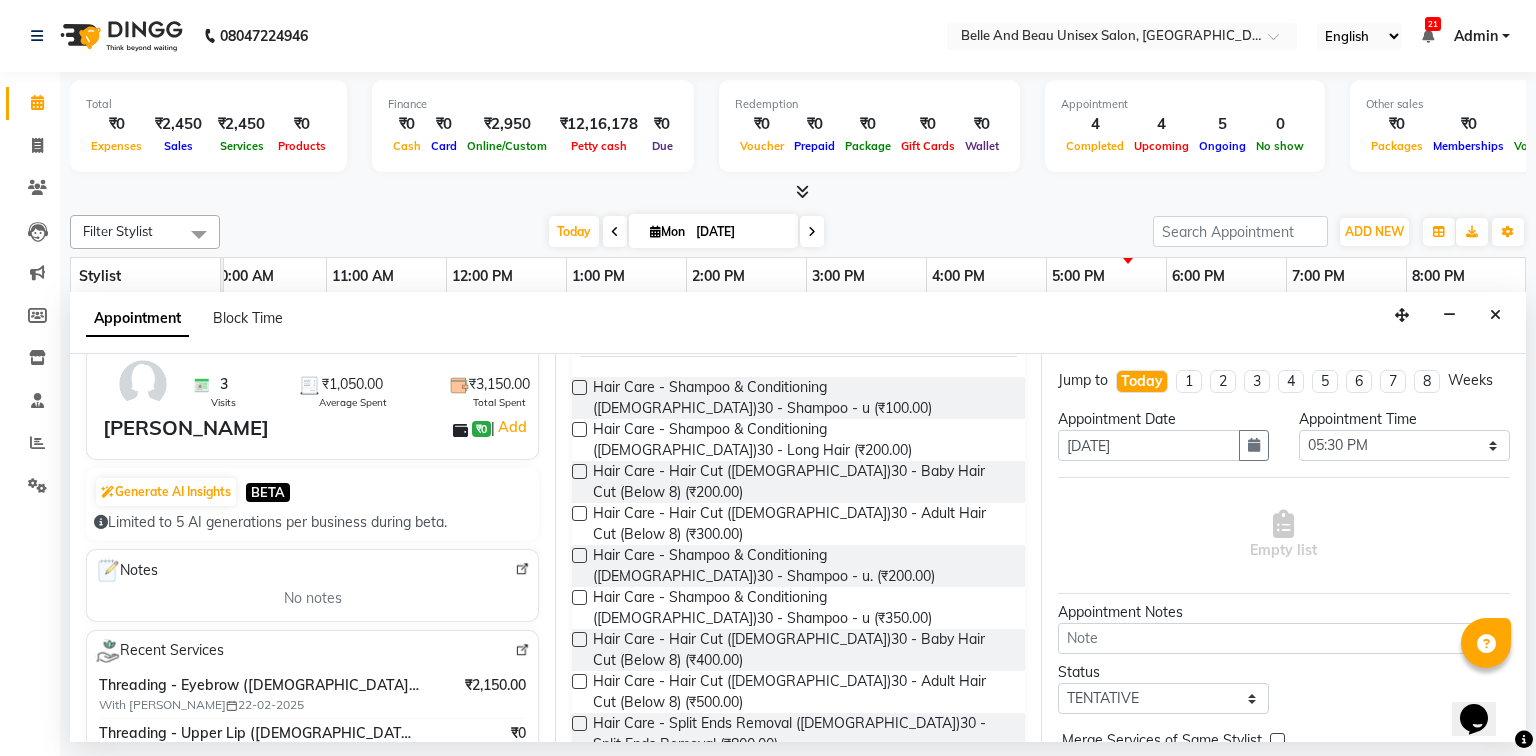 scroll, scrollTop: 0, scrollLeft: 0, axis: both 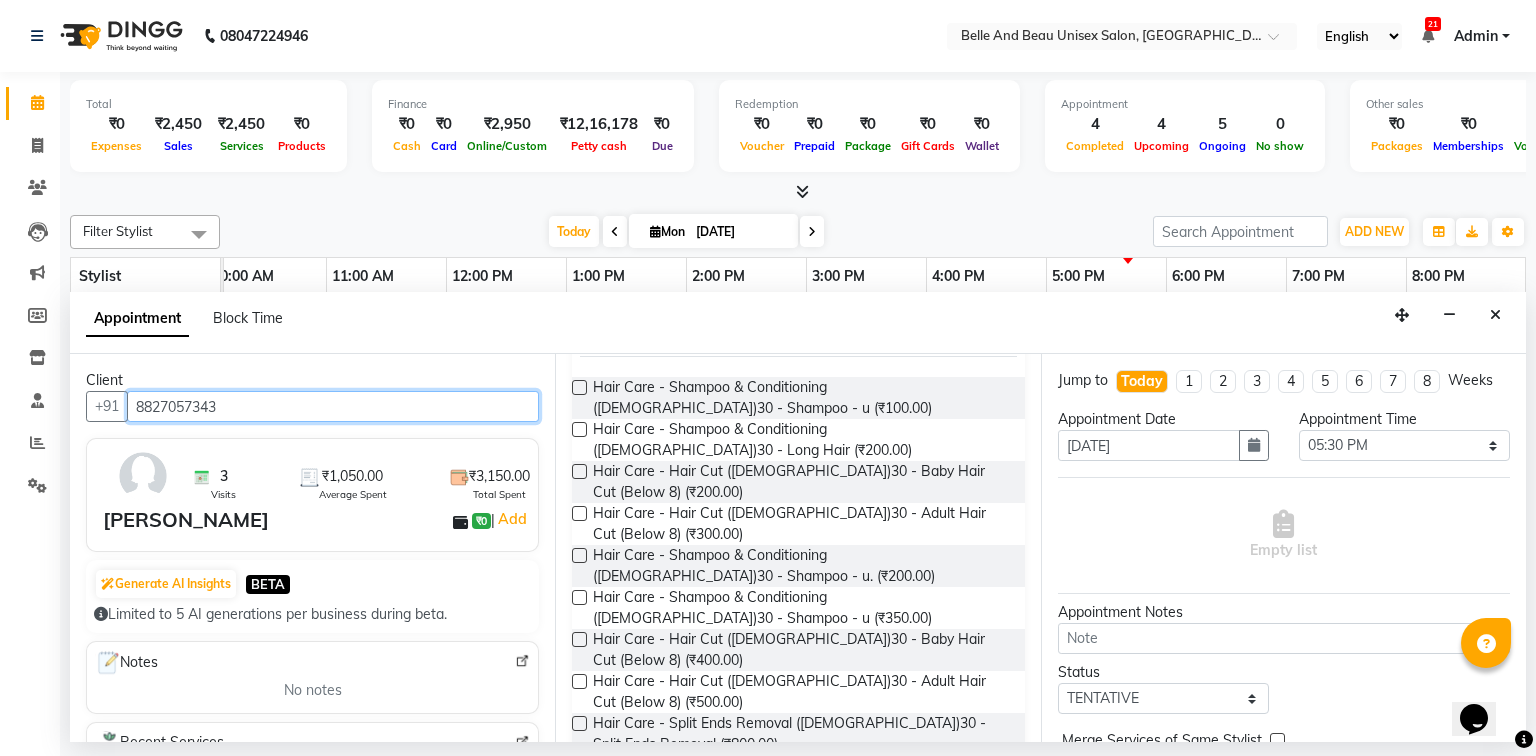 click on "8827057343" at bounding box center [333, 406] 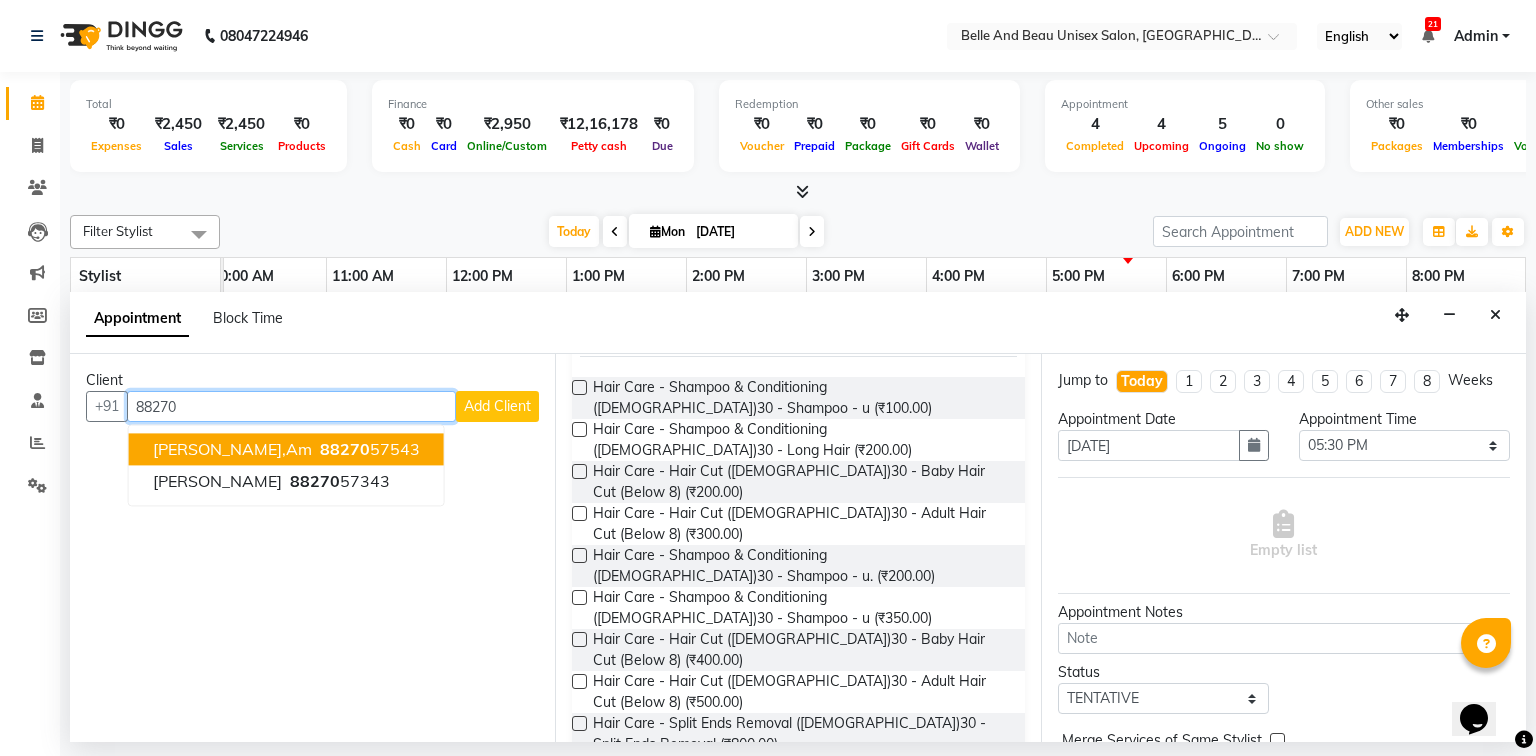 click on "88270" at bounding box center [345, 450] 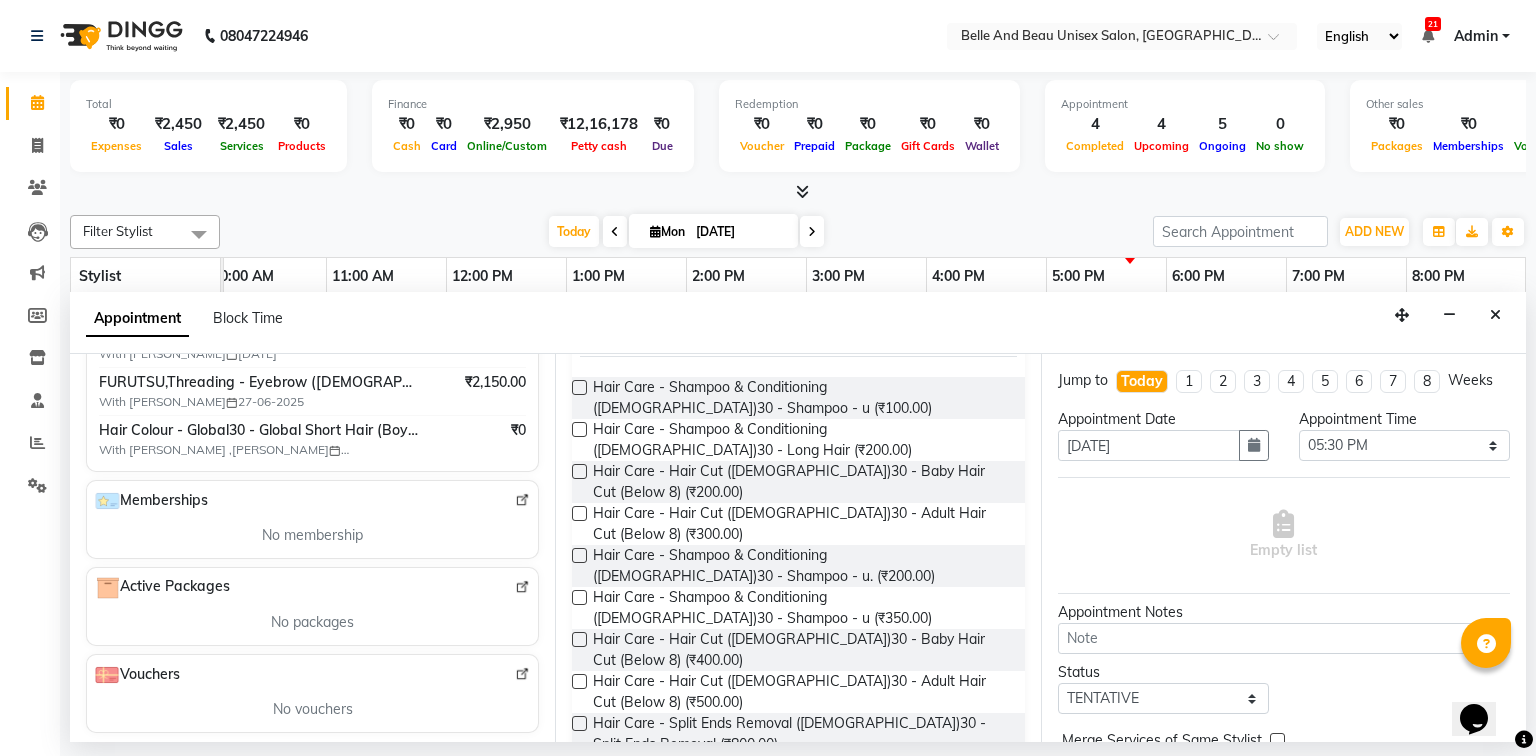 scroll, scrollTop: 448, scrollLeft: 0, axis: vertical 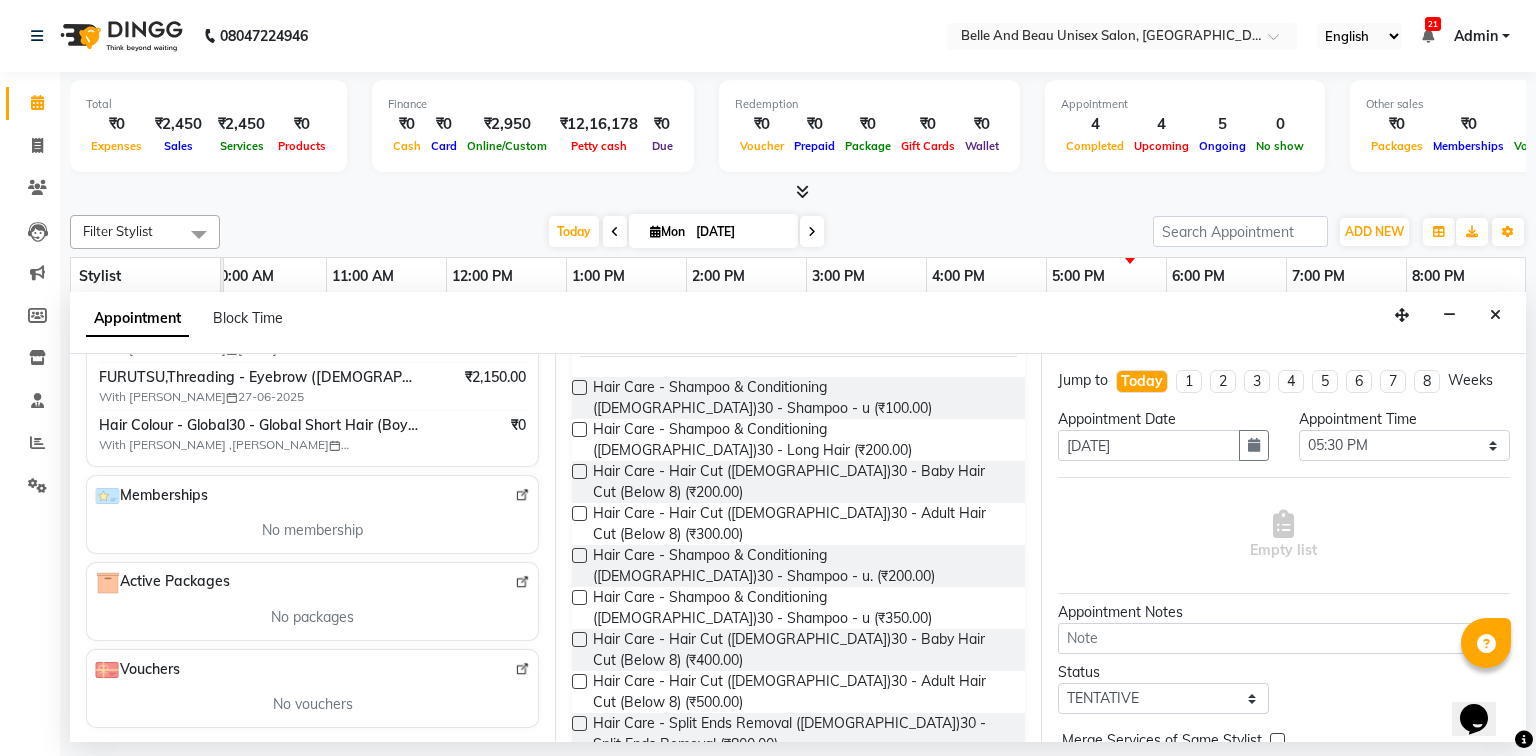 type on "8827057543" 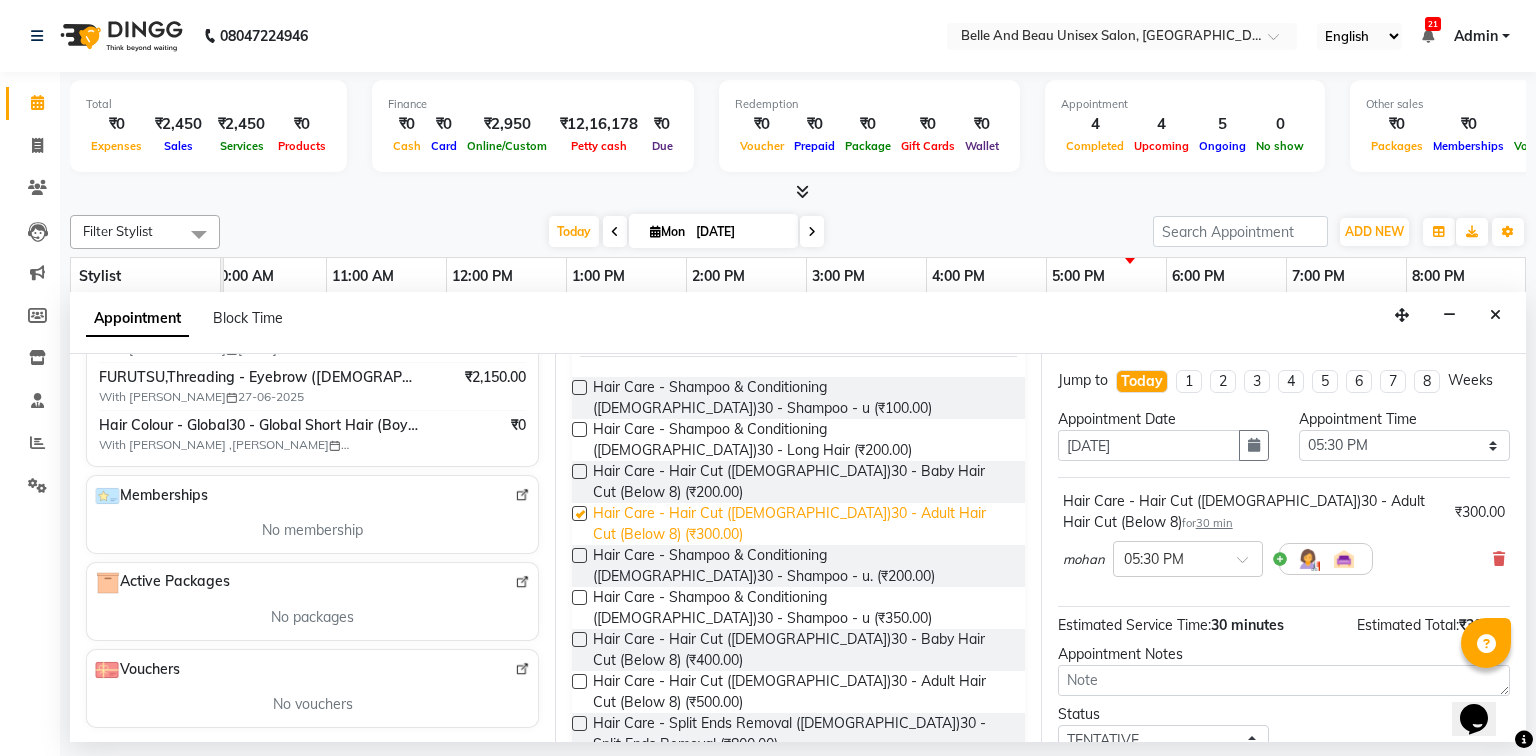 checkbox on "false" 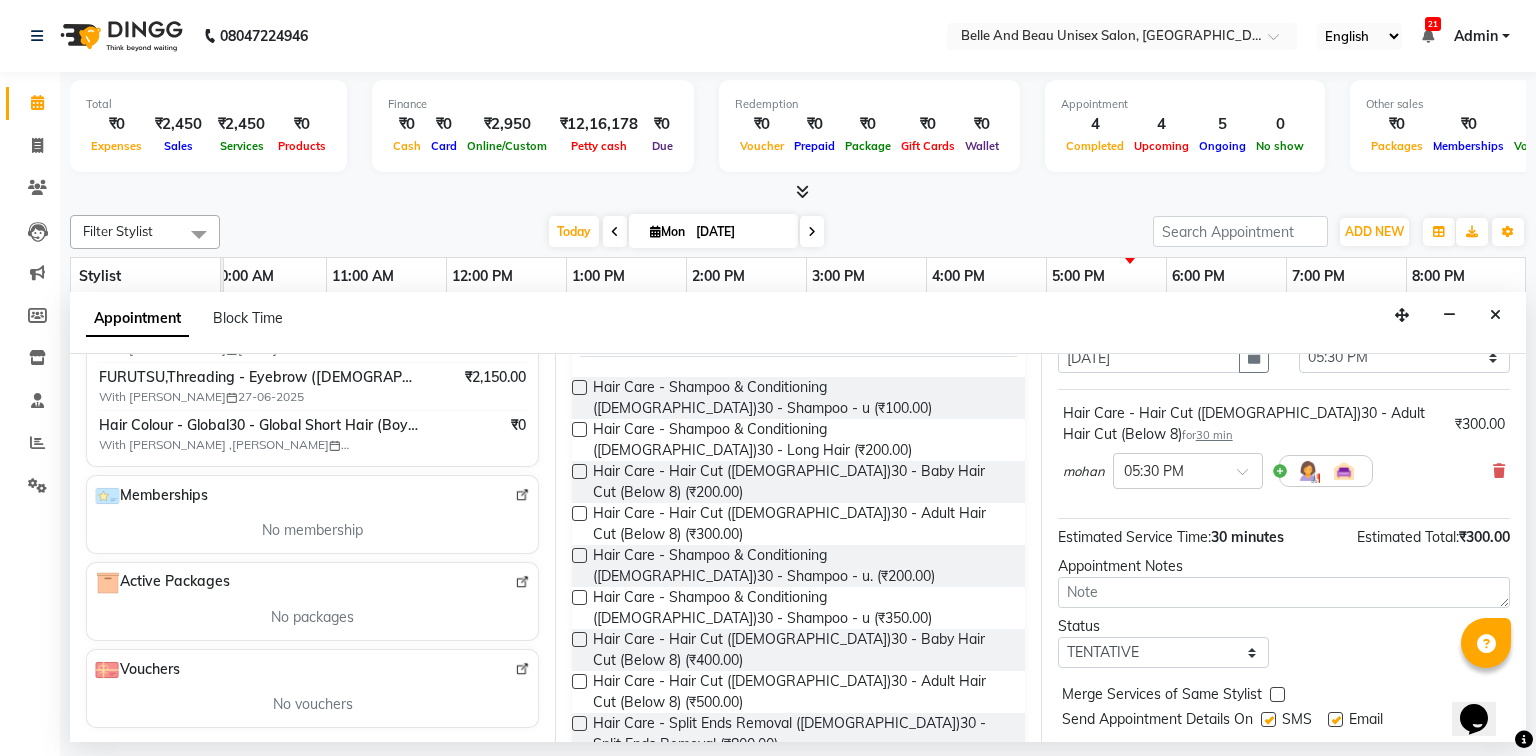 scroll, scrollTop: 139, scrollLeft: 0, axis: vertical 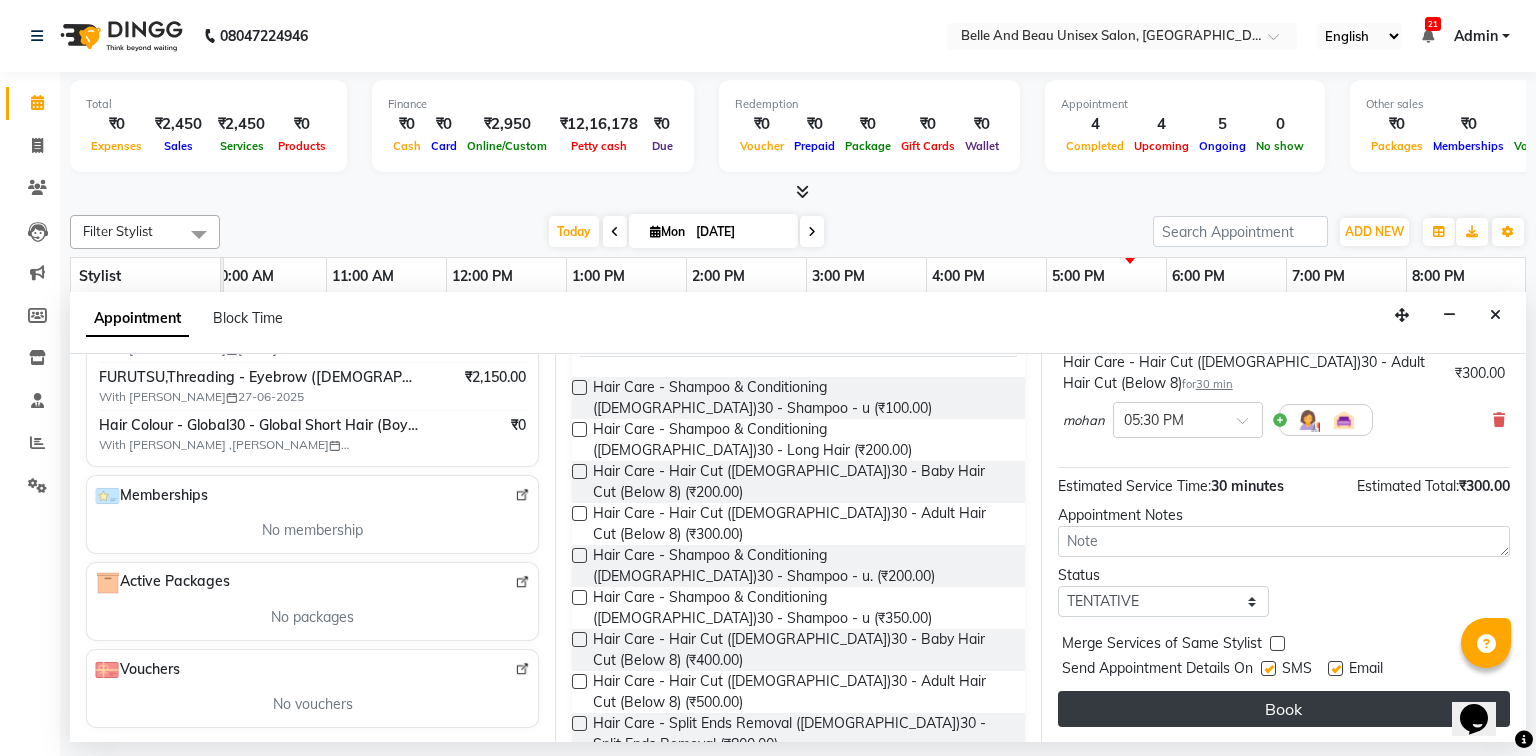 click on "Book" at bounding box center (1284, 709) 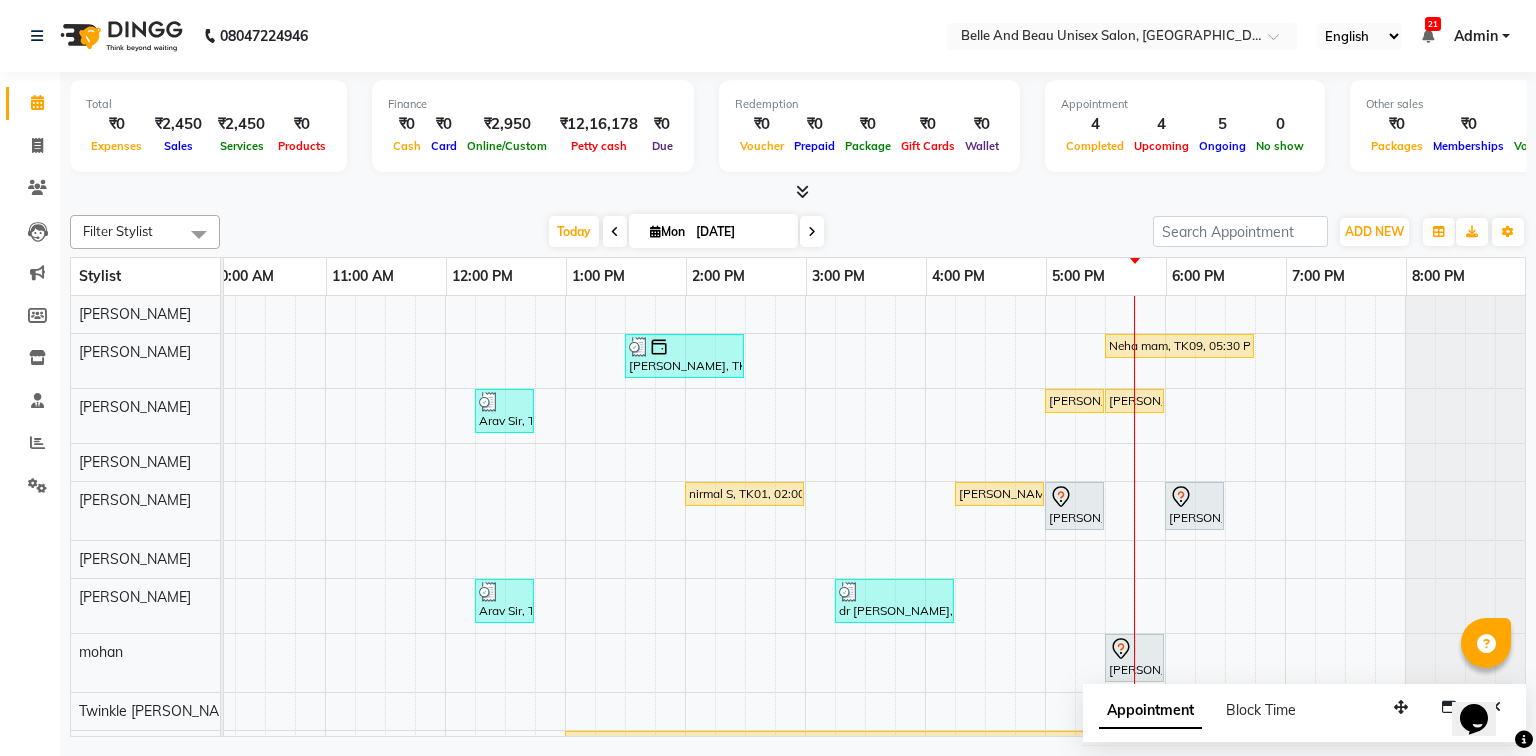 scroll, scrollTop: 121, scrollLeft: 270, axis: both 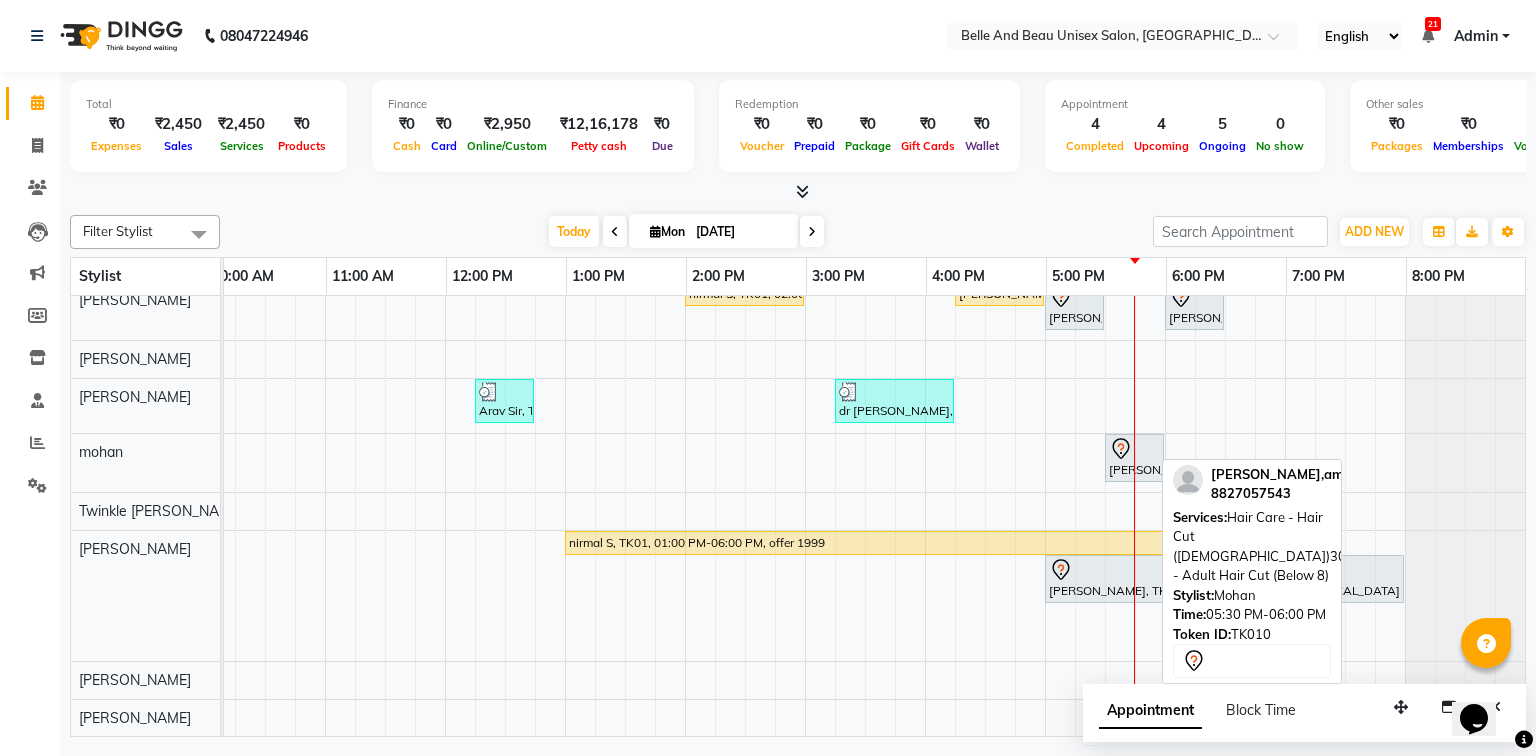 click at bounding box center (1134, 449) 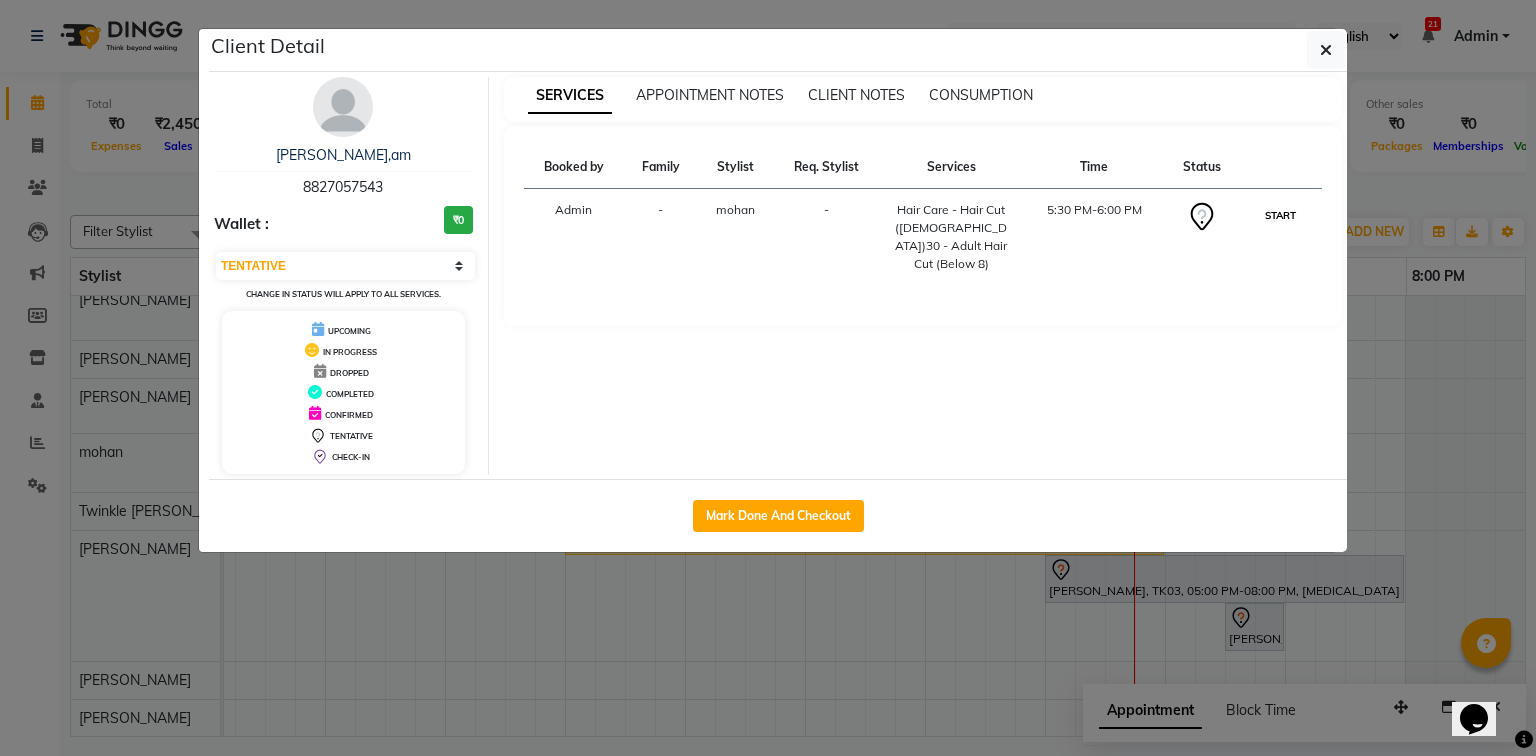 click on "START" at bounding box center (1280, 215) 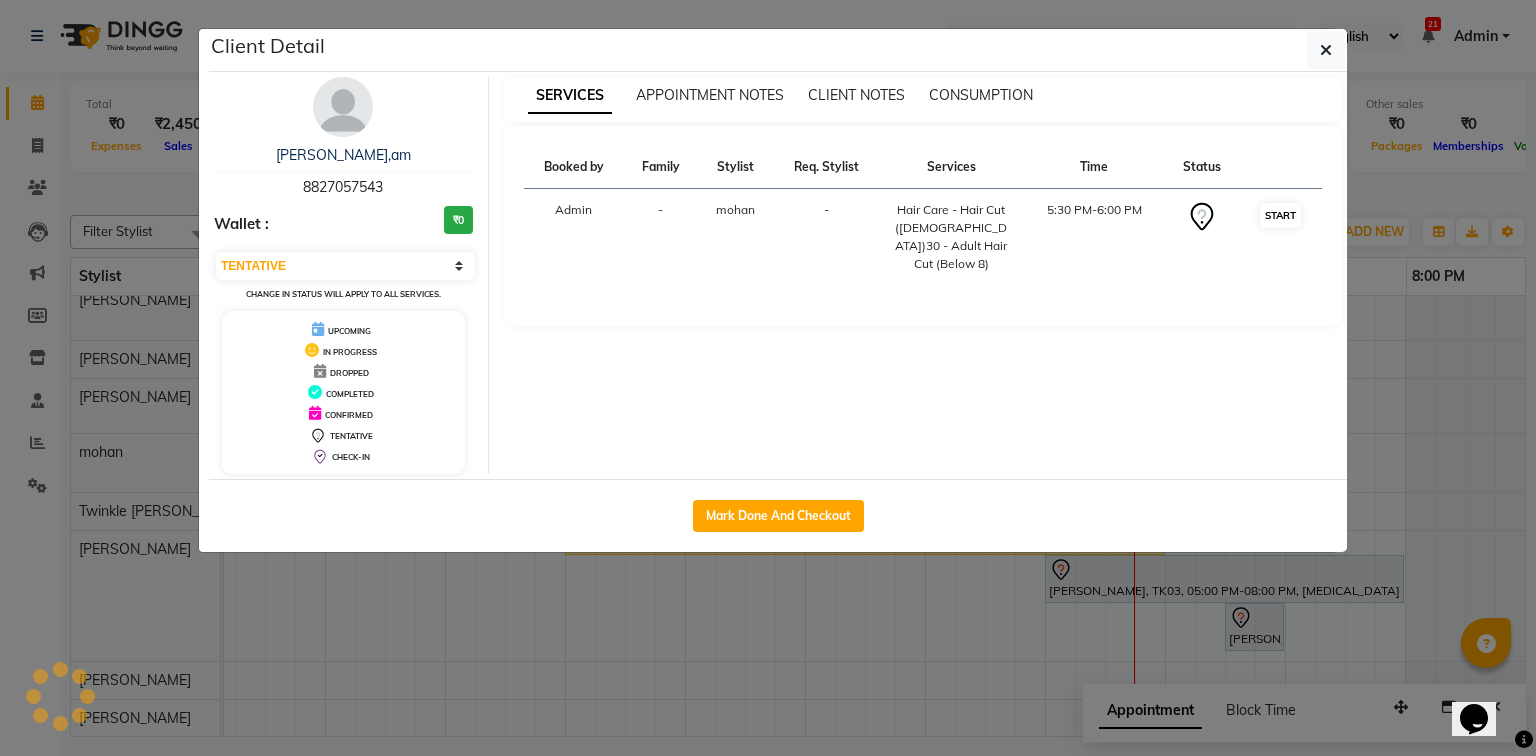 select on "1" 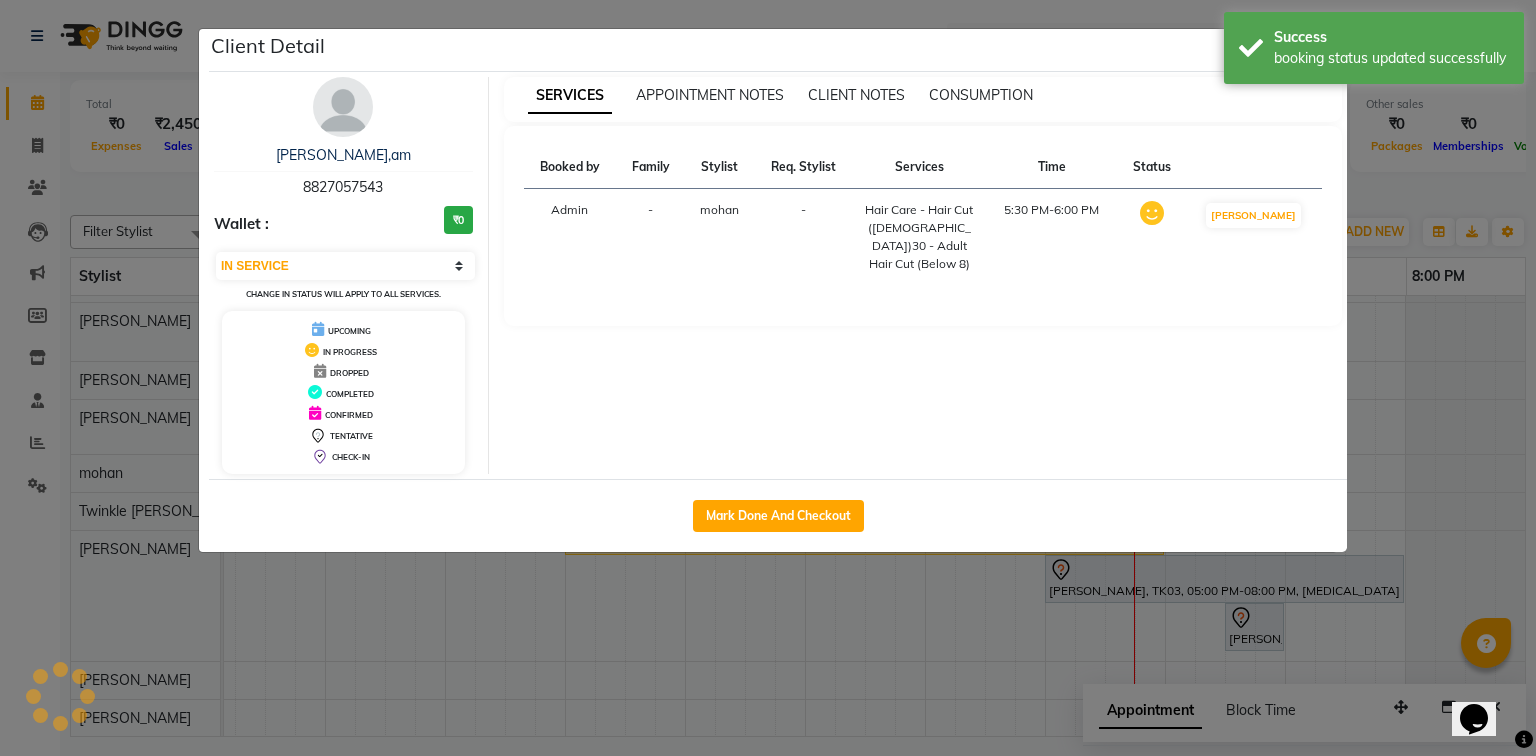 scroll, scrollTop: 188, scrollLeft: 0, axis: vertical 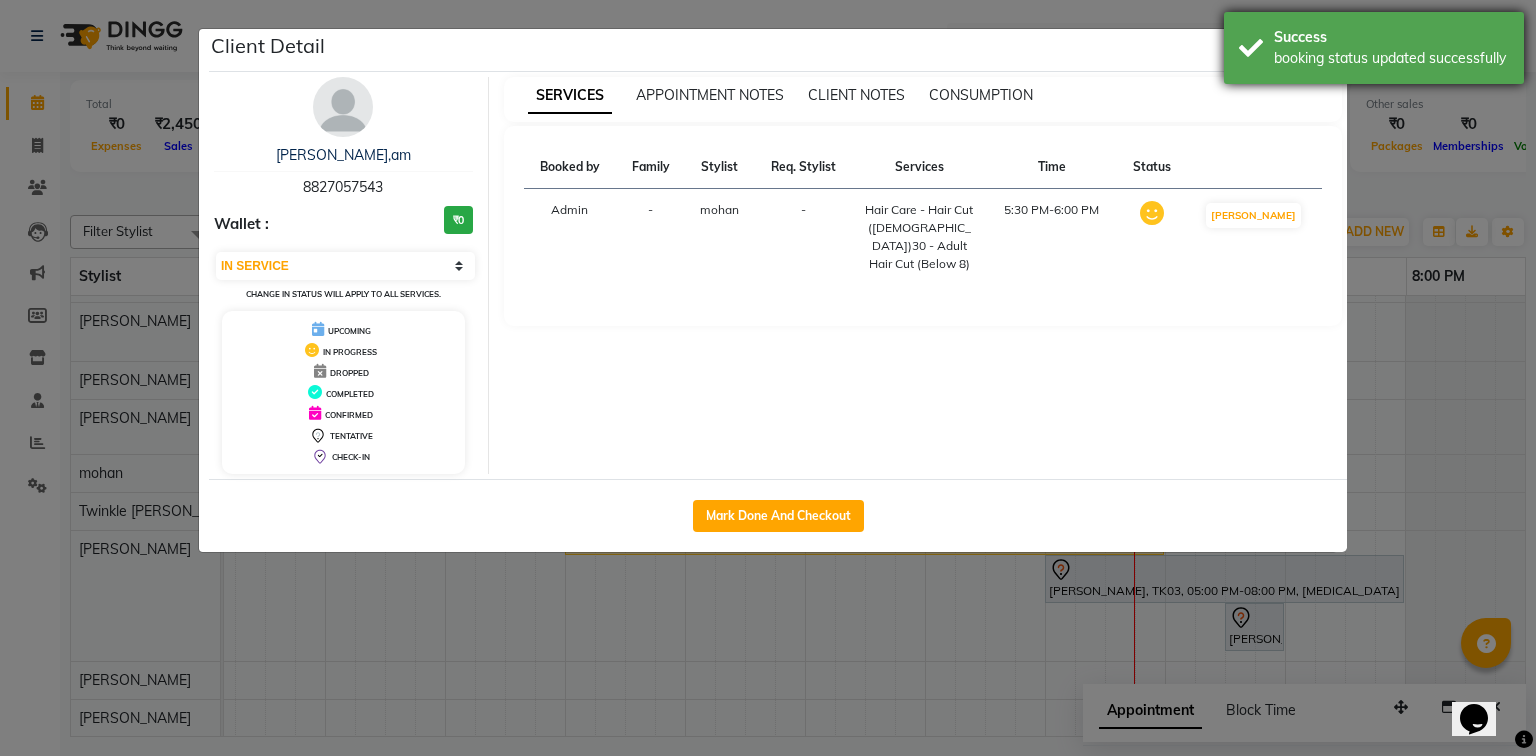 click on "Success" at bounding box center [1391, 37] 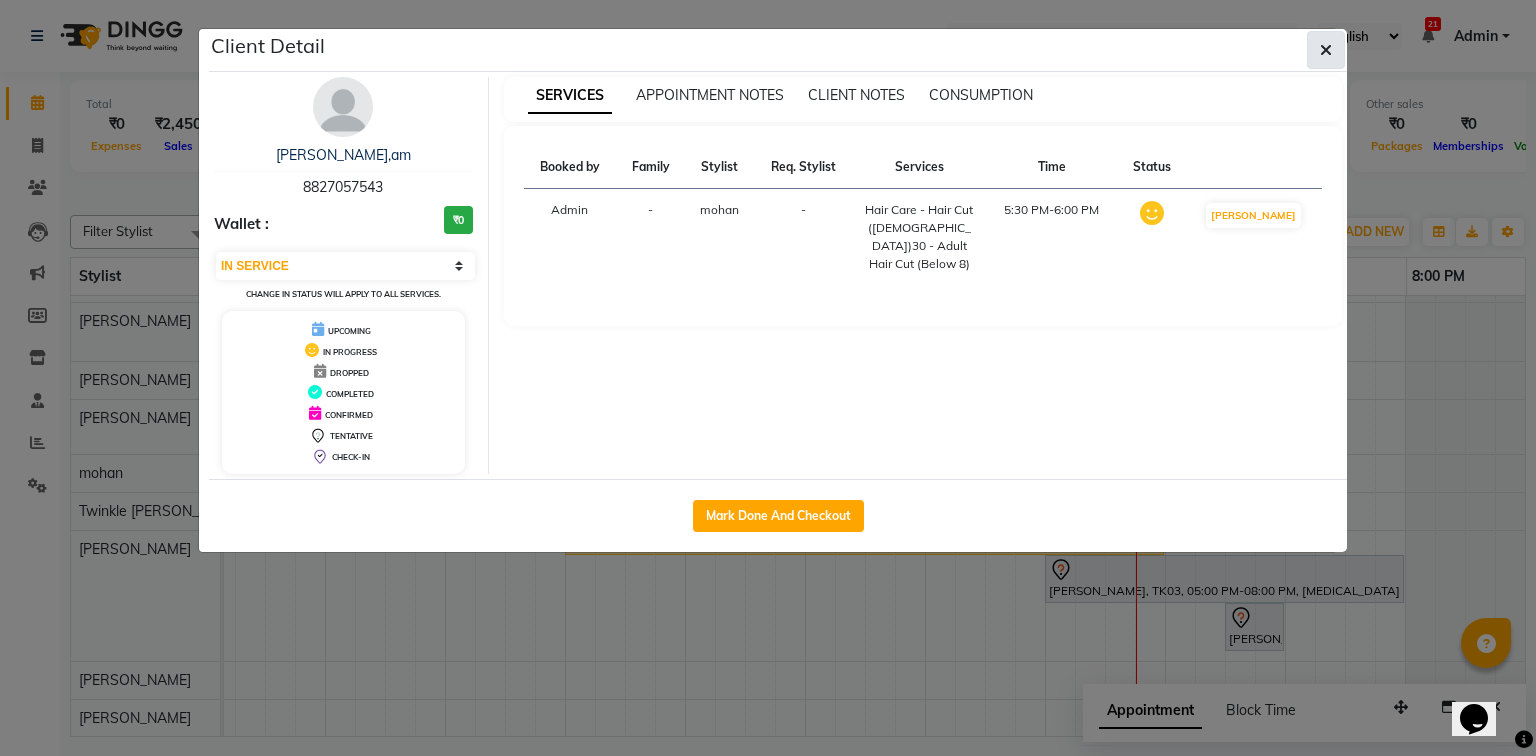 click 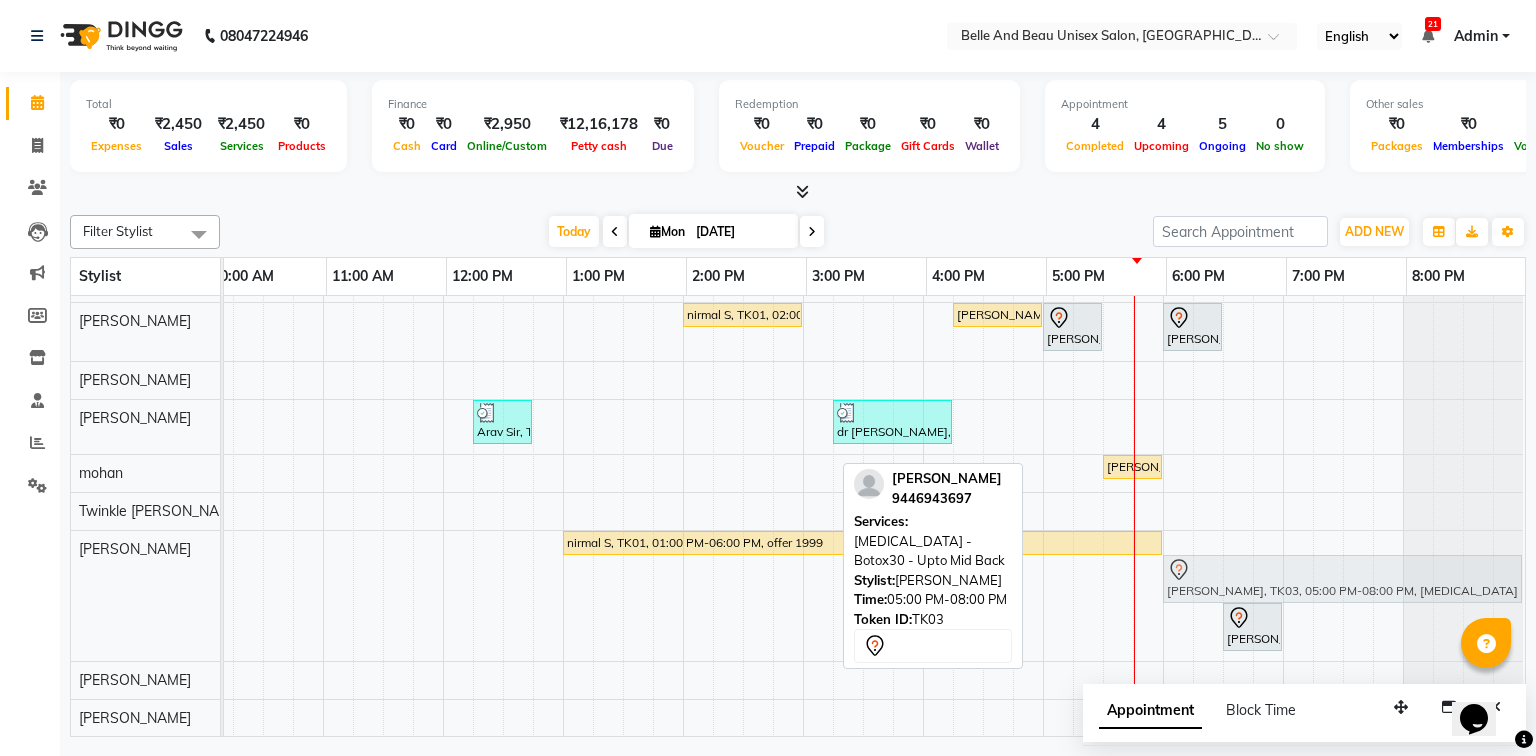 drag, startPoint x: 1190, startPoint y: 579, endPoint x: 1304, endPoint y: 575, distance: 114.07015 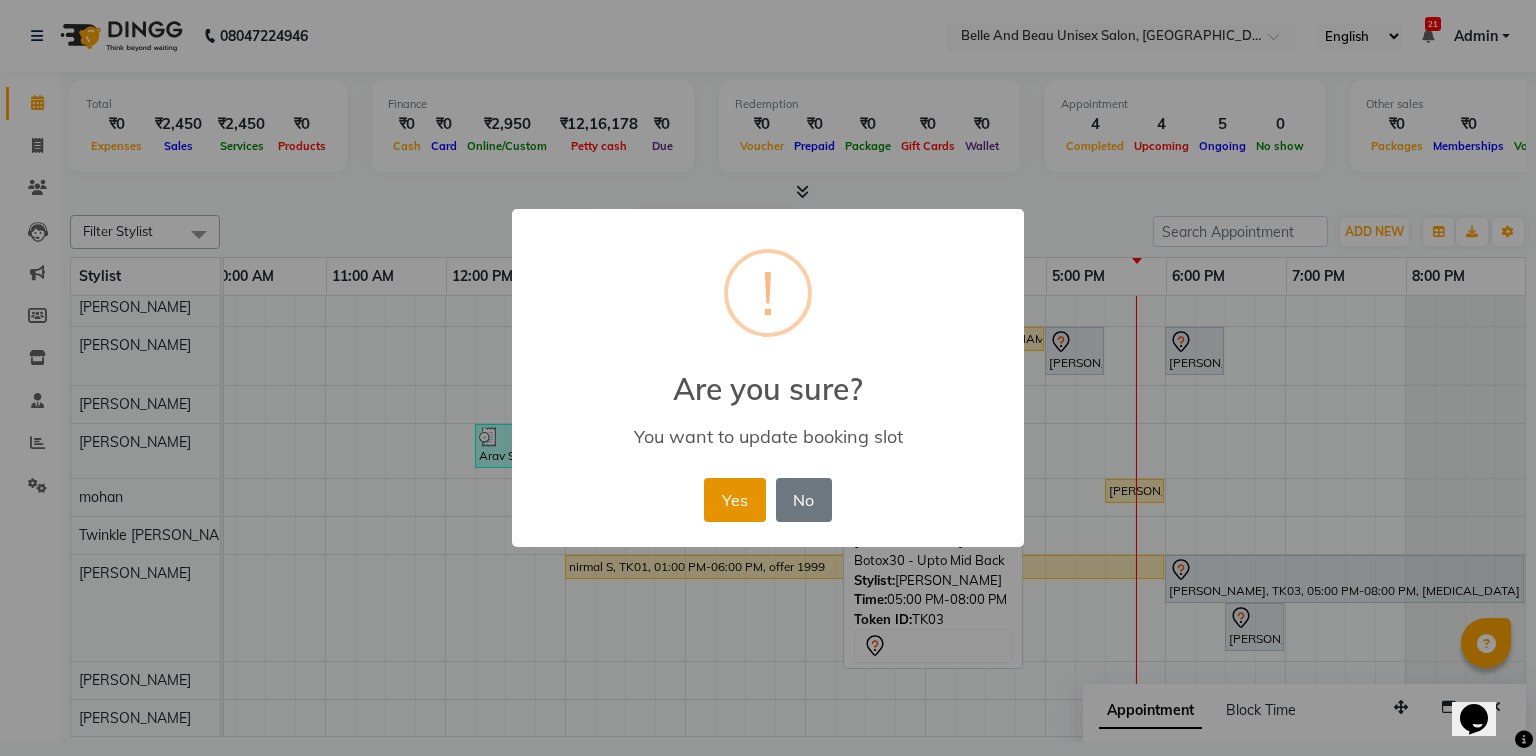 click on "Yes" at bounding box center [734, 500] 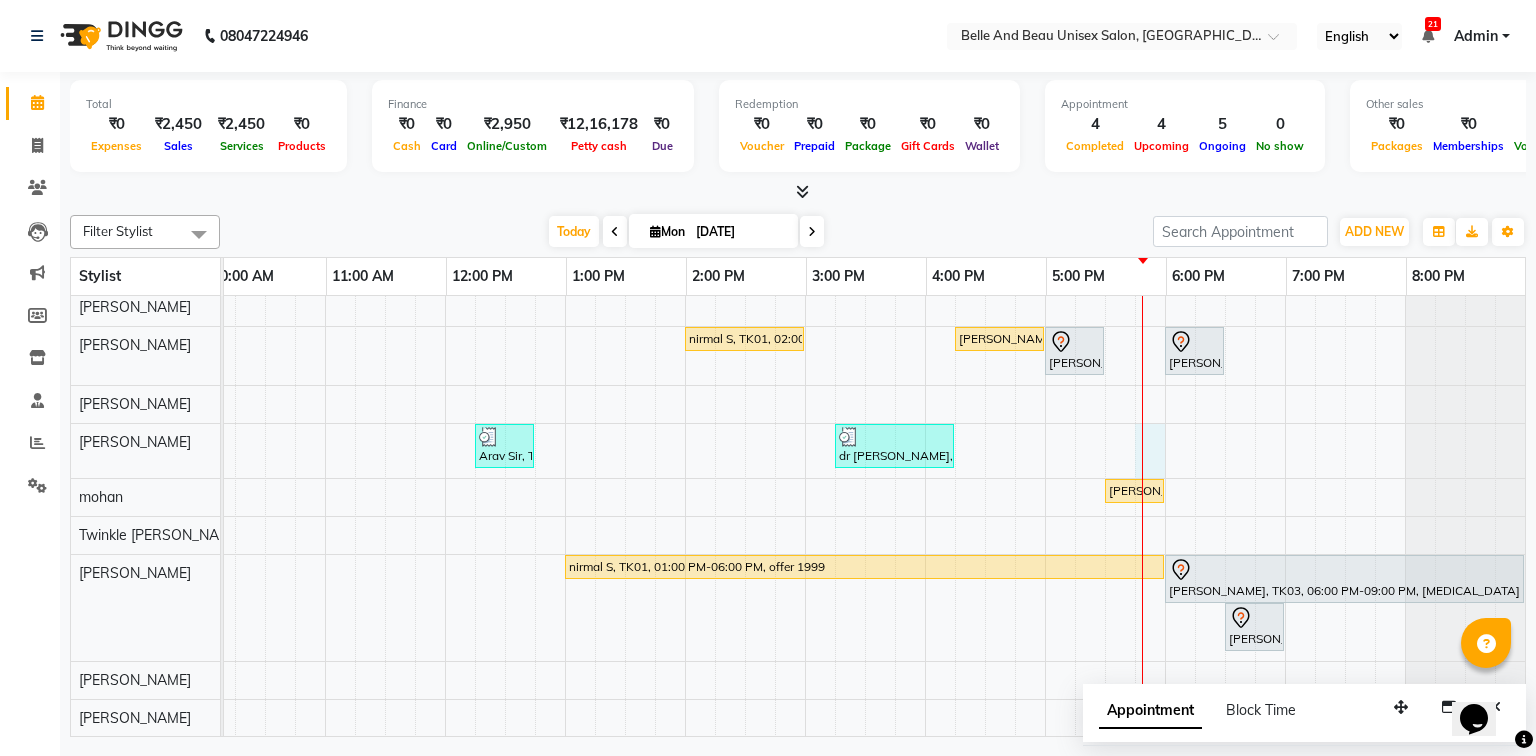 click on "[PERSON_NAME], TK04, 01:30 PM-02:30 PM, Bleach / Detan - Bleach / Detan30 - Face/ Neck Line,Clean Up - o3+    Neha mam, TK09, 05:30 PM-06:45 PM, Nail Temporary Nail Extension     Arav Sir, TK02, 12:15 PM-12:45 PM, Shave & Trimming - Shave ([DEMOGRAPHIC_DATA])30 - Shave    [PERSON_NAME], TK08, 05:00 PM-05:30 PM, Hair Care - Hair Cut ([DEMOGRAPHIC_DATA])30 - Adult Hair Cut (Below 8)    [PERSON_NAME], TK08, 05:30 PM-06:00 PM, Shave & Trimming - [PERSON_NAME]  ([DEMOGRAPHIC_DATA])30 - [PERSON_NAME] Shaping    nirmal S, TK01, 02:00 PM-03:00 PM, offer 1999 (₹1999)    [PERSON_NAME], TK06, 04:15 PM-05:00 PM, Massage - Massage30 - Luxury Body Massage (Body Cream) ([DEMOGRAPHIC_DATA])             Shruti Divakaeran, TK03, 05:00 PM-05:30 PM, Vedic valley  Pedicure              Shruti Divakaeran, TK03, 06:00 PM-06:30 PM, Vedic valley  Pedicure      Arav Sir, TK02, 12:15 PM-12:45 PM, Hair Care - Hair Cut ([DEMOGRAPHIC_DATA])30 - Adult Hair Cut (Below 8)        [PERSON_NAME],am, TK10, 05:30 PM-06:00 PM, Hair Care - Hair Cut ([DEMOGRAPHIC_DATA])30 - Adult Hair Cut (Below 8)" at bounding box center (745, 439) 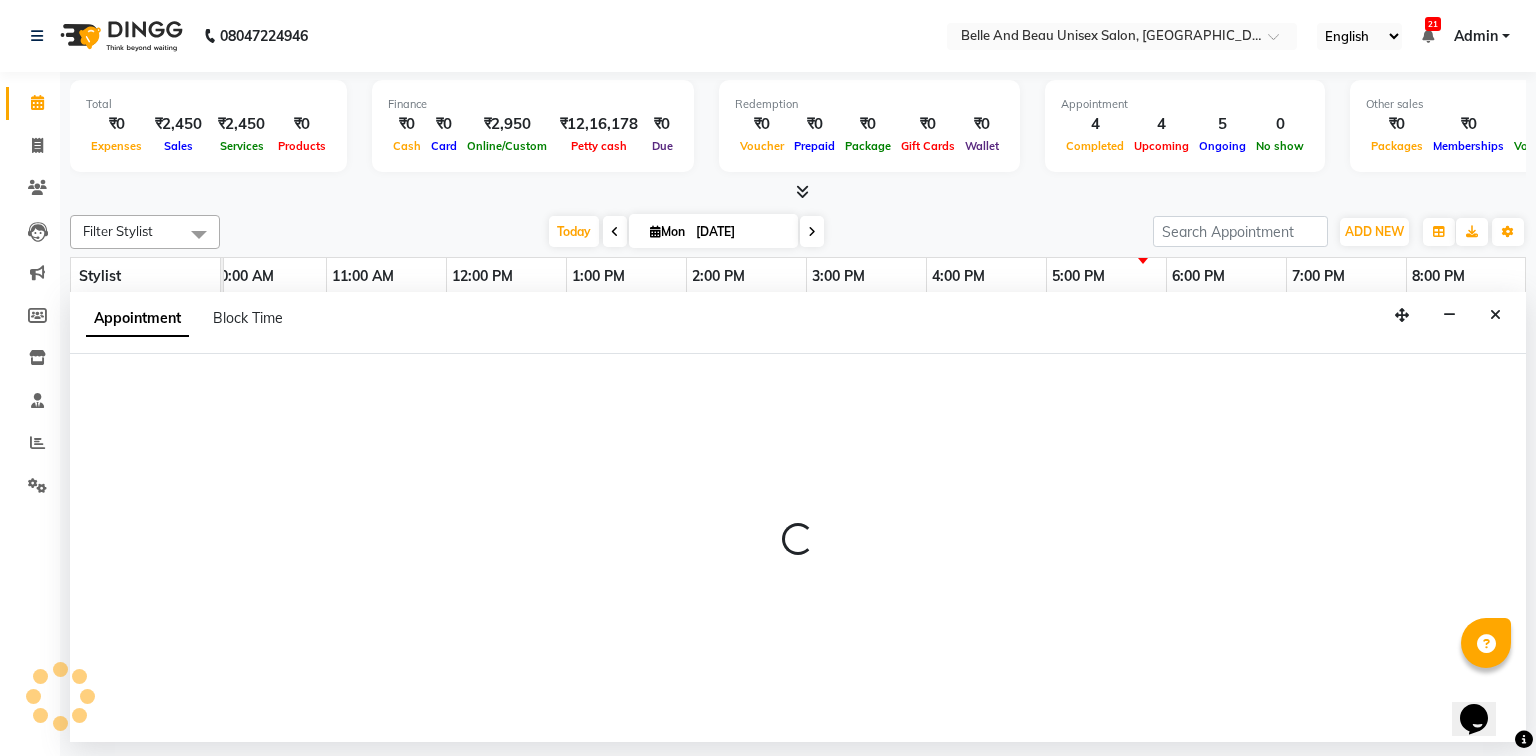 select on "63196" 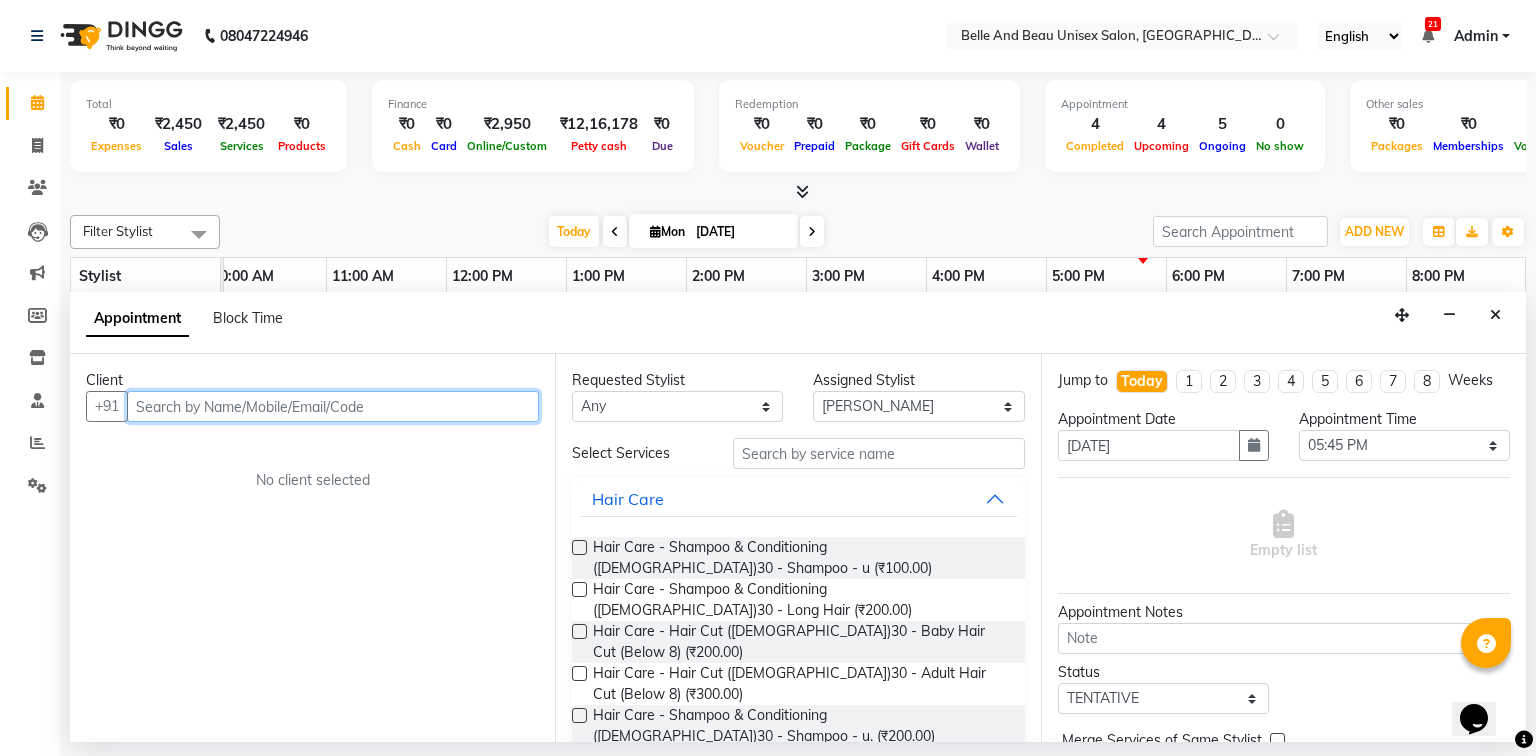 click at bounding box center [333, 406] 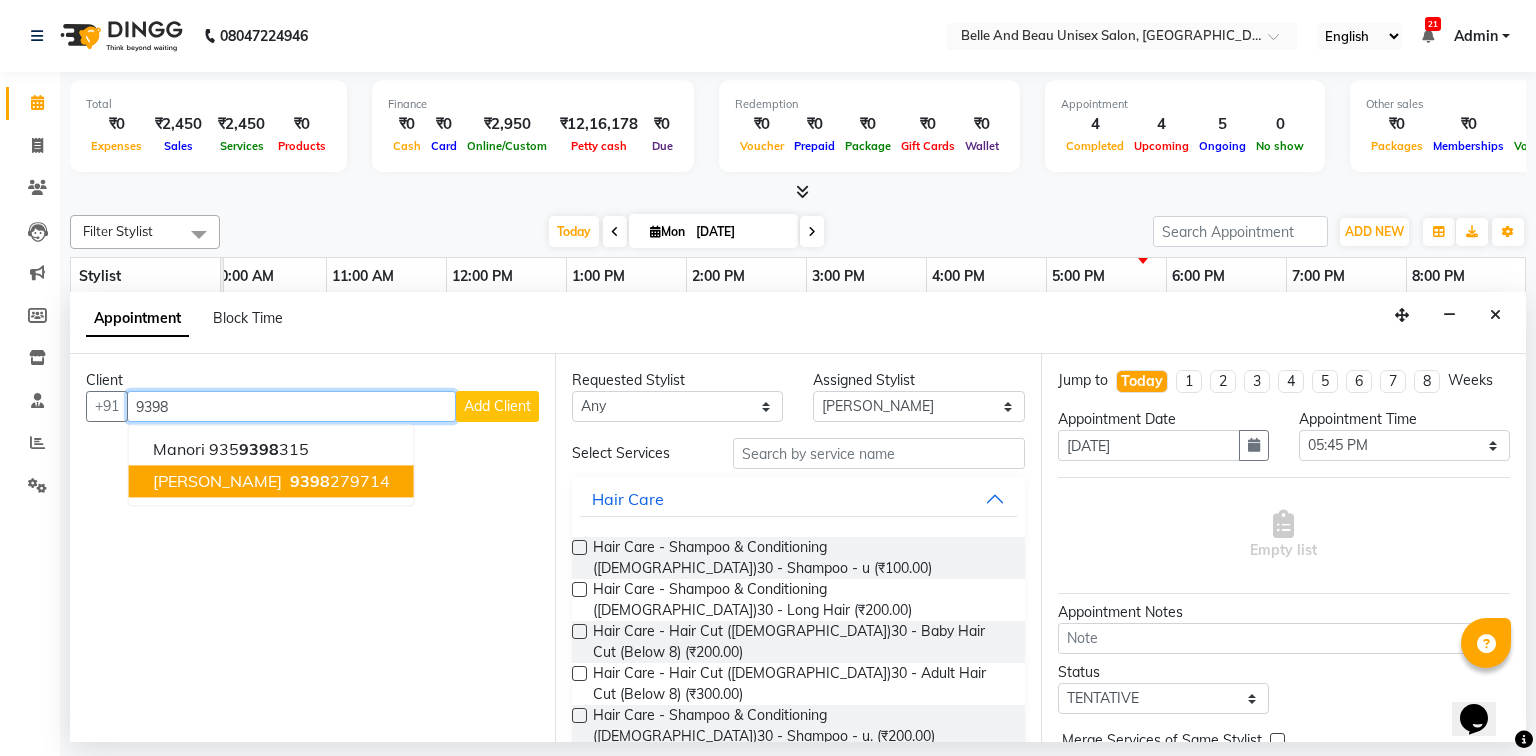 click on "9398 279714" at bounding box center [338, 482] 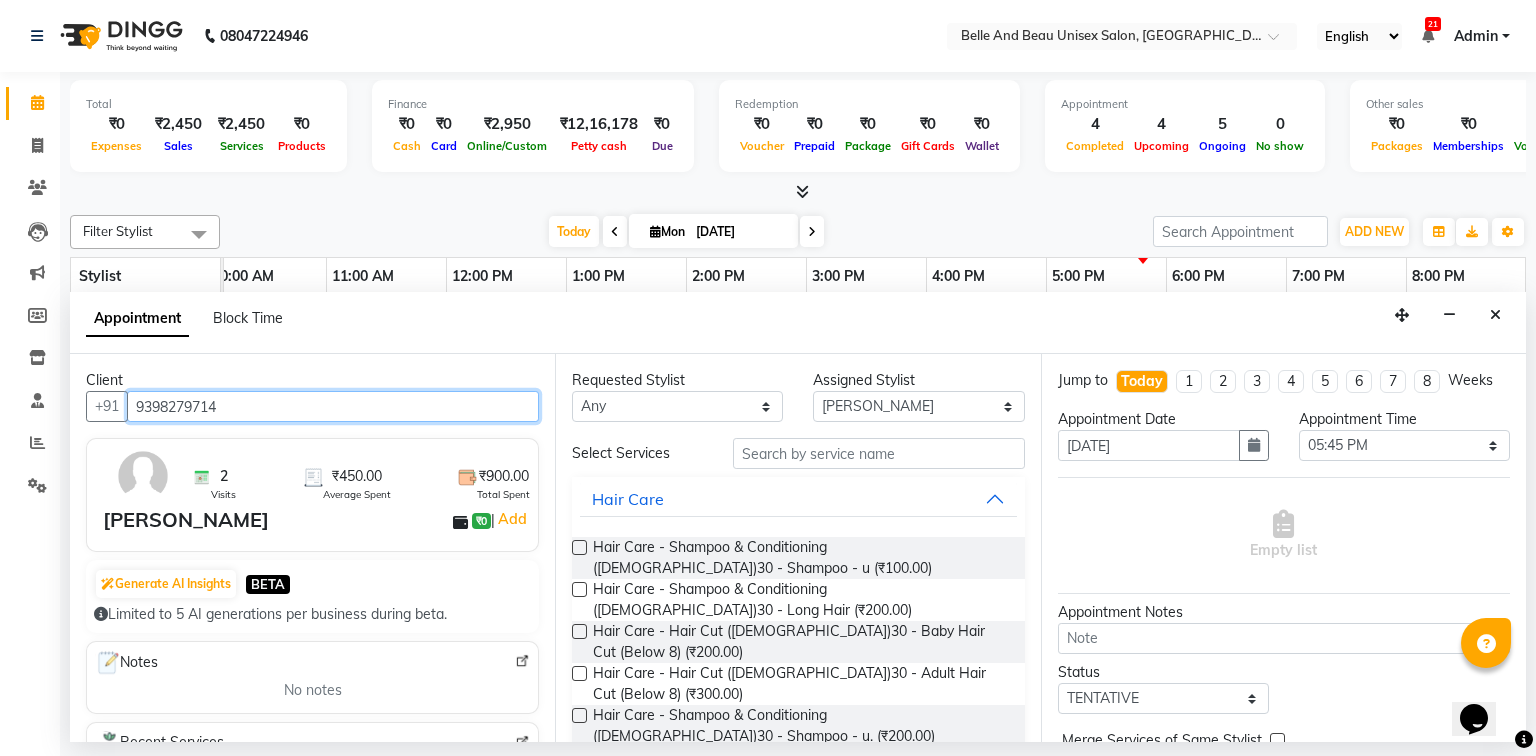 type on "9398279714" 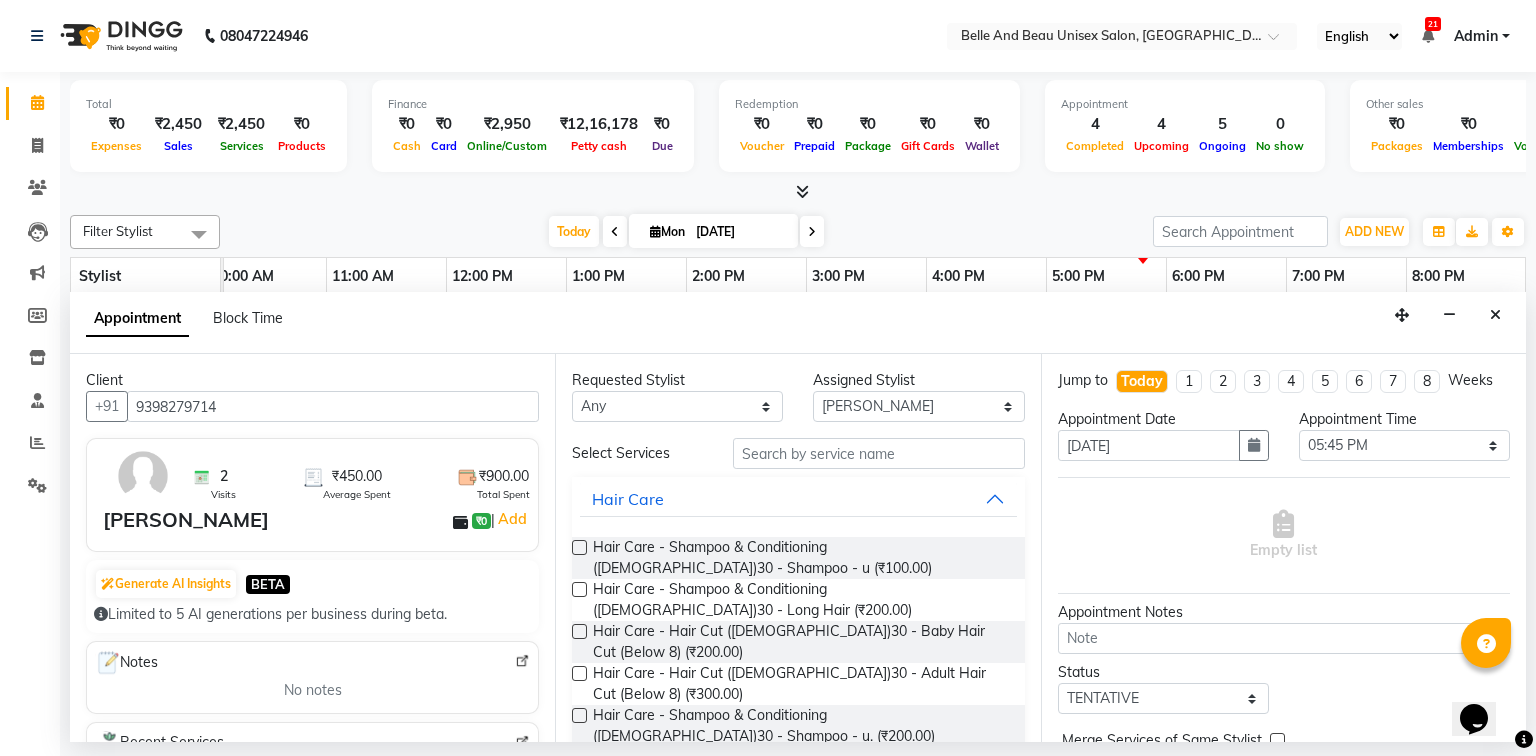 click at bounding box center (579, 673) 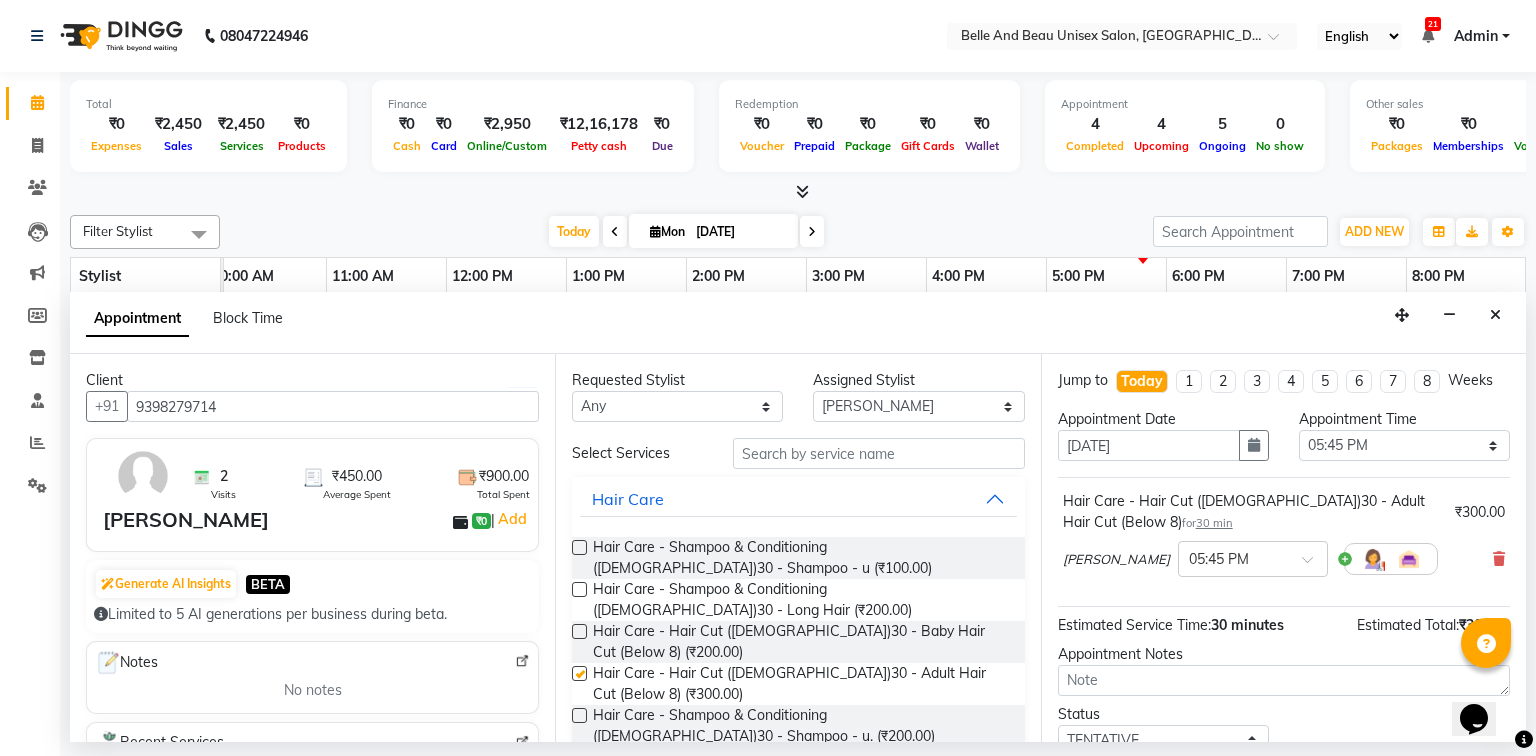 checkbox on "false" 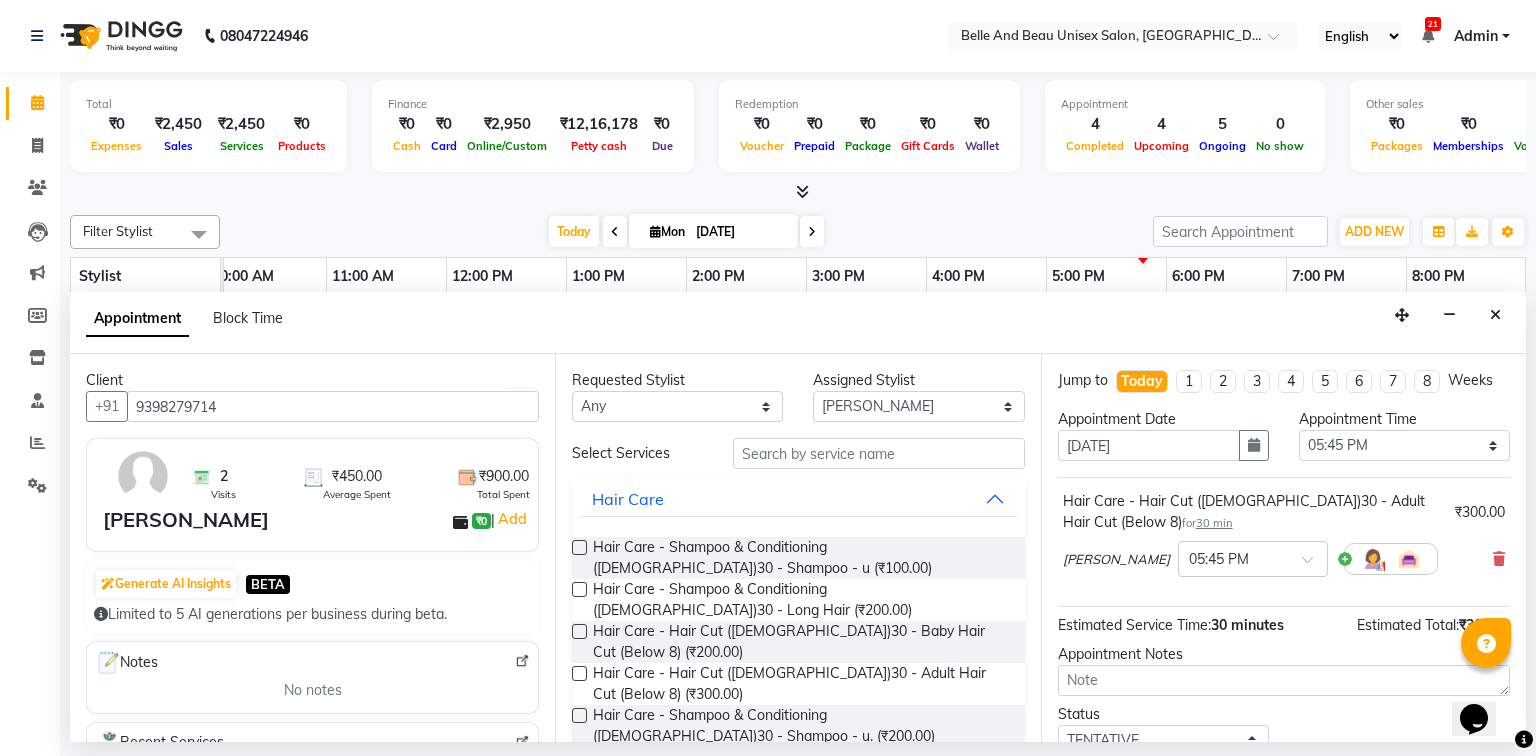 scroll, scrollTop: 139, scrollLeft: 0, axis: vertical 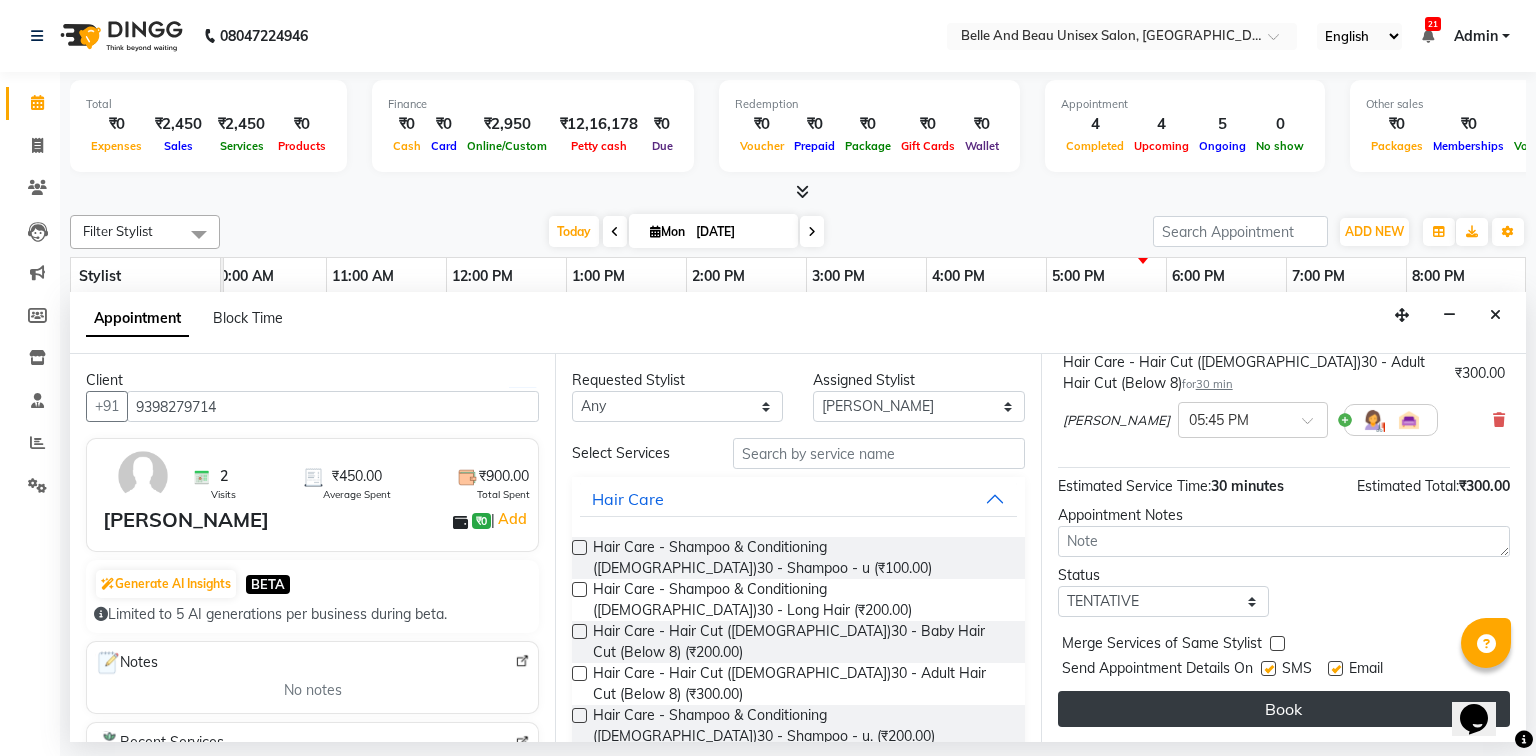 click on "Book" at bounding box center [1284, 709] 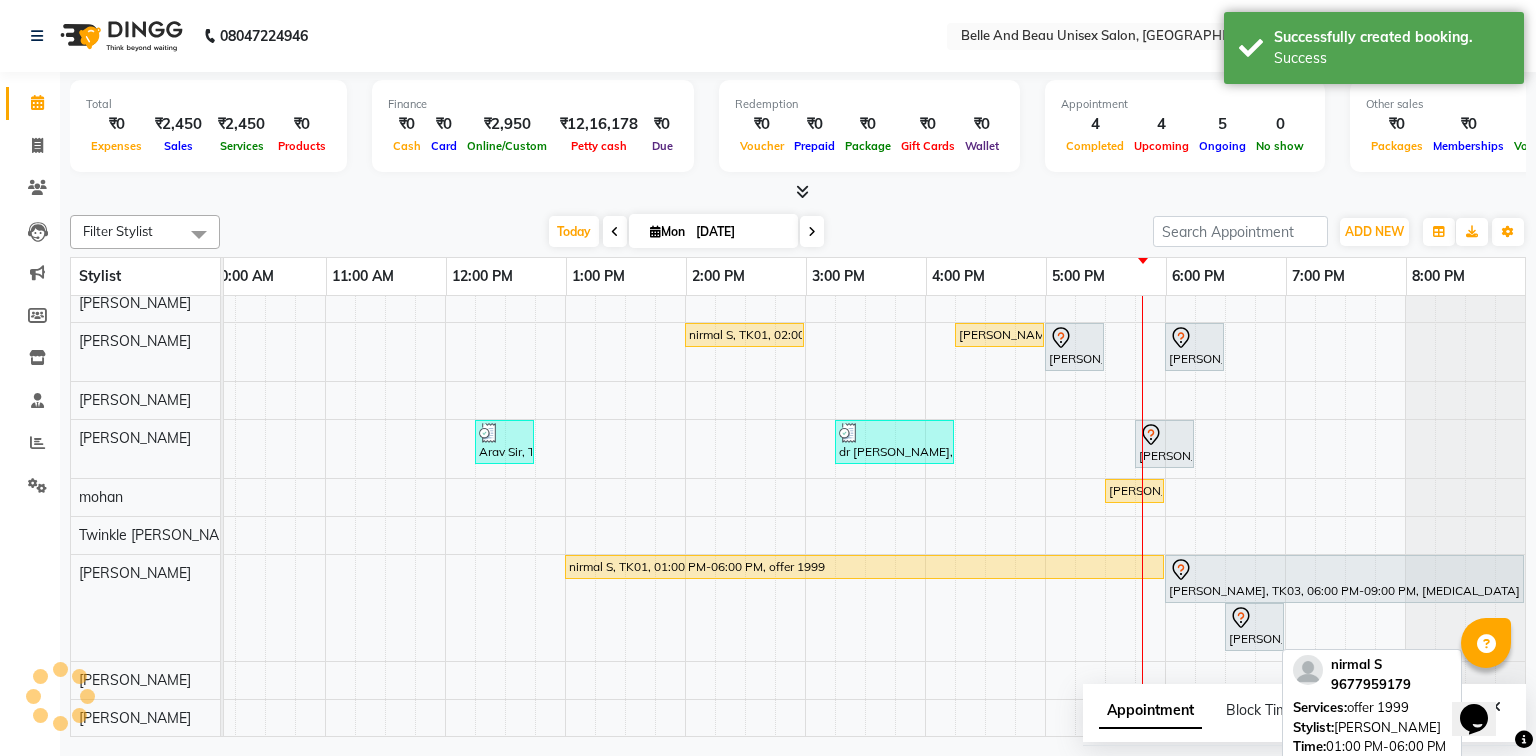 scroll, scrollTop: 168, scrollLeft: 0, axis: vertical 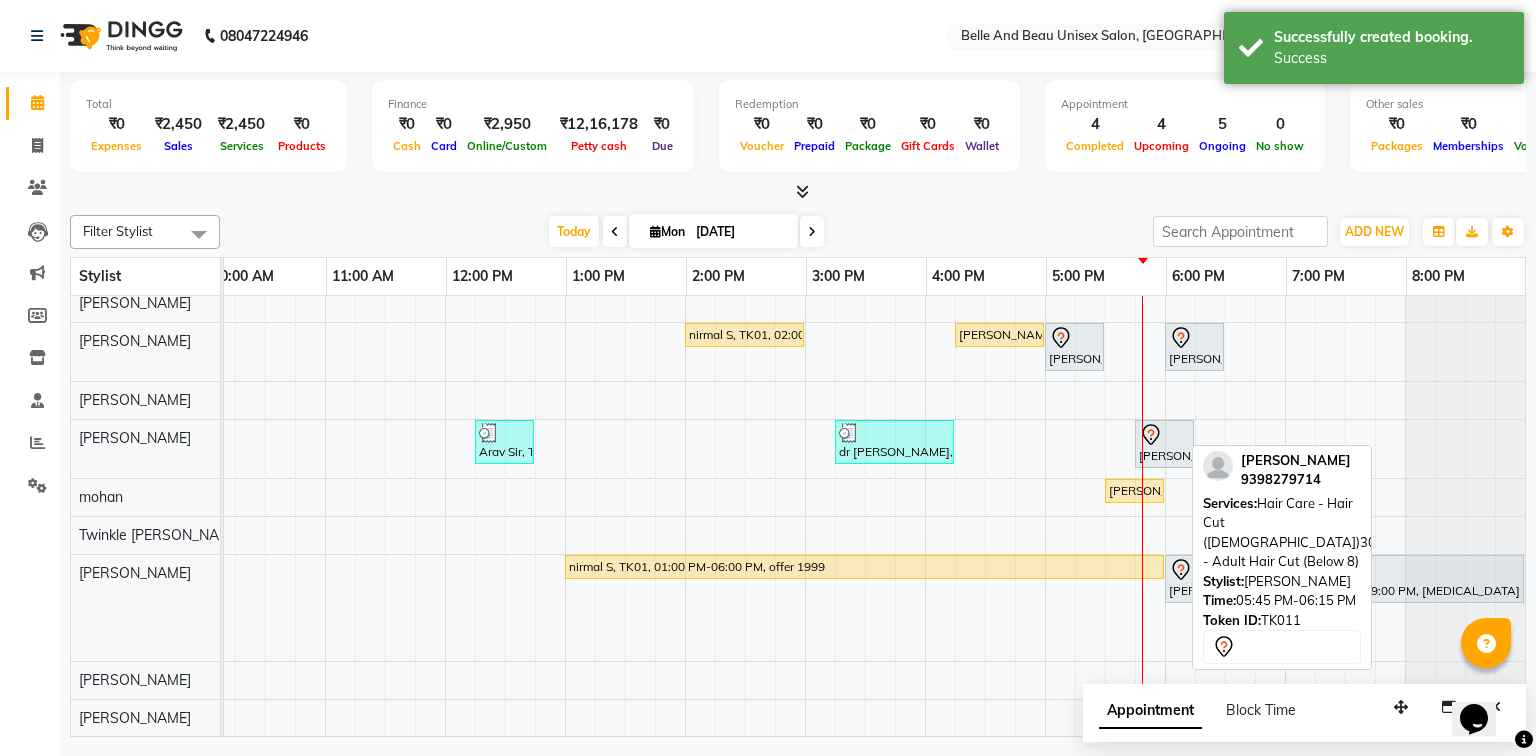 click at bounding box center (1164, 435) 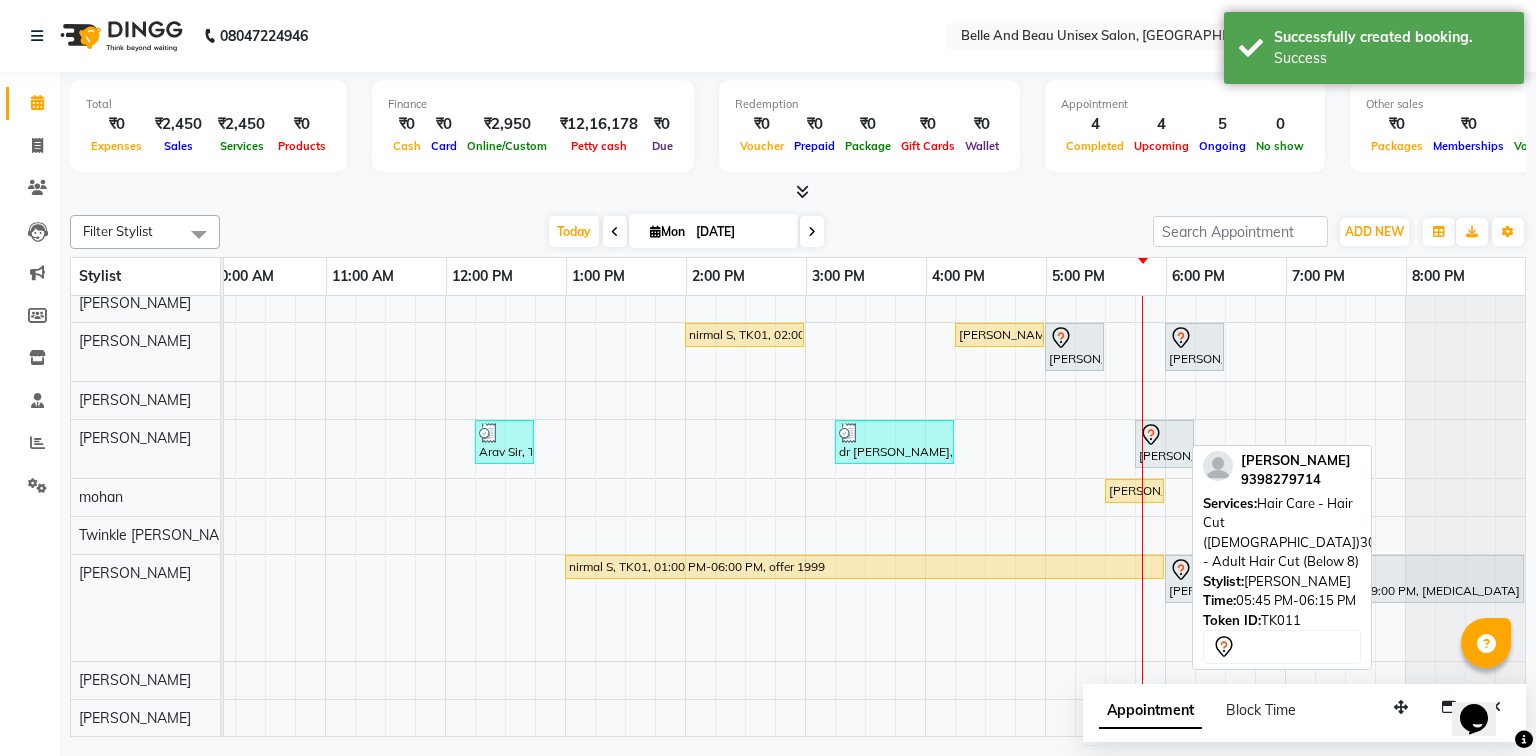 click at bounding box center [1164, 435] 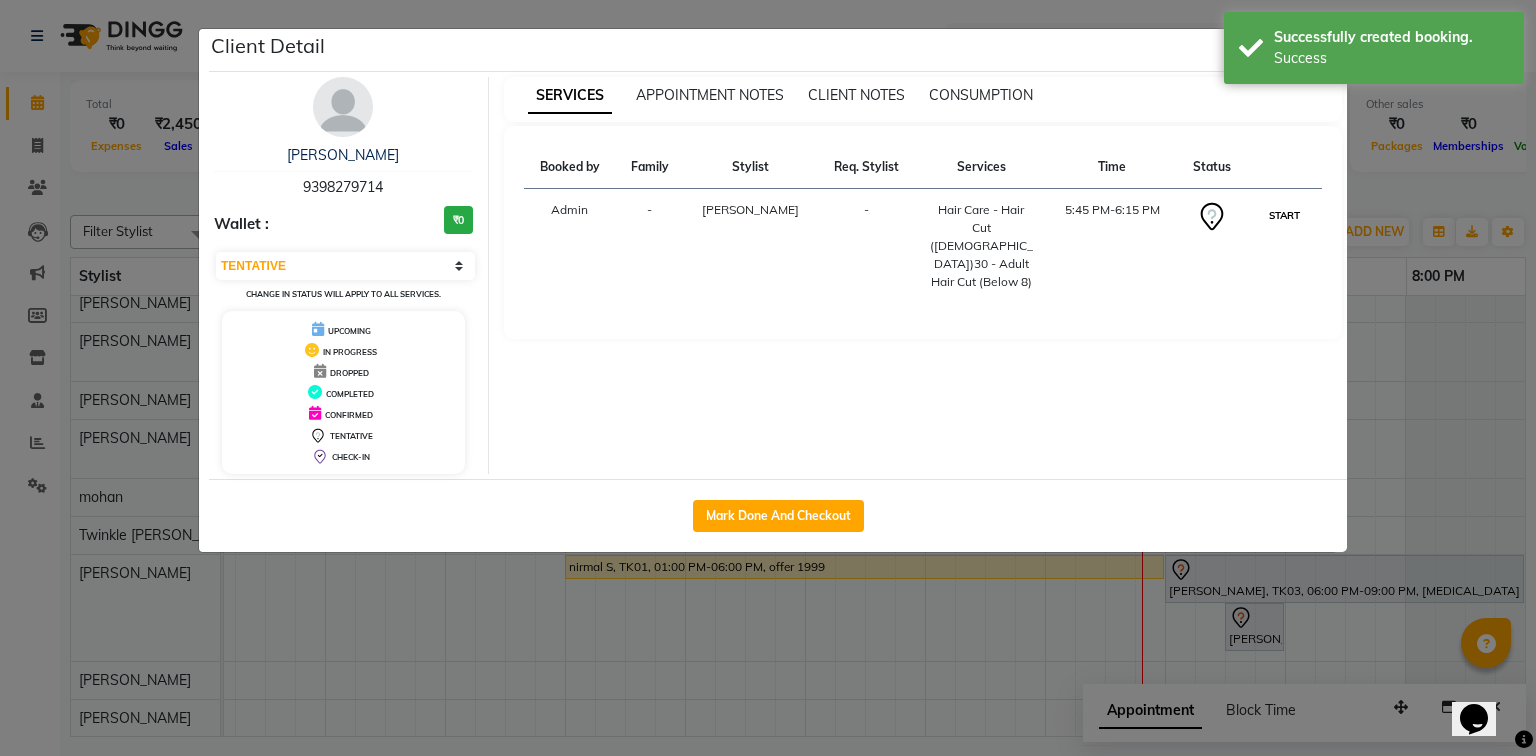 click on "START" at bounding box center (1284, 215) 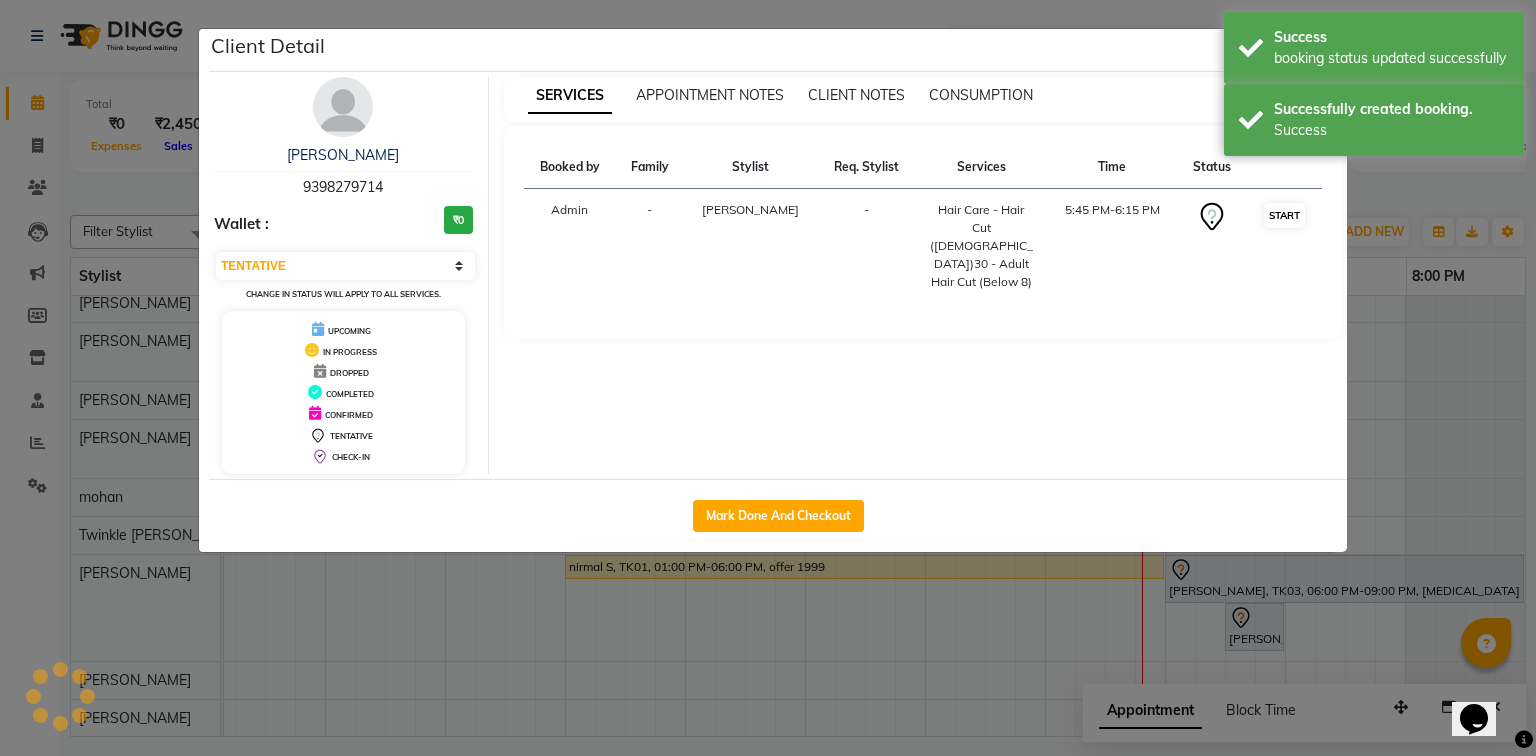 select on "1" 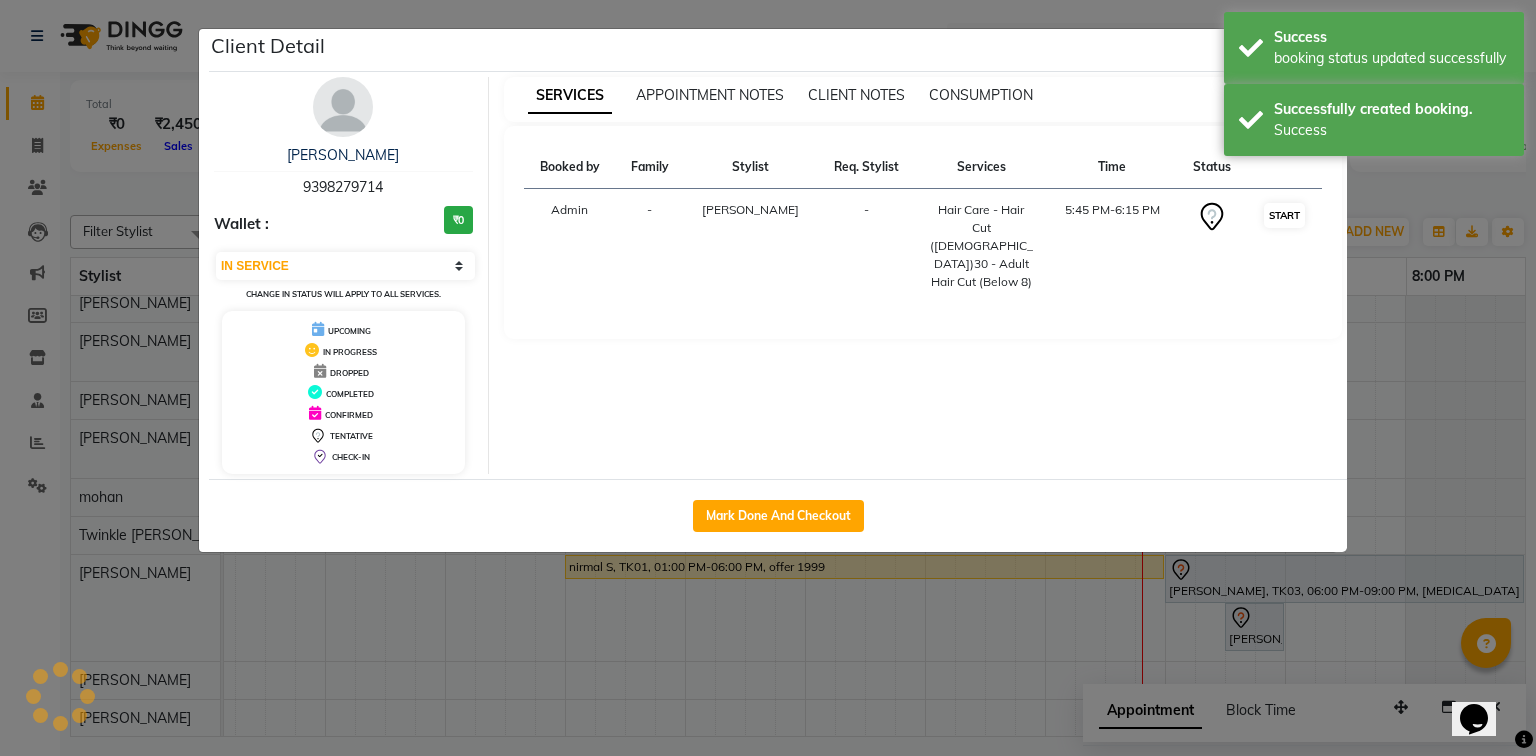 scroll, scrollTop: 164, scrollLeft: 0, axis: vertical 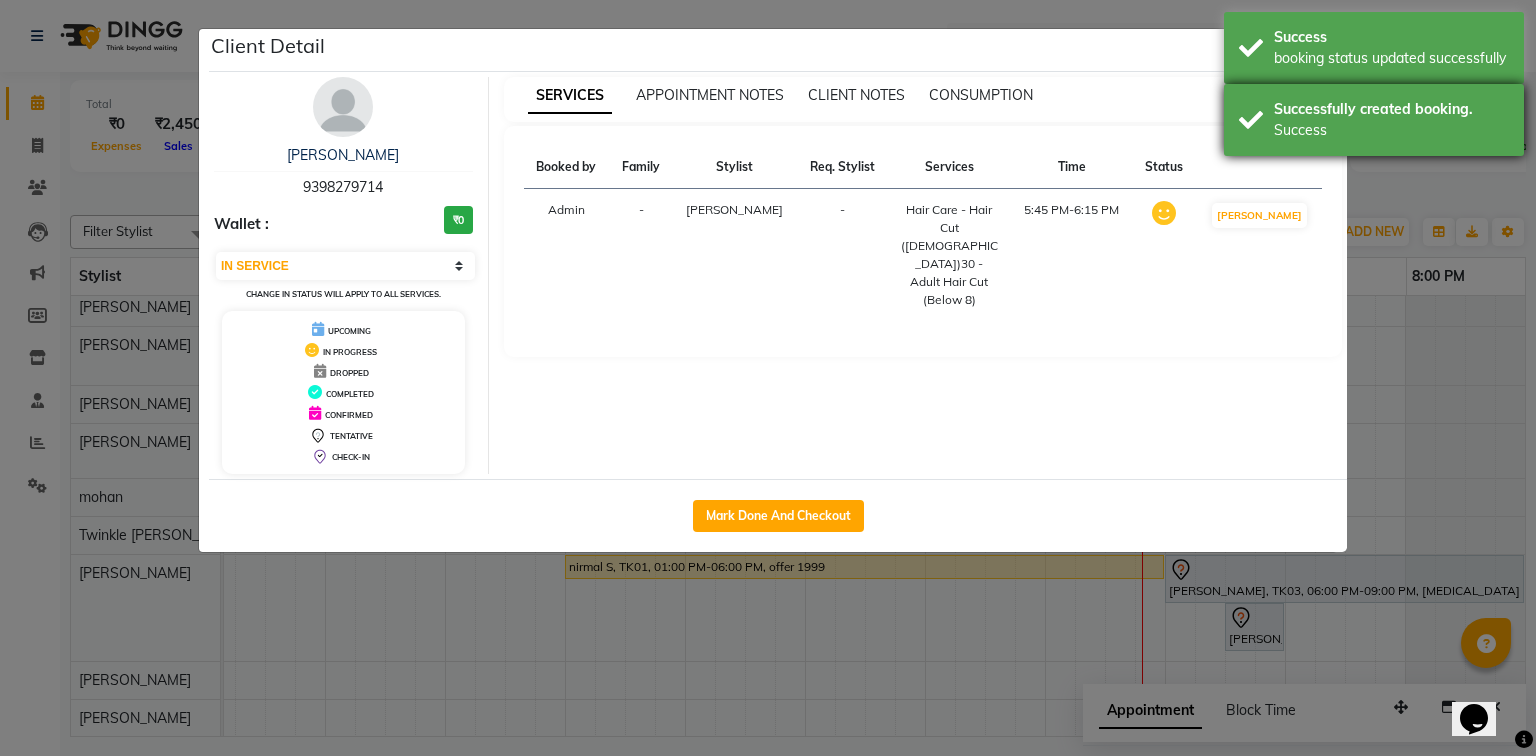 click on "Success" at bounding box center (1391, 130) 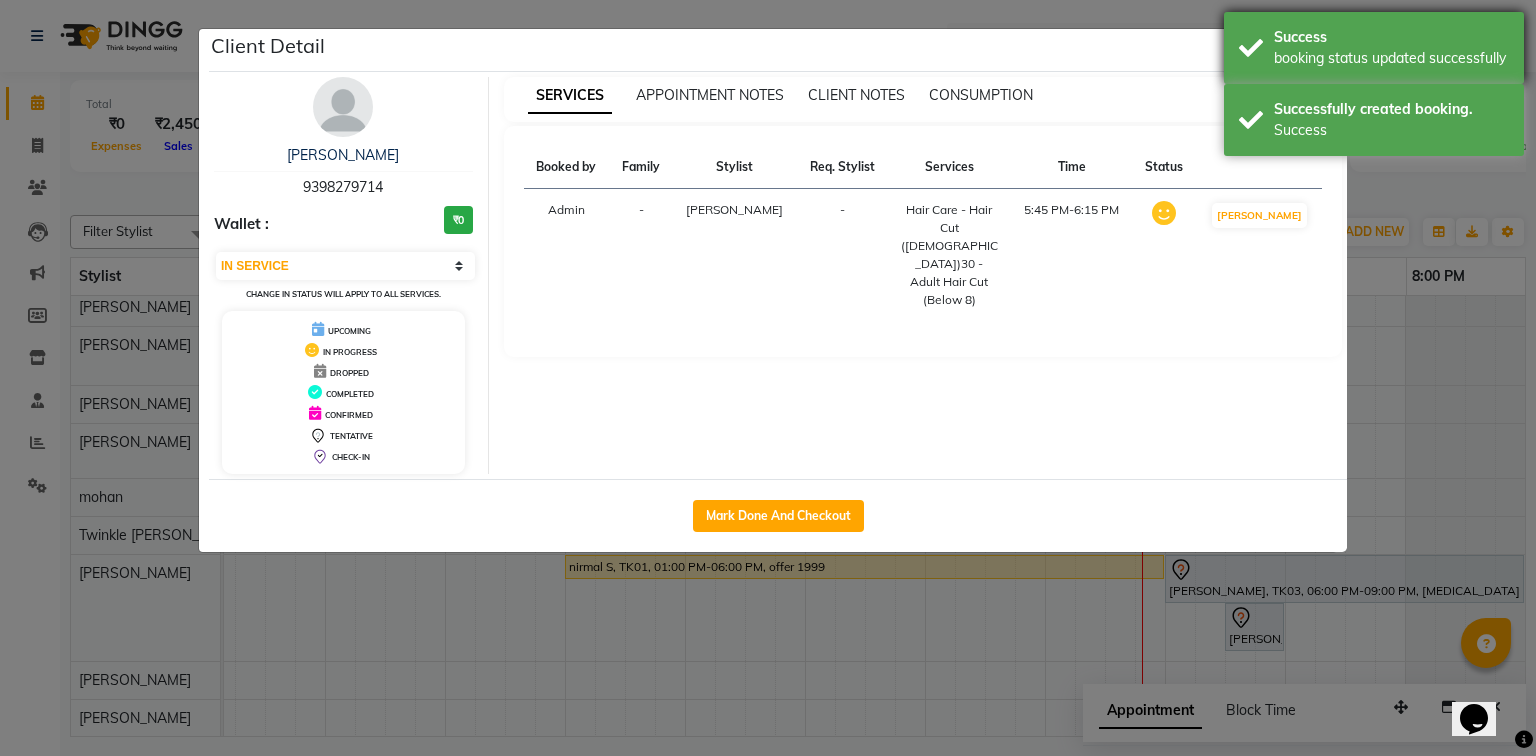click on "booking status updated successfully" at bounding box center [1391, 58] 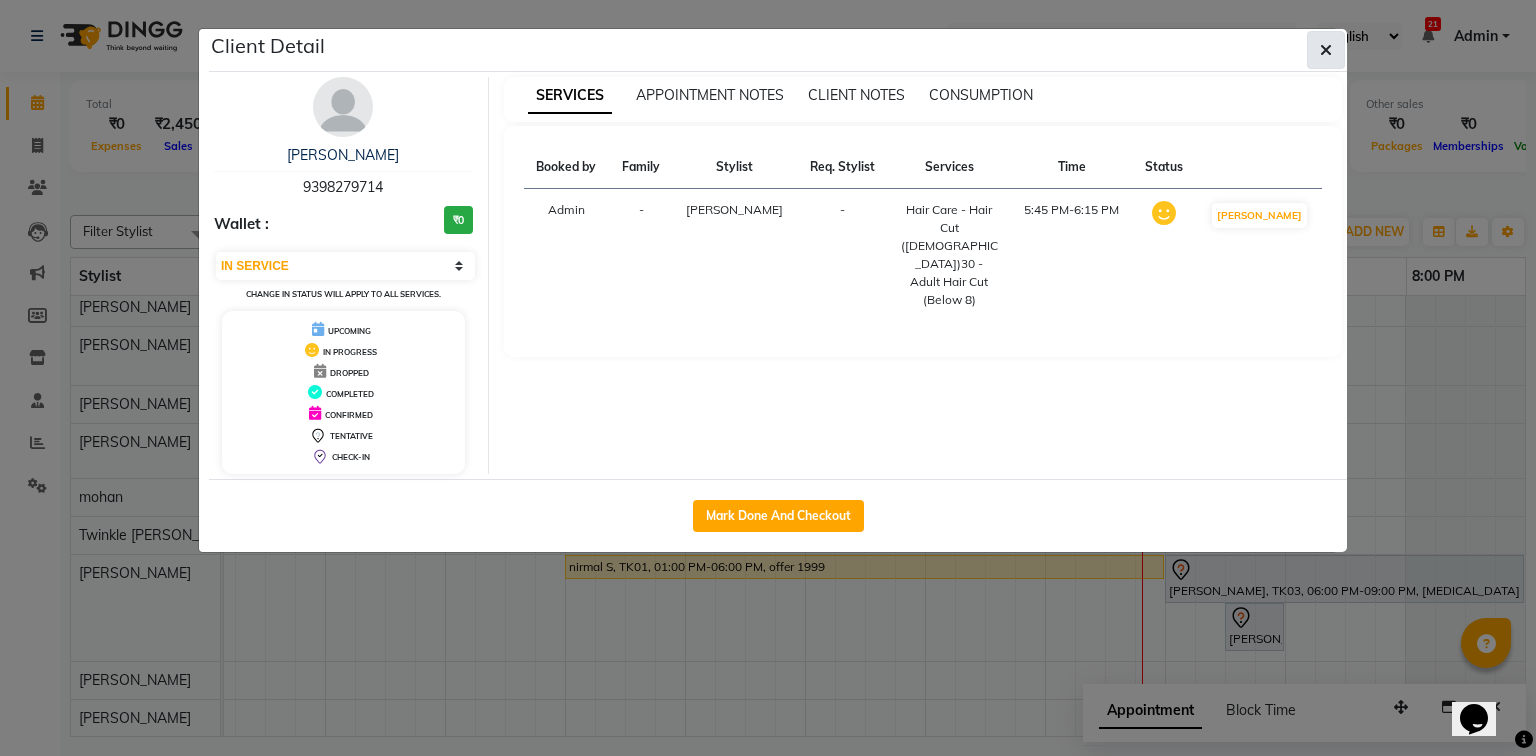 click 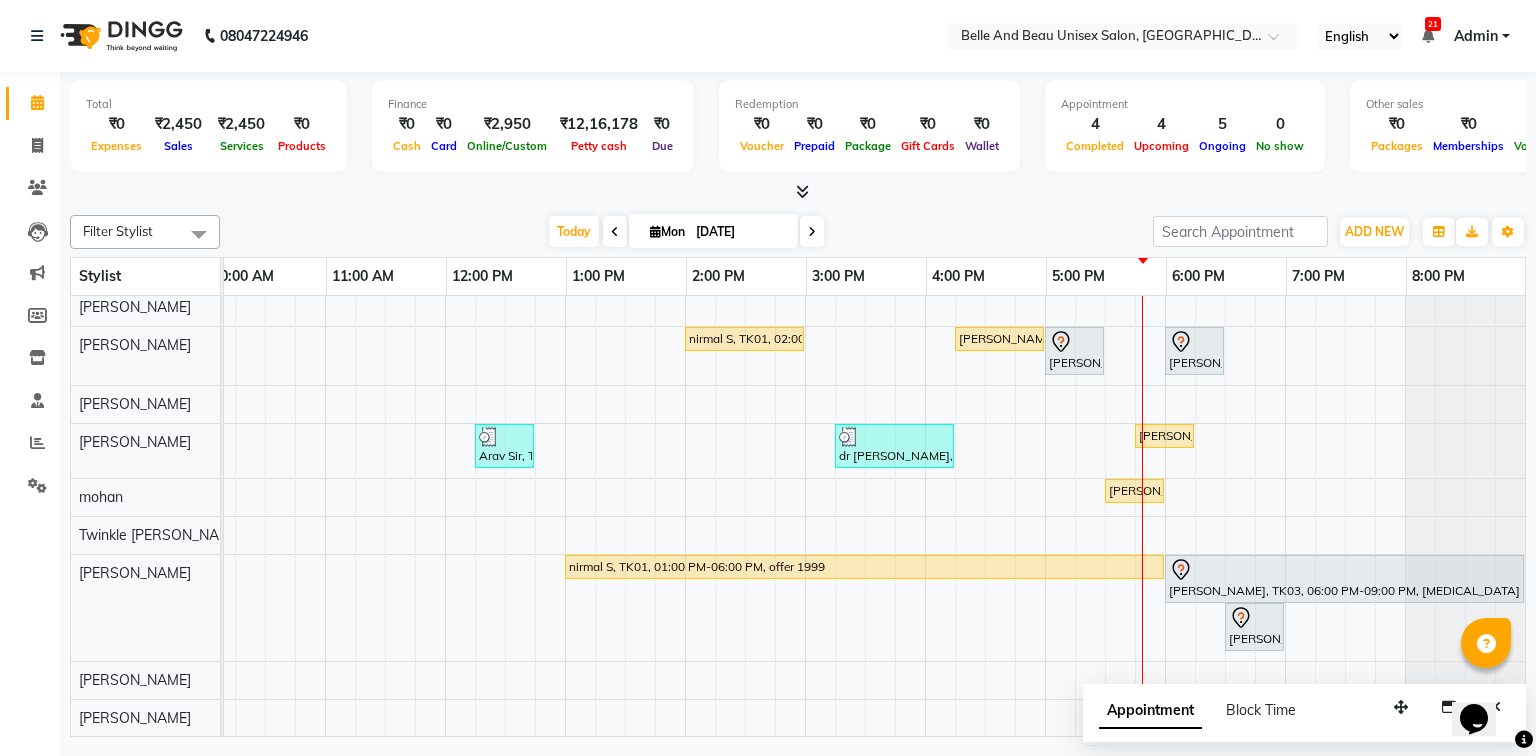 scroll, scrollTop: 0, scrollLeft: 270, axis: horizontal 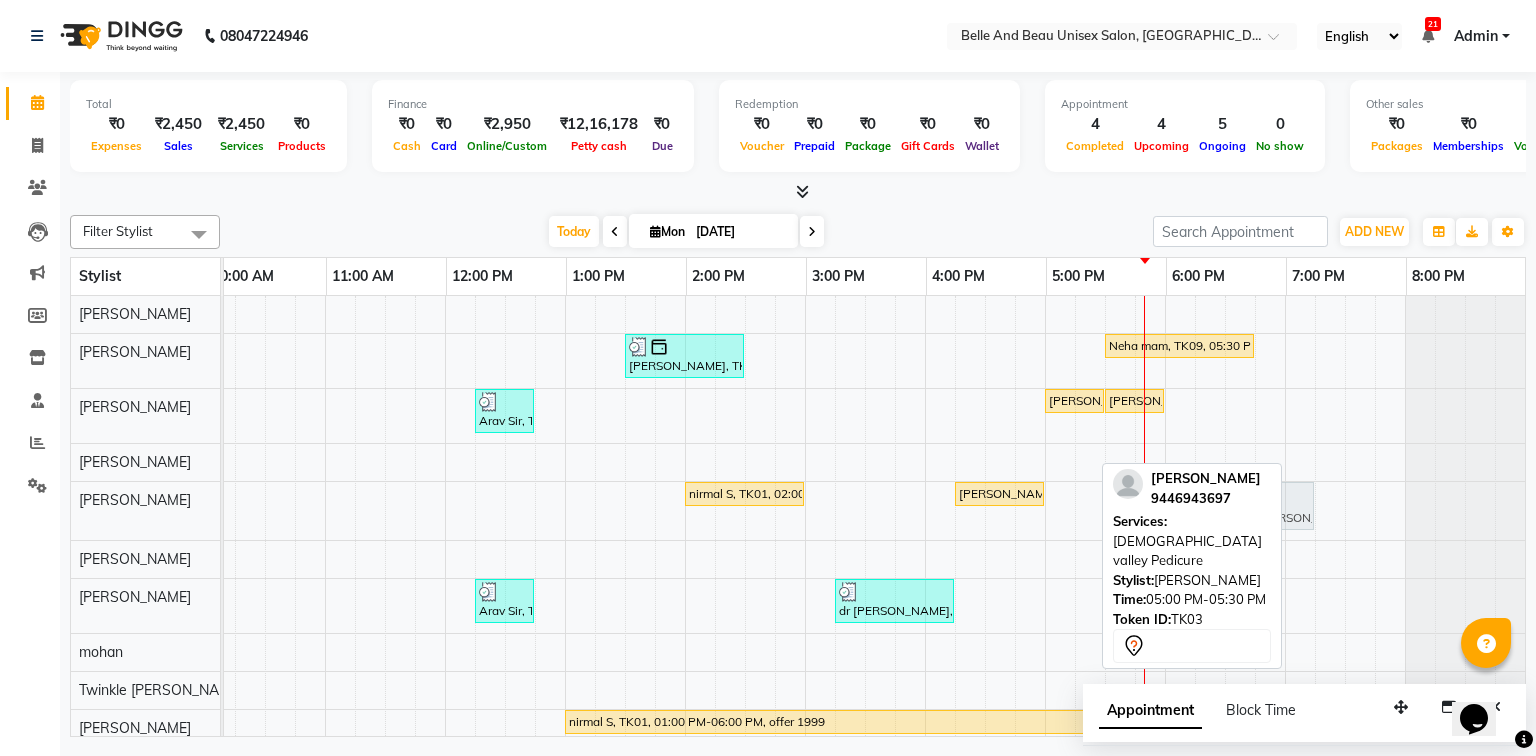 drag, startPoint x: 1056, startPoint y: 516, endPoint x: 1267, endPoint y: 514, distance: 211.00948 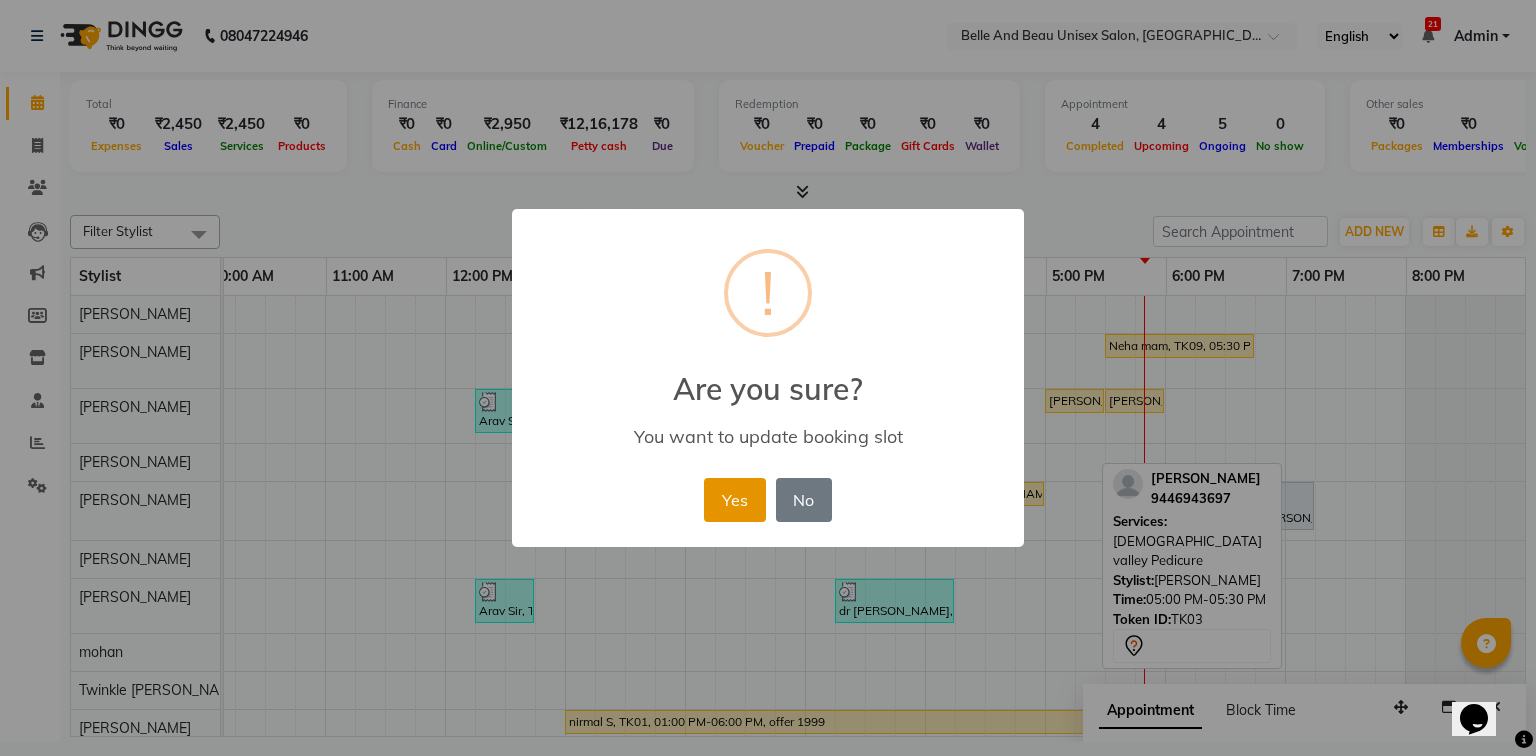 click on "Yes" at bounding box center [734, 500] 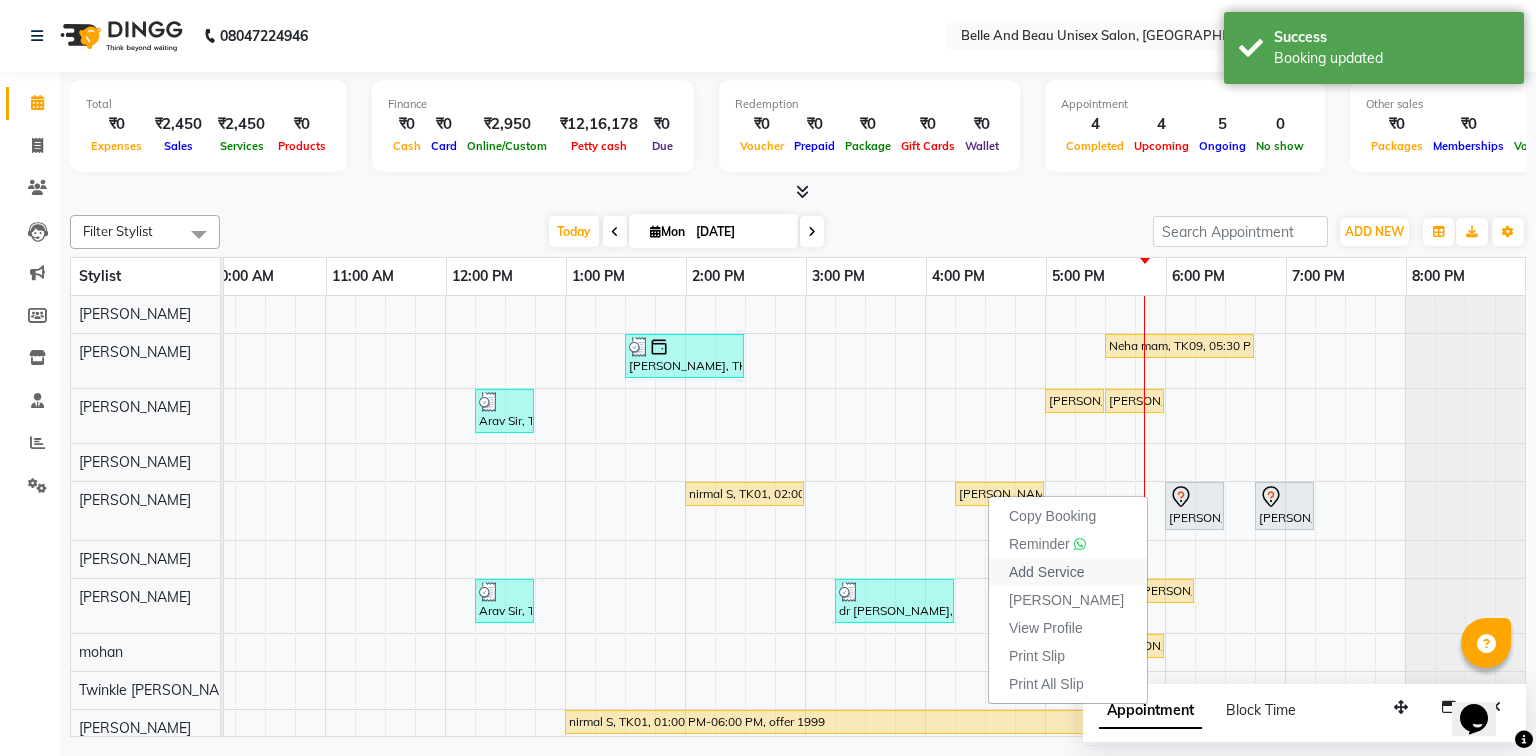 click on "Add Service" at bounding box center [1046, 572] 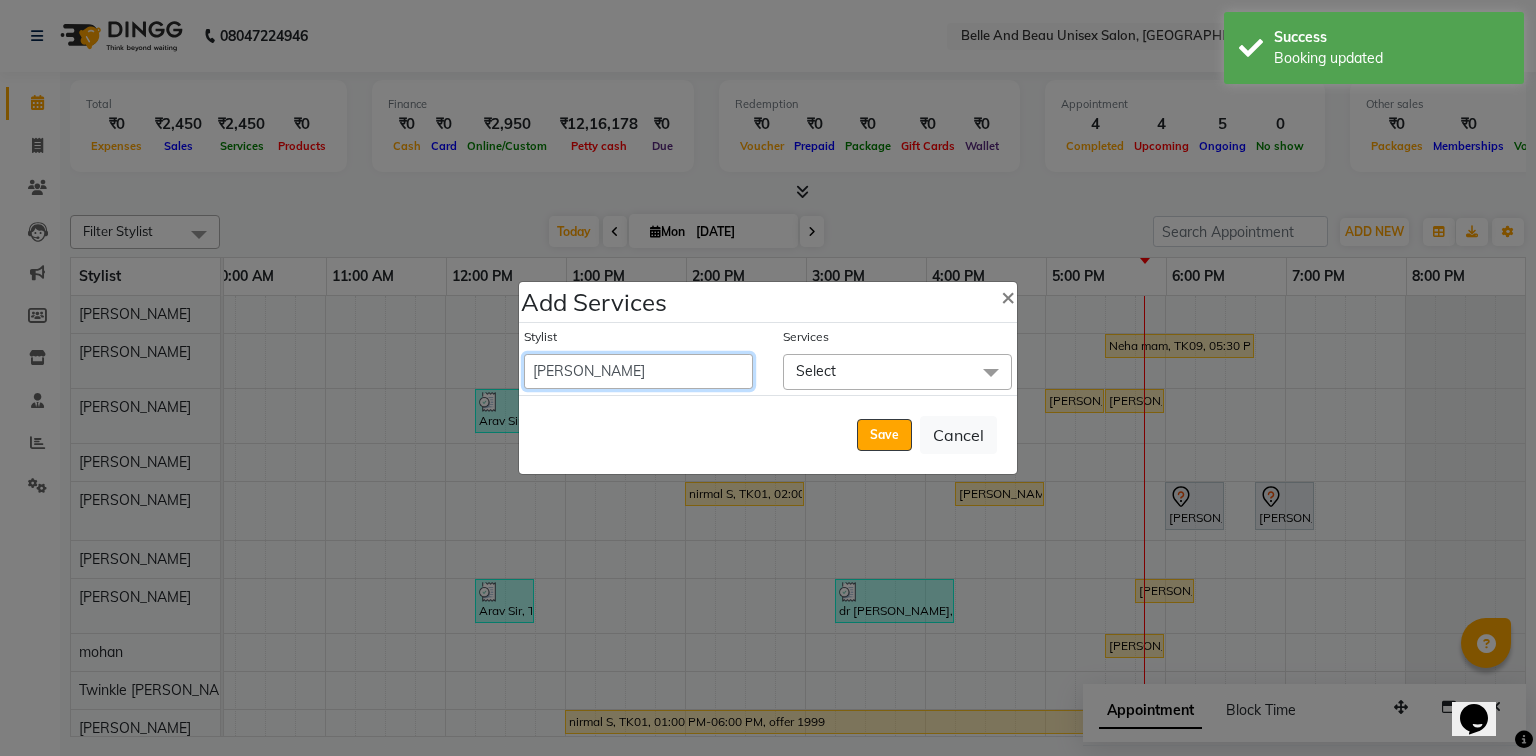 click on "[PERSON_NAME]    [PERSON_NAME] [PERSON_NAME]   [PERSON_NAME]   [PERSON_NAME]   [PERSON_NAME]   [PERSON_NAME]   [PERSON_NAME]   [PERSON_NAME]   Twinkle [PERSON_NAME]   [PERSON_NAME]" at bounding box center [638, 371] 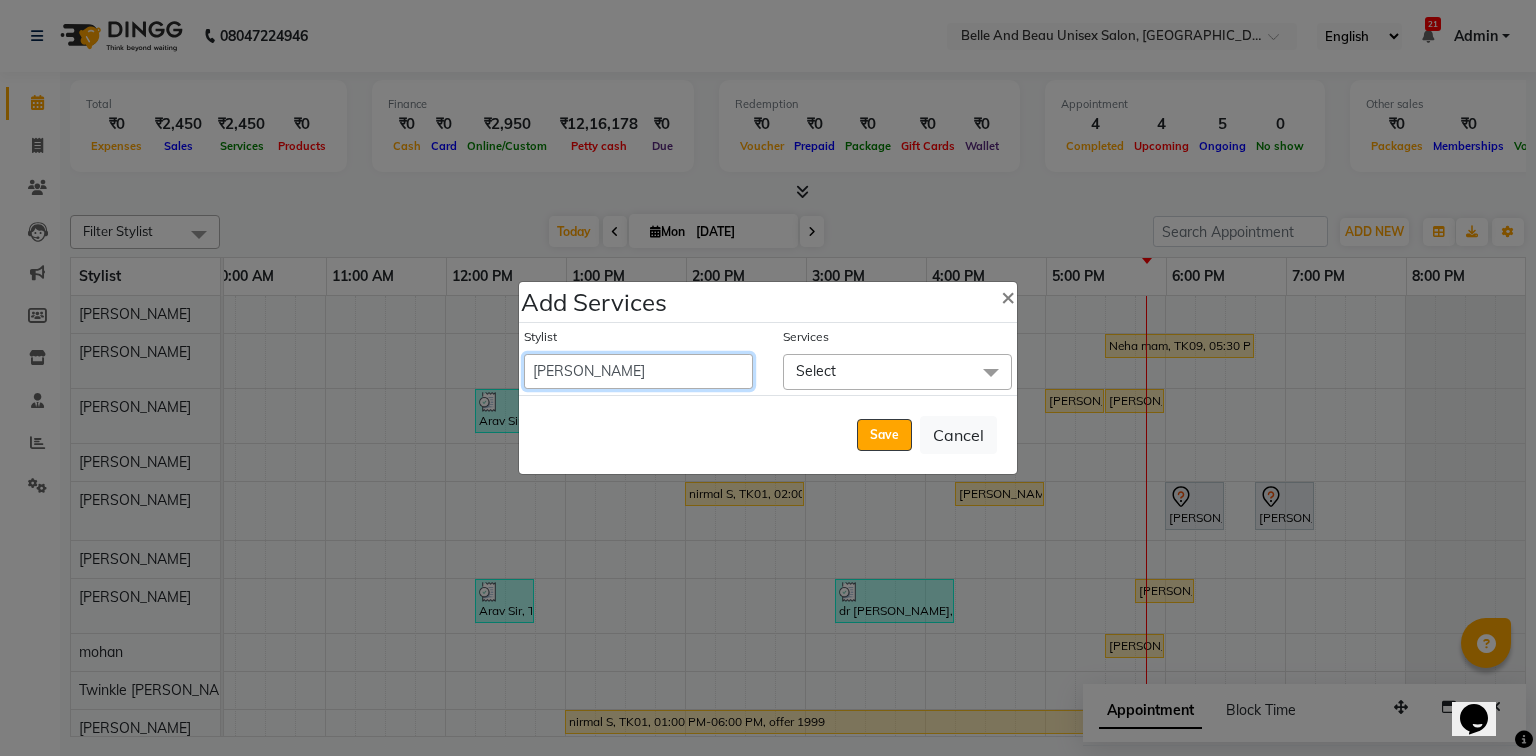 select on "63196" 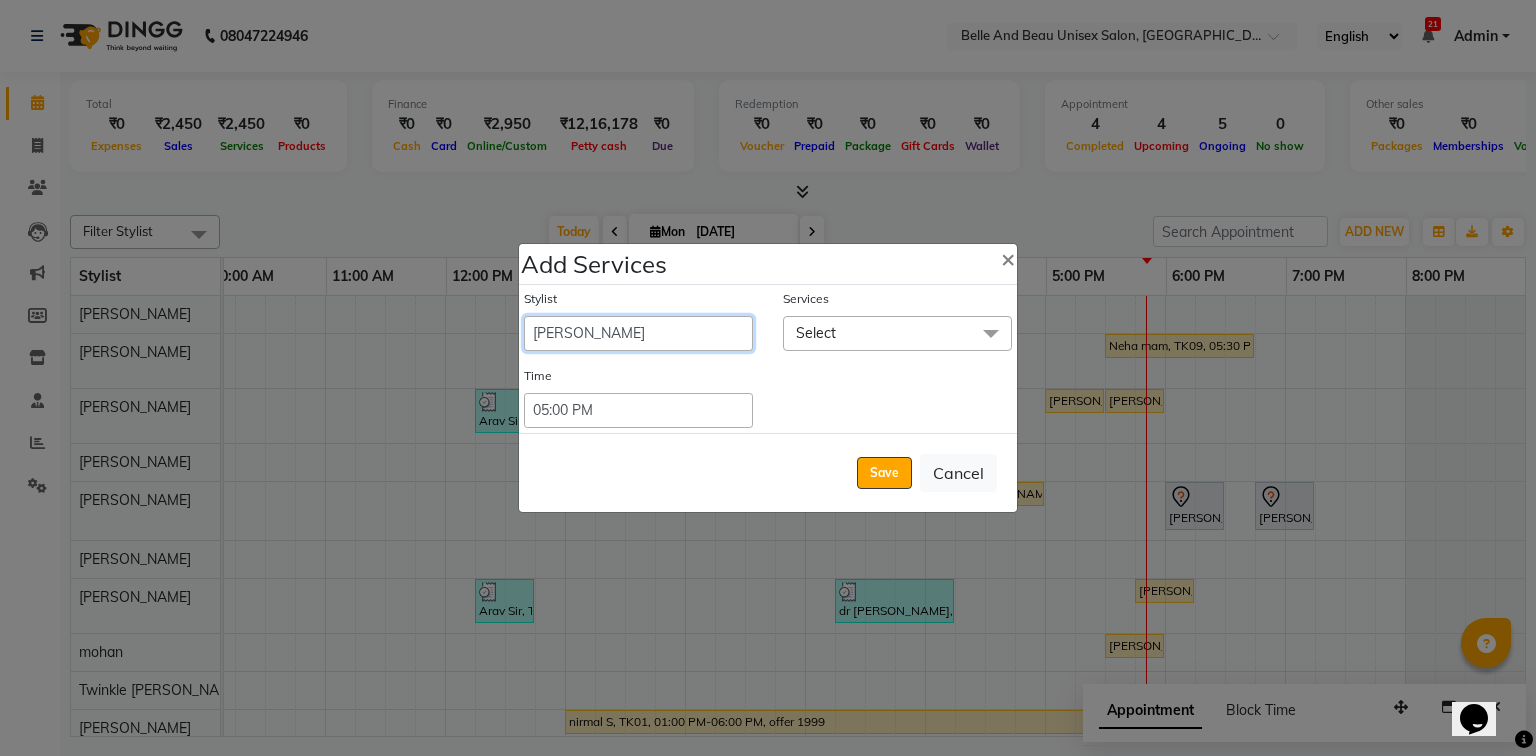 click on "[PERSON_NAME]    [PERSON_NAME] [PERSON_NAME]   [PERSON_NAME]   [PERSON_NAME]   [PERSON_NAME]   [PERSON_NAME]   [PERSON_NAME]   [PERSON_NAME]   Twinkle [PERSON_NAME]   [PERSON_NAME]" at bounding box center (638, 333) 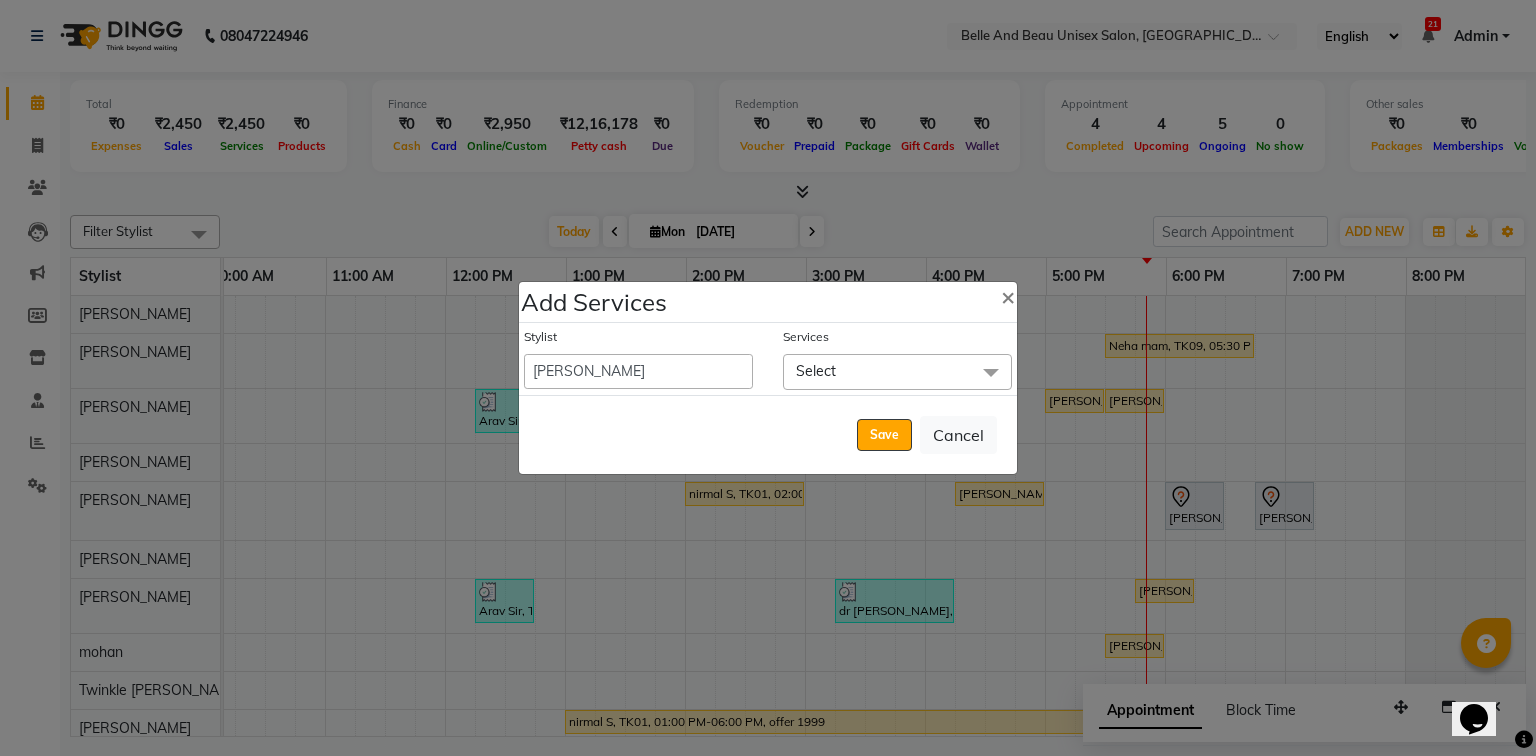 click on "Select" 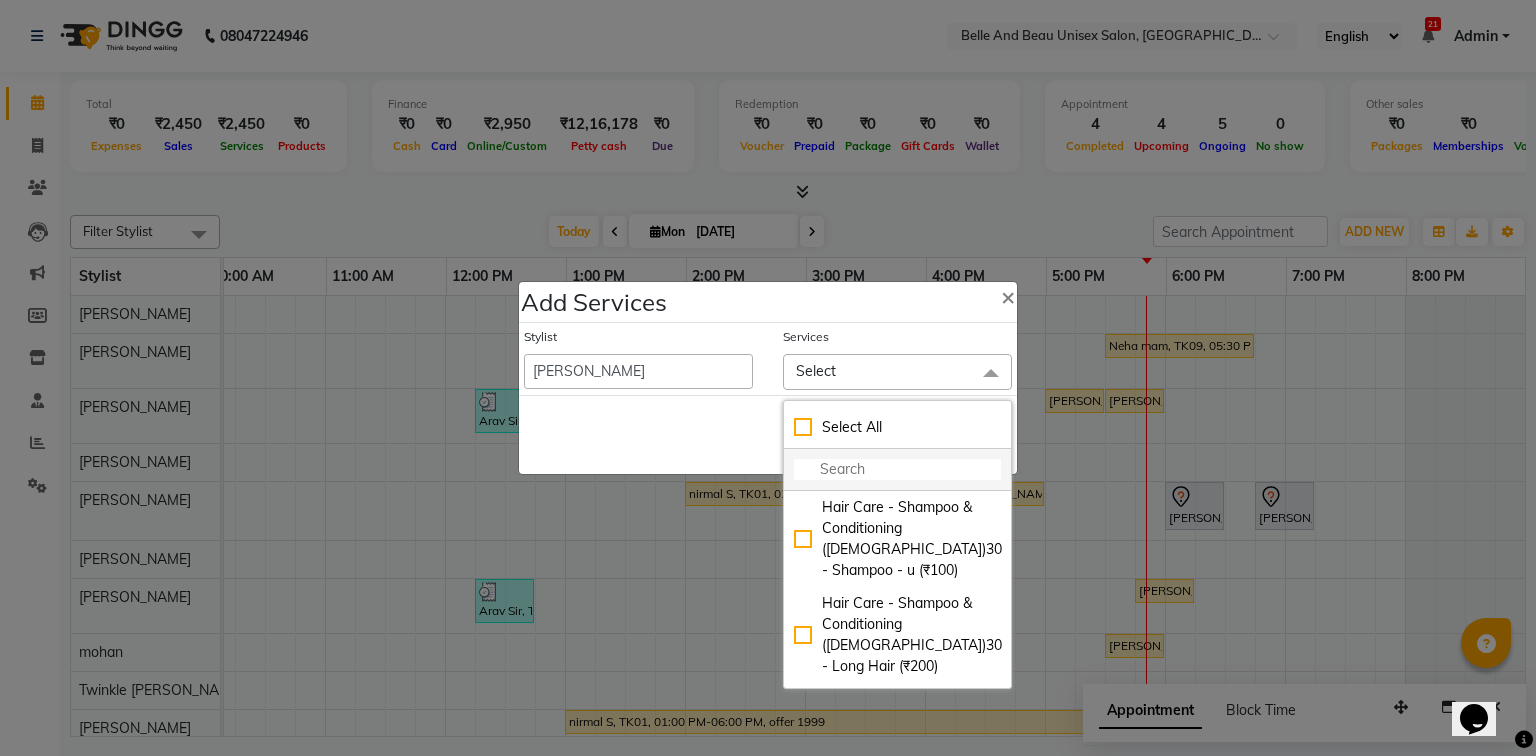 click 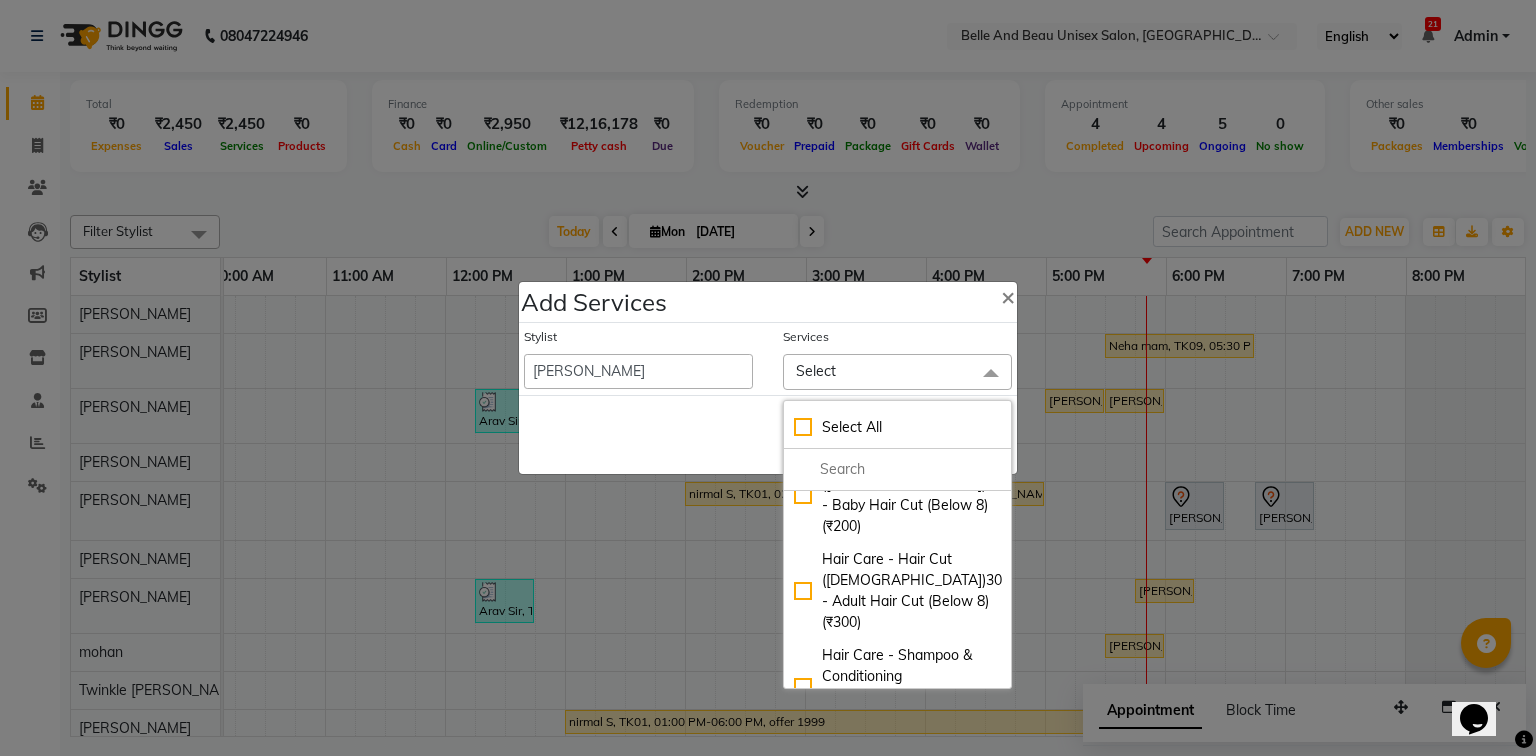 scroll, scrollTop: 240, scrollLeft: 0, axis: vertical 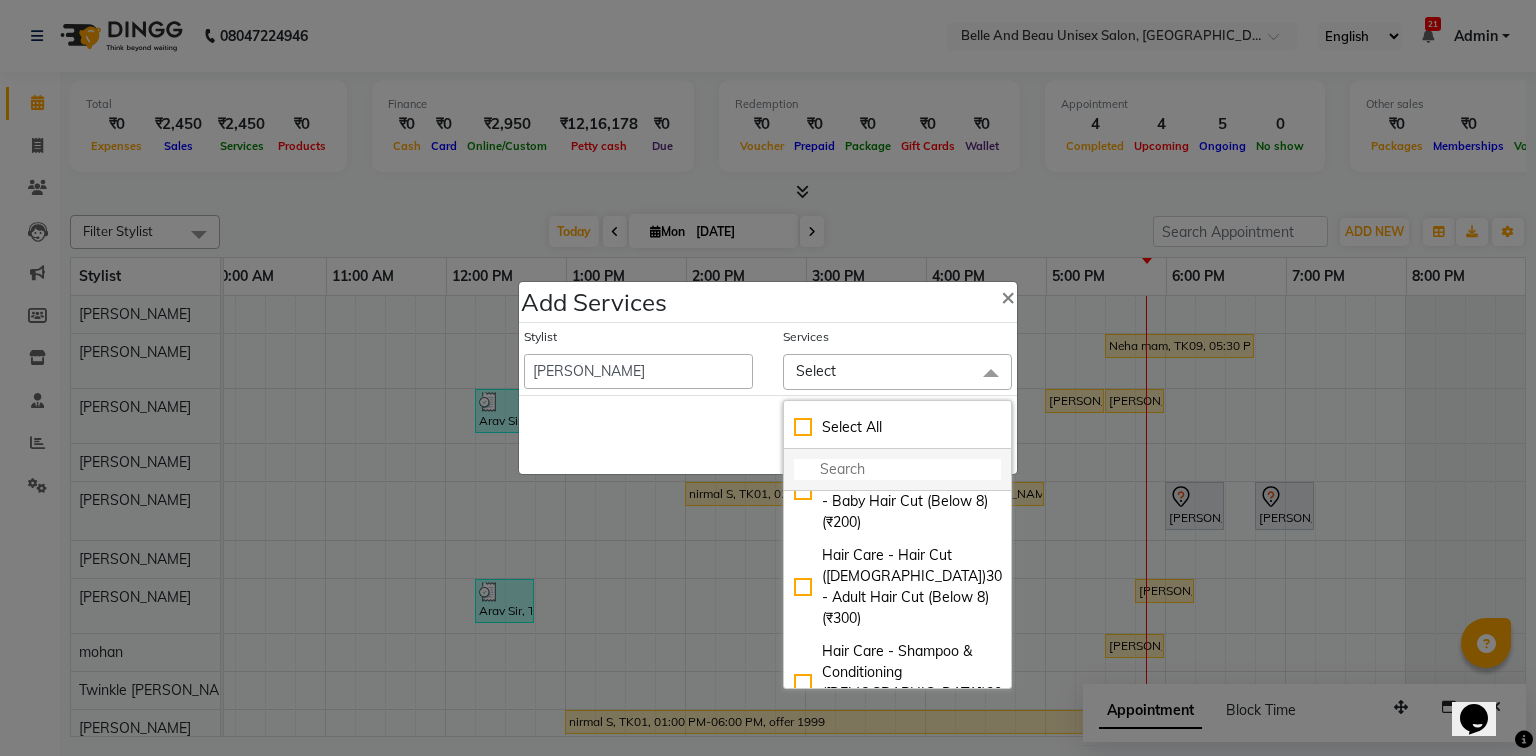 click 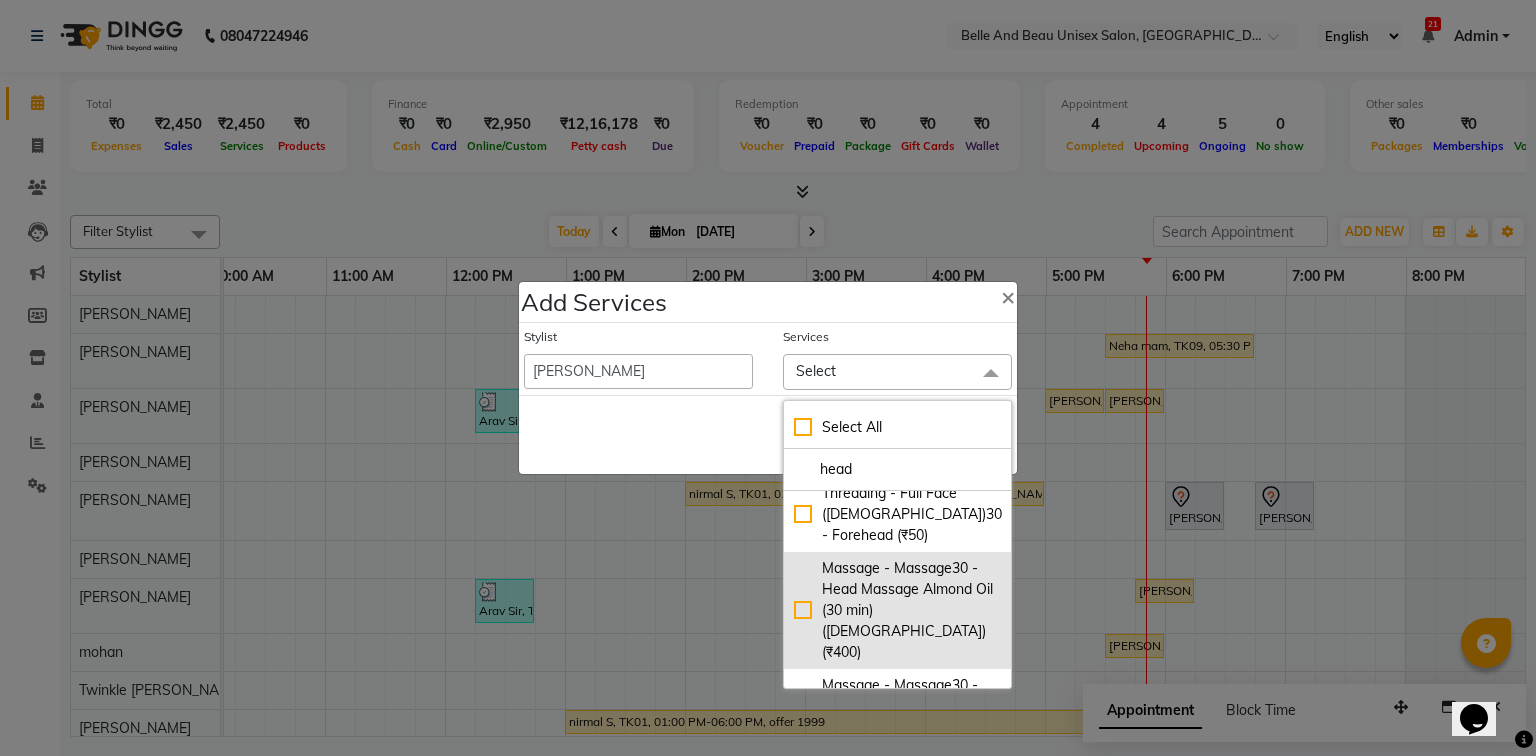 scroll, scrollTop: 169, scrollLeft: 0, axis: vertical 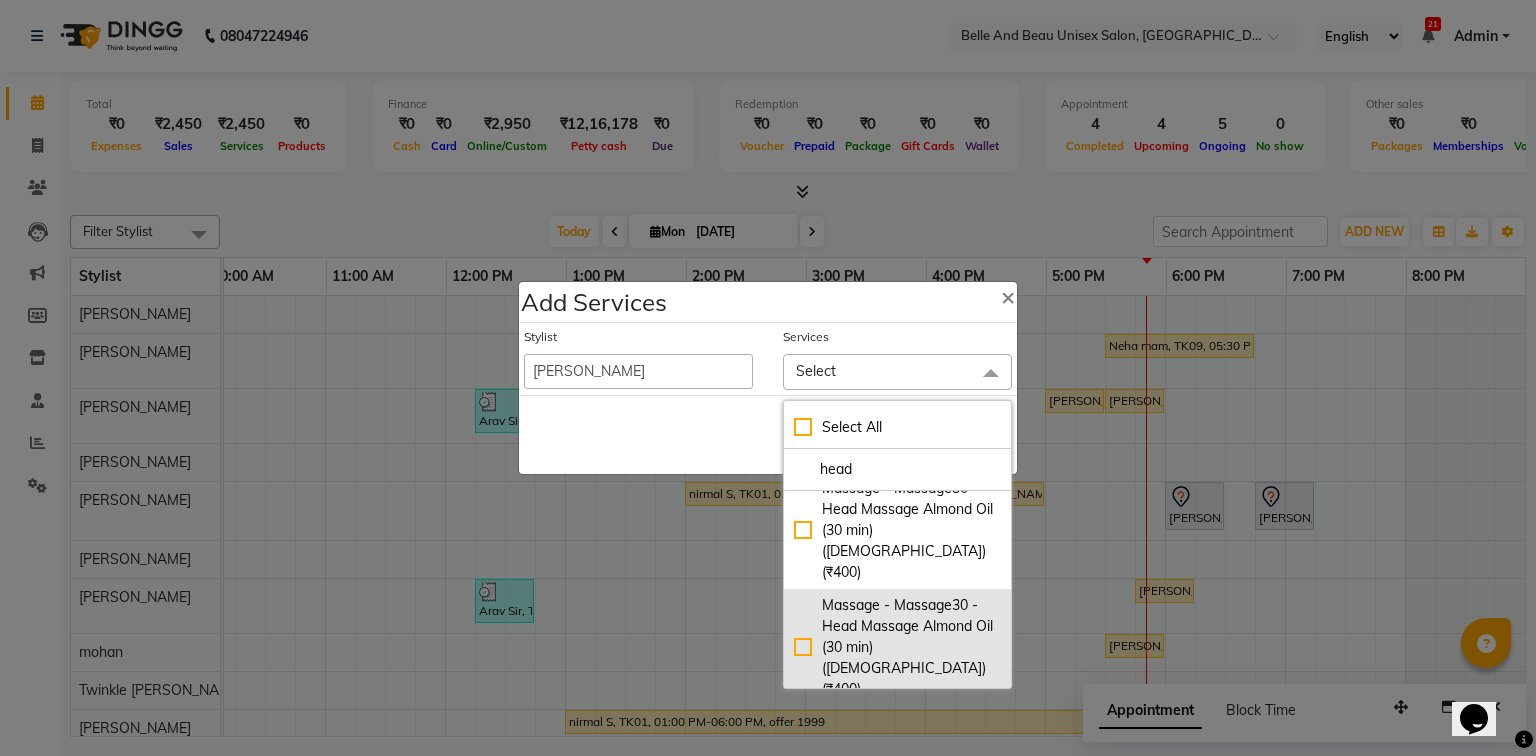 type on "head" 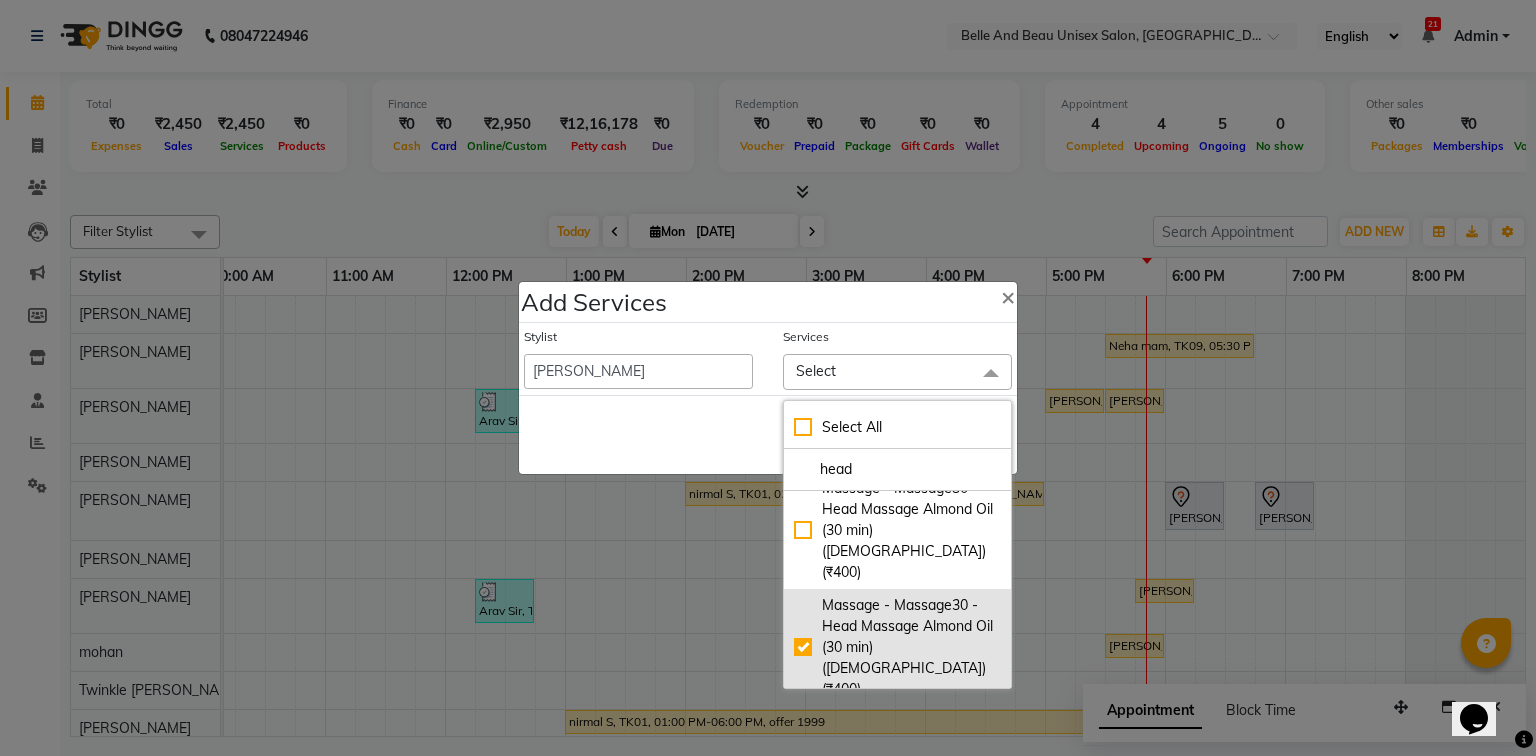 checkbox on "true" 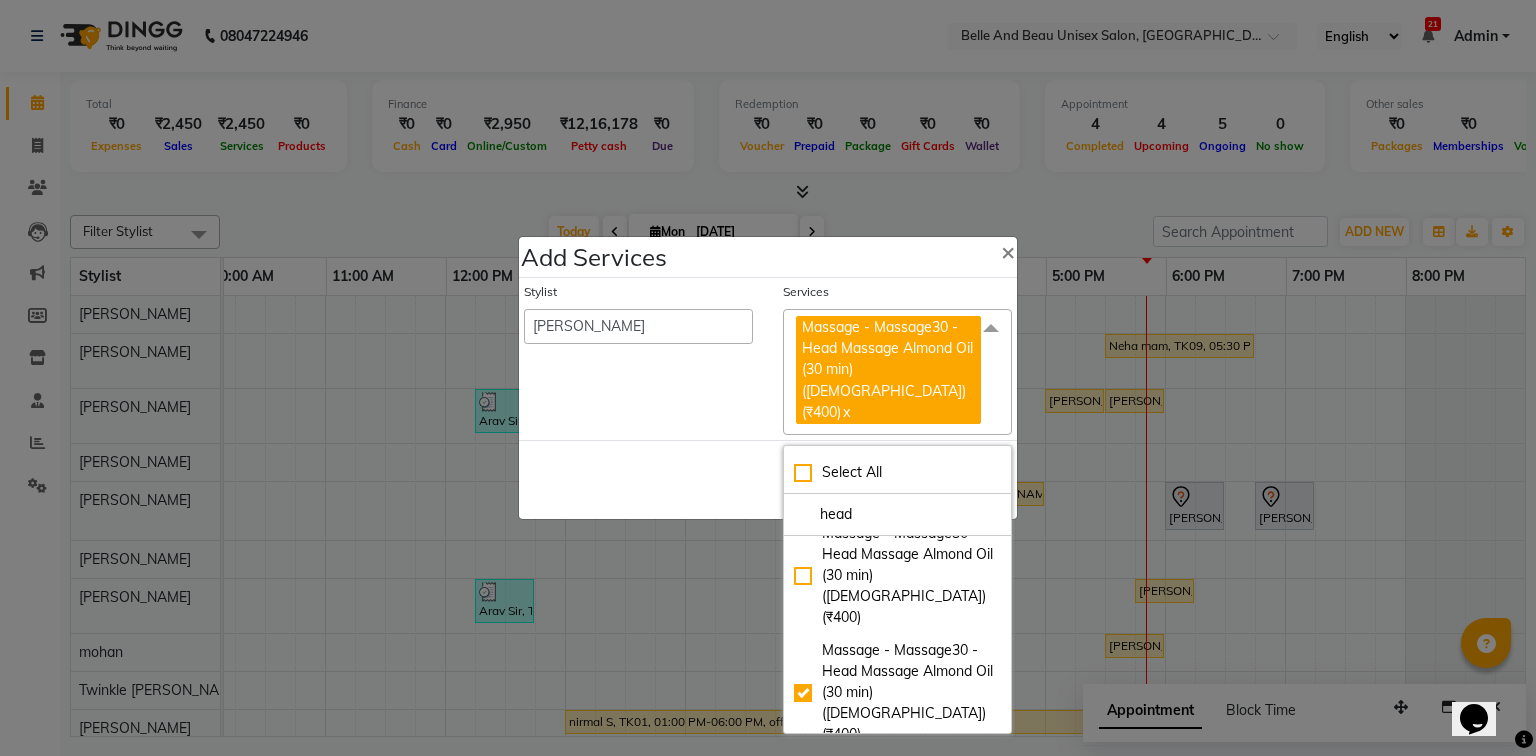 click on "Save   Cancel" 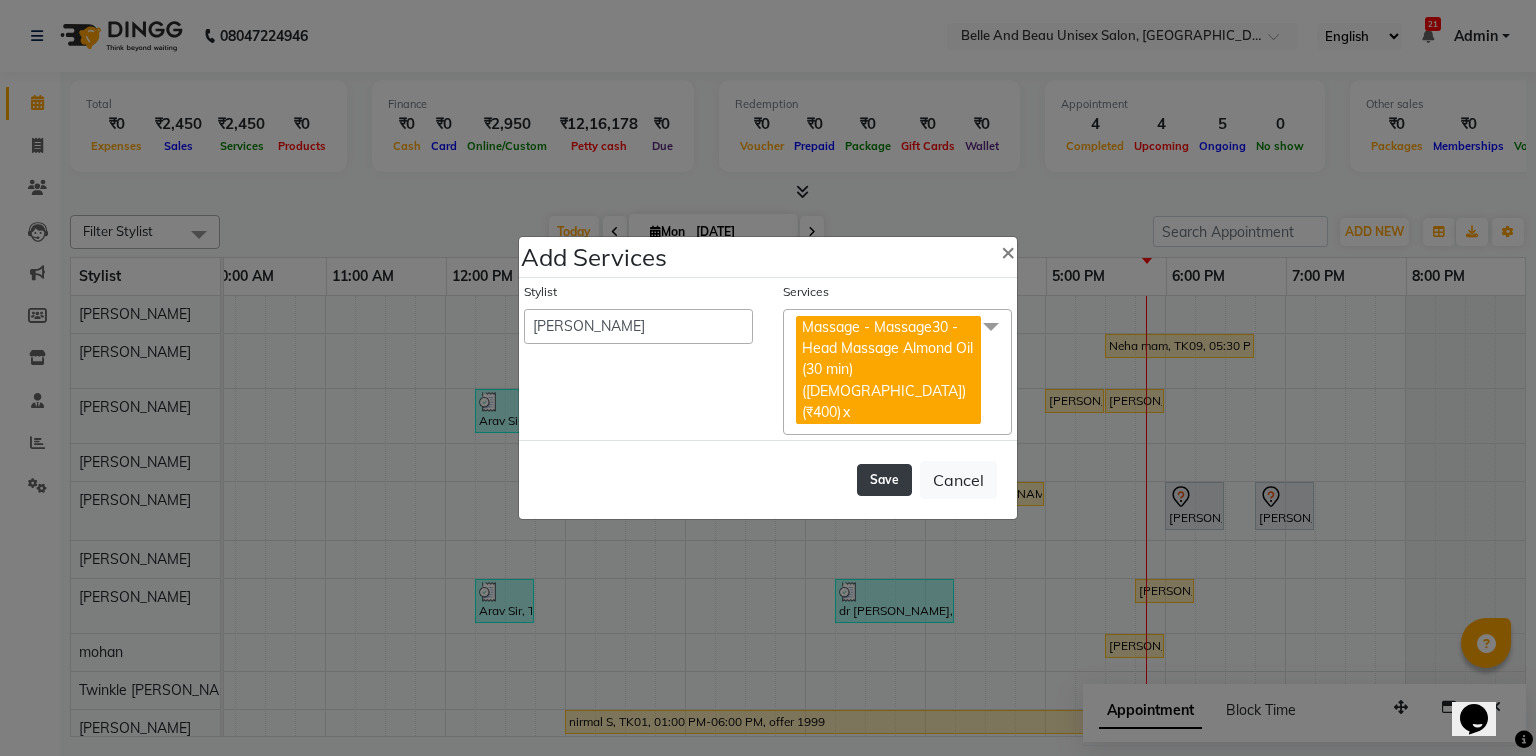 click on "Save" 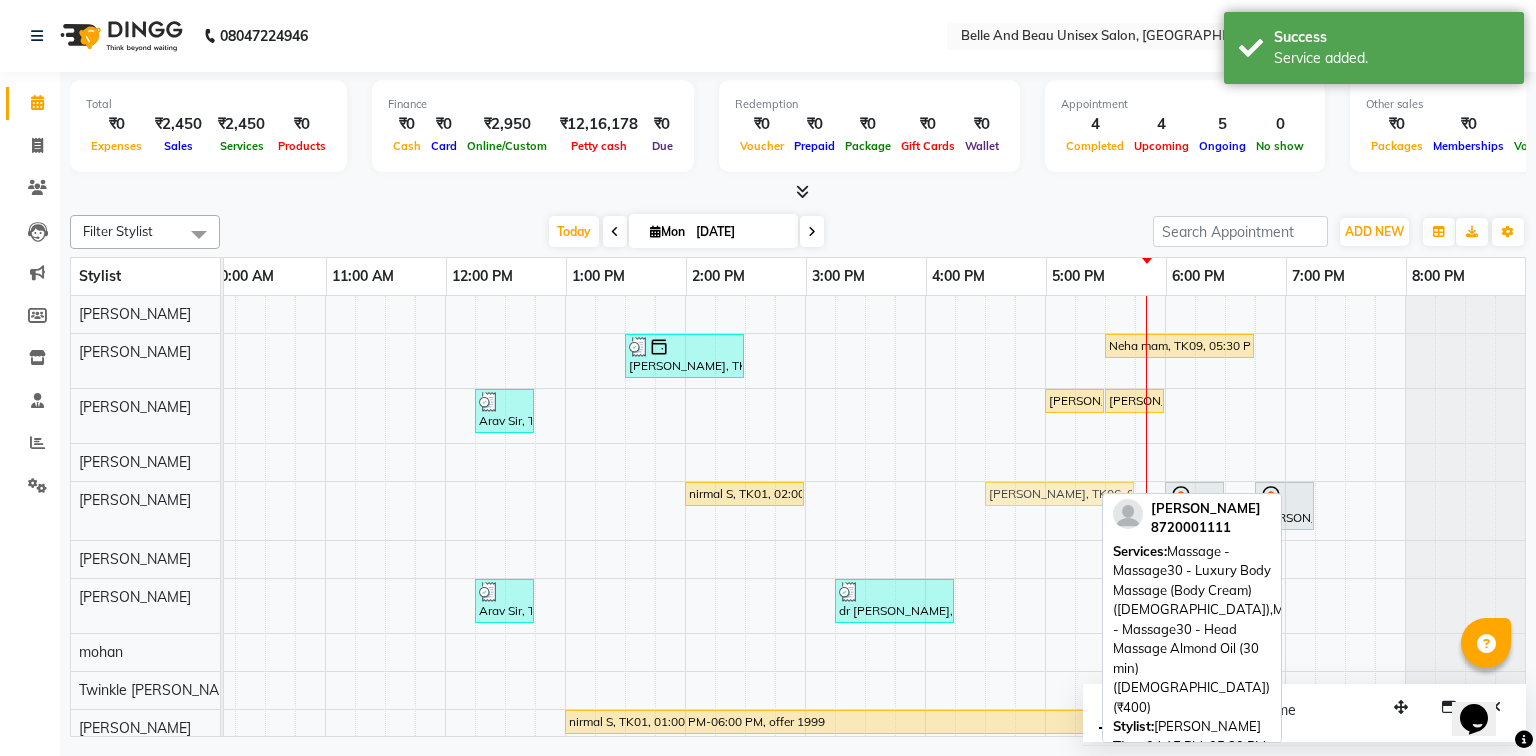 drag, startPoint x: 1015, startPoint y: 493, endPoint x: 1056, endPoint y: 500, distance: 41.59327 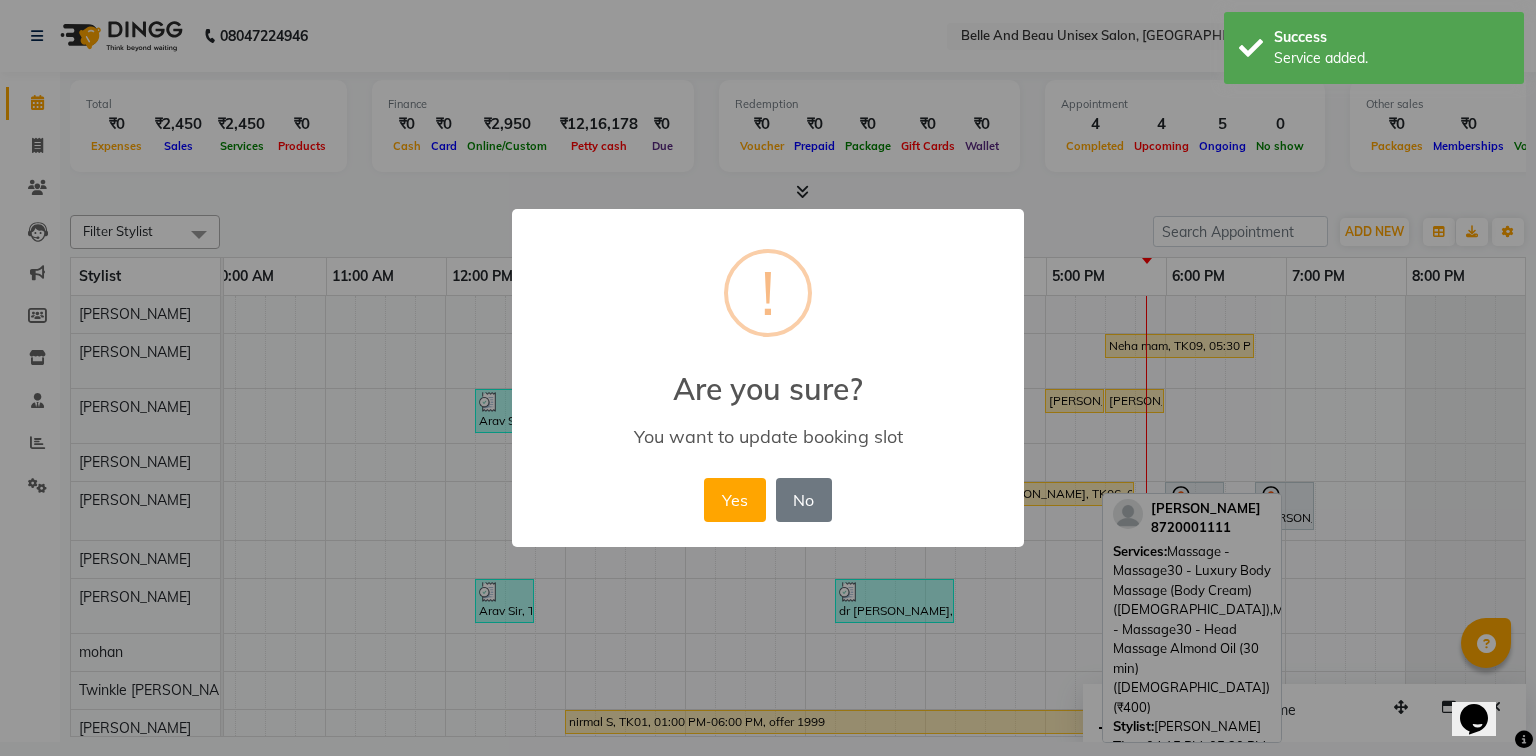click on "× ! Are you sure? You want to update booking slot Yes No No" at bounding box center [768, 378] 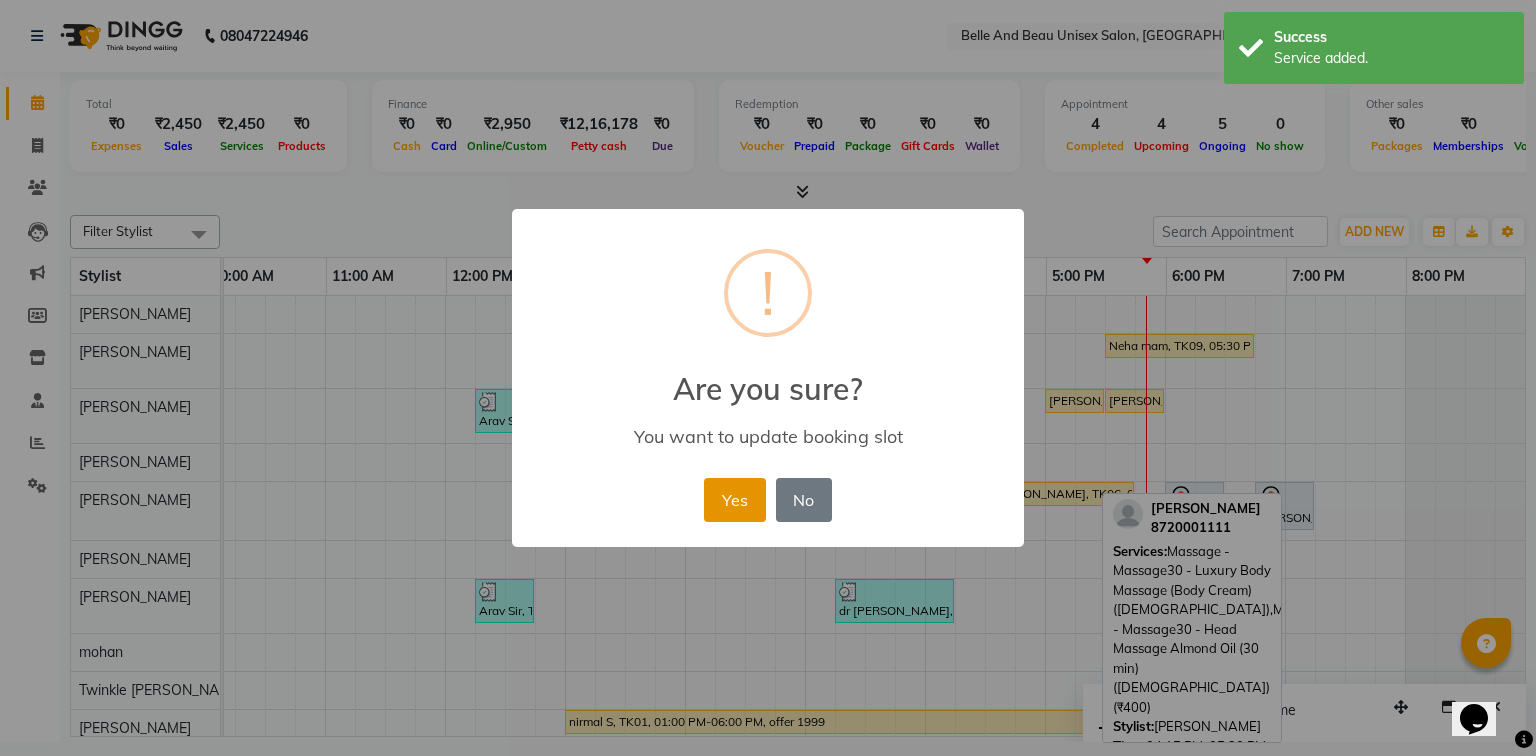 click on "Yes" at bounding box center [734, 500] 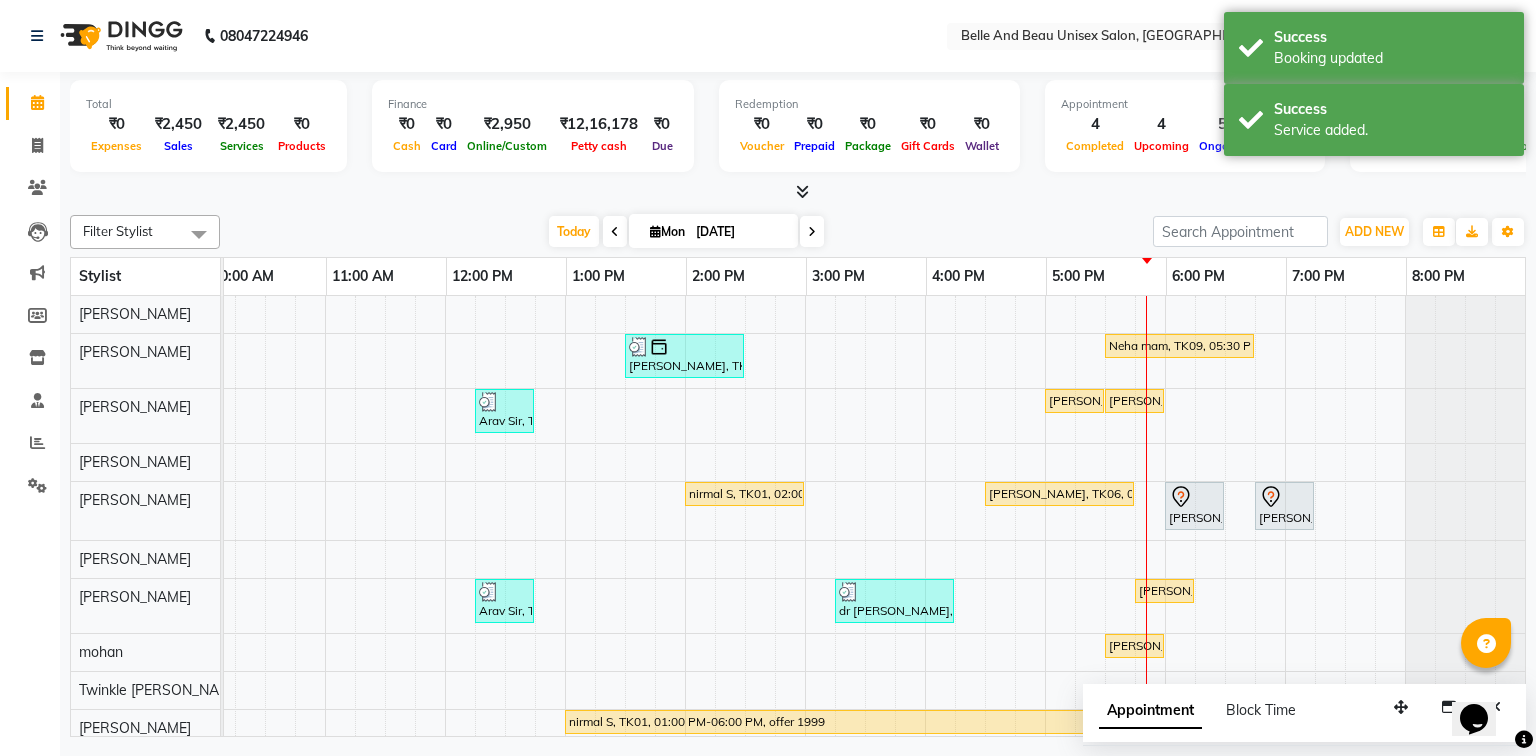 scroll, scrollTop: 73, scrollLeft: 270, axis: both 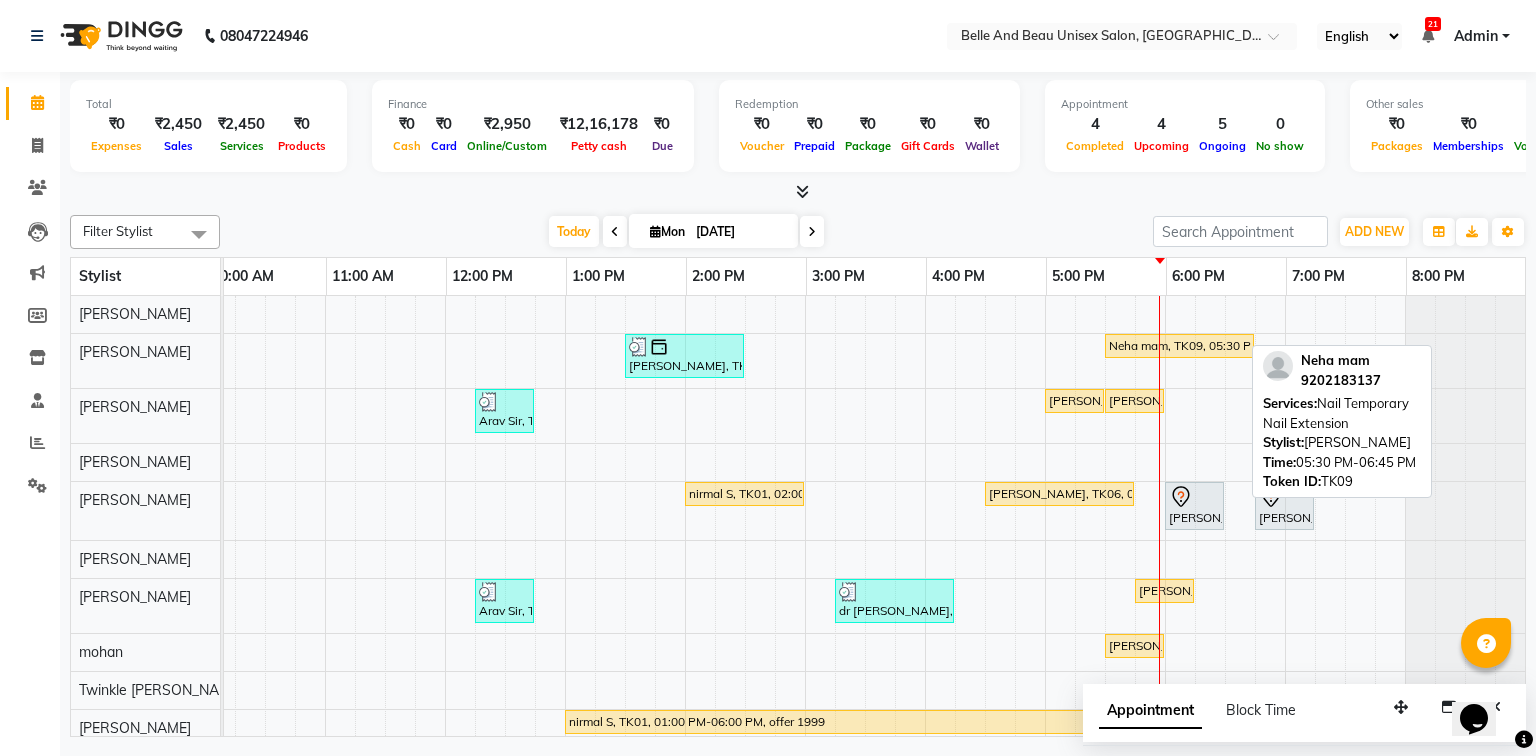click on "Neha mam, TK09, 05:30 PM-06:45 PM, Nail Temporary Nail Extension" at bounding box center [1179, 346] 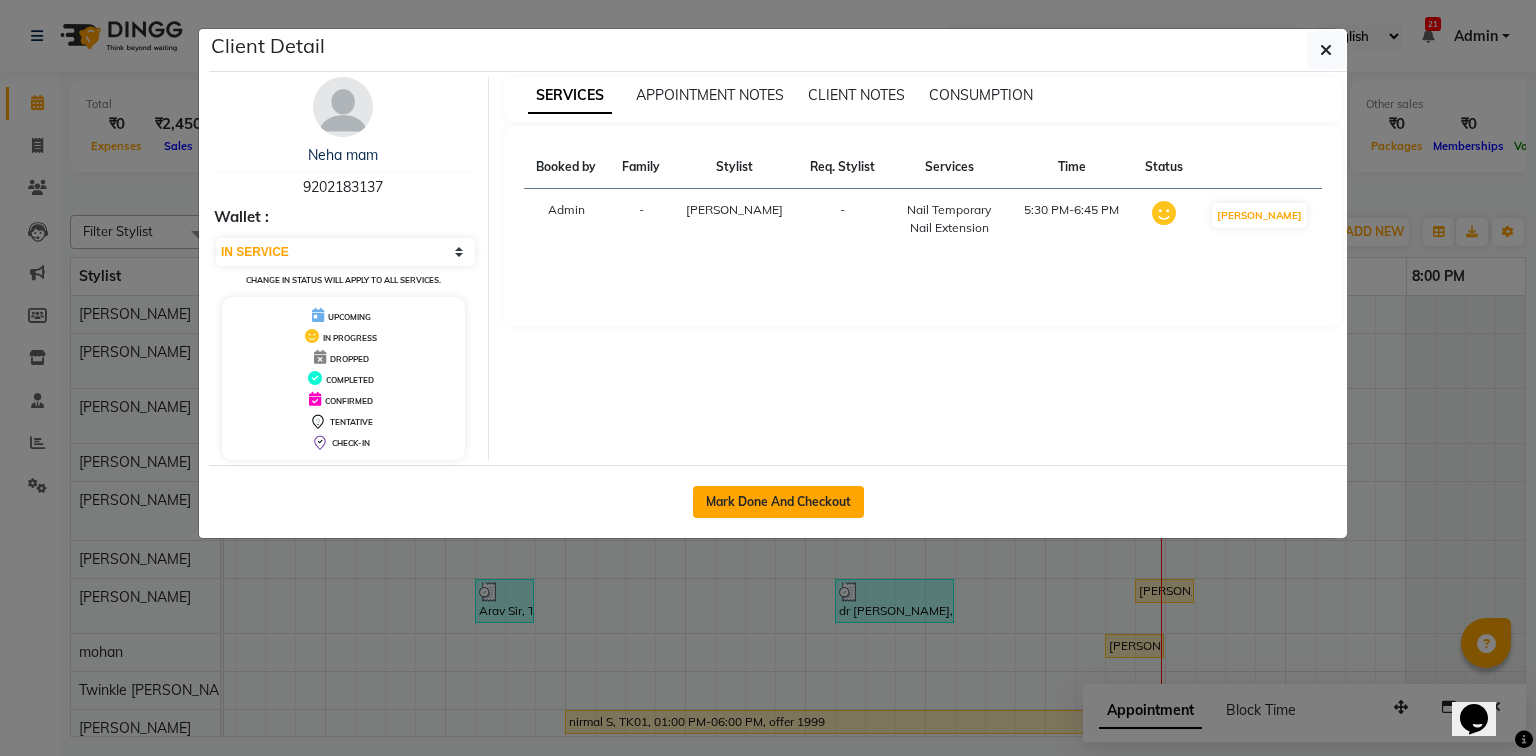 click on "Mark Done And Checkout" 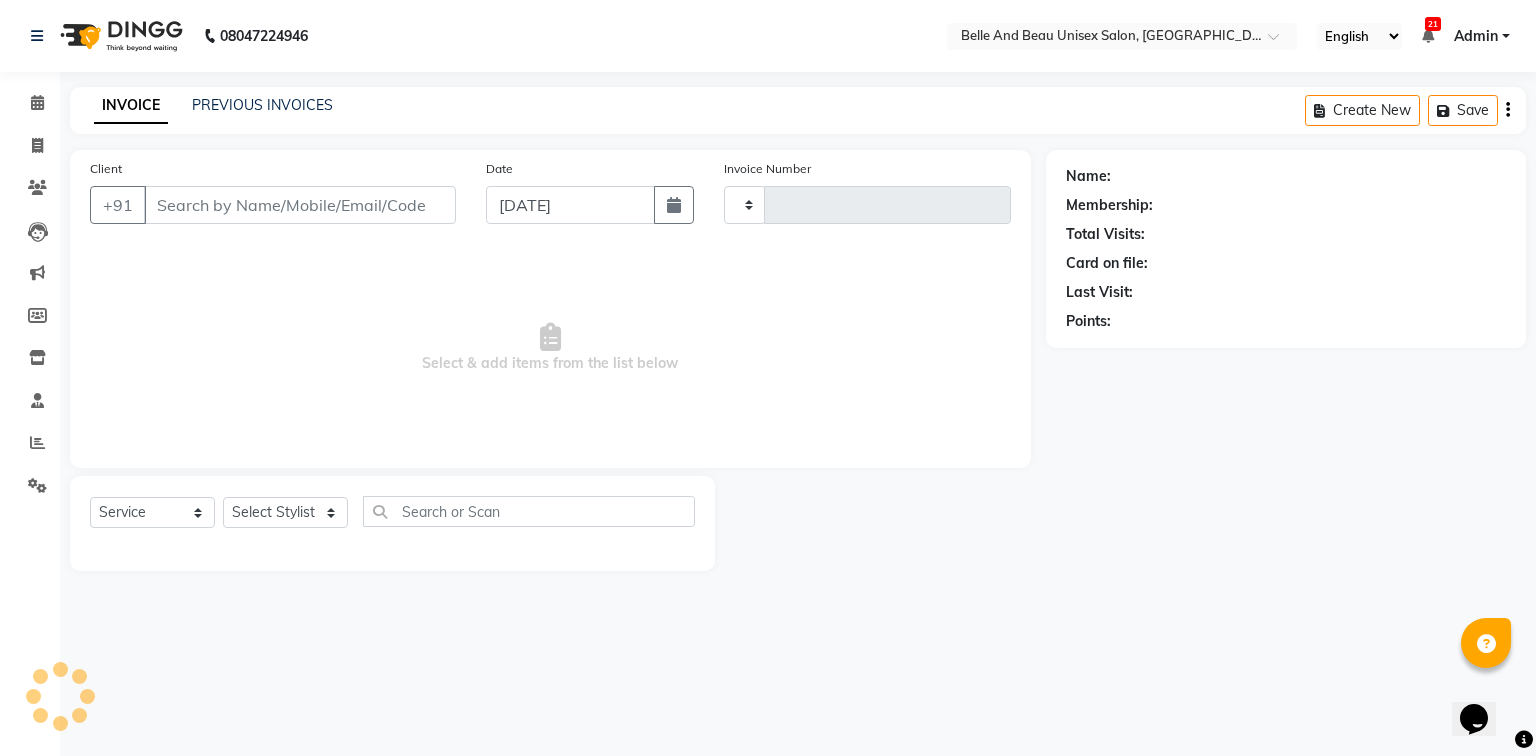 type on "1484" 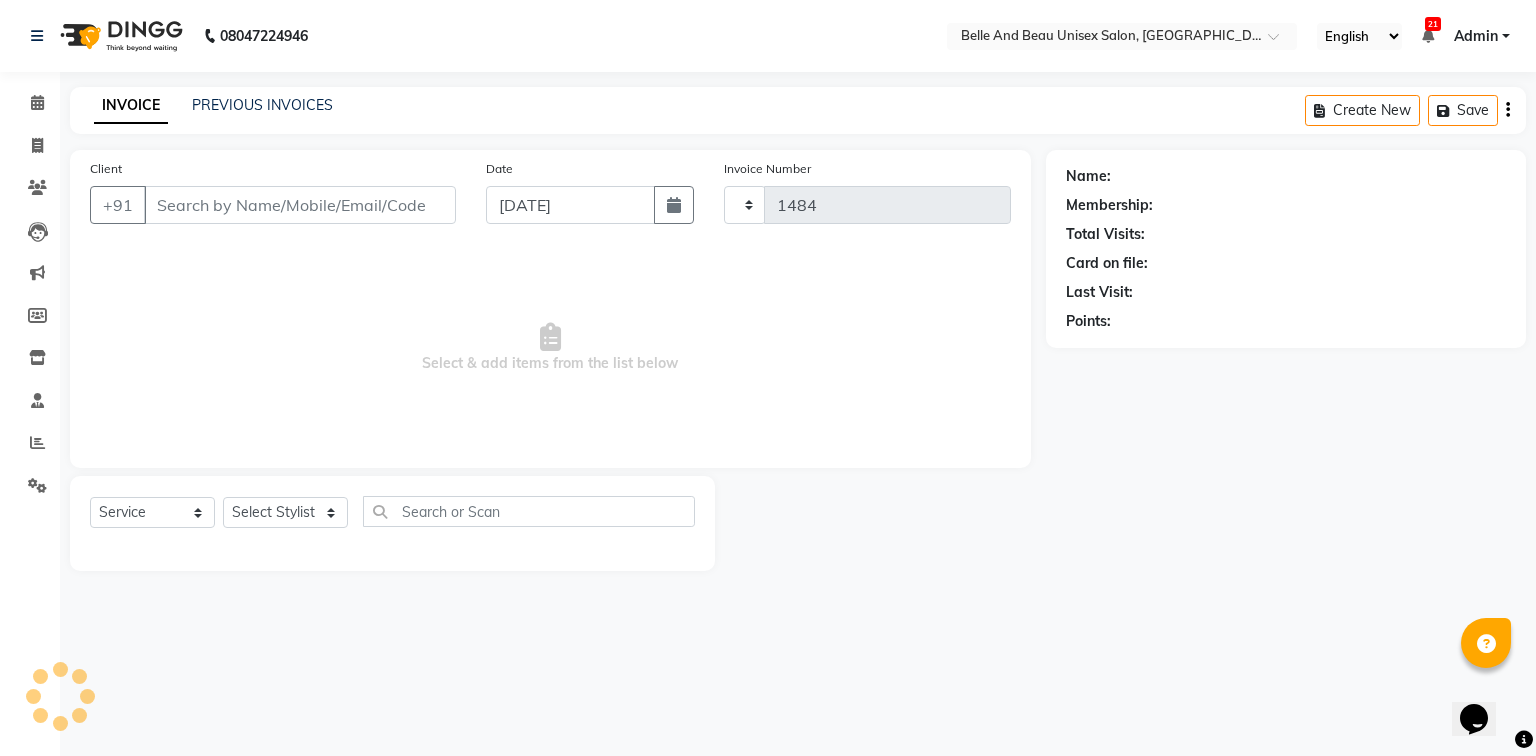 select on "7066" 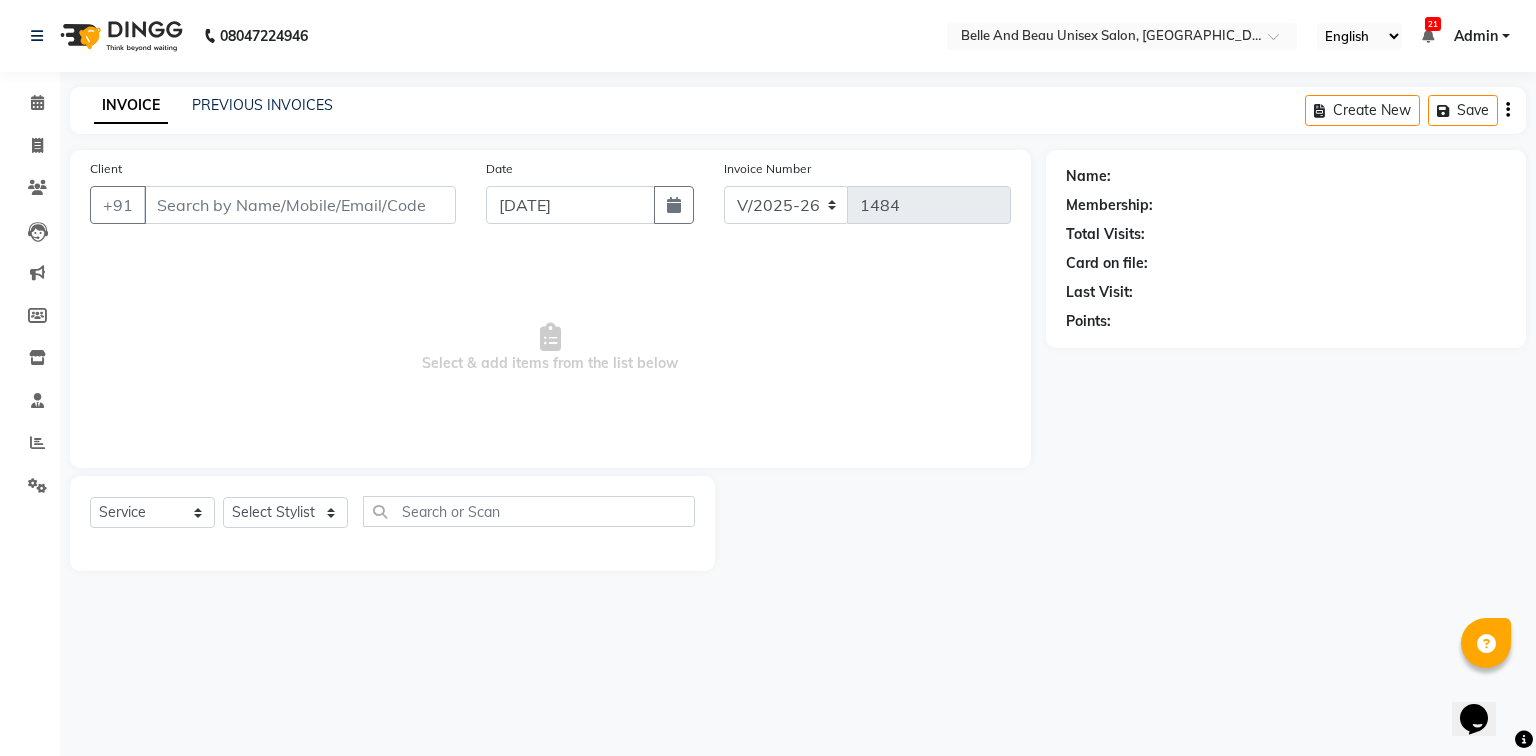 type on "9202183137" 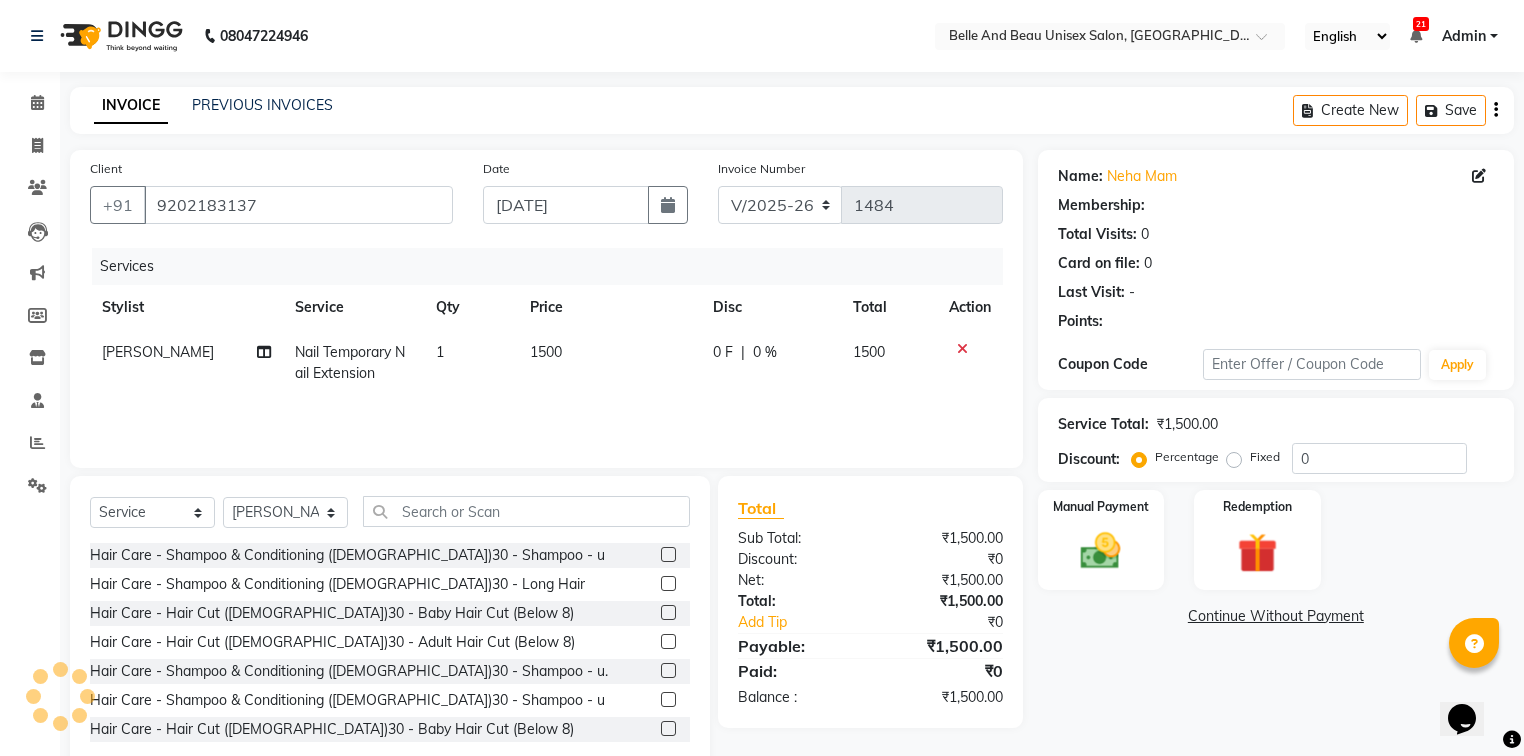 select on "1: Object" 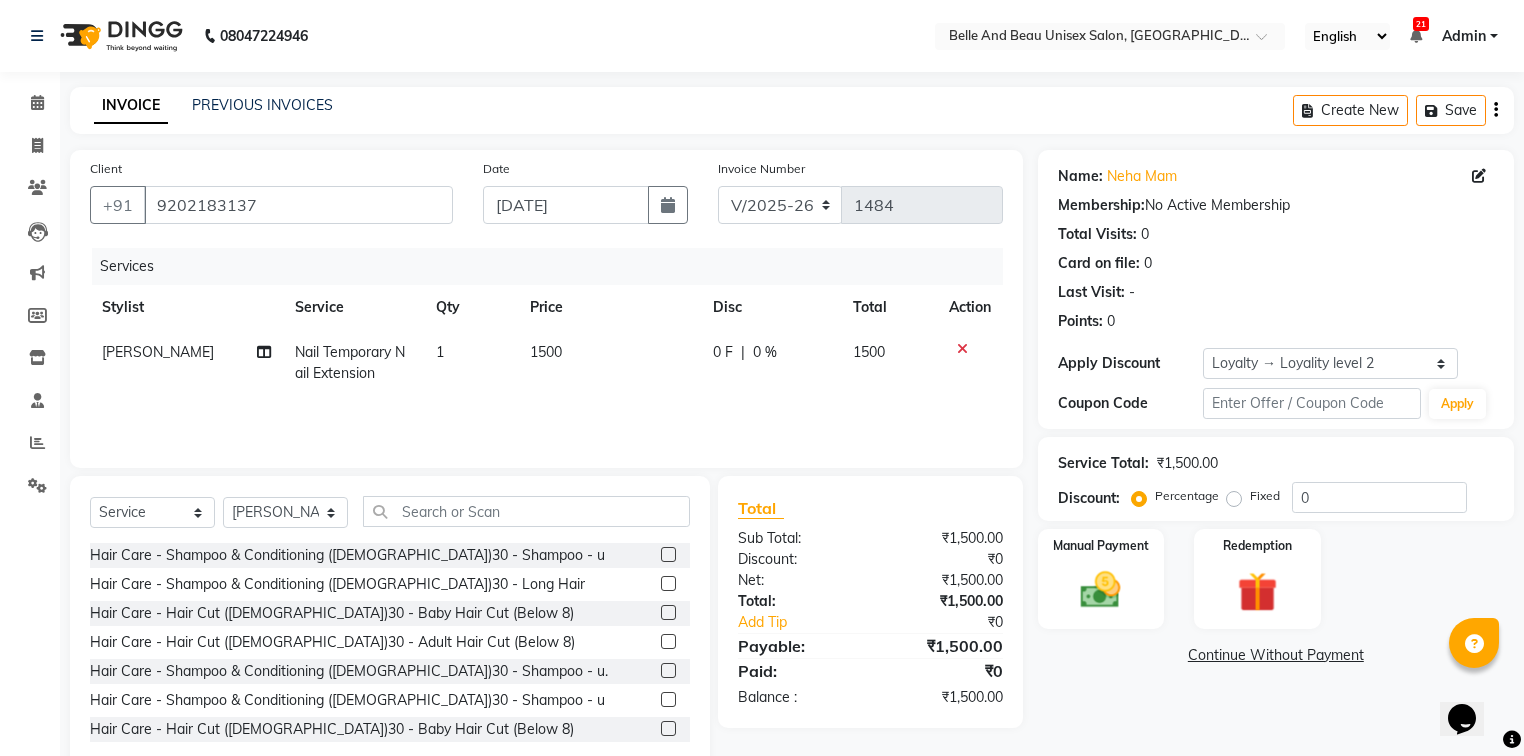 click 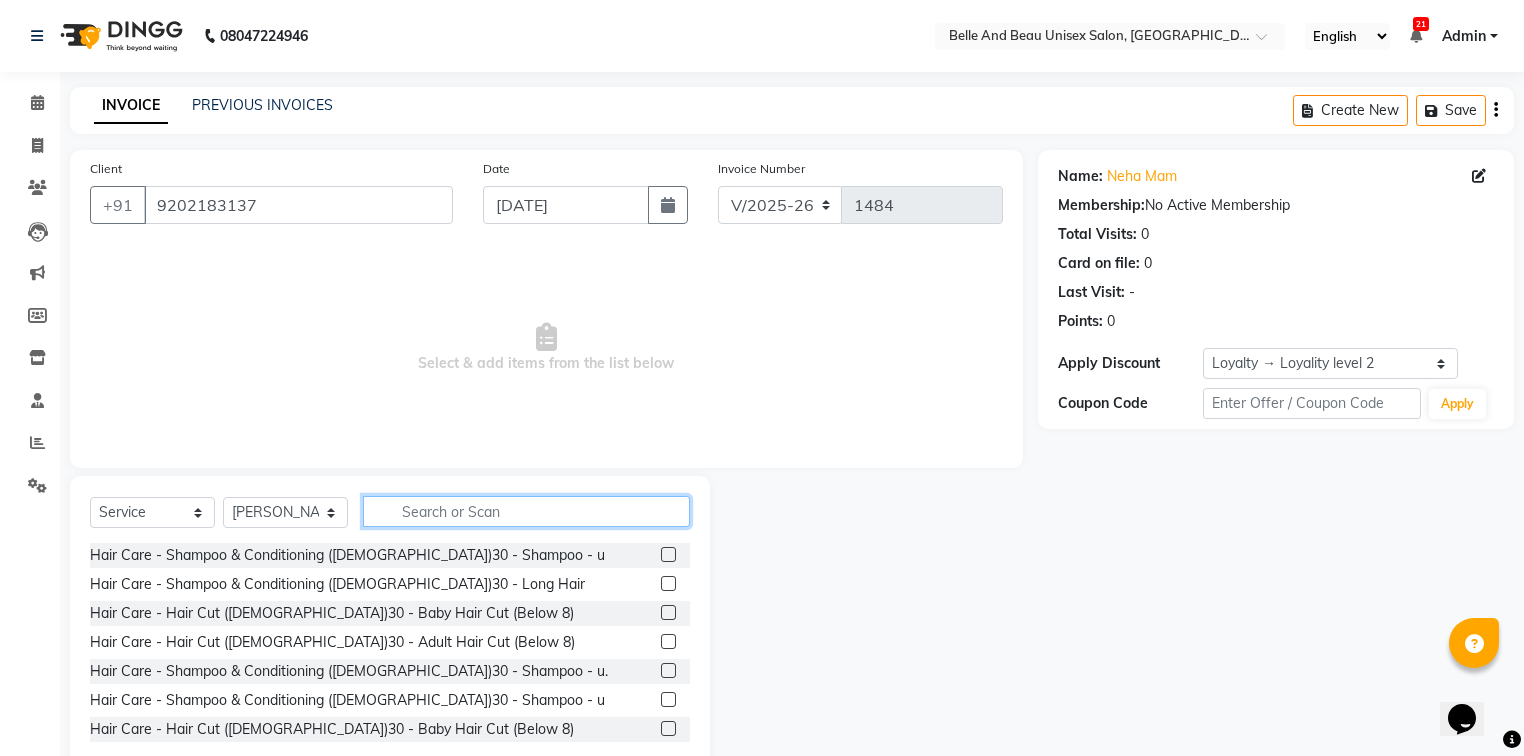 click 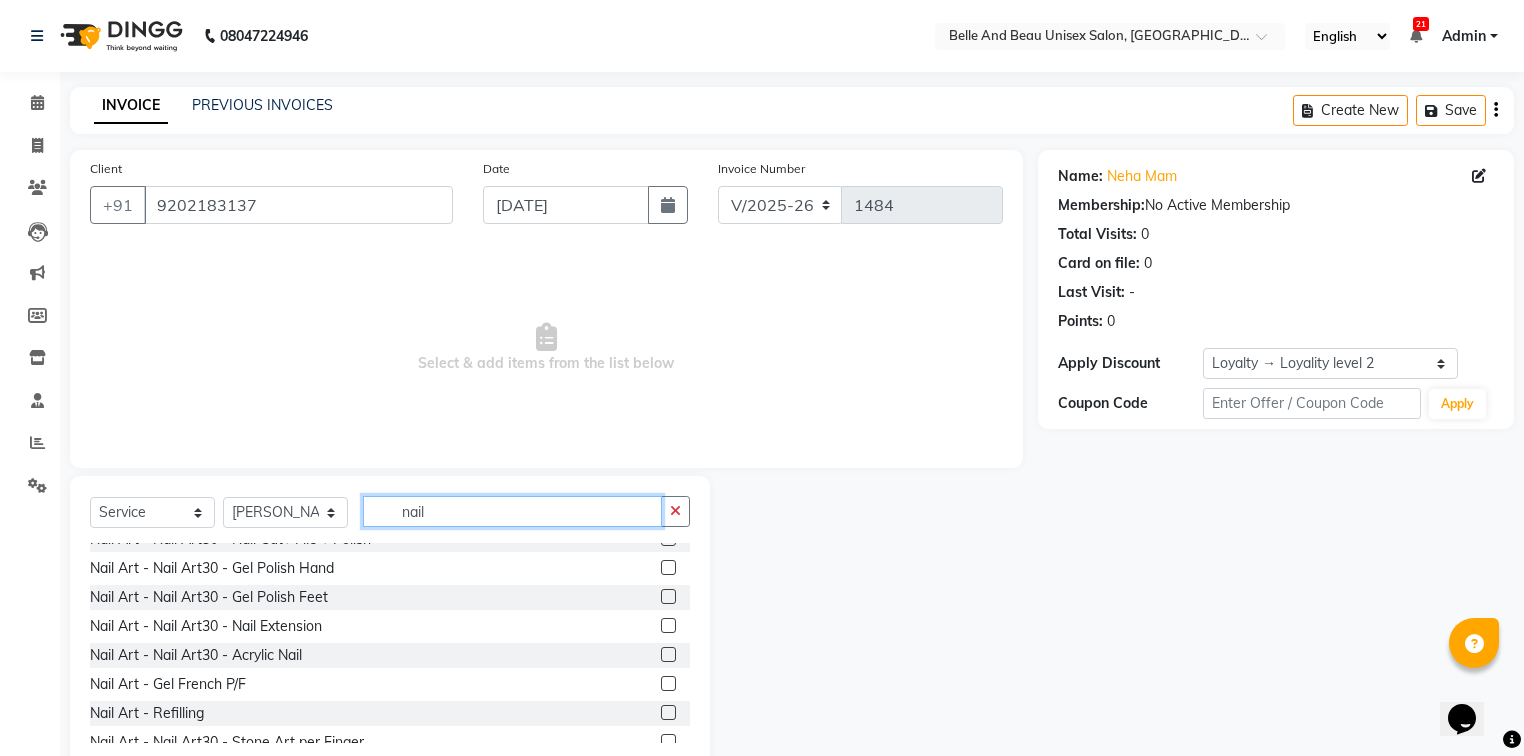 scroll, scrollTop: 160, scrollLeft: 0, axis: vertical 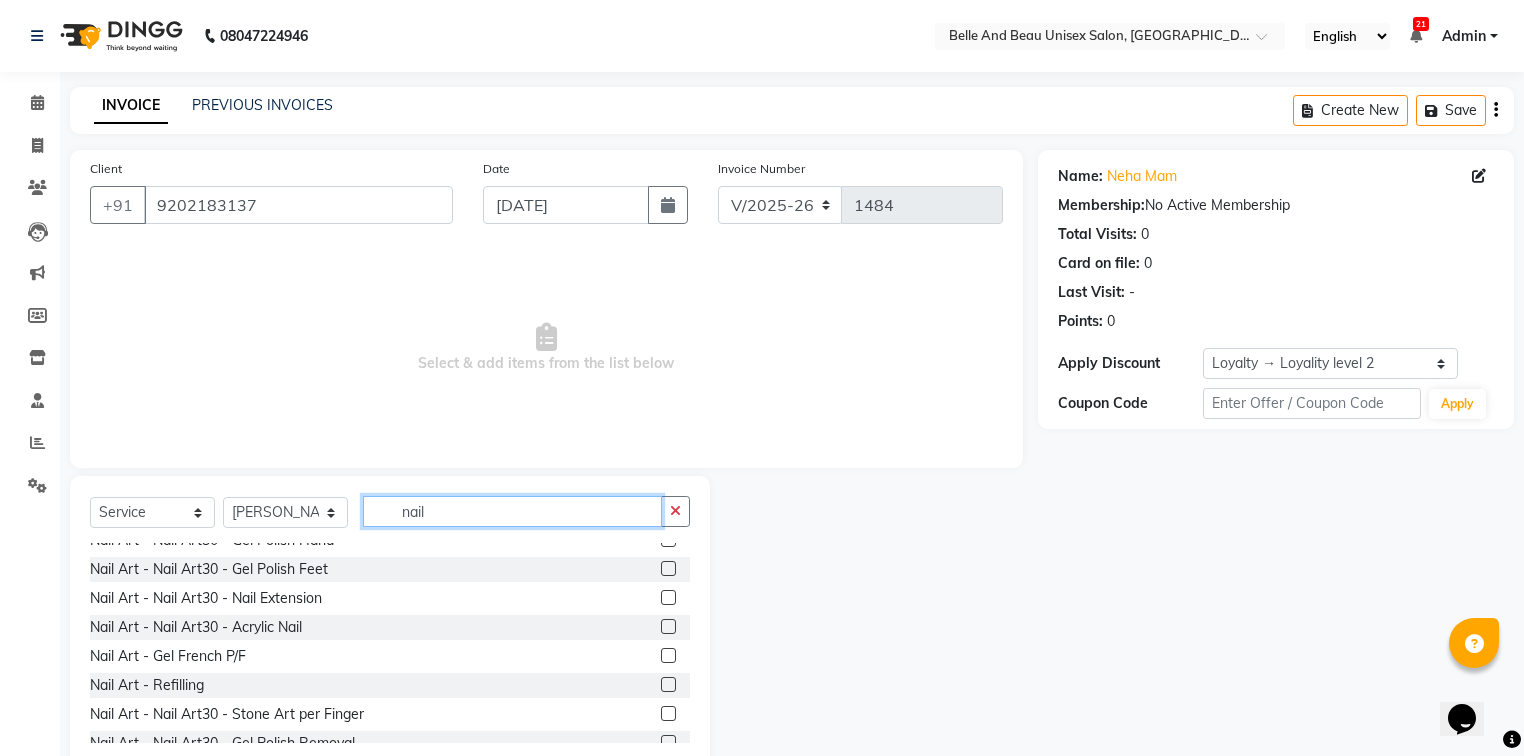 type on "nail" 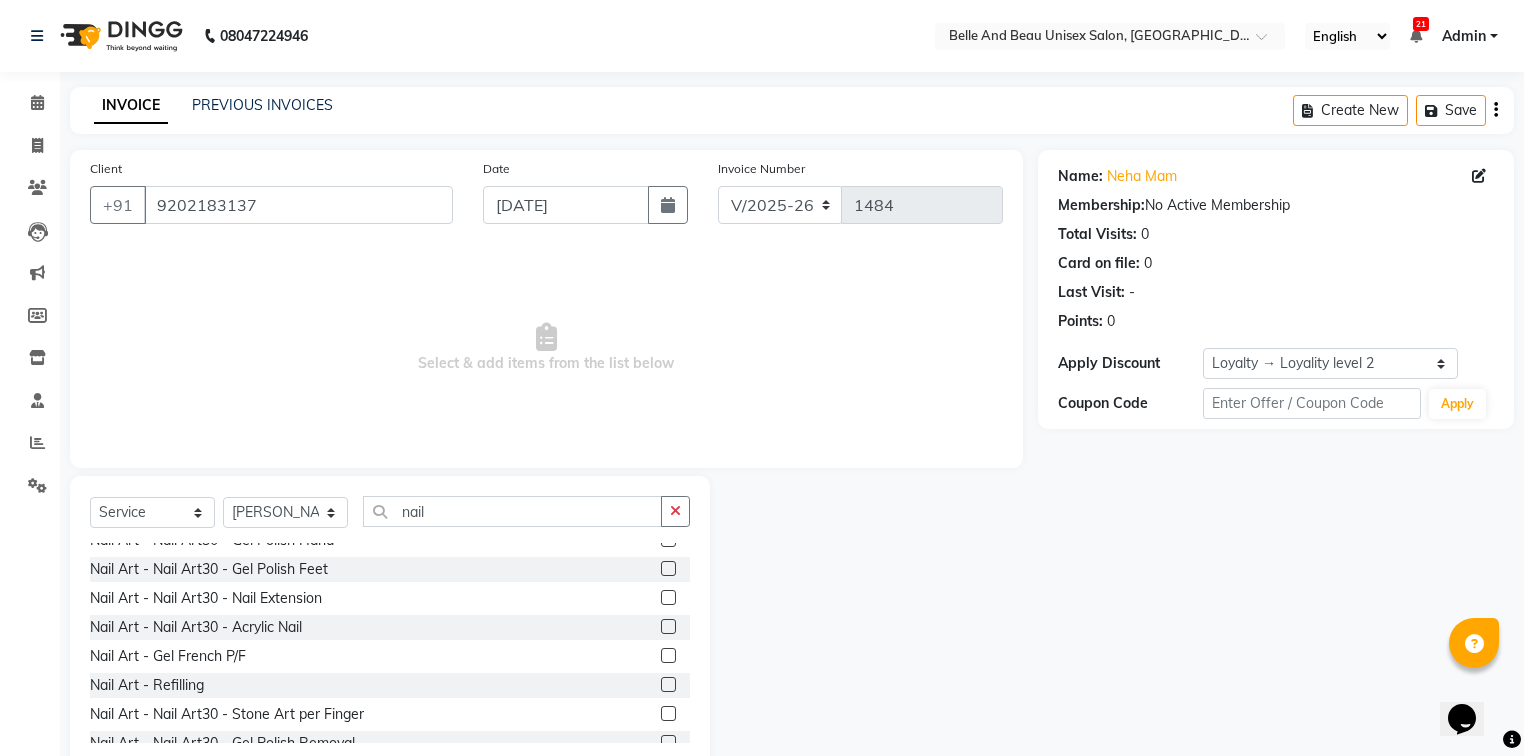 click 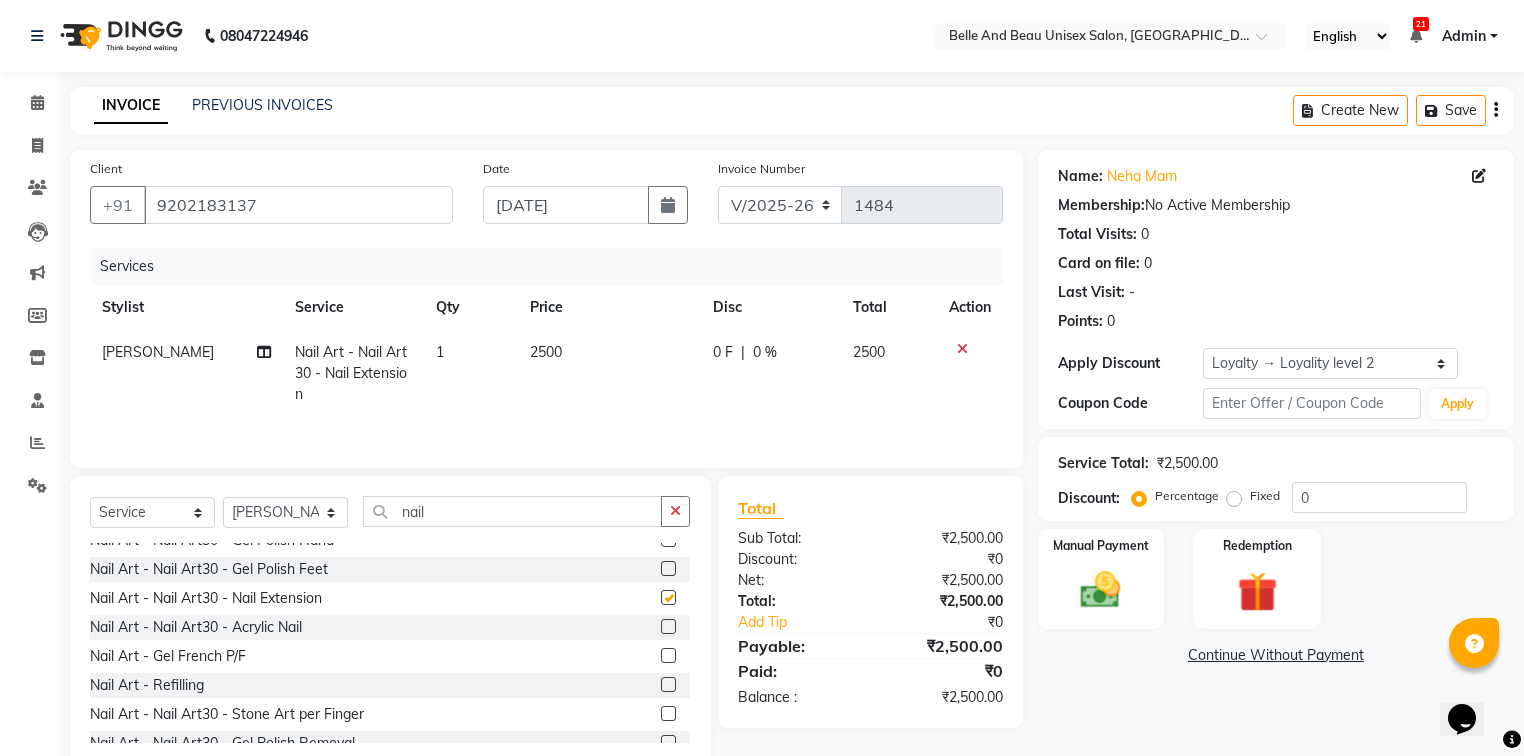 checkbox on "false" 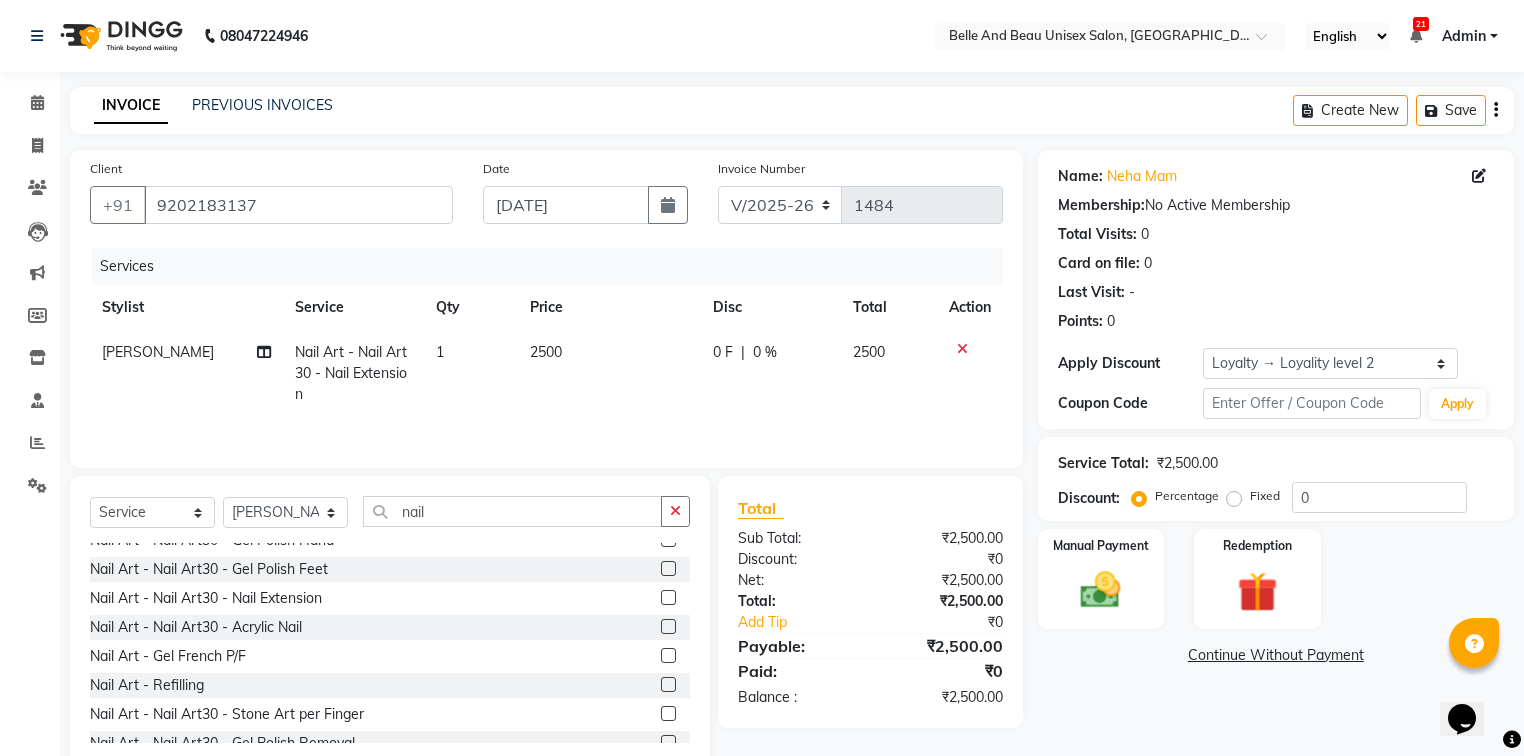 click 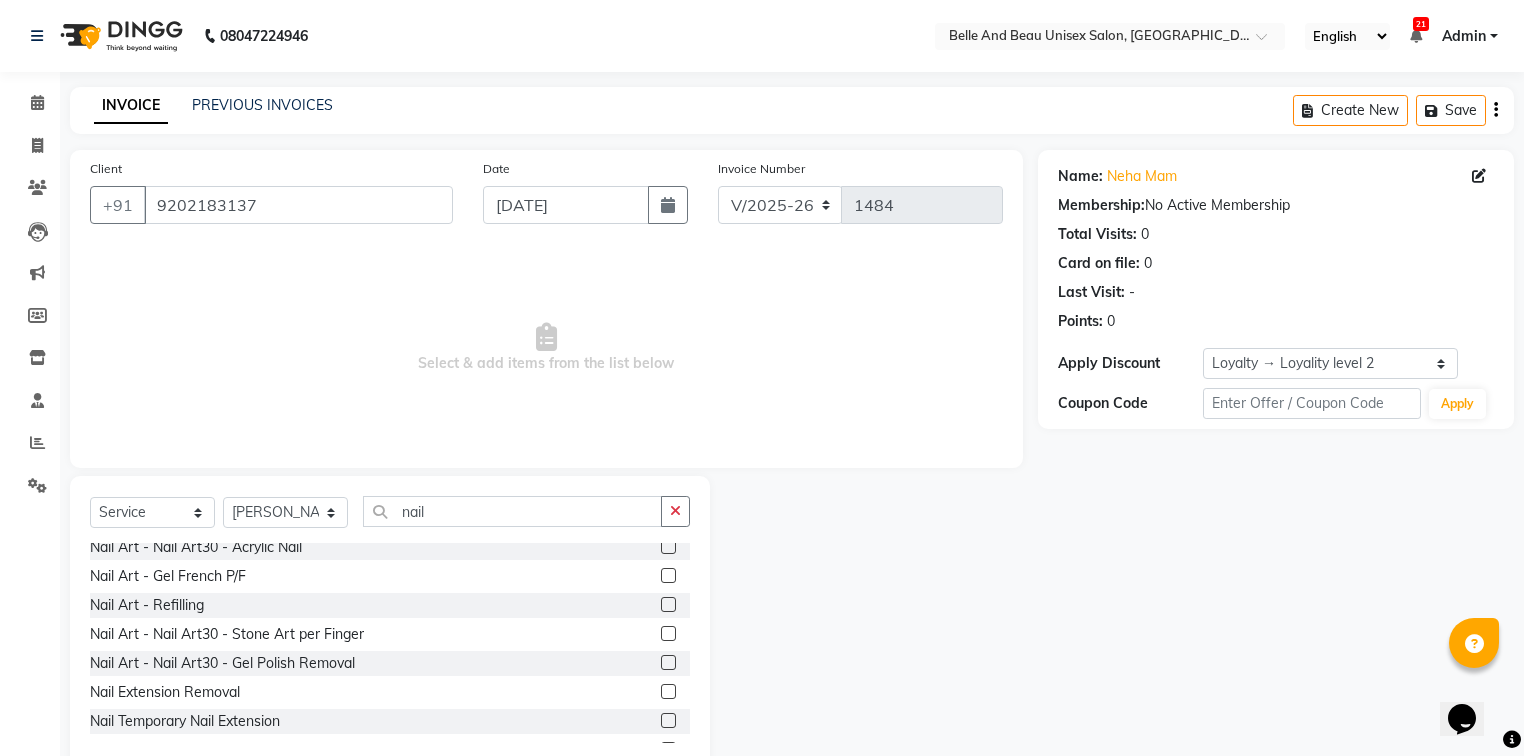 scroll, scrollTop: 320, scrollLeft: 0, axis: vertical 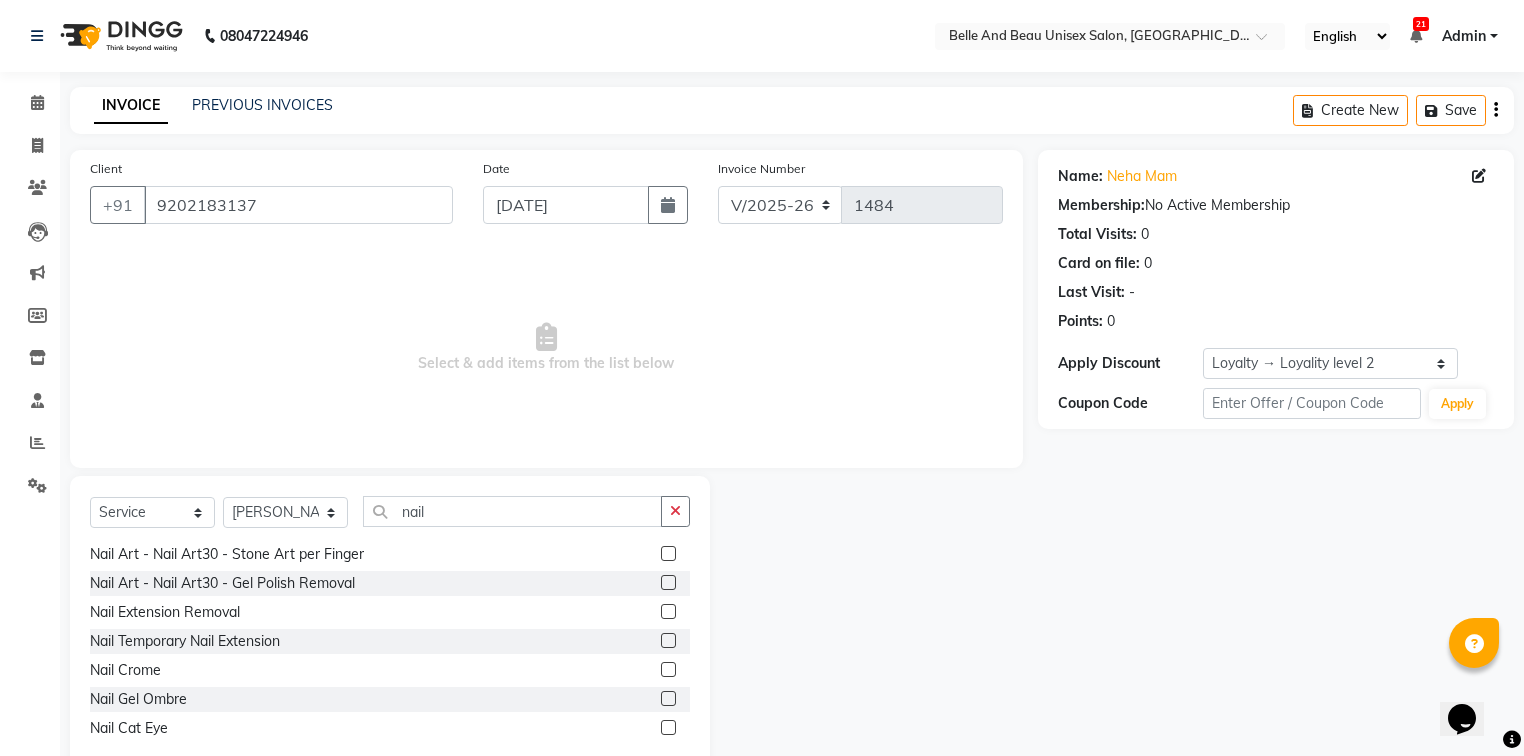 click 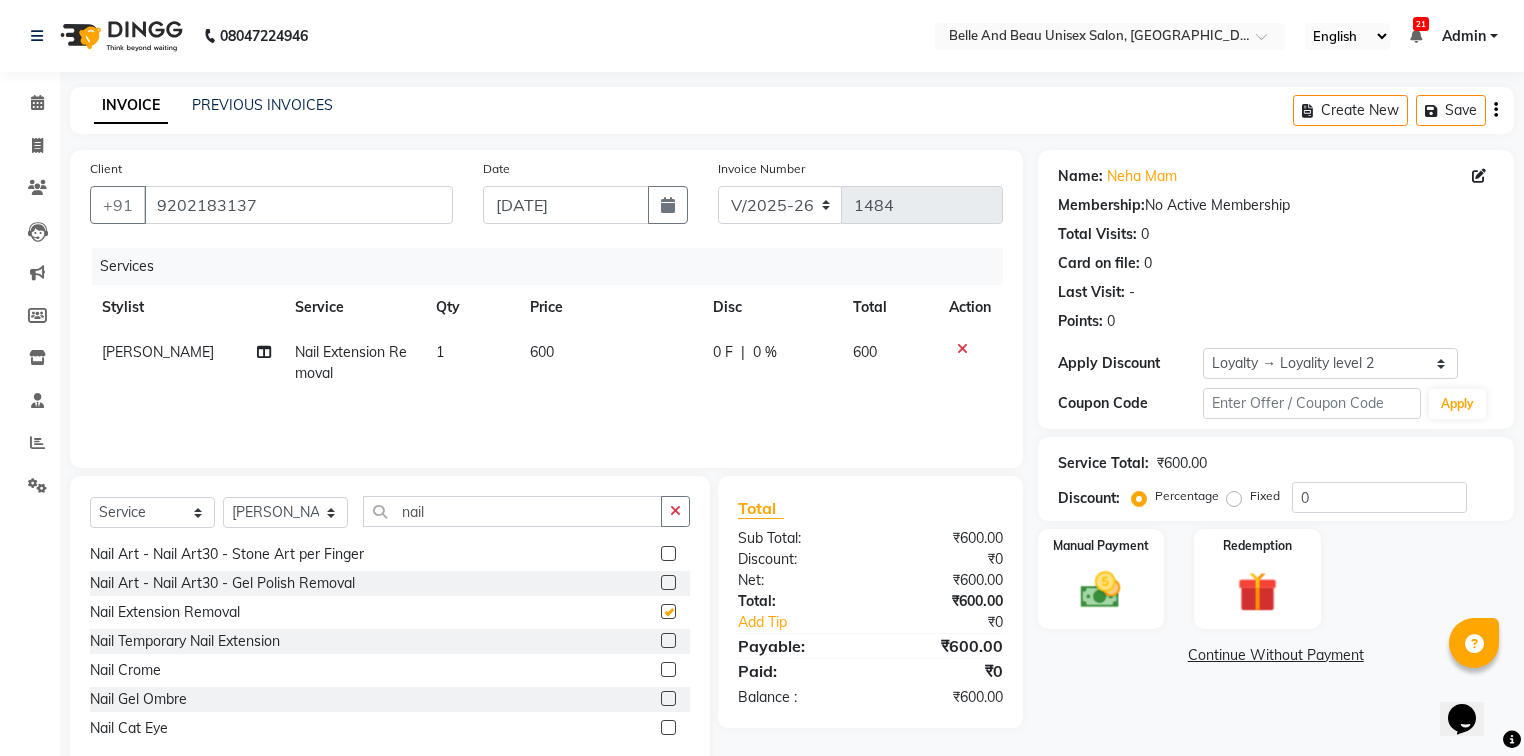 checkbox on "false" 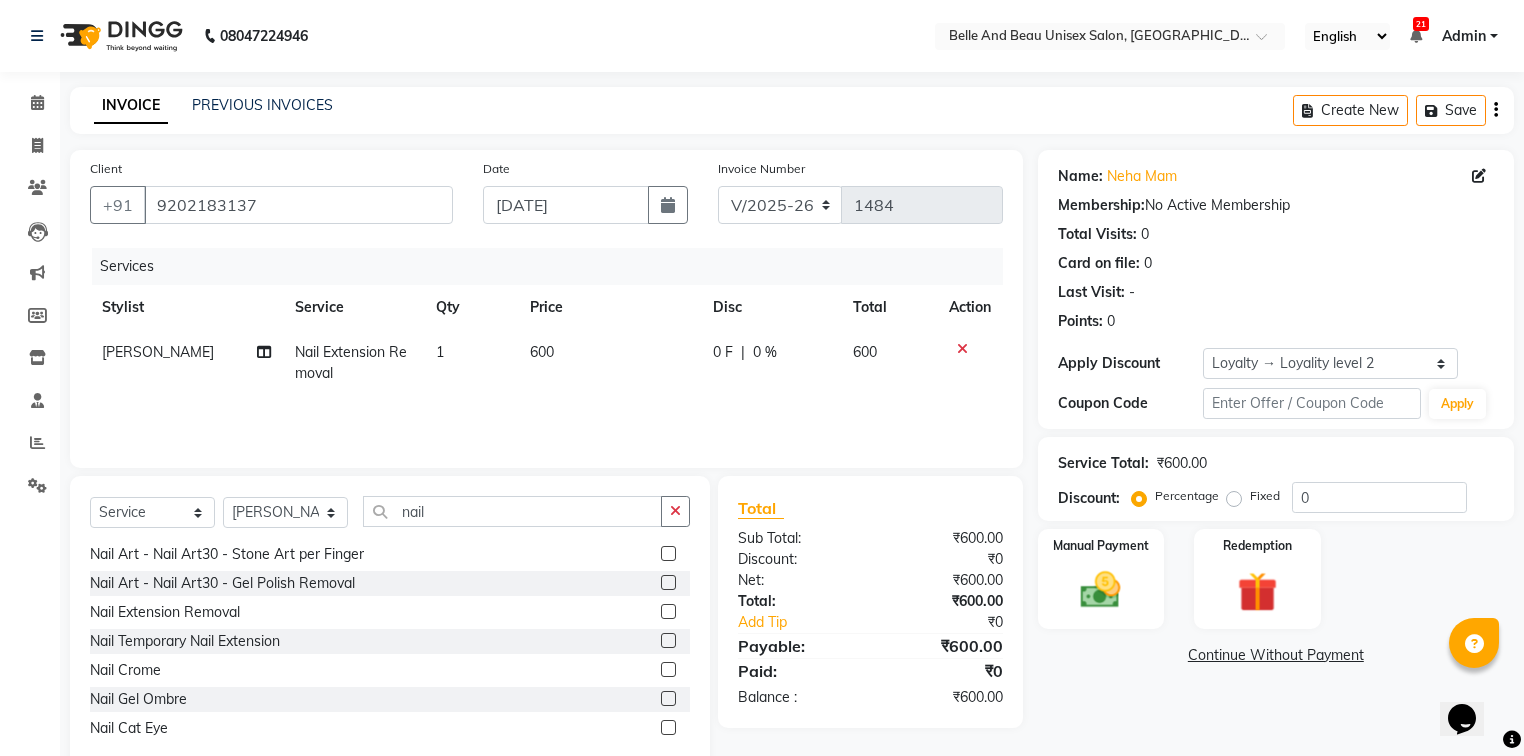 click on "600" 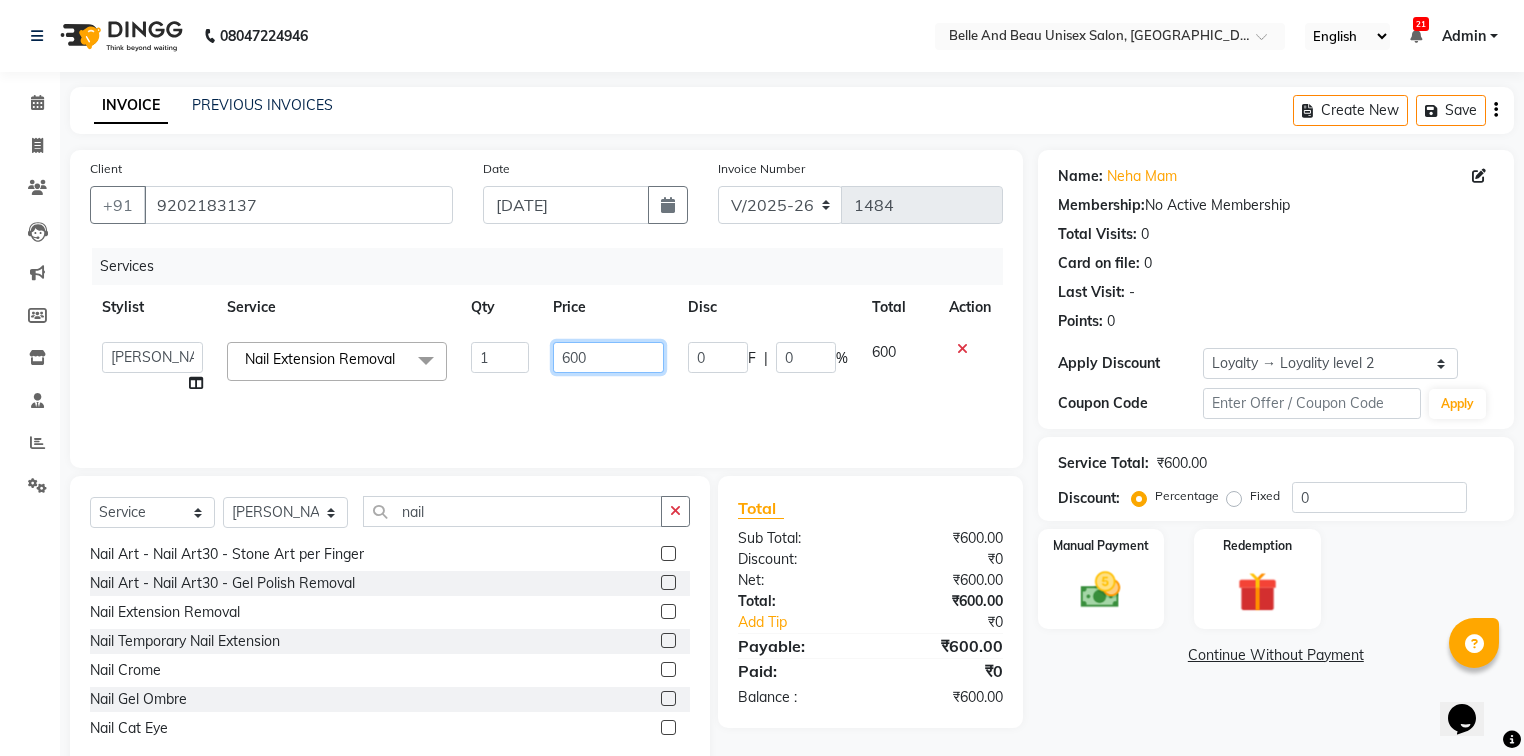 click on "600" 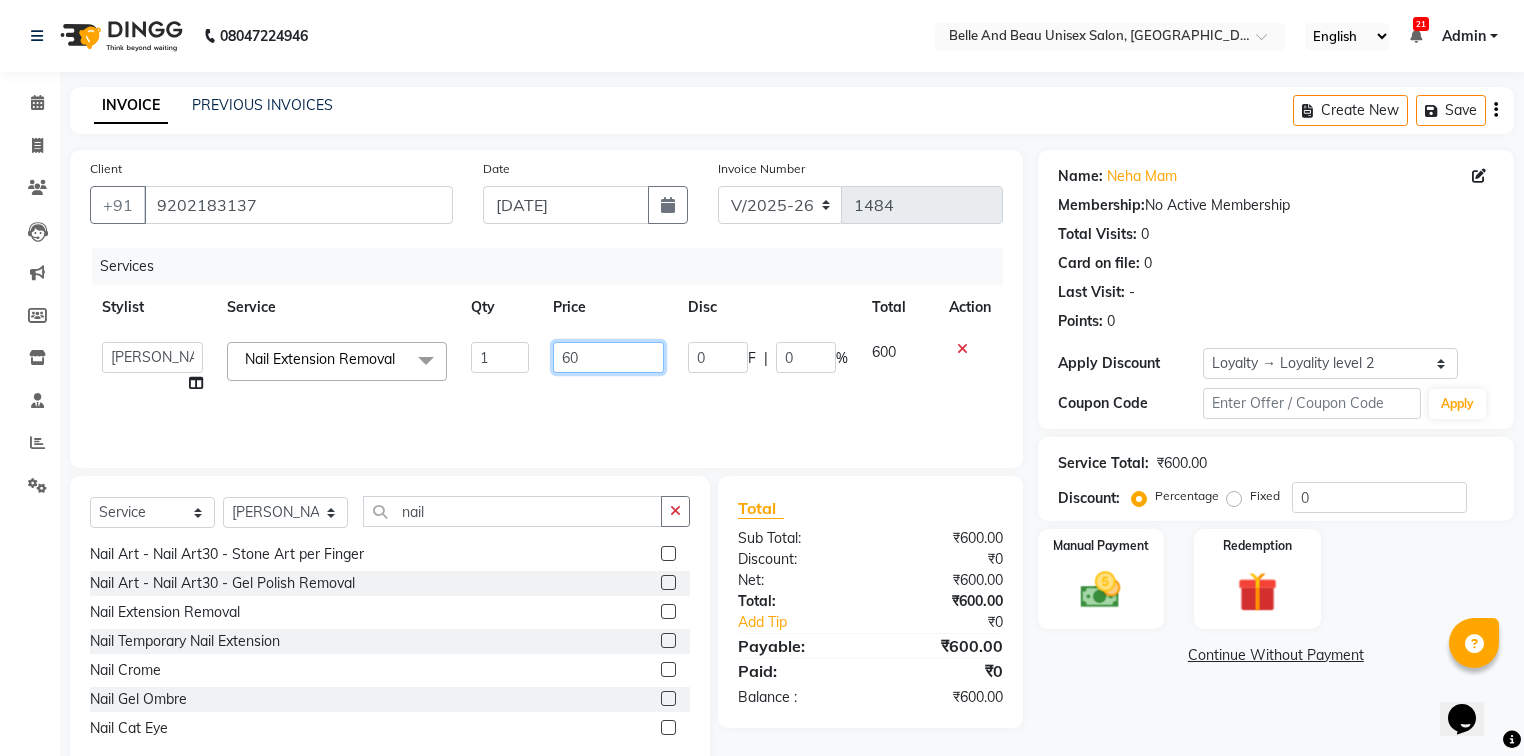 type on "6" 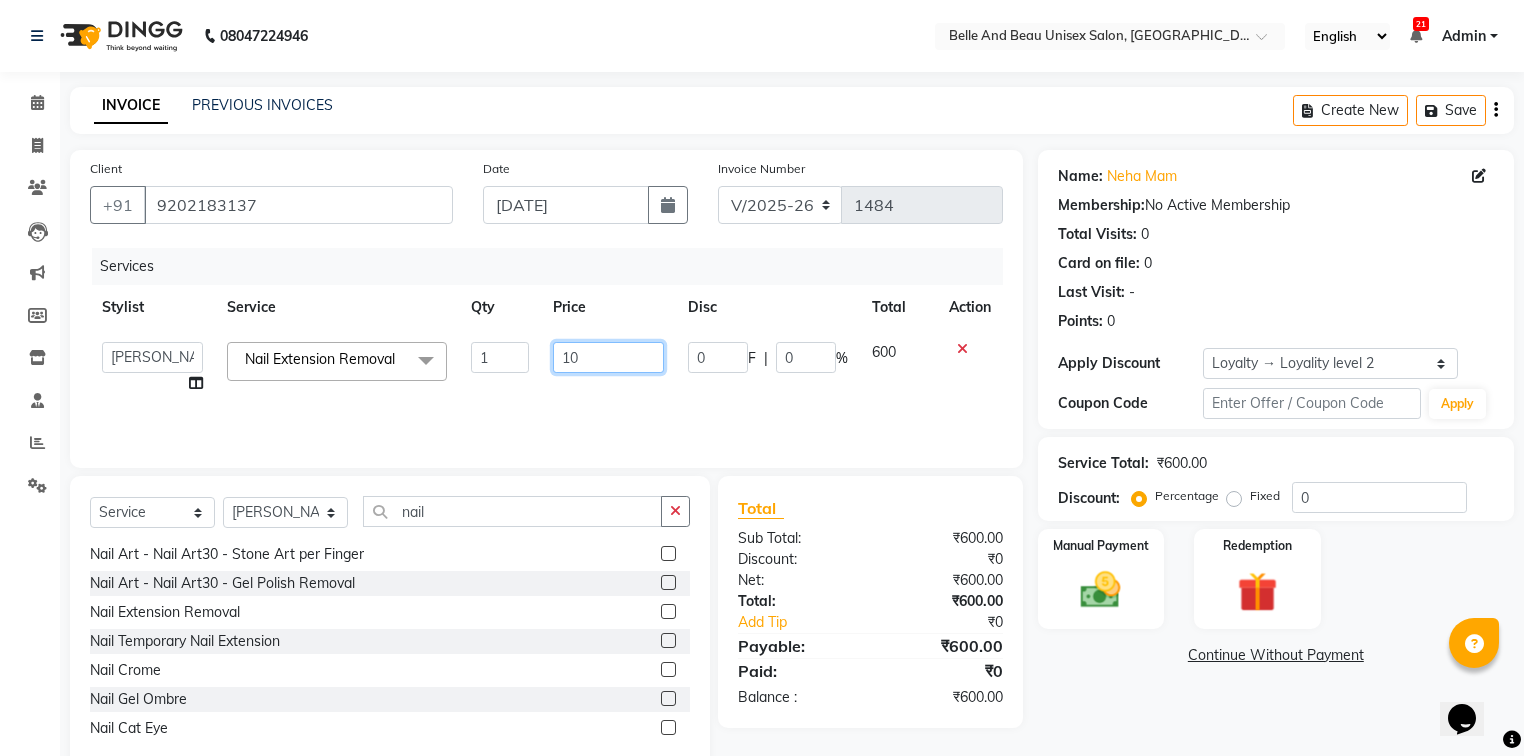type on "100" 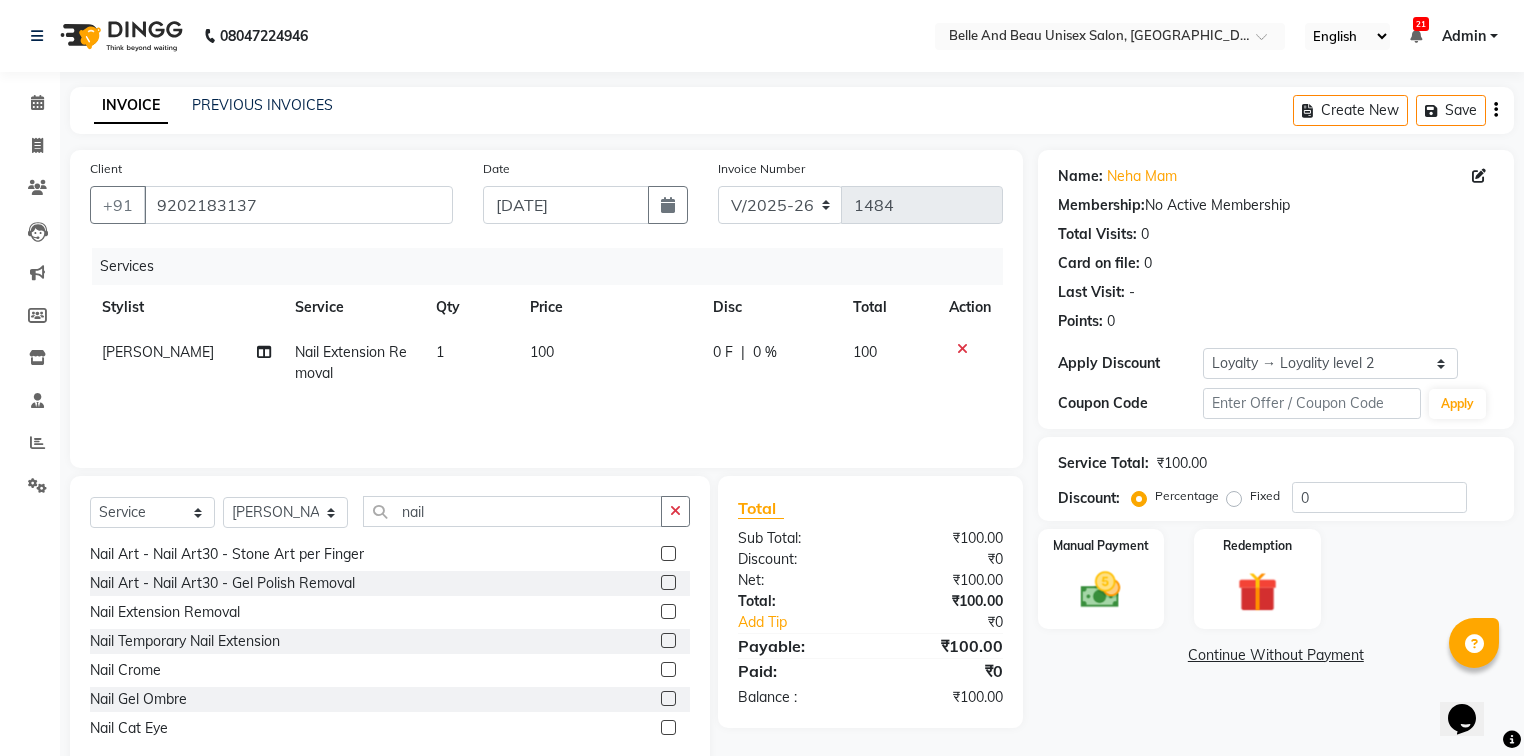 click on "Services Stylist Service Qty Price Disc Total Action [PERSON_NAME] Nail Extension Removal 1 100 0 F | 0 % 100" 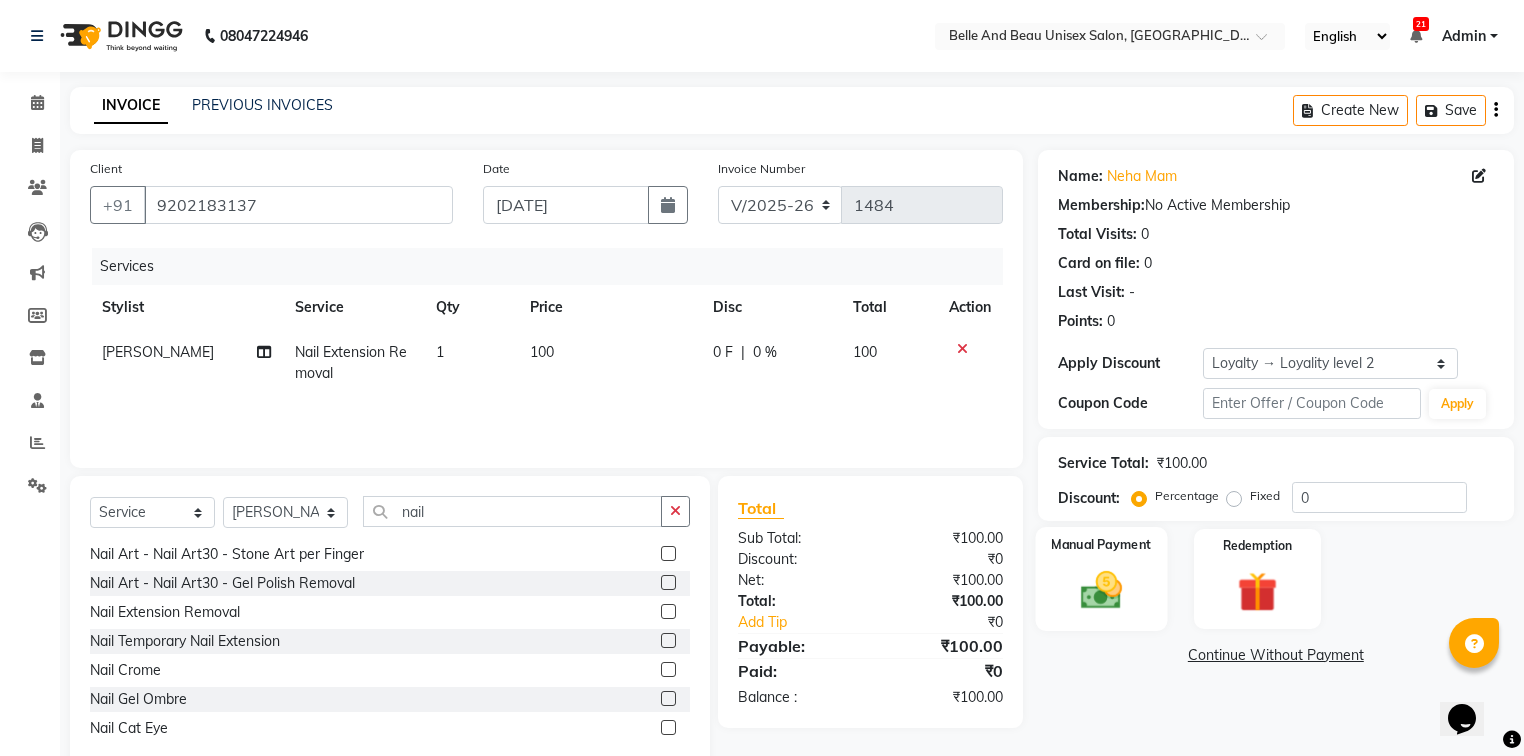 click 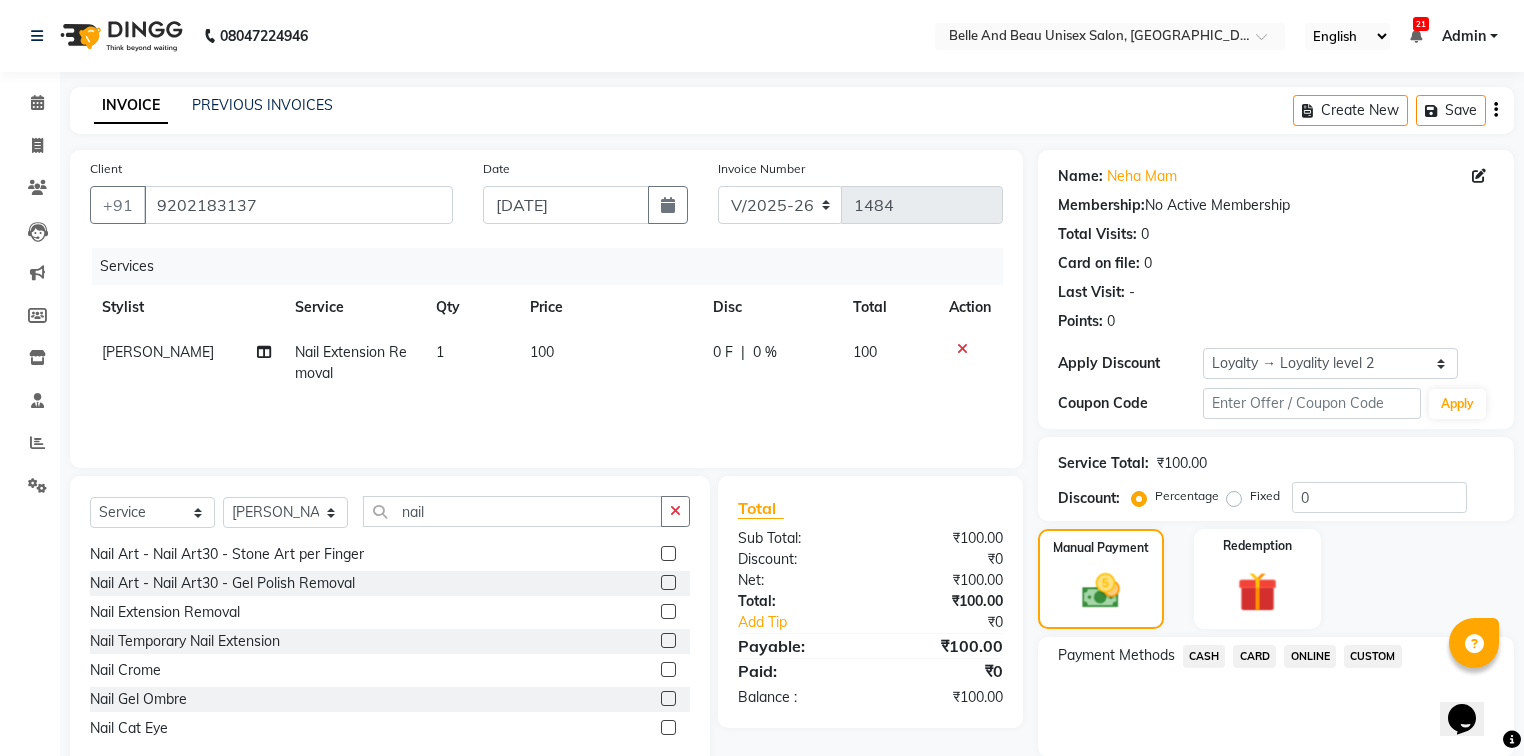 click on "ONLINE" 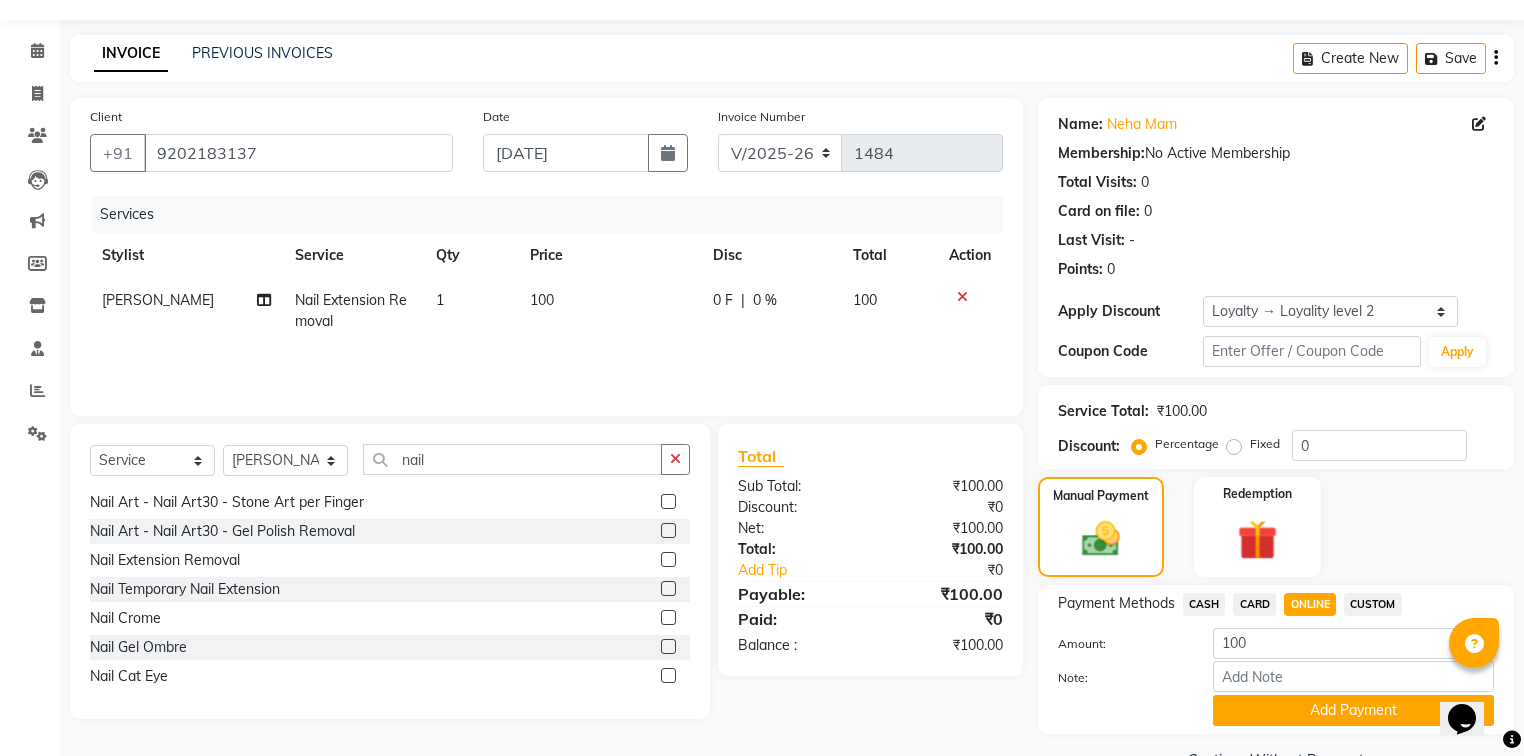 scroll, scrollTop: 102, scrollLeft: 0, axis: vertical 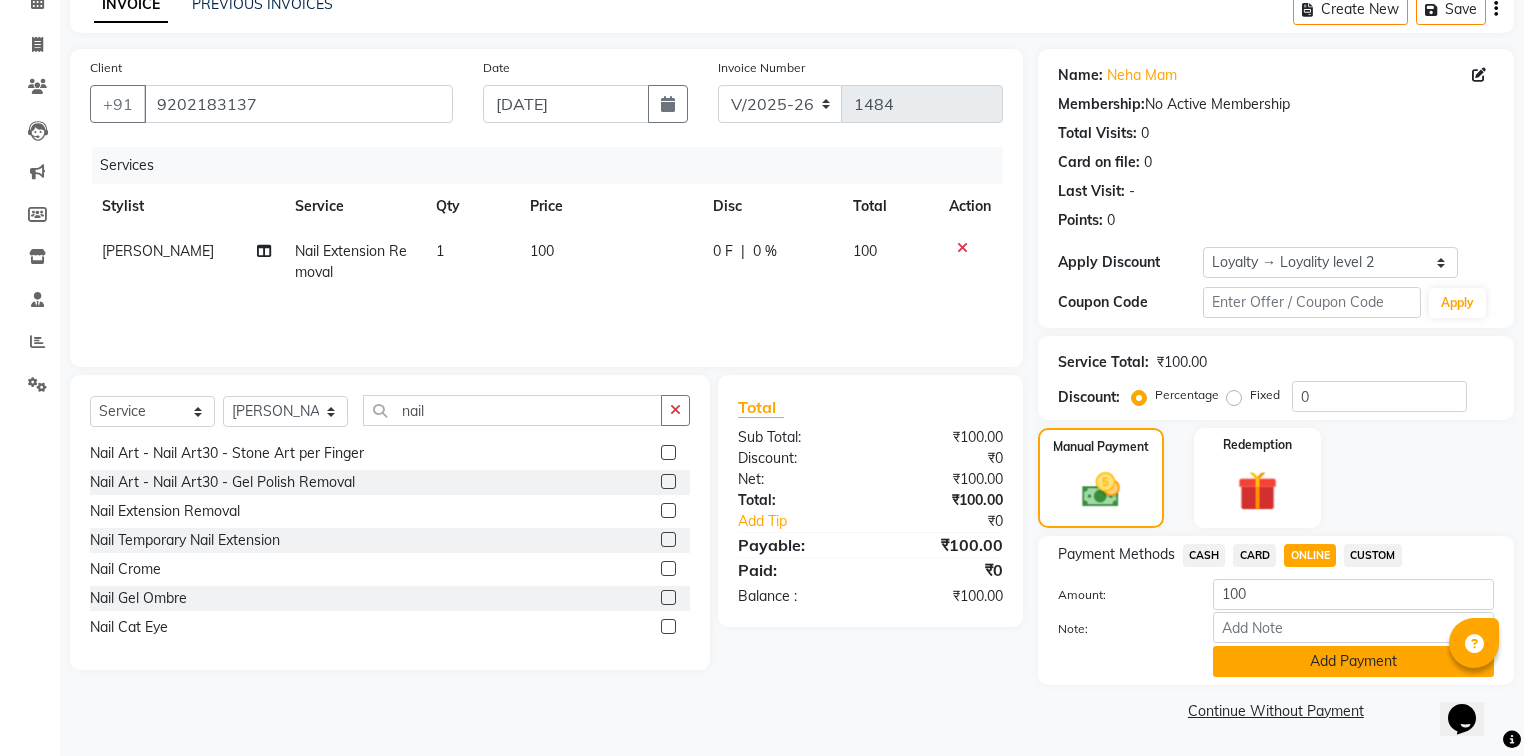 click on "Add Payment" 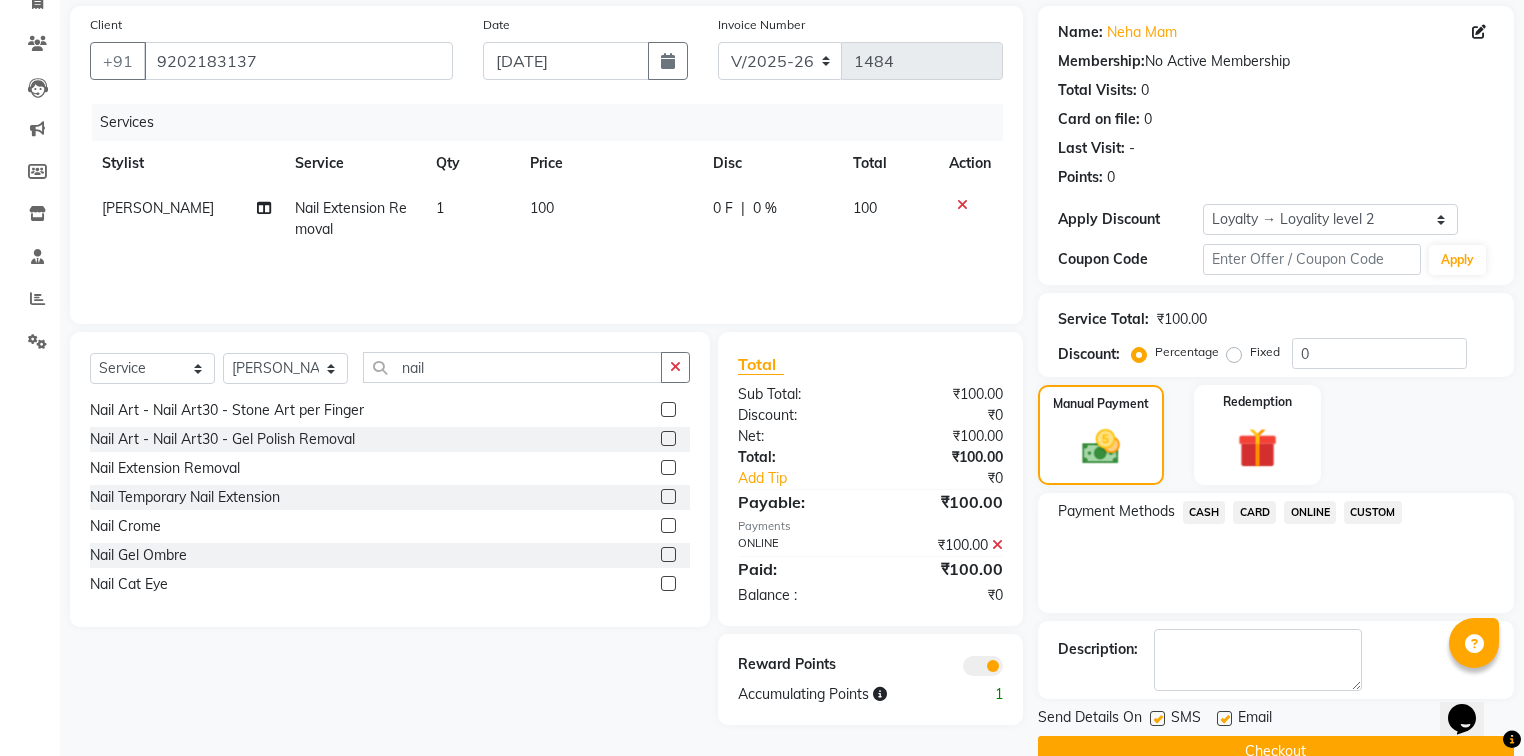 scroll, scrollTop: 184, scrollLeft: 0, axis: vertical 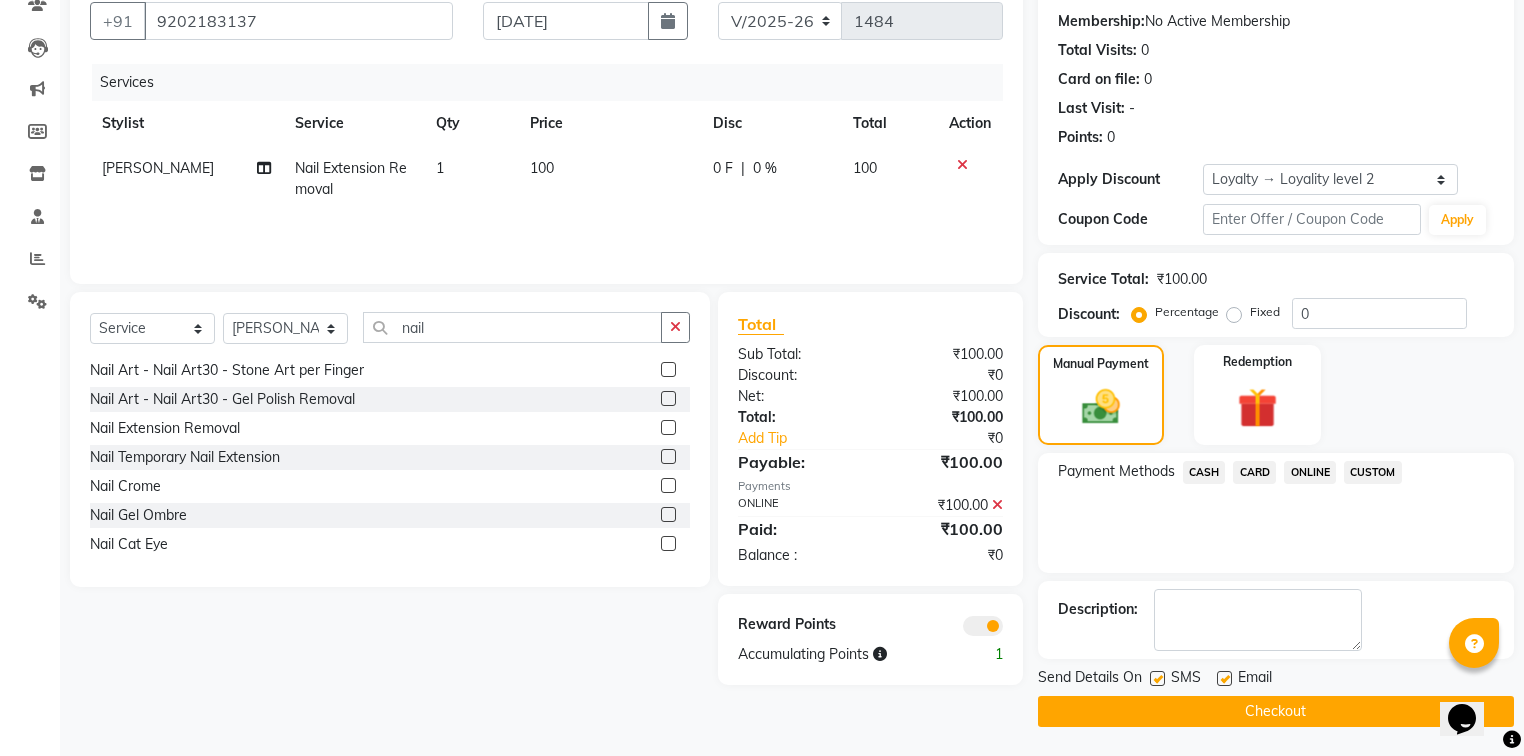 click on "Checkout" 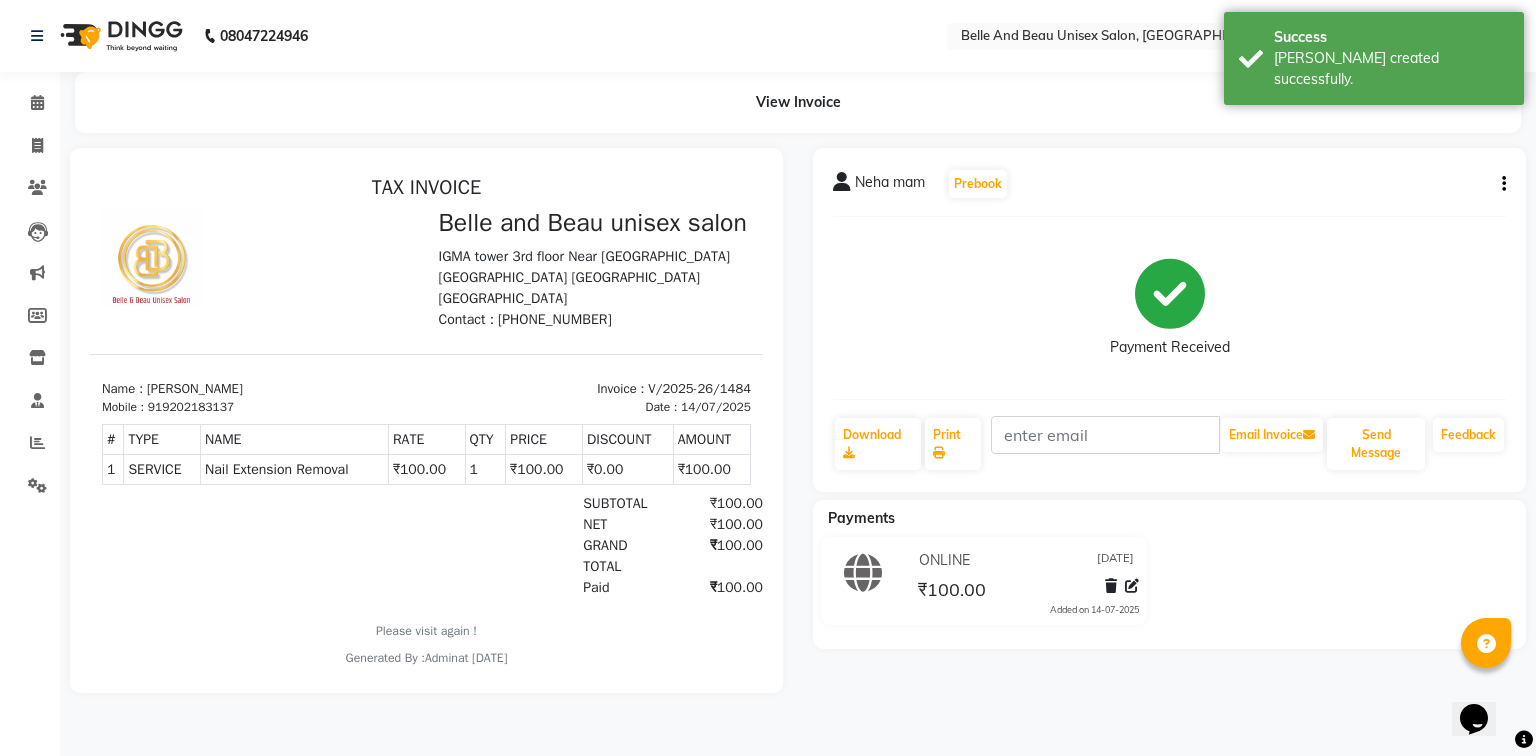 scroll, scrollTop: 0, scrollLeft: 0, axis: both 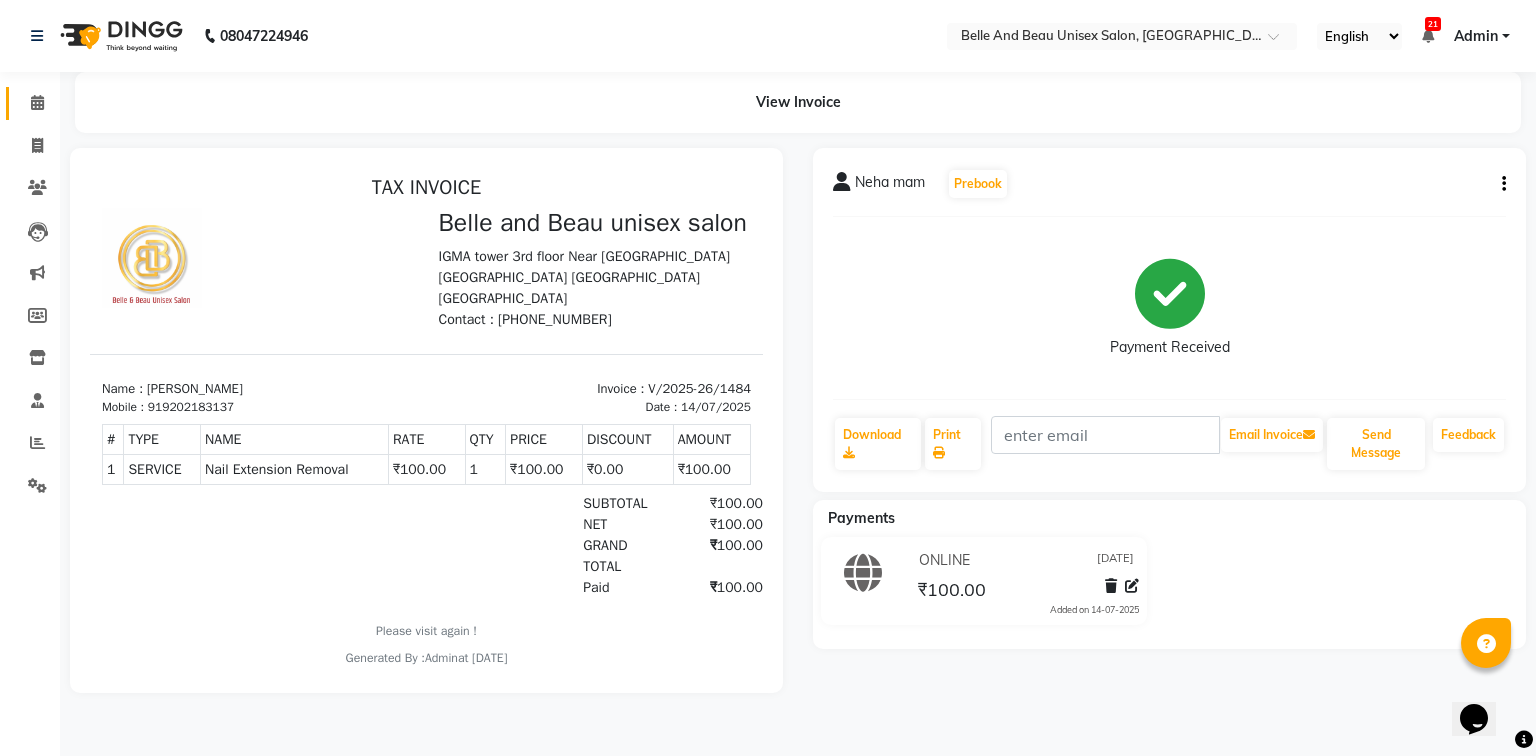 click on "Calendar" 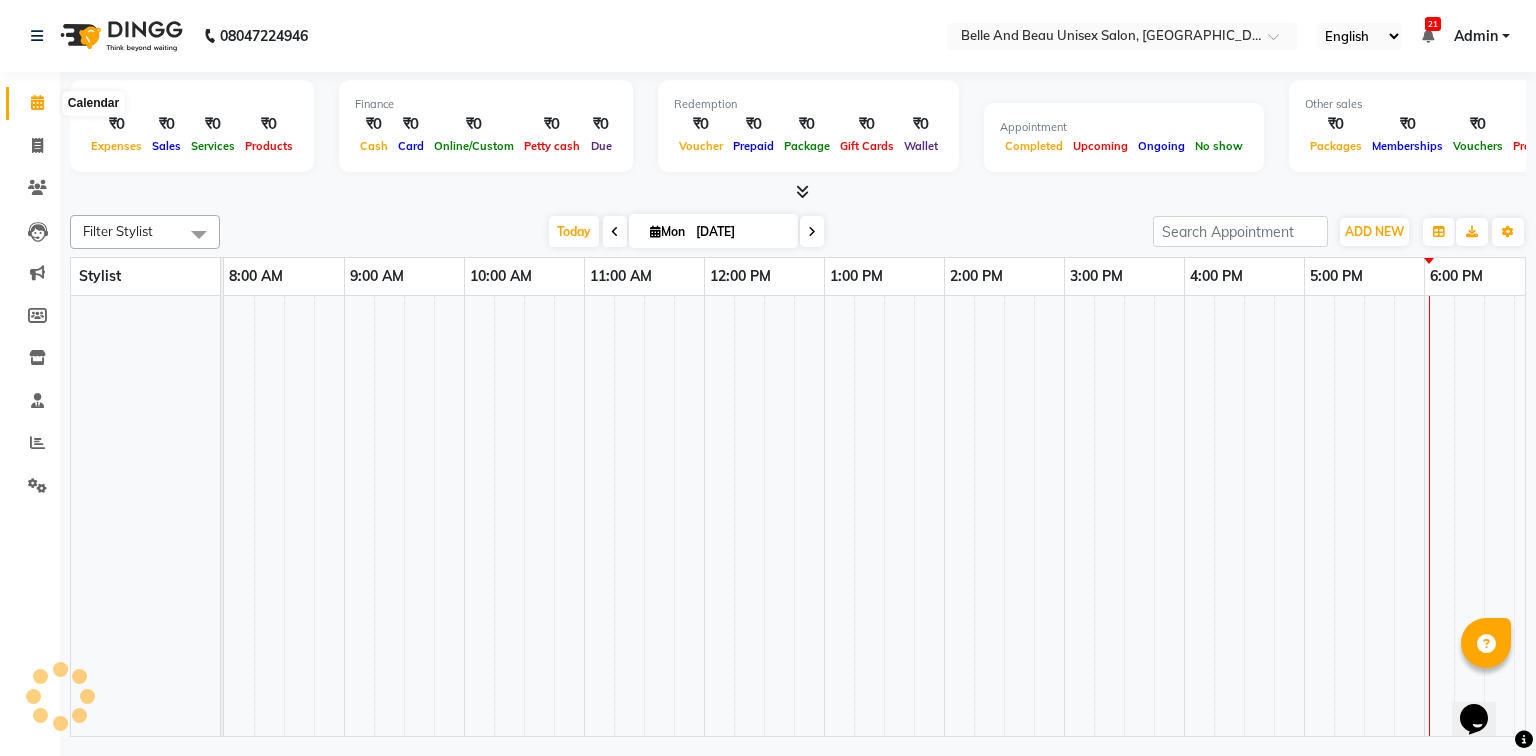 scroll, scrollTop: 0, scrollLeft: 0, axis: both 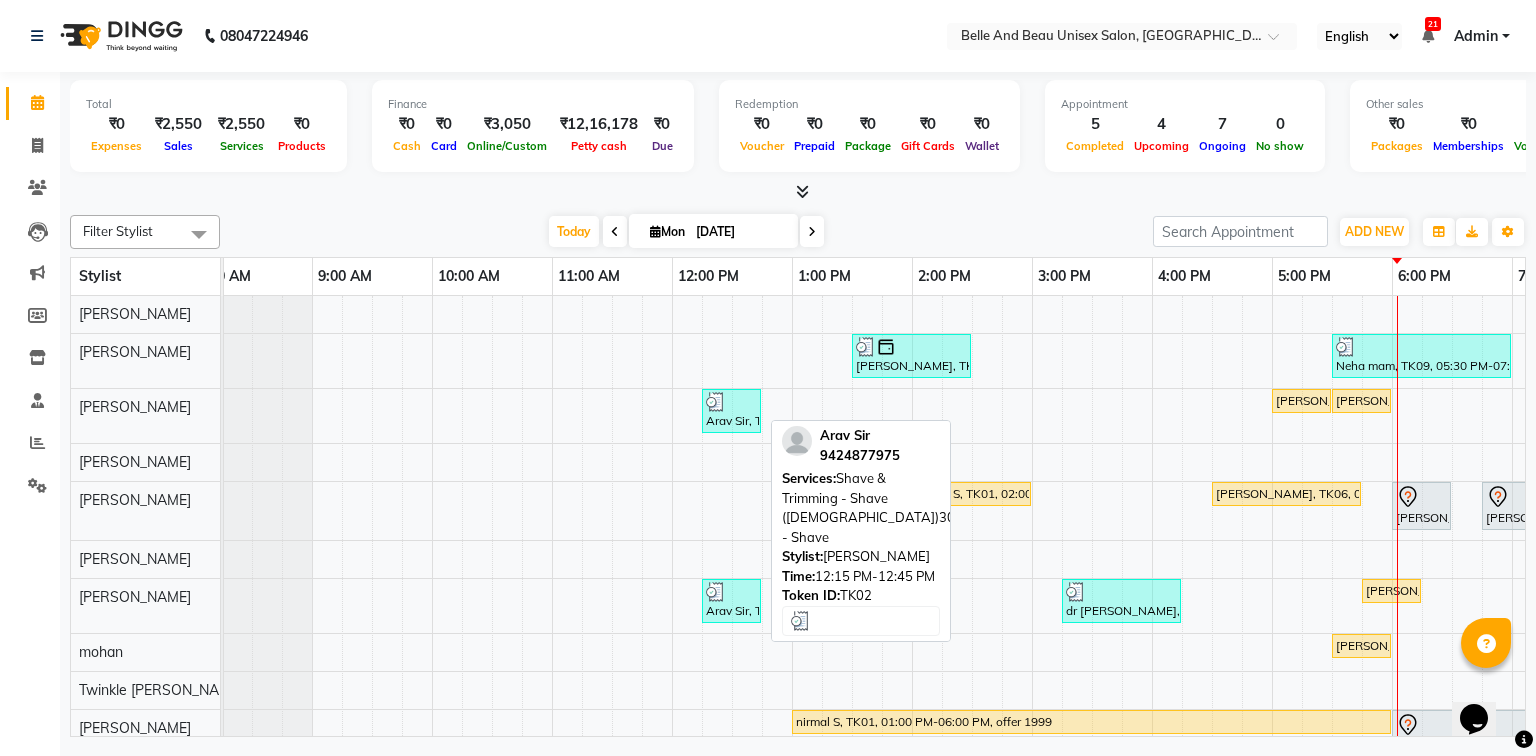 click on "Arav Sir, TK02, 12:15 PM-12:45 PM, Shave & Trimming - Shave ([DEMOGRAPHIC_DATA])30 - Shave" at bounding box center [731, 411] 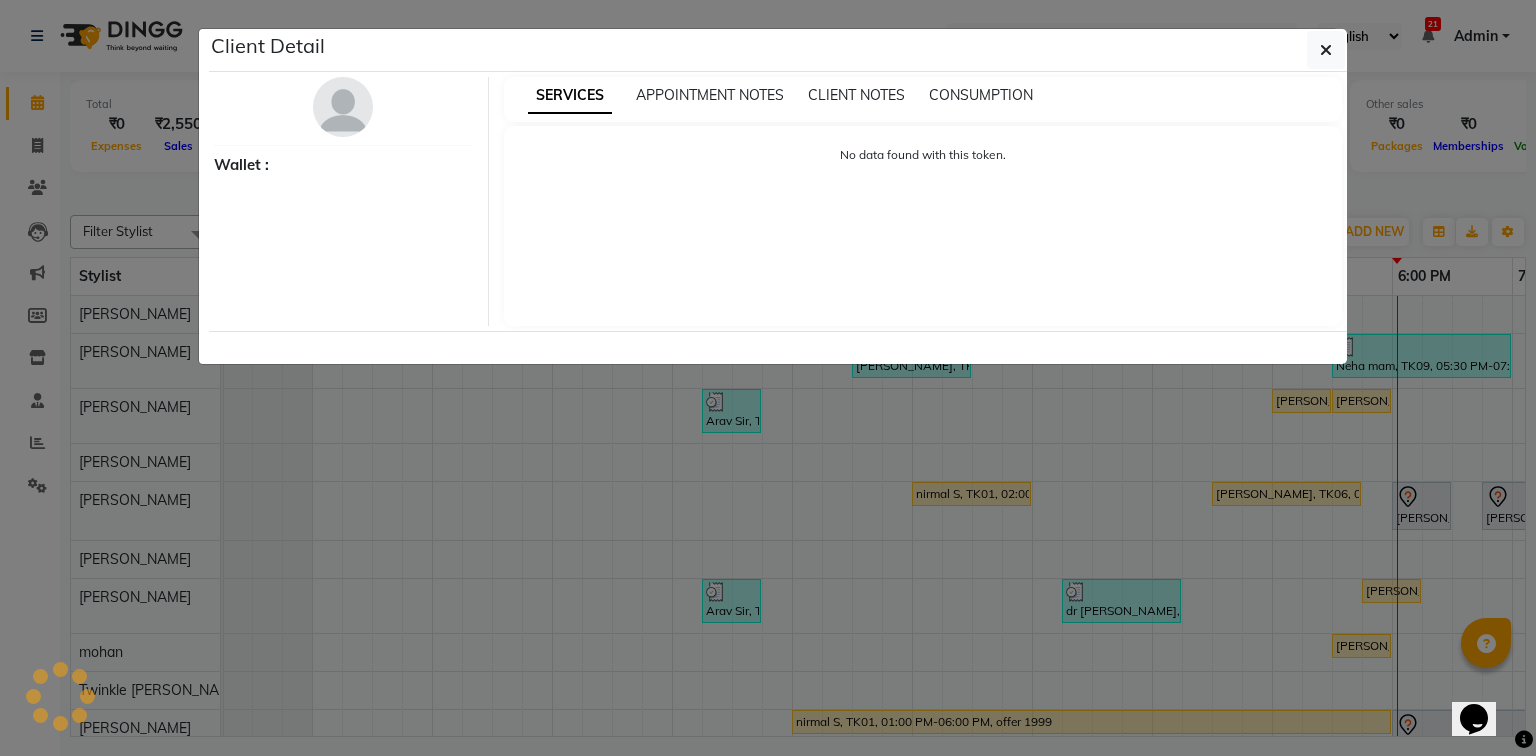 select on "3" 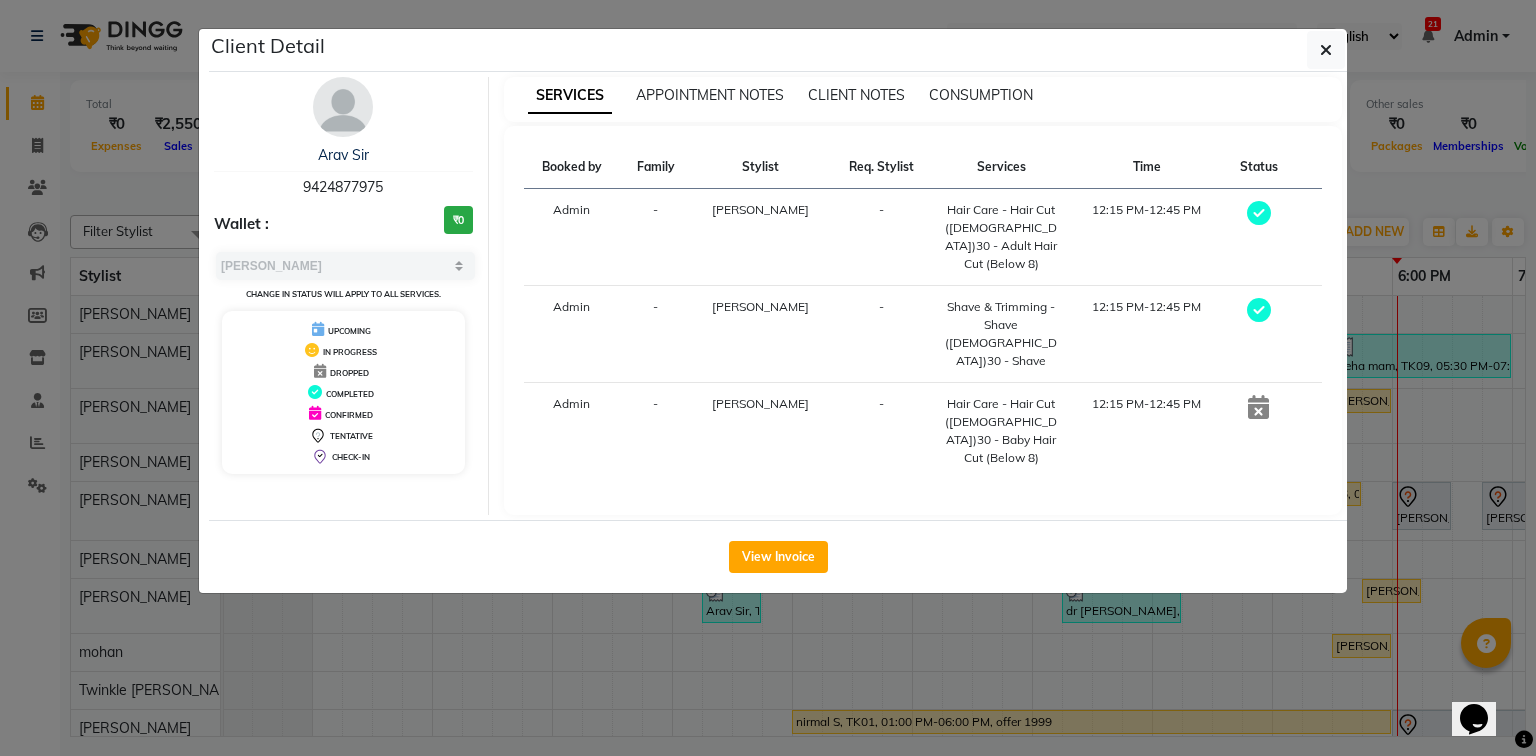 click on "9424877975" at bounding box center (343, 187) 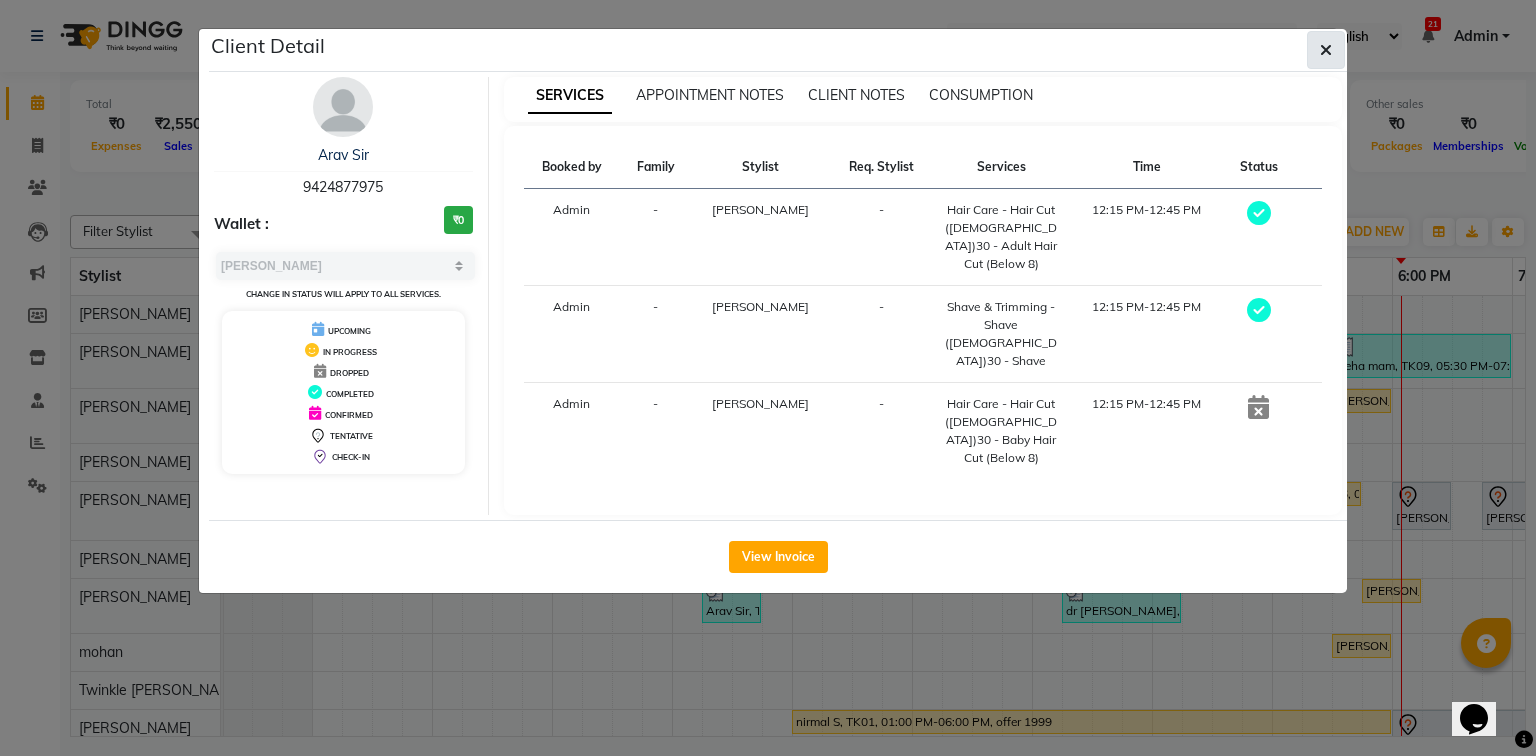 click 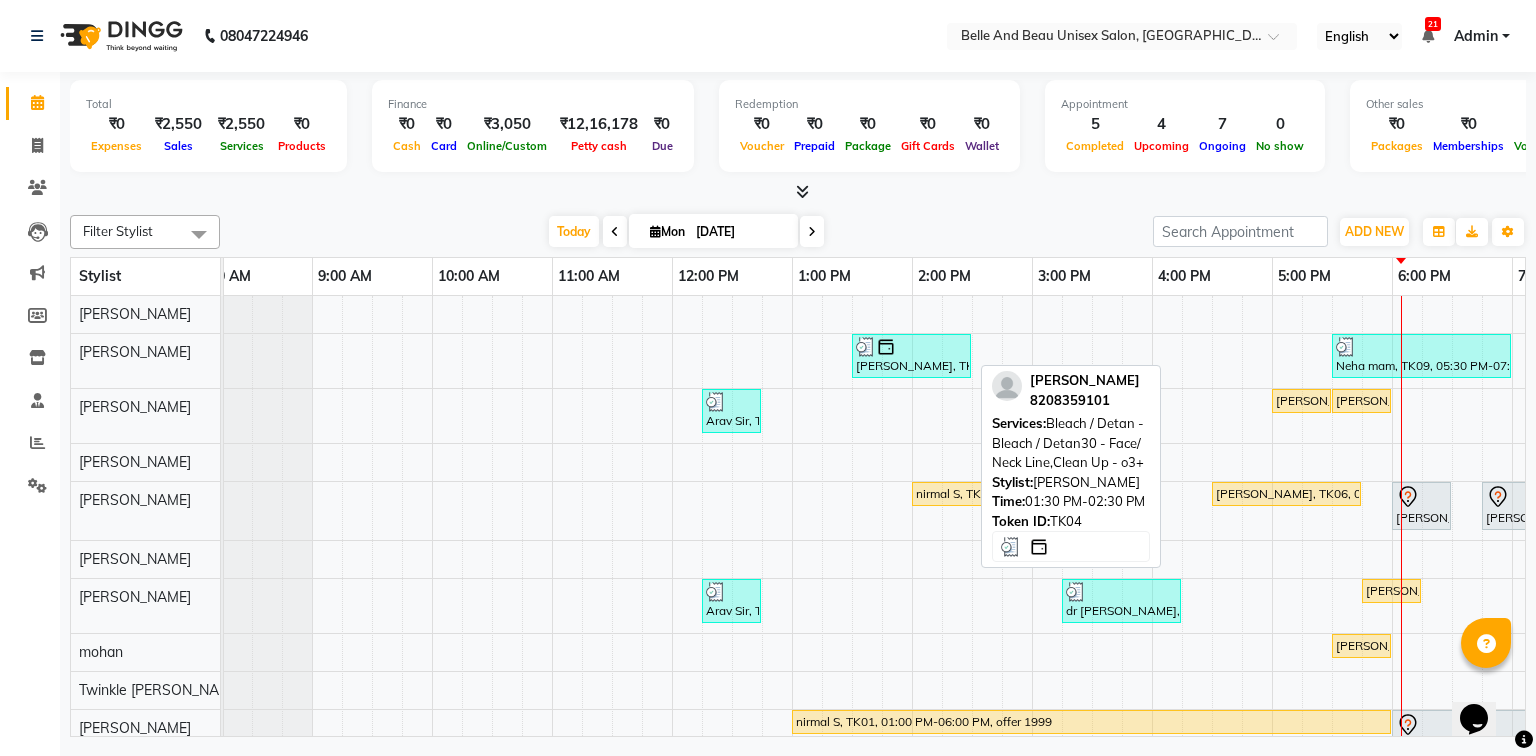 click on "[PERSON_NAME], TK04, 01:30 PM-02:30 PM, Bleach / Detan - Bleach / Detan30 - Face/ Neck Line,Clean Up - o3+" at bounding box center (911, 356) 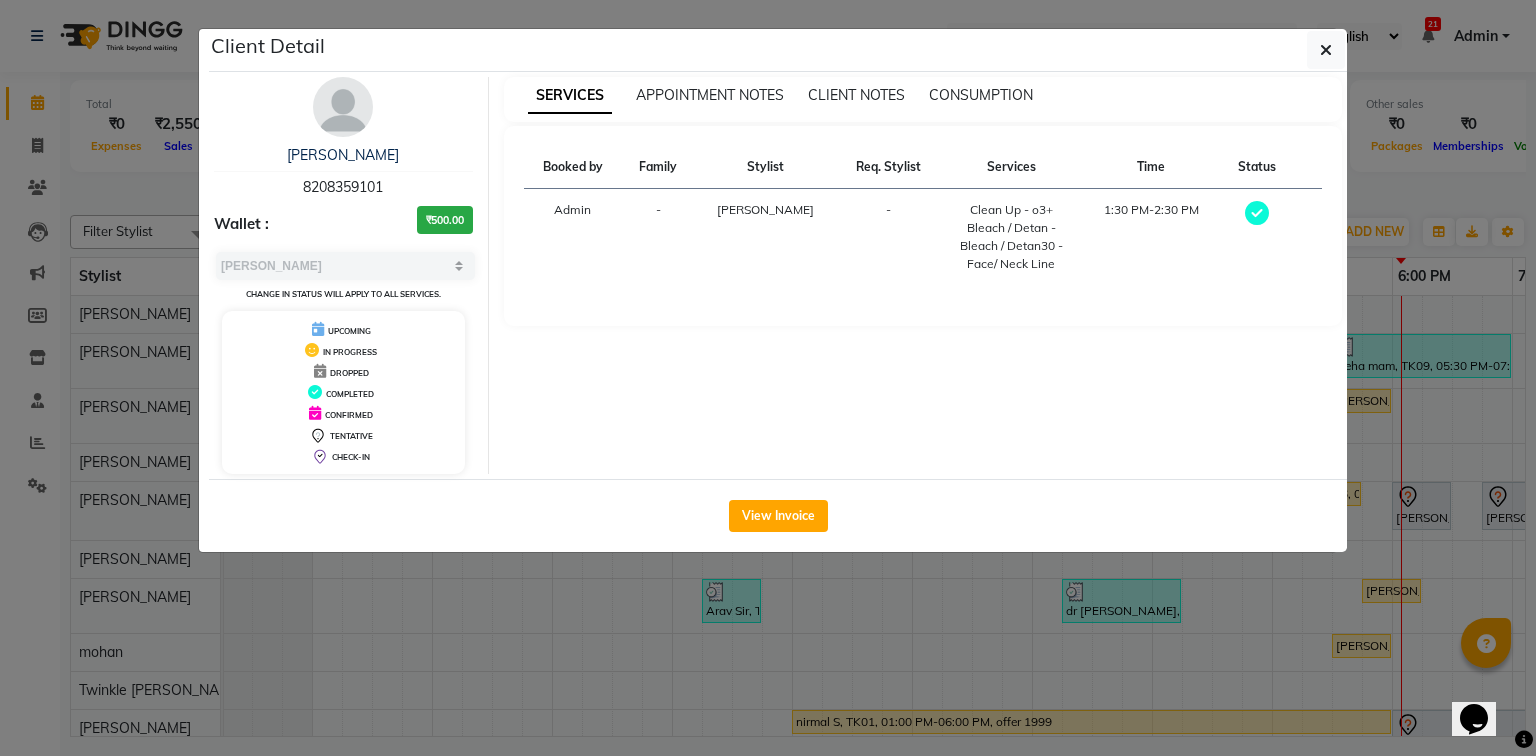 click on "8208359101" at bounding box center [343, 187] 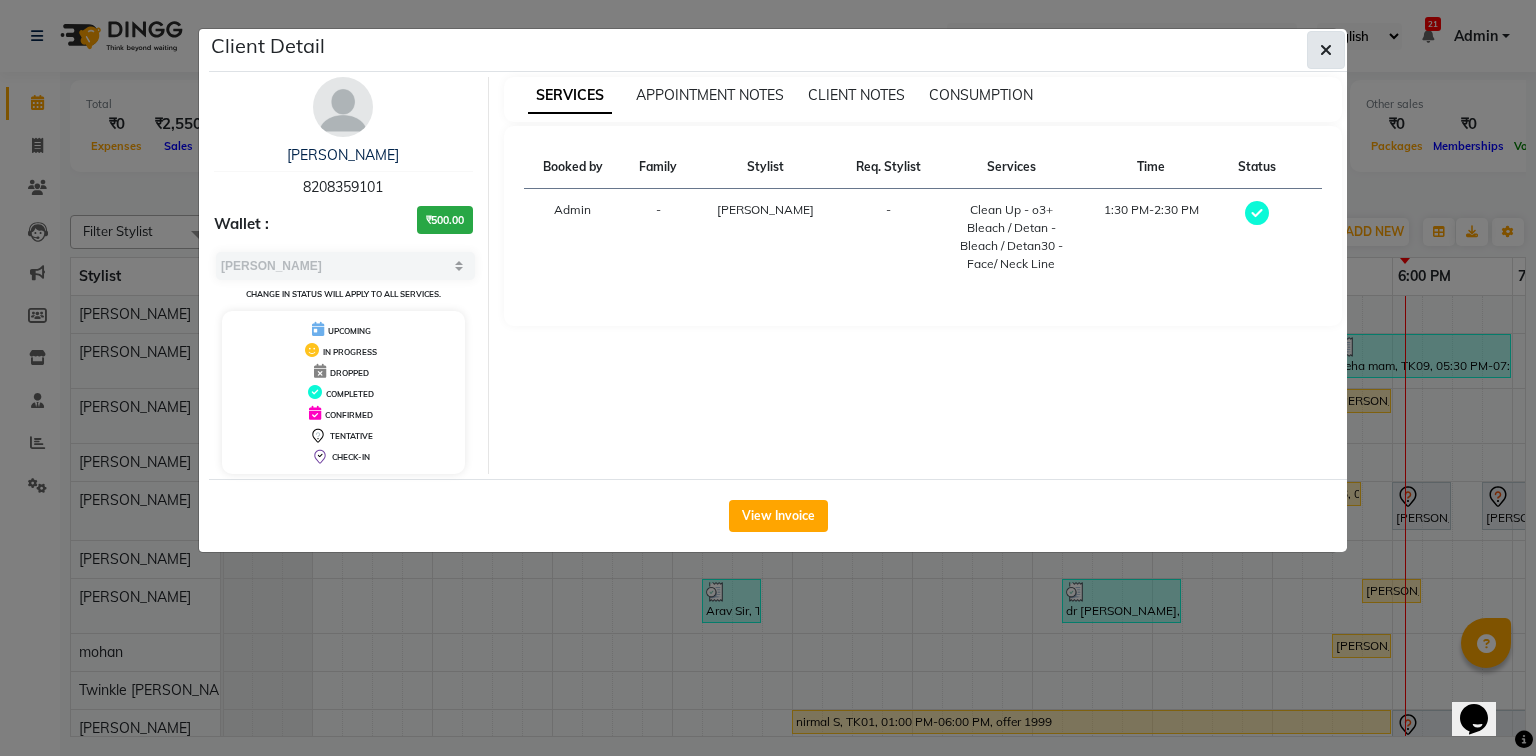 click 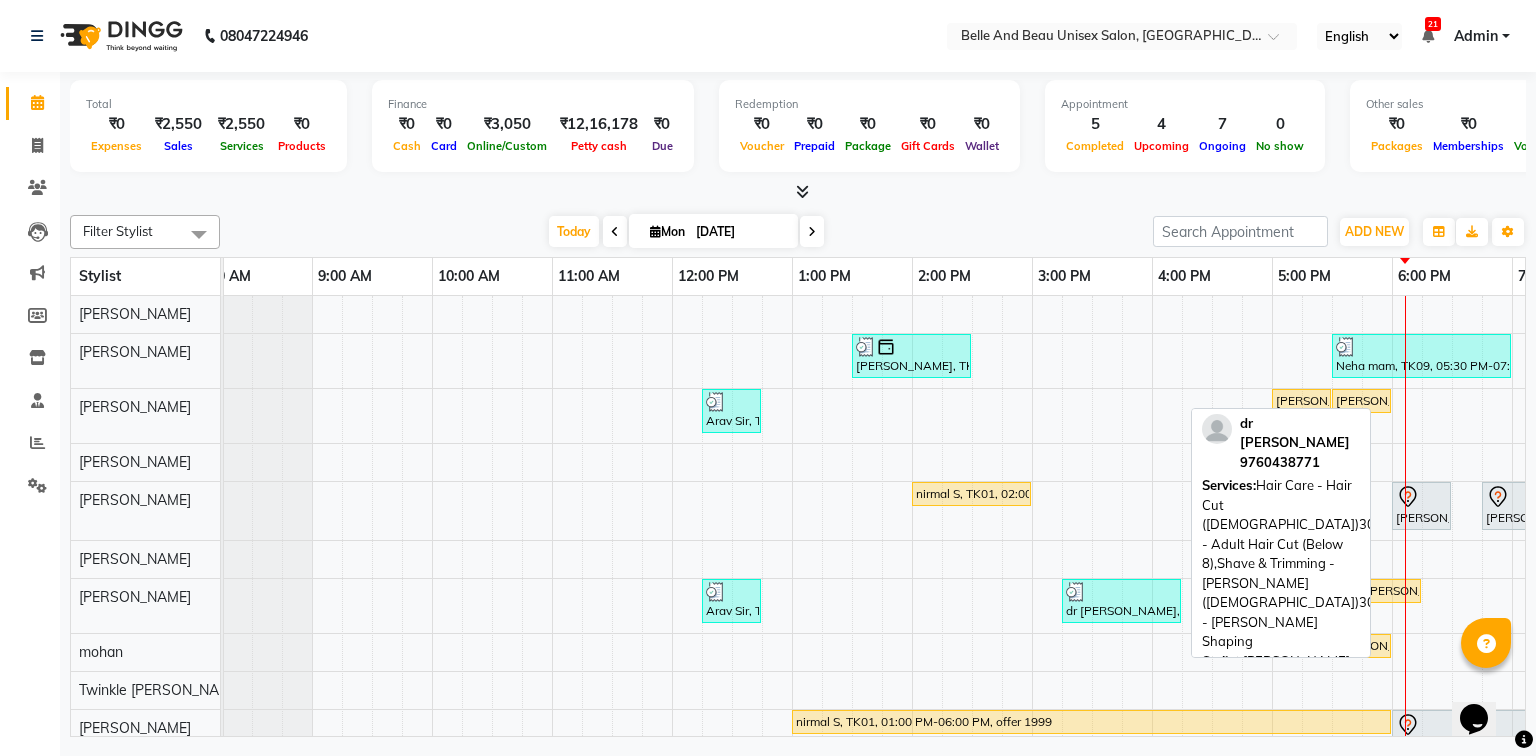 click on "dr [PERSON_NAME], TK05, 03:15 PM-04:15 PM, Hair Care - Hair Cut ([DEMOGRAPHIC_DATA])30 - Adult Hair Cut (Below 8),Shave & Trimming - [PERSON_NAME]  ([DEMOGRAPHIC_DATA])30 - [PERSON_NAME] Shaping" at bounding box center (1121, 601) 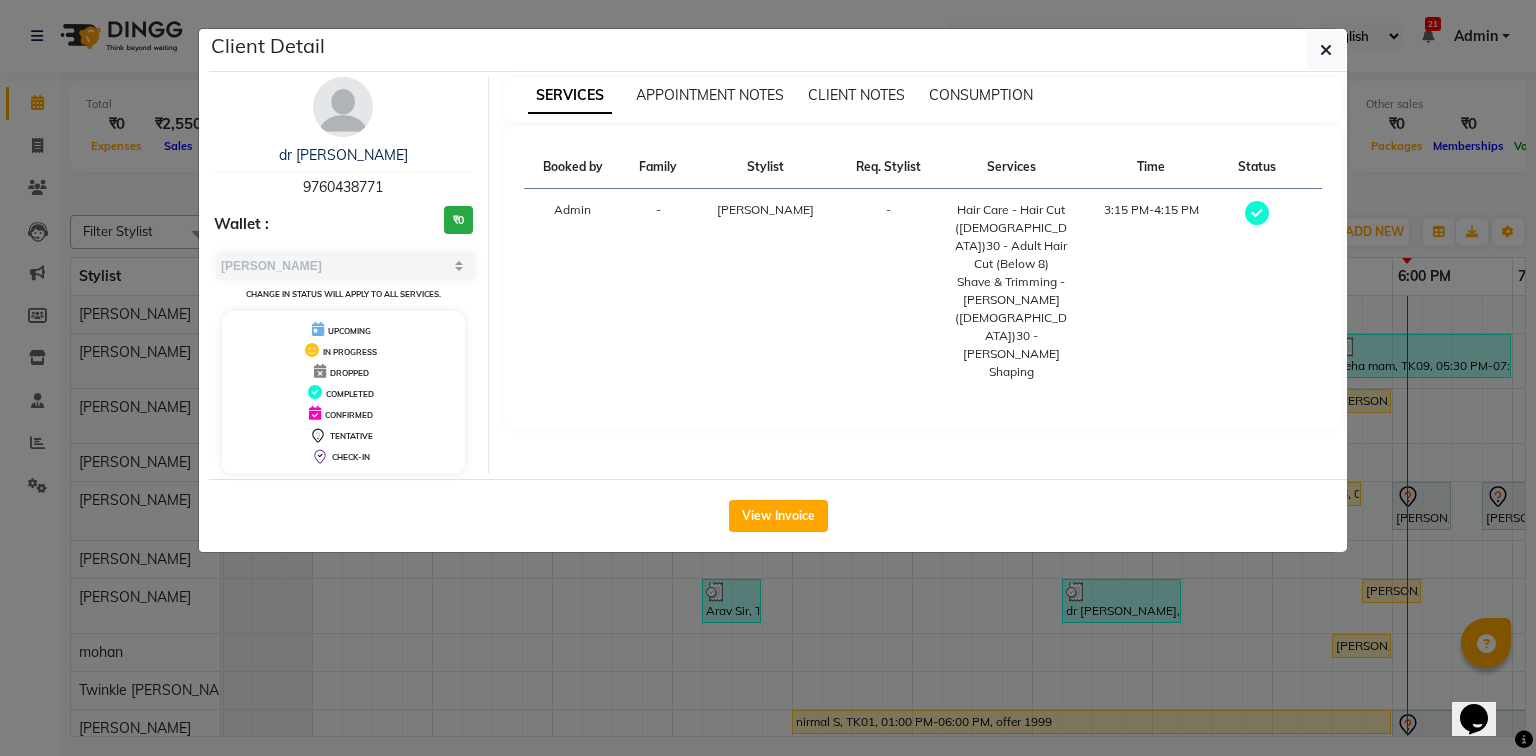 click on "9760438771" at bounding box center (343, 187) 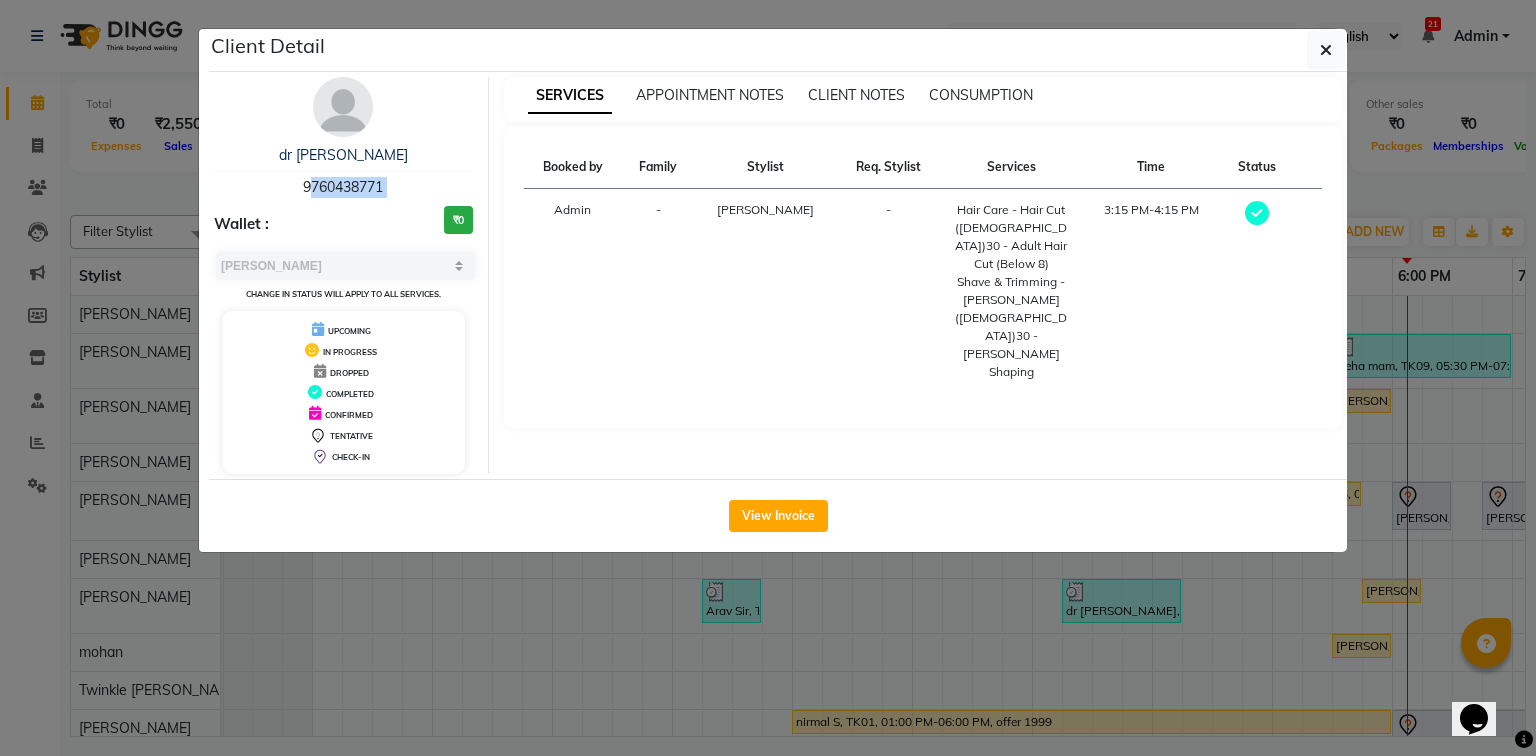 click on "9760438771" at bounding box center (343, 187) 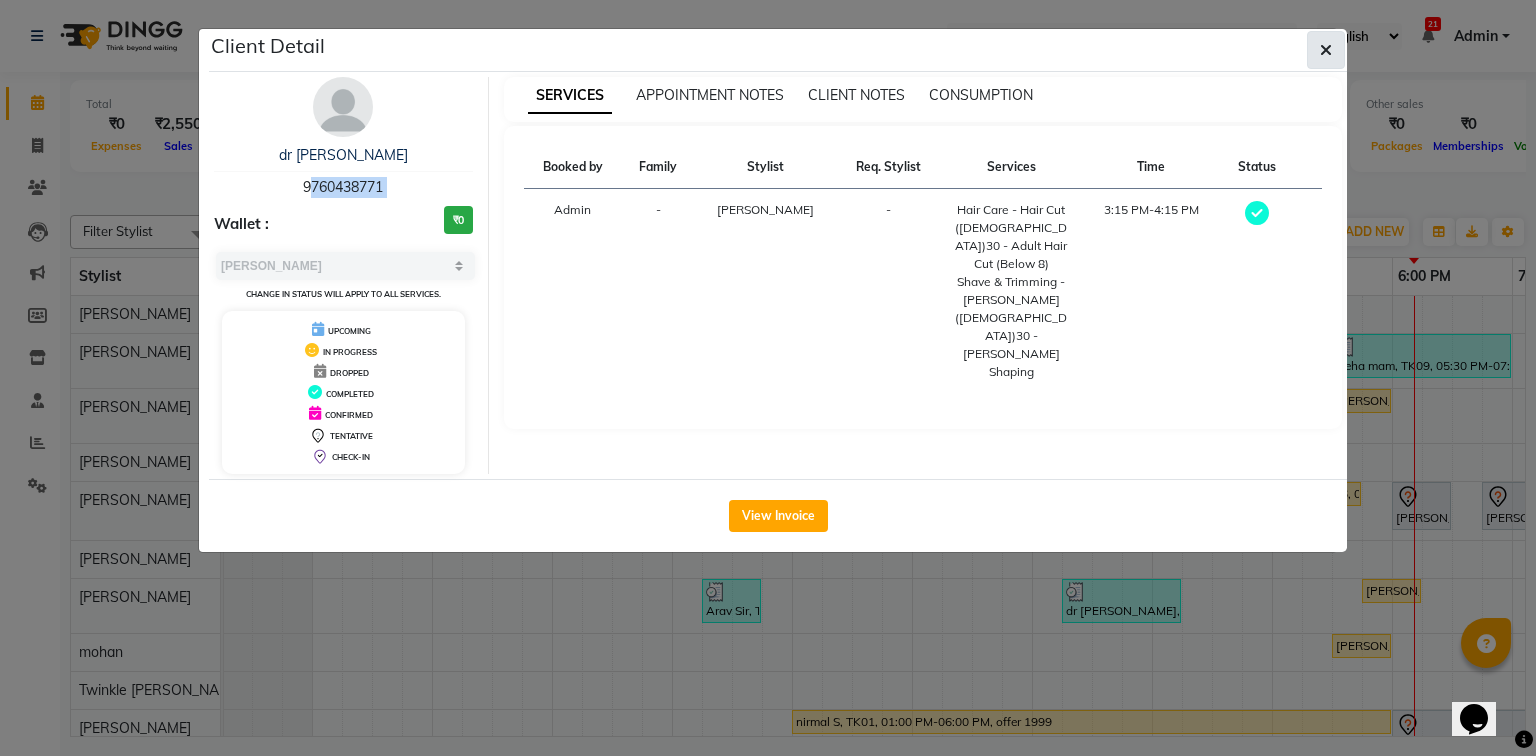 click 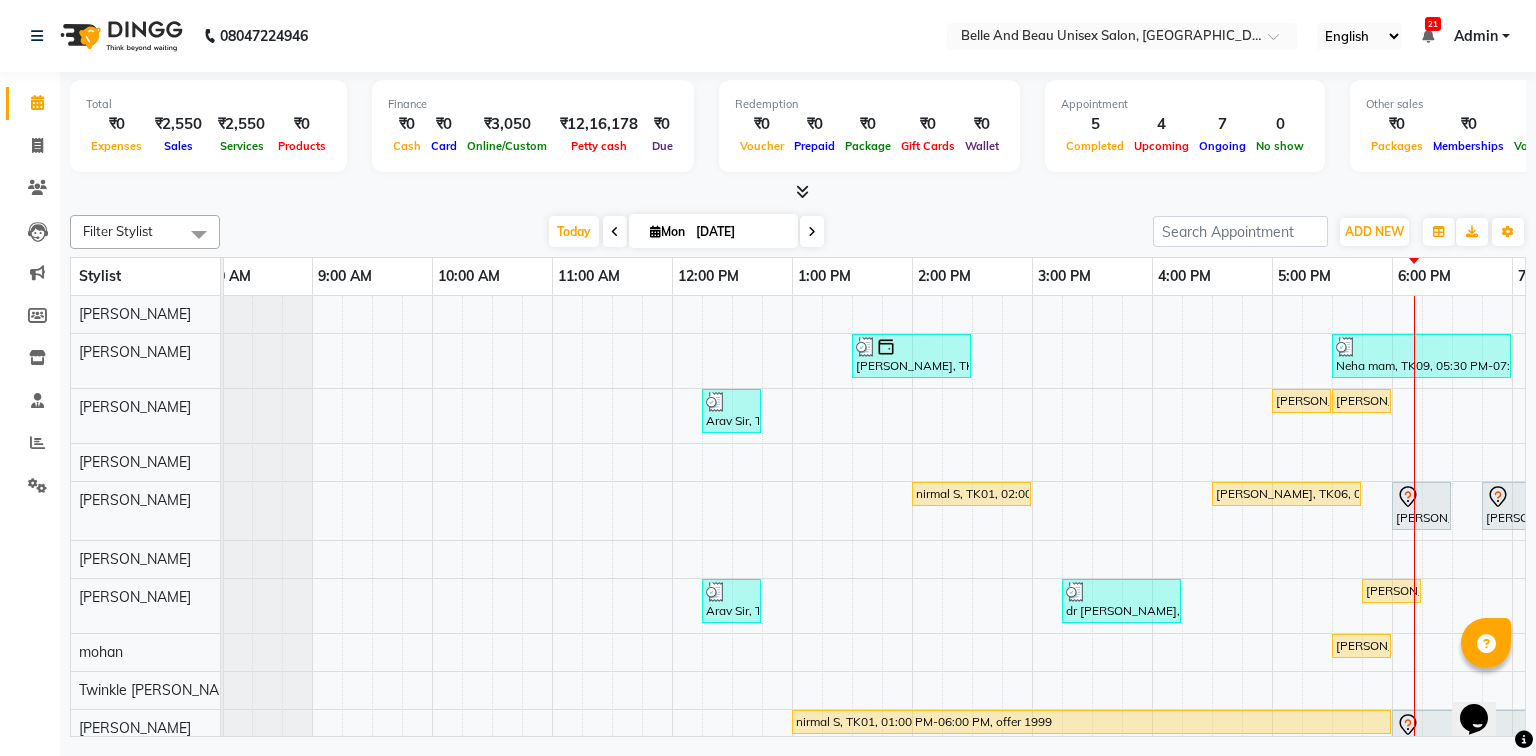 scroll, scrollTop: 0, scrollLeft: 248, axis: horizontal 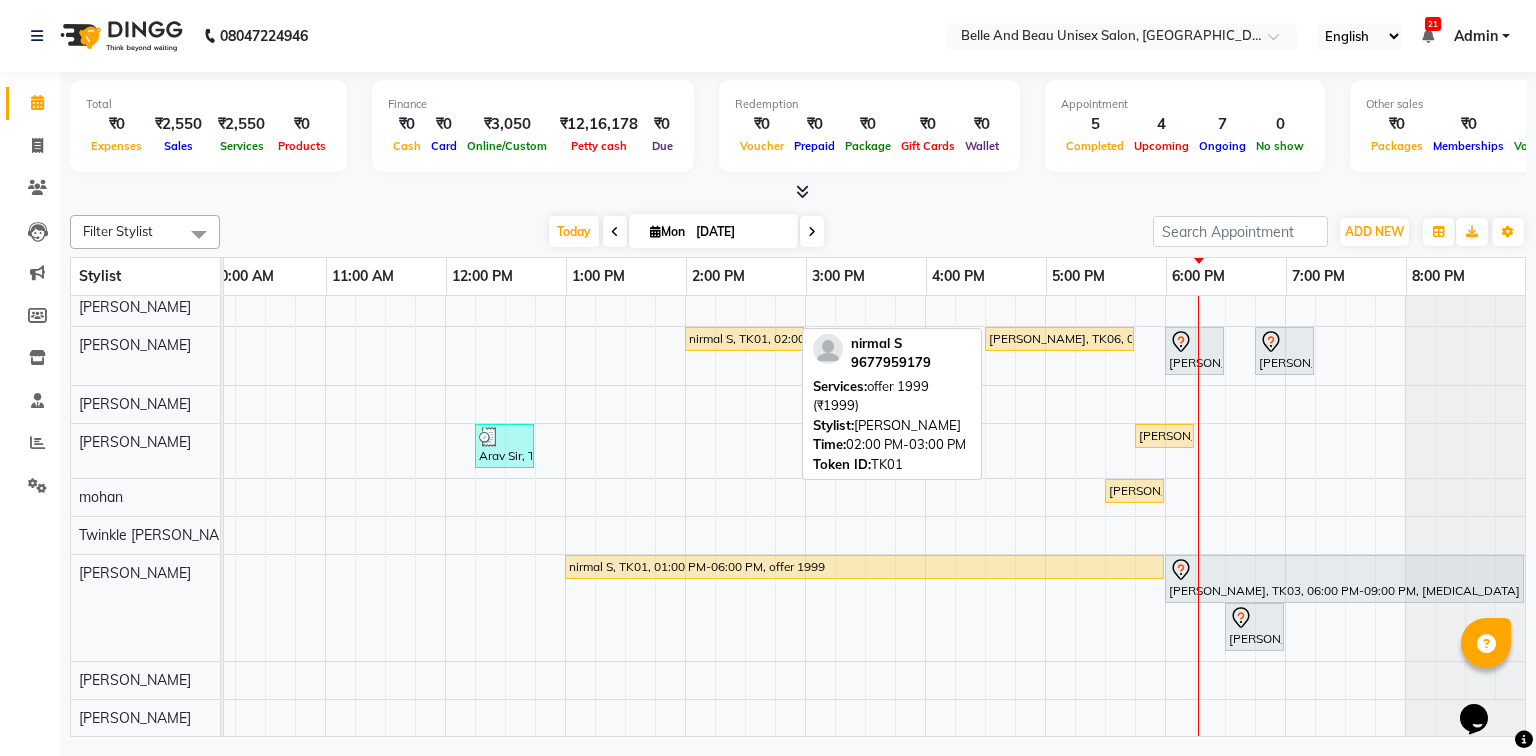 click on "nirmal S, TK01, 02:00 PM-03:00 PM, offer 1999 (₹1999)" at bounding box center [744, 339] 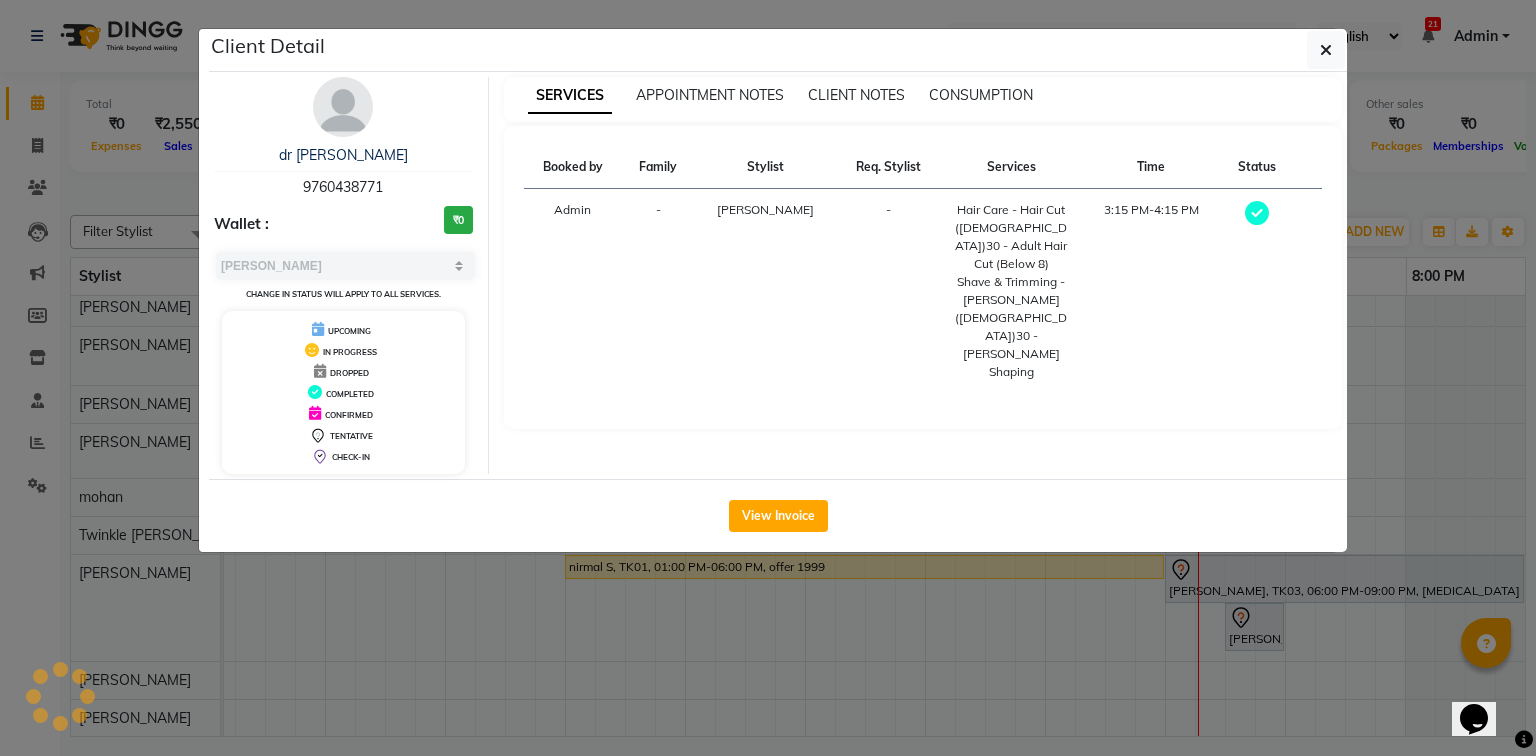 select on "1" 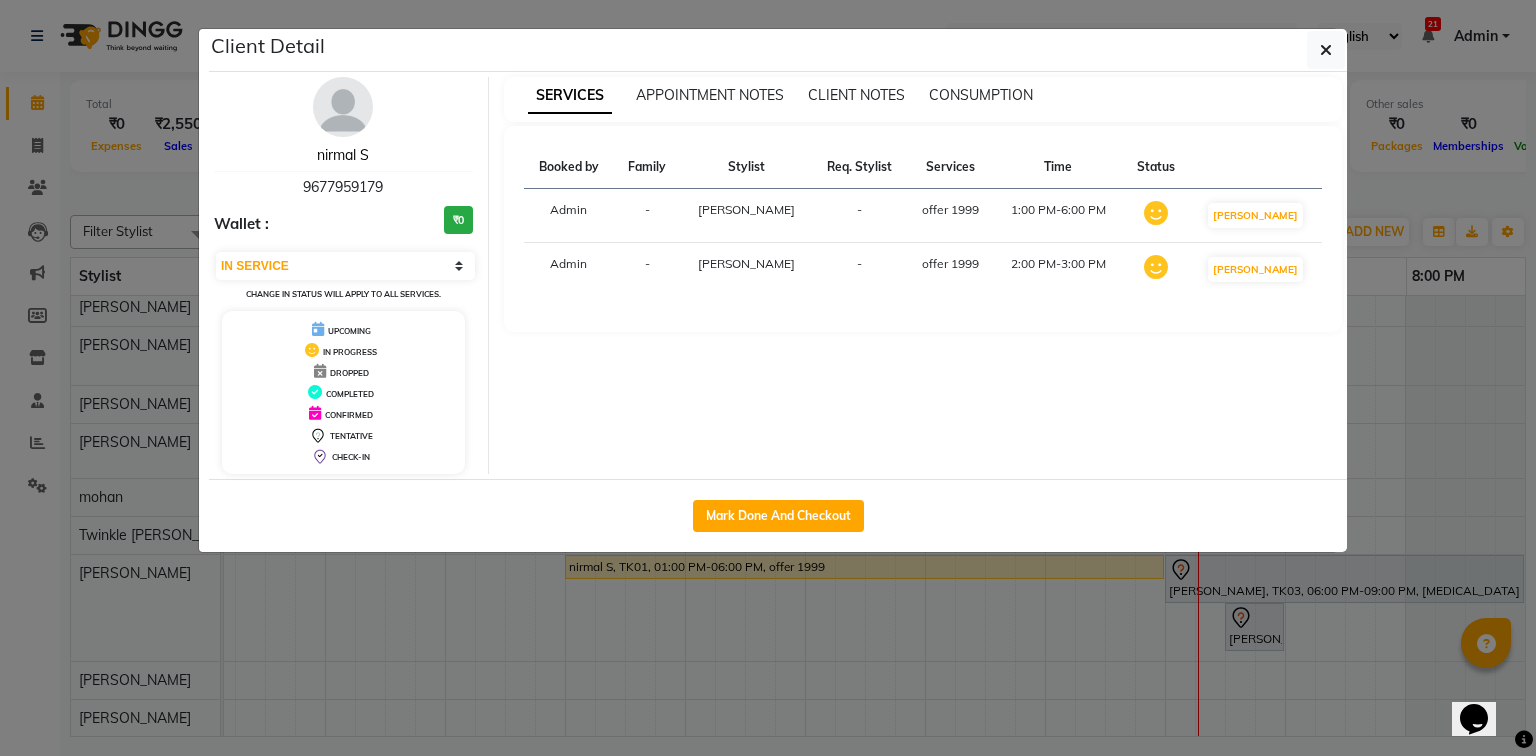 click on "nirmal S" at bounding box center [343, 155] 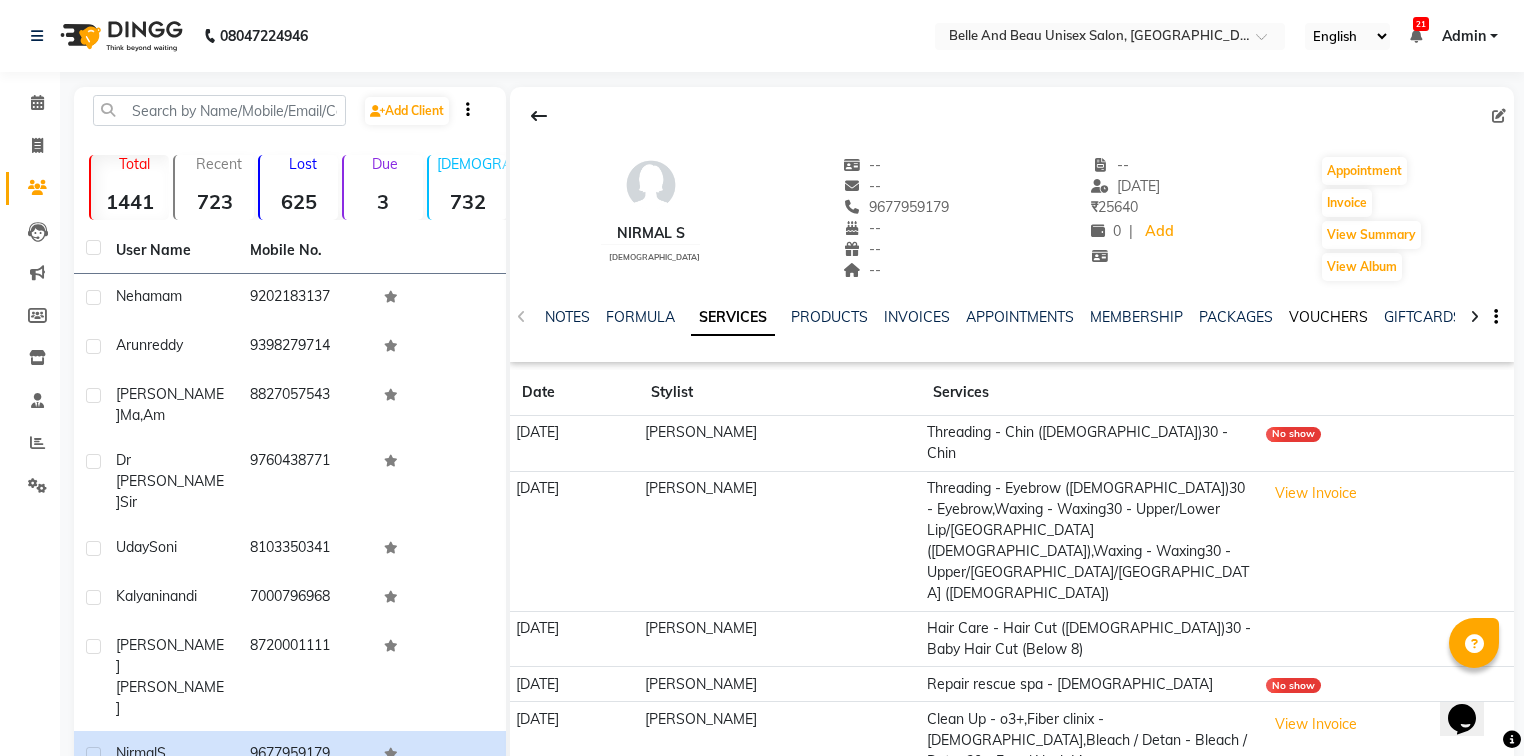 click on "VOUCHERS" 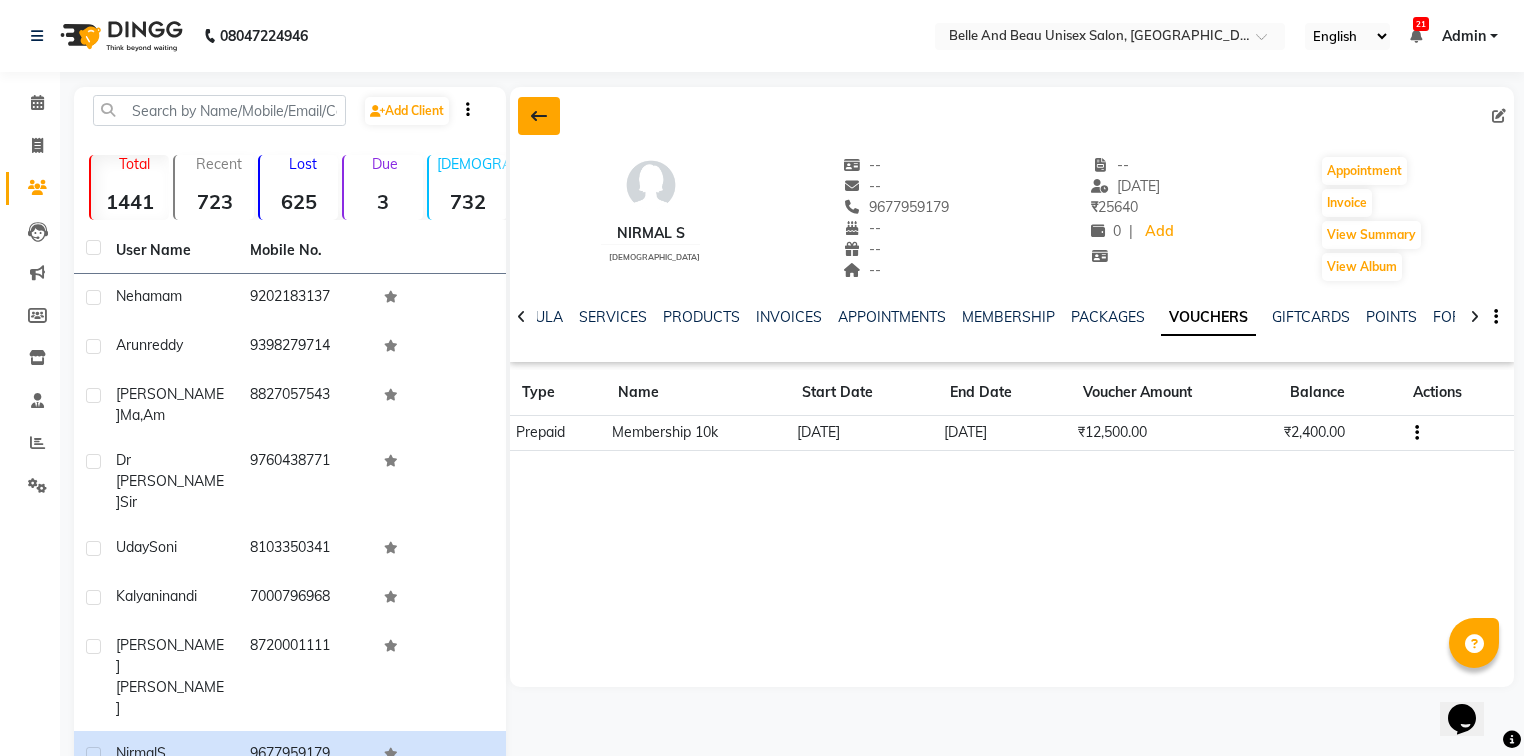 click 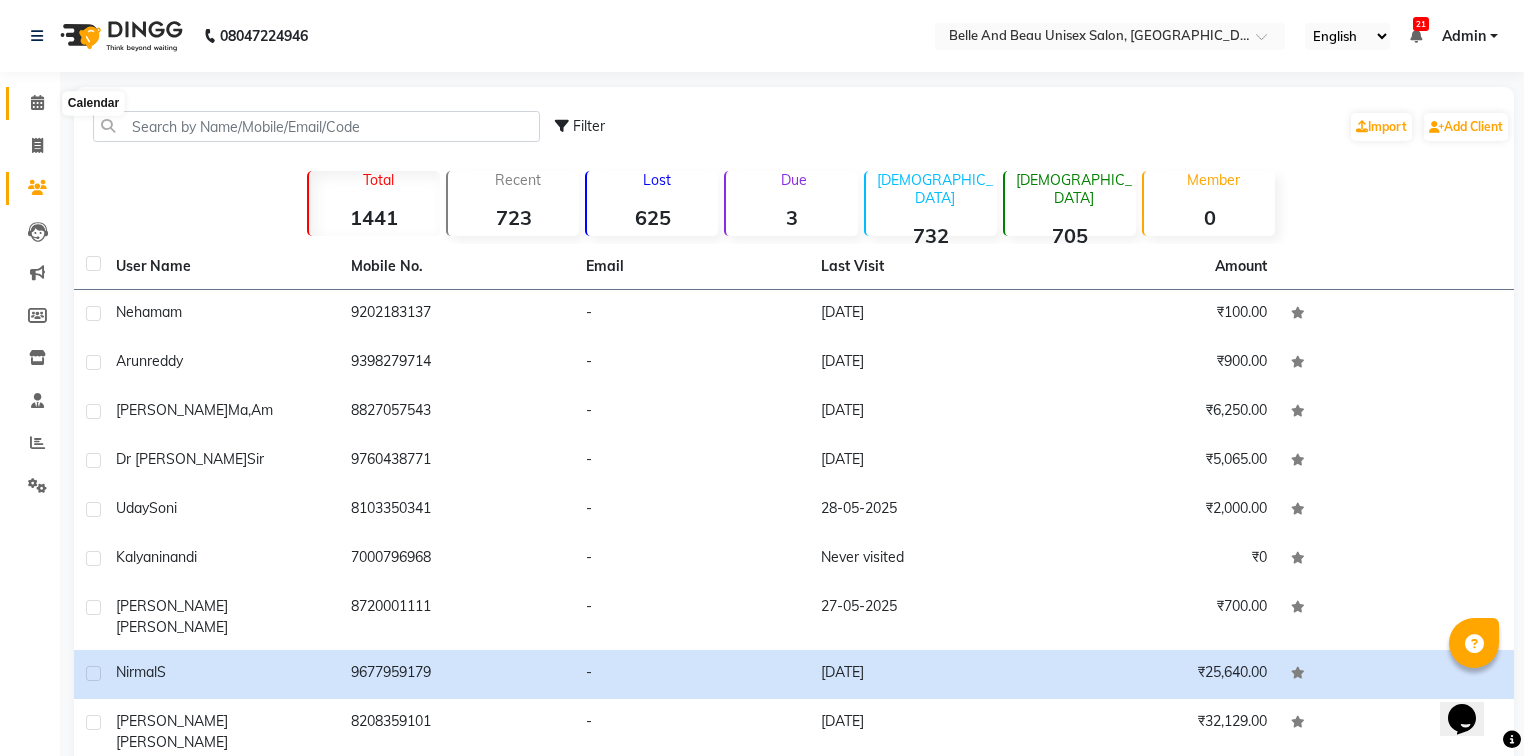 click 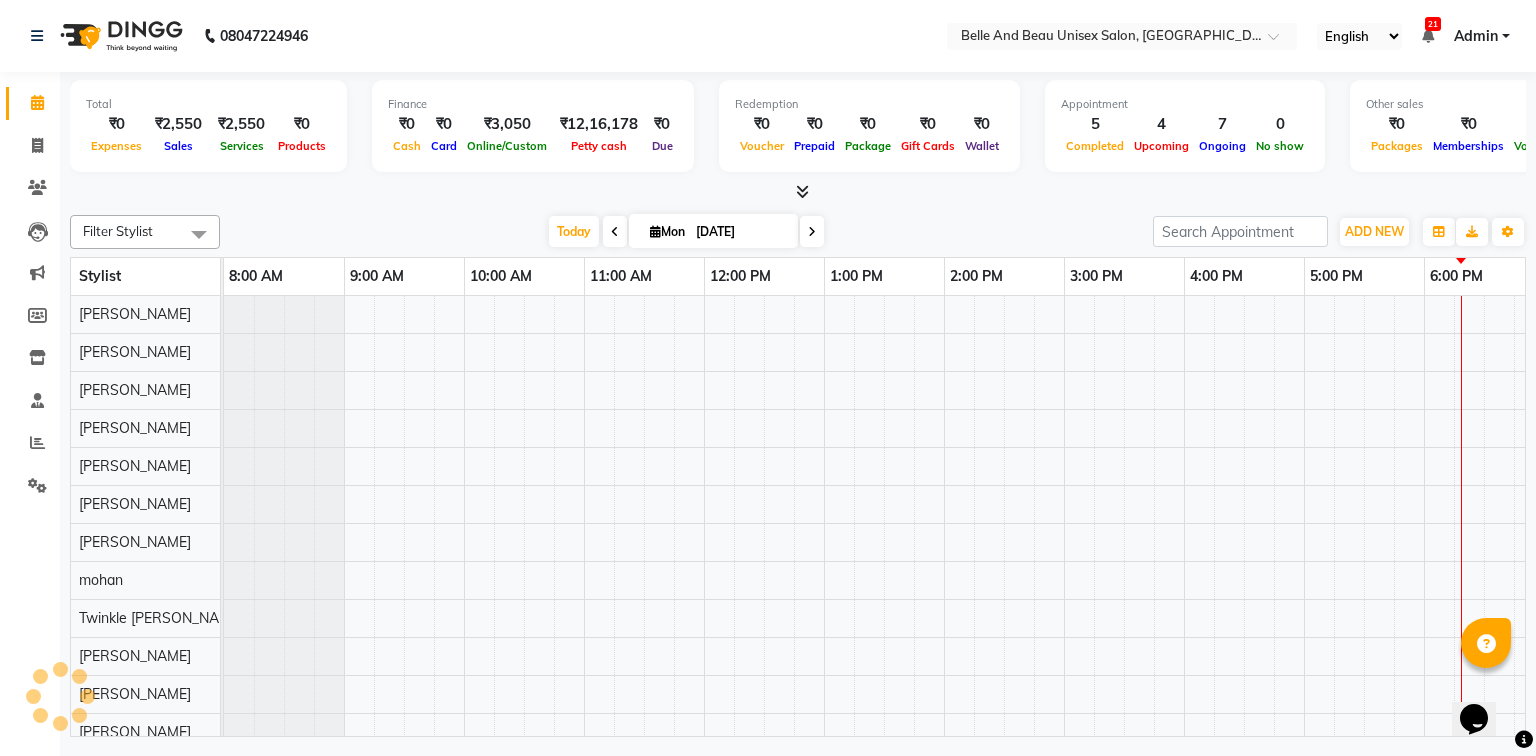 scroll, scrollTop: 0, scrollLeft: 0, axis: both 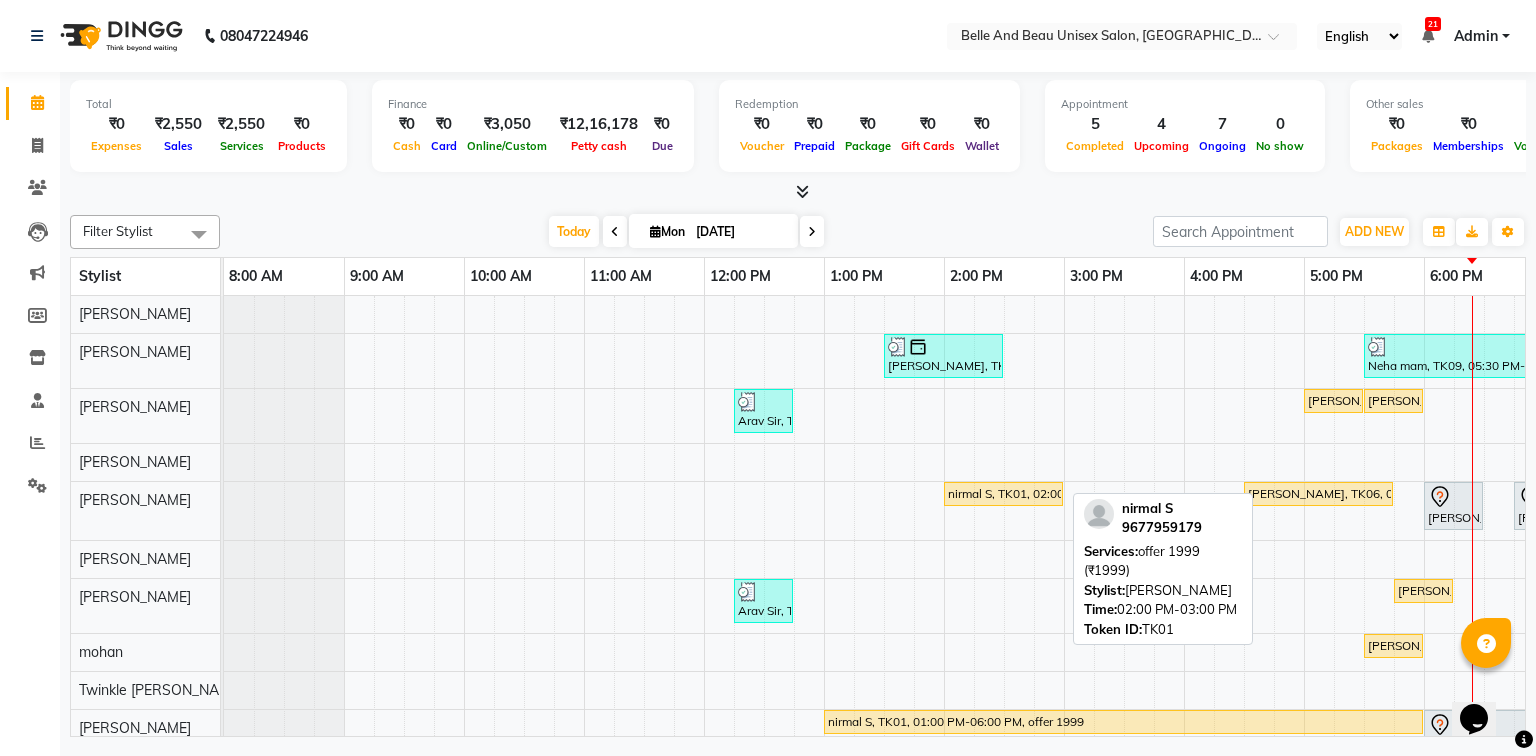 click on "nirmal S, TK01, 02:00 PM-03:00 PM, offer 1999 (₹1999)" at bounding box center [1003, 494] 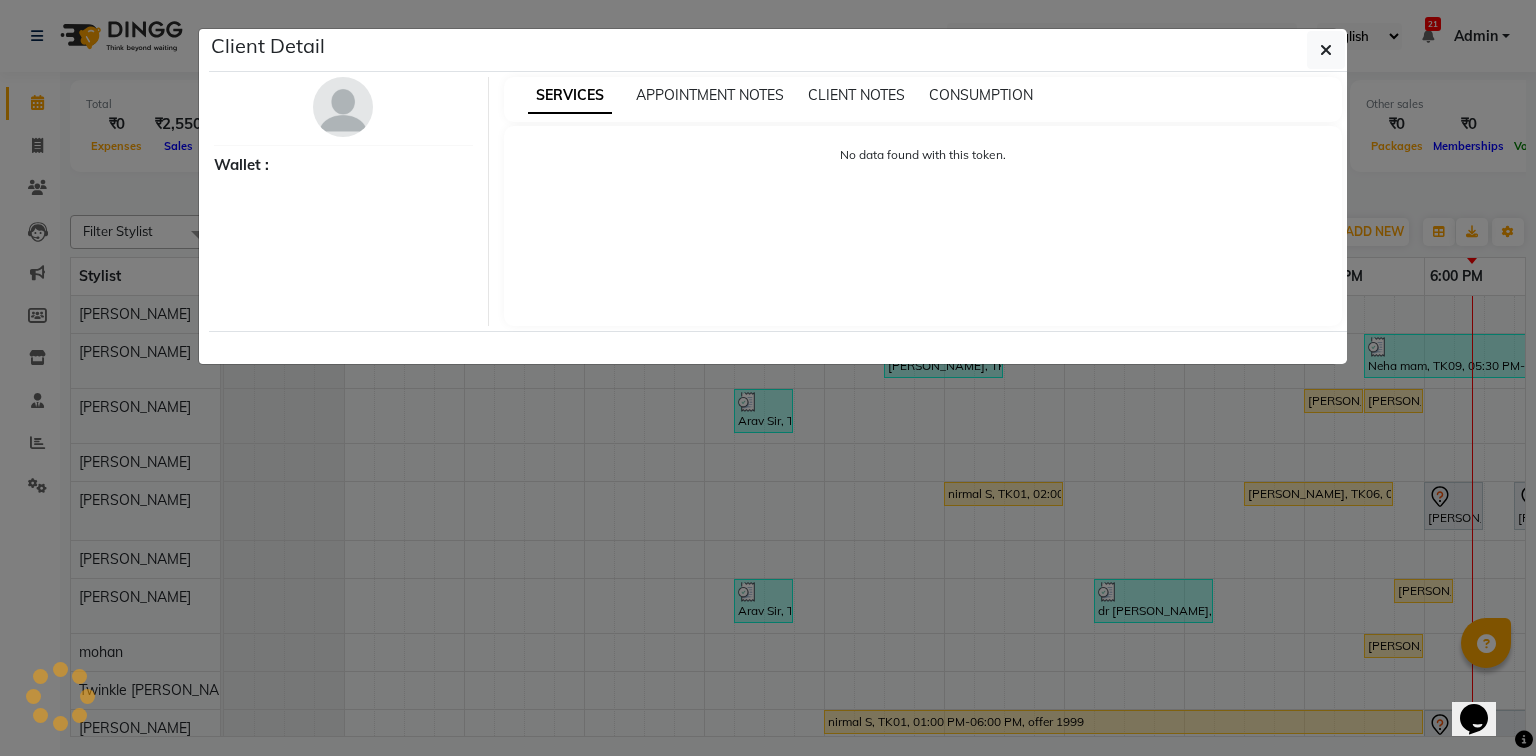 select on "1" 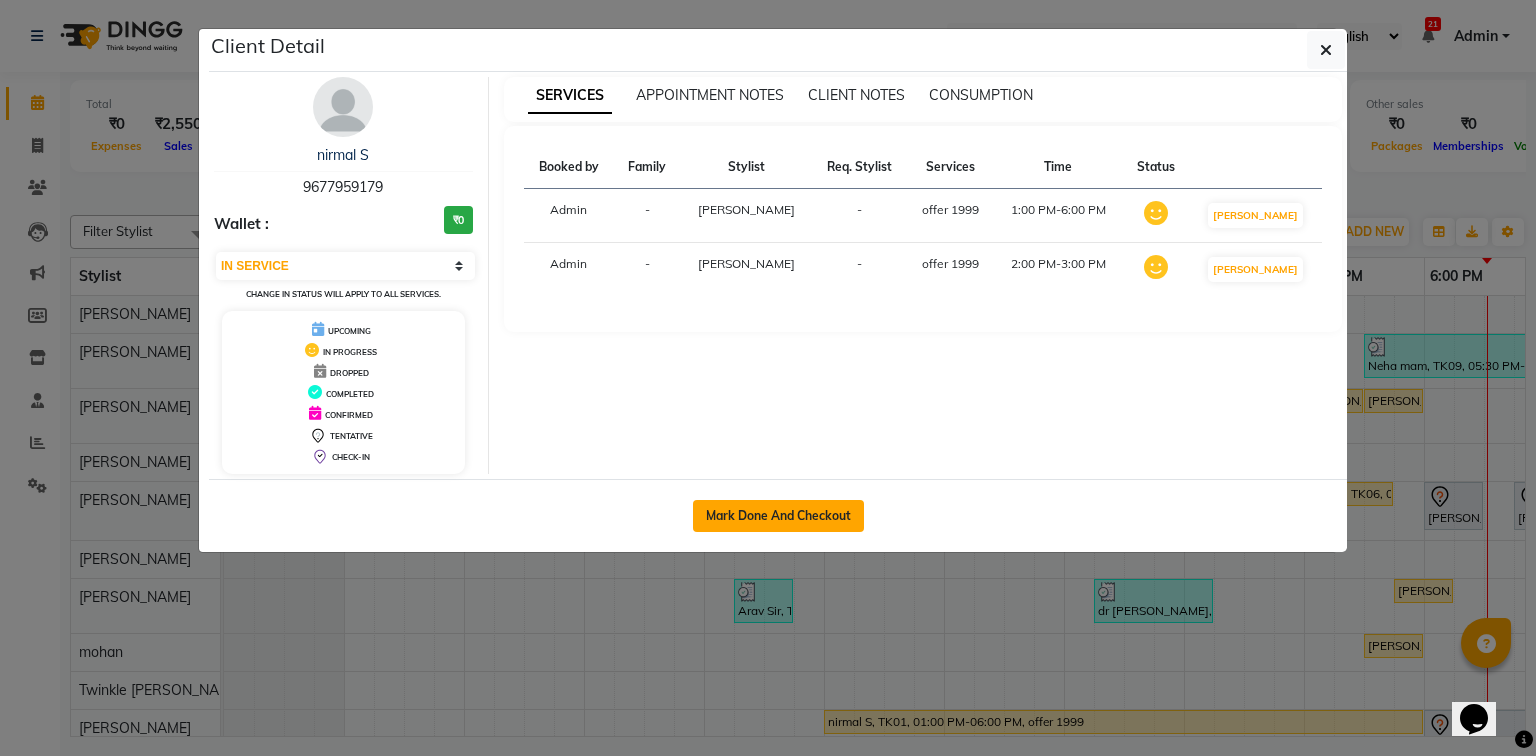 click on "Mark Done And Checkout" 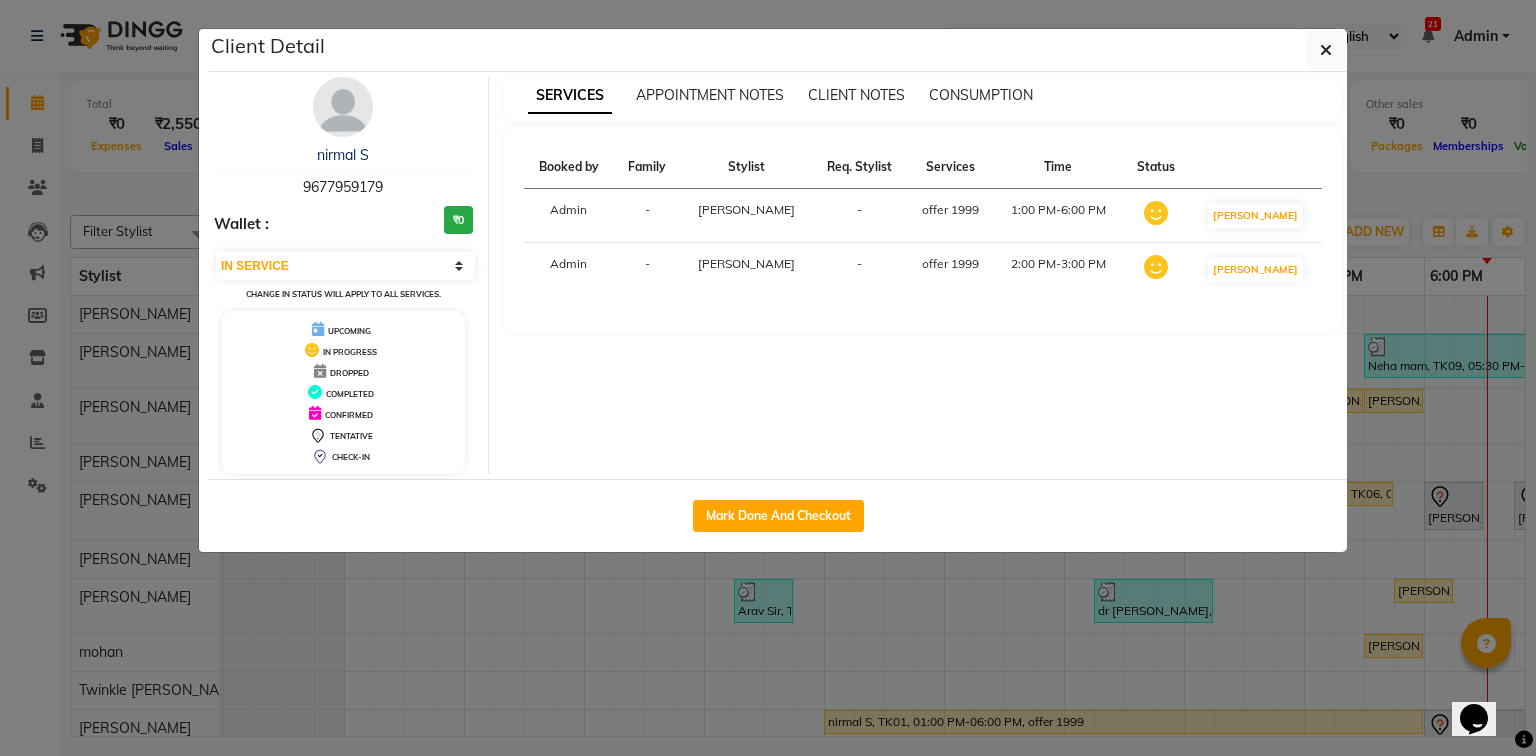 select on "7066" 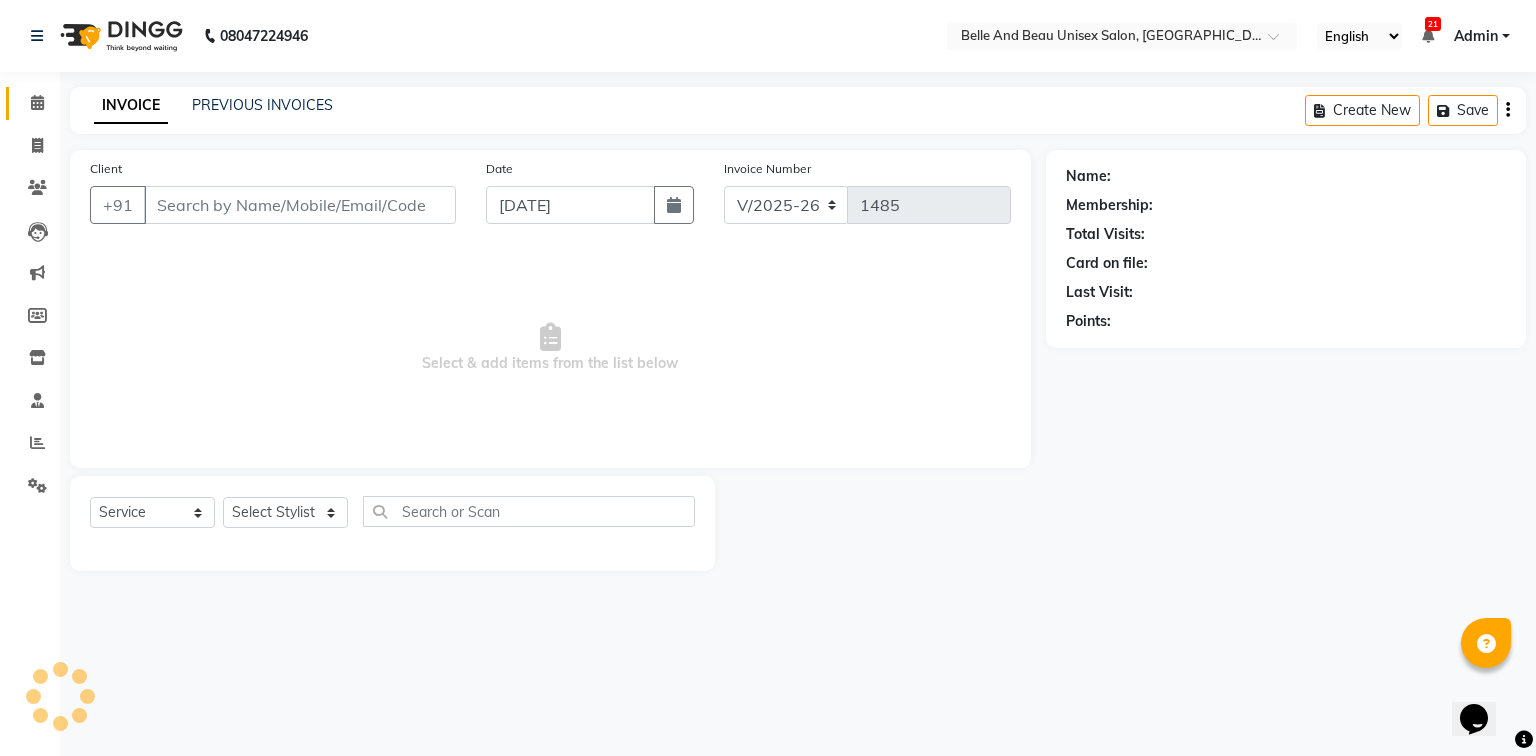 type on "9677959179" 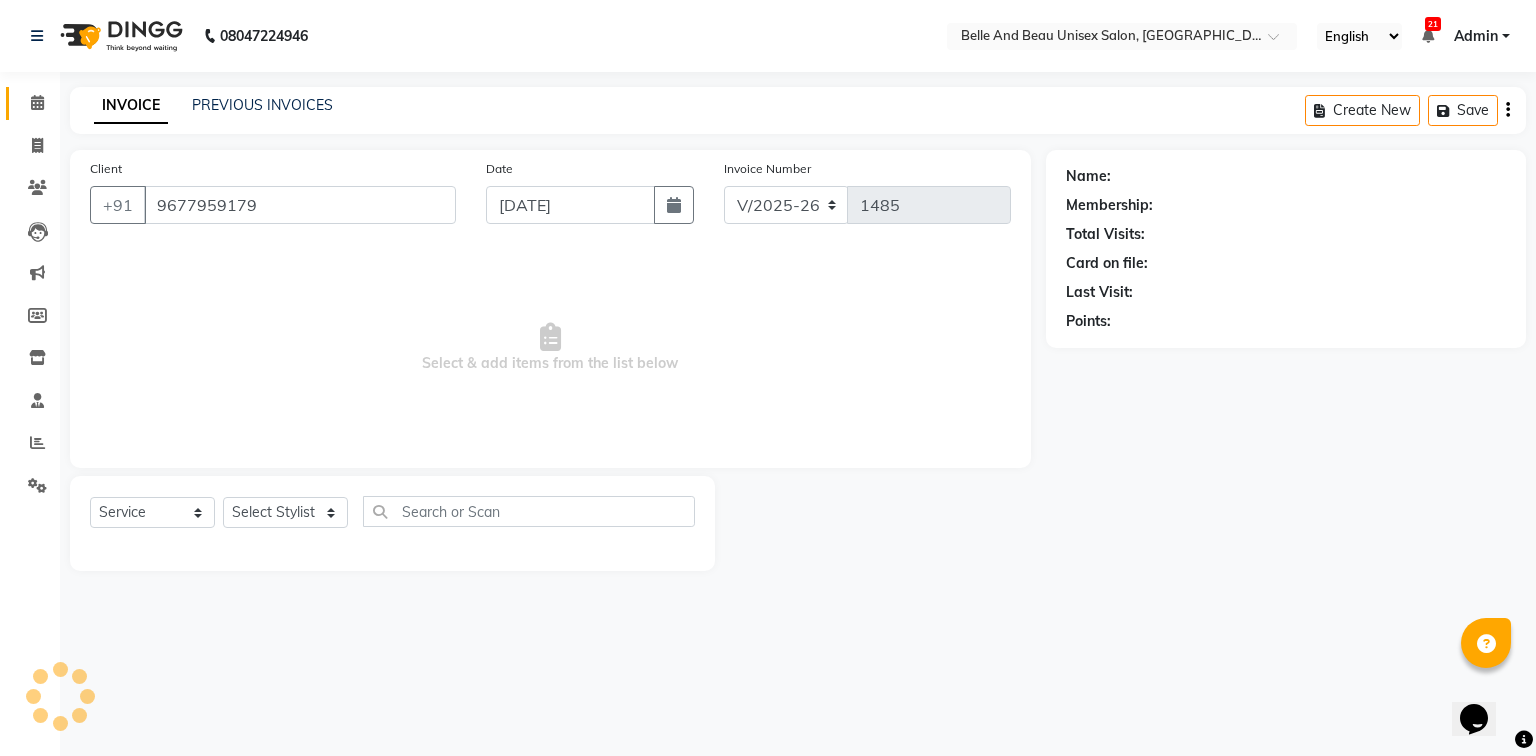 select on "60511" 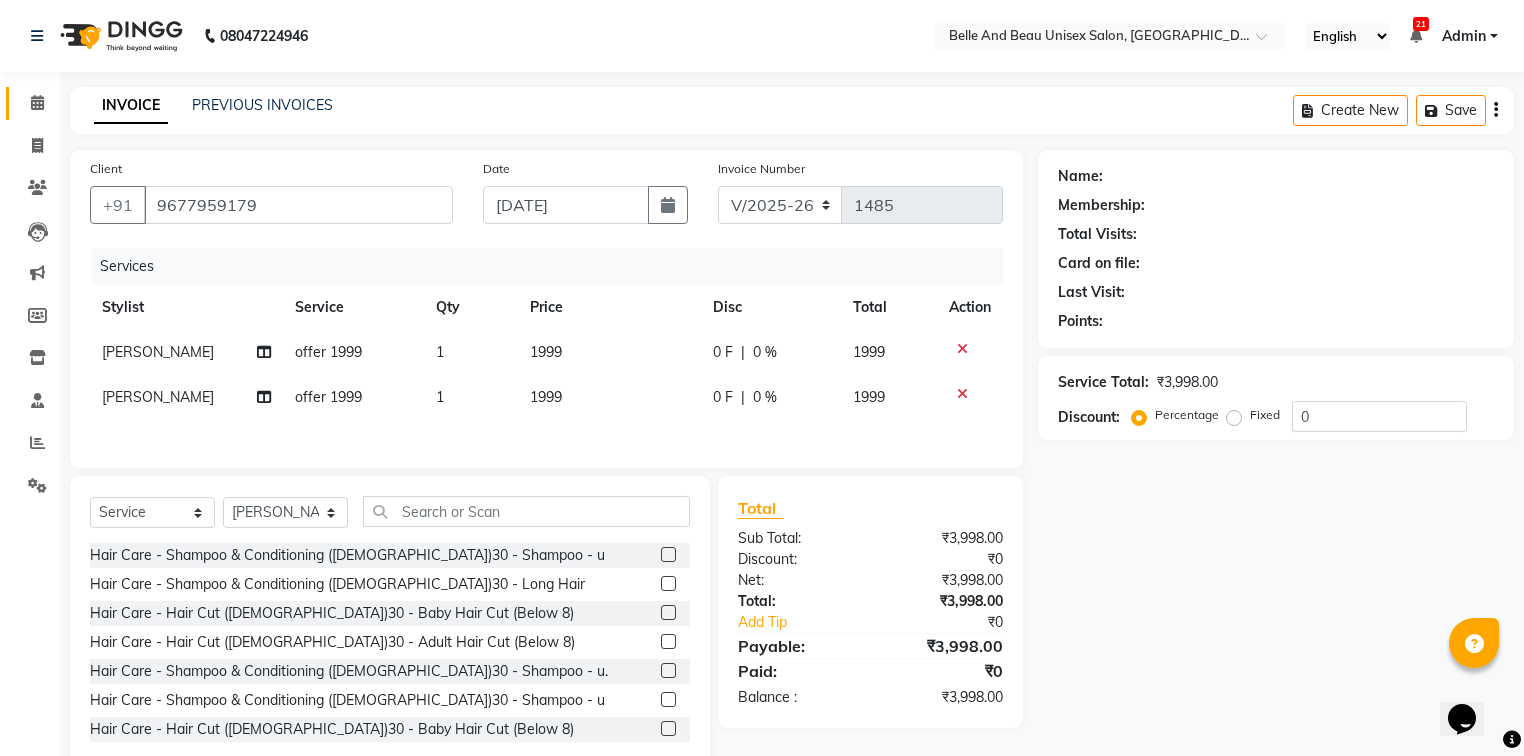 select on "1: Object" 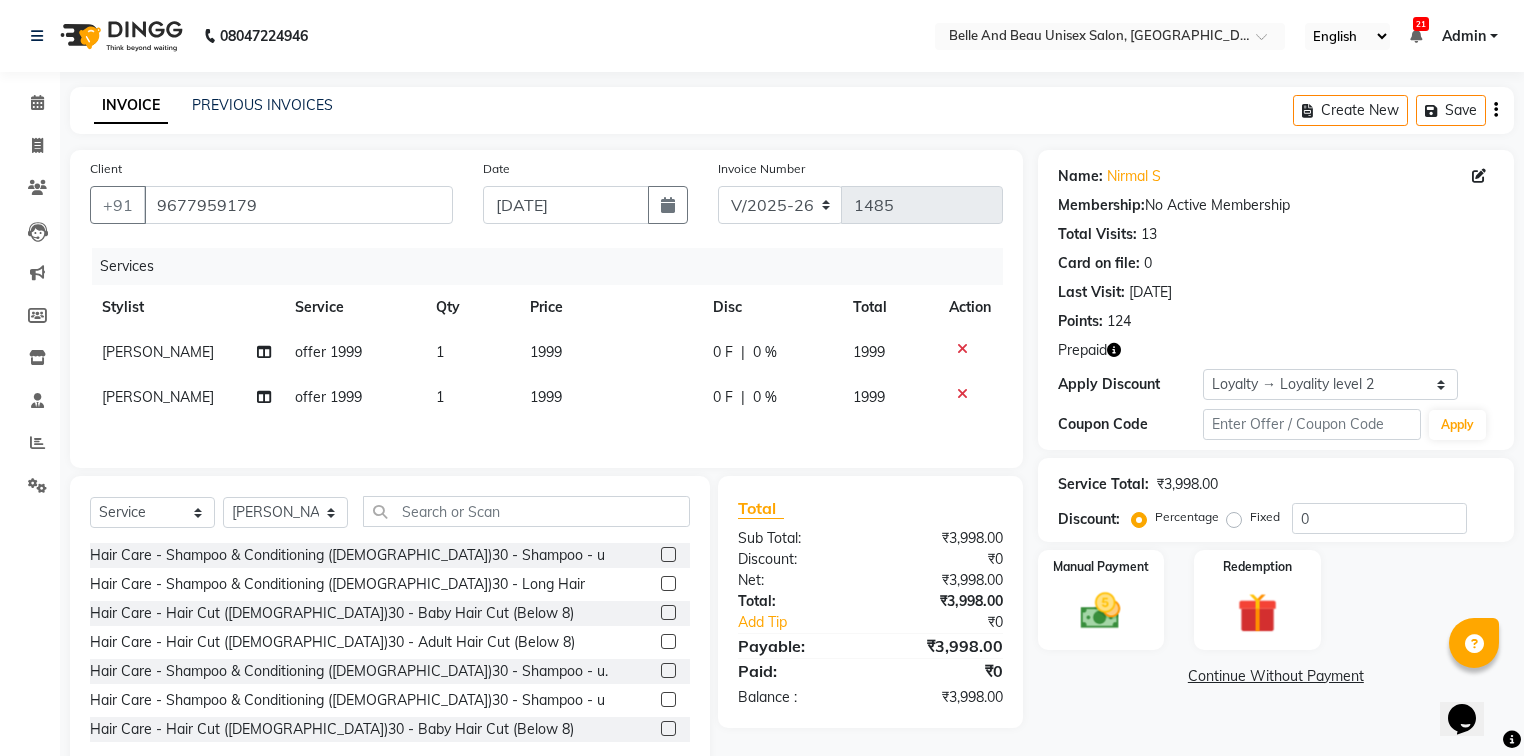 click 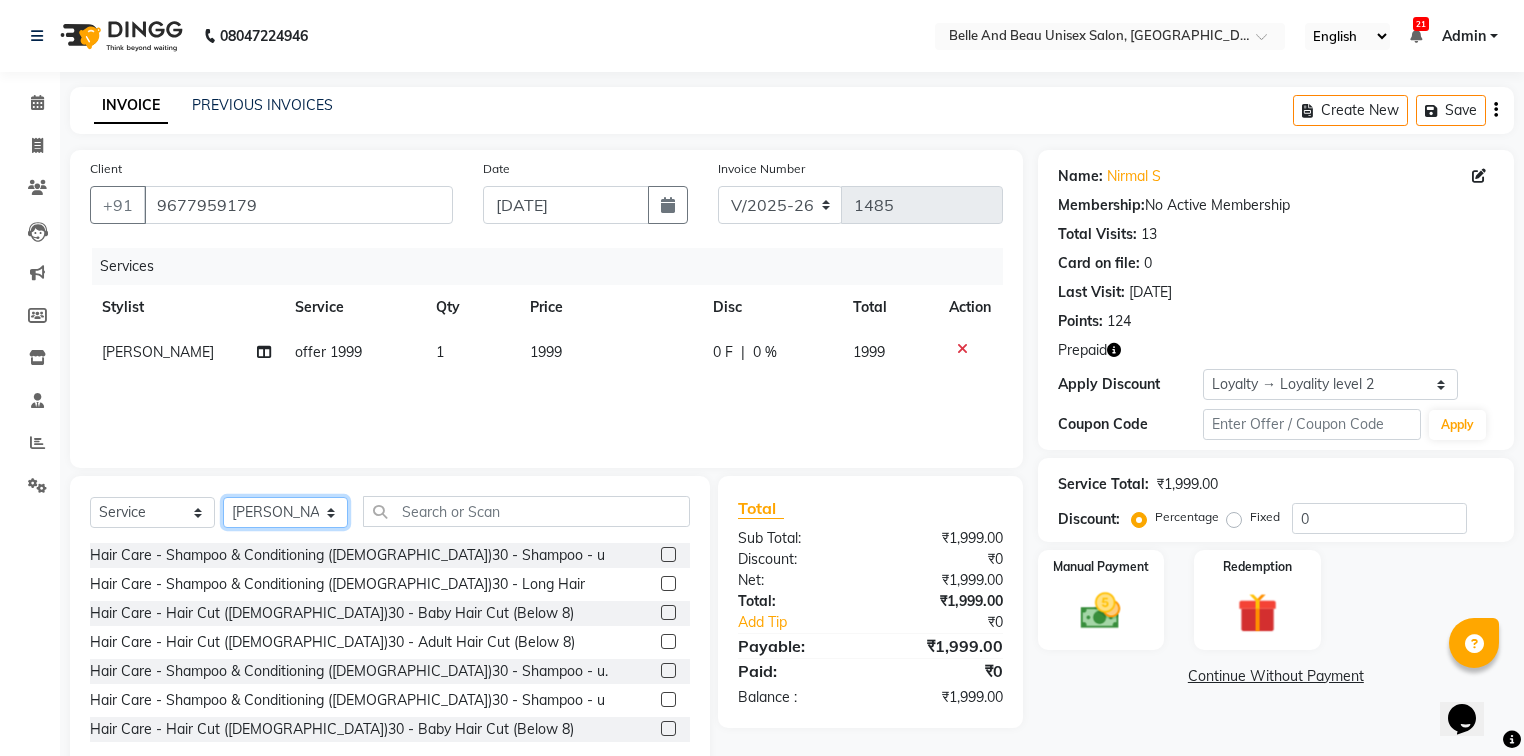 click on "Select Stylist  [PERSON_NAME]  [PERSON_NAME] [PERSON_NAME] [PERSON_NAME] [PERSON_NAME] [PERSON_NAME] [PERSON_NAME] [PERSON_NAME] [PERSON_NAME] Twinkle [PERSON_NAME] [PERSON_NAME]" 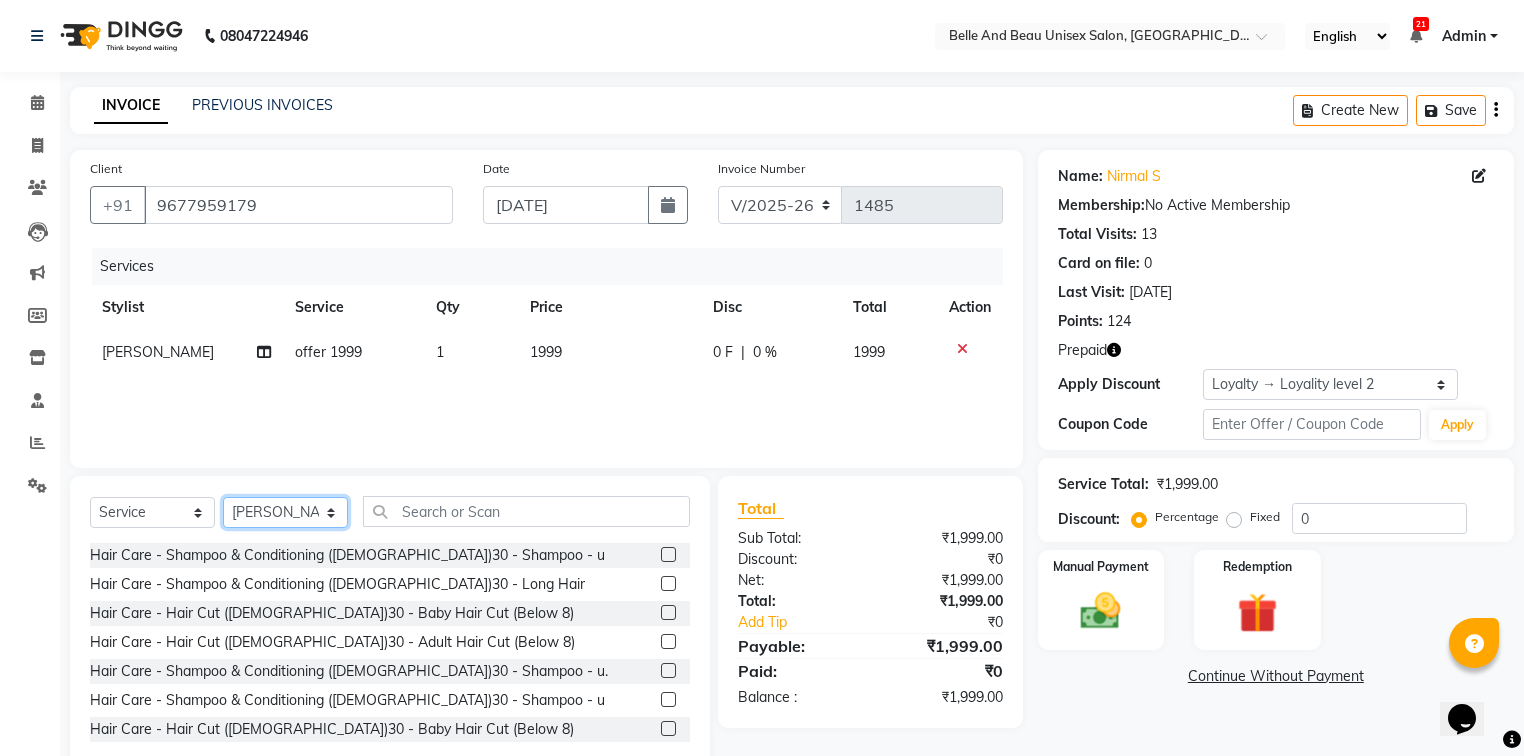 select on "83443" 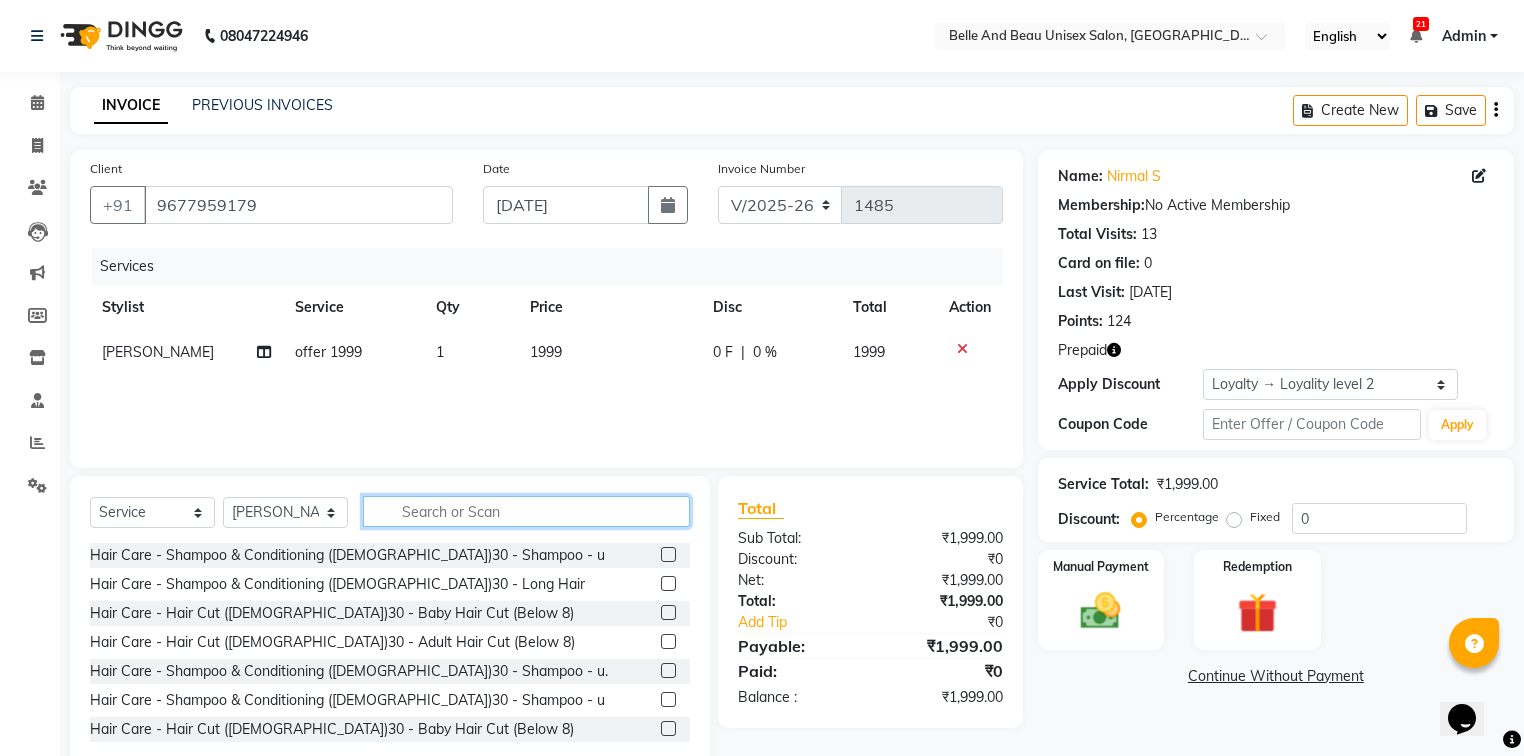 click 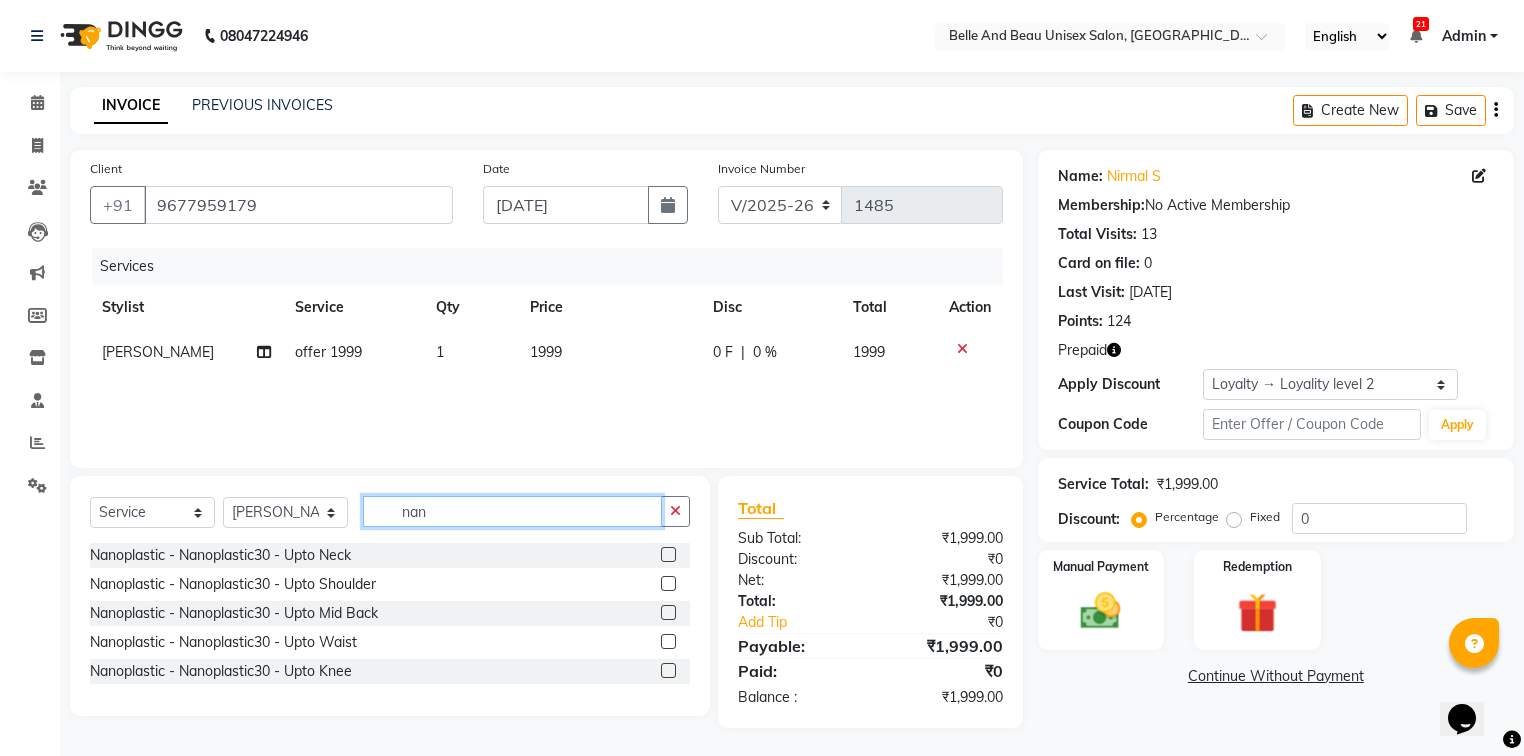 type on "nan" 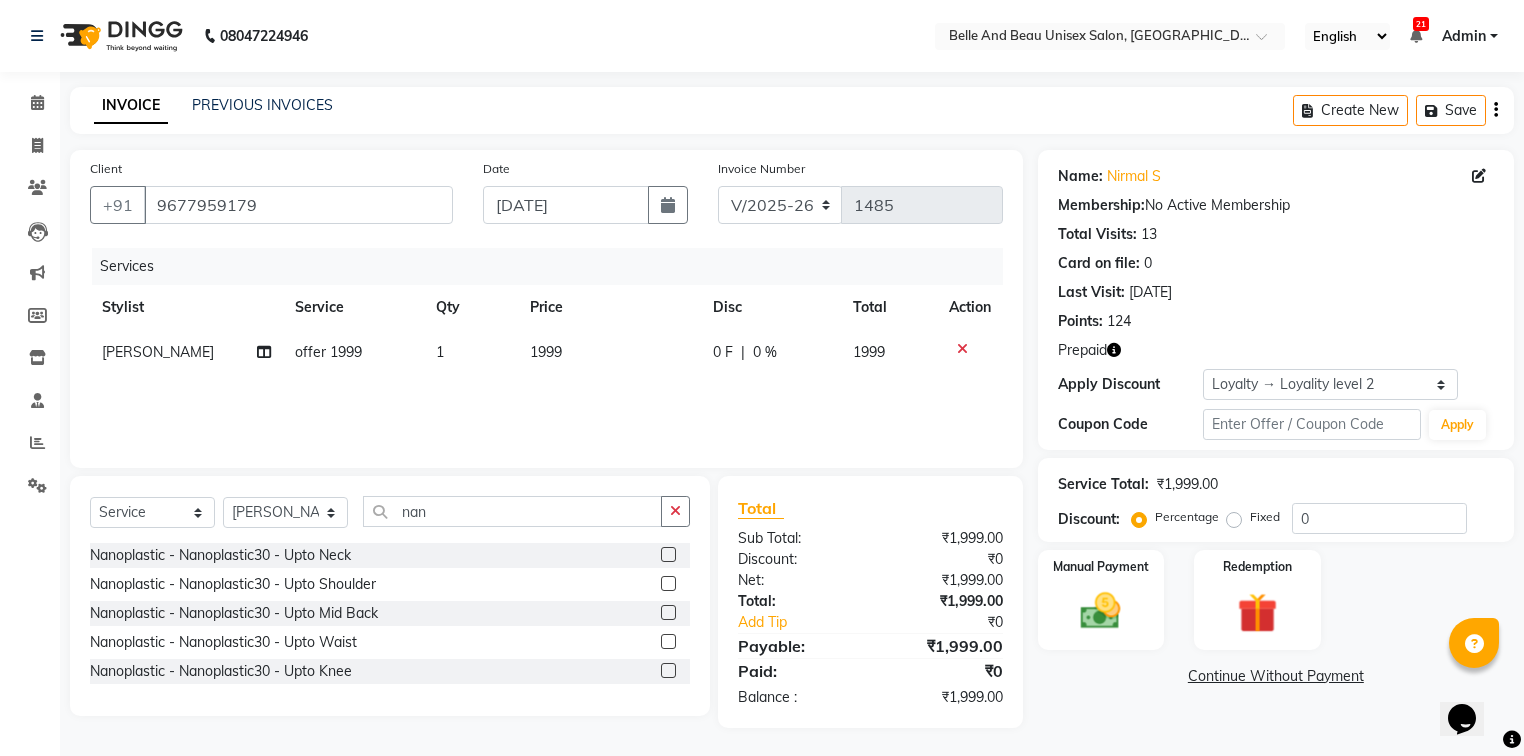 click 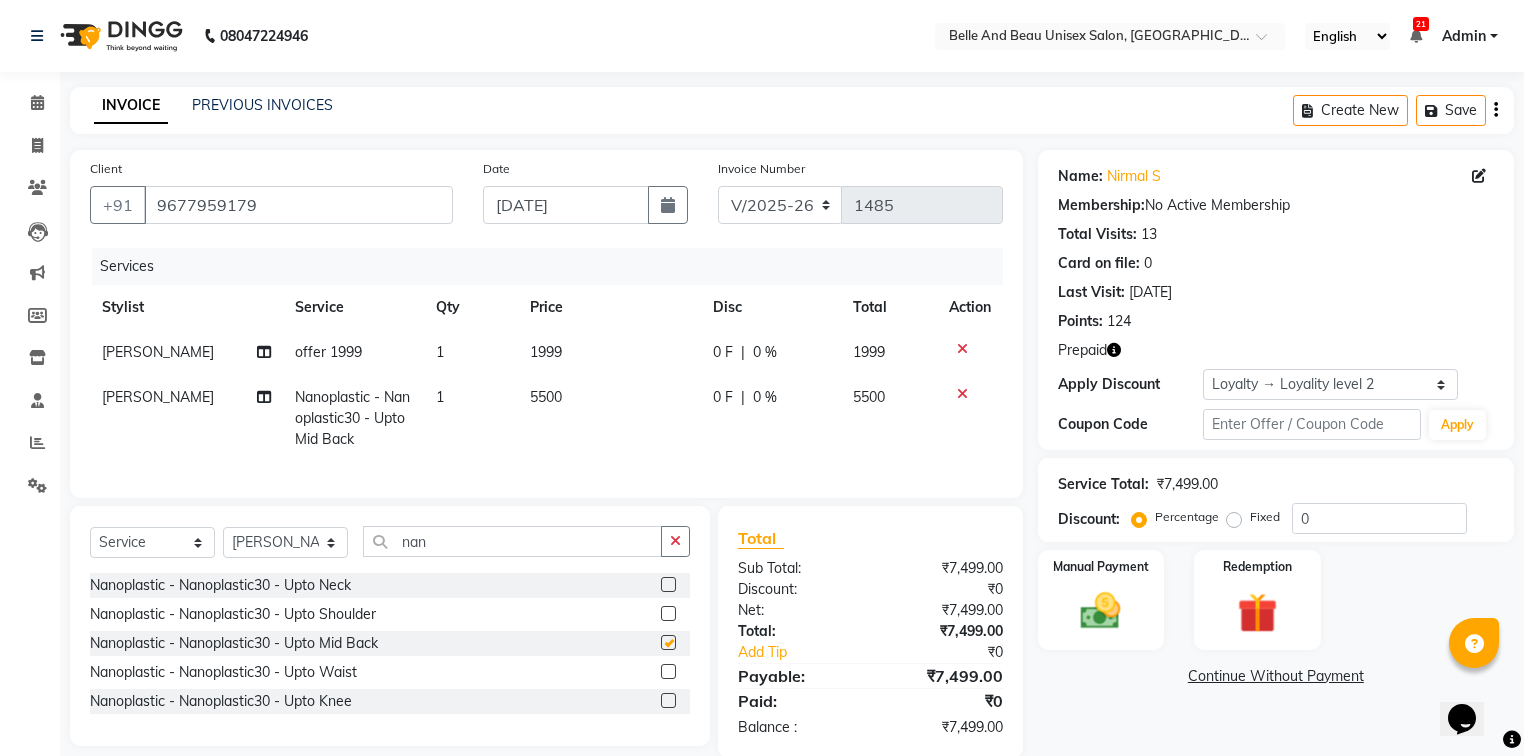 checkbox on "false" 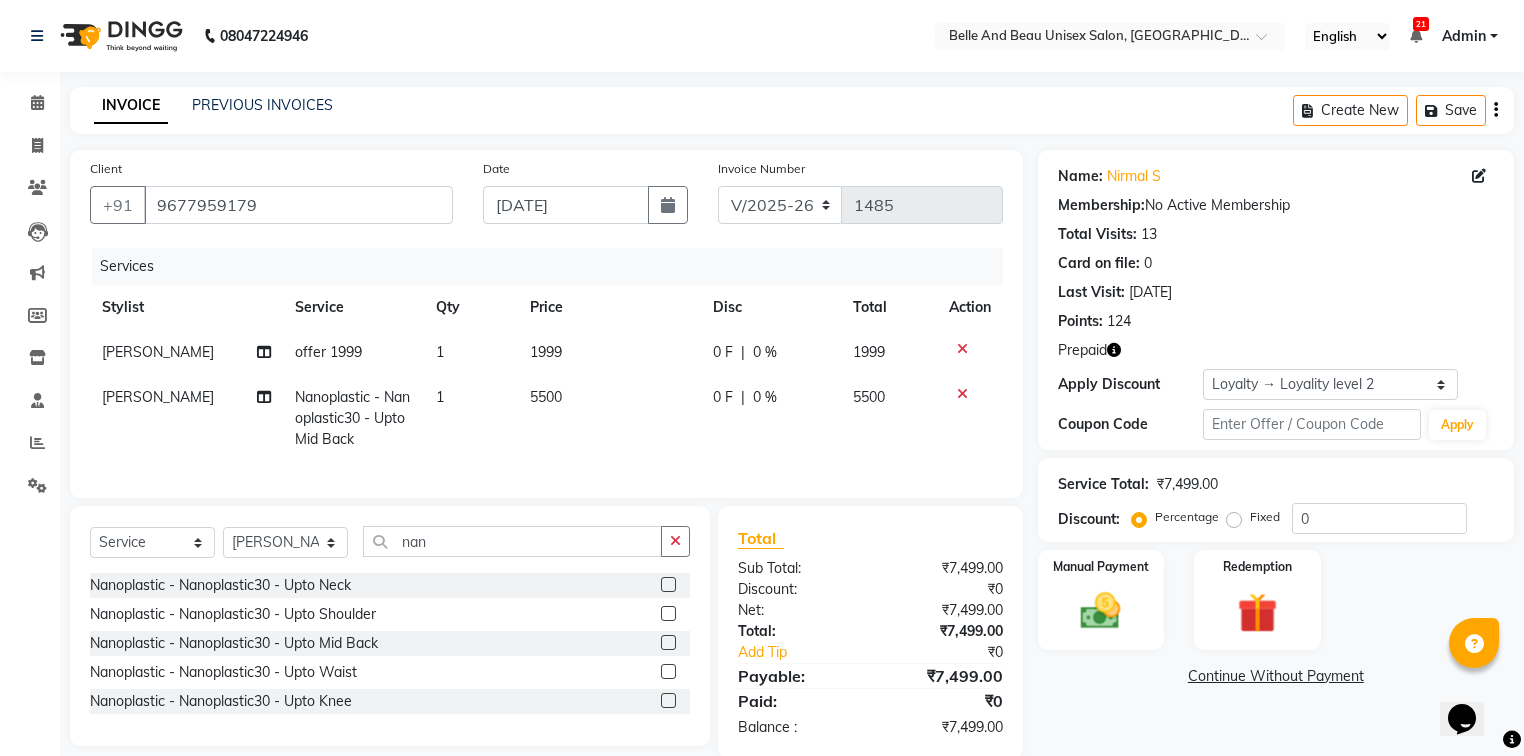 click on "5500" 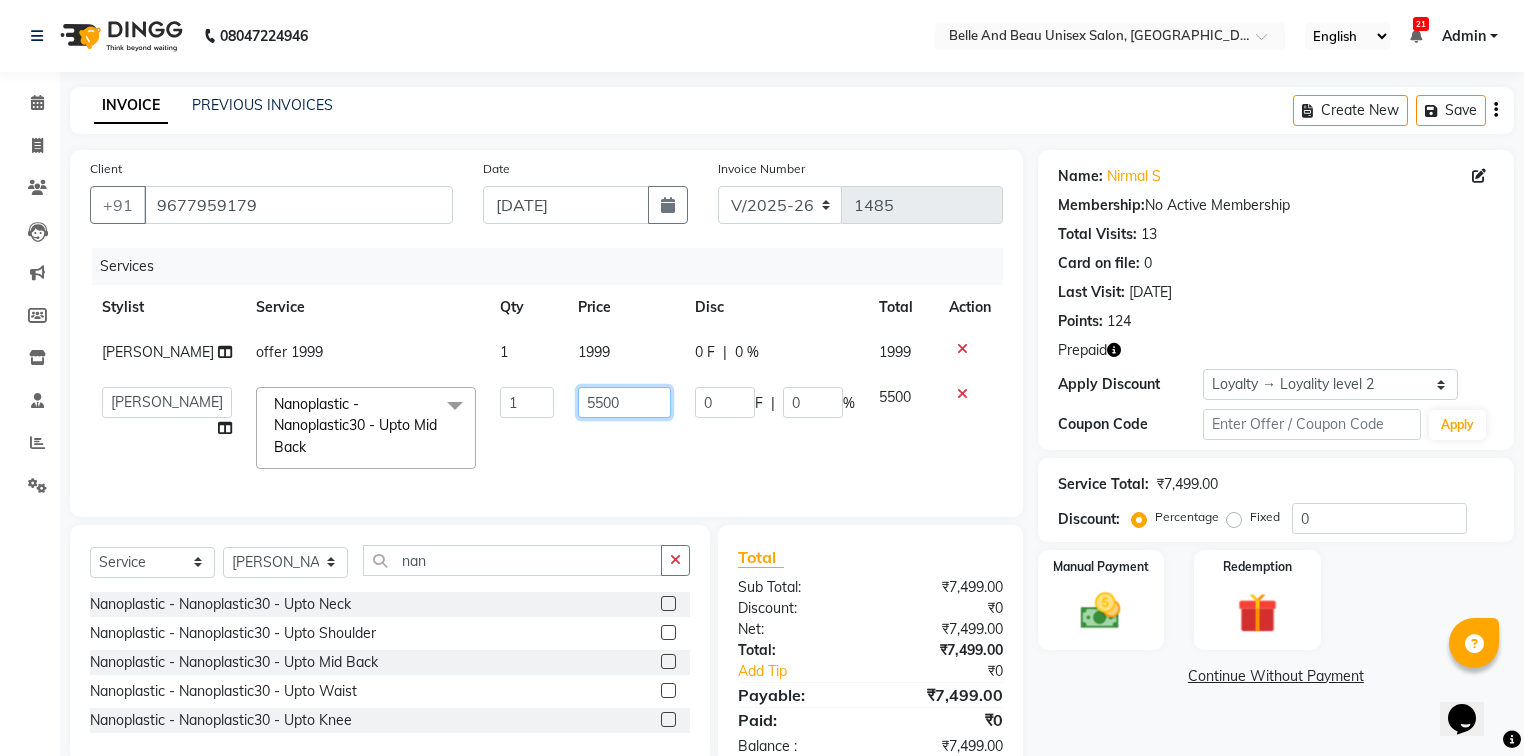click on "5500" 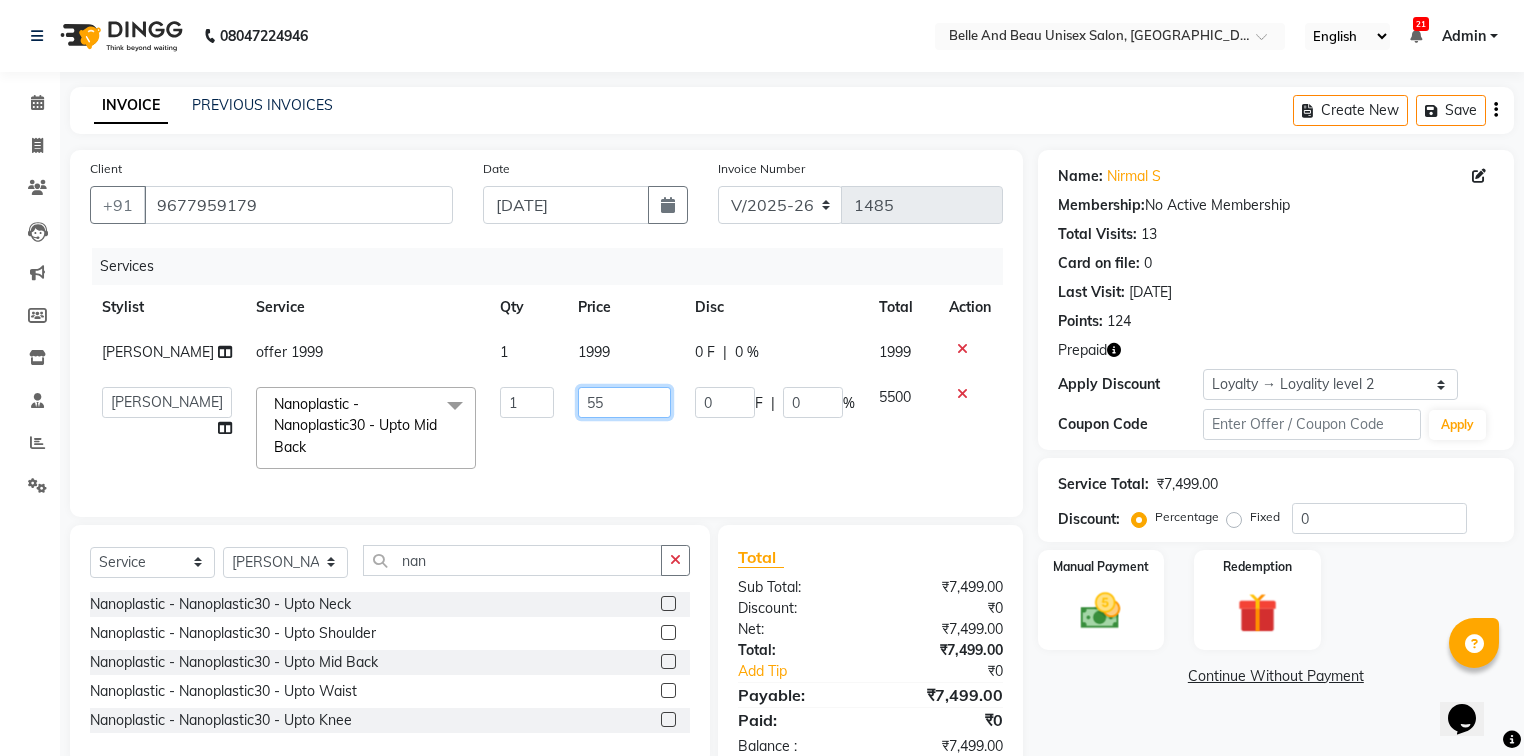 type on "5" 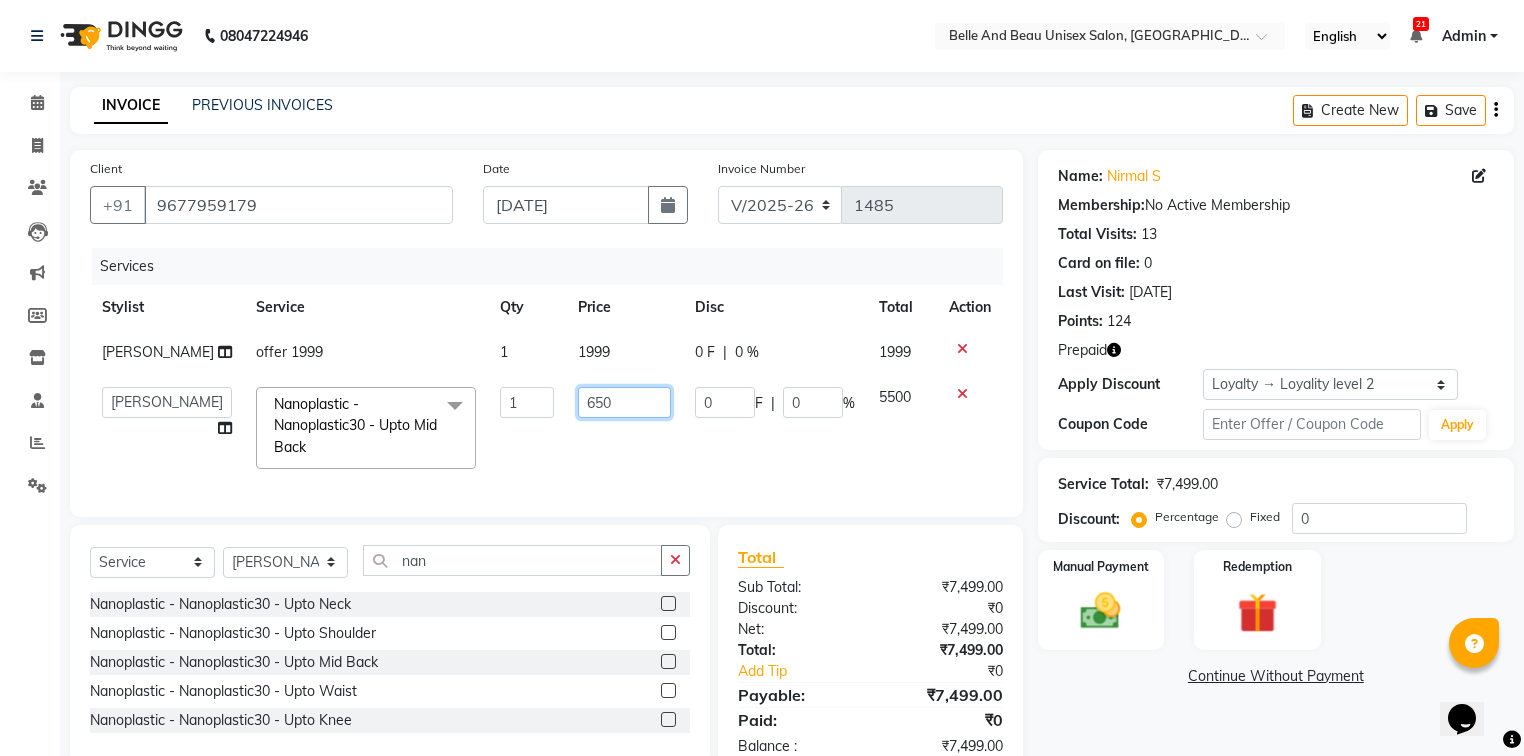type on "6500" 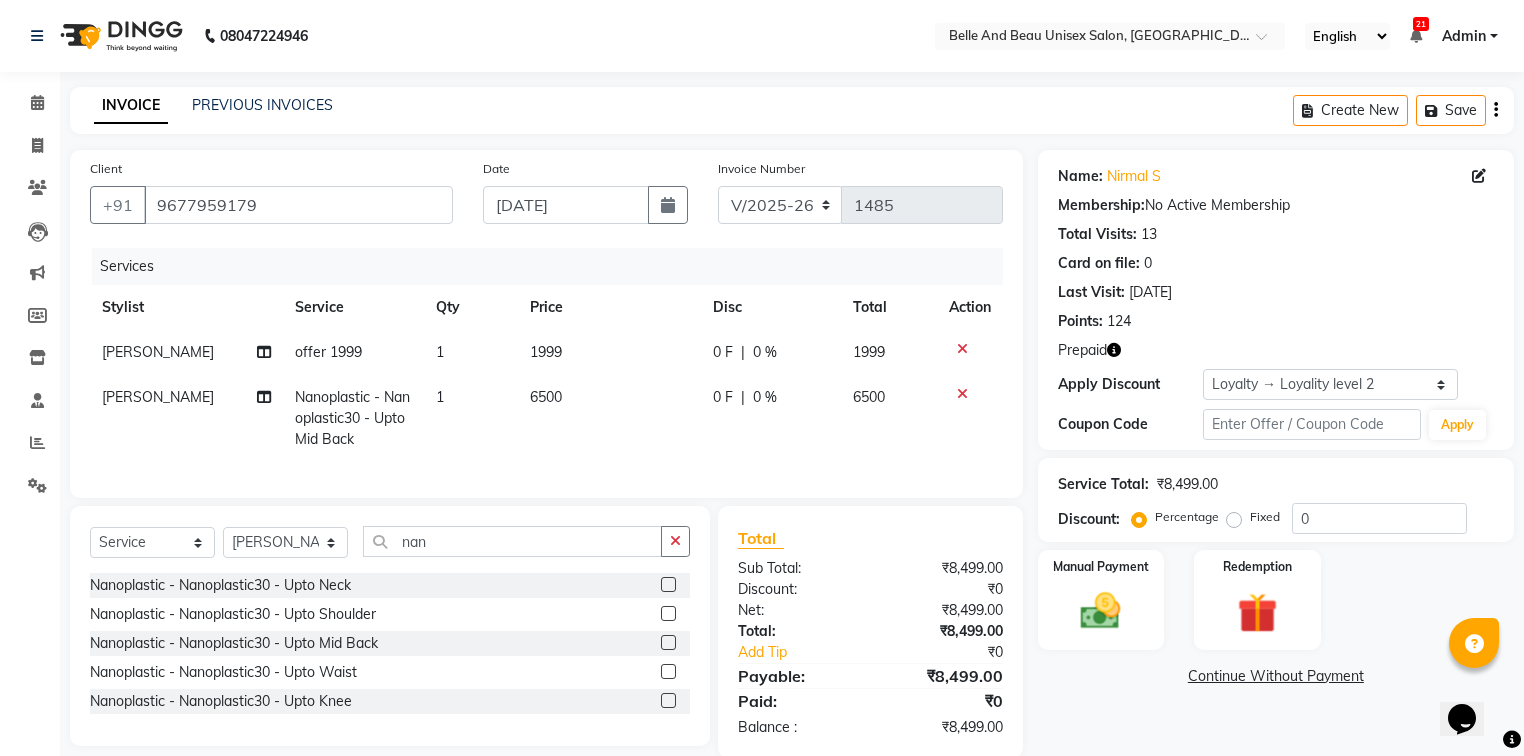 click on "6500" 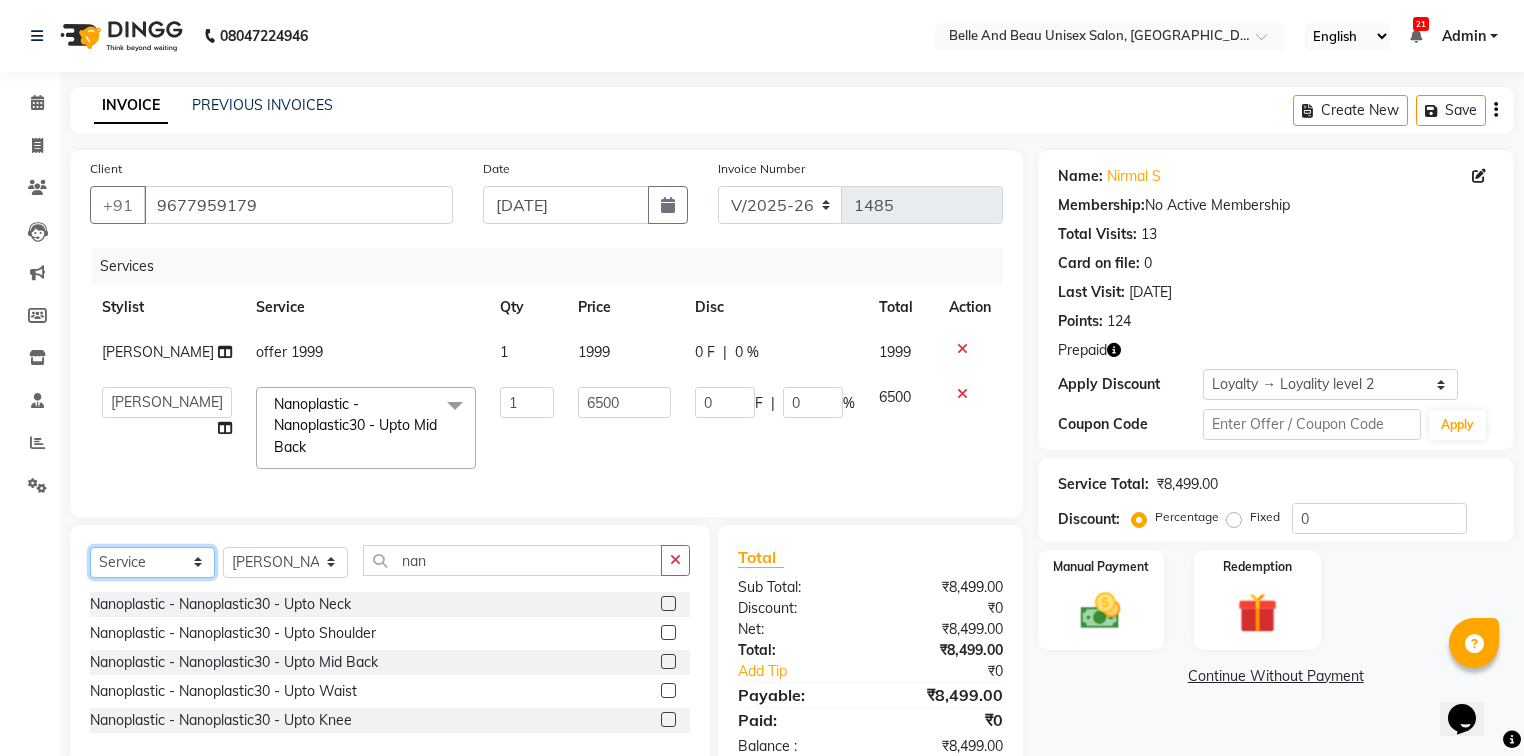 click on "Select  Service  Product  Membership  Package Voucher Prepaid Gift Card" 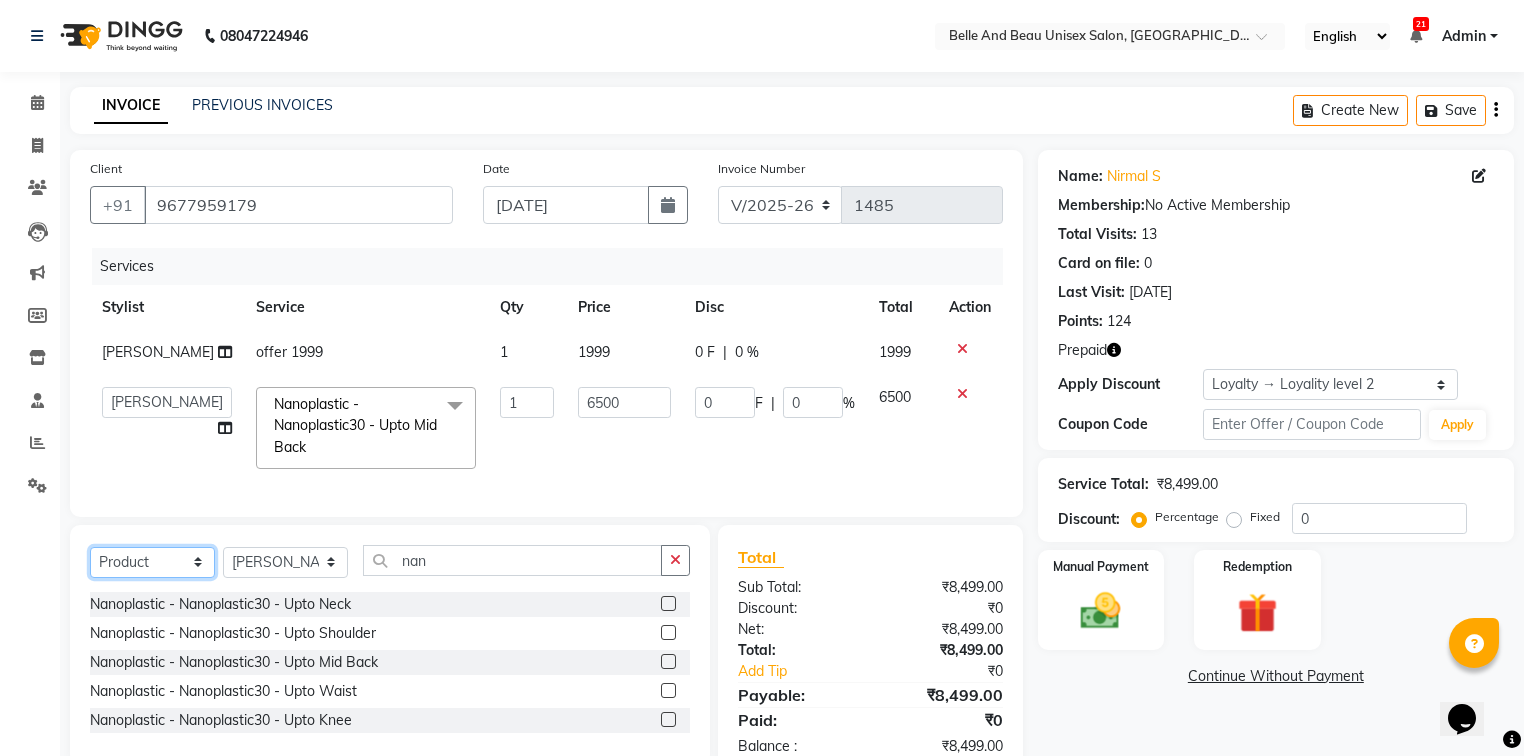 click on "Select  Service  Product  Membership  Package Voucher Prepaid Gift Card" 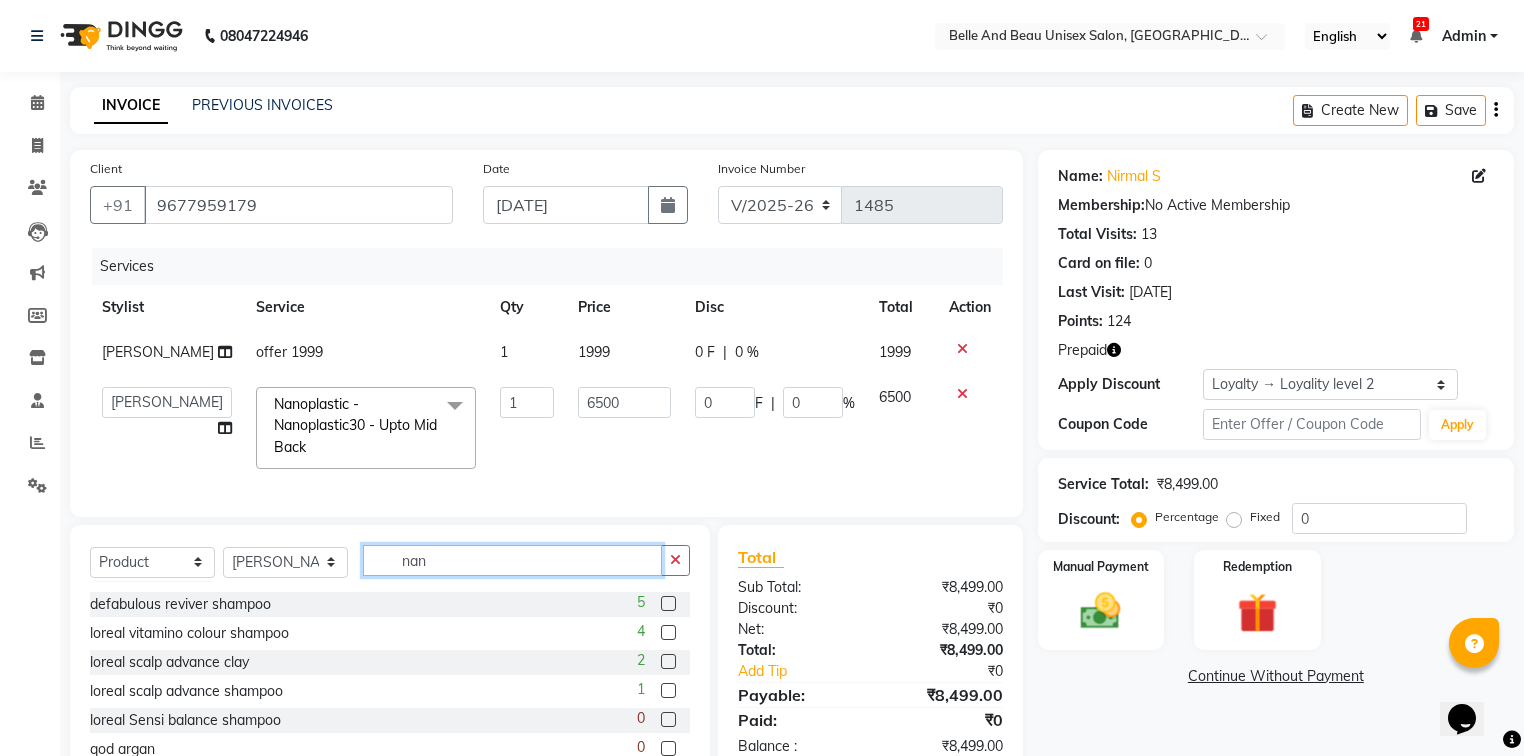 click on "nan" 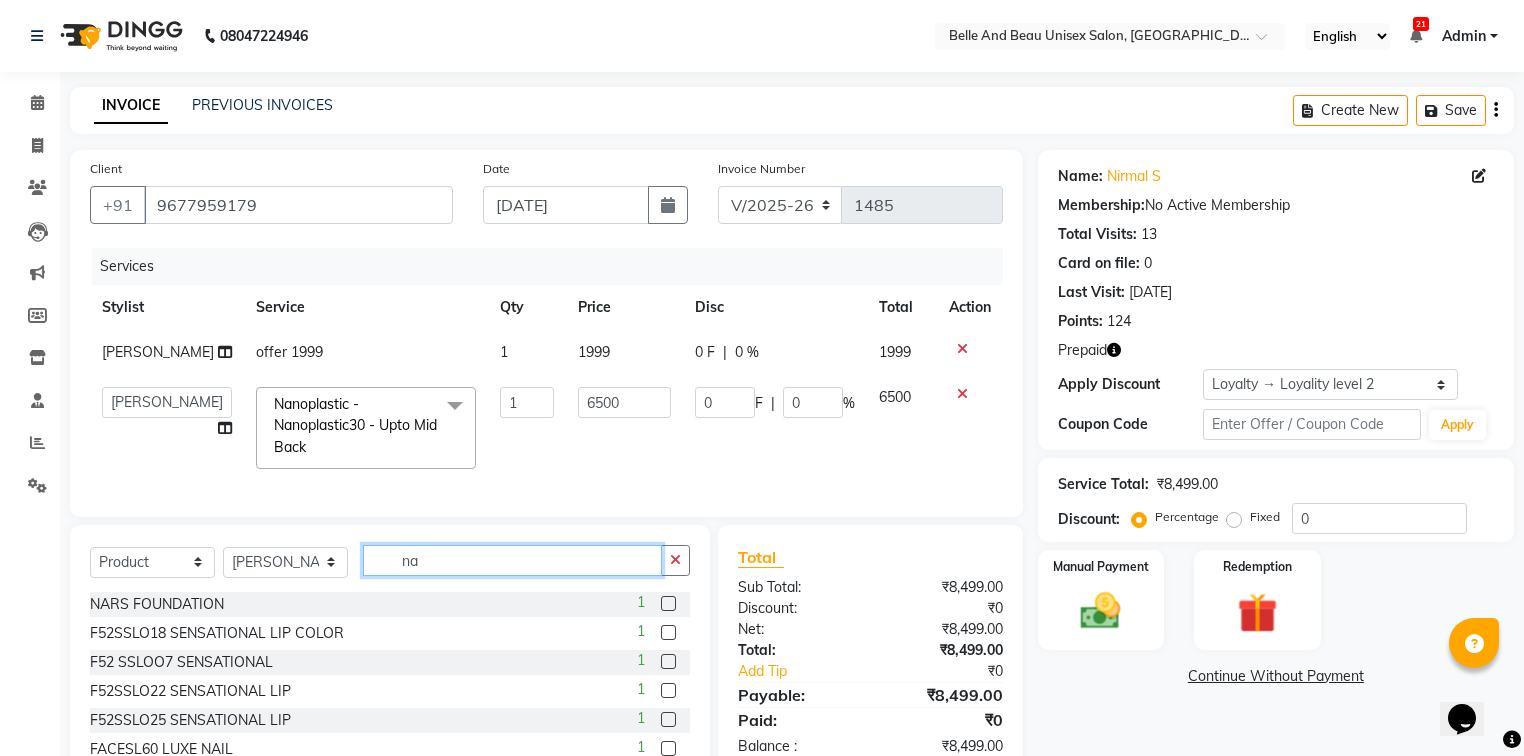 type on "n" 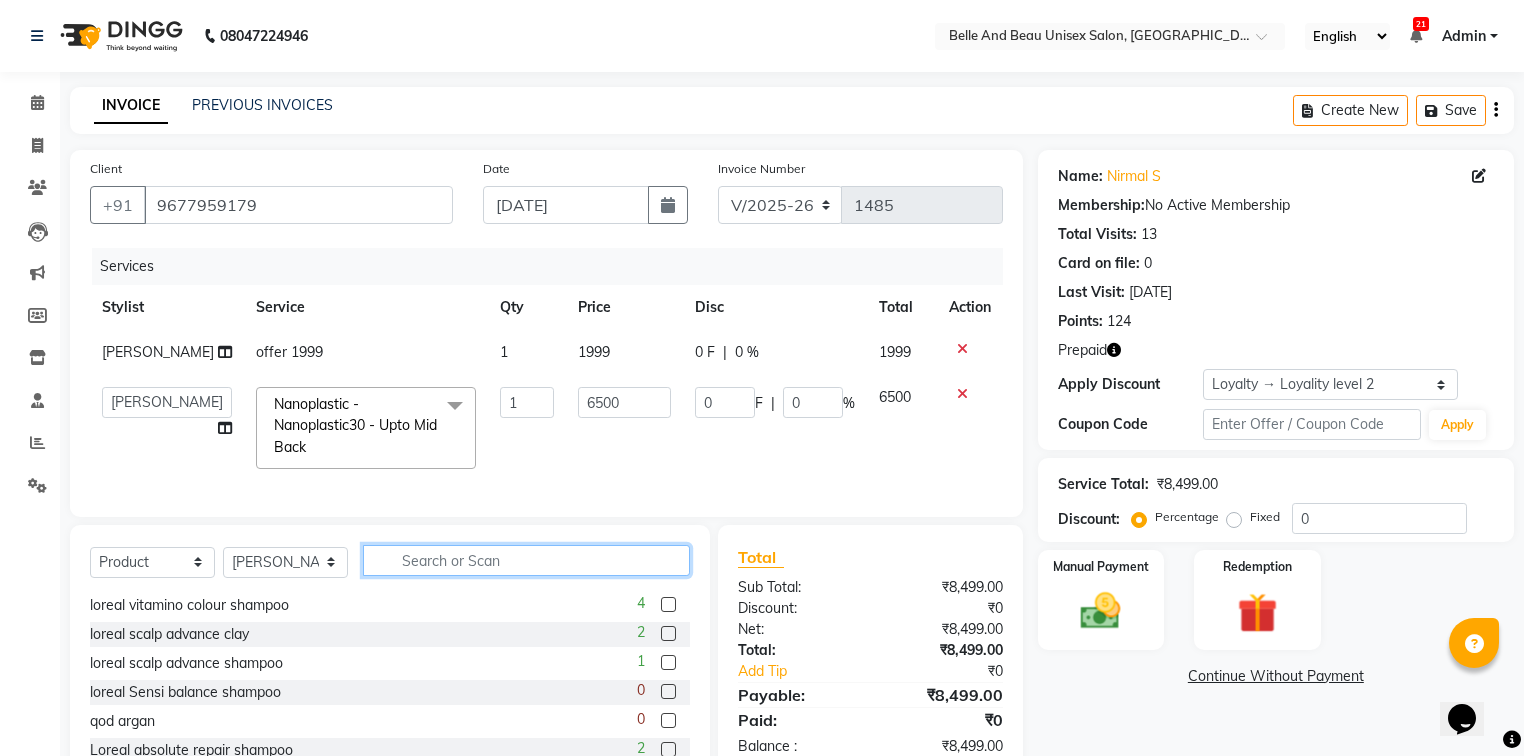 scroll, scrollTop: 0, scrollLeft: 0, axis: both 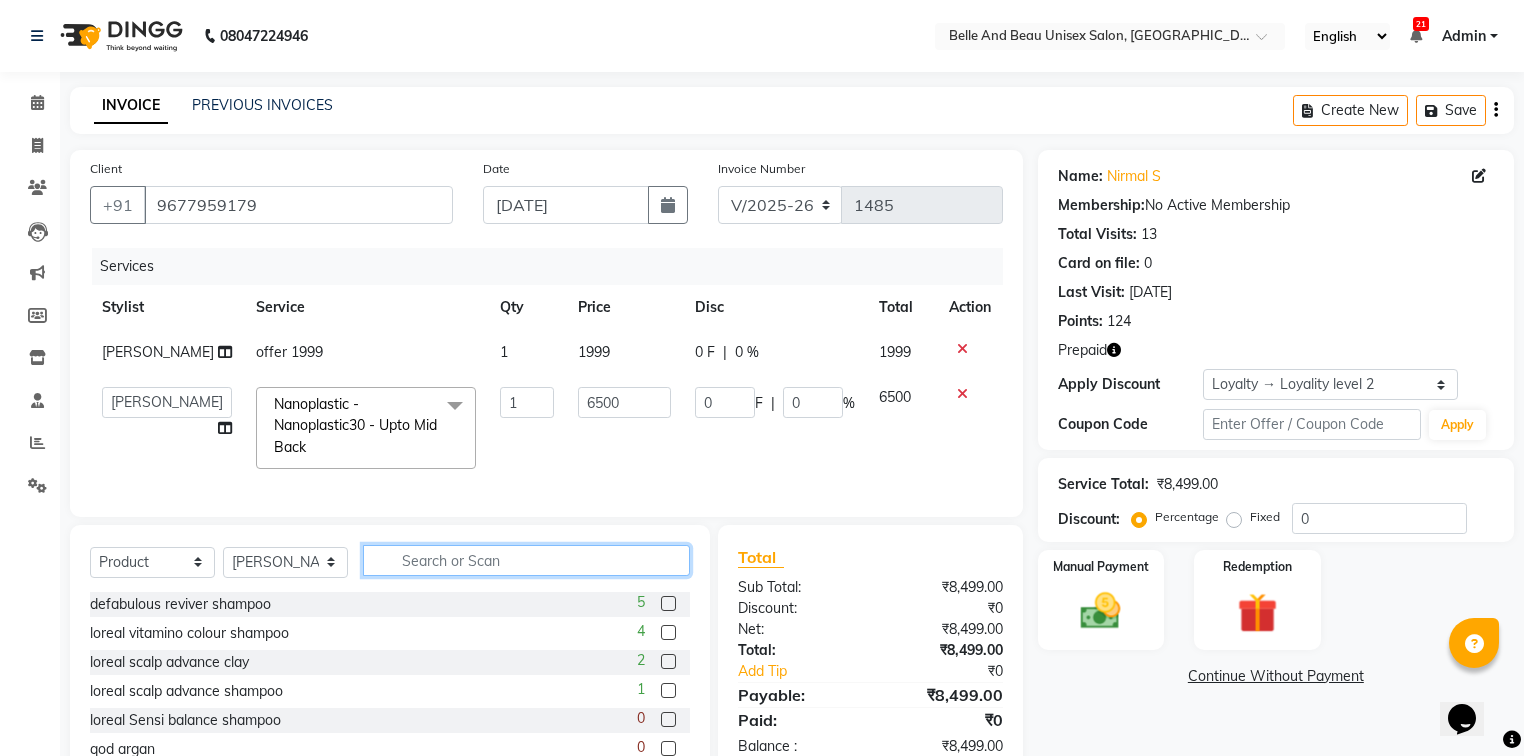 click 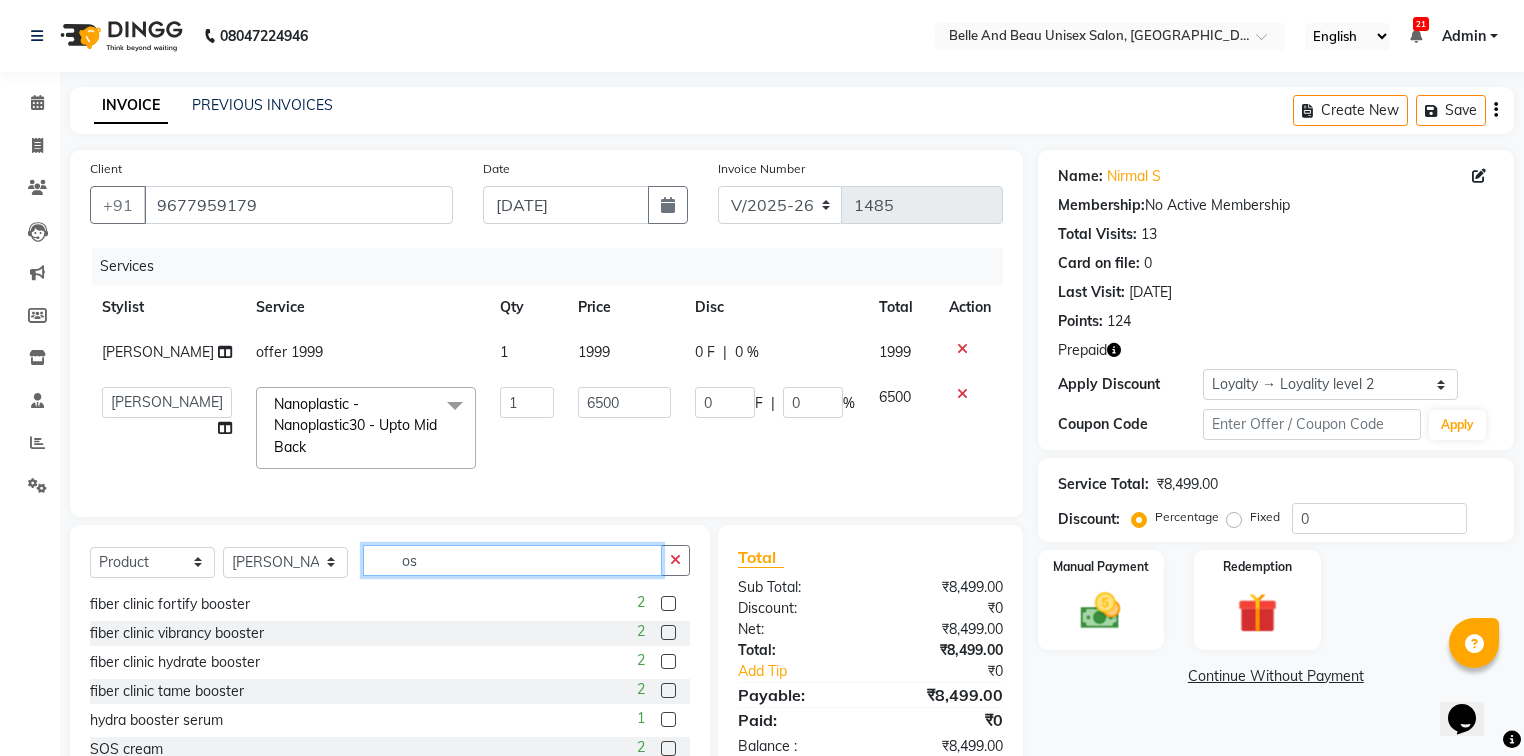 scroll, scrollTop: 89, scrollLeft: 0, axis: vertical 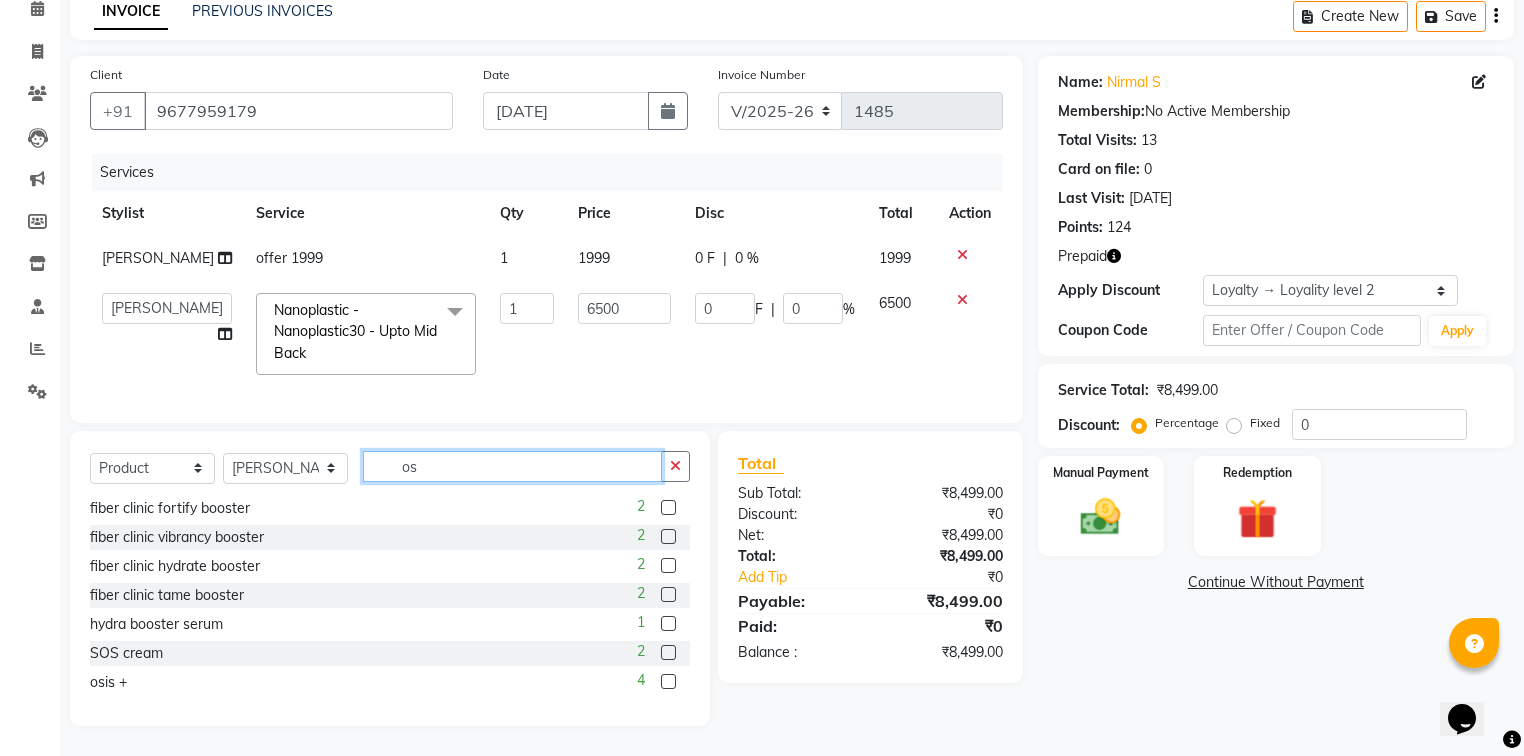 type on "os" 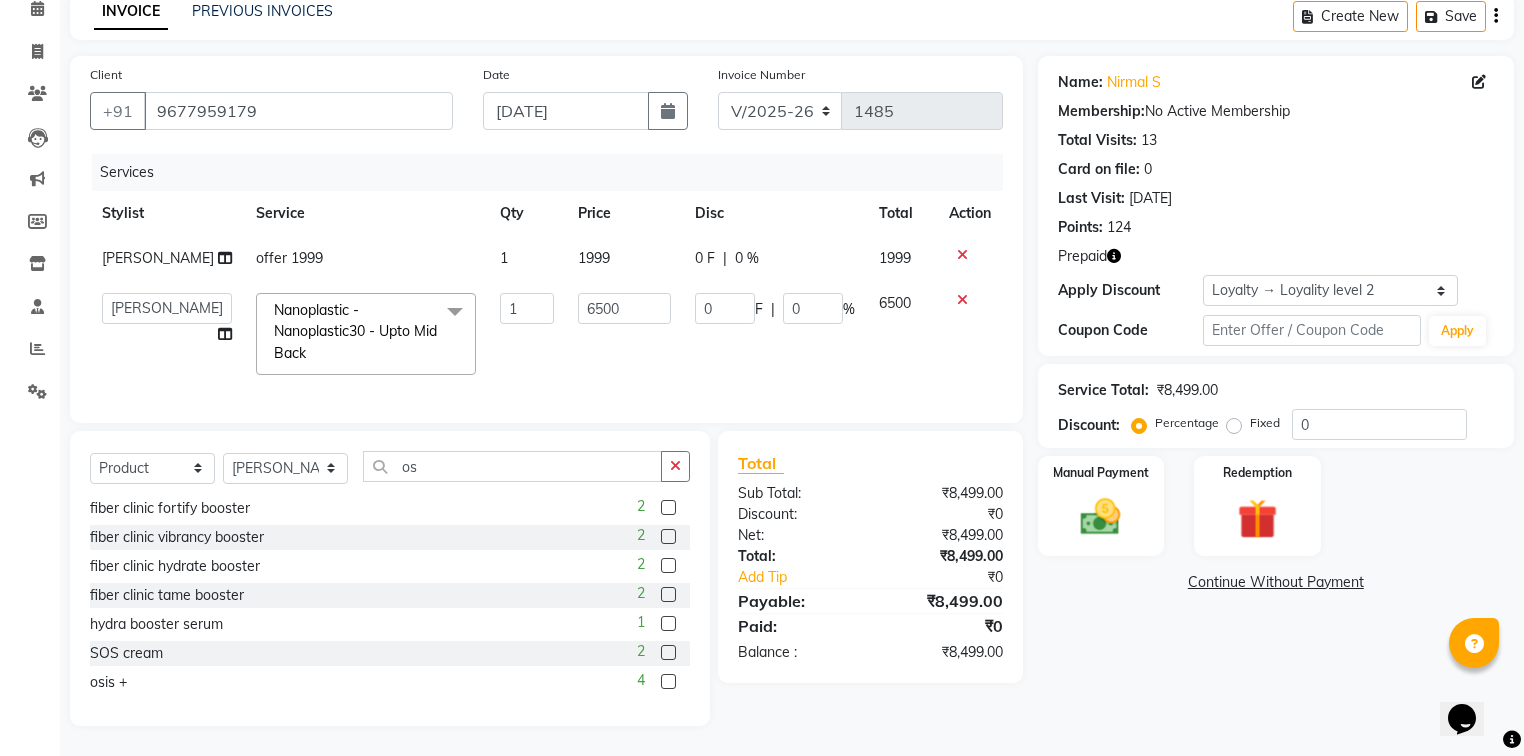 click 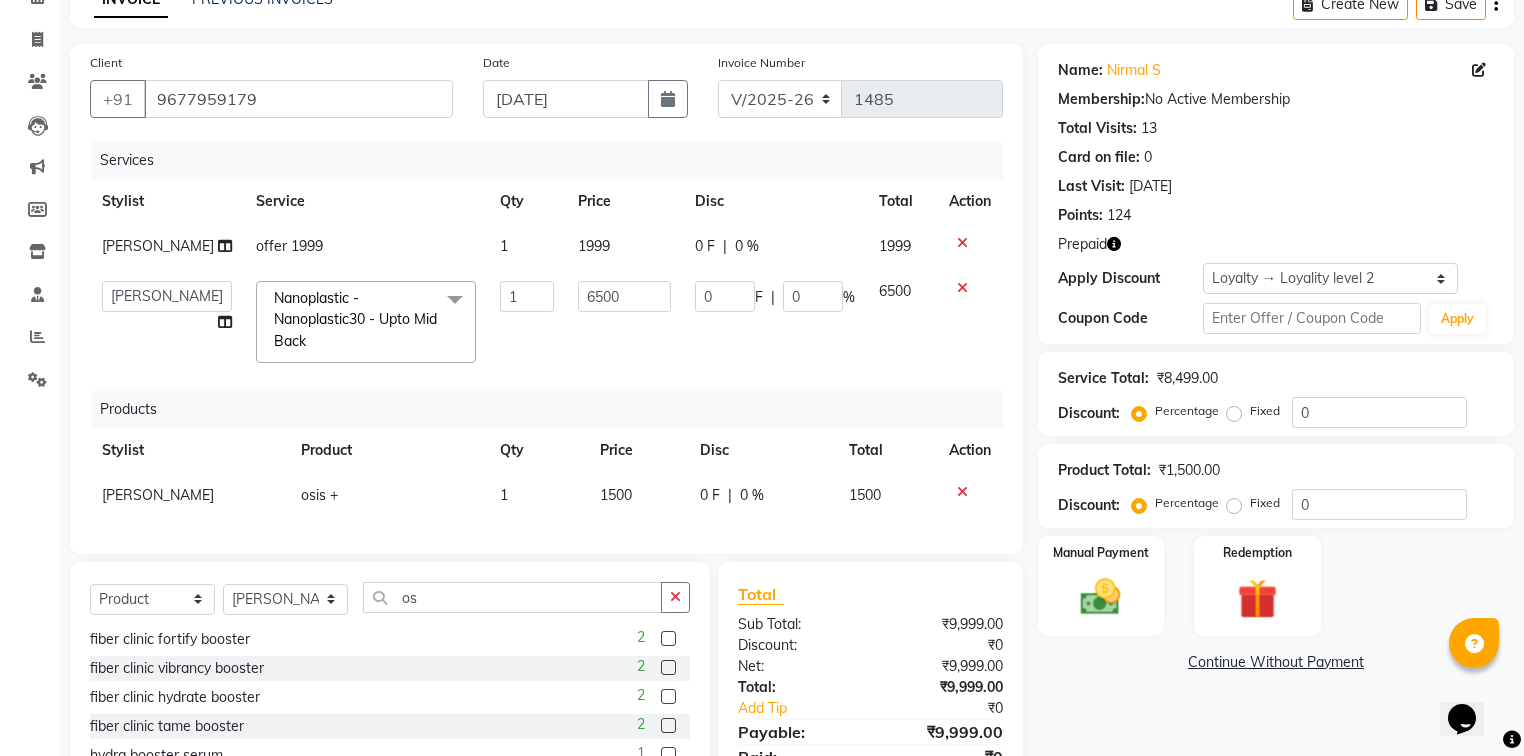 checkbox on "false" 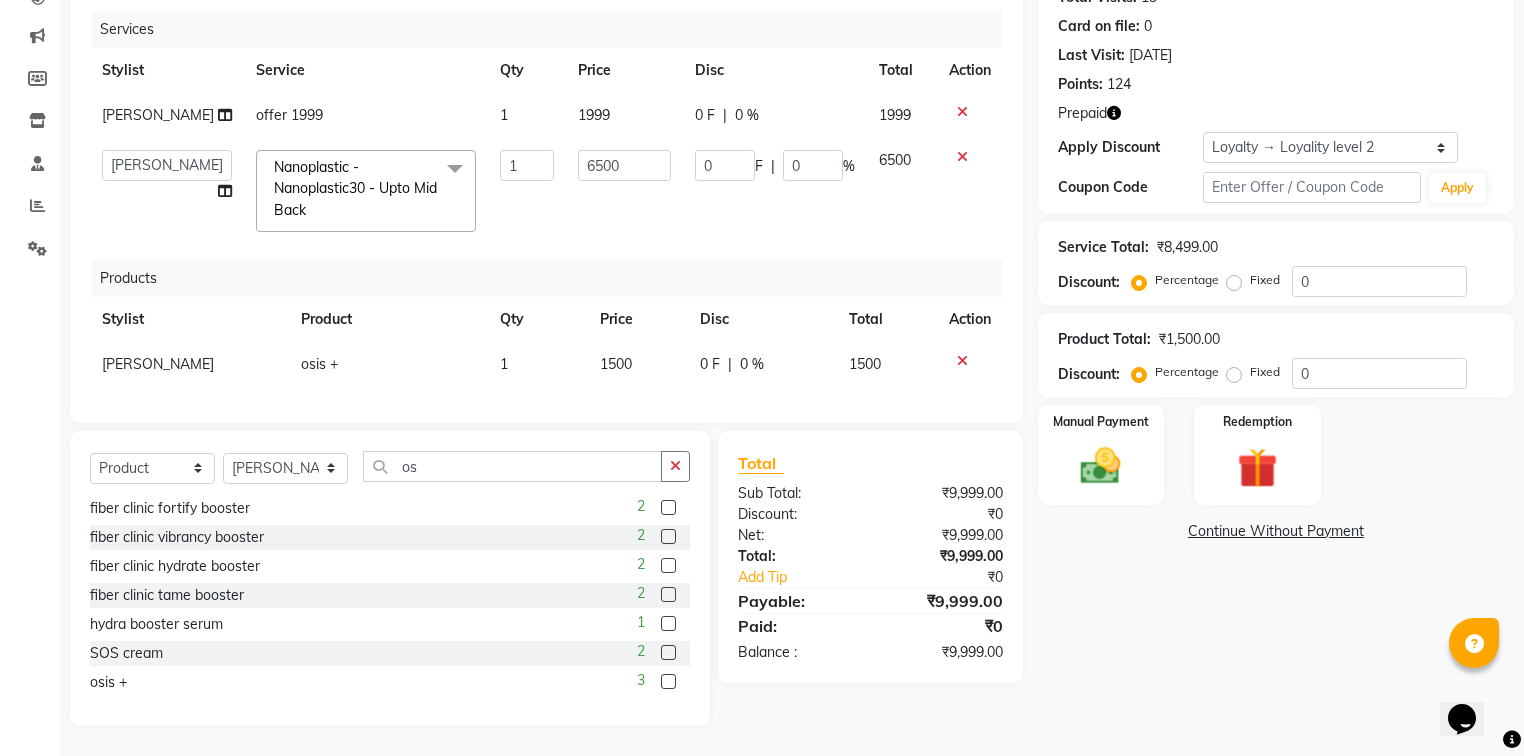 scroll, scrollTop: 249, scrollLeft: 0, axis: vertical 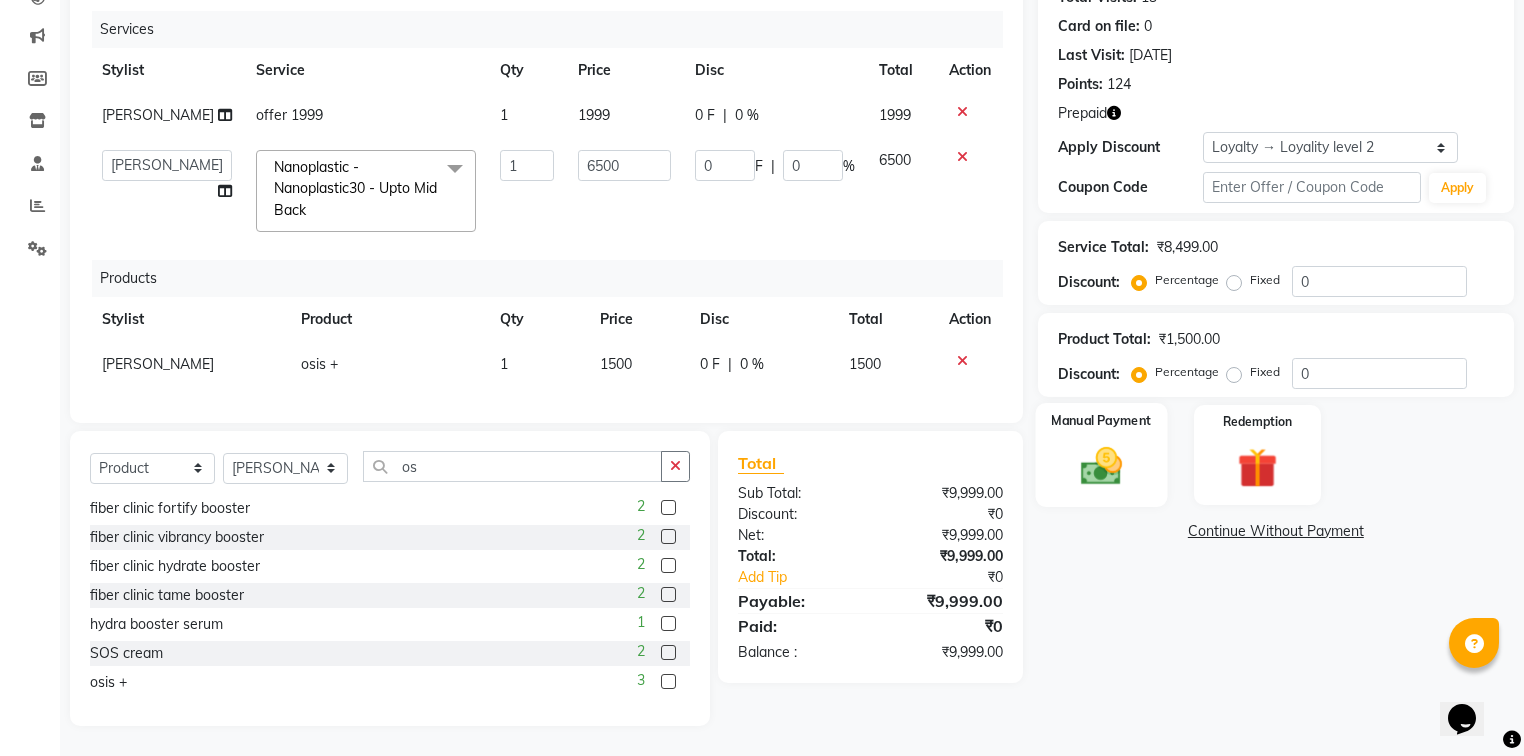 click 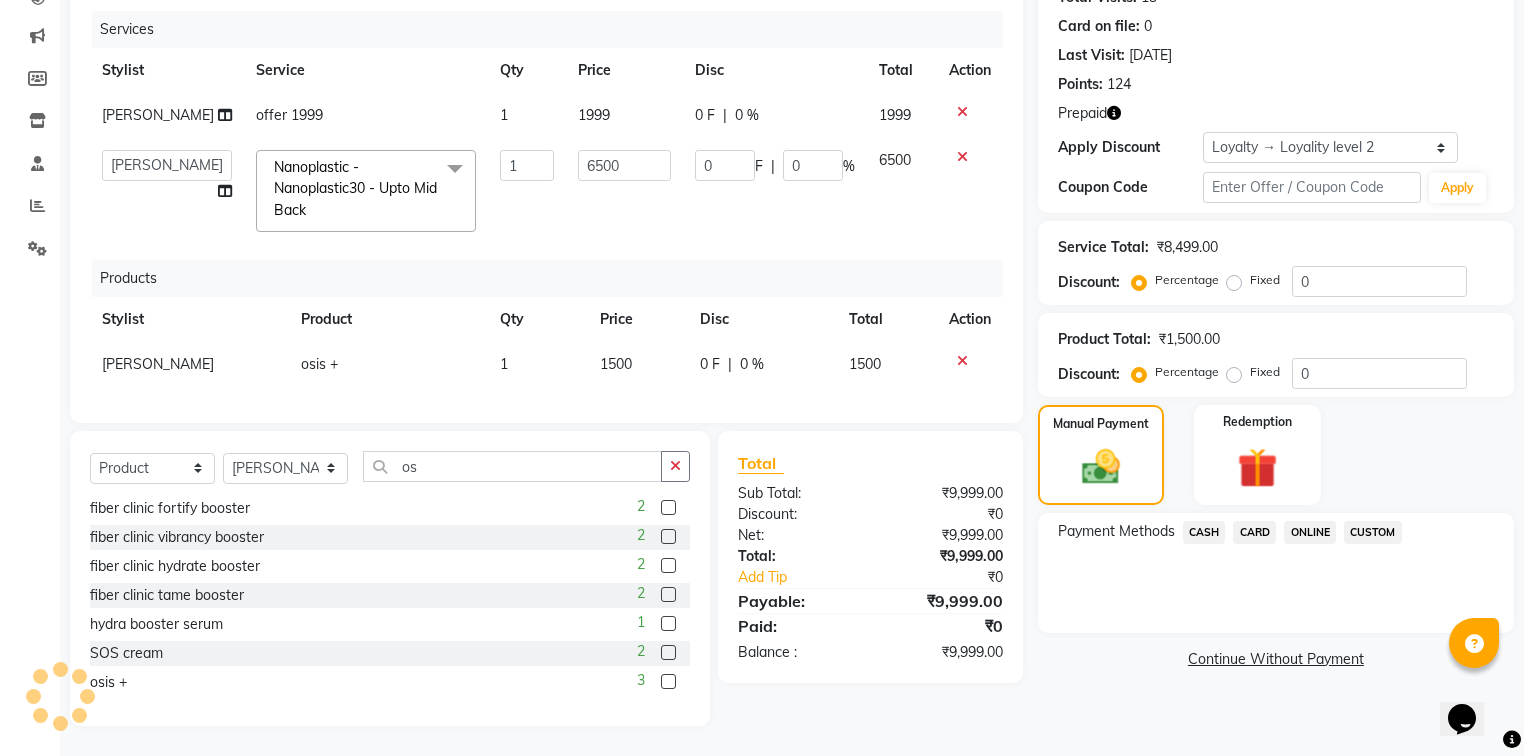 click on "CARD" 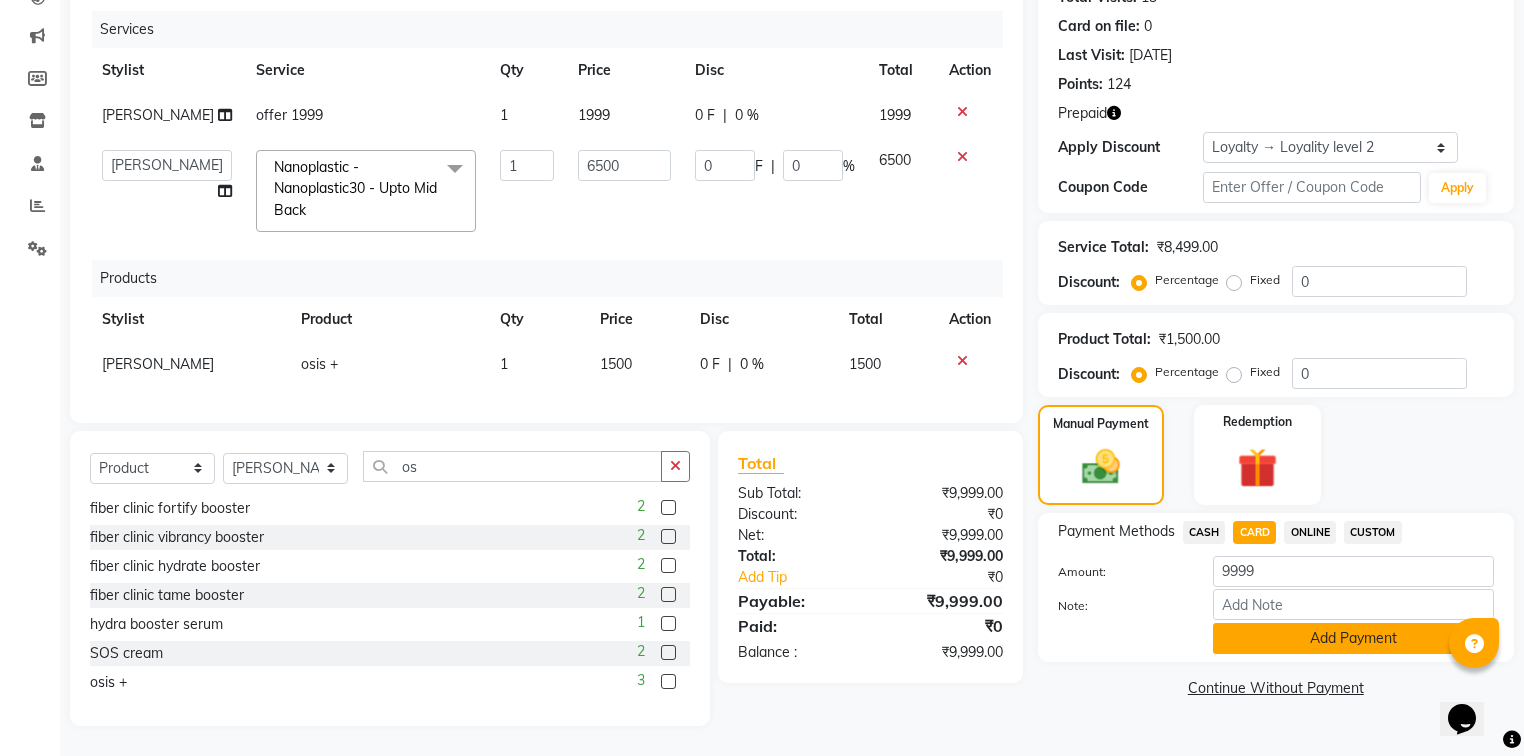 click on "Add Payment" 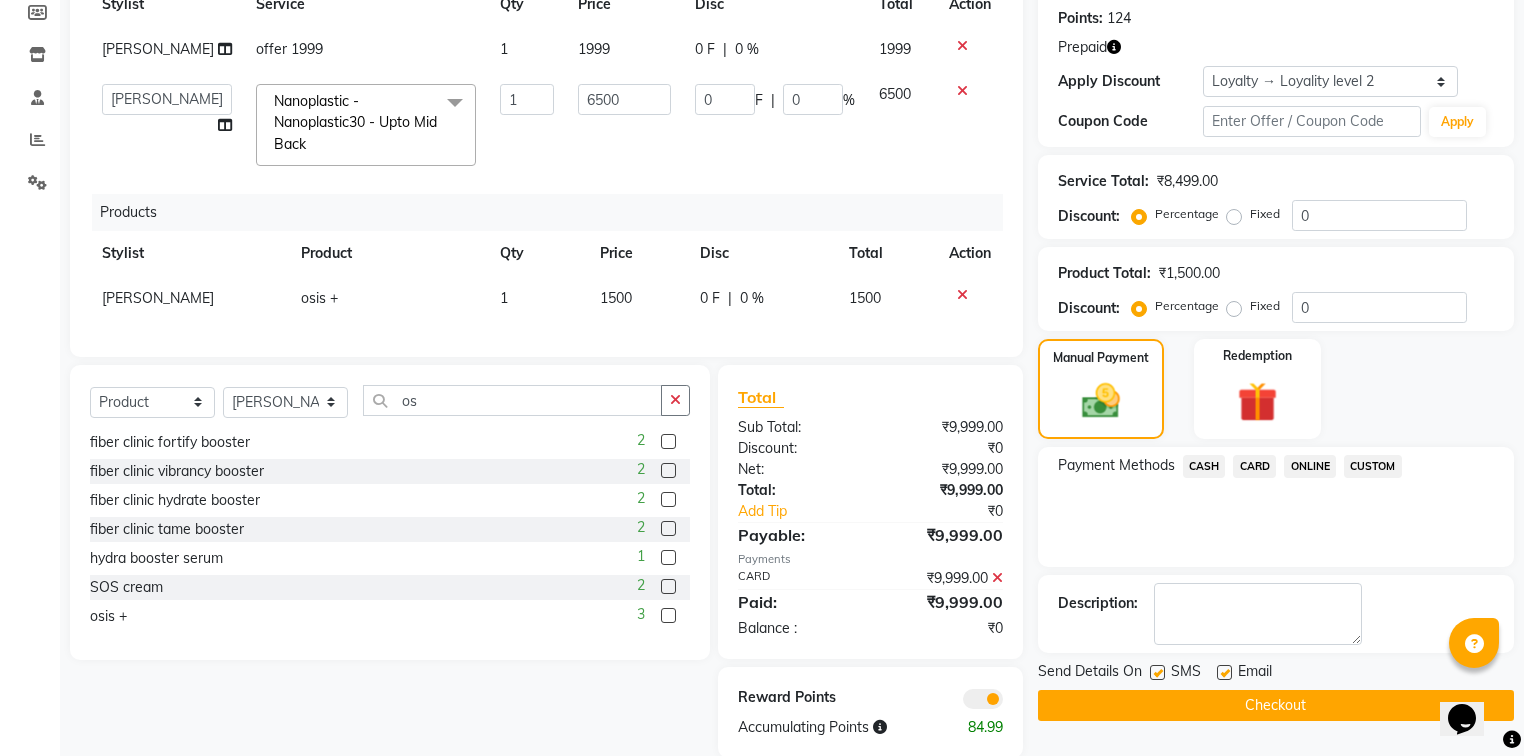 scroll, scrollTop: 348, scrollLeft: 0, axis: vertical 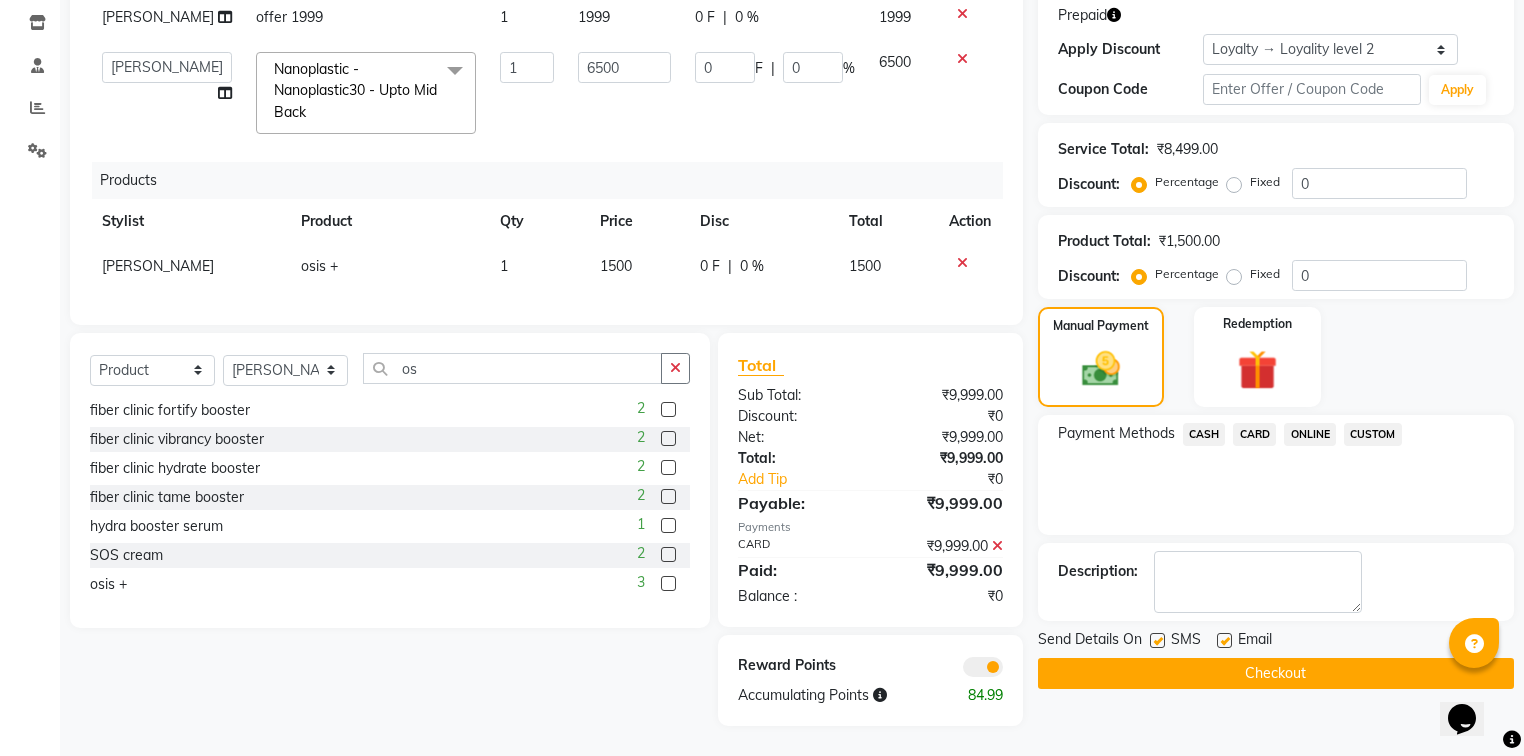 click on "Checkout" 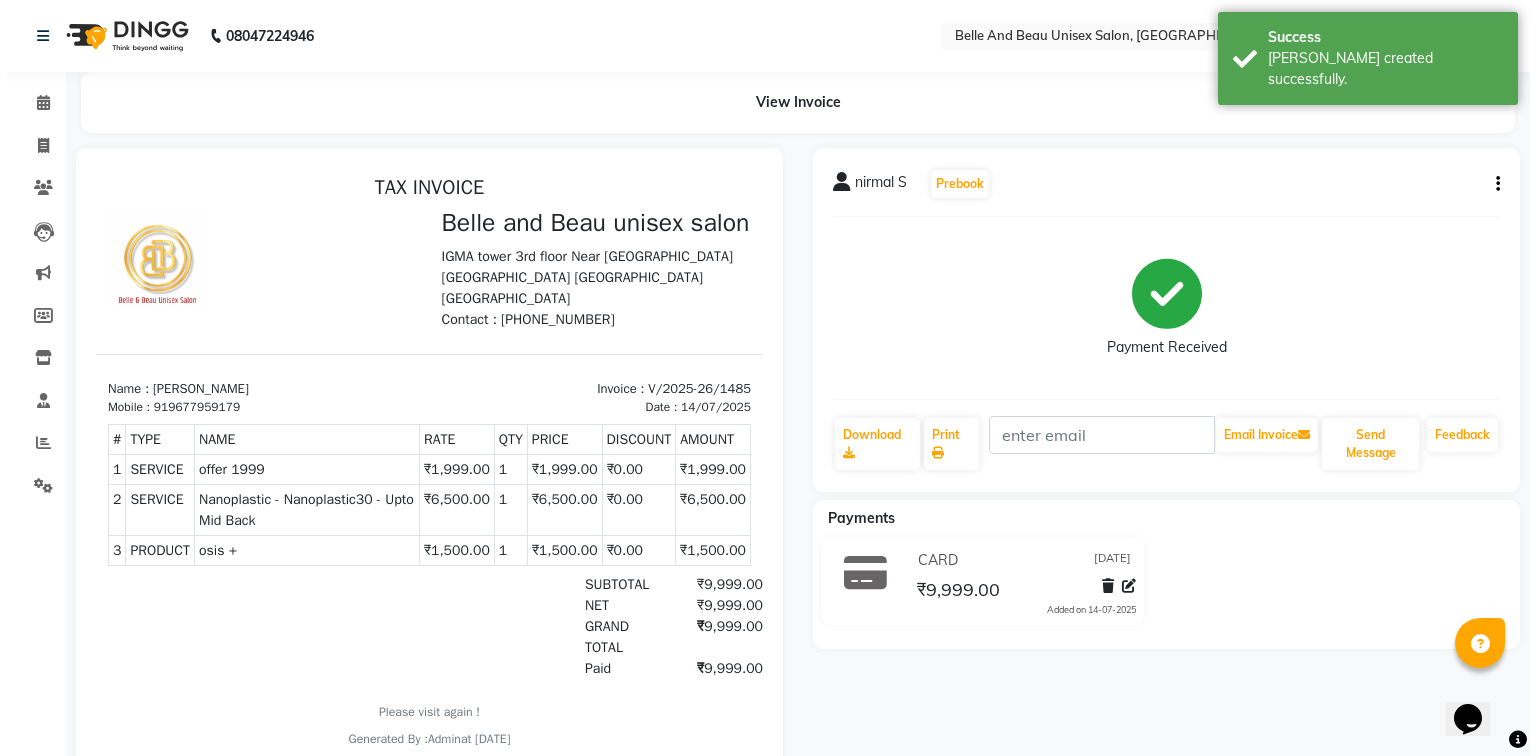 scroll, scrollTop: 0, scrollLeft: 0, axis: both 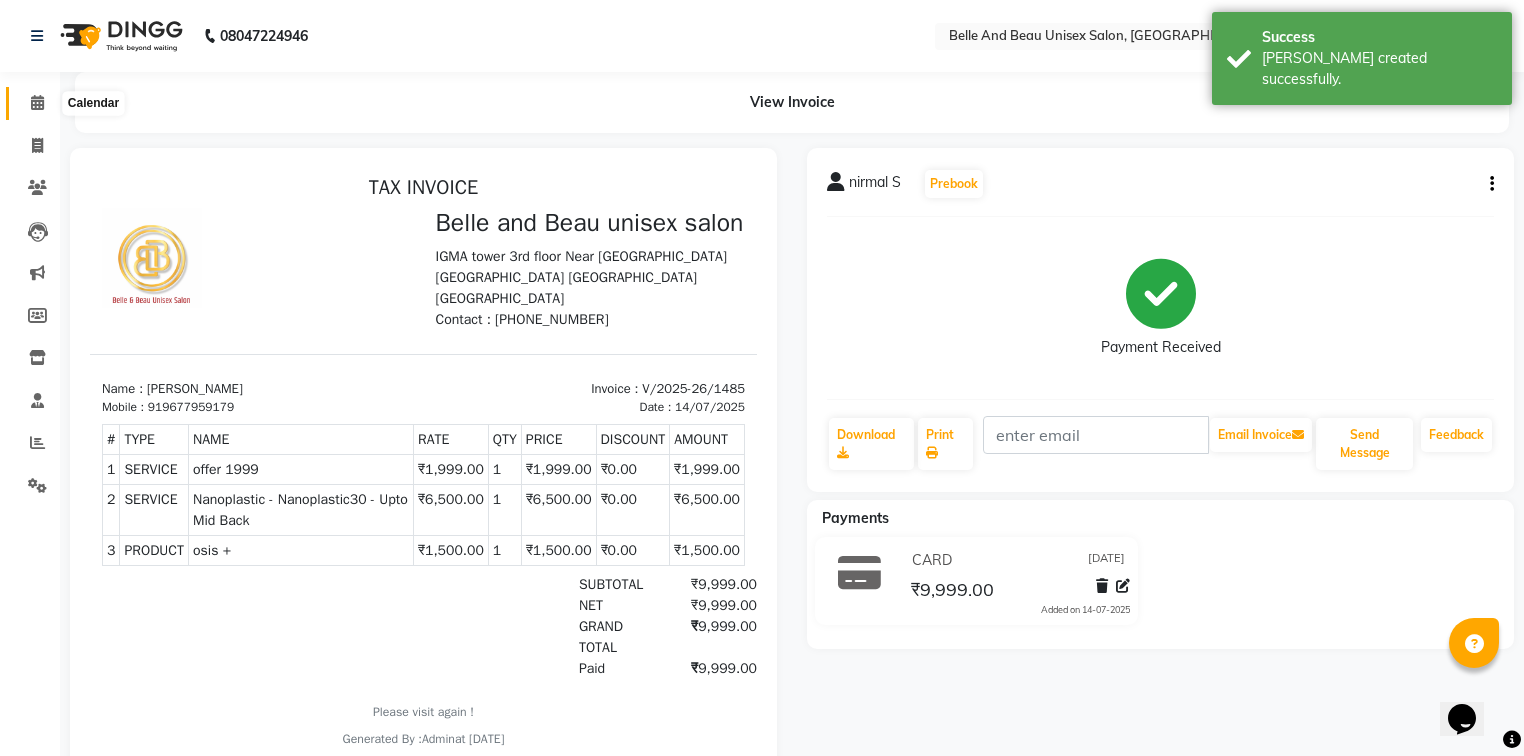click 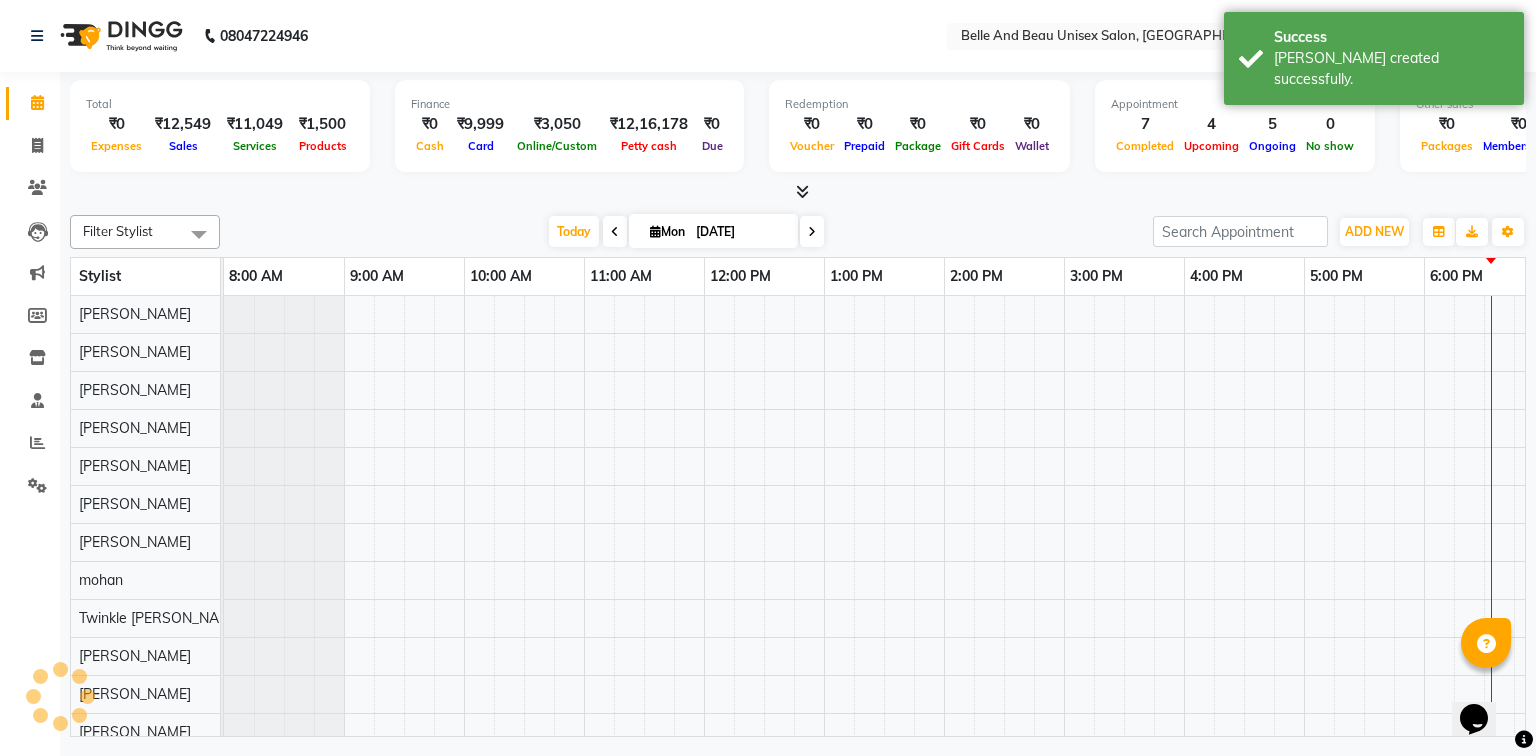 scroll, scrollTop: 0, scrollLeft: 258, axis: horizontal 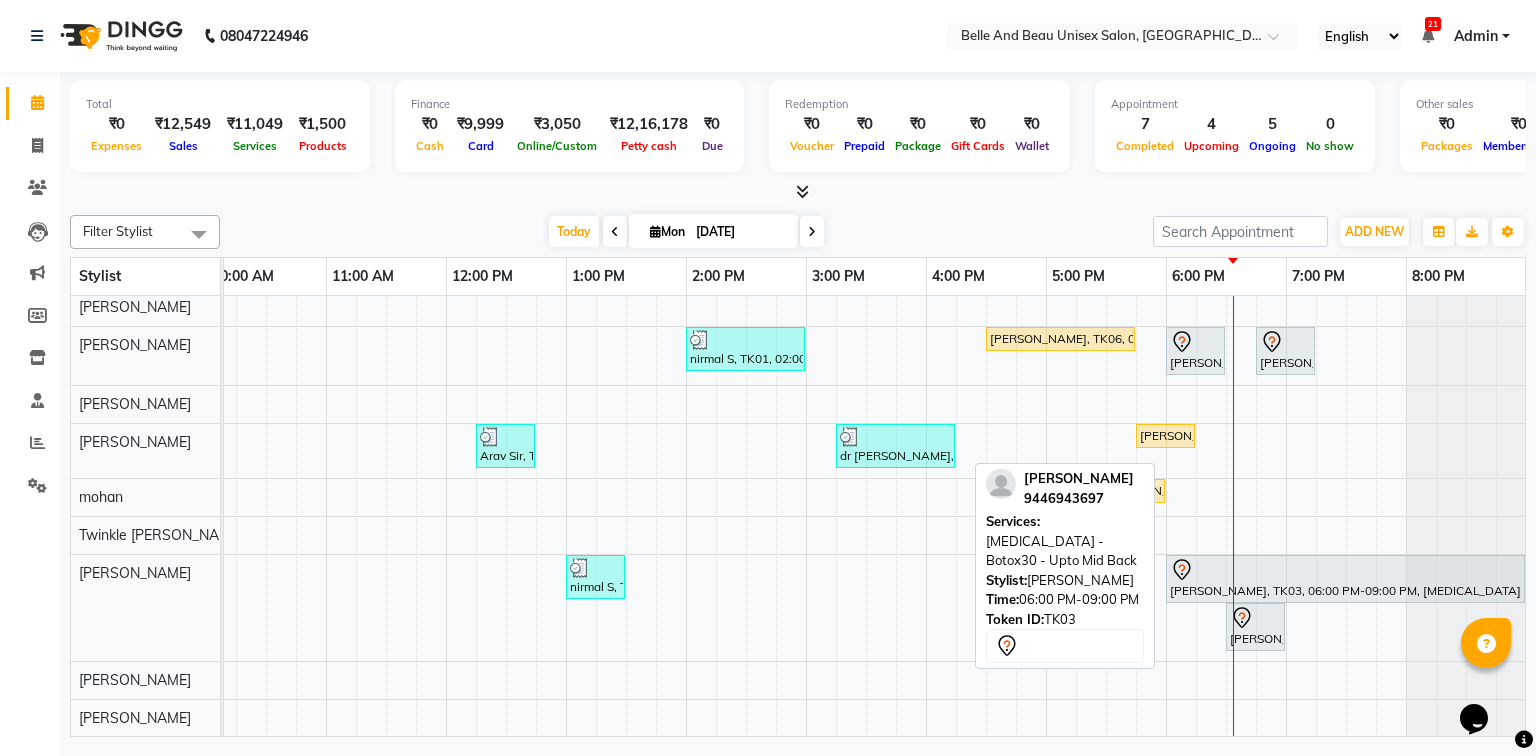 click on "[PERSON_NAME], TK03, 06:00 PM-09:00 PM, [MEDICAL_DATA] - Botox30 - Upto Mid Back" at bounding box center [1345, 579] 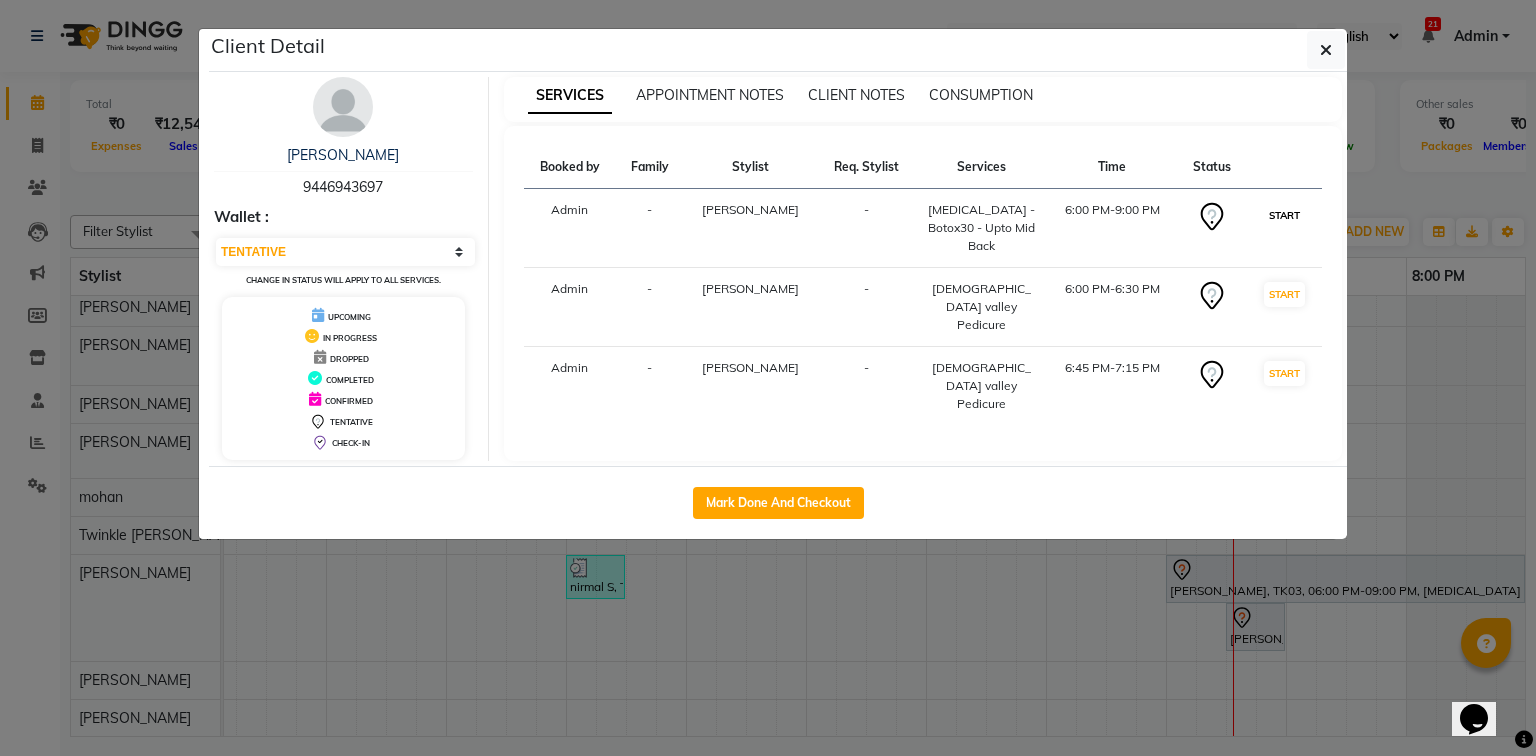 click on "START" at bounding box center (1284, 215) 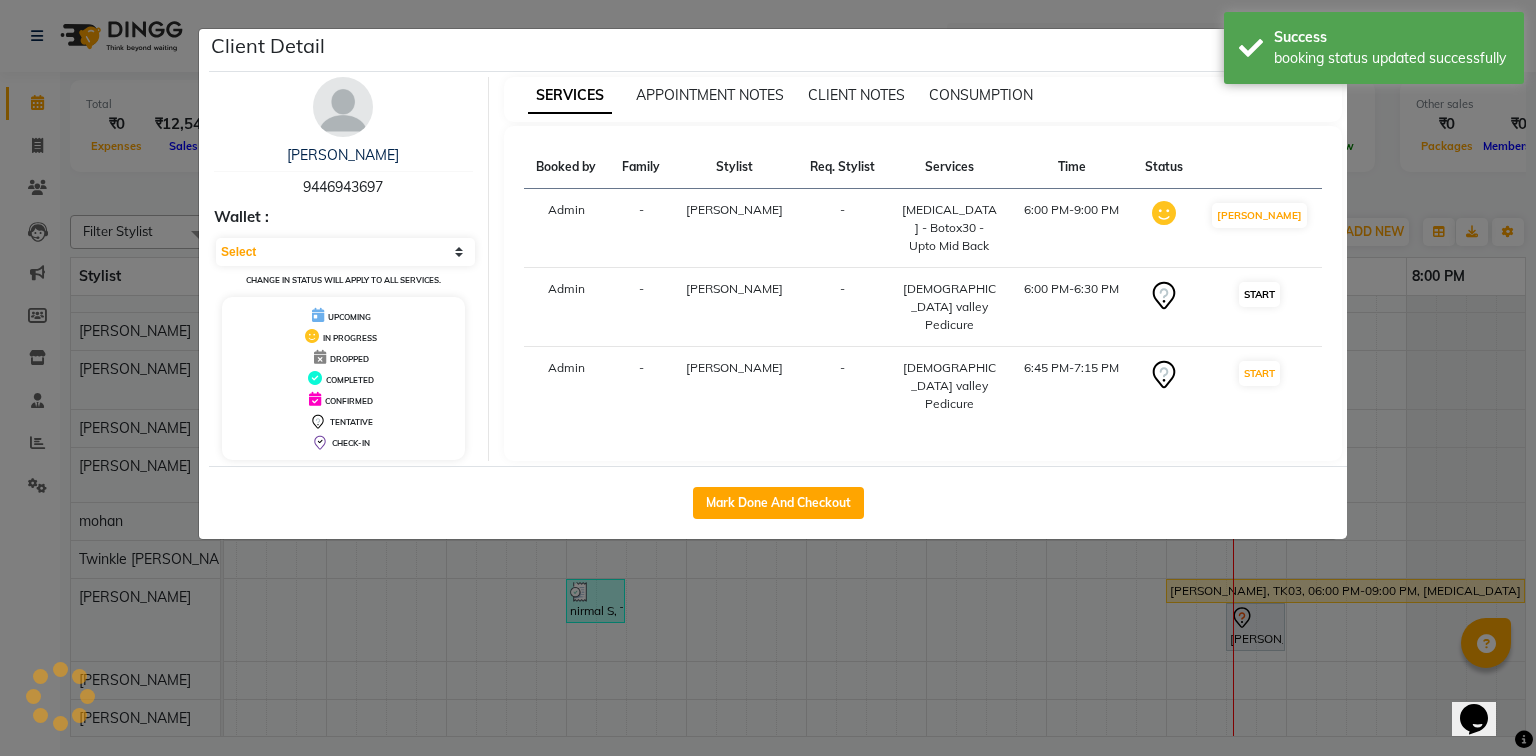 scroll, scrollTop: 140, scrollLeft: 0, axis: vertical 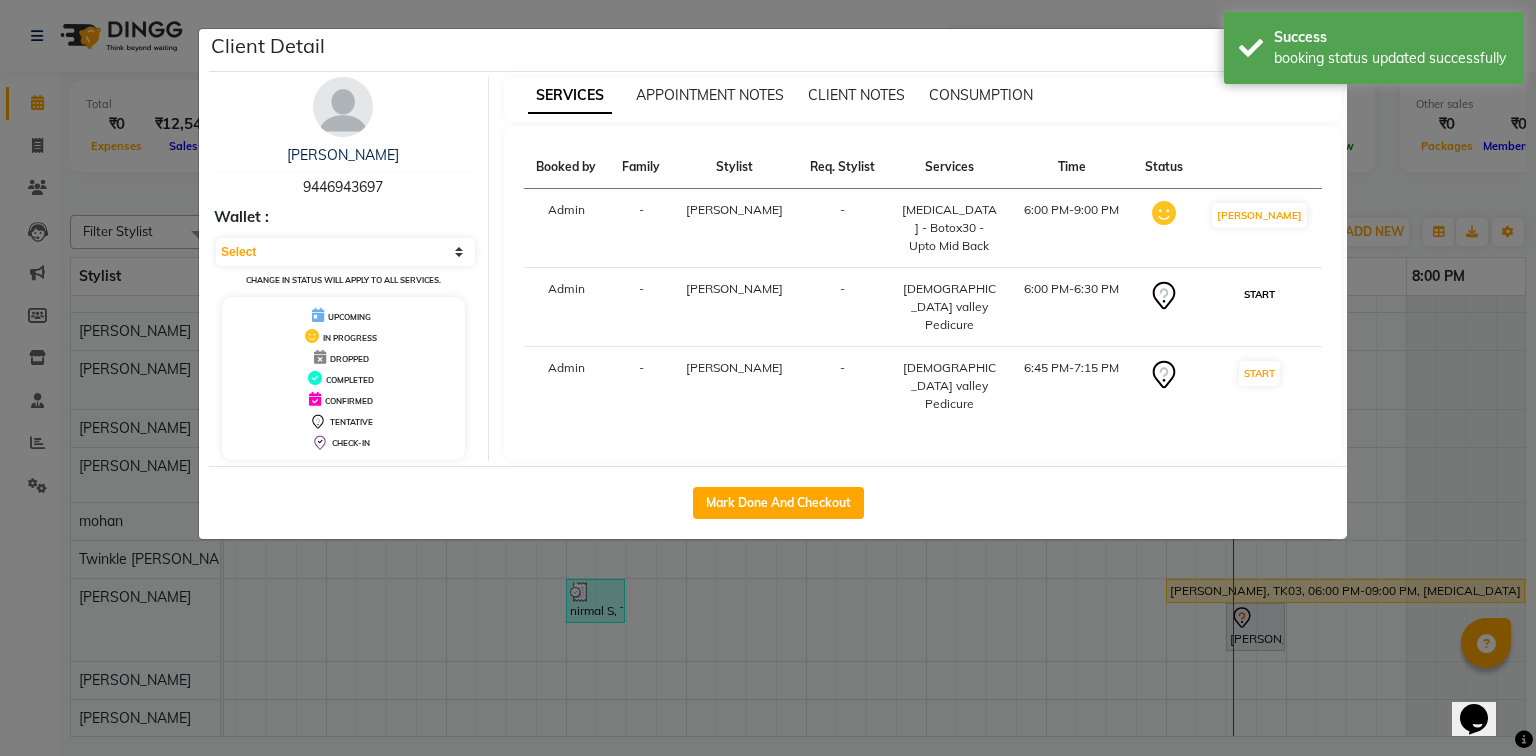 click on "START" at bounding box center [1259, 294] 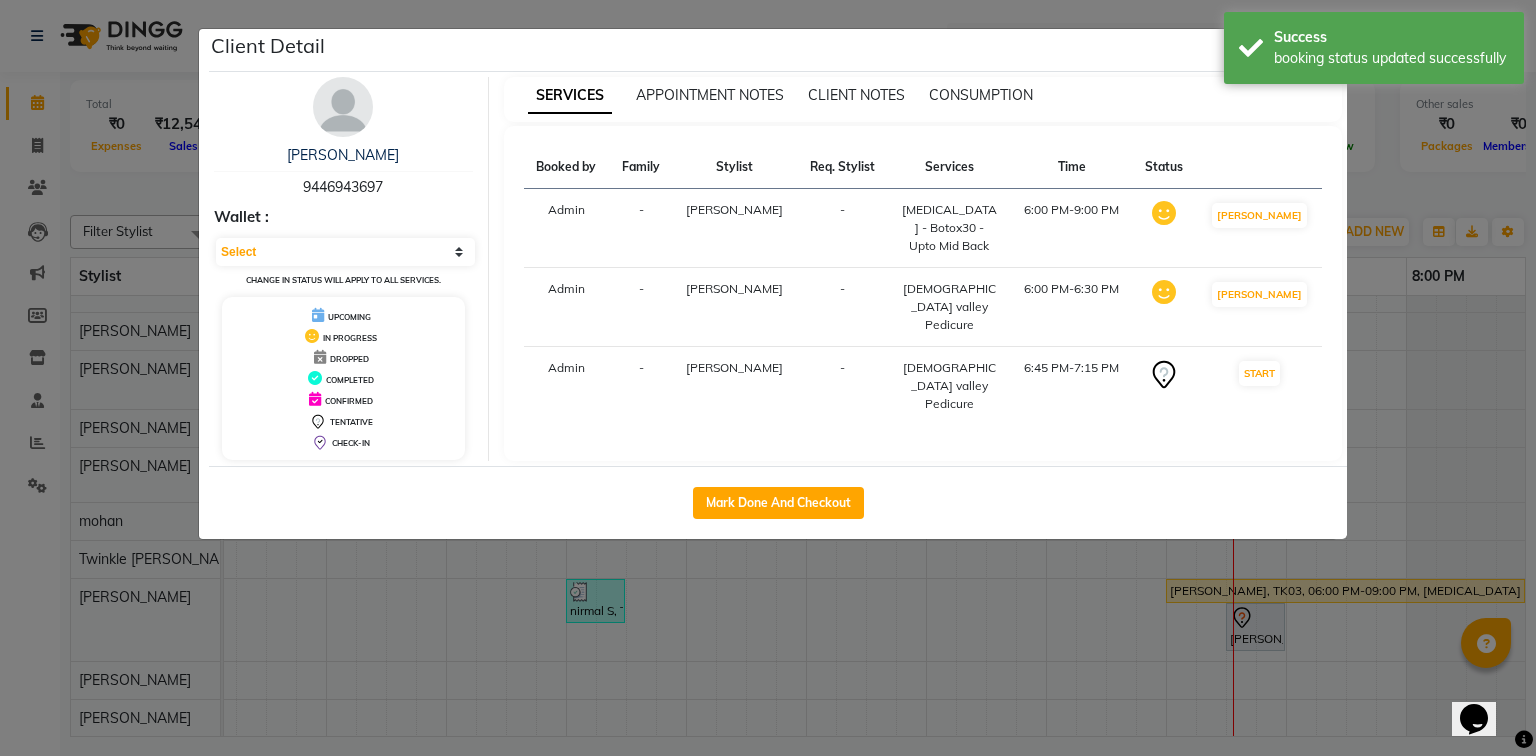 click on "START" at bounding box center [1259, 373] 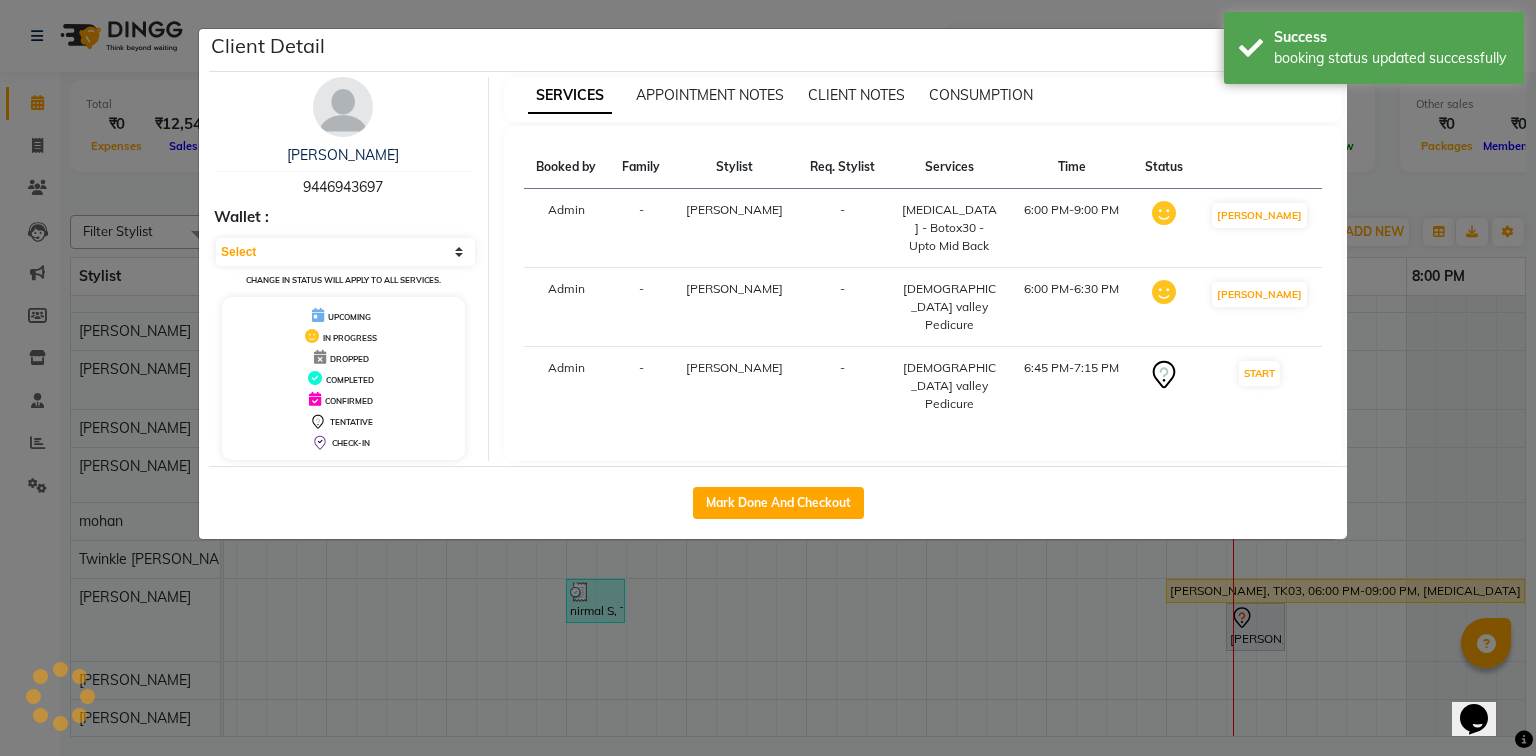 select on "1" 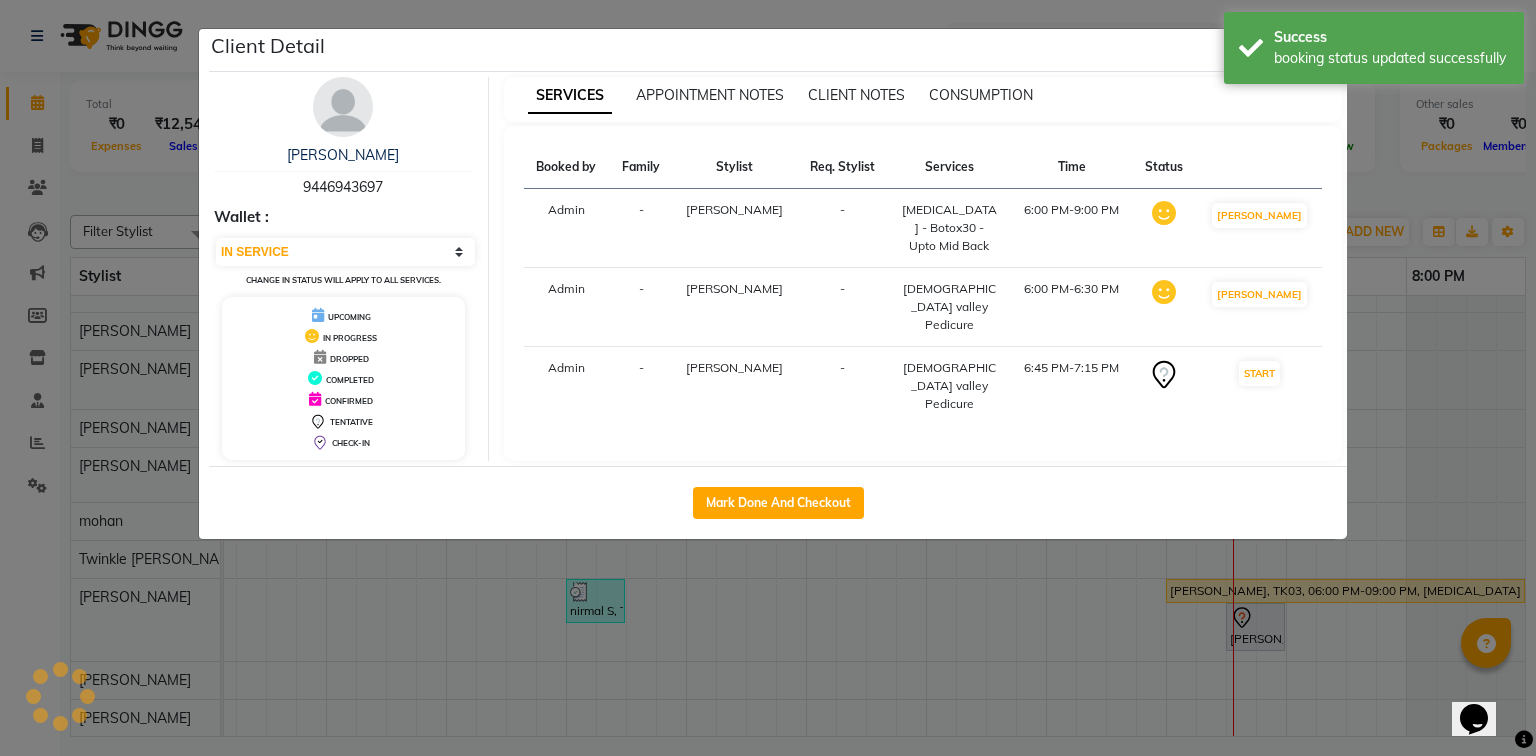 scroll, scrollTop: 136, scrollLeft: 0, axis: vertical 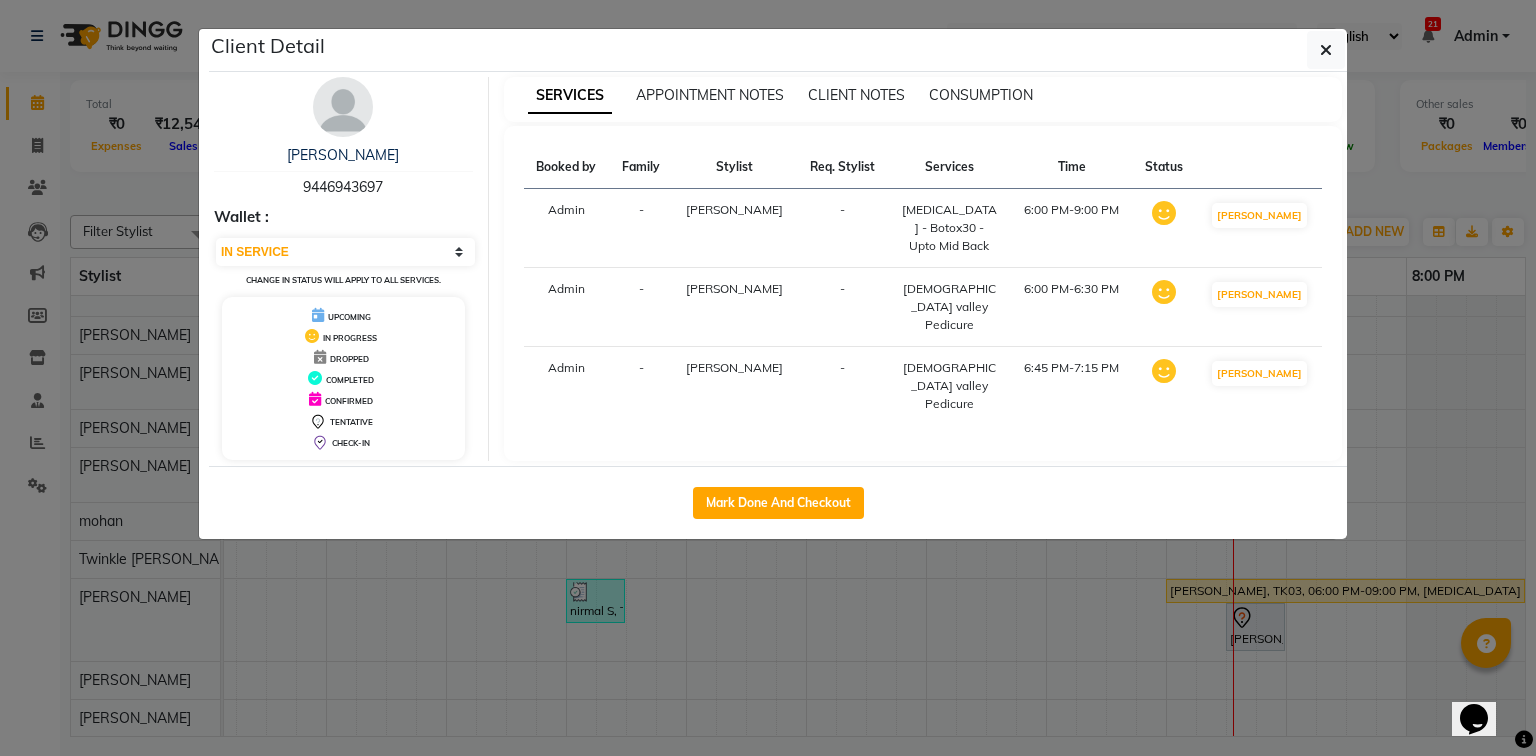 click on "Client Detail  Shruti Divakaeran   9446943697 Wallet : Select IN SERVICE CONFIRMED TENTATIVE CHECK IN MARK DONE DROPPED UPCOMING Change in status will apply to all services. UPCOMING IN PROGRESS DROPPED COMPLETED CONFIRMED TENTATIVE CHECK-IN SERVICES APPOINTMENT NOTES CLIENT NOTES CONSUMPTION Booked by Family Stylist Req. Stylist Services Time Status  Admin  - [PERSON_NAME] -  [MEDICAL_DATA] - Botox30 - Upto Mid Back   6:00 PM-9:00 PM   MARK DONE   Admin  - [PERSON_NAME] -  Vedic valley  Pedicure    6:00 PM-6:30 PM   MARK DONE   Admin  - [PERSON_NAME] -  Vedic valley  Pedicure    6:45 PM-7:15 PM   MARK DONE   Mark Done And Checkout" 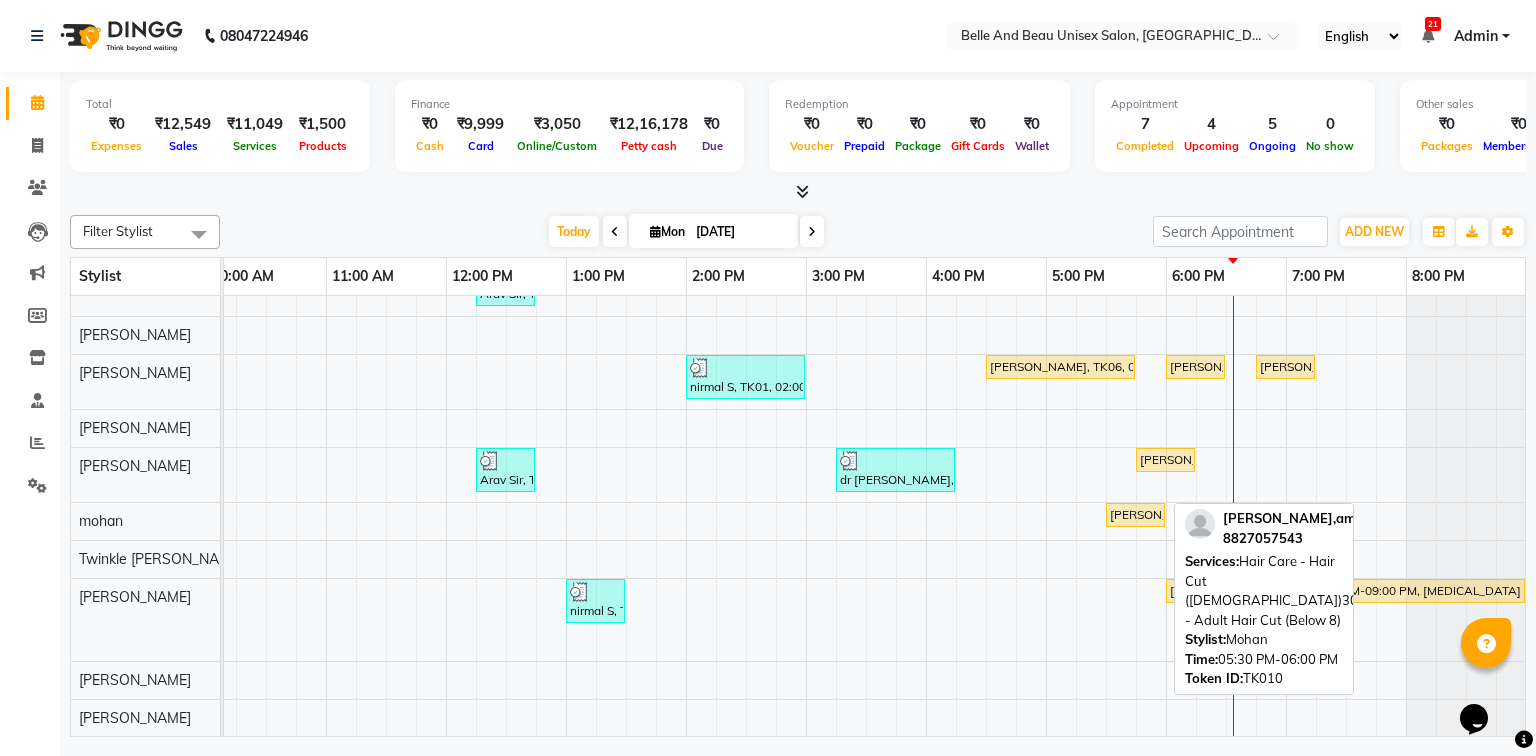 click on "[PERSON_NAME],am, TK10, 05:30 PM-06:00 PM, Hair Care - Hair Cut ([DEMOGRAPHIC_DATA])30 - Adult Hair Cut (Below 8)" at bounding box center (1135, 515) 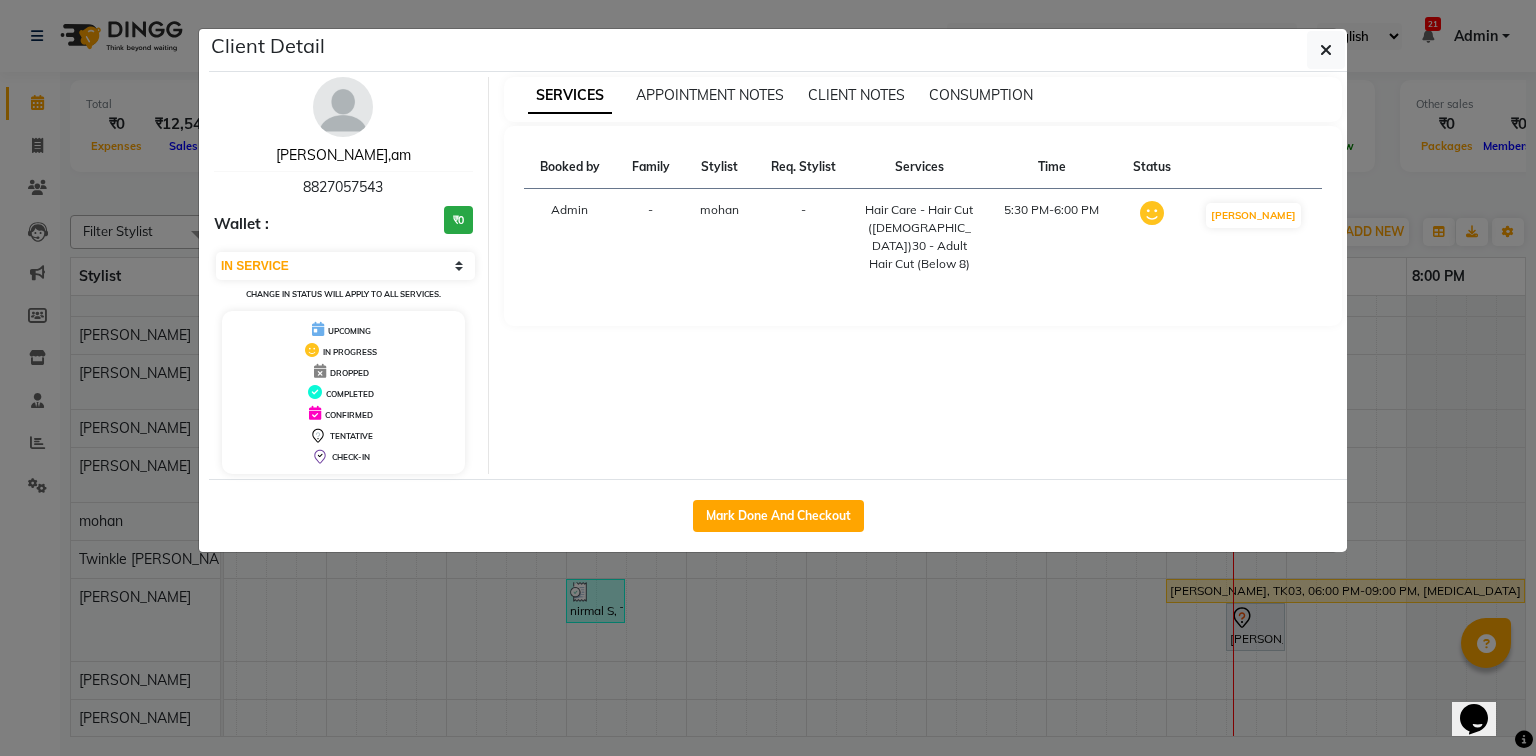 click on "[PERSON_NAME],am" at bounding box center (343, 155) 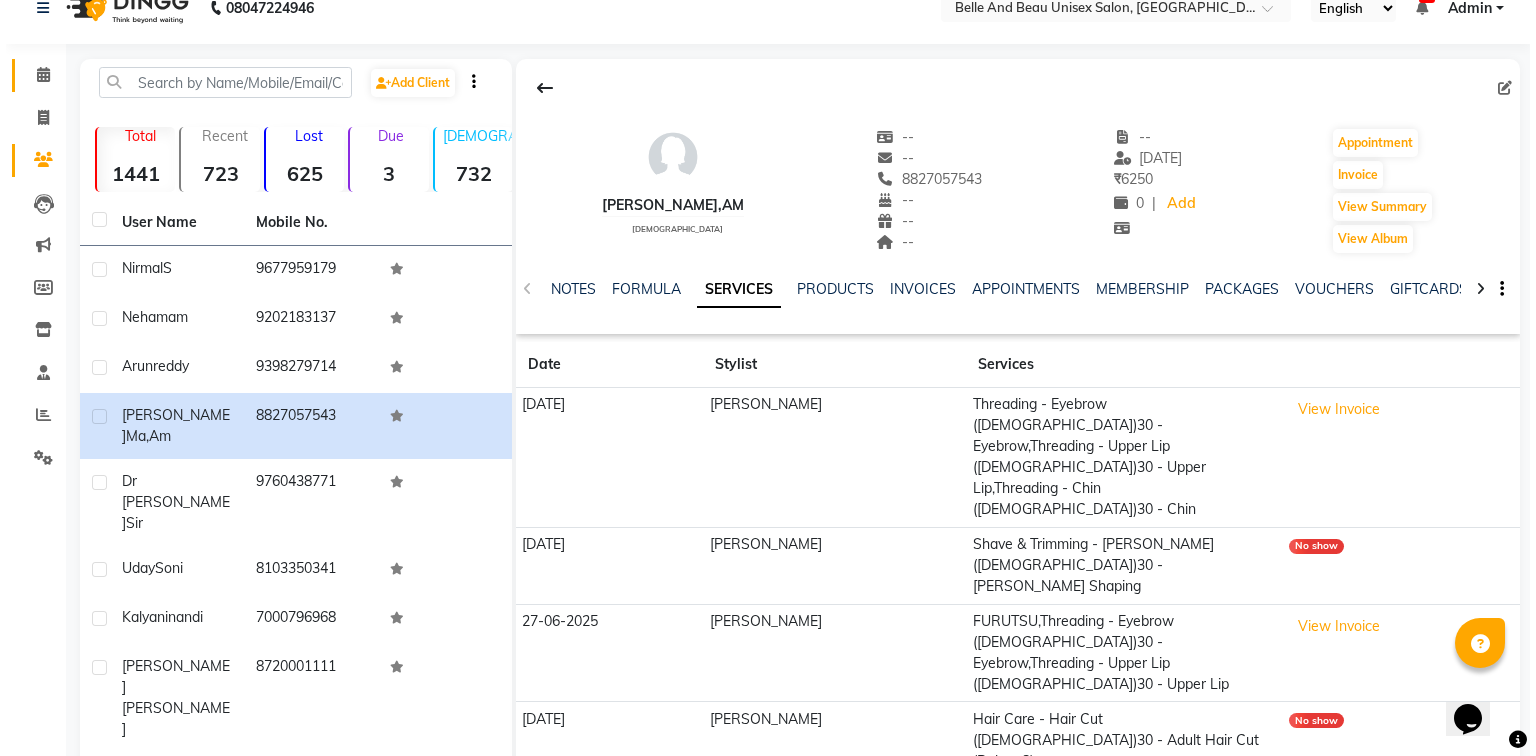 scroll, scrollTop: 0, scrollLeft: 0, axis: both 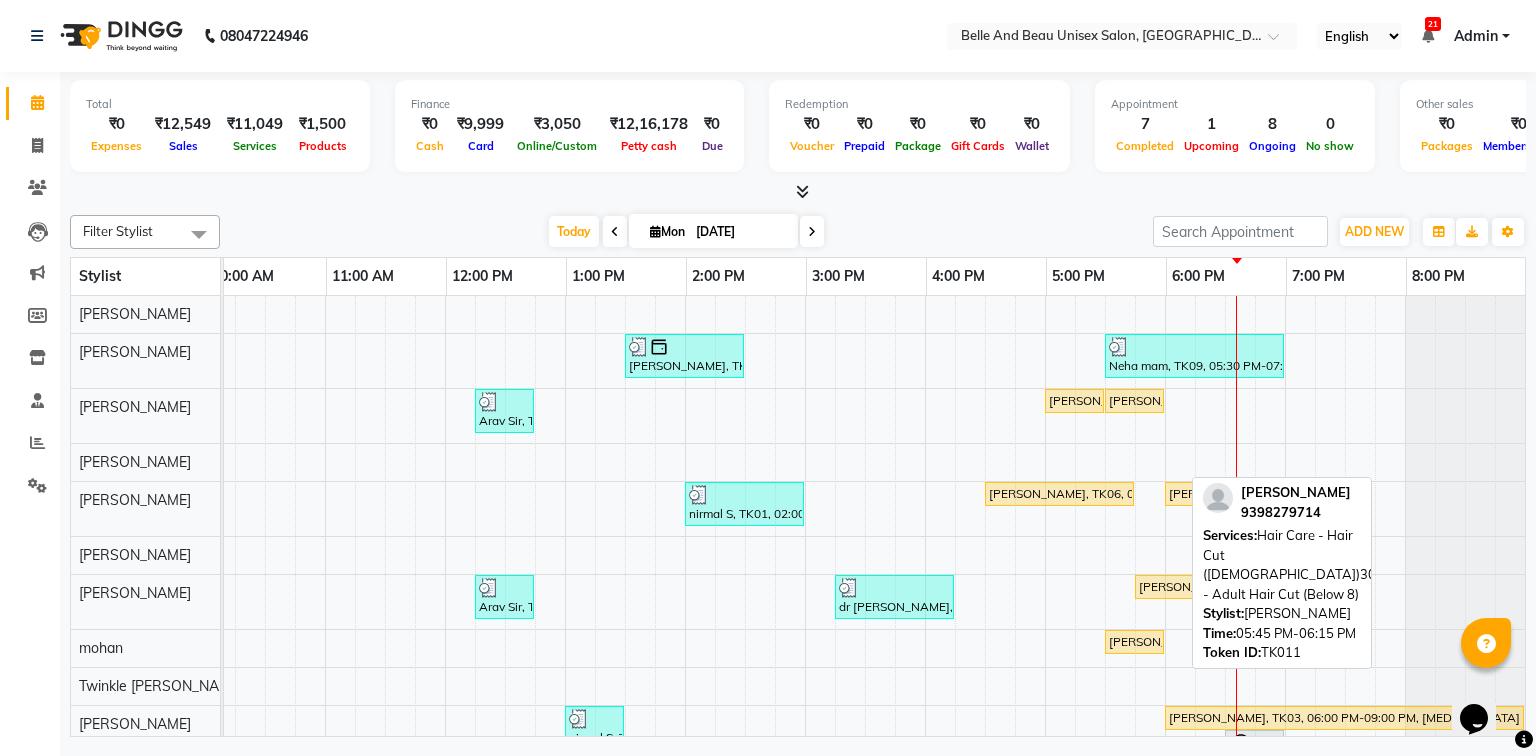 click on "[PERSON_NAME], TK11, 05:45 PM-06:15 PM, Hair Care - Hair Cut ([DEMOGRAPHIC_DATA])30 - Adult Hair Cut (Below 8)" at bounding box center (1164, 587) 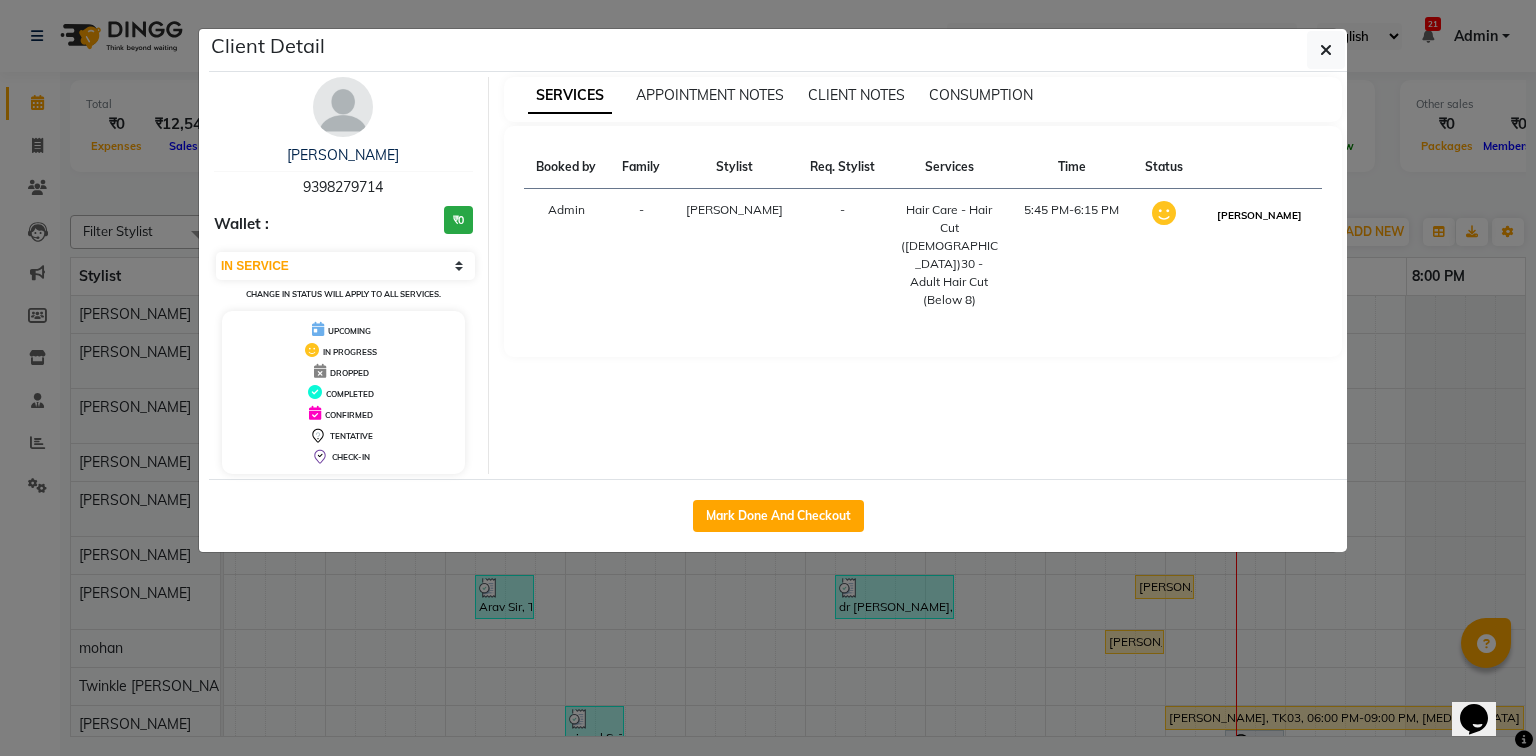 click on "[PERSON_NAME]" at bounding box center [1259, 215] 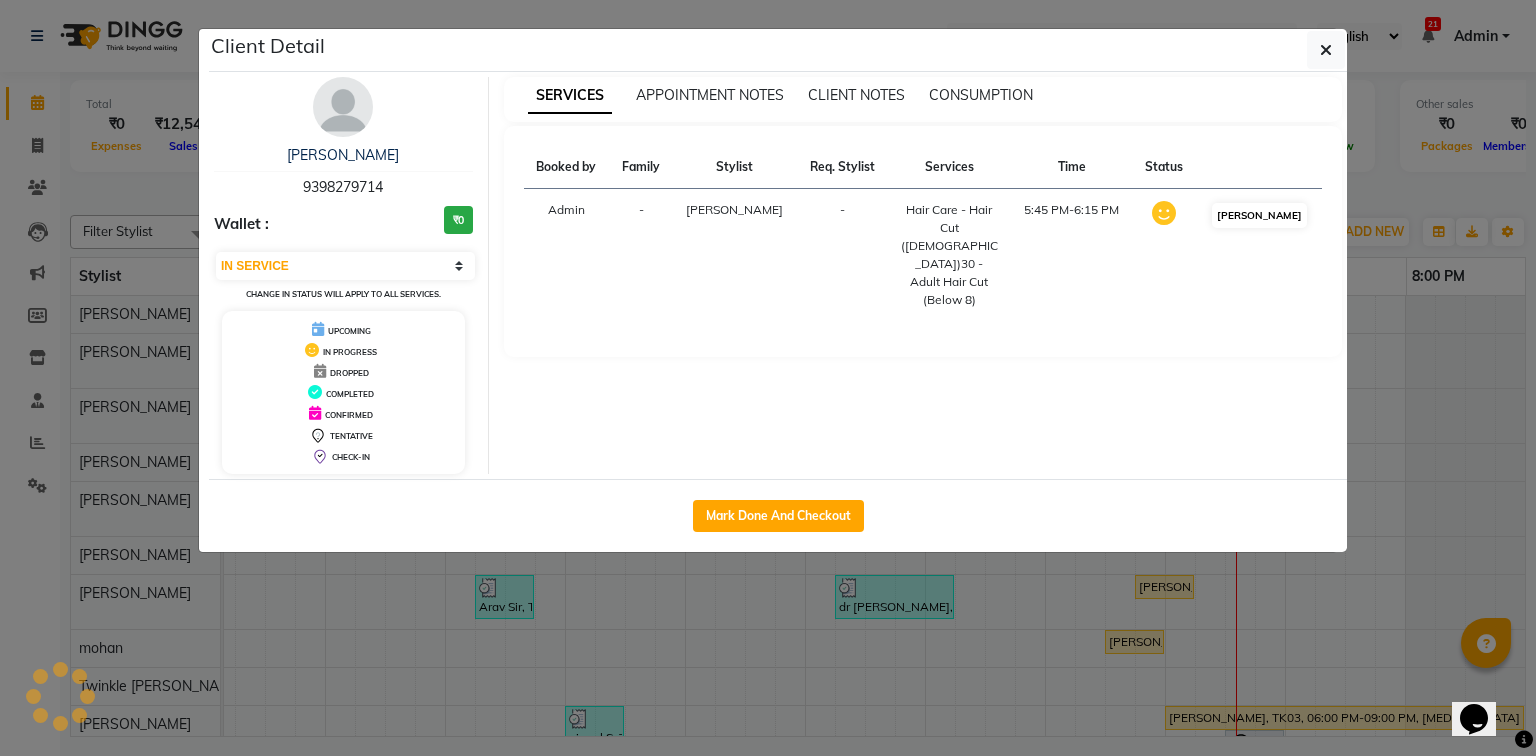 select on "3" 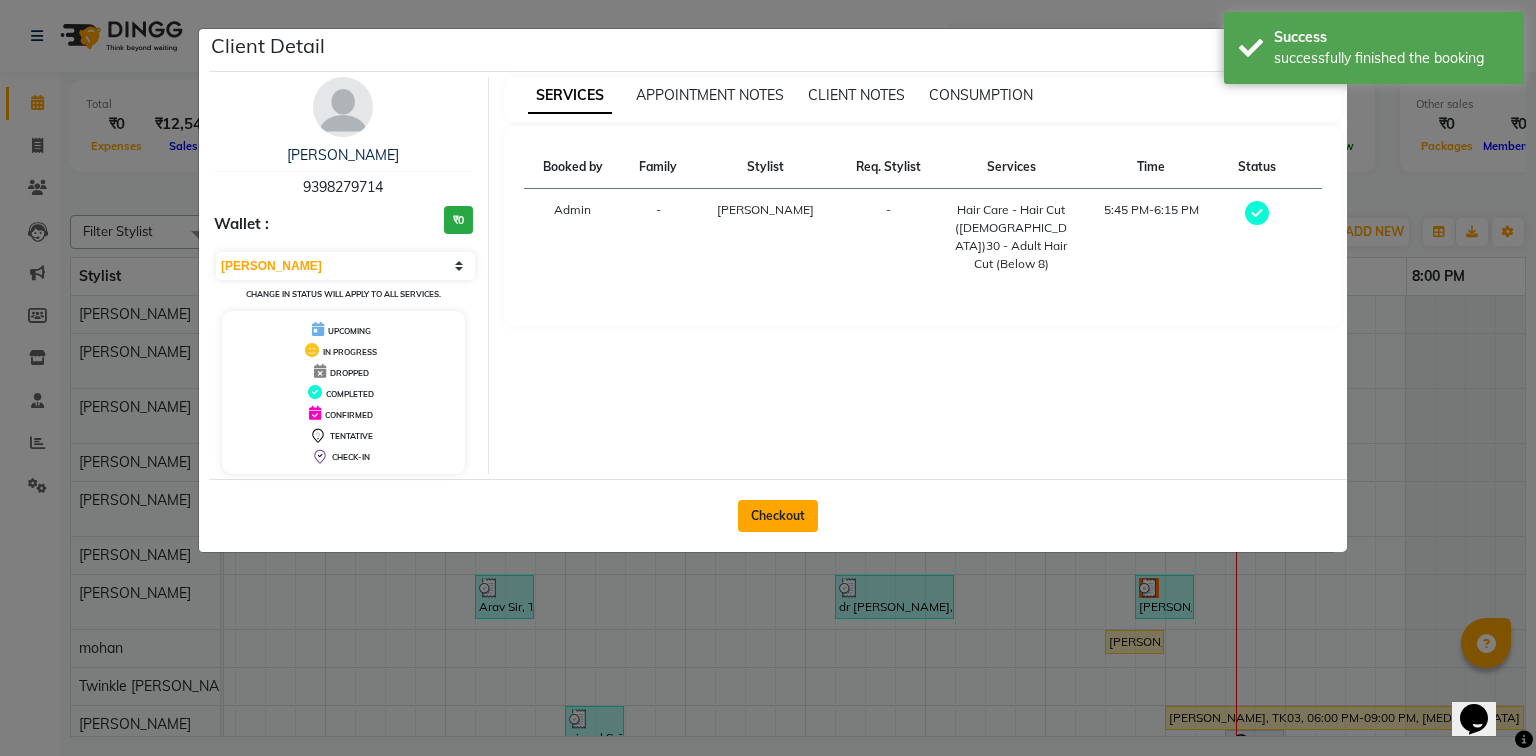click on "Checkout" 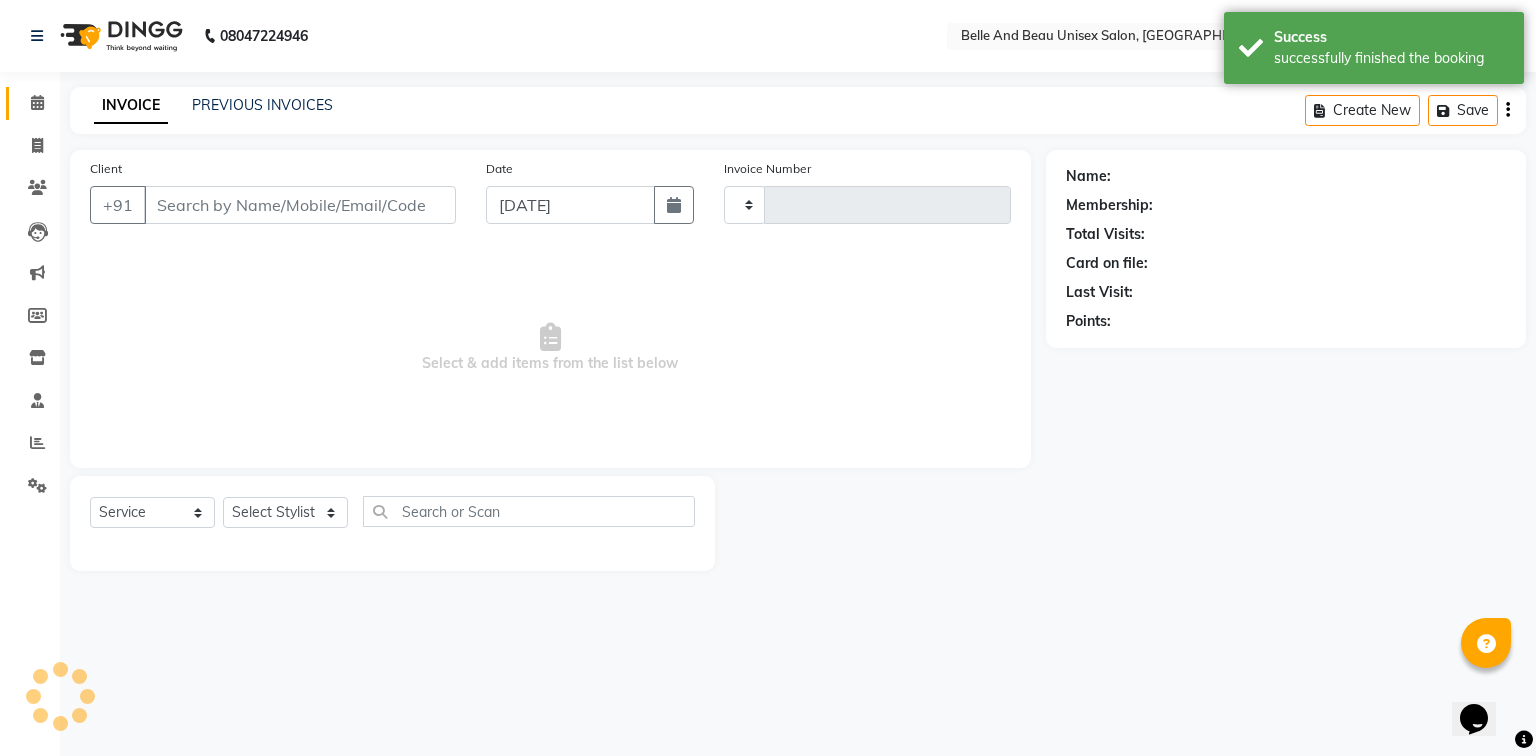 type on "1486" 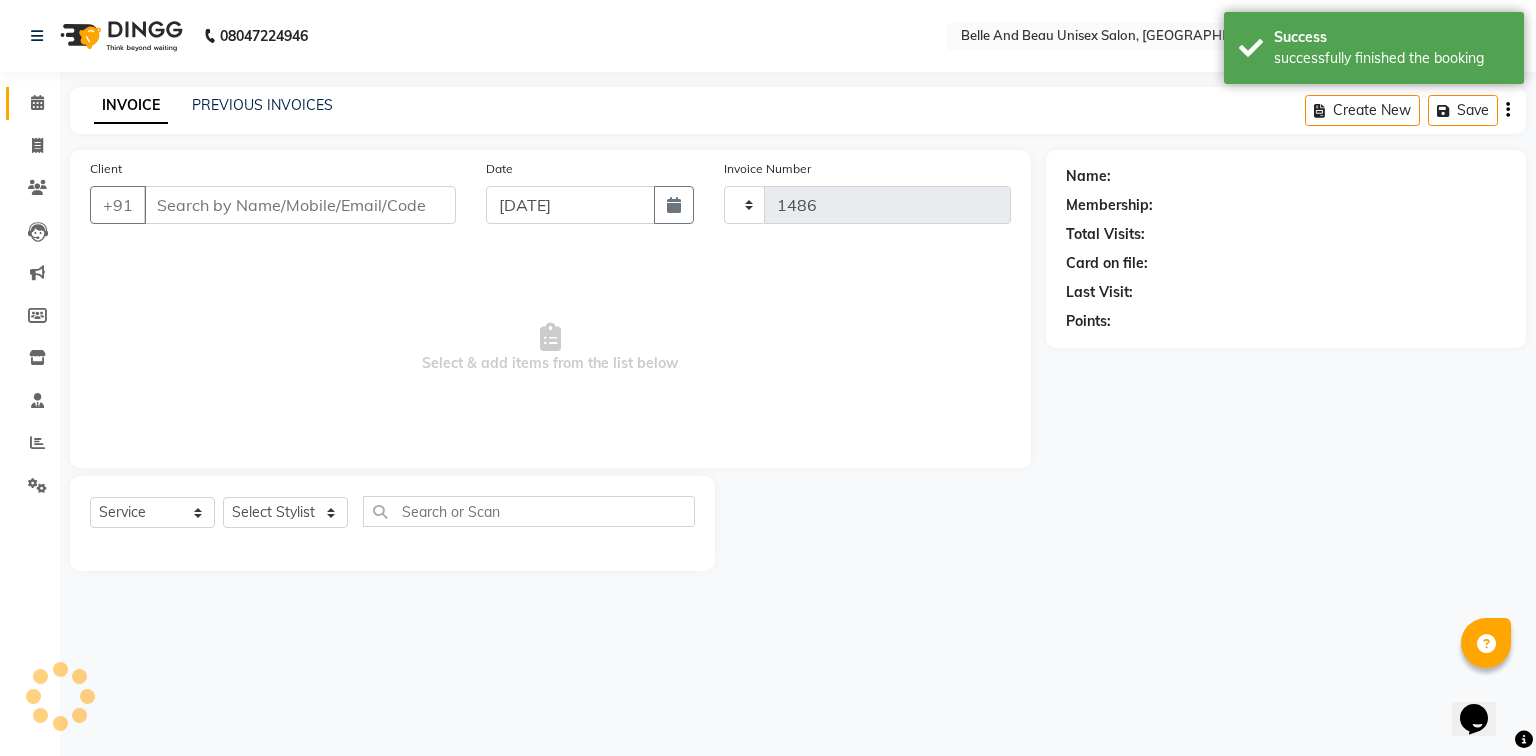 select on "7066" 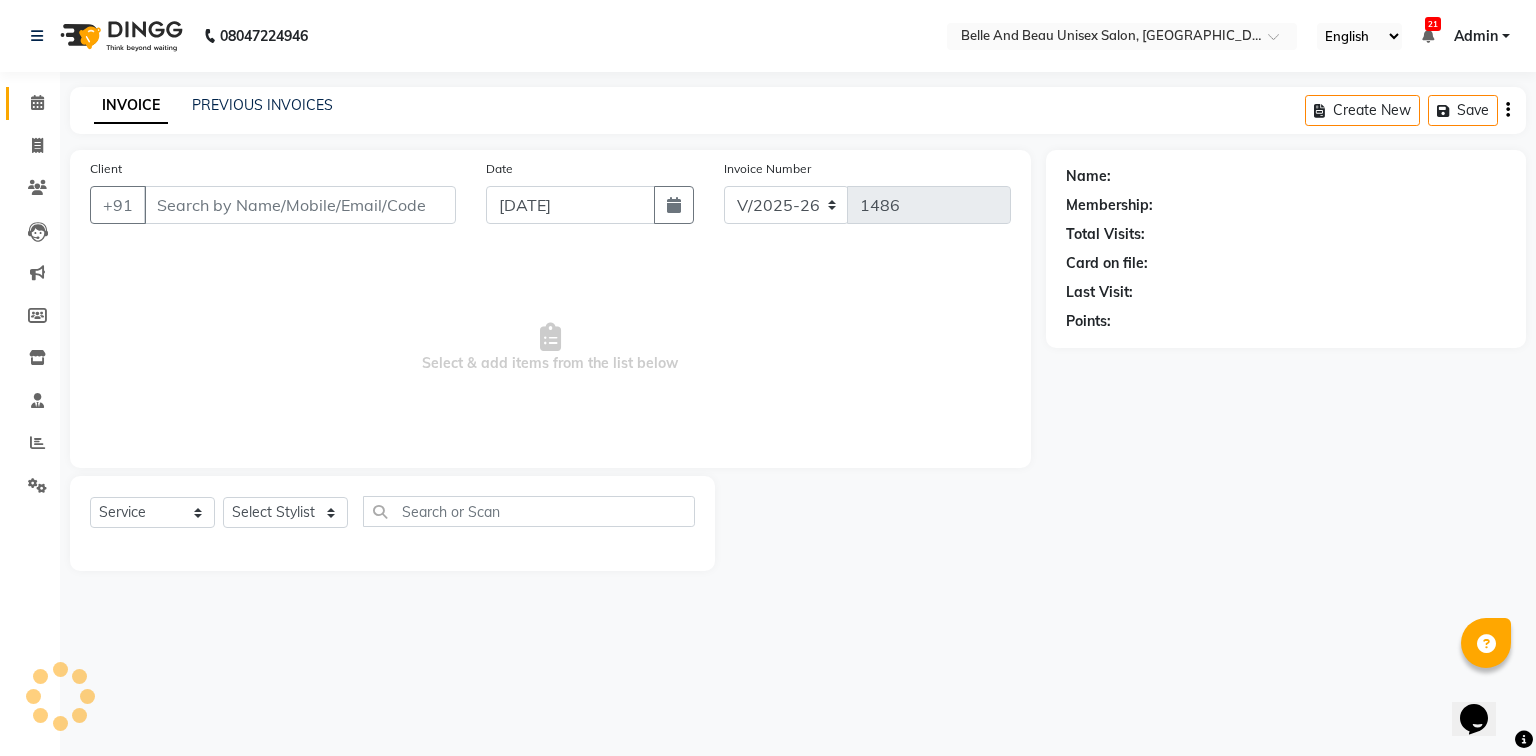 type on "9398279714" 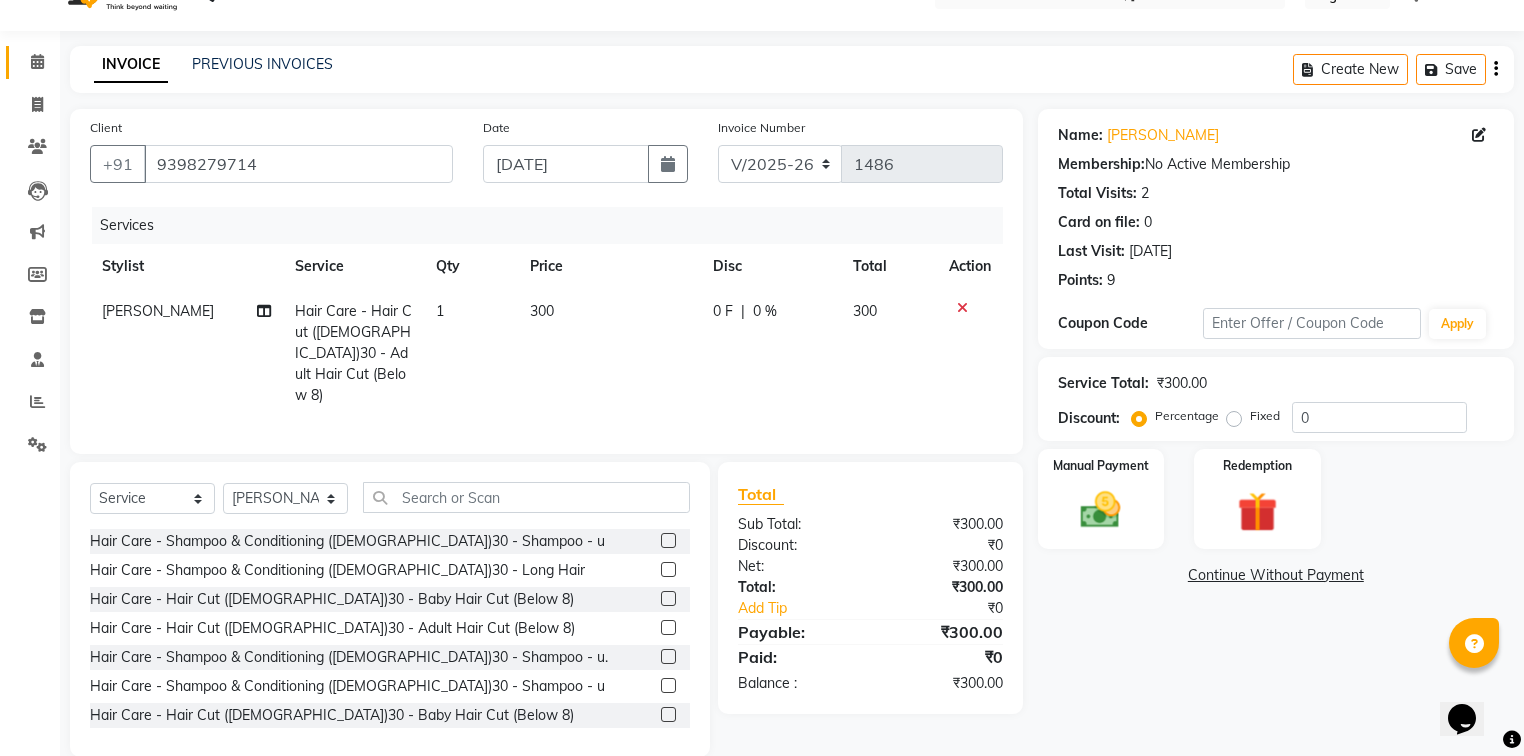 scroll, scrollTop: 64, scrollLeft: 0, axis: vertical 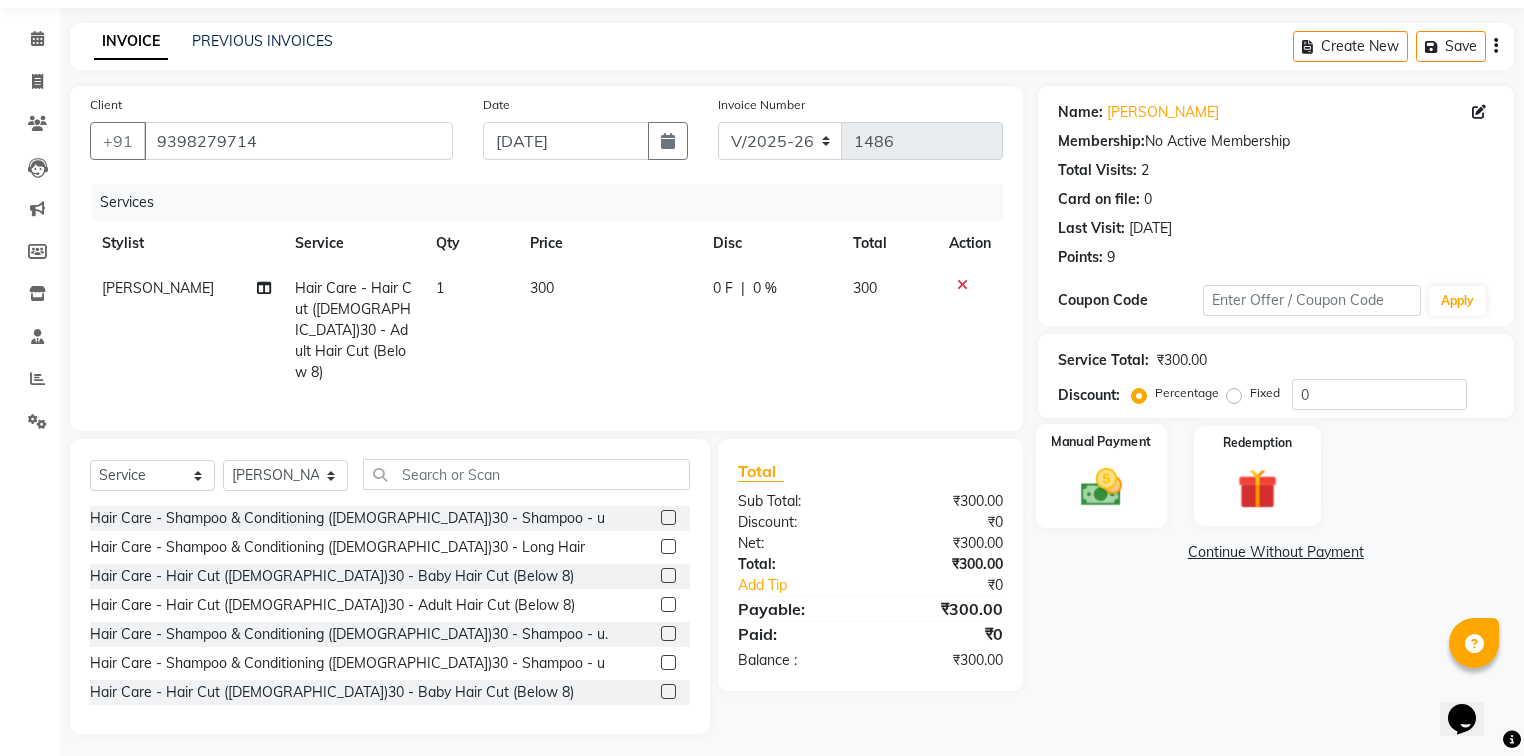 click on "Manual Payment" 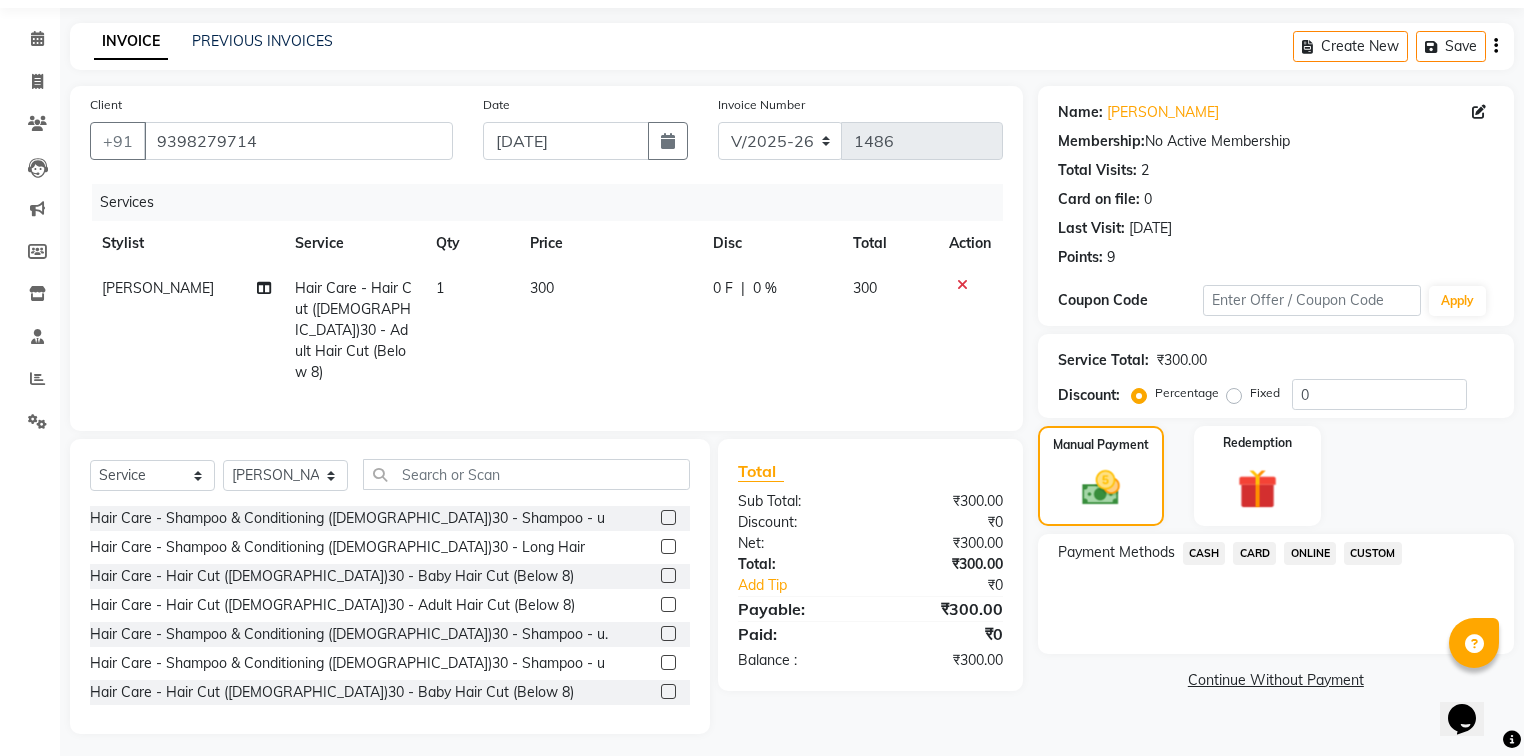 click on "ONLINE" 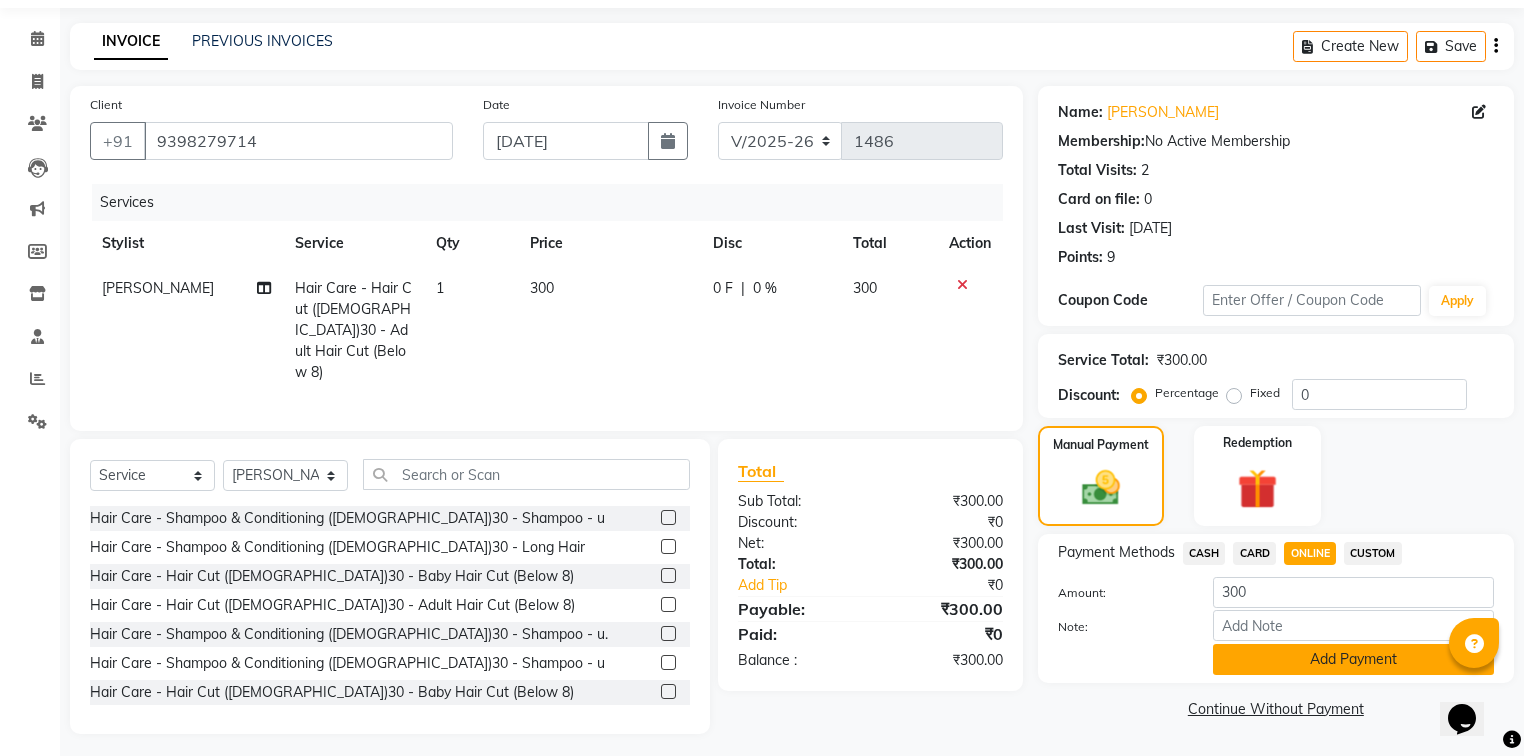 click on "Add Payment" 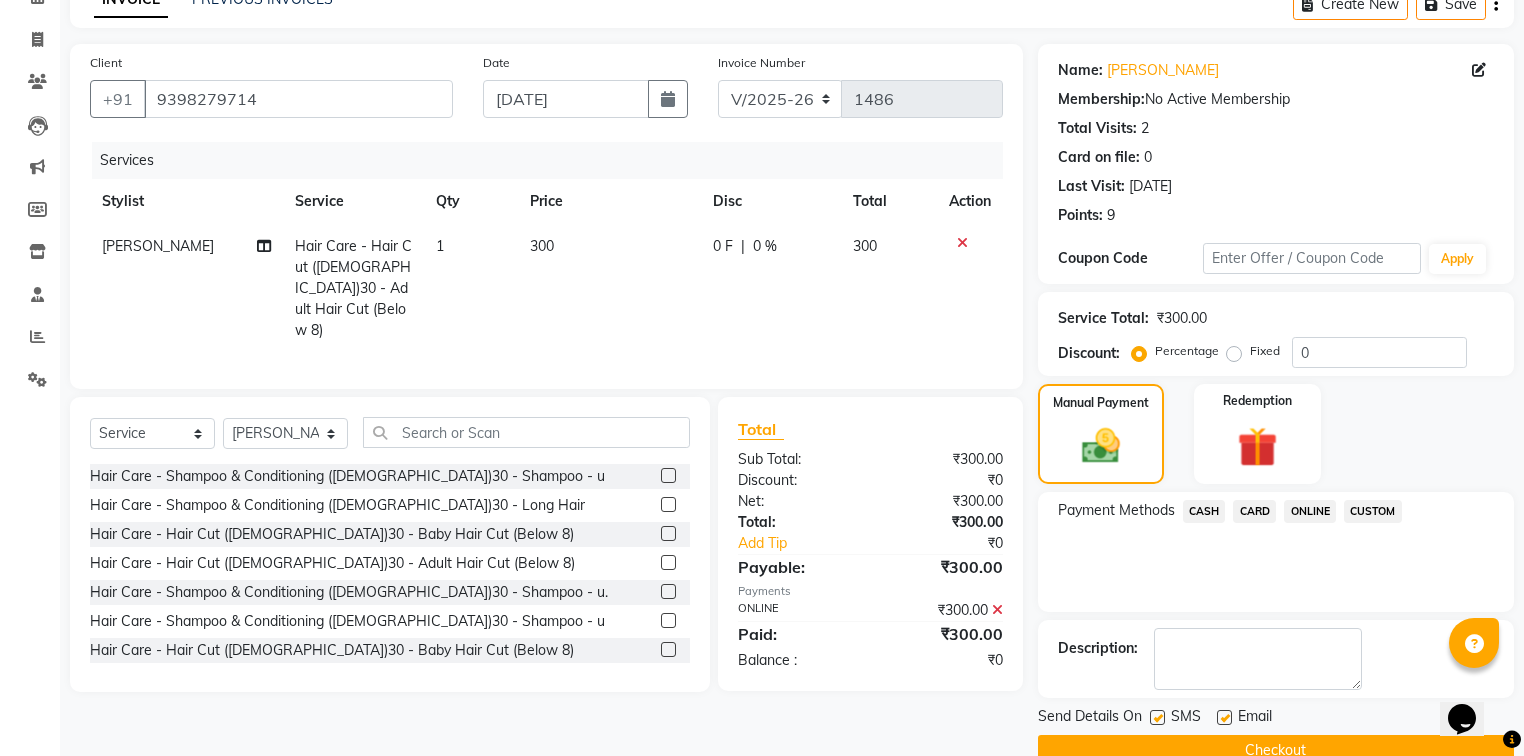 scroll, scrollTop: 144, scrollLeft: 0, axis: vertical 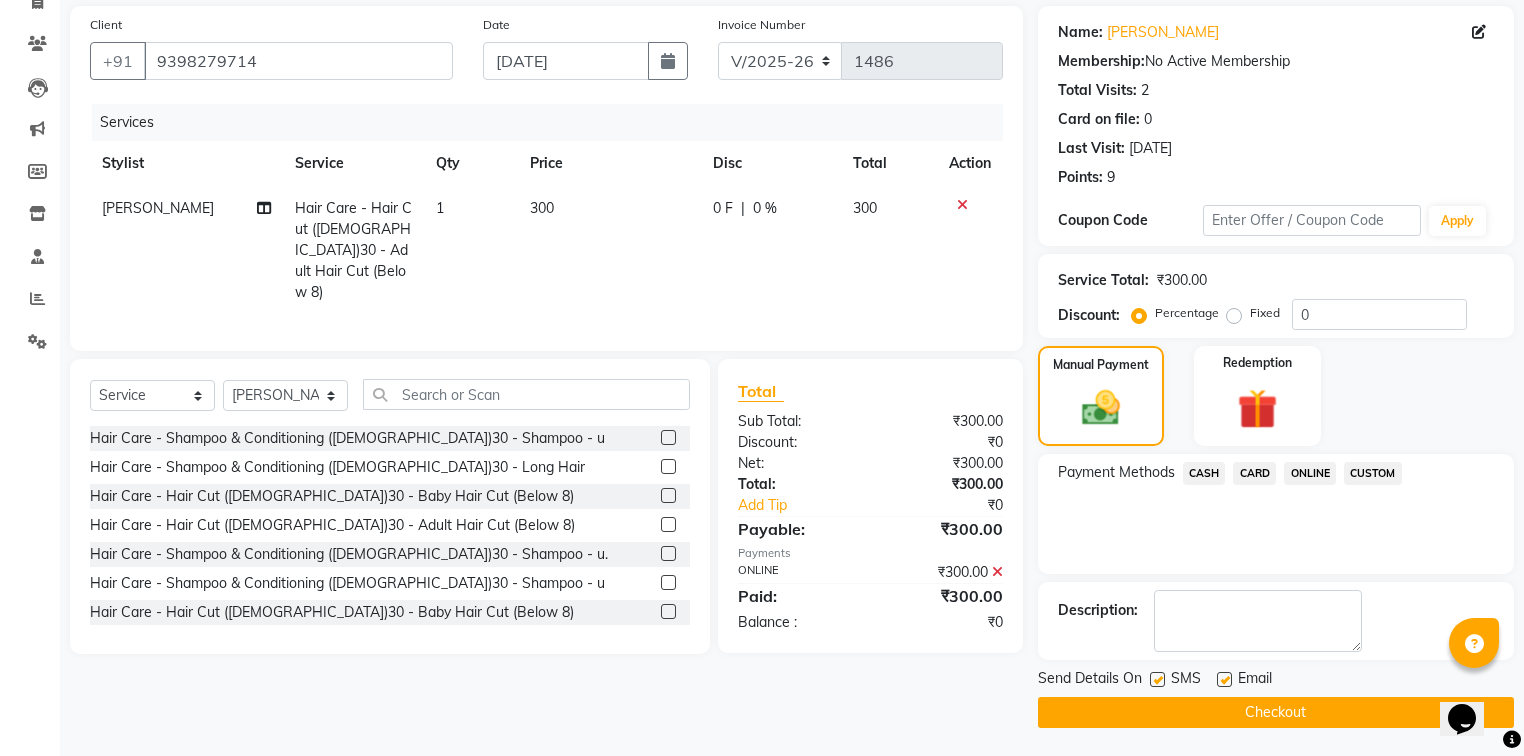 click on "Checkout" 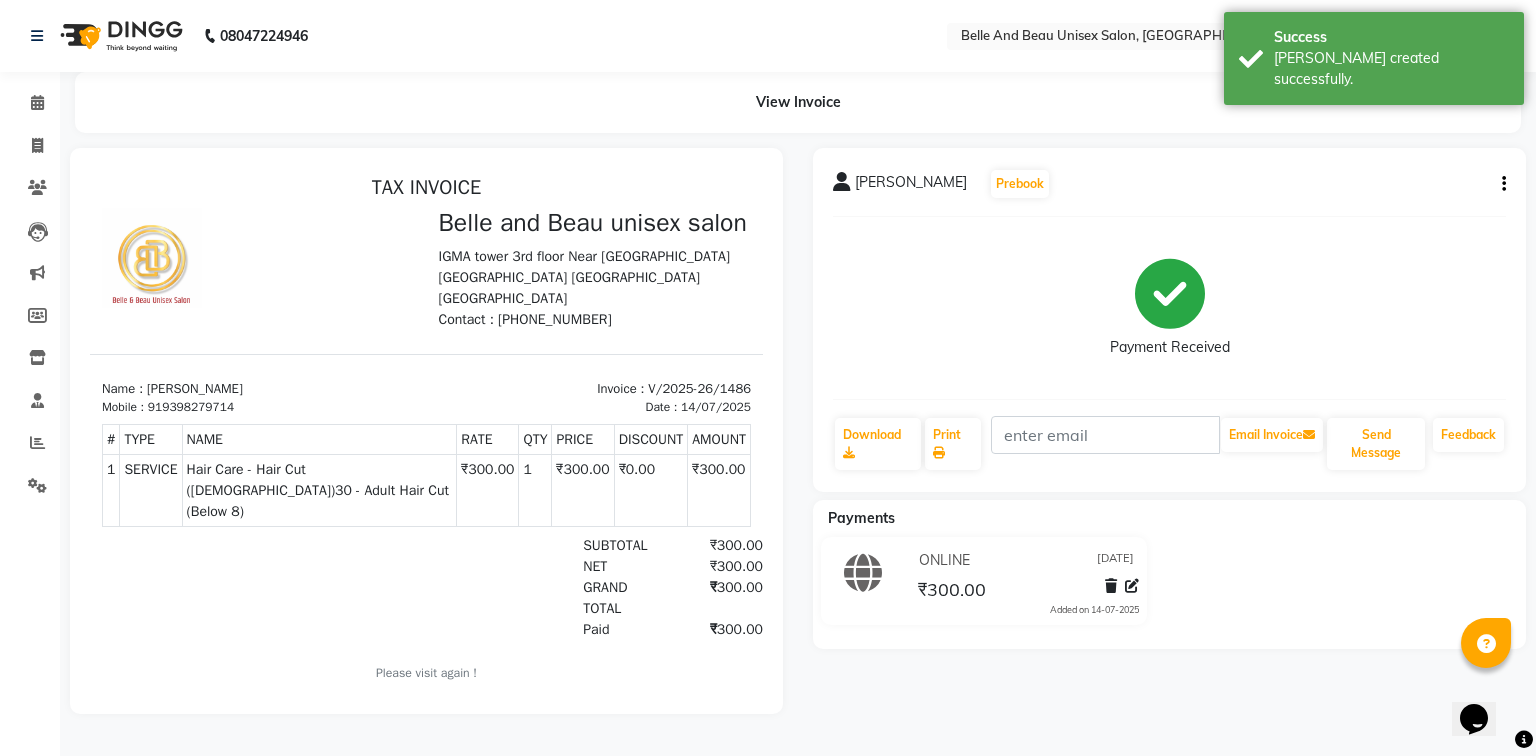 scroll, scrollTop: 0, scrollLeft: 0, axis: both 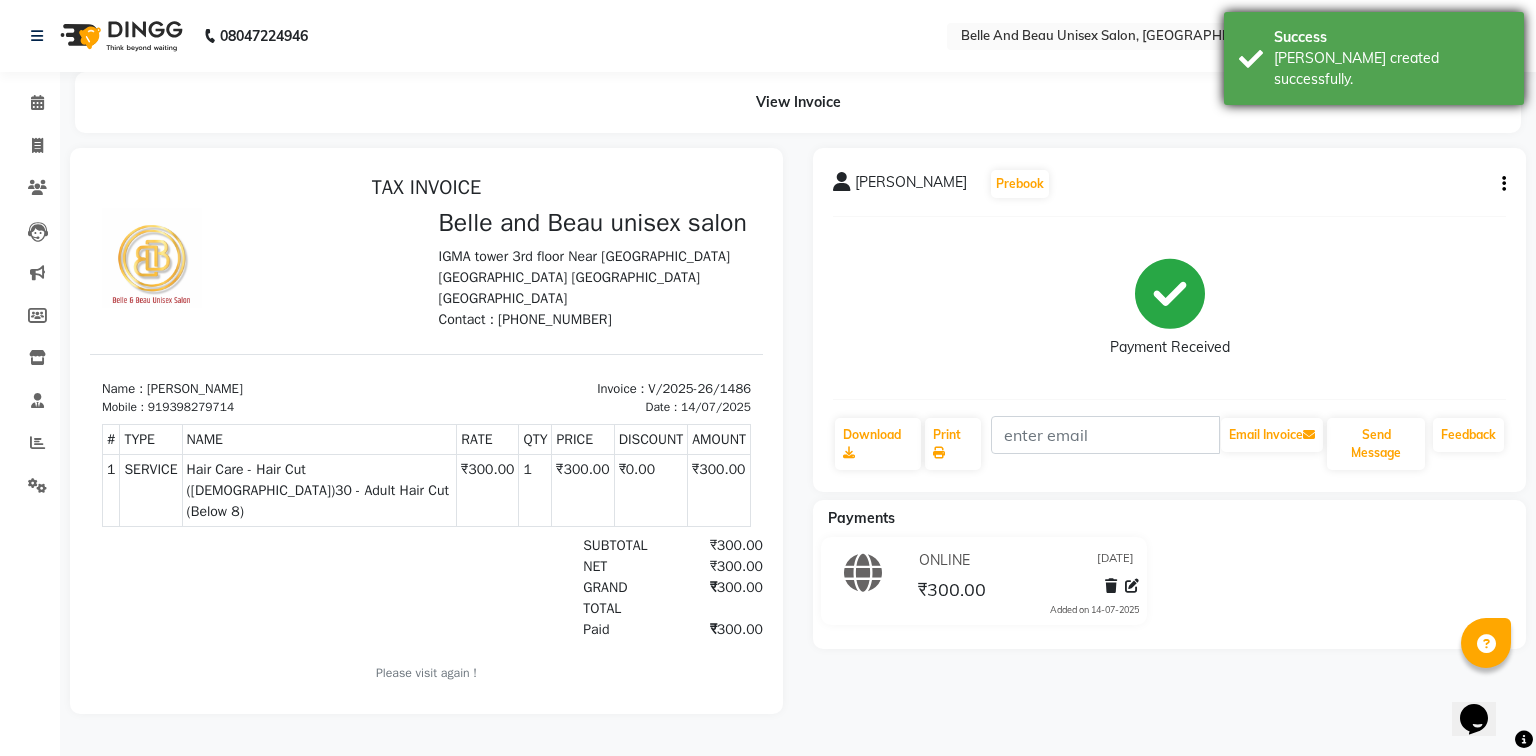 click on "Success   [PERSON_NAME] created successfully." at bounding box center (1374, 58) 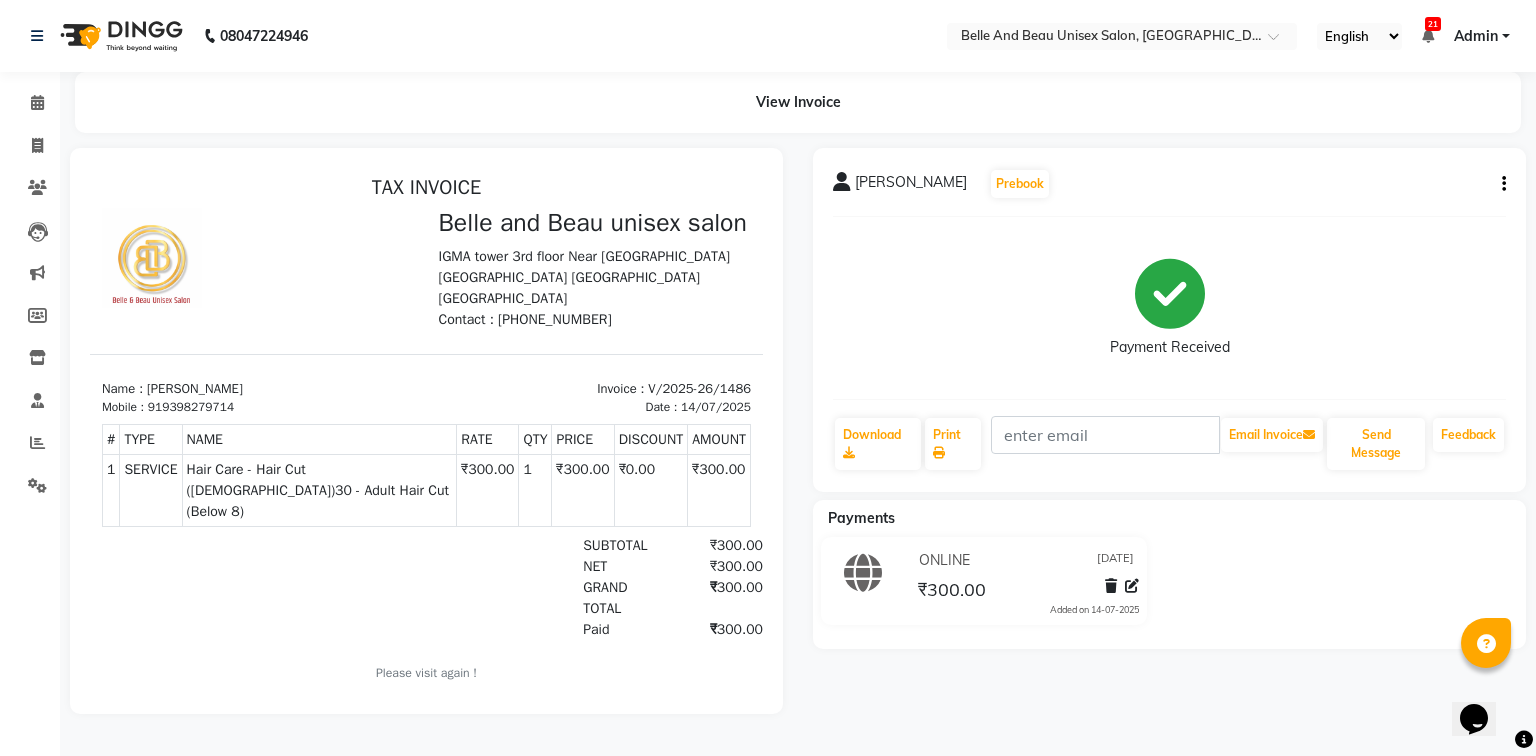 select on "service" 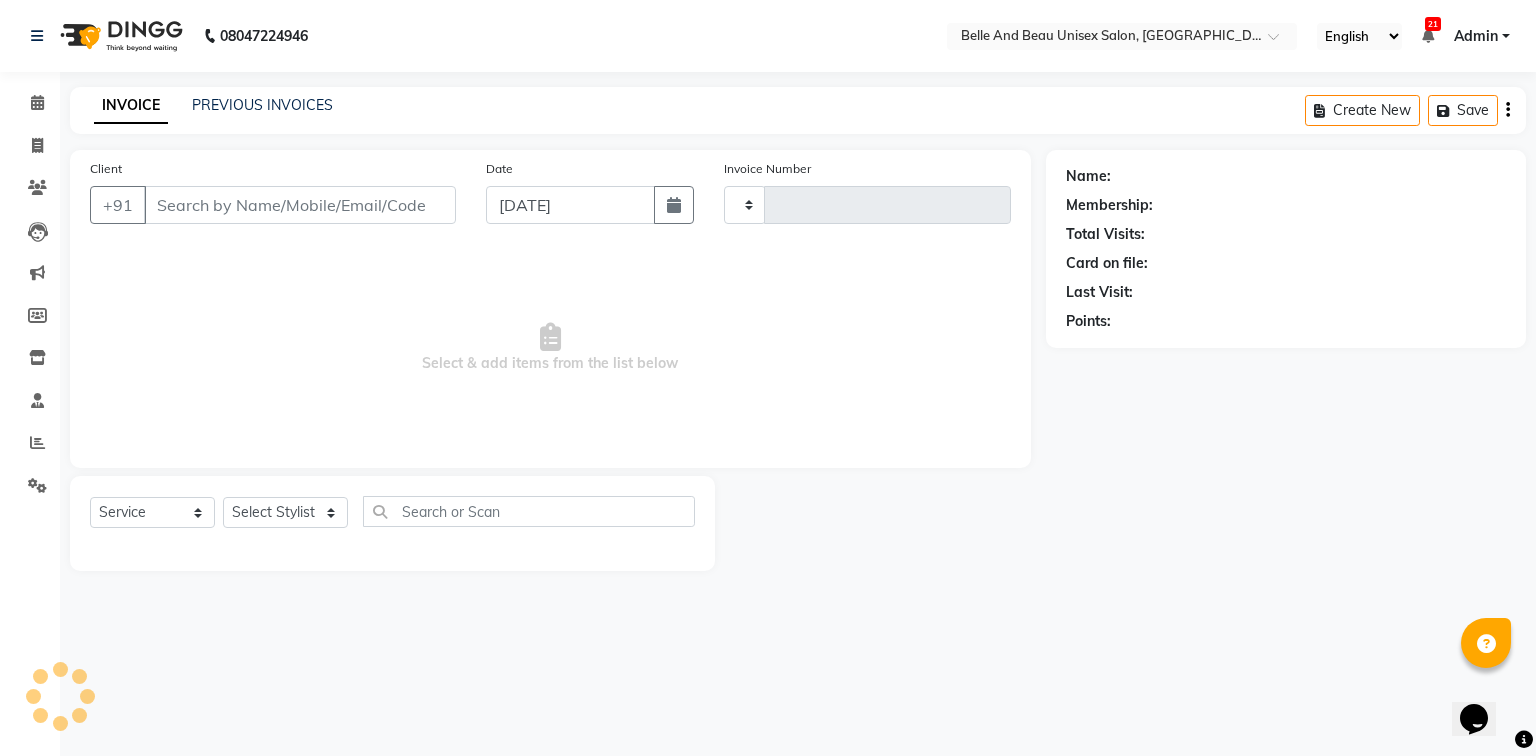type on "1487" 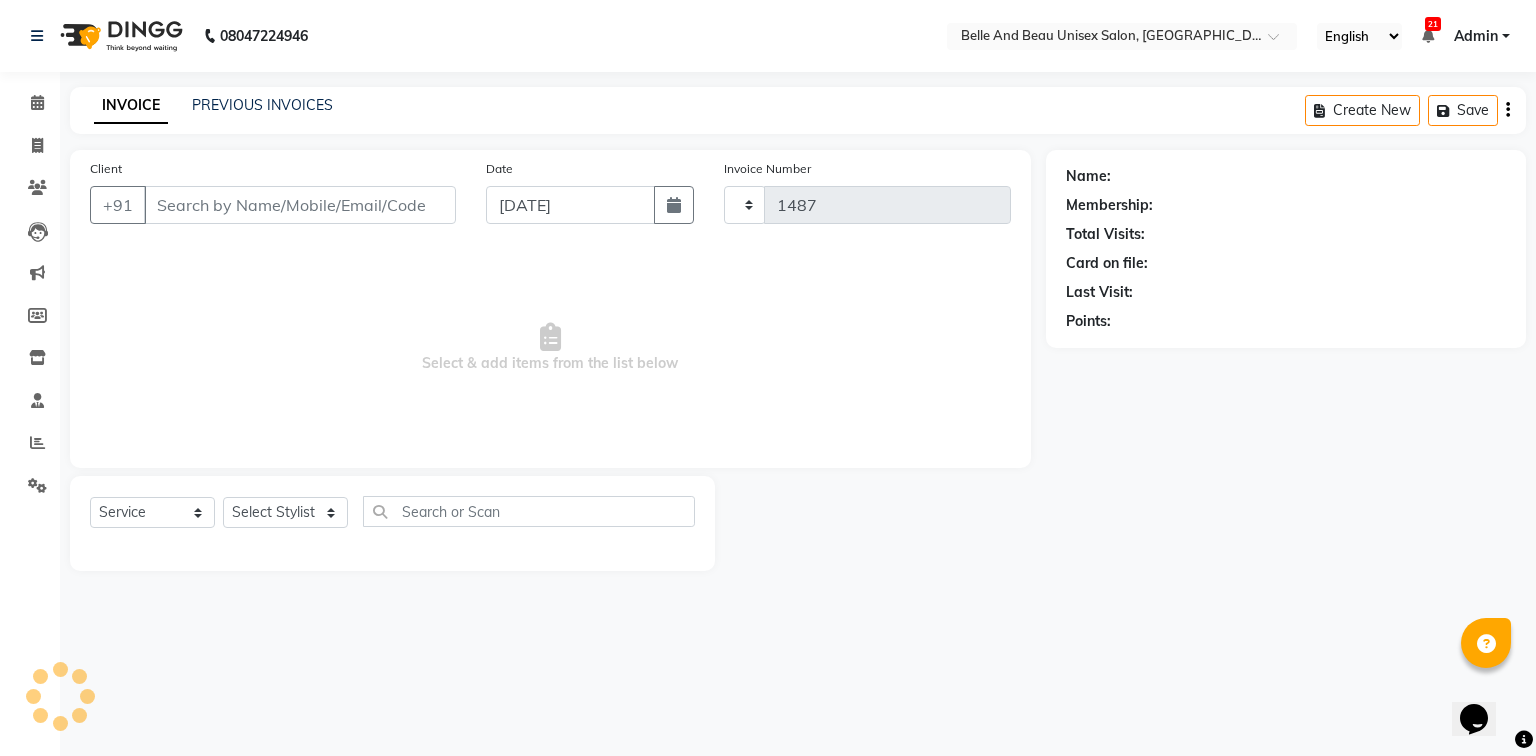 select on "7066" 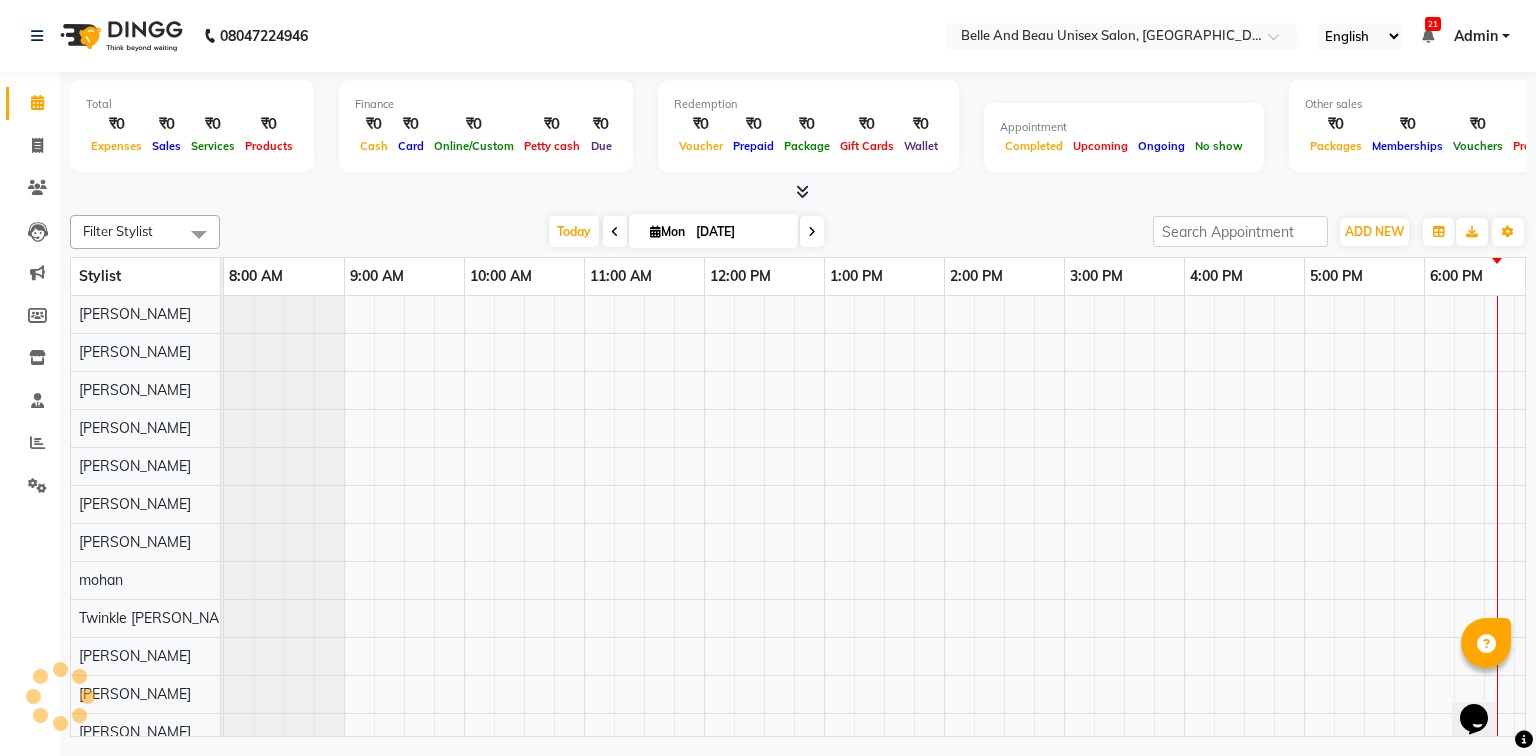 scroll, scrollTop: 0, scrollLeft: 0, axis: both 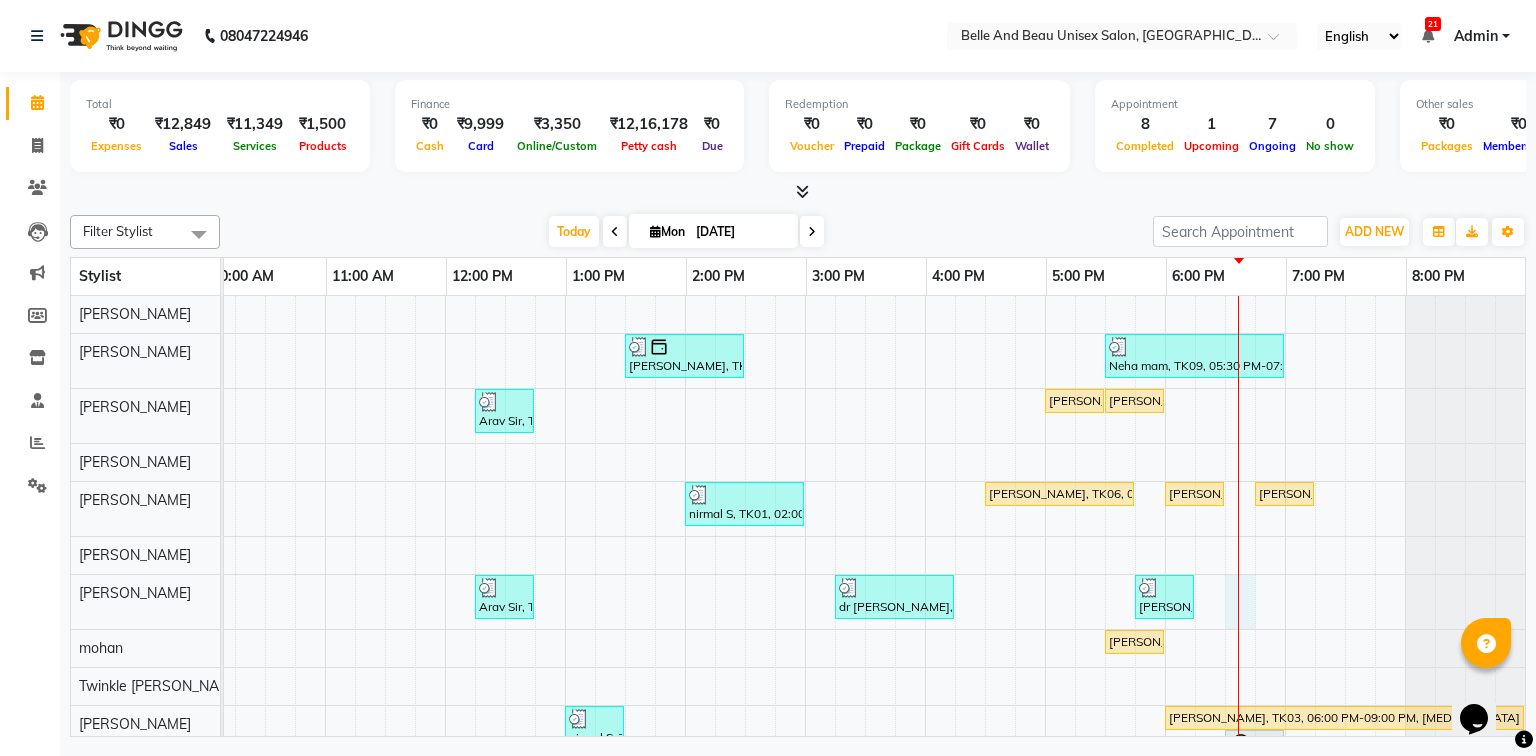 click on "[PERSON_NAME], TK04, 01:30 PM-02:30 PM, Bleach / Detan - Bleach / Detan30 - Face/ Neck Line,Clean Up - o3+     Neha mam, TK09, 05:30 PM-07:00 PM, Nail Extension Removal     Arav Sir, TK02, 12:15 PM-12:45 PM, Shave & Trimming - Shave ([DEMOGRAPHIC_DATA])30 - Shave    [PERSON_NAME], TK08, 05:00 PM-05:30 PM, Hair Care - Hair Cut ([DEMOGRAPHIC_DATA])30 - Adult Hair Cut (Below 8)    [PERSON_NAME], TK08, 05:30 PM-06:00 PM, Shave & Trimming - [PERSON_NAME]  ([DEMOGRAPHIC_DATA])30 - [PERSON_NAME] Shaping     nirmal S, TK01, 02:00 PM-03:00 PM, offer 1999 (₹1999)    [PERSON_NAME], TK06, 04:30 PM-05:45 PM, Massage - Massage30 - Luxury Body Massage (Body Cream) ([DEMOGRAPHIC_DATA]),Massage - Massage30 - Head Massage  Almond Oil (30 min) ([DEMOGRAPHIC_DATA]) (₹400)    Shruti Divakaeran, TK03, 06:00 PM-06:30 PM, Vedic valley  Pedicure     Shruti Divakaeran, TK03, 06:45 PM-07:15 PM, Vedic valley  Pedicure      Arav Sir, TK02, 12:15 PM-12:45 PM, Hair Care - Hair Cut ([DEMOGRAPHIC_DATA])30 - Adult Hair Cut (Below 8)                nirmal S, TK01, 01:00 PM-01:30 PM, Nanoplastic - Nanoplastic30 - Upto Mid Back" at bounding box center [745, 580] 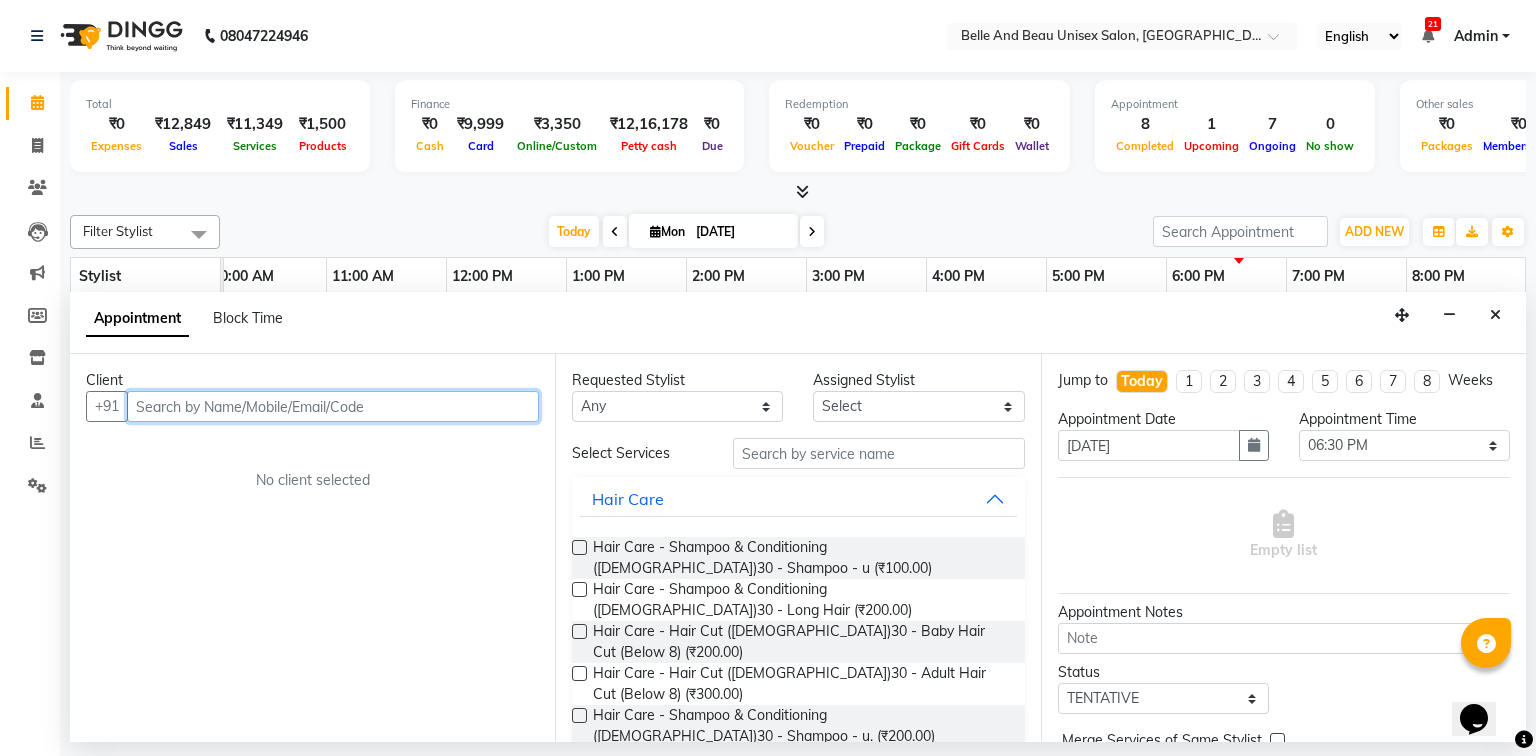 click at bounding box center (333, 406) 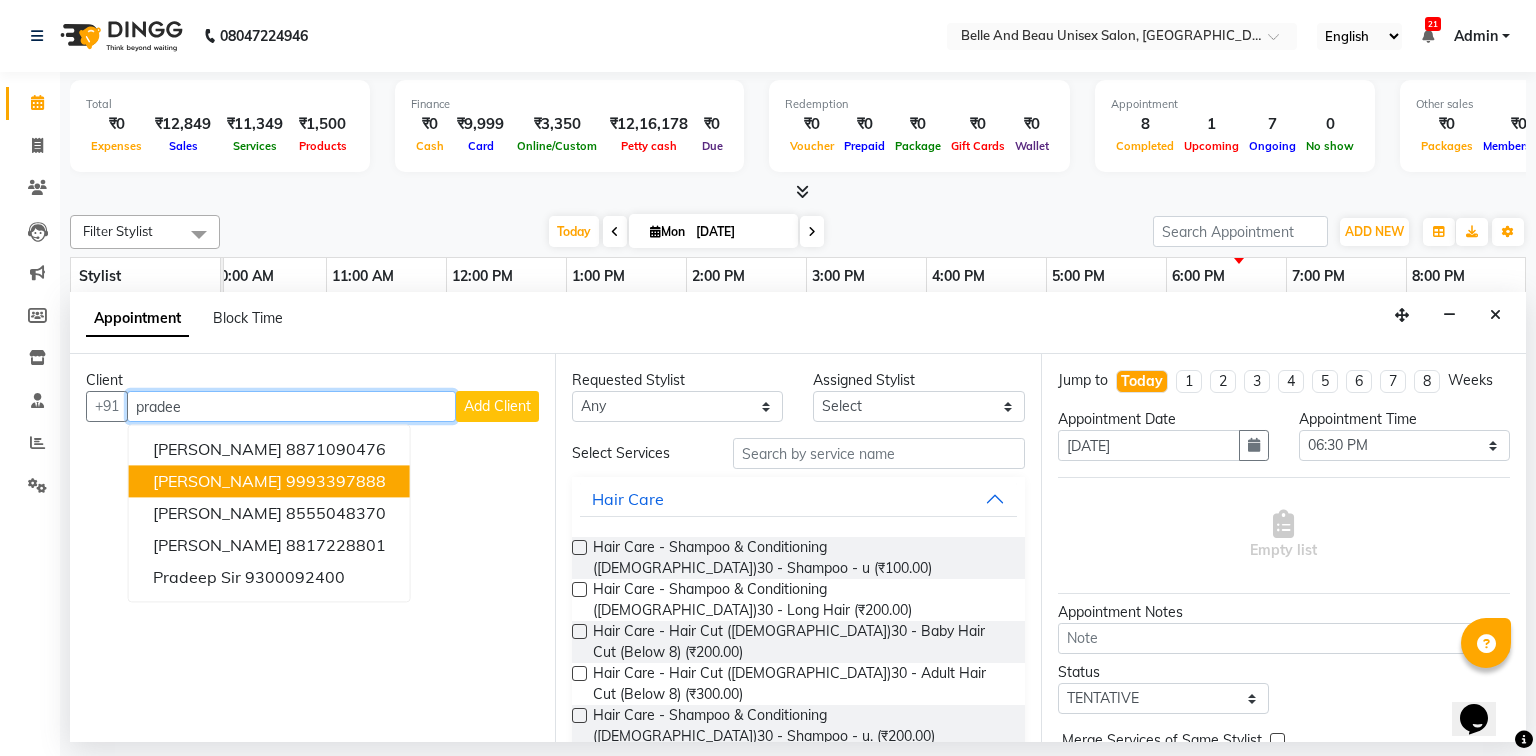 click on "9993397888" at bounding box center [336, 482] 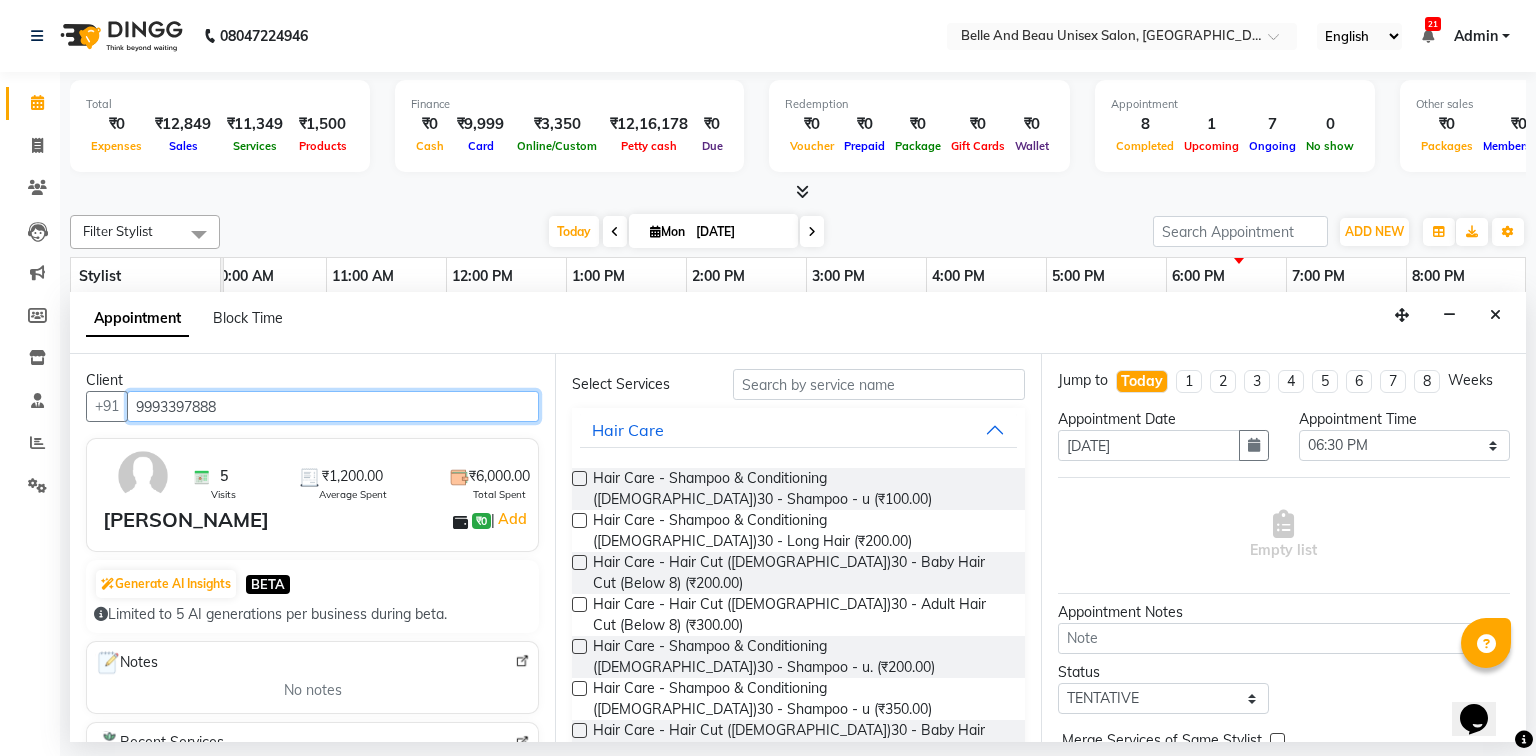 scroll, scrollTop: 0, scrollLeft: 0, axis: both 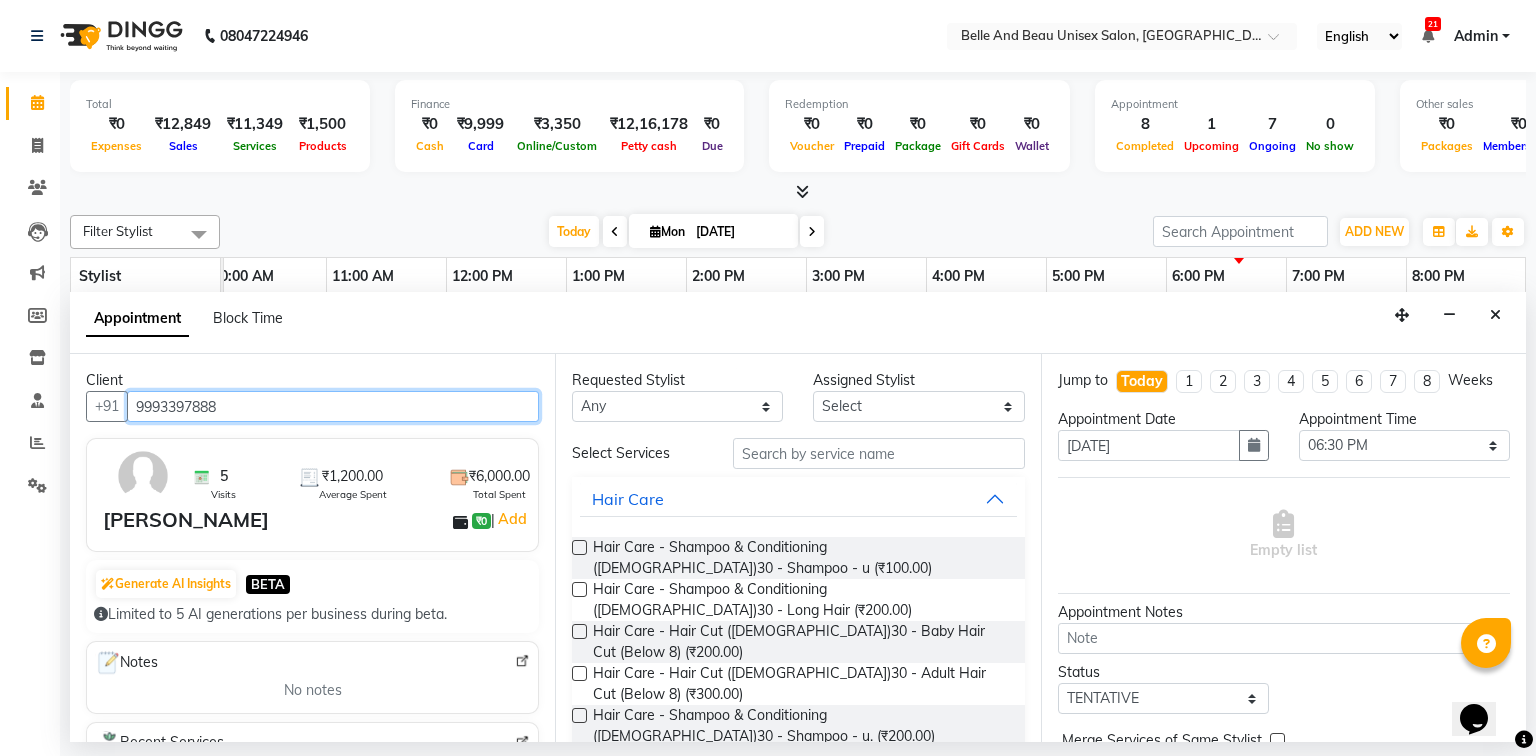 type on "9993397888" 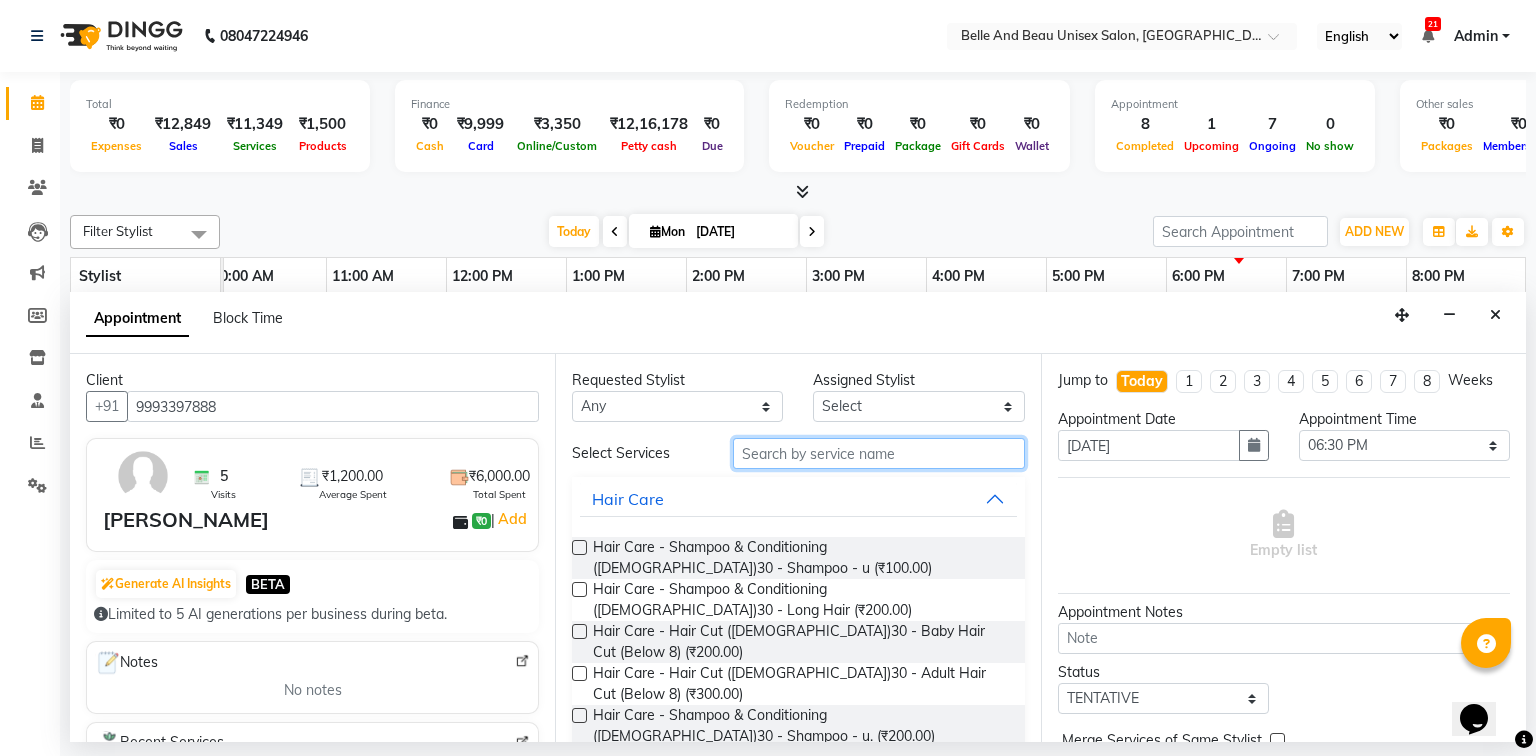 click at bounding box center [879, 453] 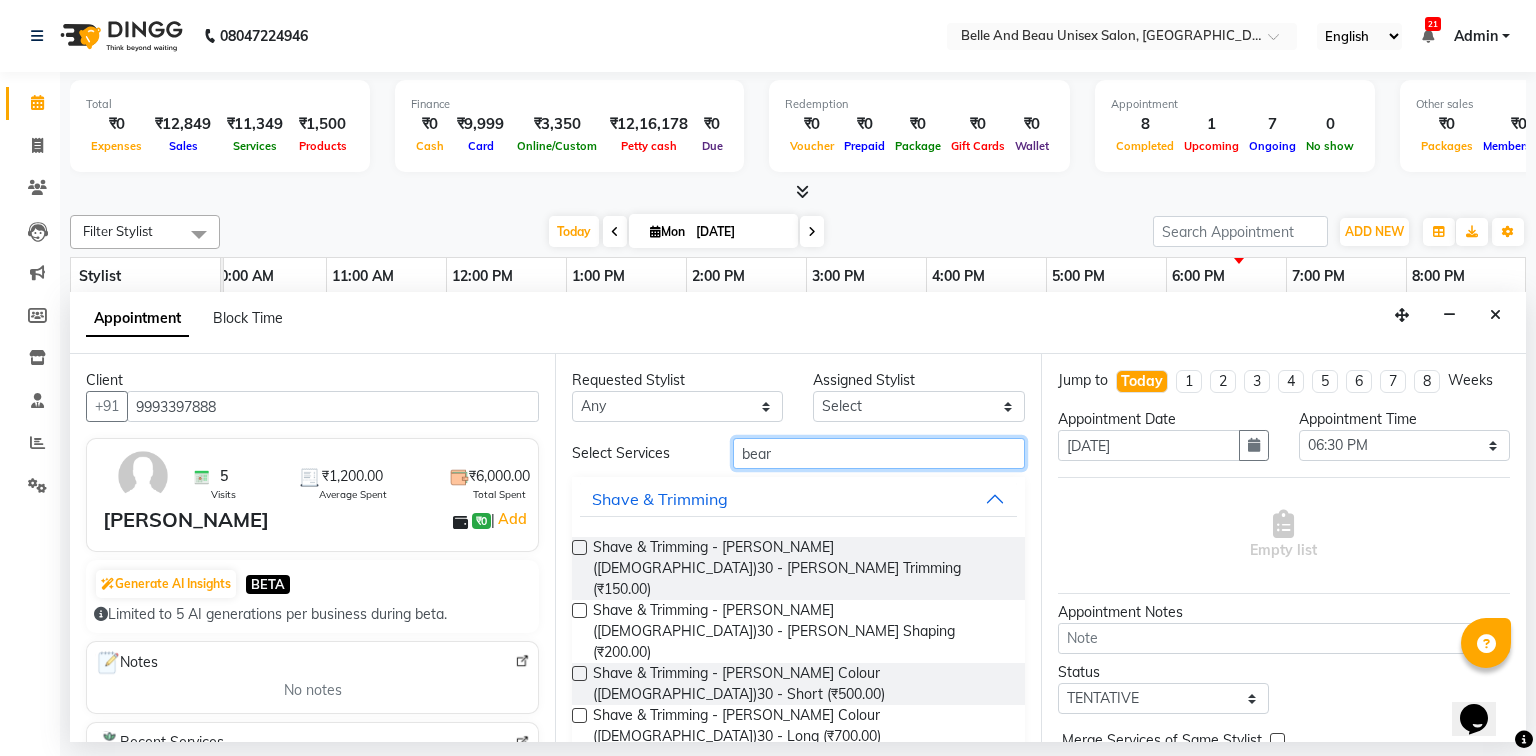 type on "bear" 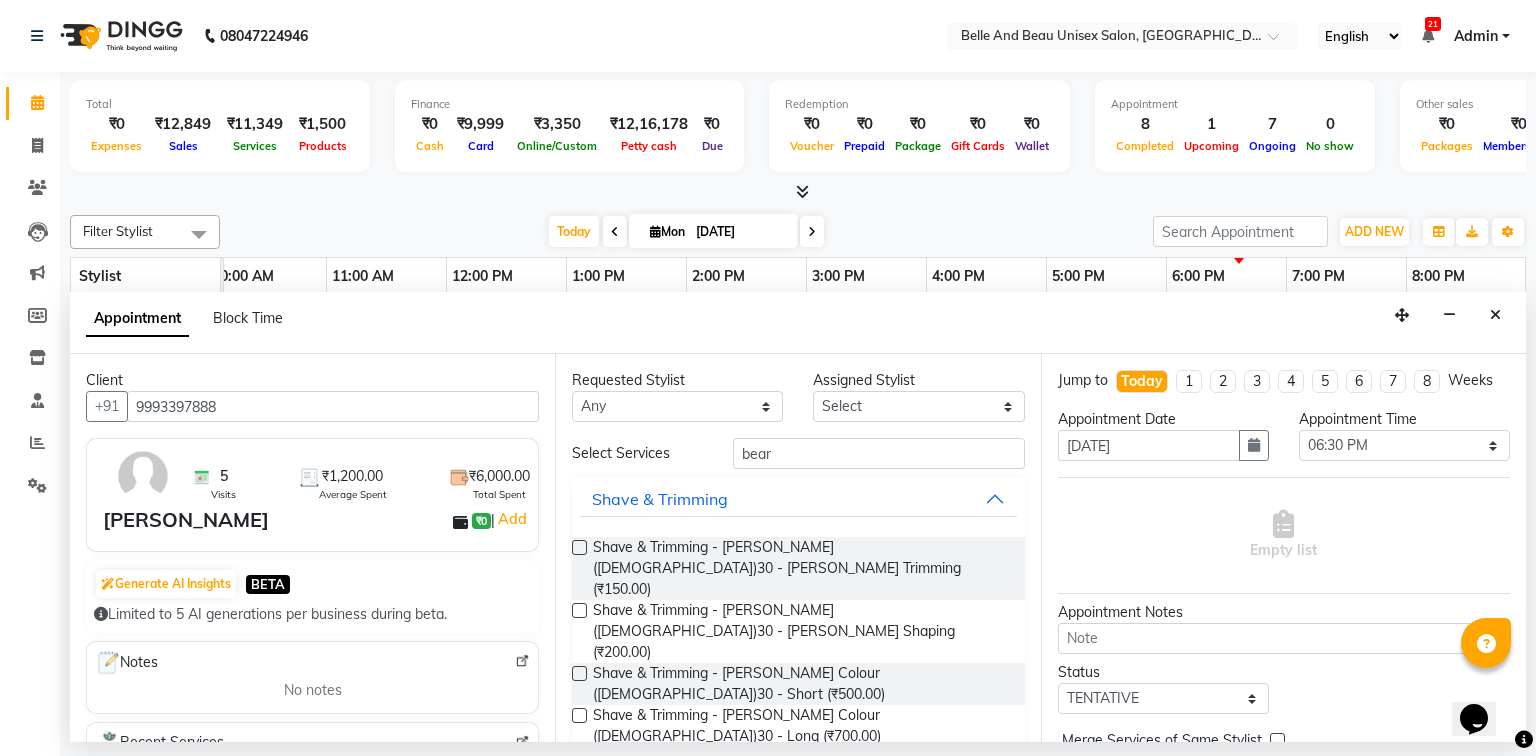 click at bounding box center (579, 610) 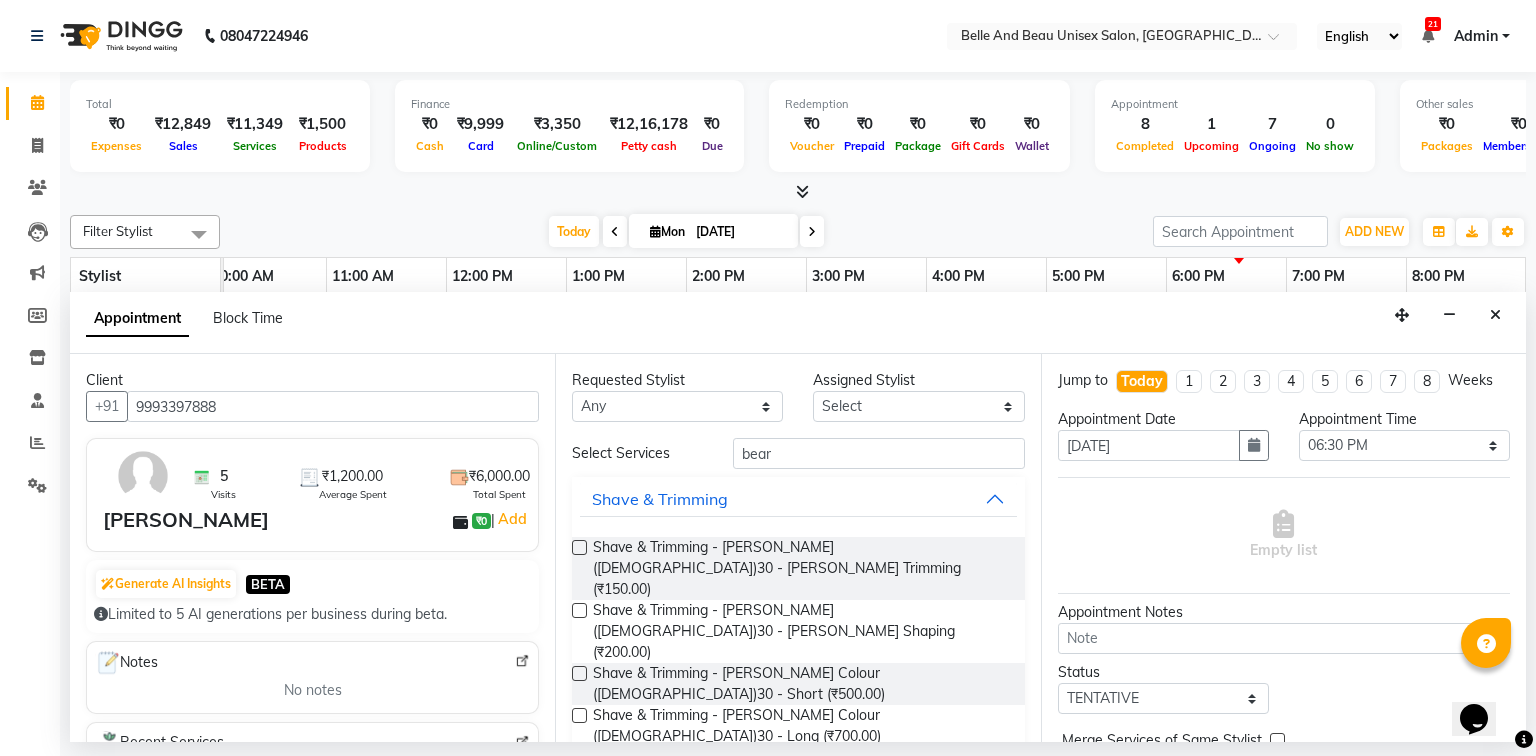 click at bounding box center [579, 610] 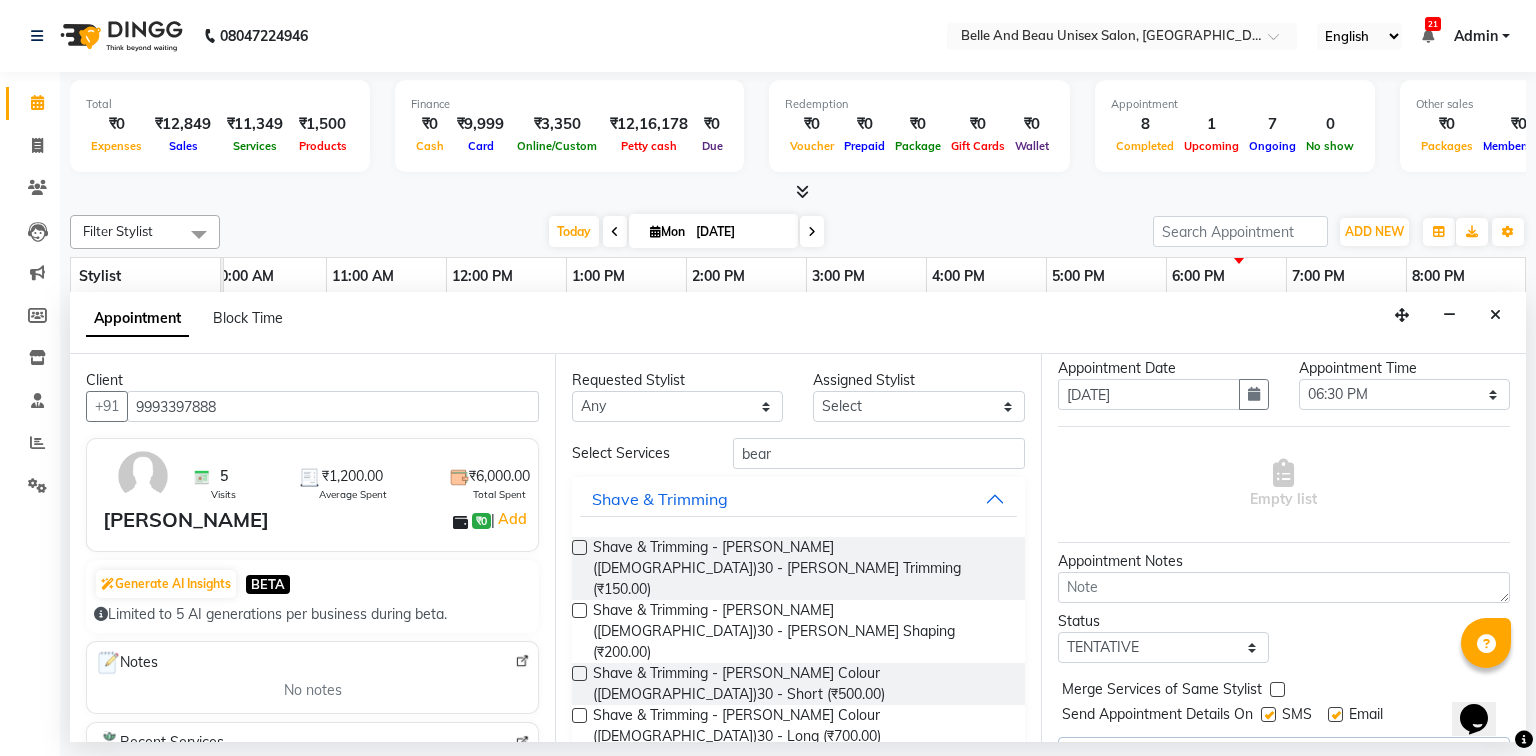 scroll, scrollTop: 97, scrollLeft: 0, axis: vertical 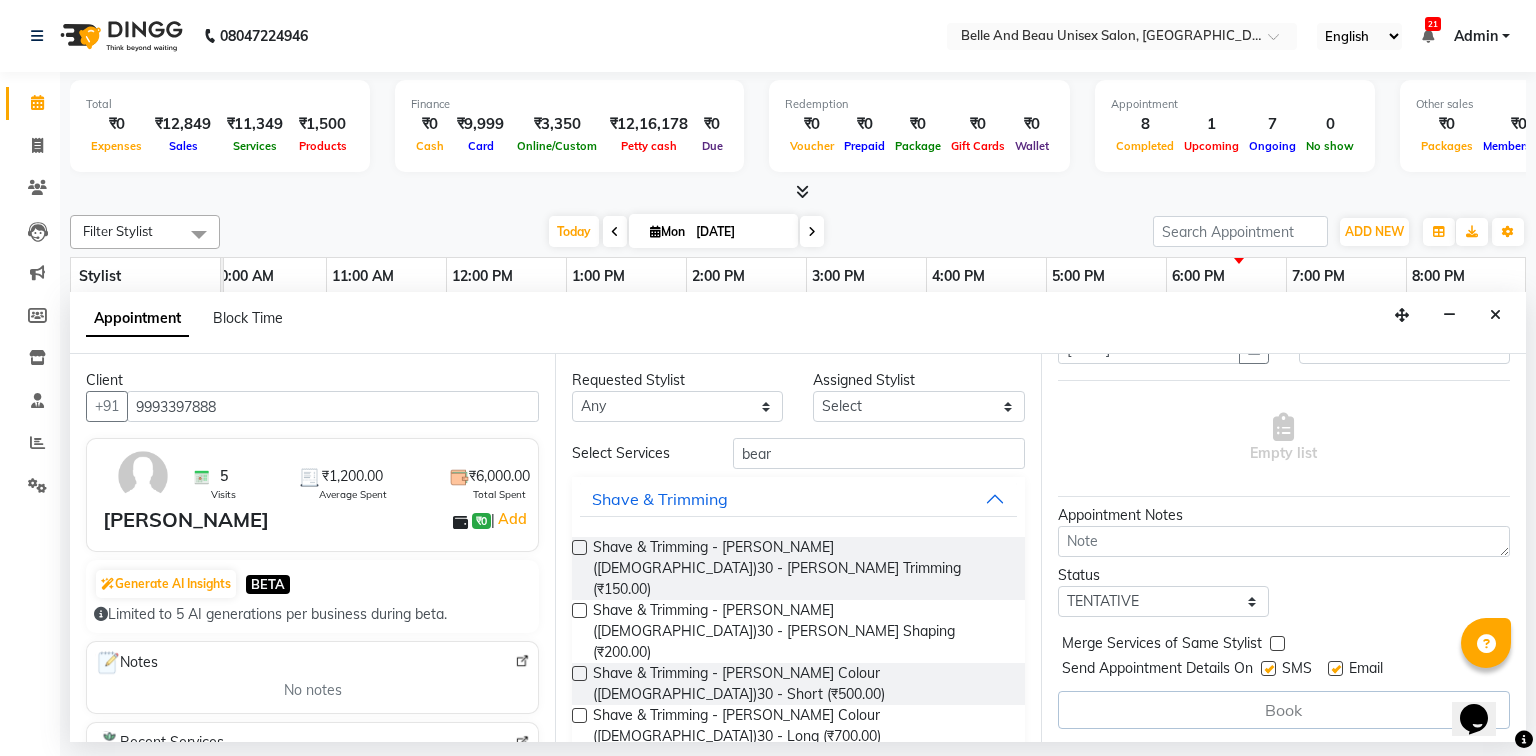 click at bounding box center (579, 610) 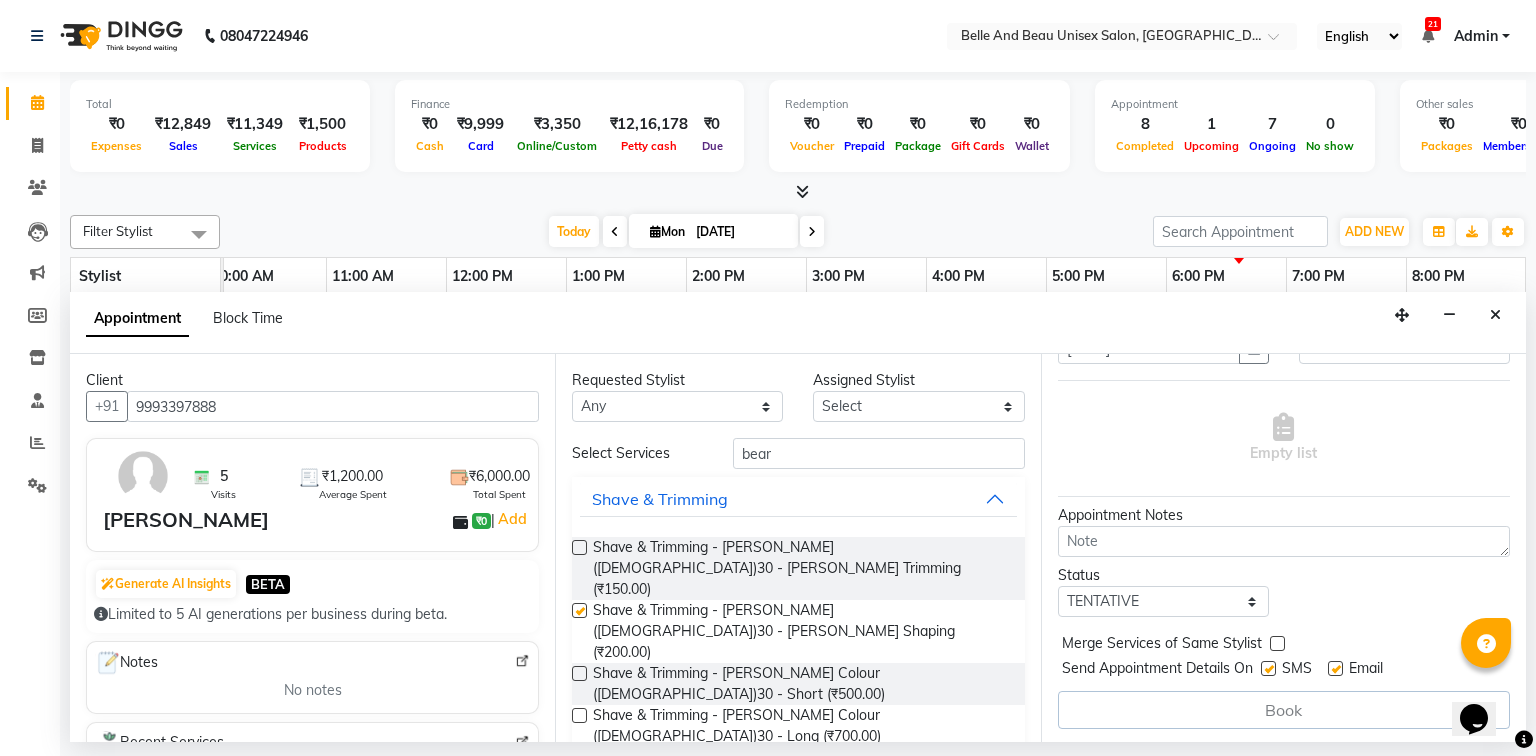 checkbox on "false" 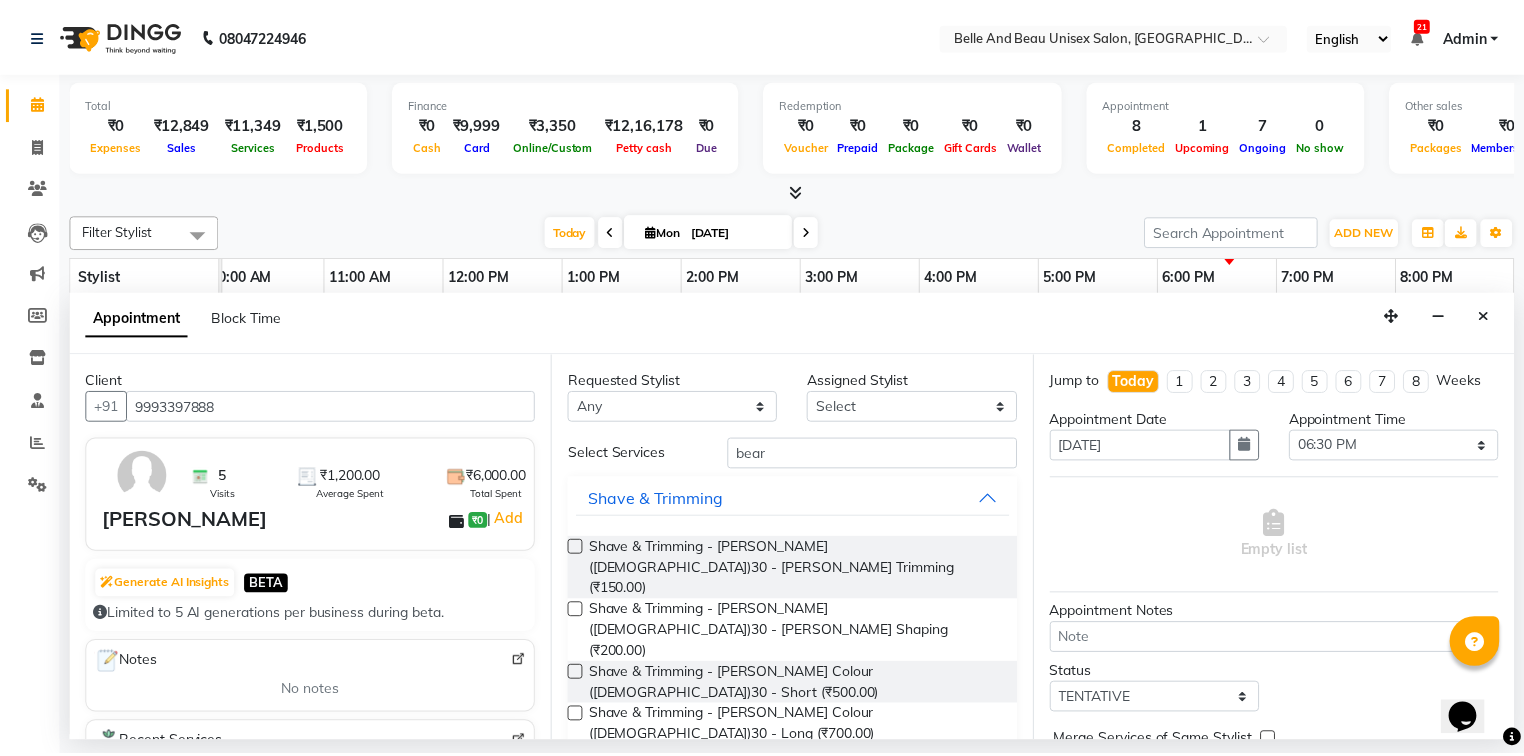 scroll, scrollTop: 97, scrollLeft: 0, axis: vertical 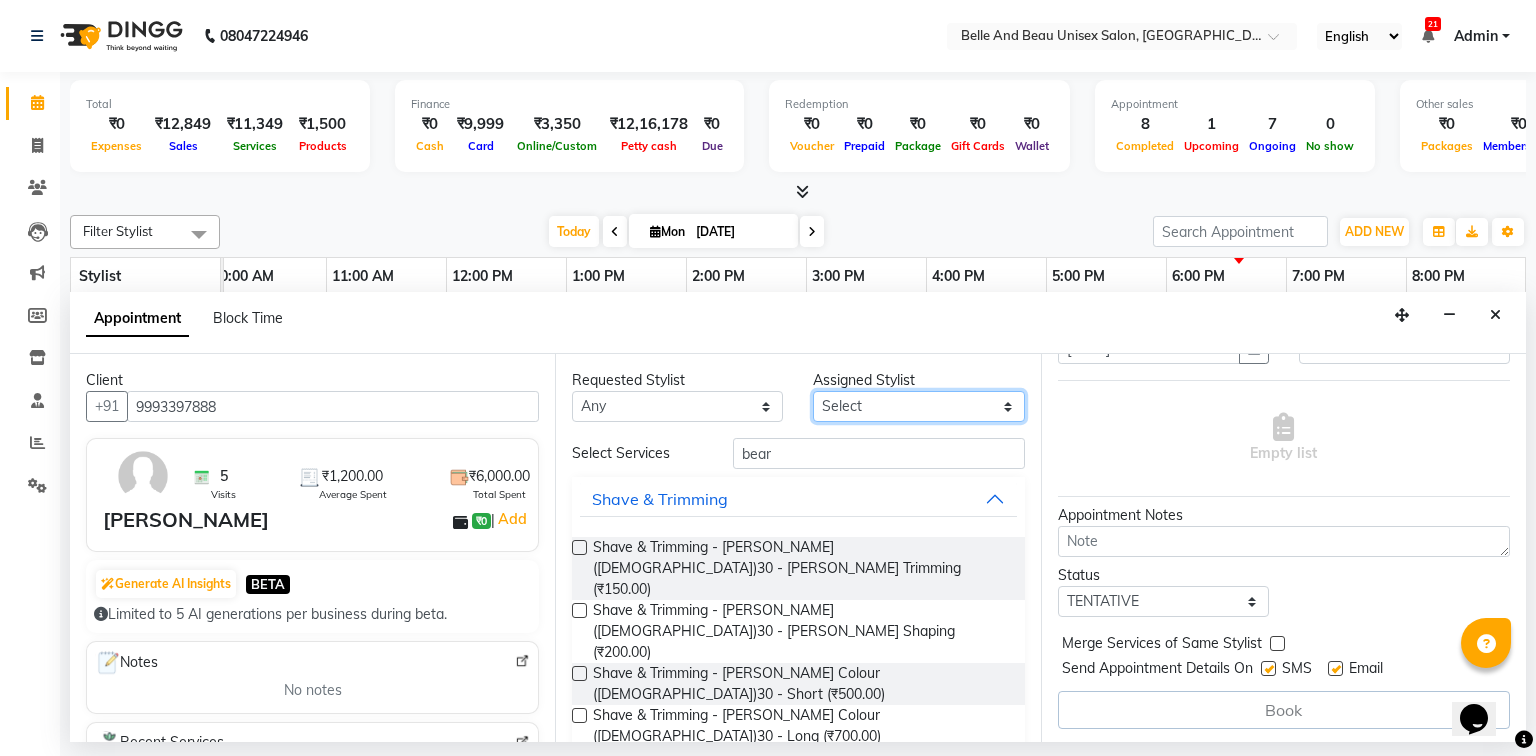 click on "Select" at bounding box center [918, 406] 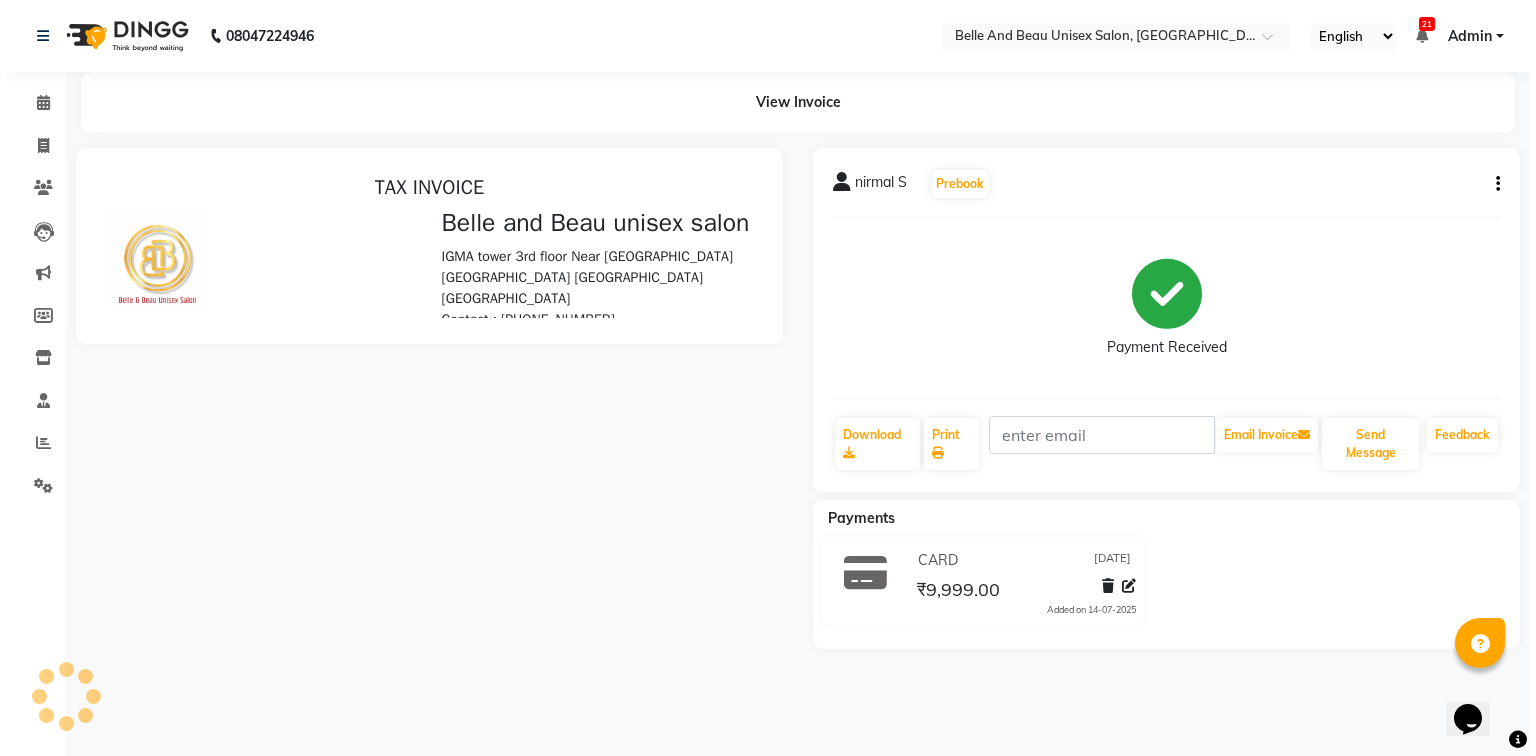 scroll, scrollTop: 0, scrollLeft: 0, axis: both 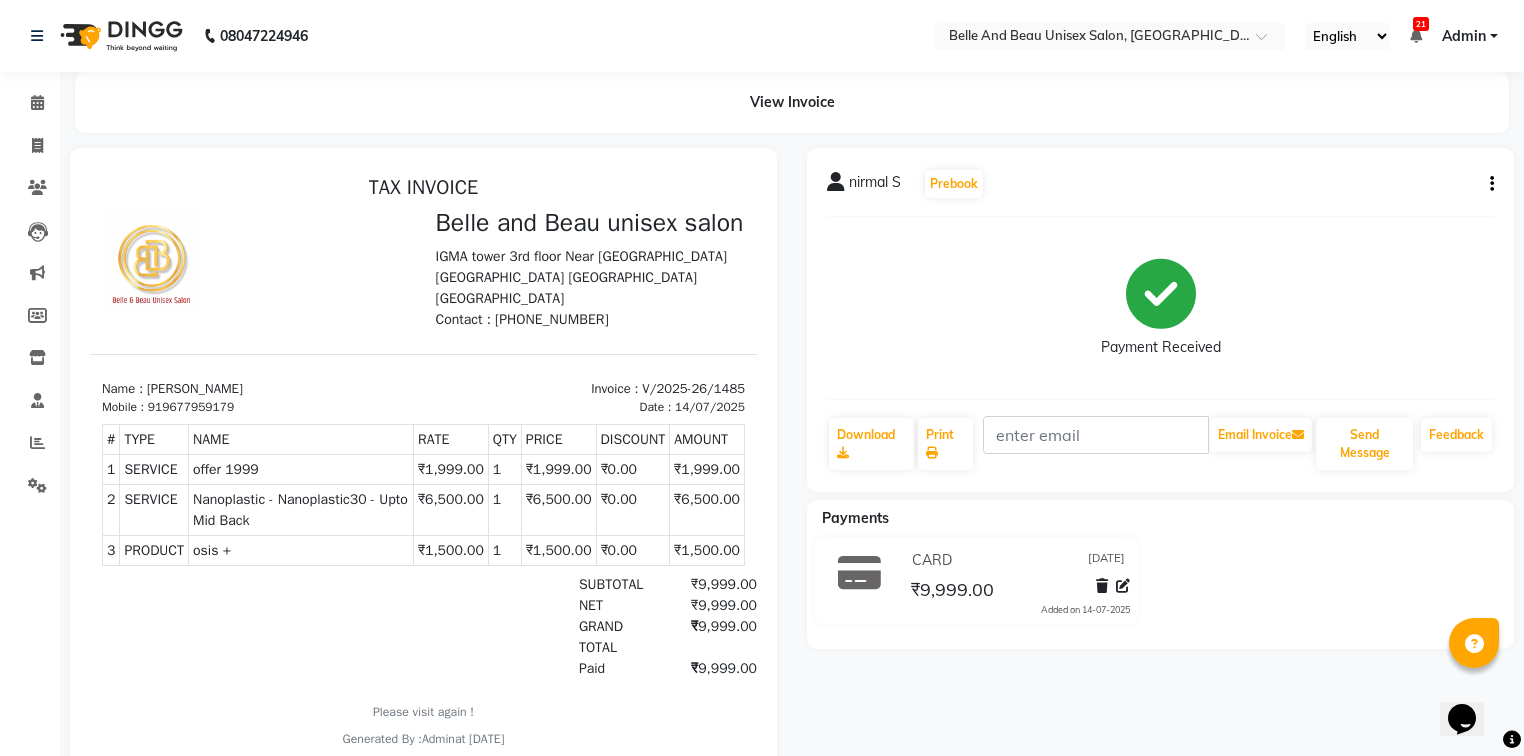 click 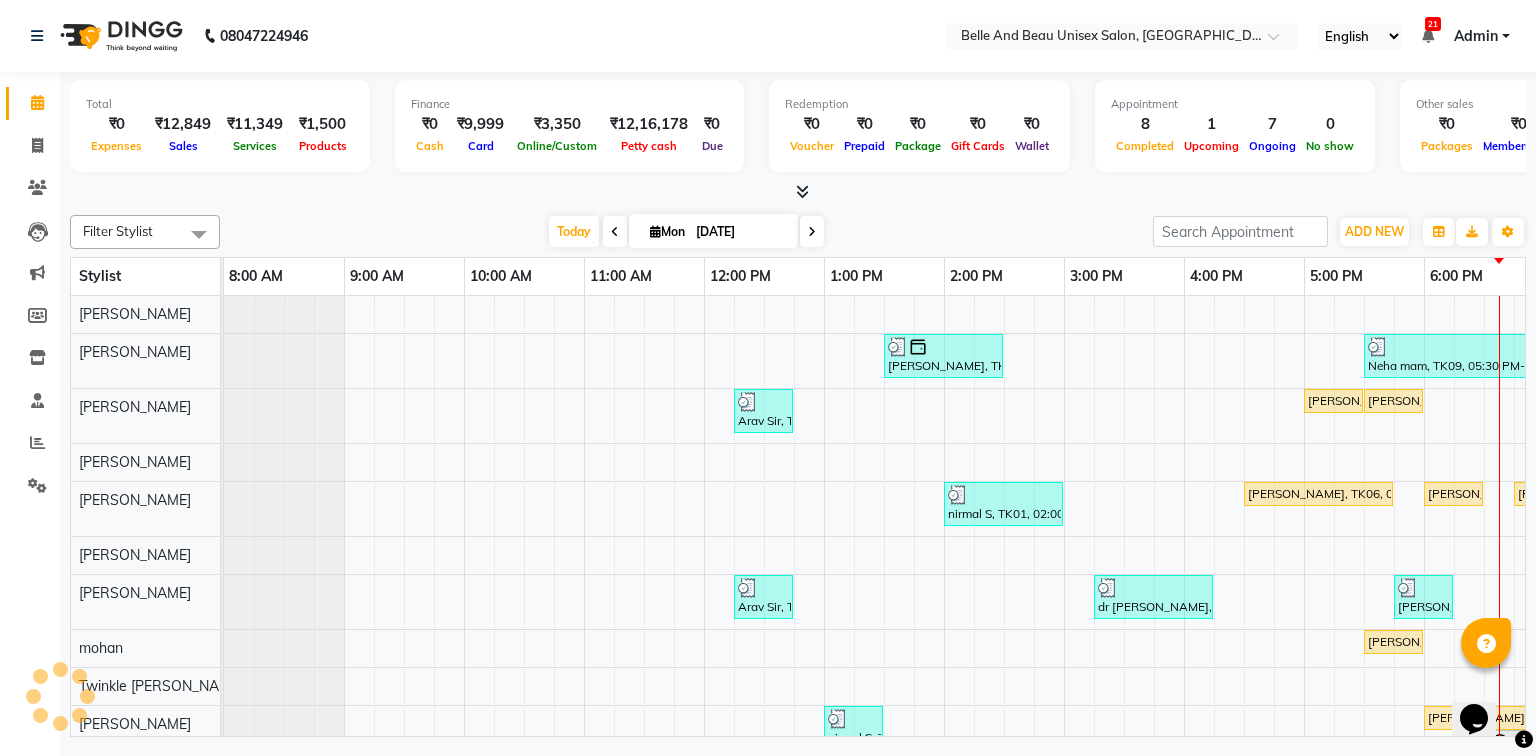 scroll, scrollTop: 0, scrollLeft: 0, axis: both 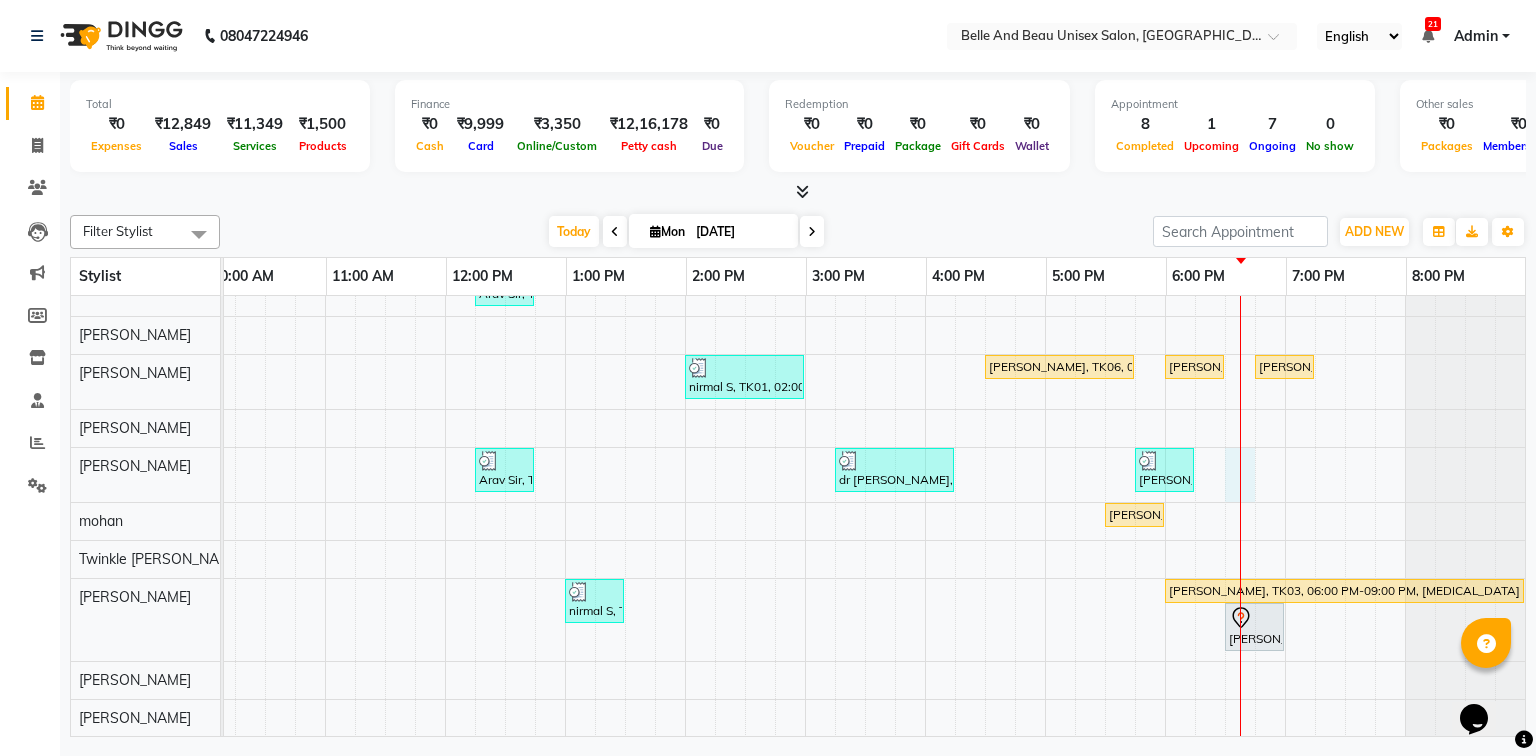click on "[PERSON_NAME], TK04, 01:30 PM-02:30 PM, Bleach / Detan - Bleach / Detan30 - Face/ Neck Line,Clean Up - o3+     Neha mam, TK09, 05:30 PM-07:00 PM, Nail Extension Removal     Arav Sir, TK02, 12:15 PM-12:45 PM, Shave & Trimming - Shave ([DEMOGRAPHIC_DATA])30 - Shave    [PERSON_NAME], TK08, 05:00 PM-05:30 PM, Hair Care - Hair Cut ([DEMOGRAPHIC_DATA])30 - Adult Hair Cut (Below 8)    [PERSON_NAME], TK08, 05:30 PM-06:00 PM, Shave & Trimming - [PERSON_NAME]  ([DEMOGRAPHIC_DATA])30 - [PERSON_NAME] Shaping     nirmal S, TK01, 02:00 PM-03:00 PM, offer 1999 (₹1999)    [PERSON_NAME], TK06, 04:30 PM-05:45 PM, Massage - Massage30 - Luxury Body Massage (Body Cream) ([DEMOGRAPHIC_DATA]),Massage - Massage30 - Head Massage  Almond Oil (30 min) ([DEMOGRAPHIC_DATA]) (₹400)    Shruti Divakaeran, TK03, 06:00 PM-06:30 PM, Vedic valley  Pedicure     Shruti Divakaeran, TK03, 06:45 PM-07:15 PM, Vedic valley  Pedicure      Arav Sir, TK02, 12:15 PM-12:45 PM, Hair Care - Hair Cut ([DEMOGRAPHIC_DATA])30 - Adult Hair Cut (Below 8)                nirmal S, TK01, 01:00 PM-01:30 PM, Nanoplastic - Nanoplastic30 - Upto Mid Back" at bounding box center [745, 453] 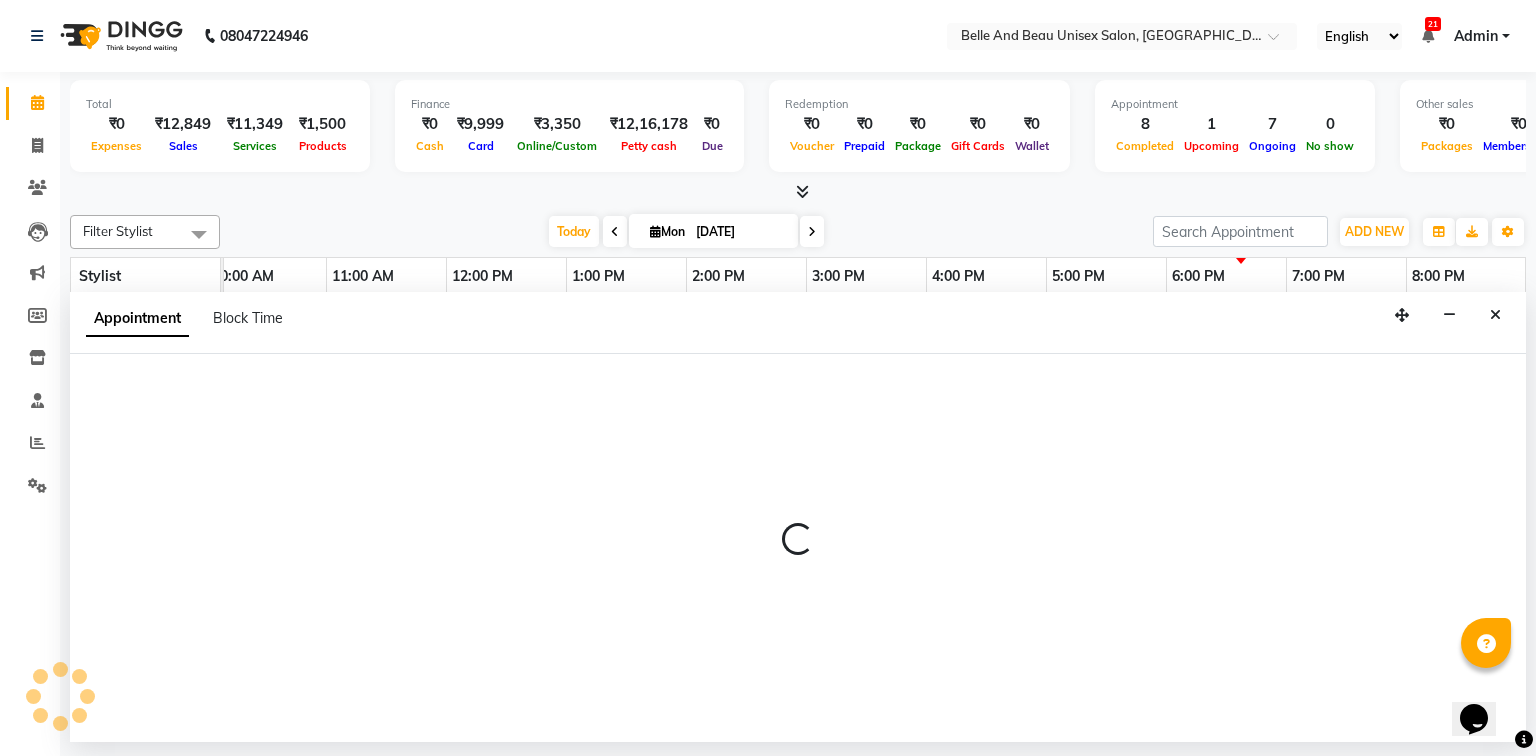 select on "63196" 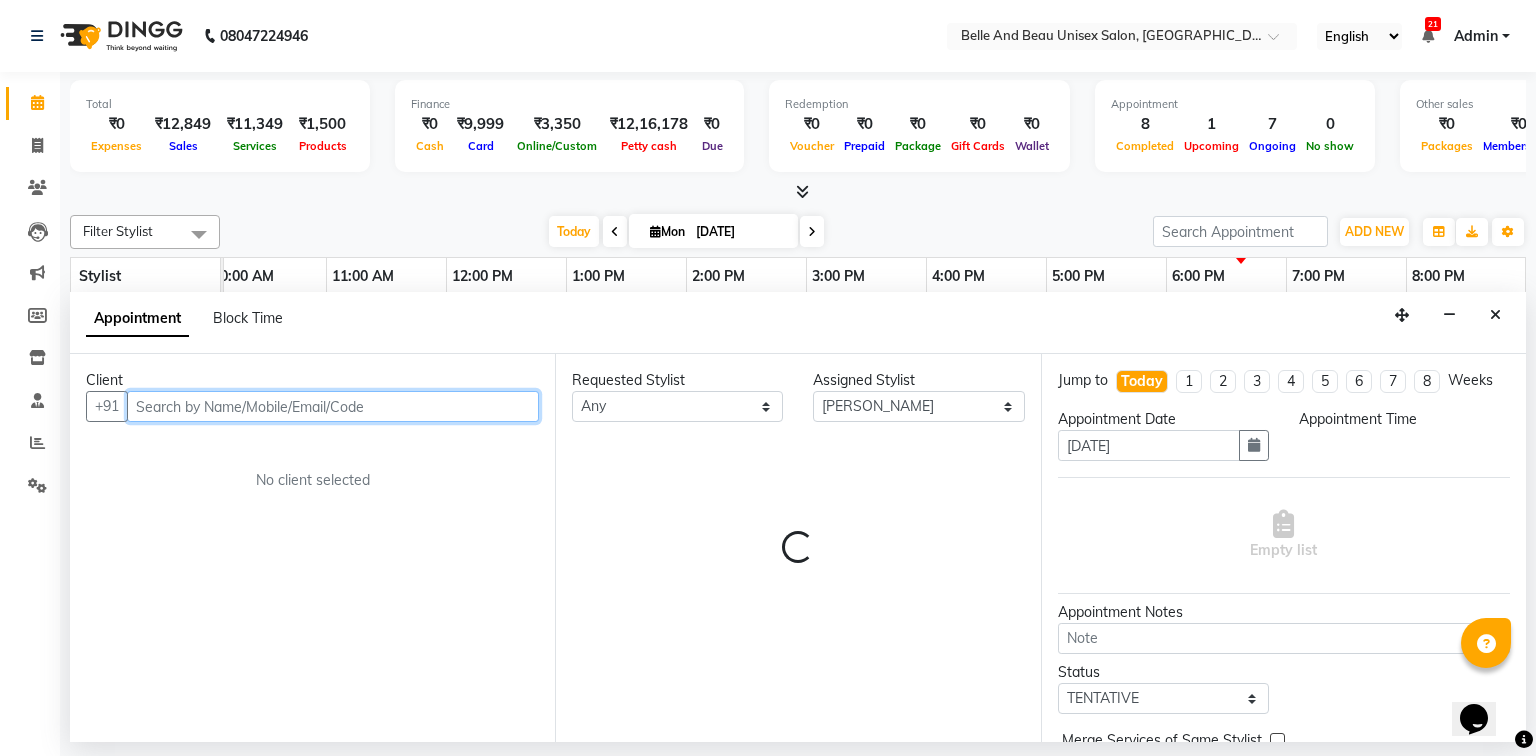 select on "1110" 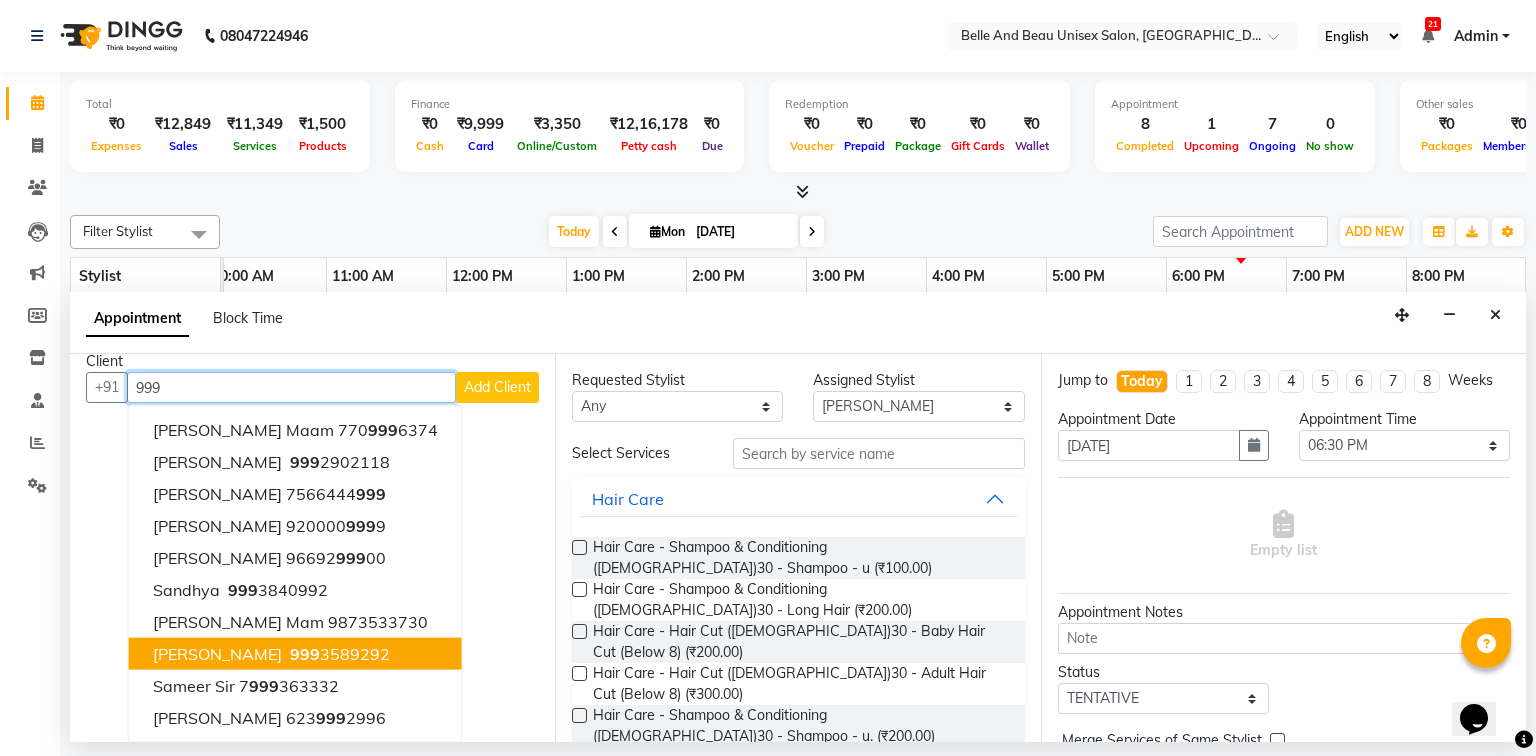 scroll, scrollTop: 0, scrollLeft: 0, axis: both 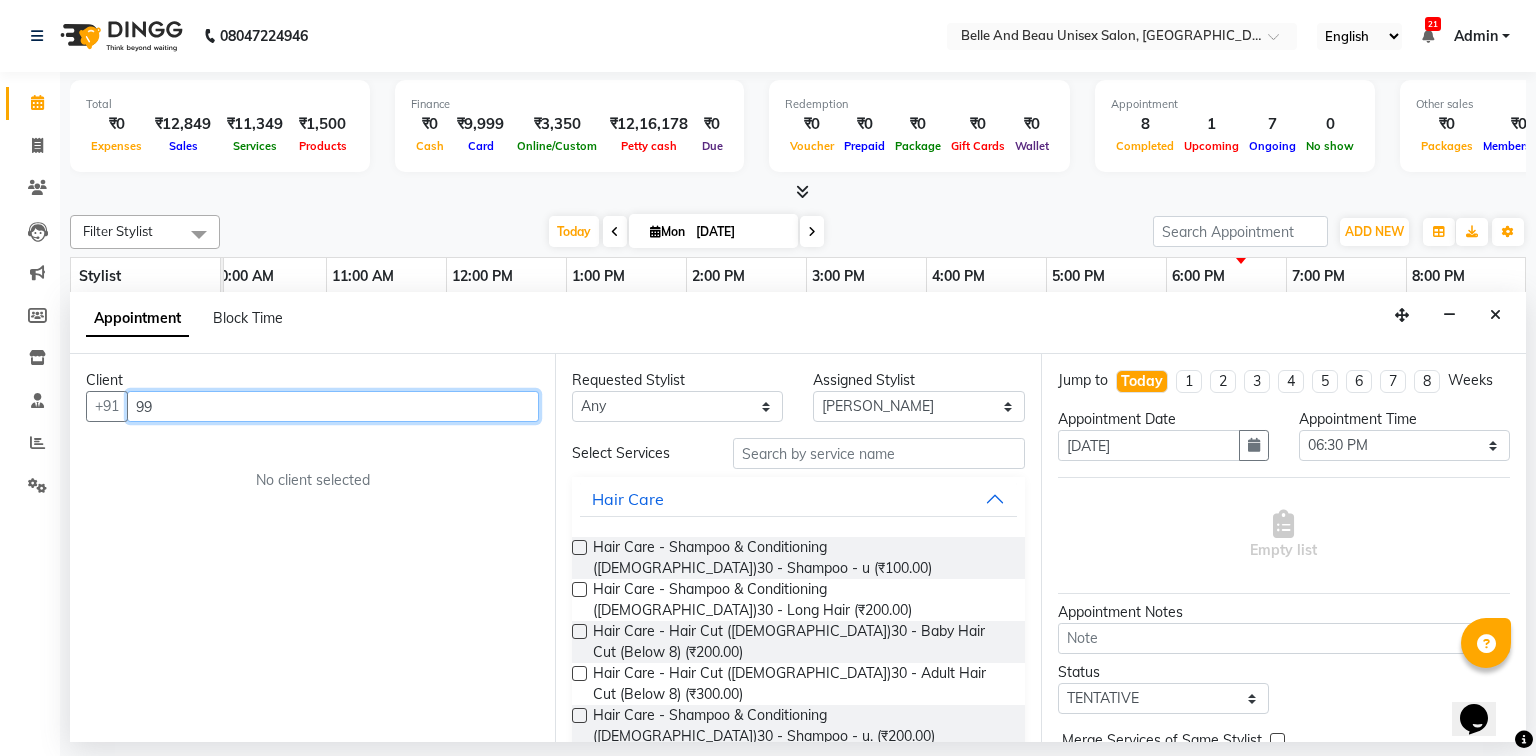 type on "9" 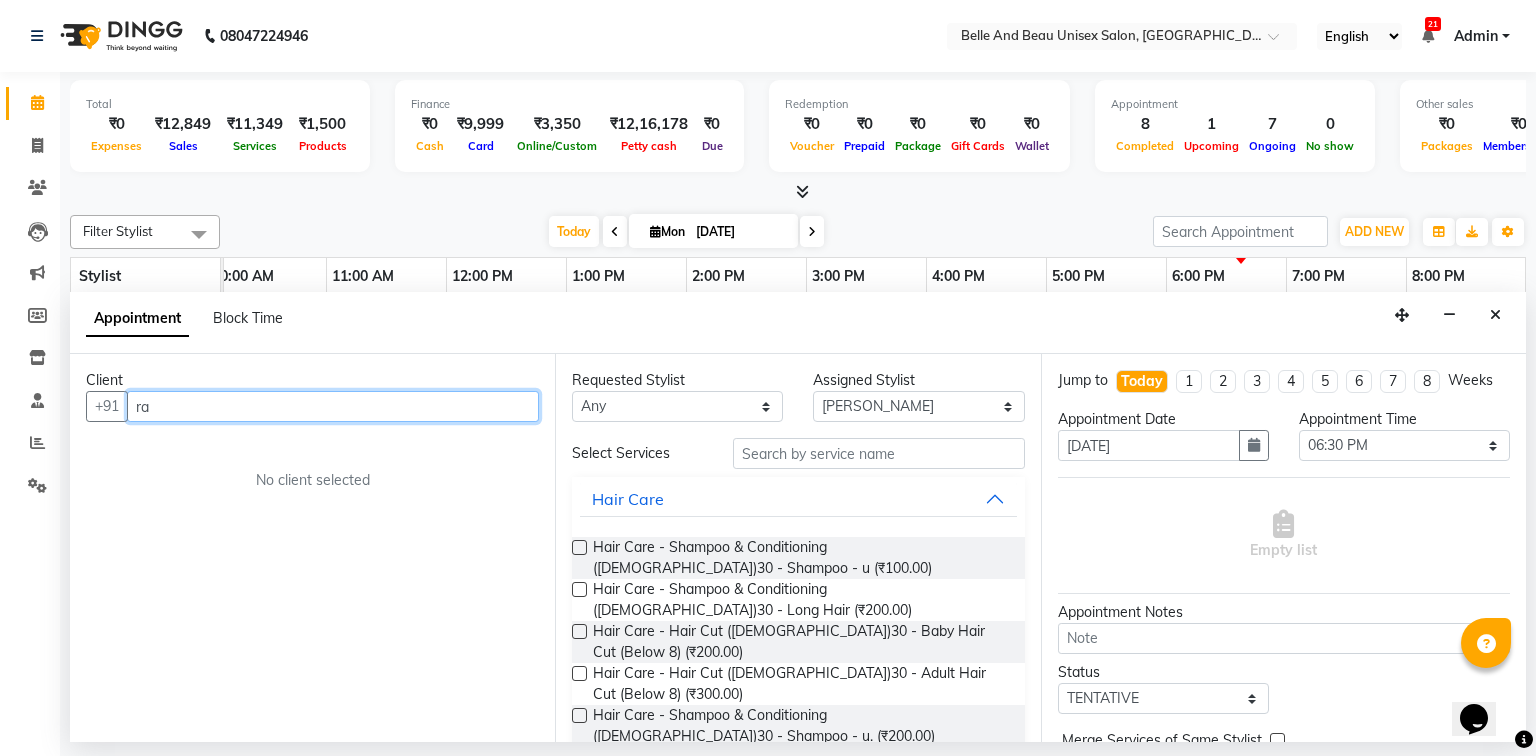 type on "r" 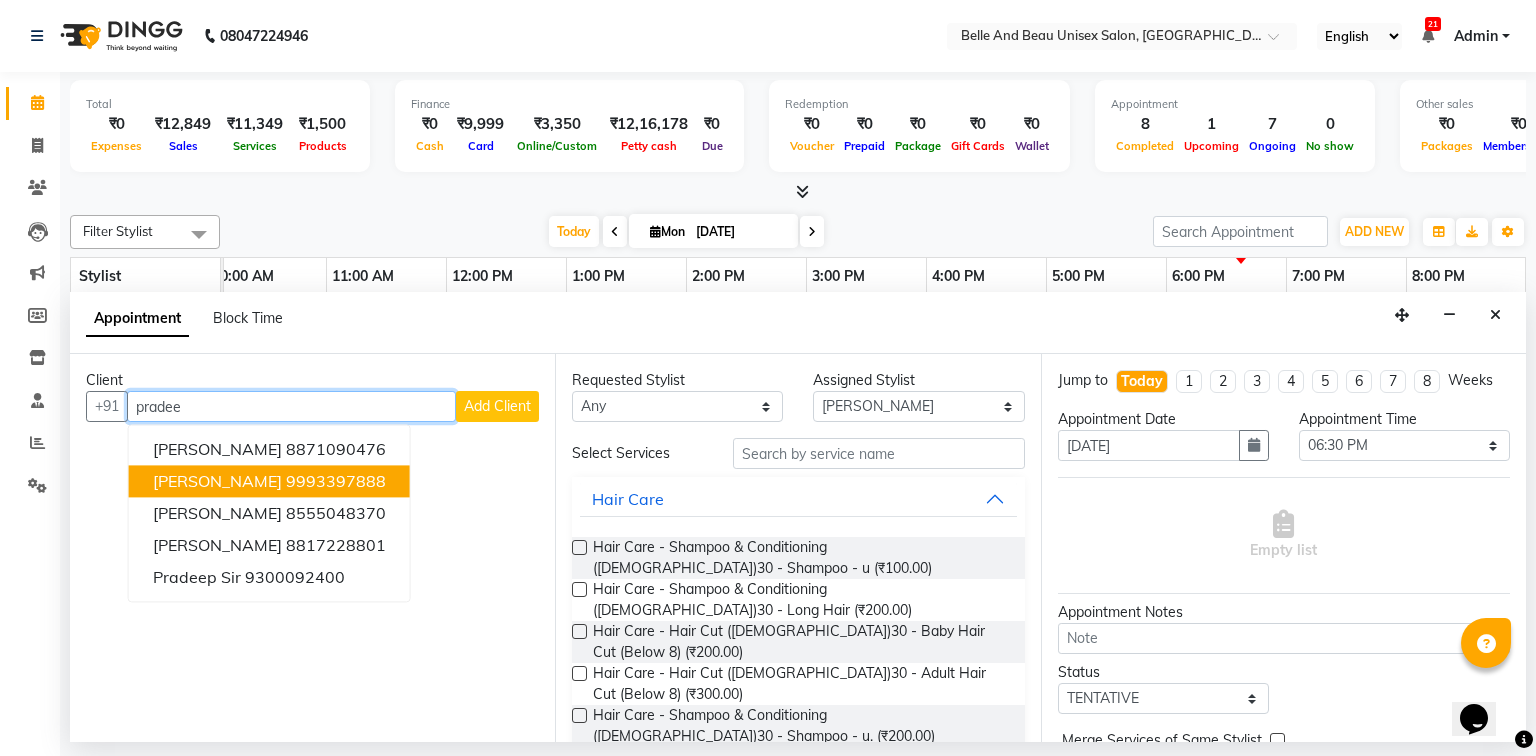 click on "9993397888" at bounding box center (336, 482) 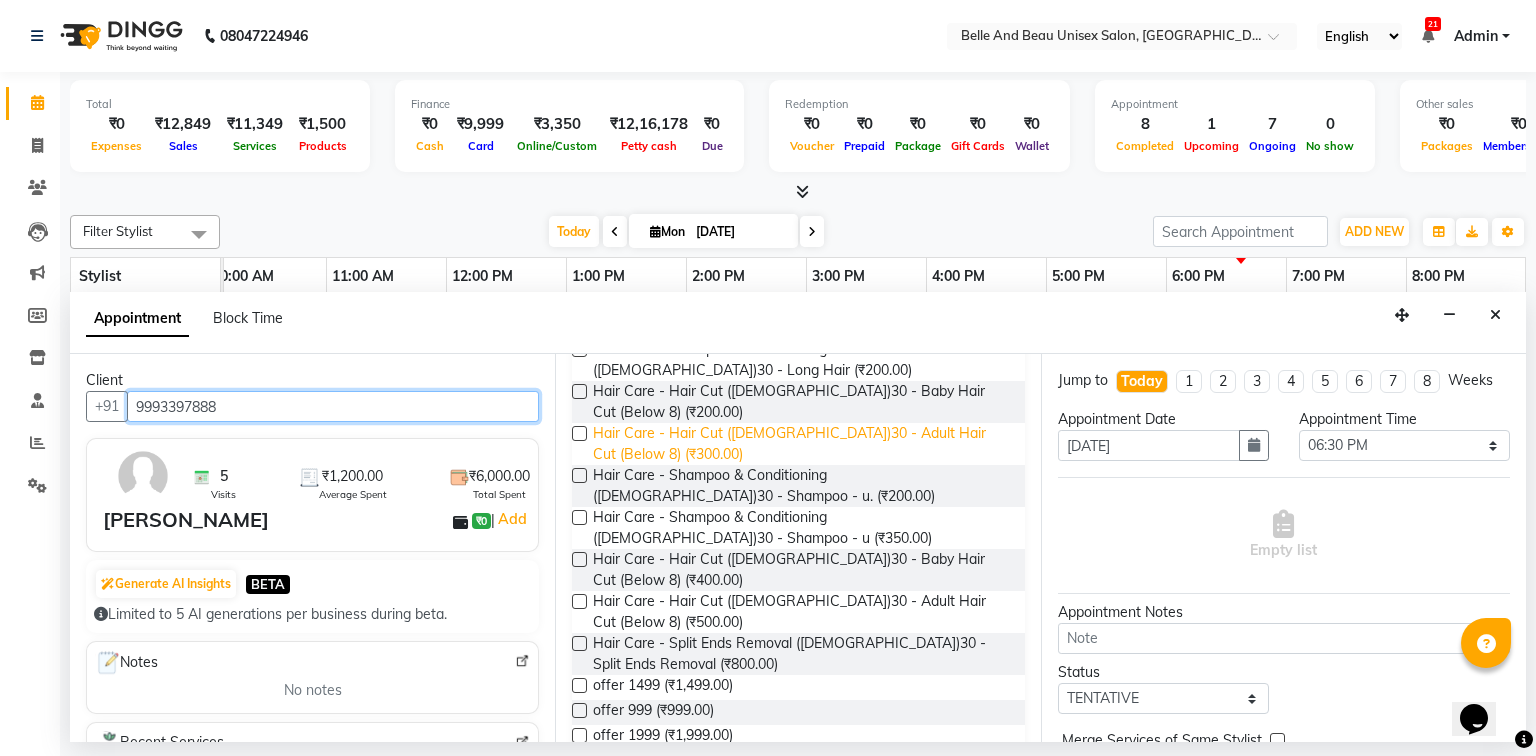 scroll, scrollTop: 0, scrollLeft: 0, axis: both 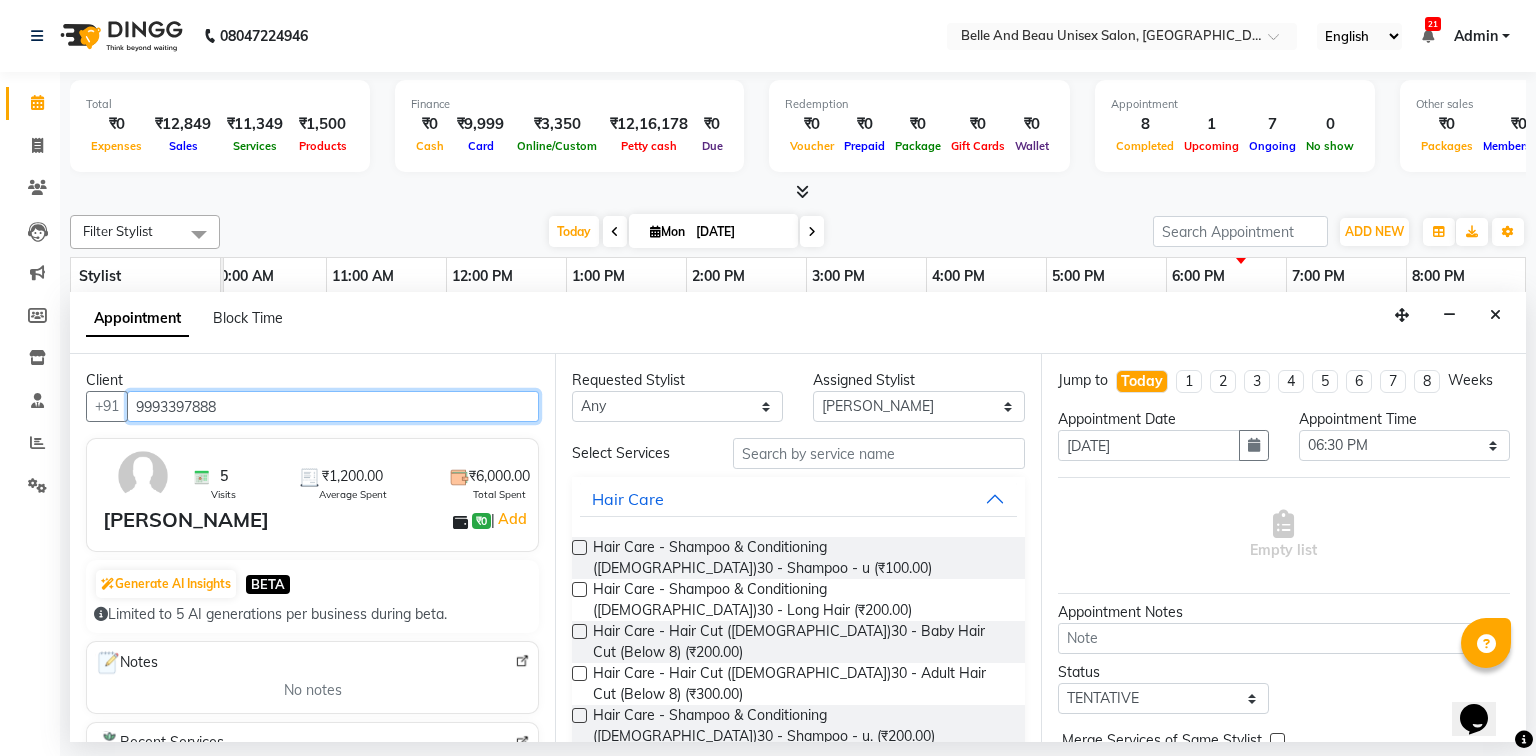 type on "9993397888" 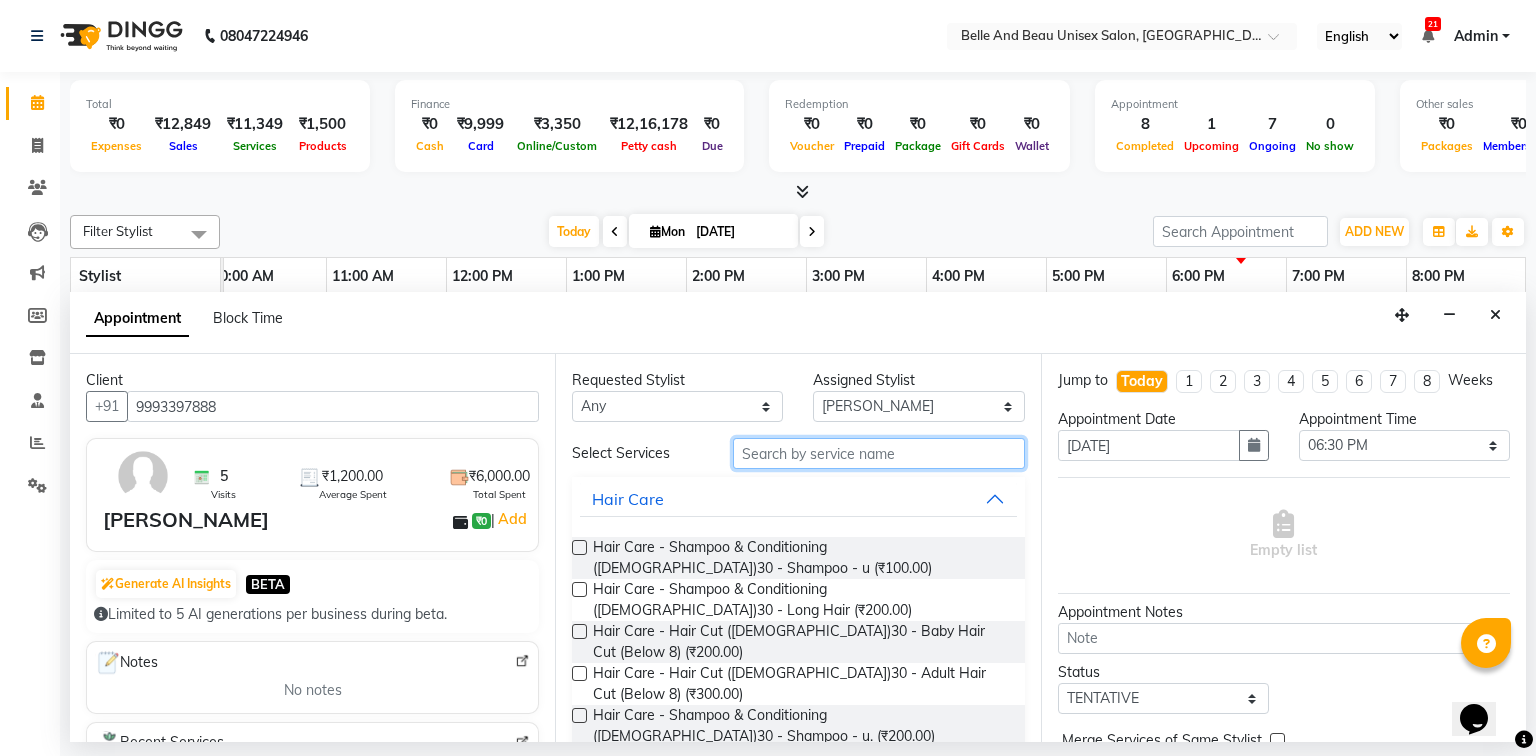 click at bounding box center (879, 453) 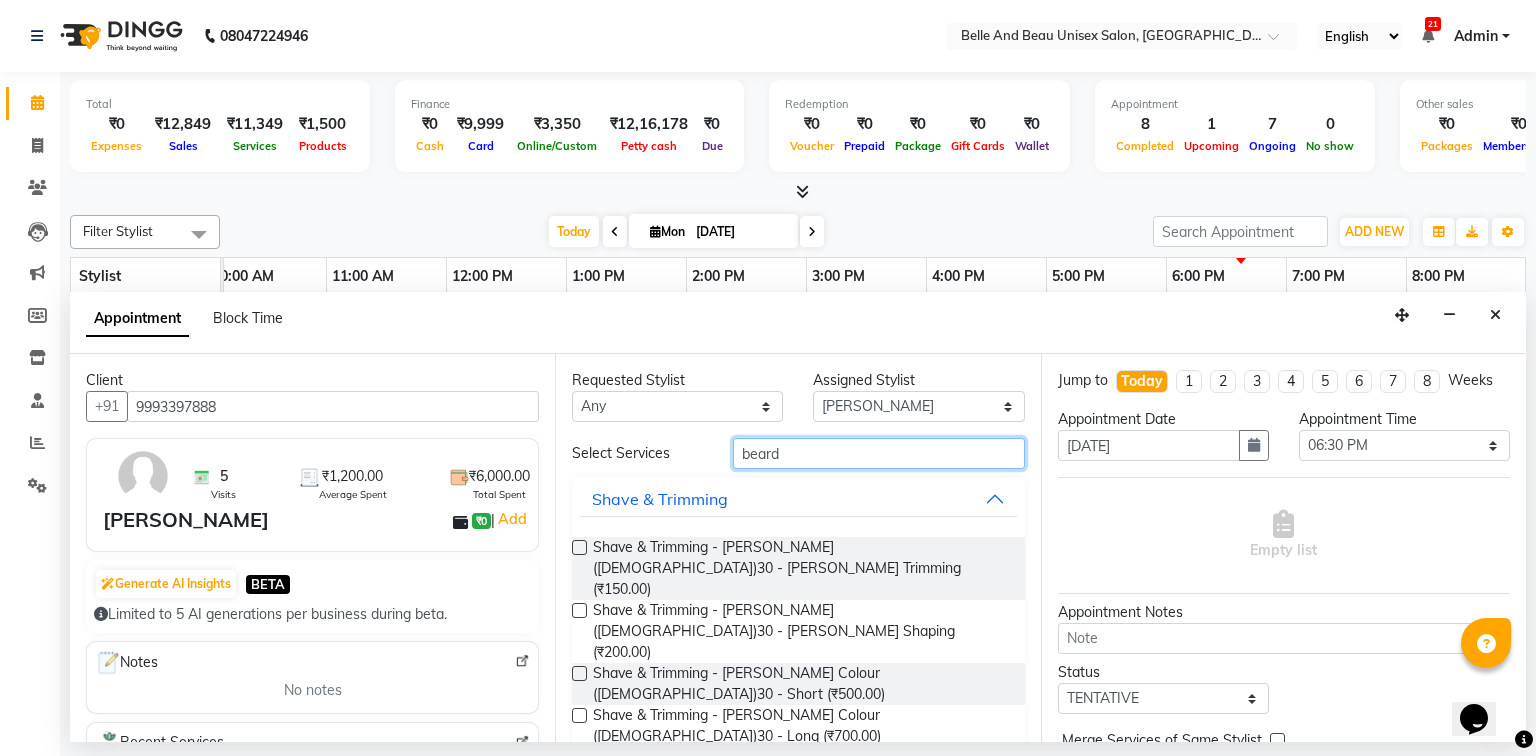 type on "beard" 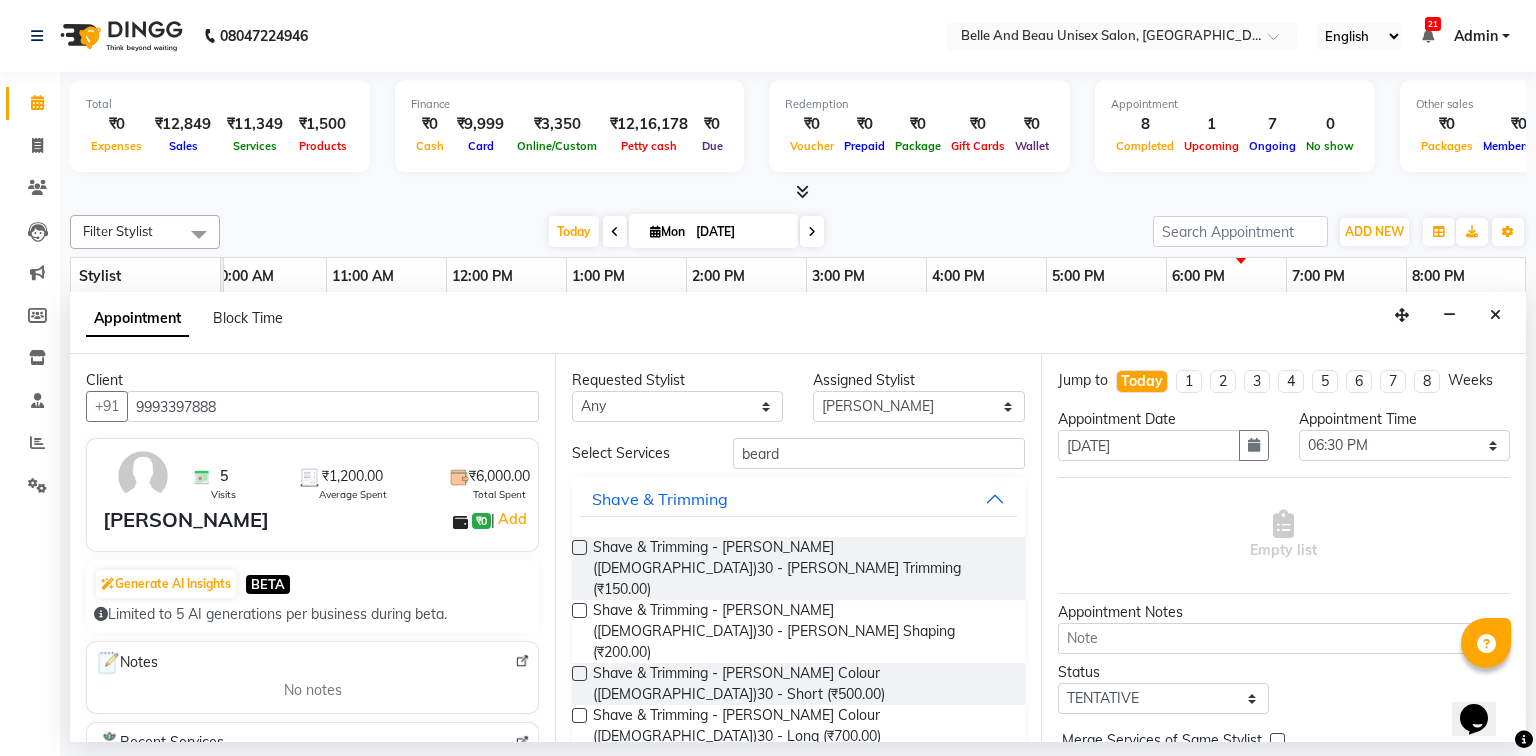 click at bounding box center (579, 610) 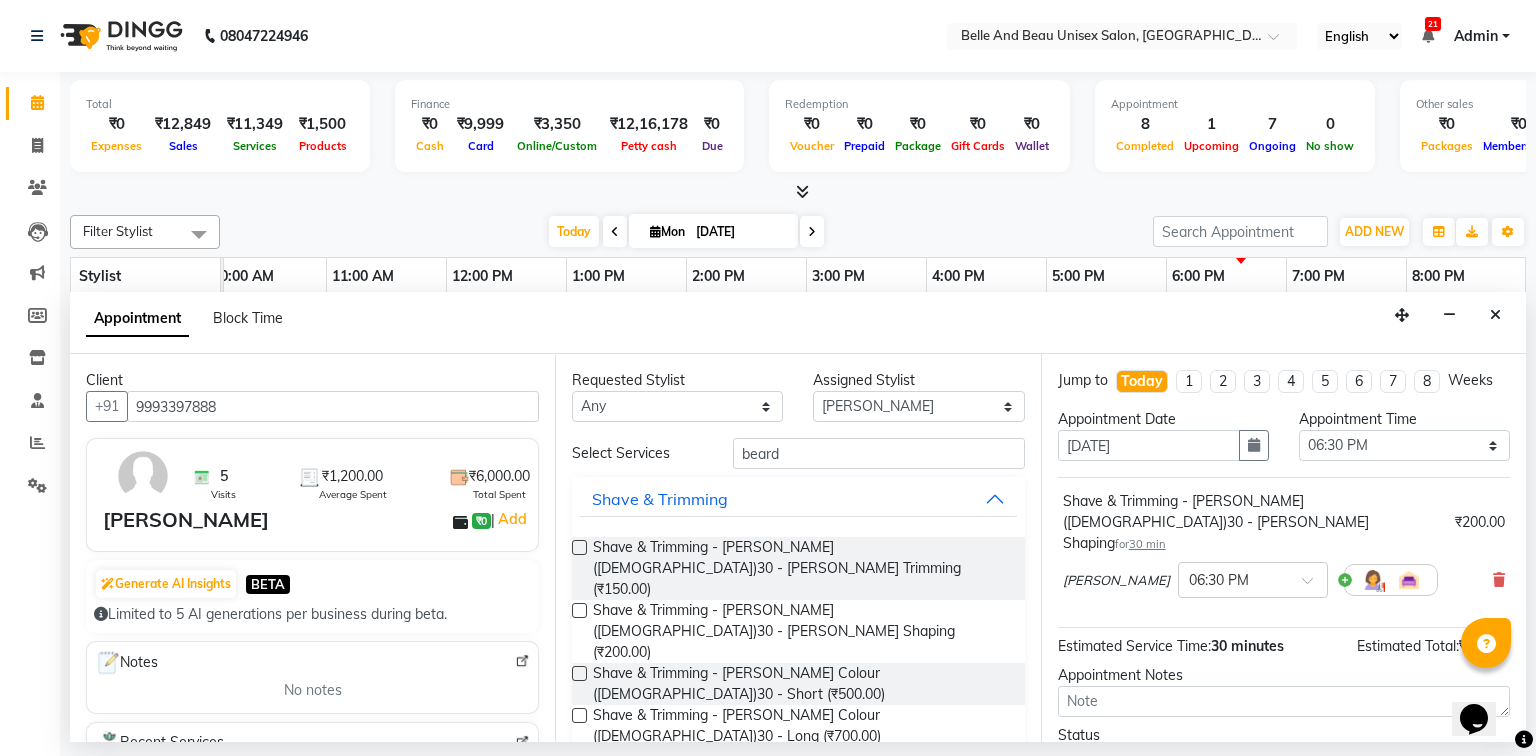 click at bounding box center (579, 610) 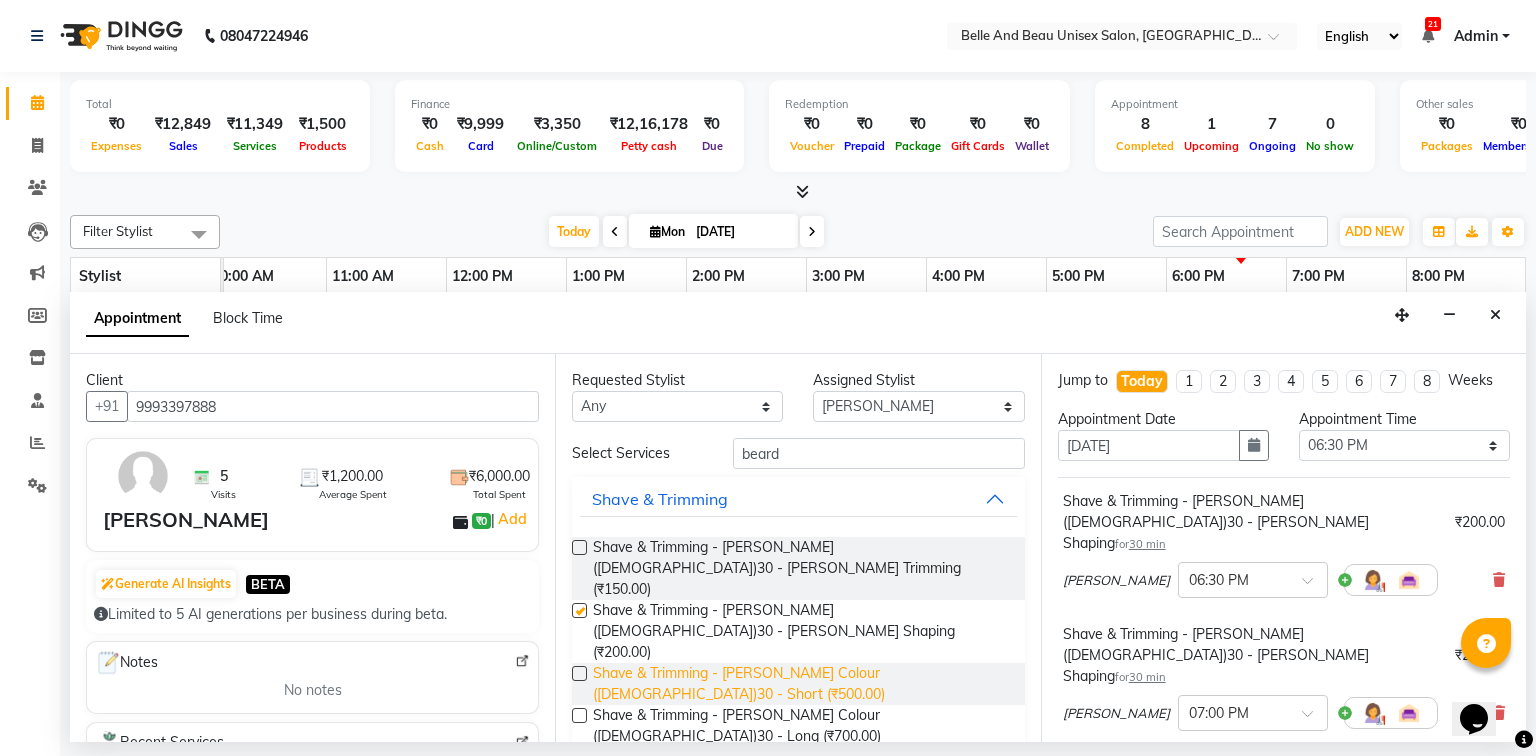checkbox on "false" 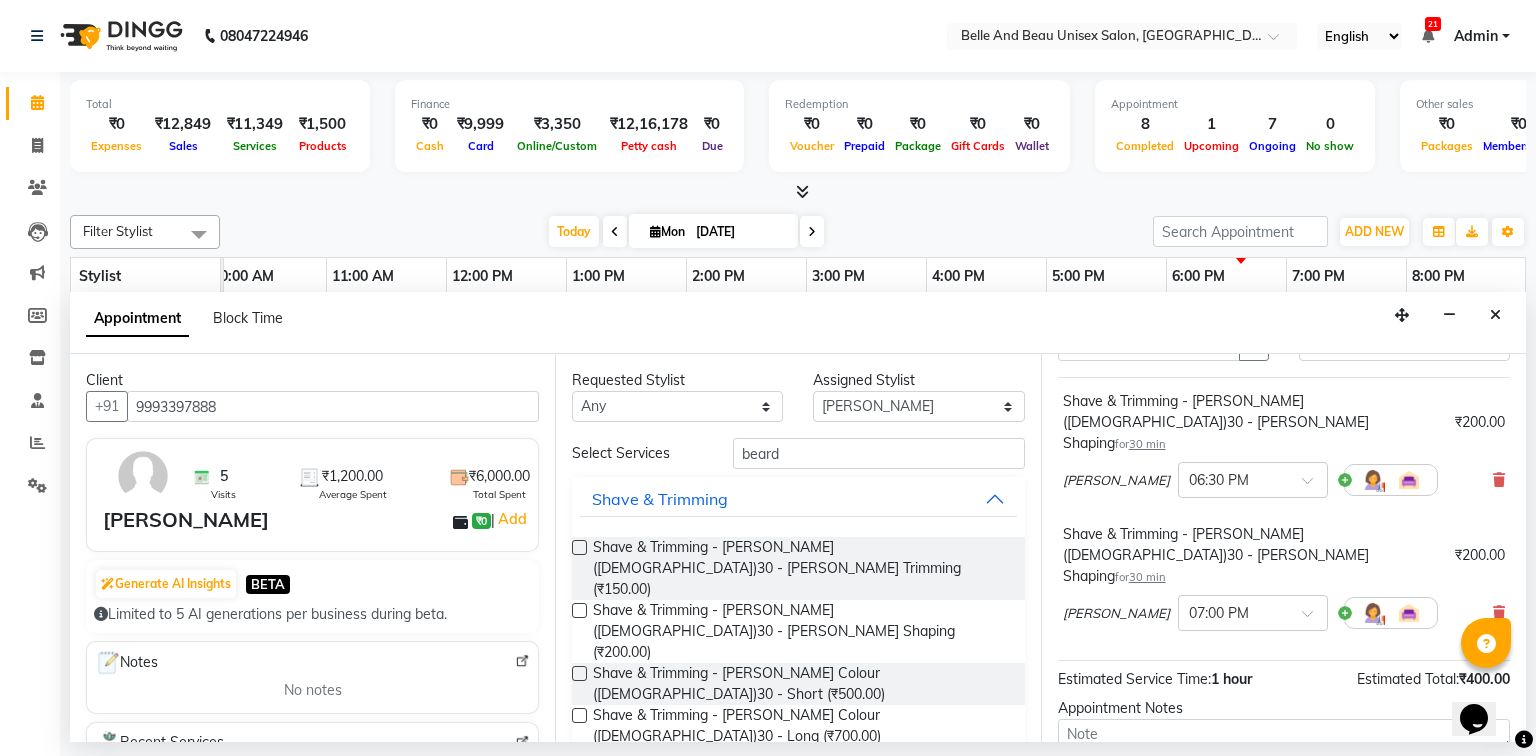 scroll, scrollTop: 160, scrollLeft: 0, axis: vertical 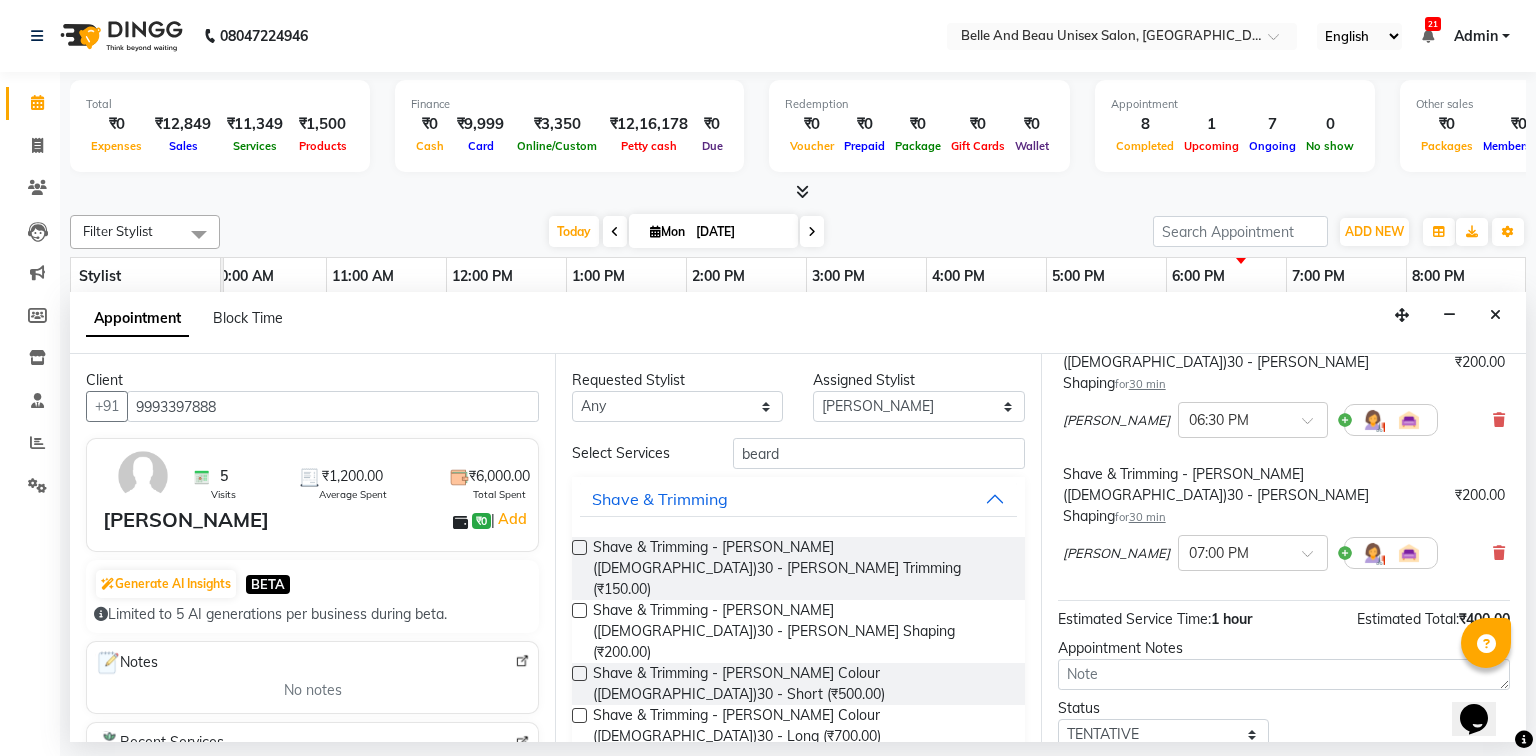 click on "[PERSON_NAME] × 07:00 PM" at bounding box center (1284, 553) 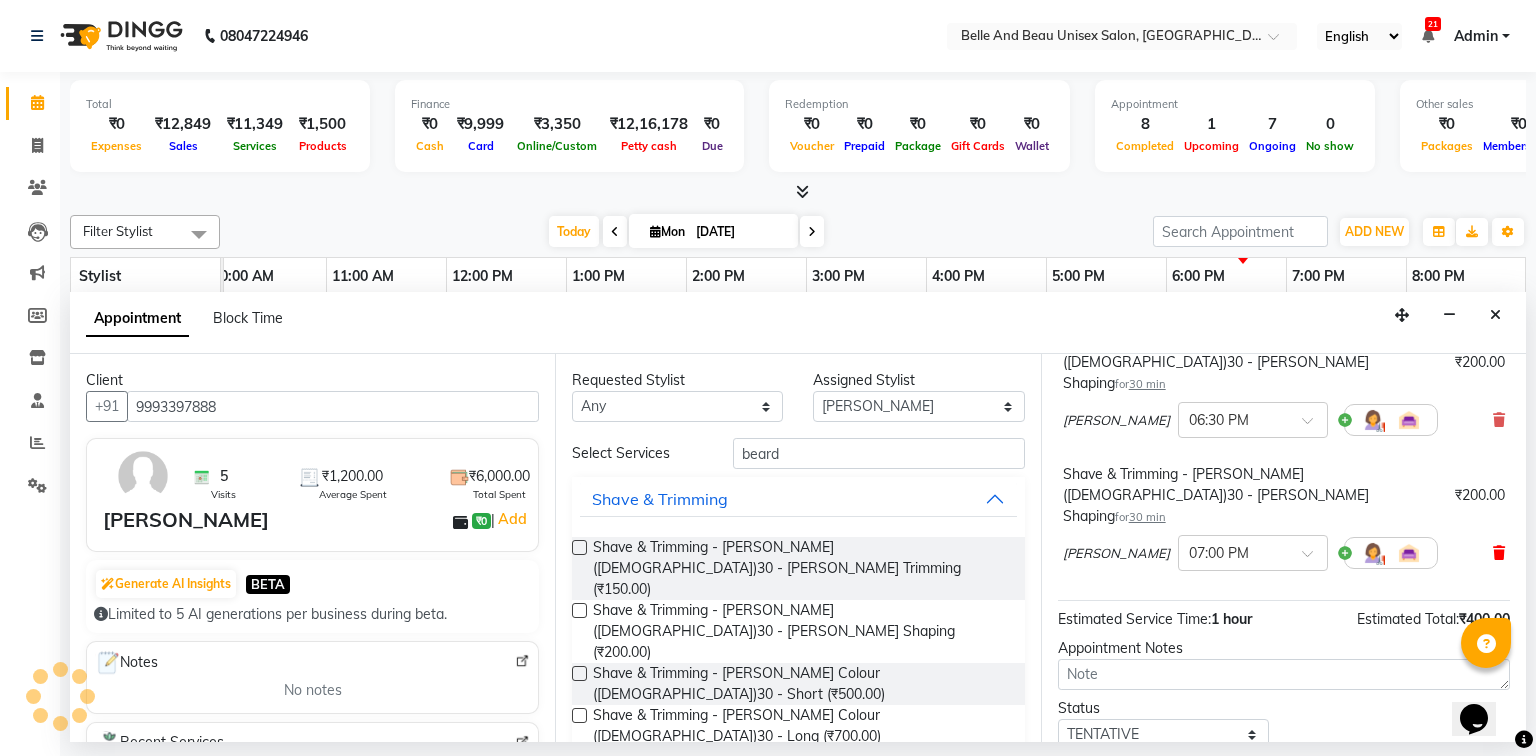 click at bounding box center (1499, 553) 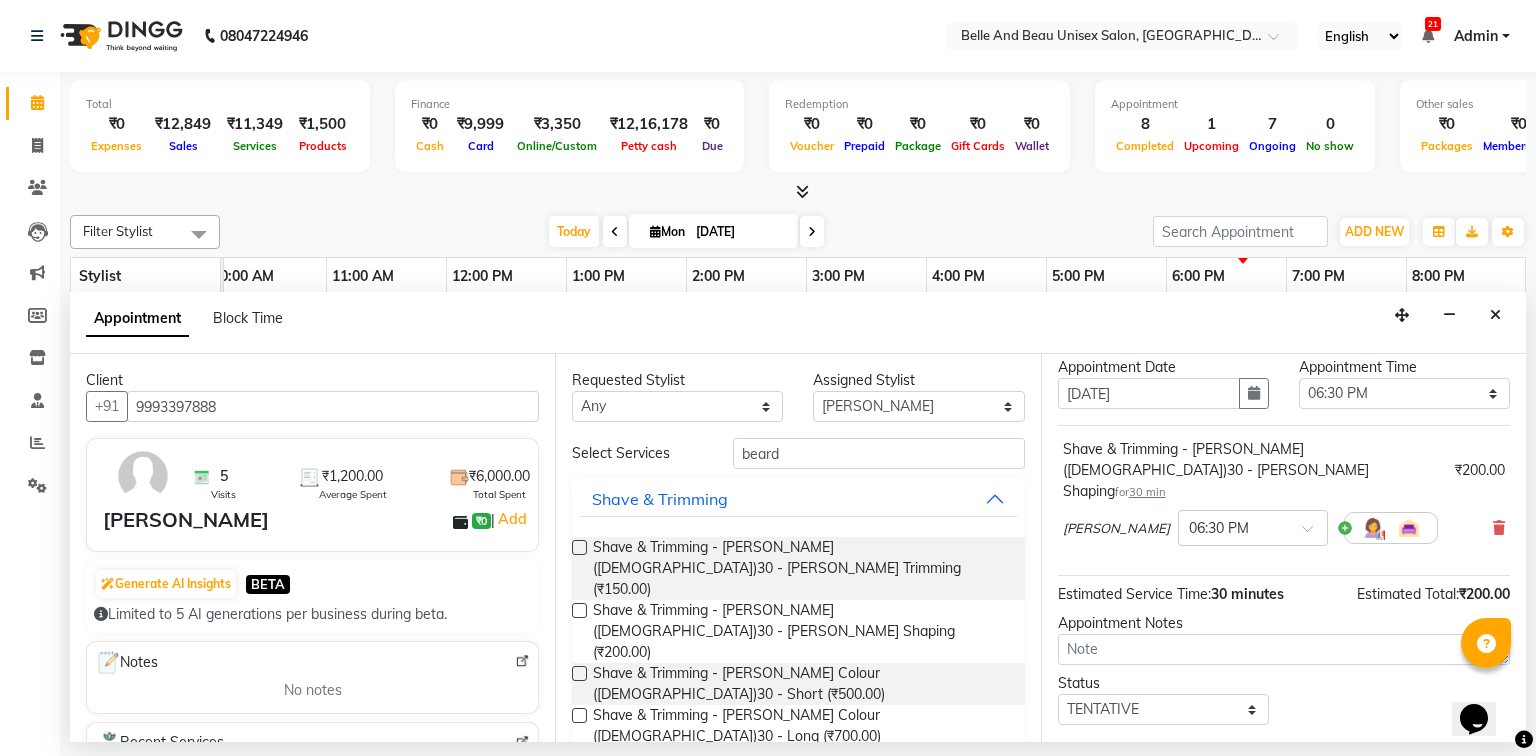 scroll, scrollTop: 139, scrollLeft: 0, axis: vertical 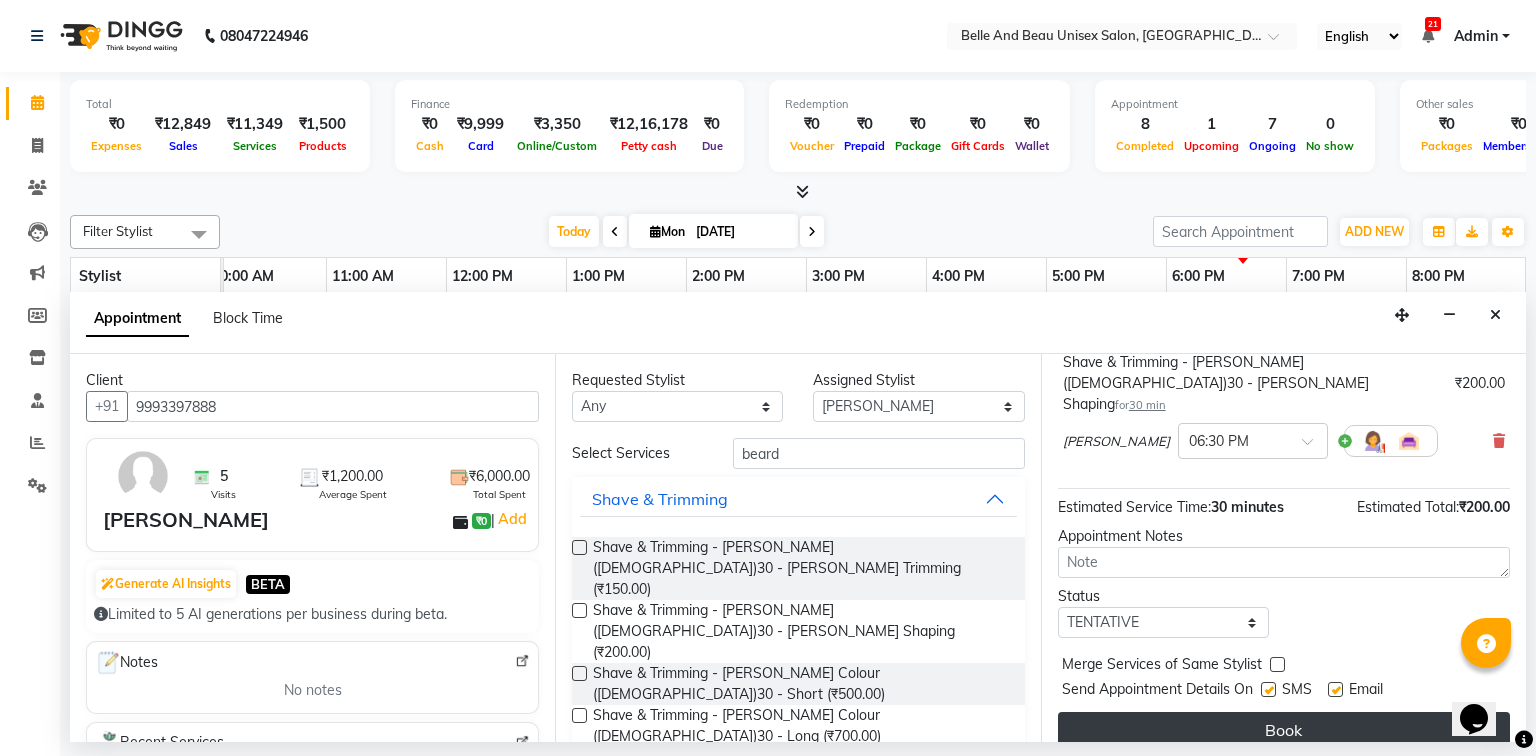 click on "Book" at bounding box center [1284, 730] 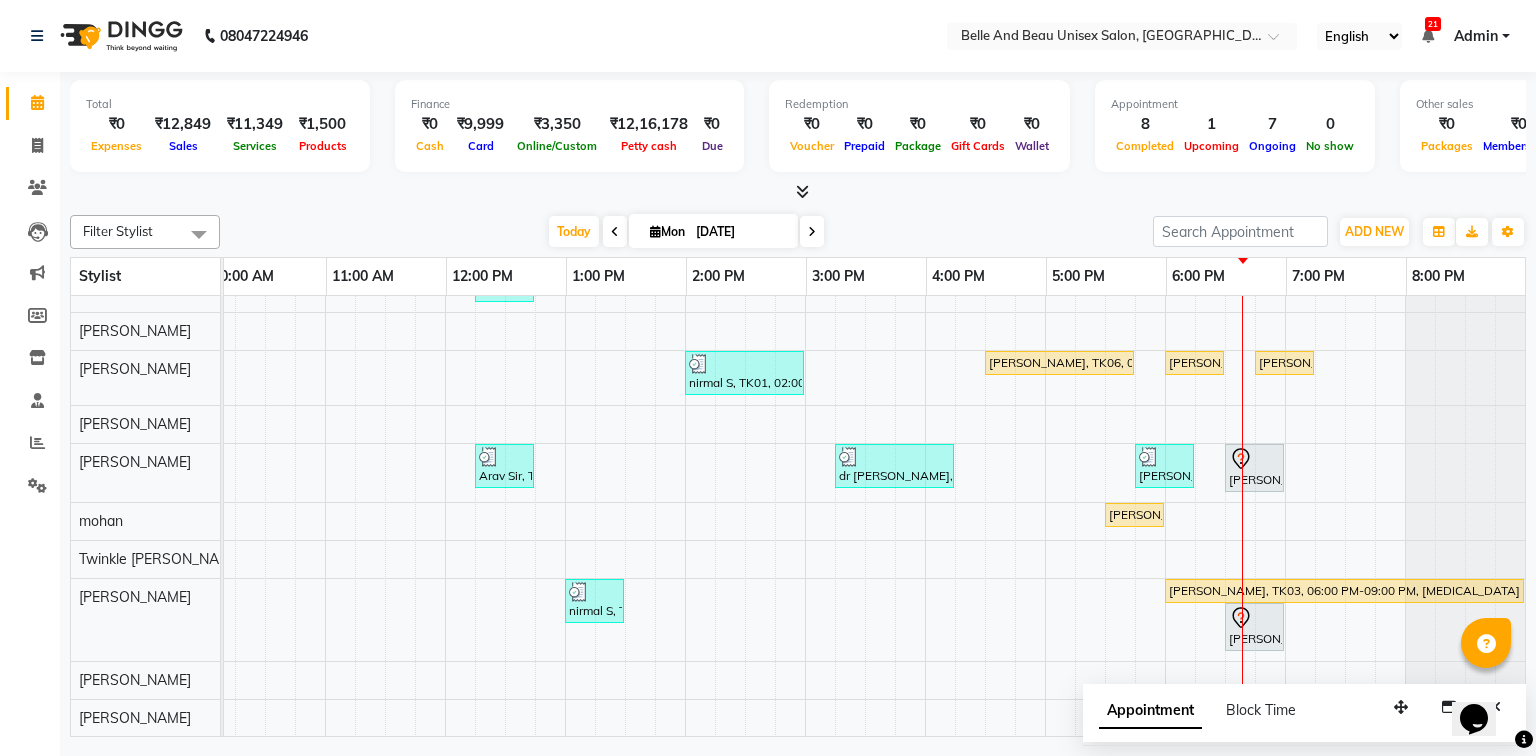 scroll, scrollTop: 0, scrollLeft: 270, axis: horizontal 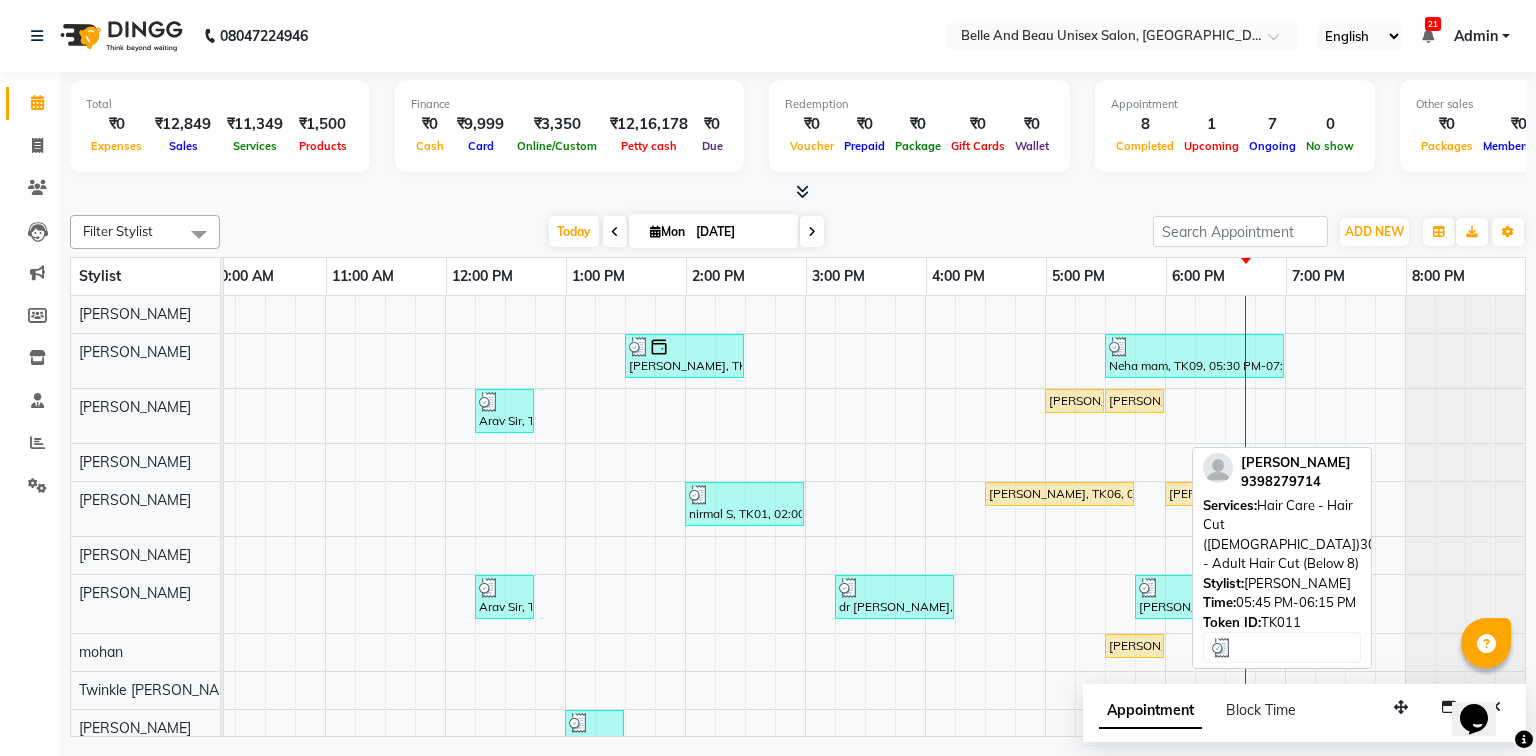 click on "[PERSON_NAME], TK11, 05:45 PM-06:15 PM, Hair Care - Hair Cut ([DEMOGRAPHIC_DATA])30 - Adult Hair Cut (Below 8)" at bounding box center (1164, 597) 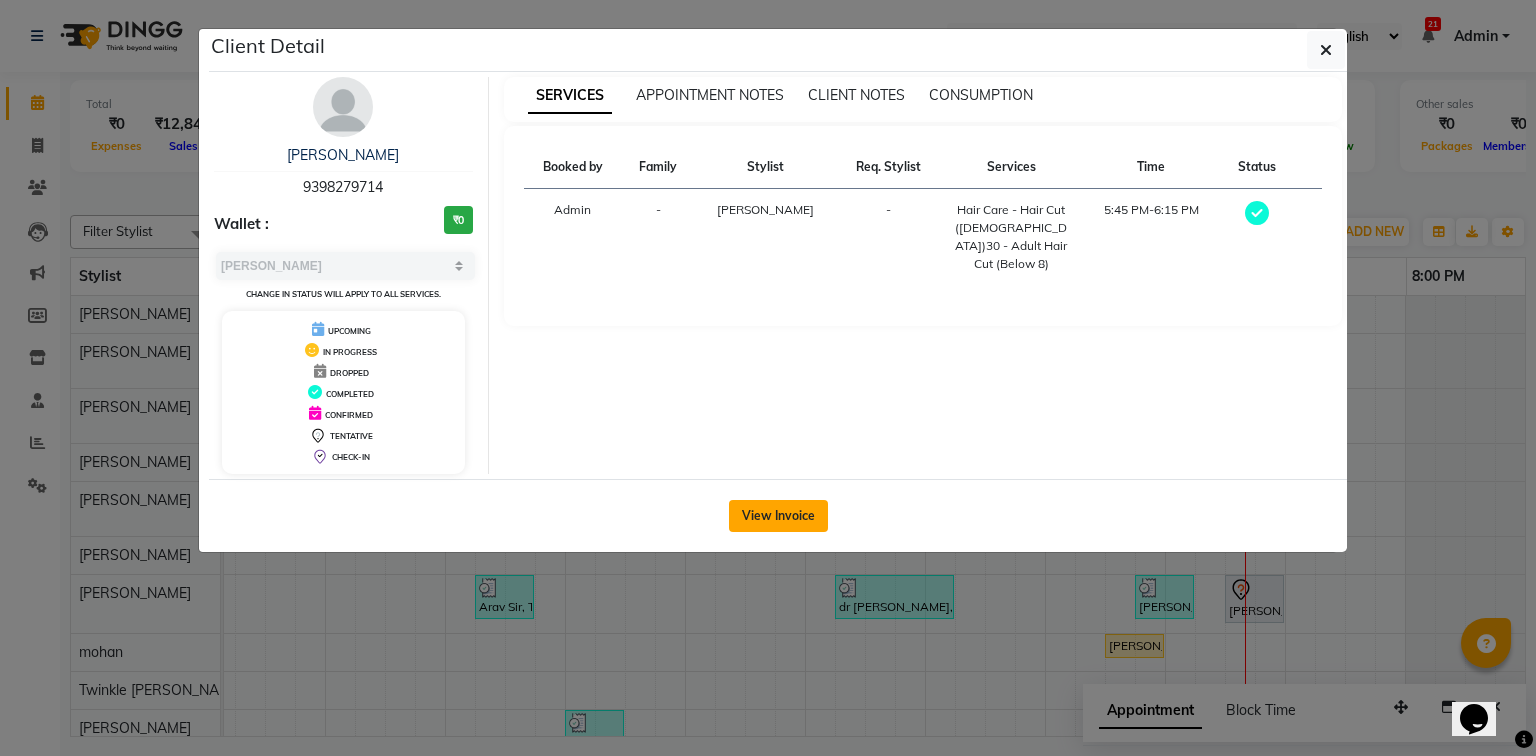 click on "View Invoice" 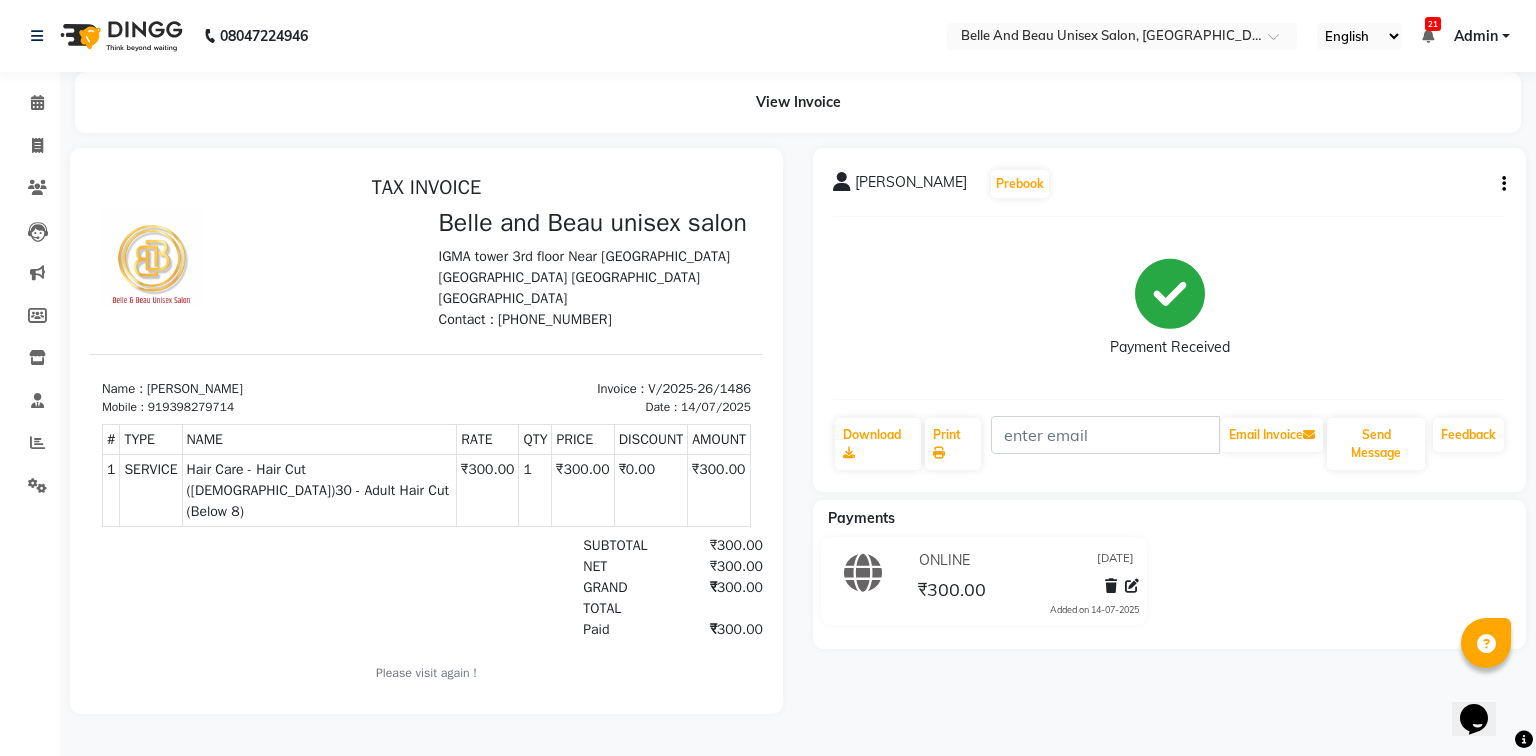 scroll, scrollTop: 0, scrollLeft: 0, axis: both 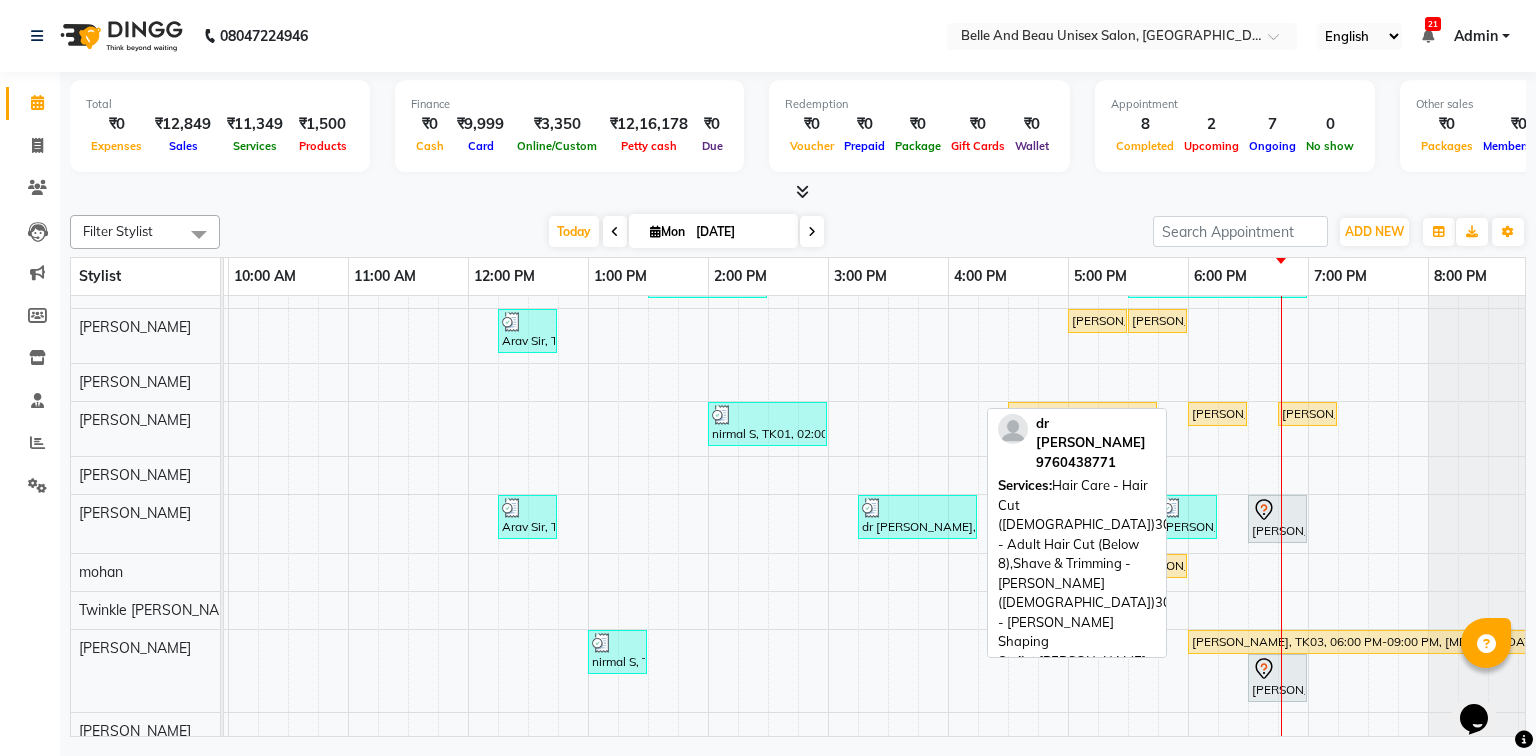 click on "dr [PERSON_NAME], TK05, 03:15 PM-04:15 PM, Hair Care - Hair Cut ([DEMOGRAPHIC_DATA])30 - Adult Hair Cut (Below 8),Shave & Trimming - [PERSON_NAME]  ([DEMOGRAPHIC_DATA])30 - [PERSON_NAME] Shaping" at bounding box center [917, 517] 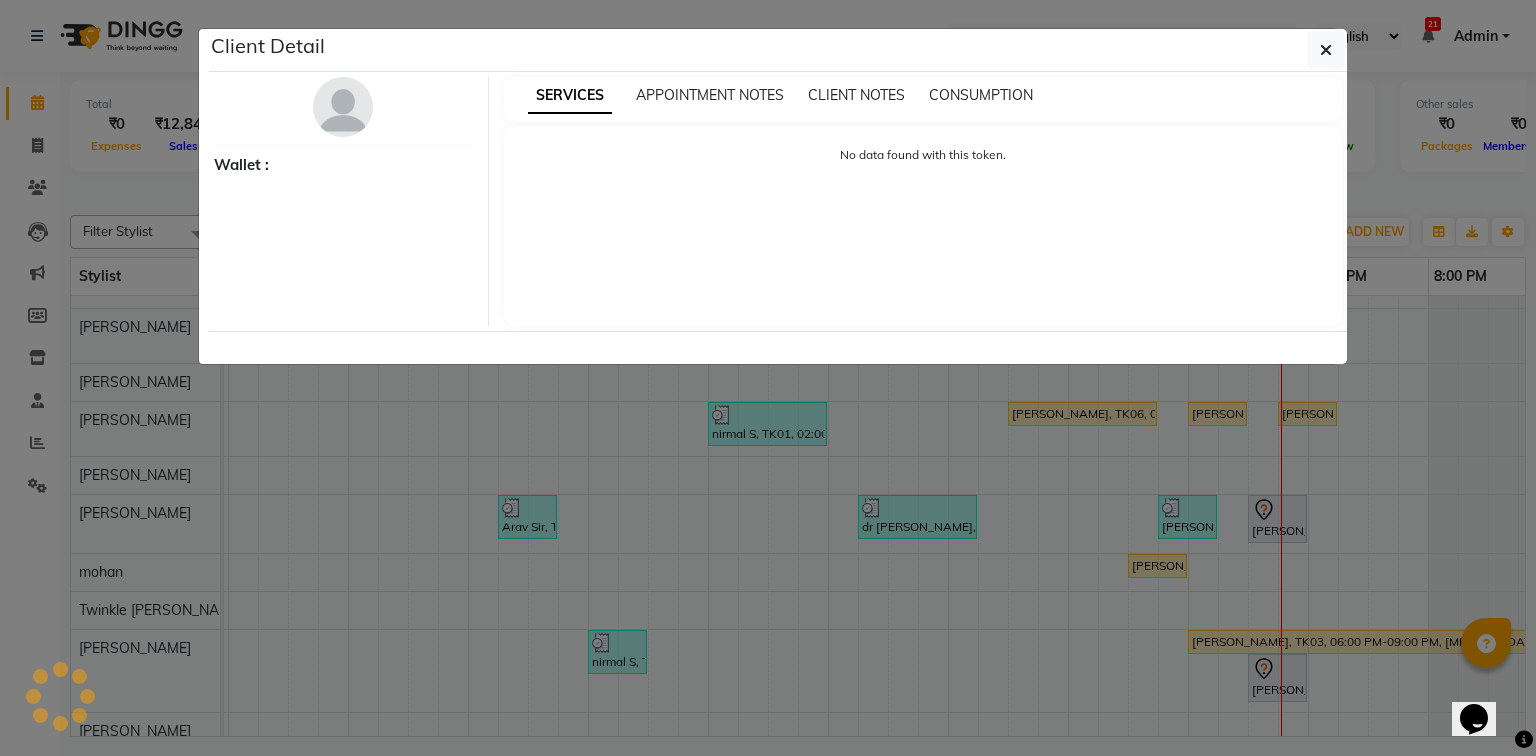 select on "3" 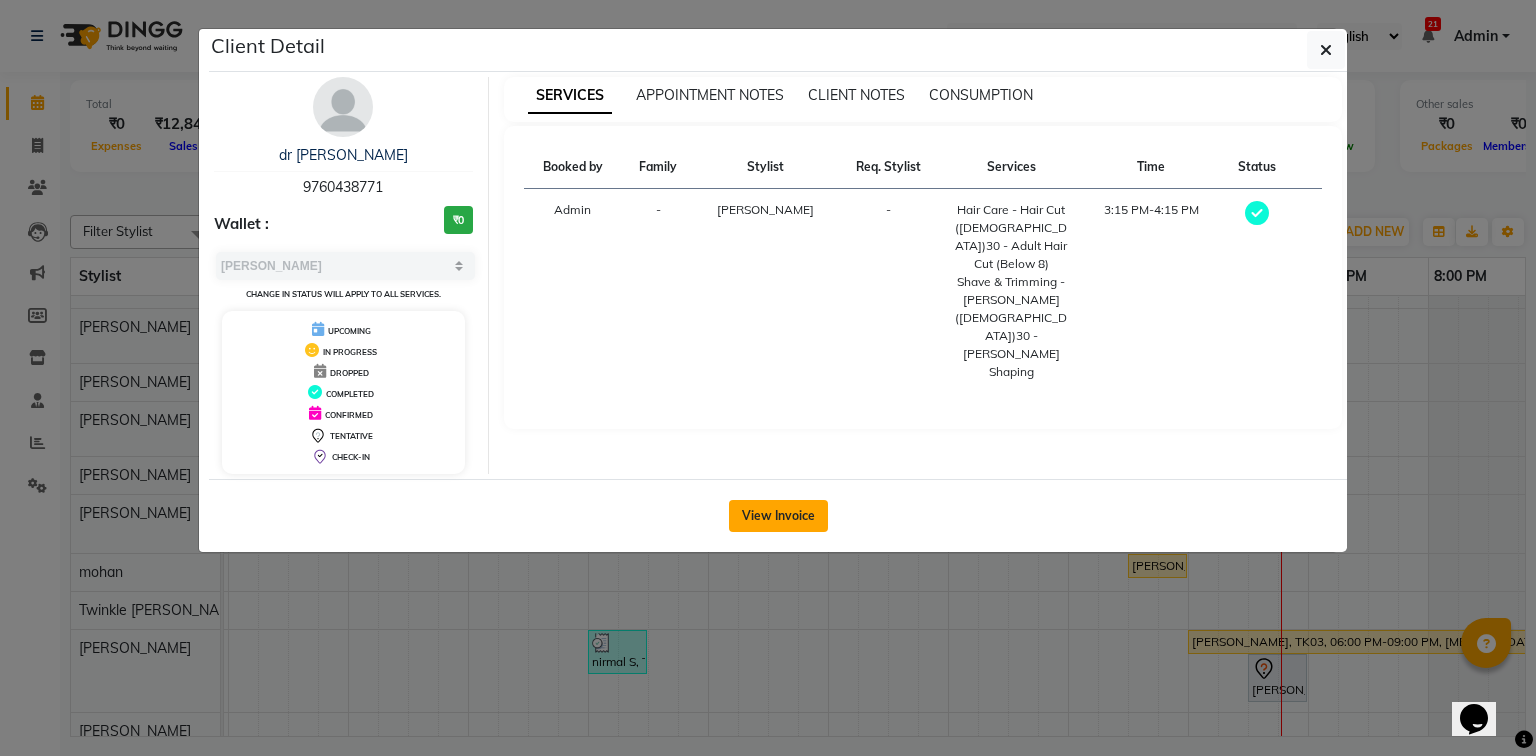 click on "View Invoice" 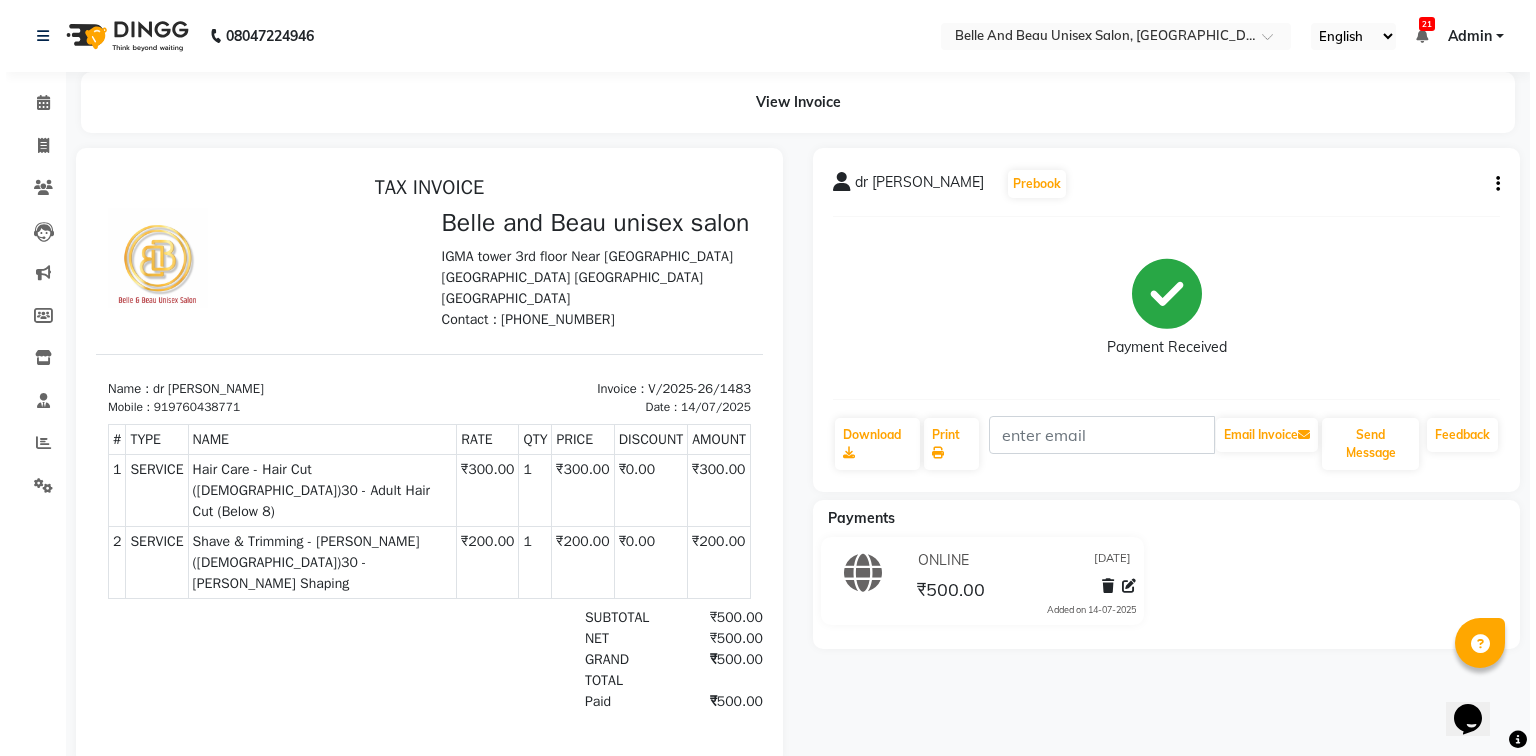 scroll, scrollTop: 0, scrollLeft: 0, axis: both 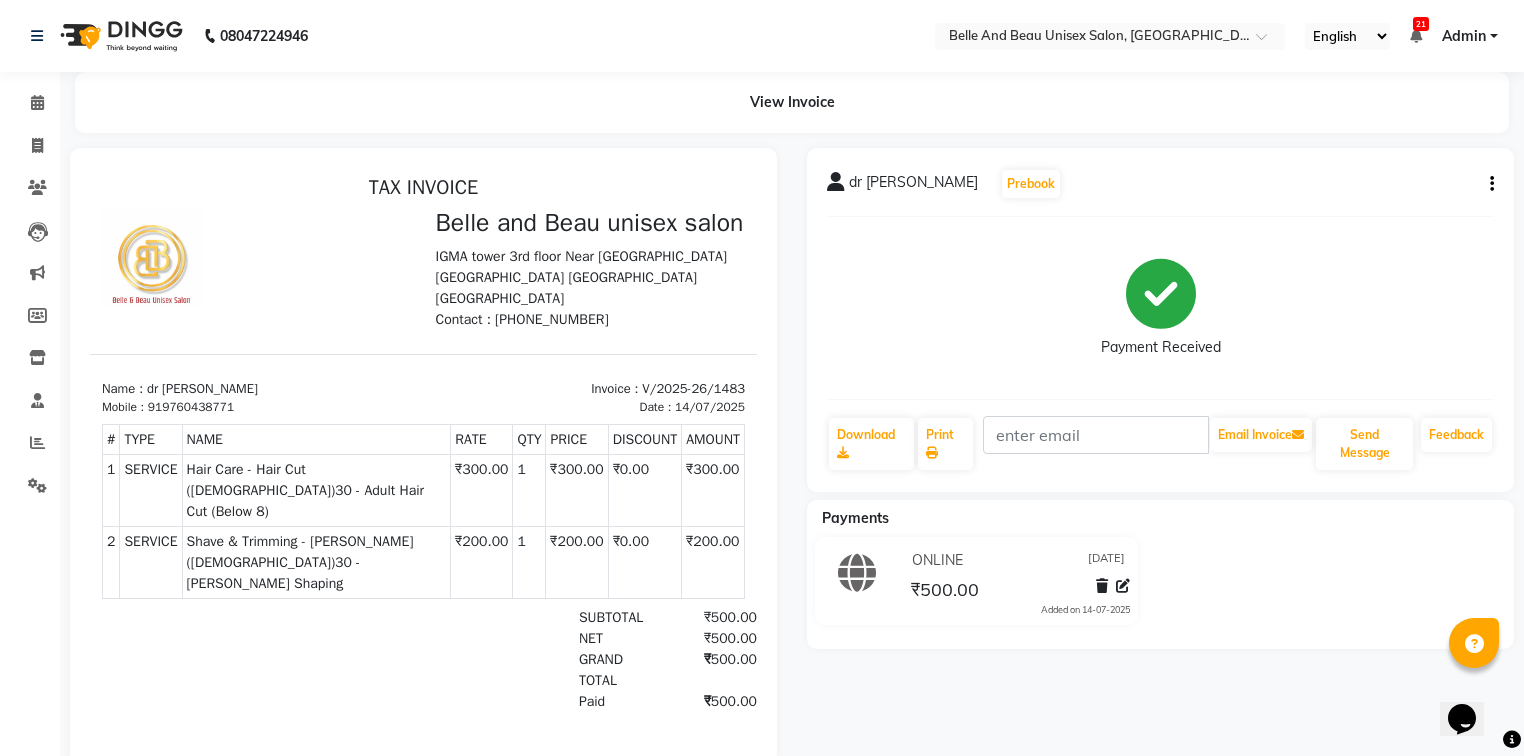 click 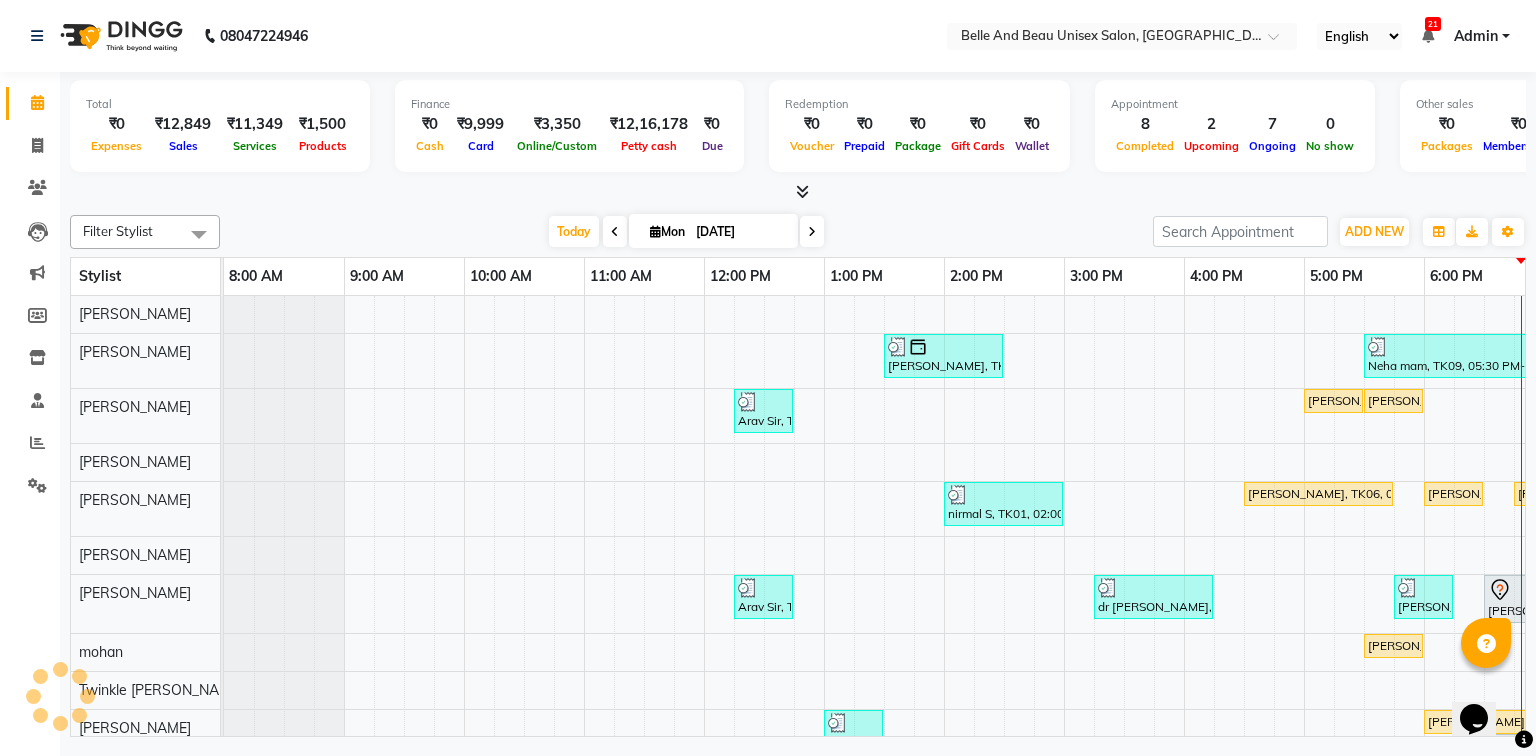 scroll, scrollTop: 0, scrollLeft: 0, axis: both 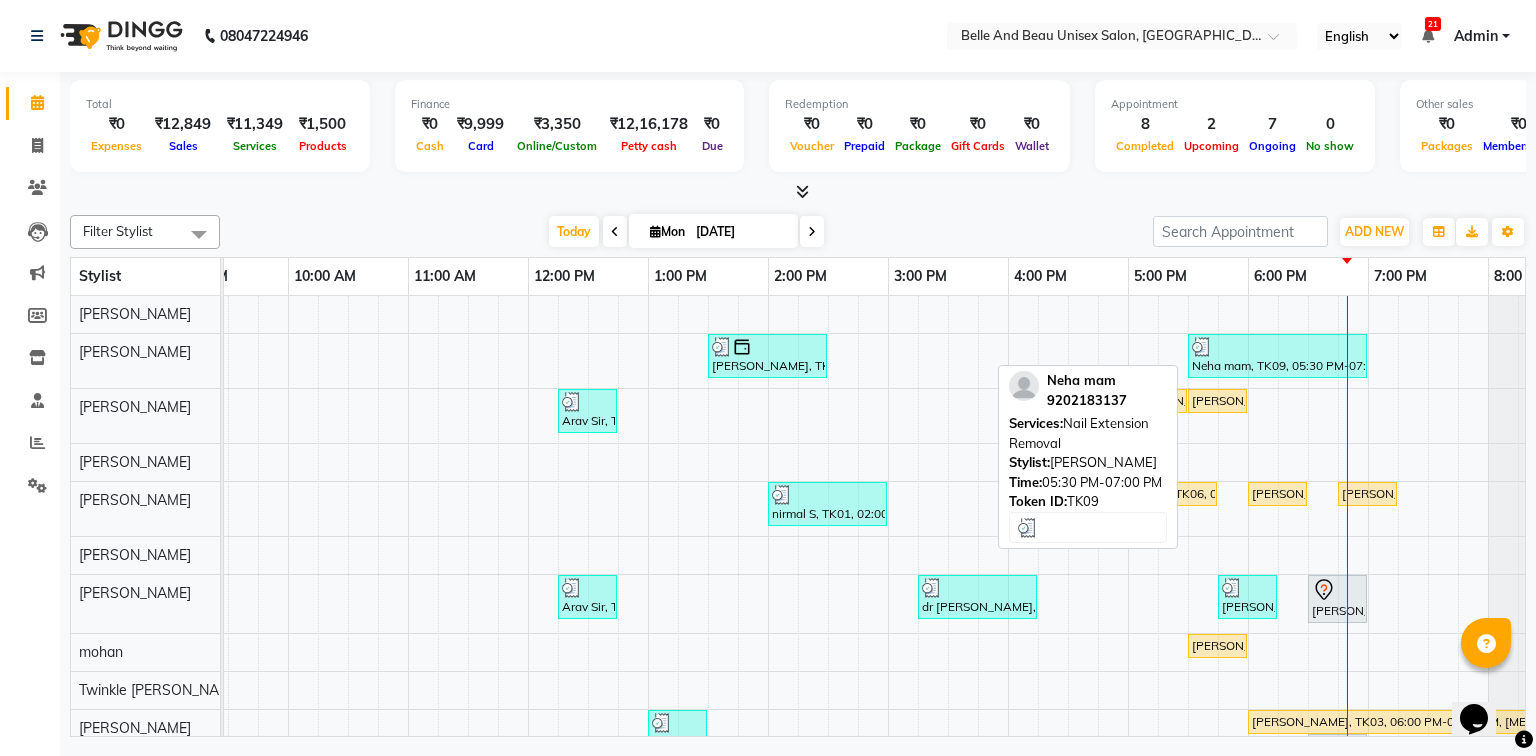 click at bounding box center (1277, 347) 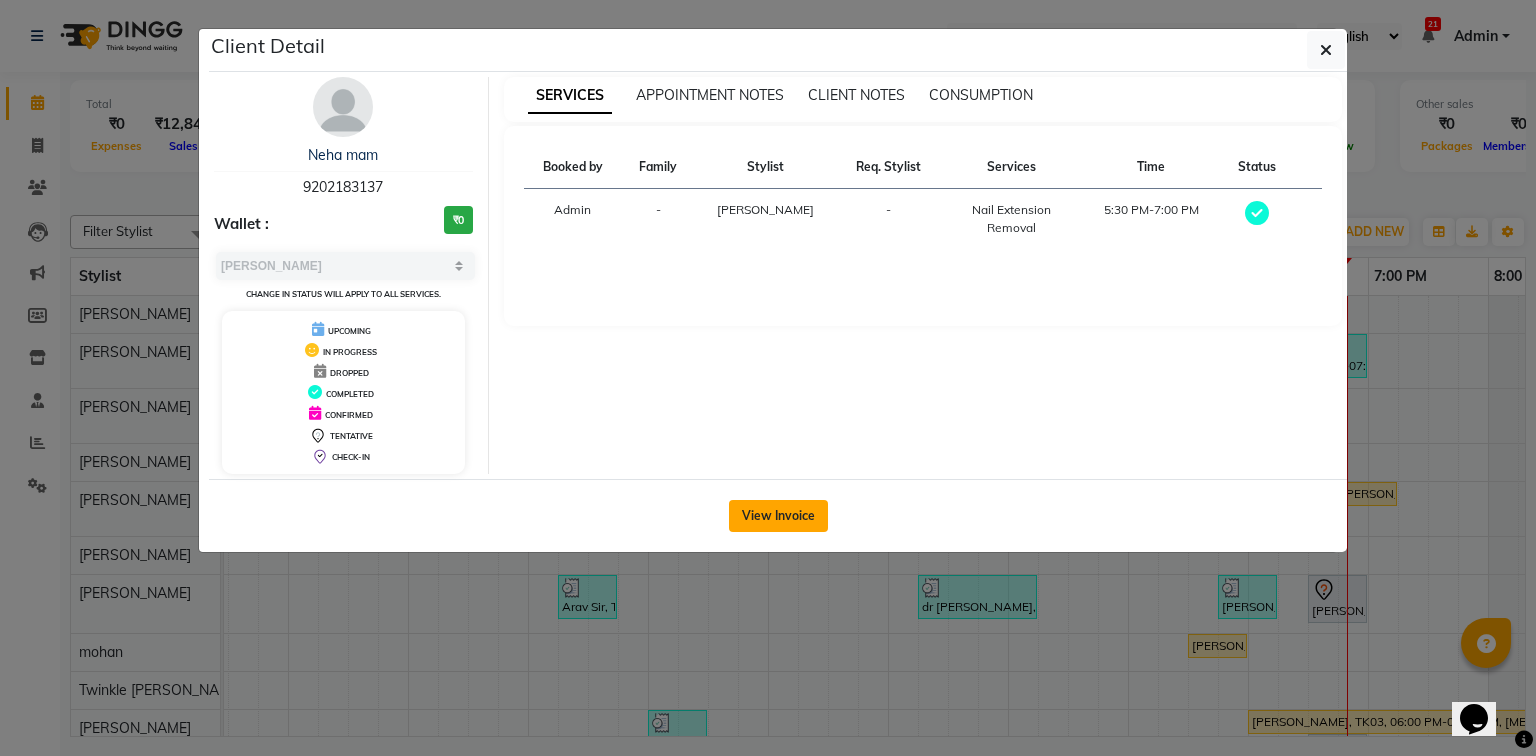 click on "View Invoice" 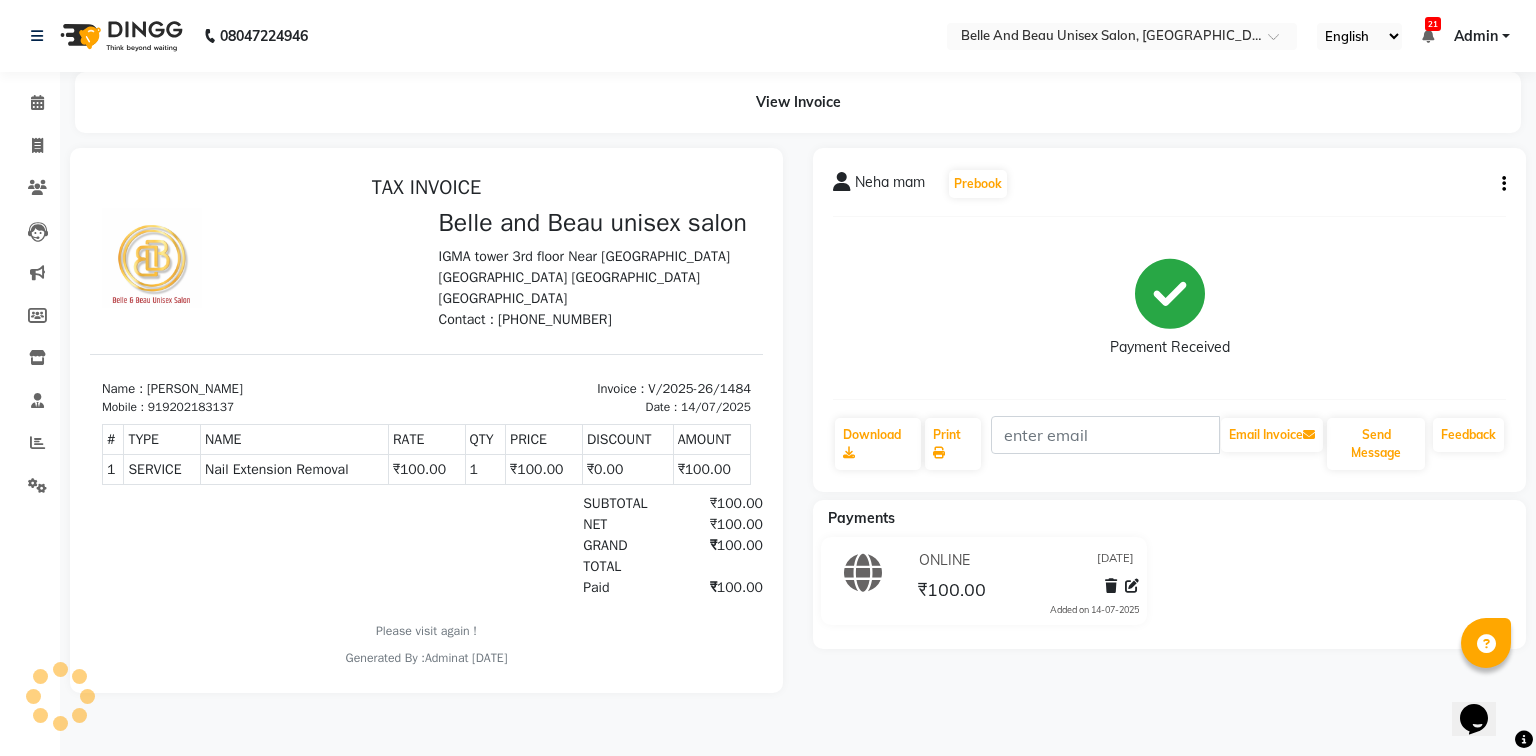 scroll, scrollTop: 0, scrollLeft: 0, axis: both 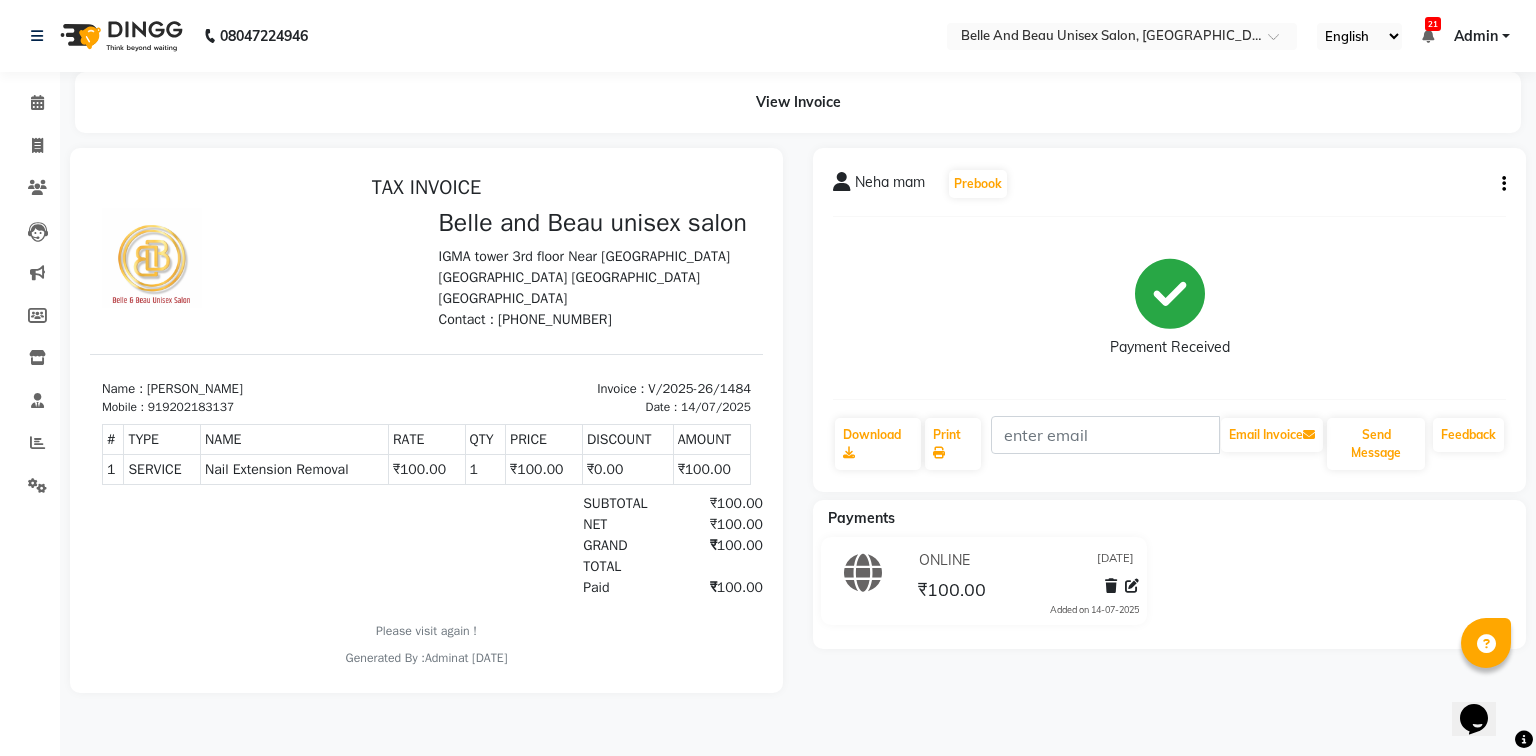 click on "Name  : [PERSON_NAME]" at bounding box center (258, 389) 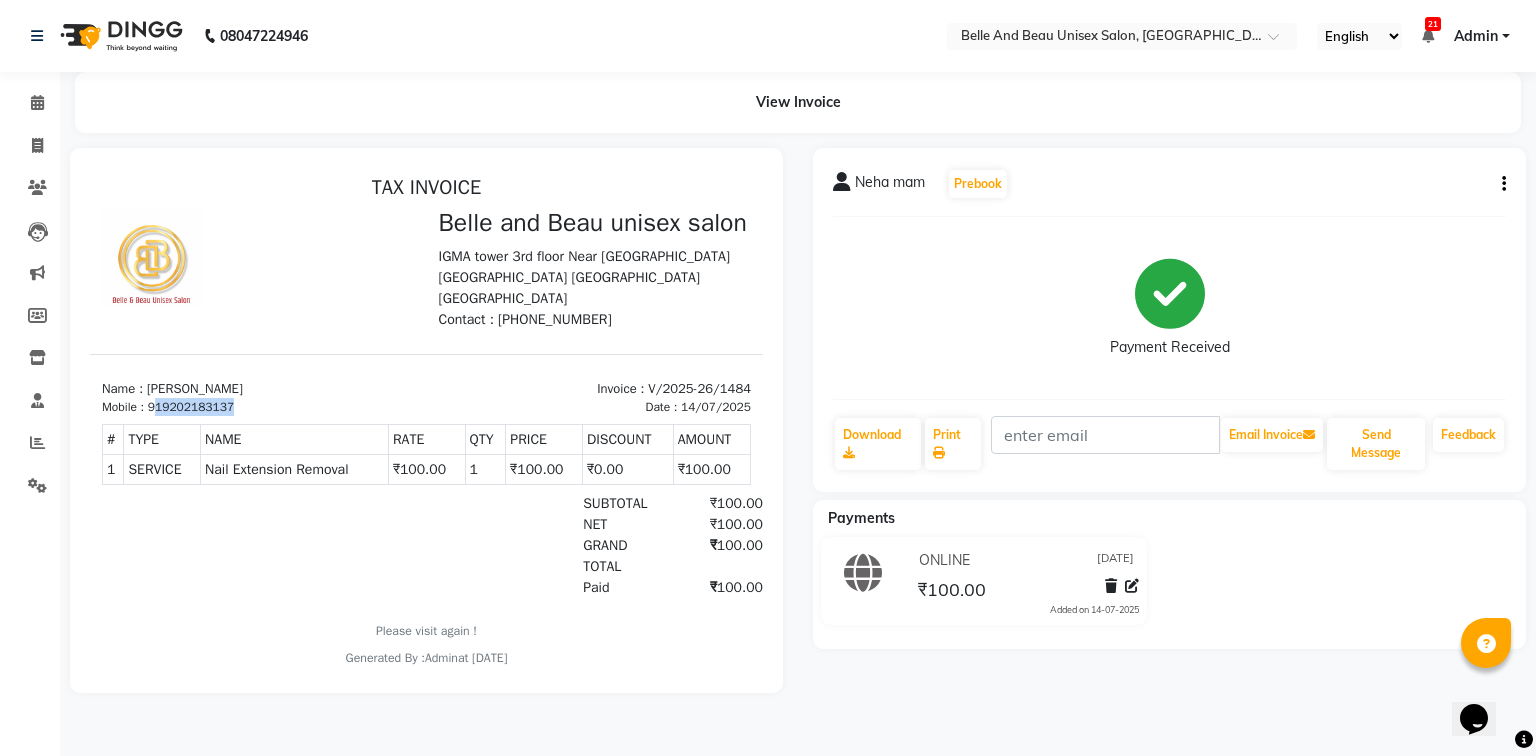 drag, startPoint x: 158, startPoint y: 416, endPoint x: 235, endPoint y: 415, distance: 77.00649 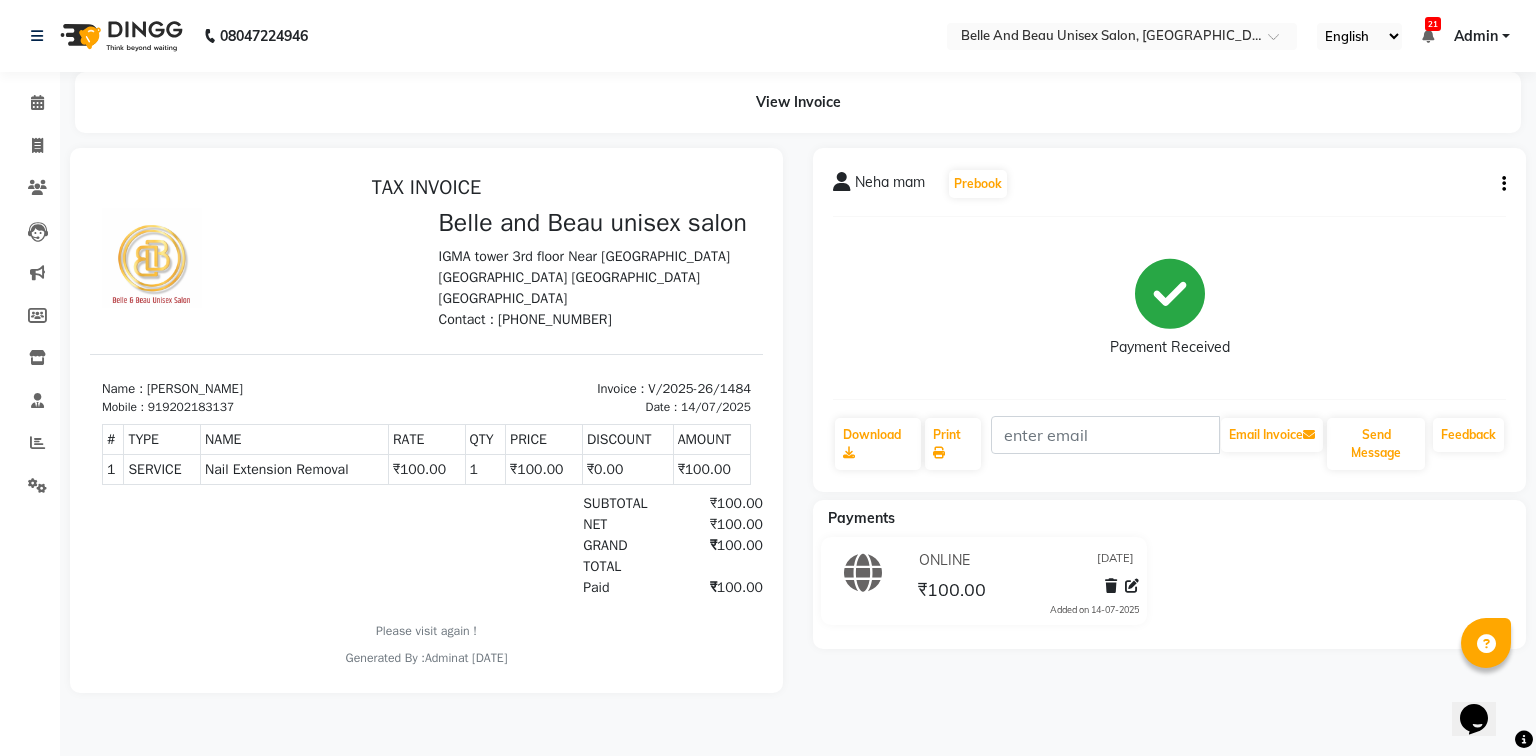 click at bounding box center [258, 269] 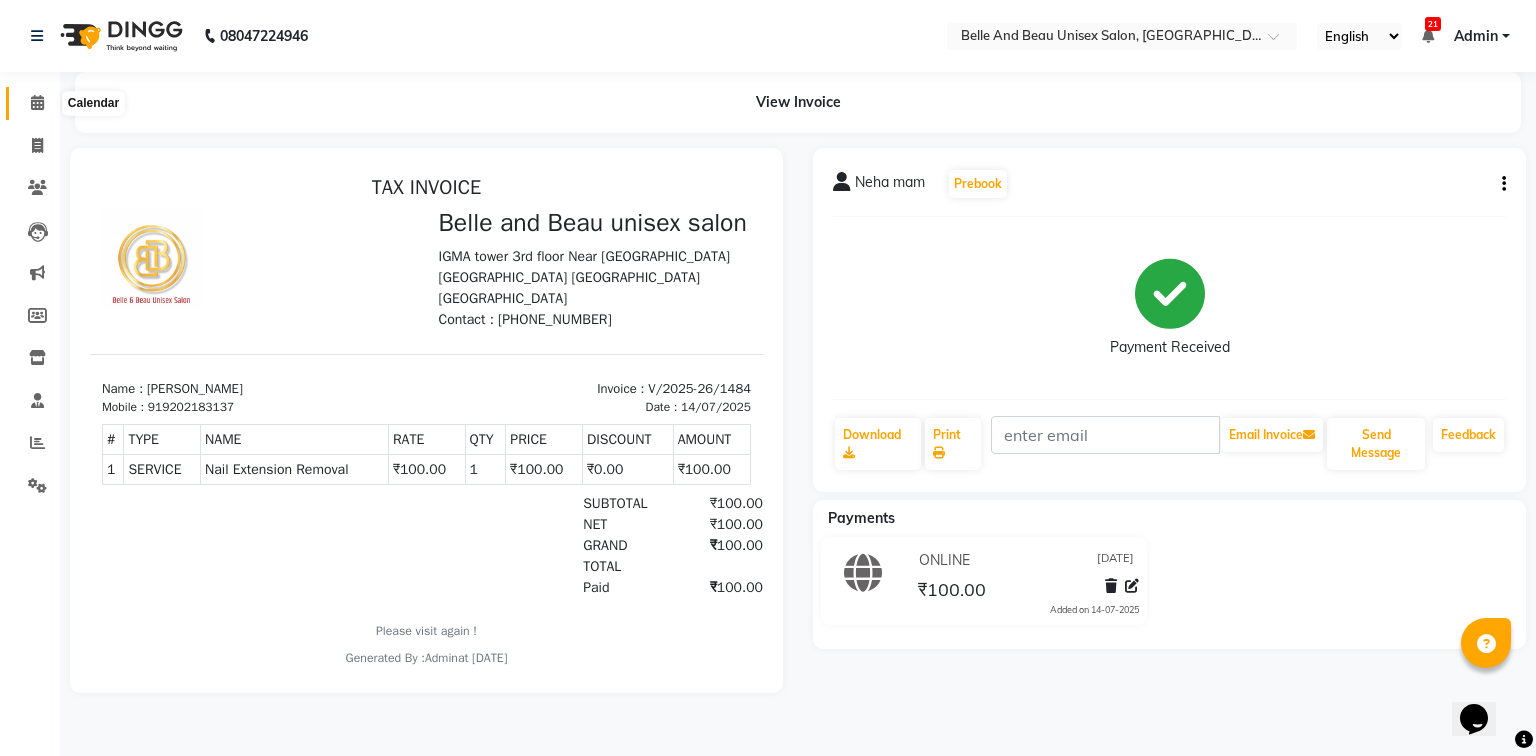click 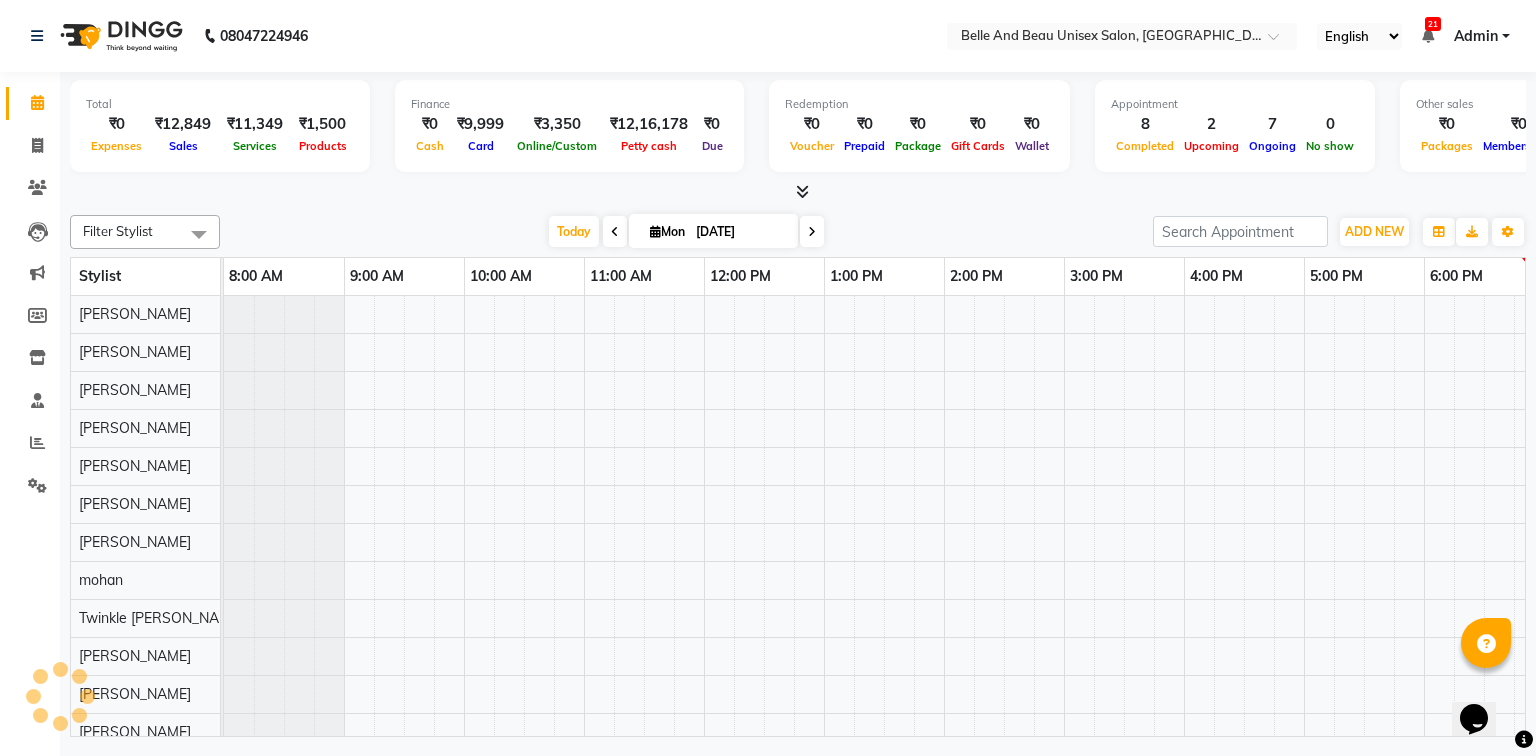 scroll, scrollTop: 0, scrollLeft: 0, axis: both 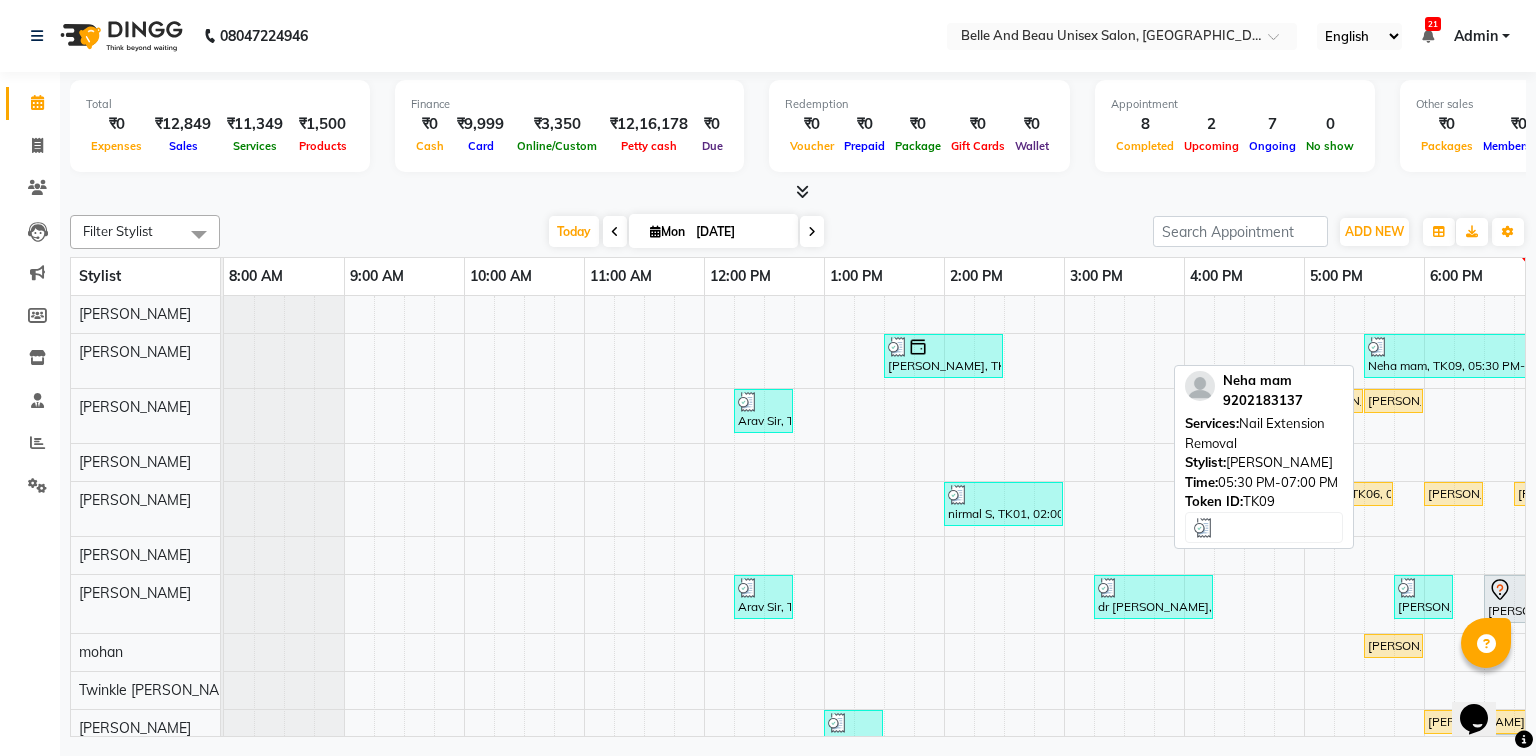 click on "Neha mam, TK09, 05:30 PM-07:00 PM, Nail Extension Removal" at bounding box center (1453, 356) 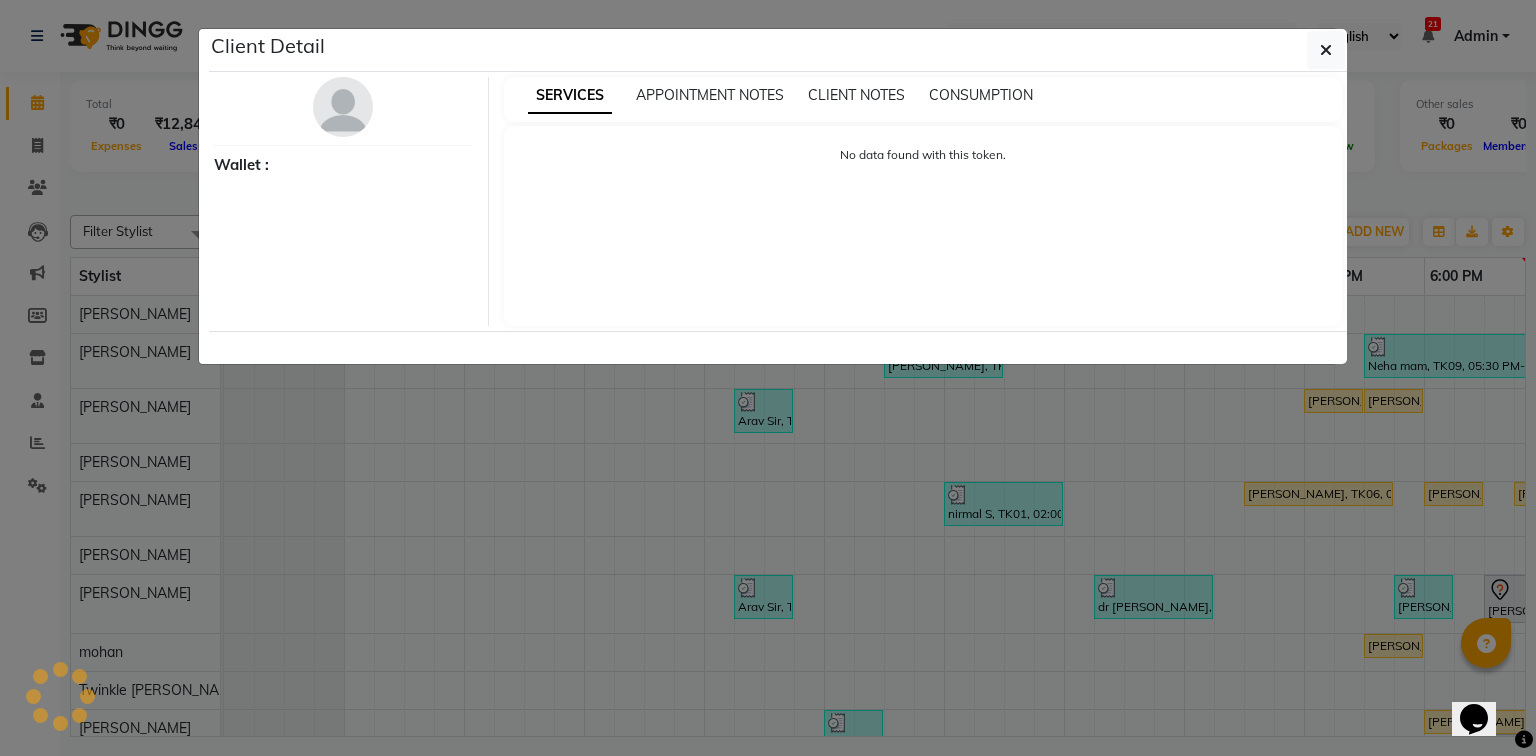 select on "3" 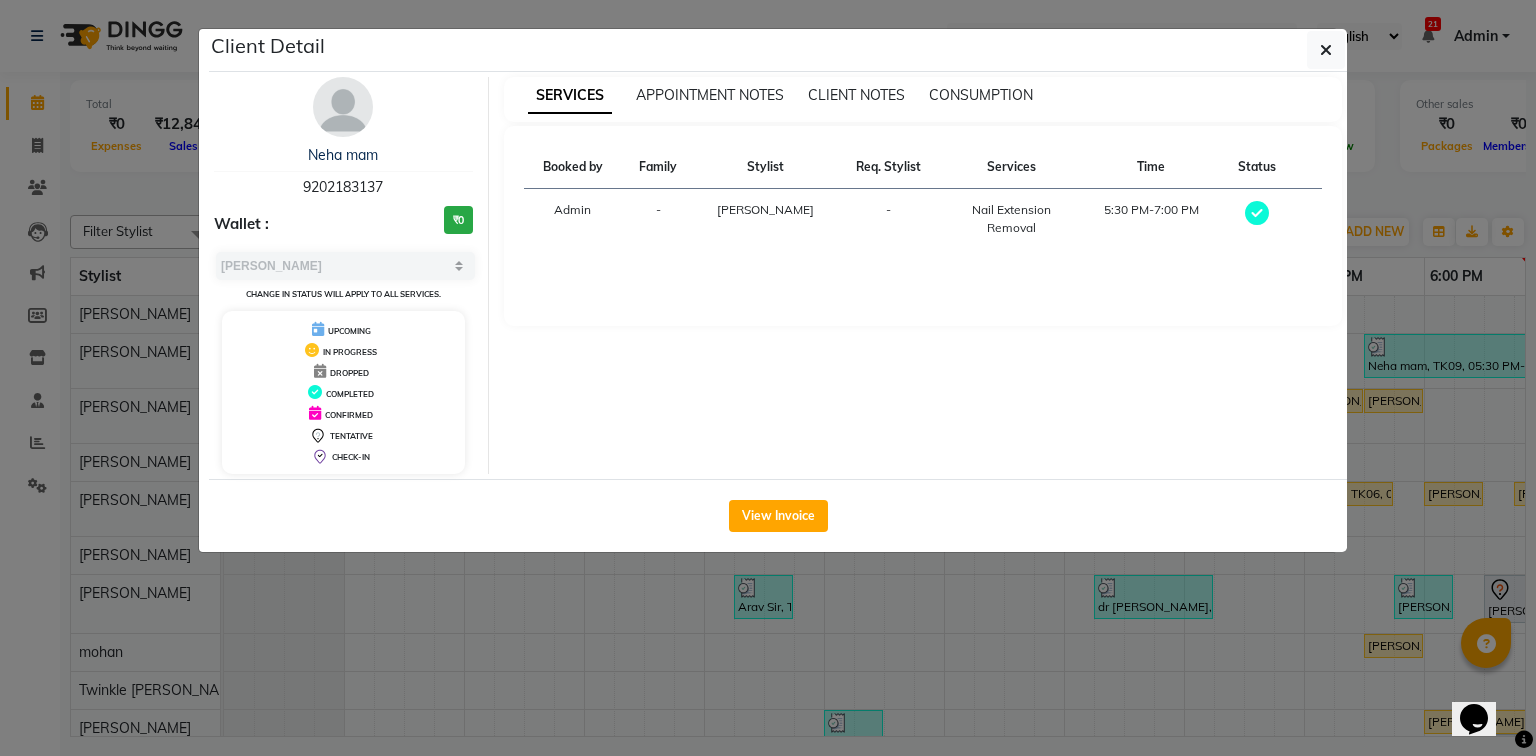click on "9202183137" at bounding box center (343, 187) 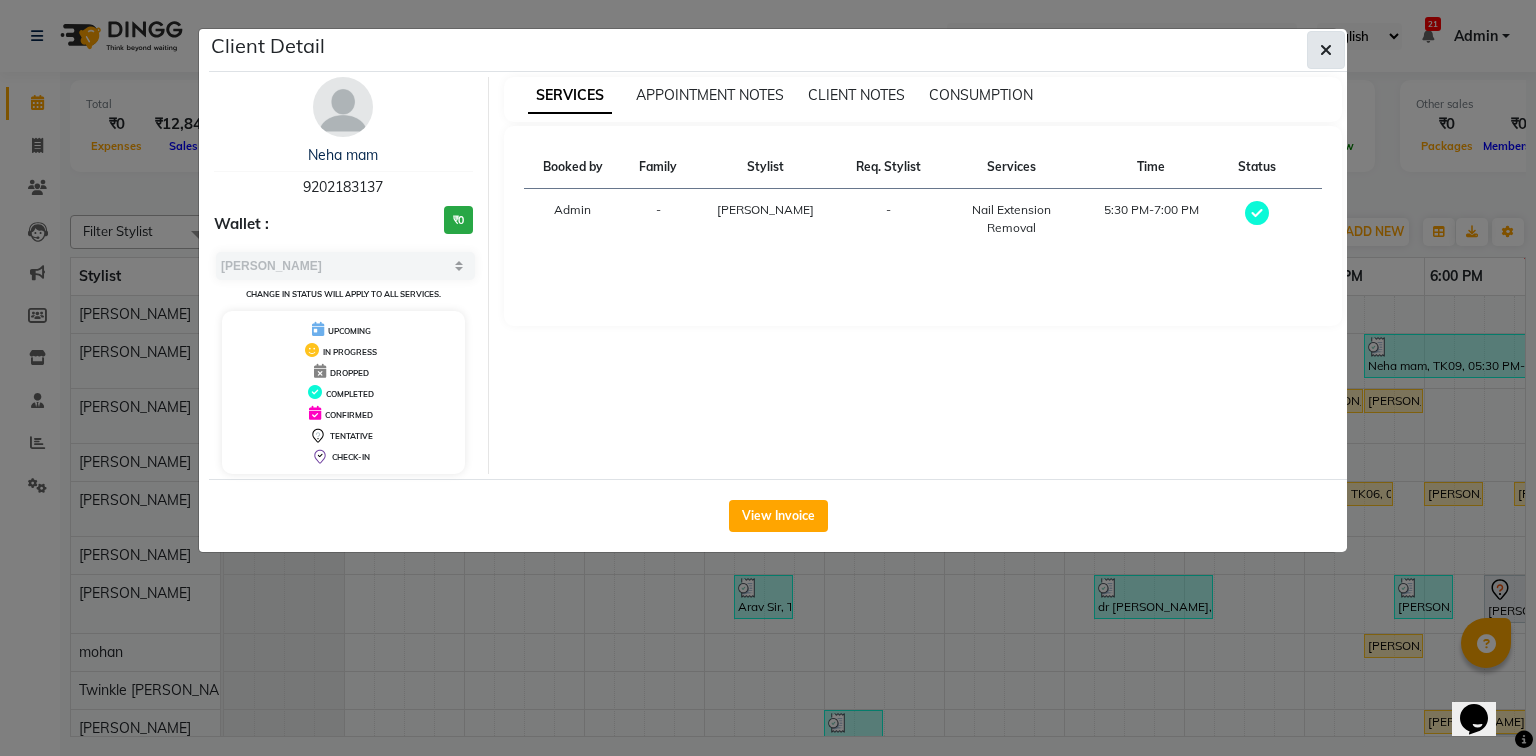 click 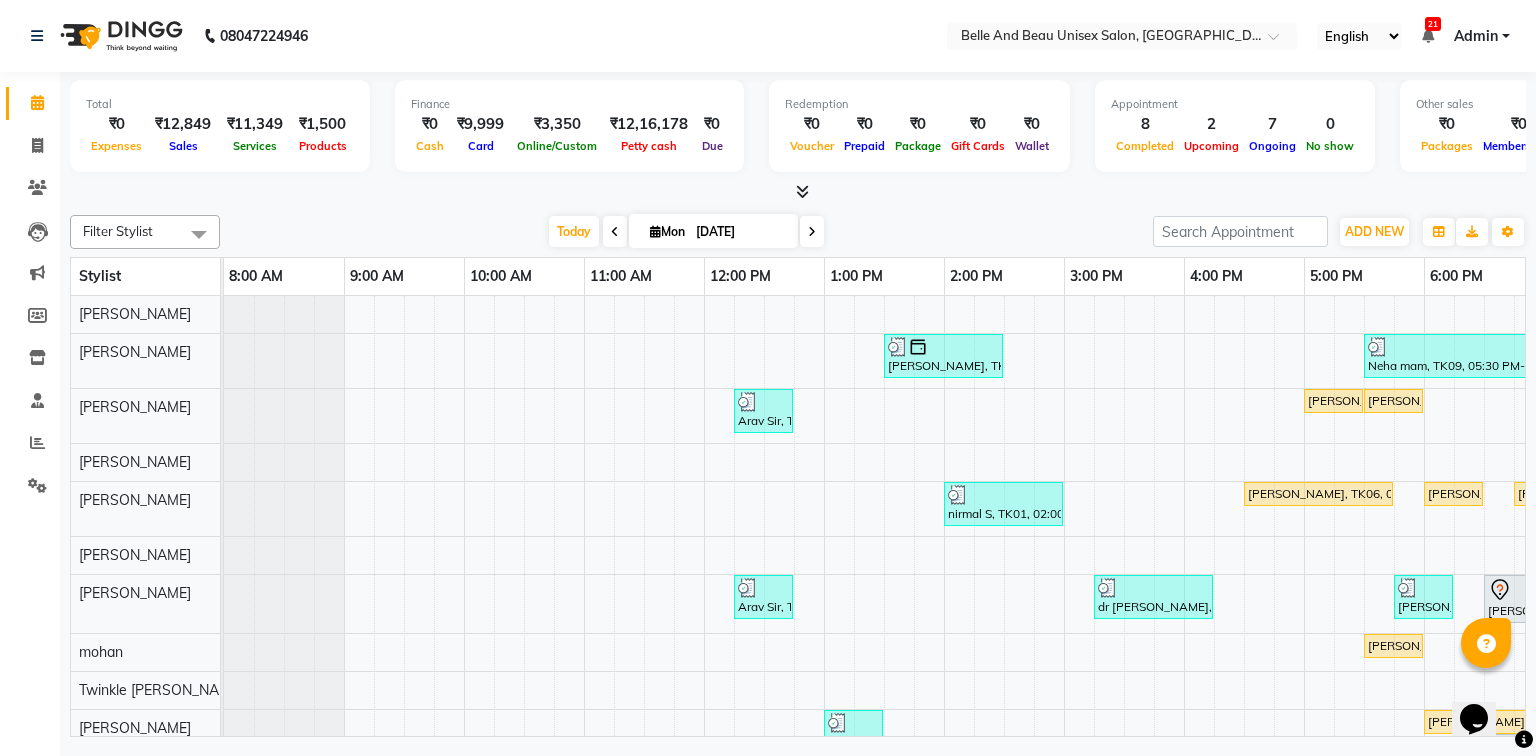 scroll, scrollTop: 0, scrollLeft: 268, axis: horizontal 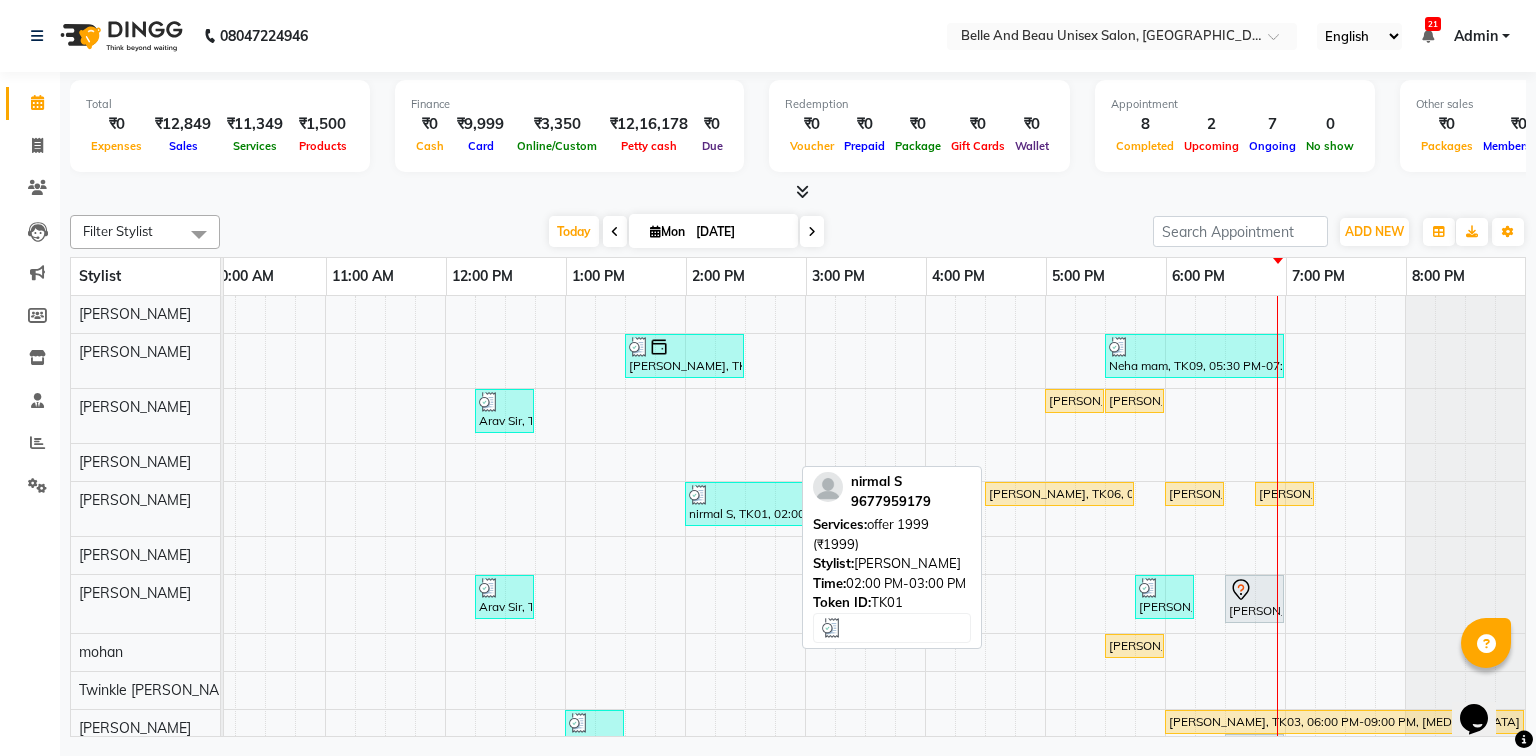 click on "nirmal S, TK01, 02:00 PM-03:00 PM, offer 1999 (₹1999)" at bounding box center [744, 504] 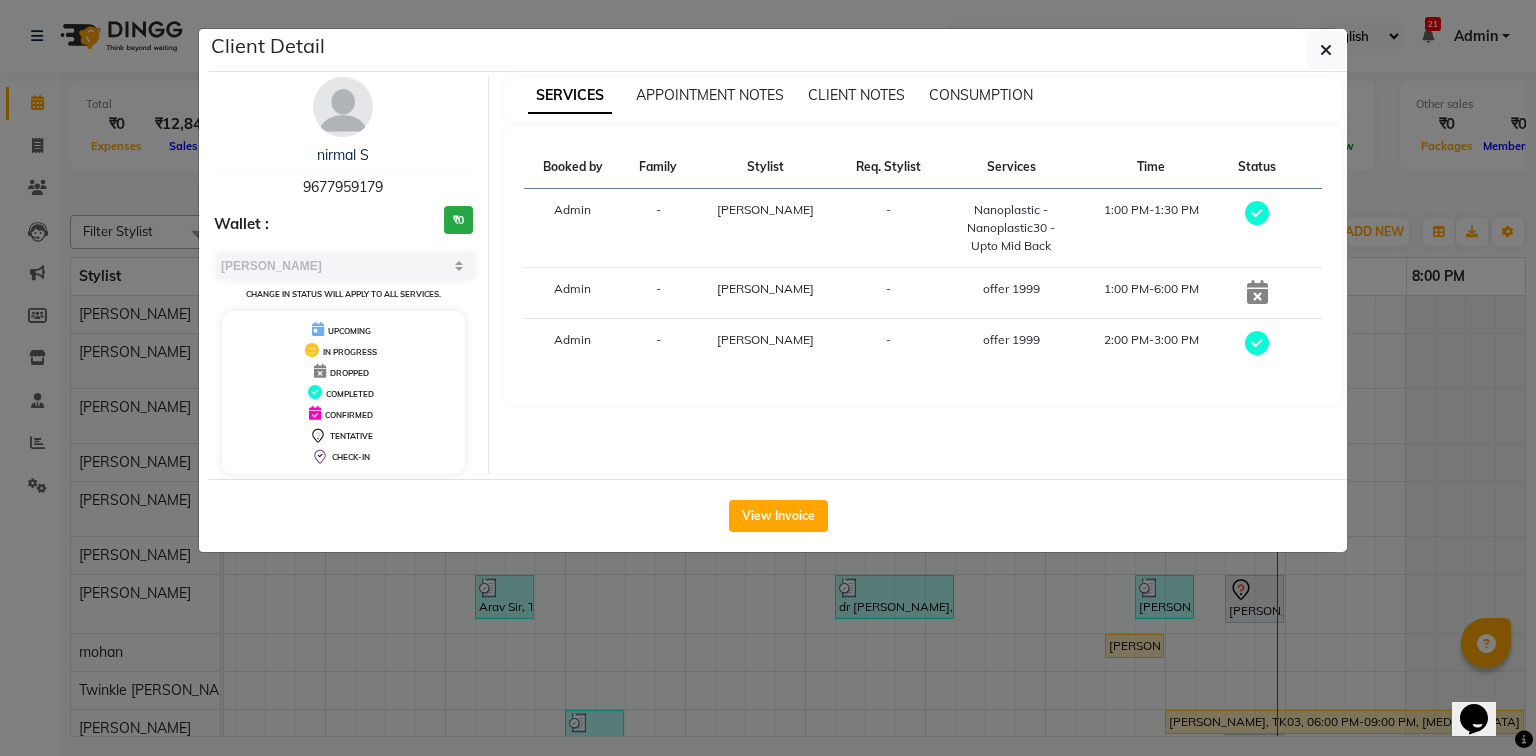 click on "9677959179" at bounding box center [343, 187] 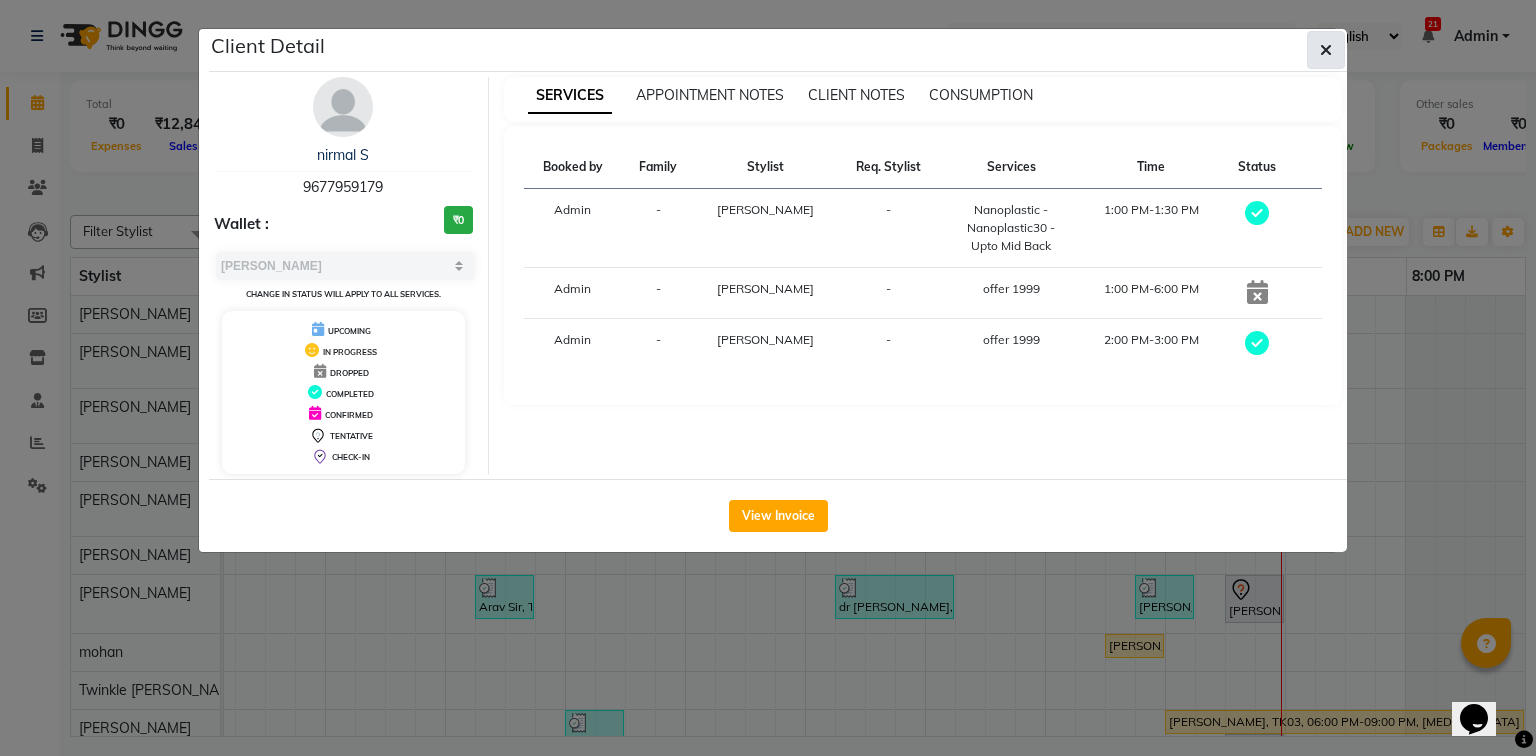 click 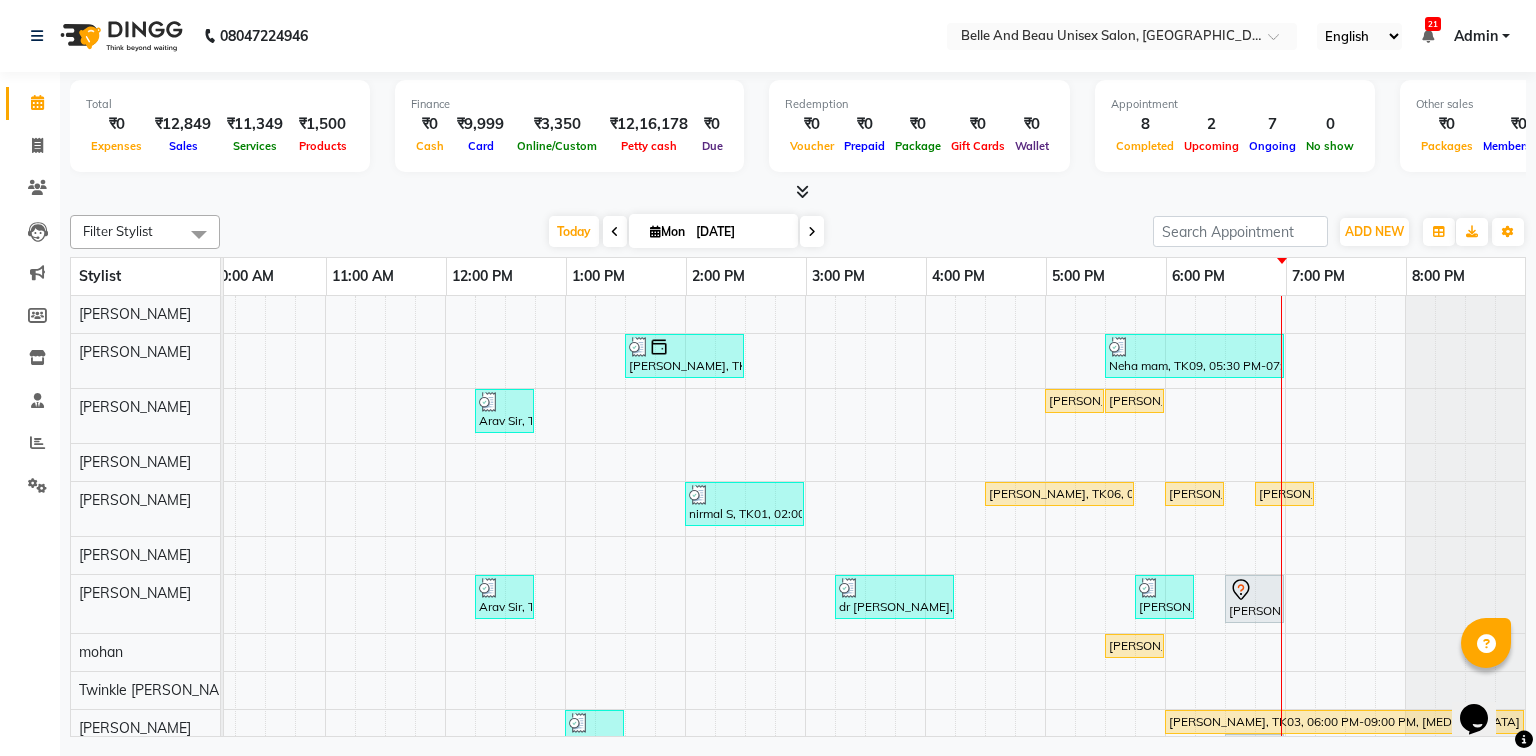 scroll, scrollTop: 80, scrollLeft: 270, axis: both 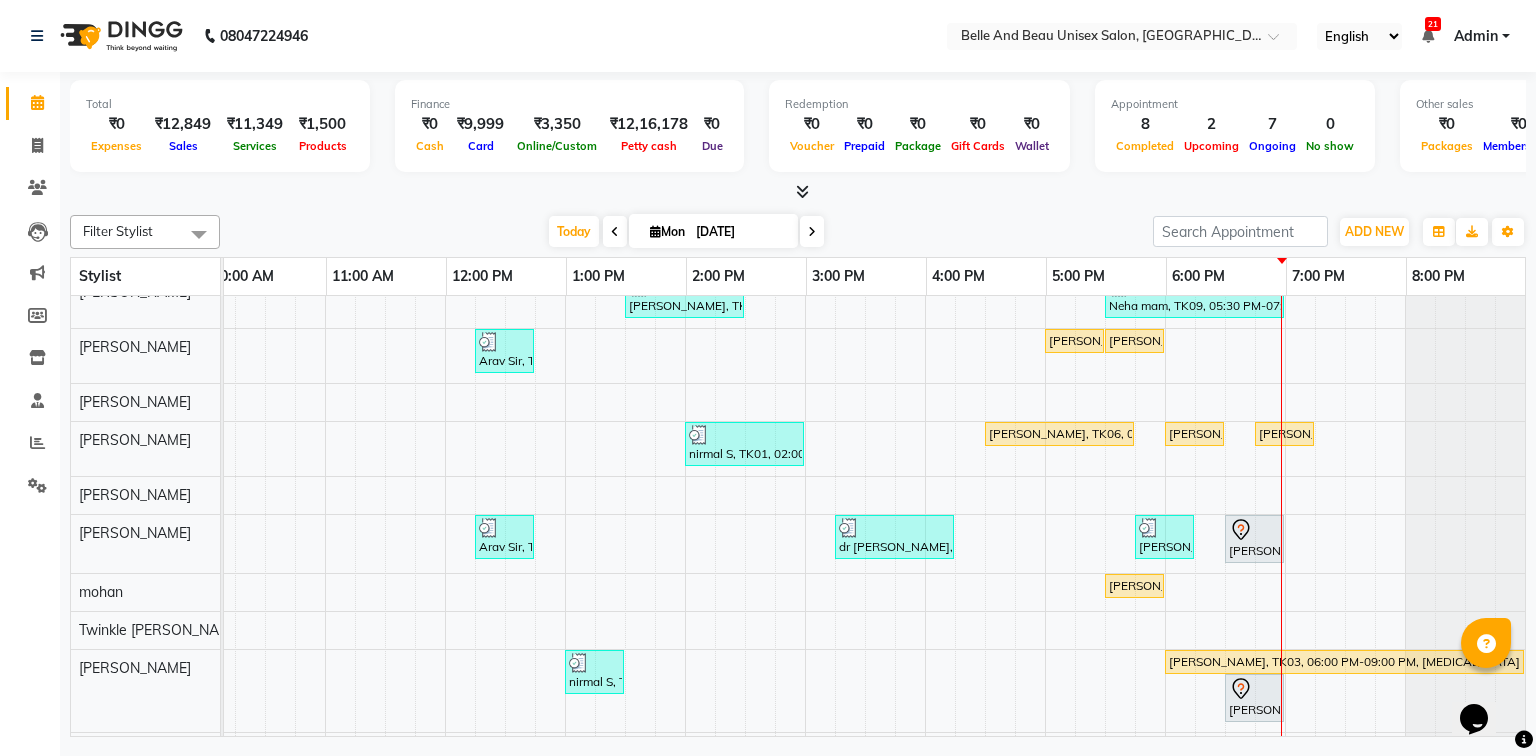 click on "[PERSON_NAME], TK04, 01:30 PM-02:30 PM, Bleach / Detan - Bleach / Detan30 - Face/ Neck Line,Clean Up - o3+     Neha mam, TK09, 05:30 PM-07:00 PM, Nail Extension Removal     Arav Sir, TK02, 12:15 PM-12:45 PM, Shave & Trimming - Shave ([DEMOGRAPHIC_DATA])30 - Shave    [PERSON_NAME], TK08, 05:00 PM-05:30 PM, Hair Care - Hair Cut ([DEMOGRAPHIC_DATA])30 - Adult Hair Cut (Below 8)    [PERSON_NAME], TK08, 05:30 PM-06:00 PM, Shave & Trimming - [PERSON_NAME]  ([DEMOGRAPHIC_DATA])30 - [PERSON_NAME] Shaping     nirmal S, TK01, 02:00 PM-03:00 PM, offer 1999 (₹1999)    [PERSON_NAME], TK06, 04:30 PM-05:45 PM, Massage - Massage30 - Luxury Body Massage (Body Cream) ([DEMOGRAPHIC_DATA]),Massage - Massage30 - Head Massage  Almond Oil (30 min) ([DEMOGRAPHIC_DATA]) (₹400)    Shruti Divakaeran, TK03, 06:00 PM-06:30 PM, Vedic valley  Pedicure     Shruti Divakaeran, TK03, 06:45 PM-07:15 PM, Vedic valley  Pedicure      Arav Sir, TK02, 12:15 PM-12:45 PM, Hair Care - Hair Cut ([DEMOGRAPHIC_DATA])30 - Adult Hair Cut (Below 8)" at bounding box center (745, 522) 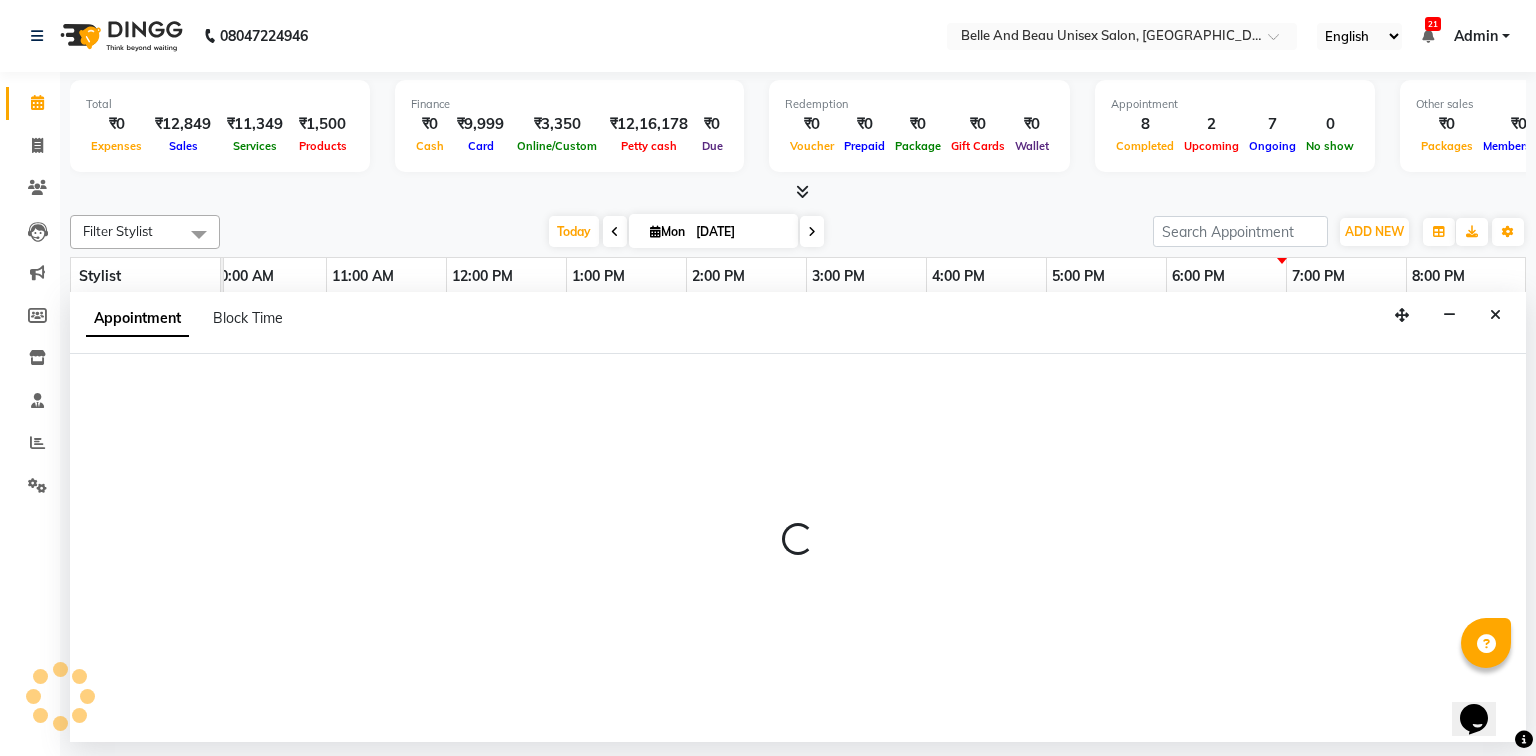 select on "59227" 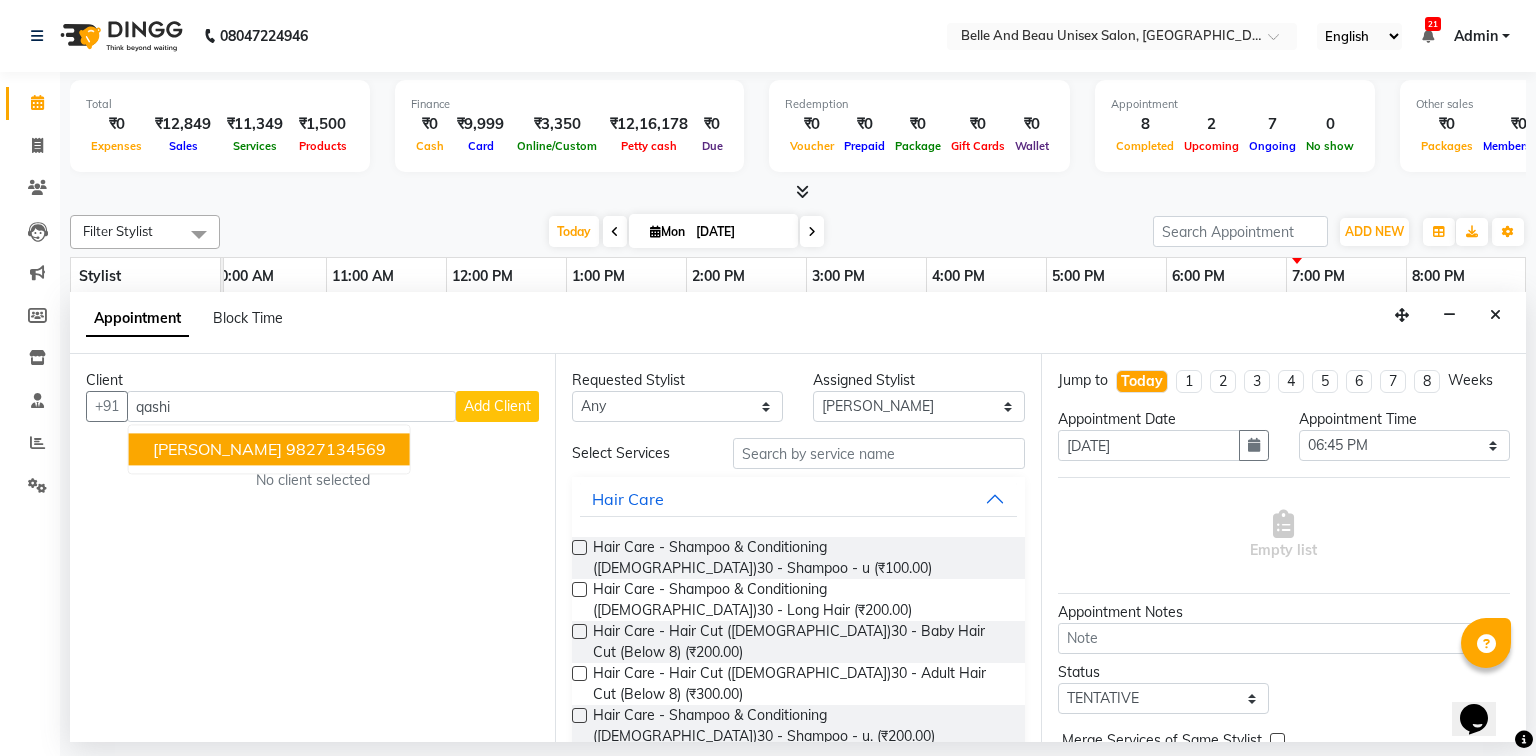 click on "9827134569" at bounding box center [336, 450] 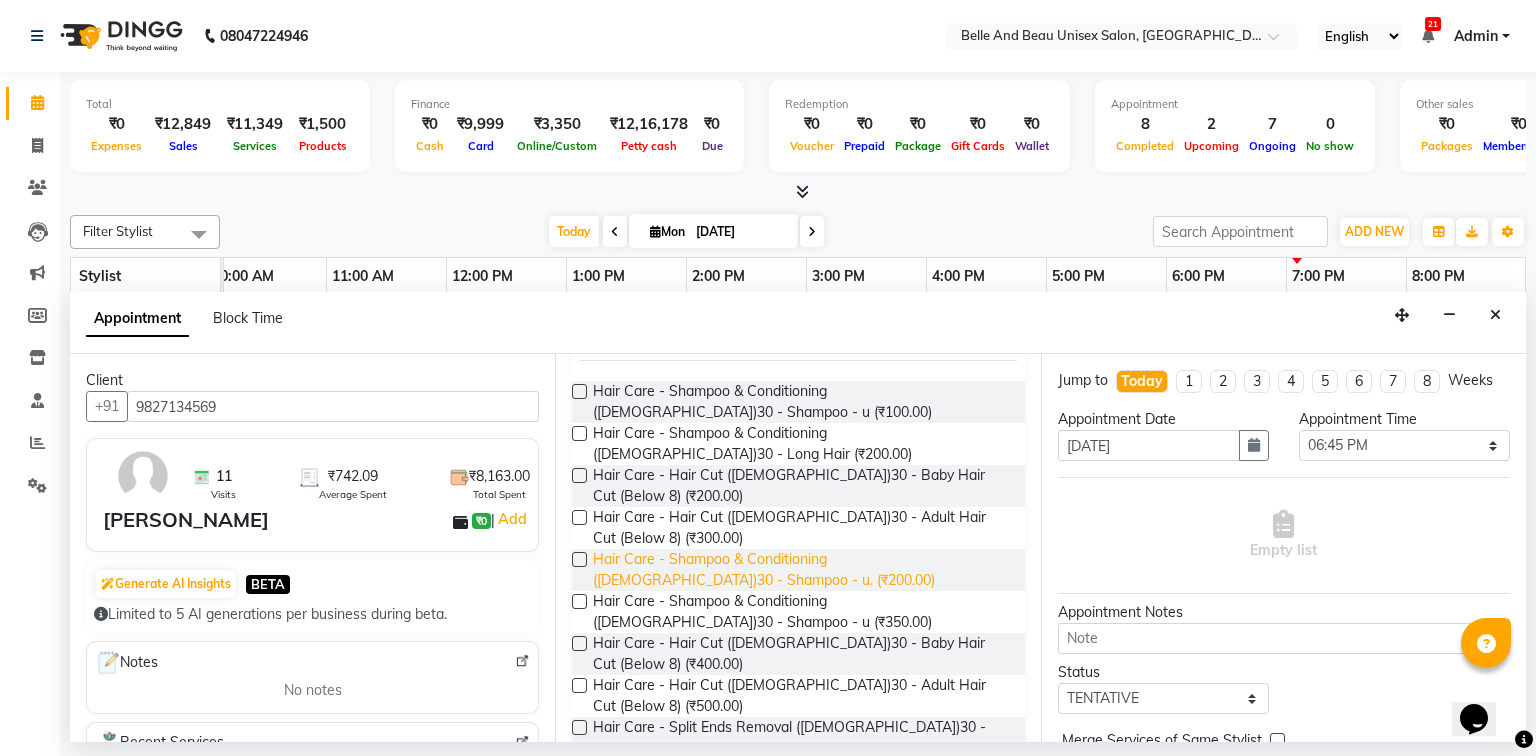 scroll, scrollTop: 160, scrollLeft: 0, axis: vertical 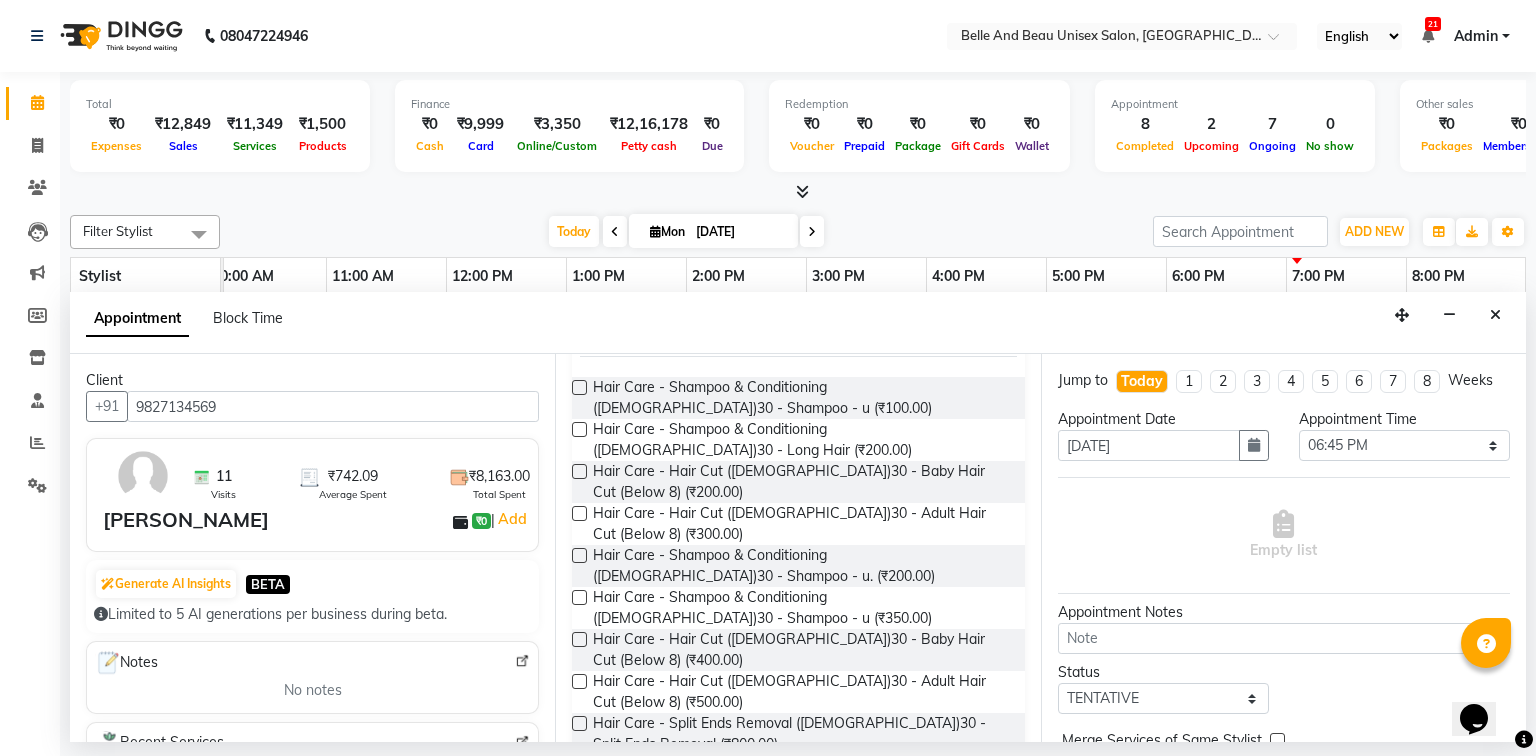type on "9827134569" 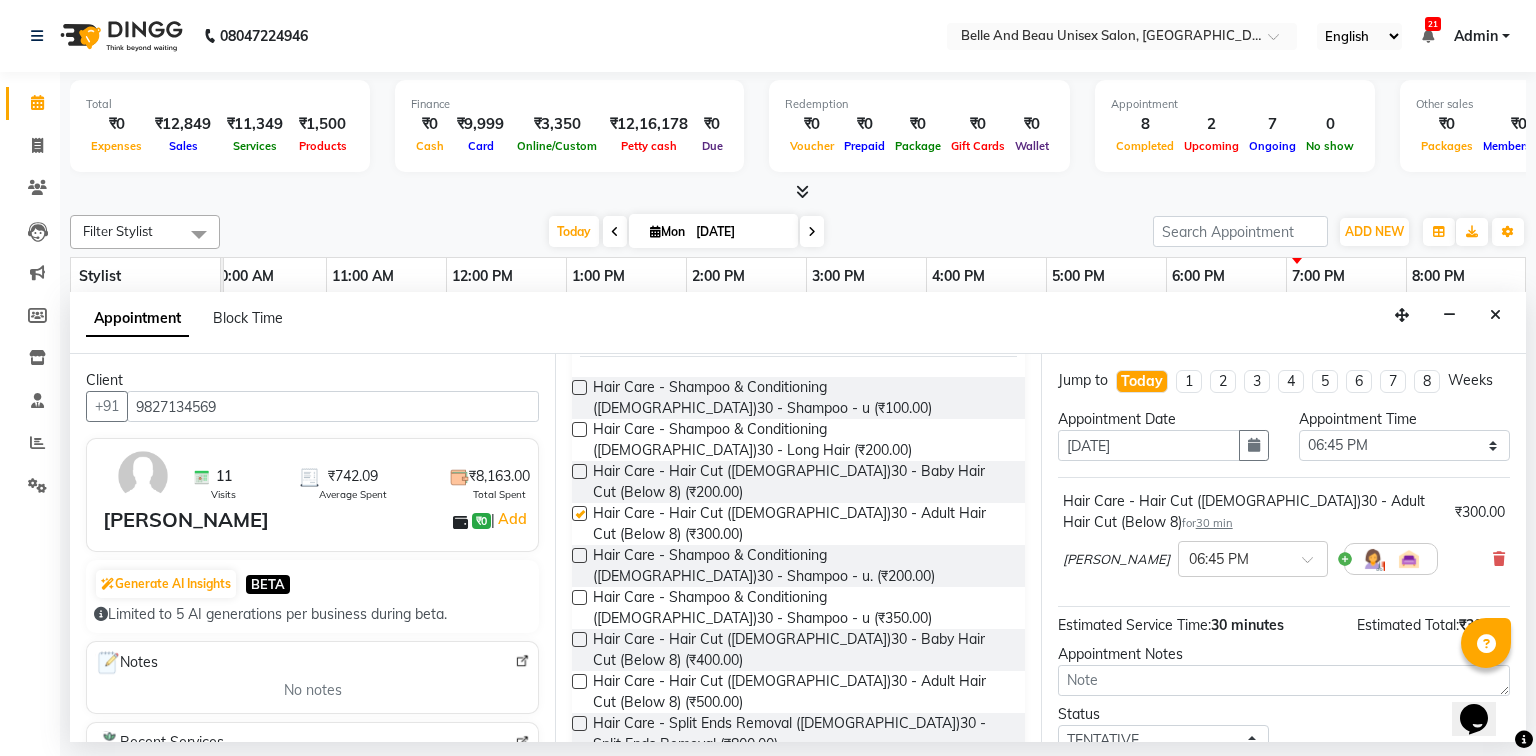 checkbox on "false" 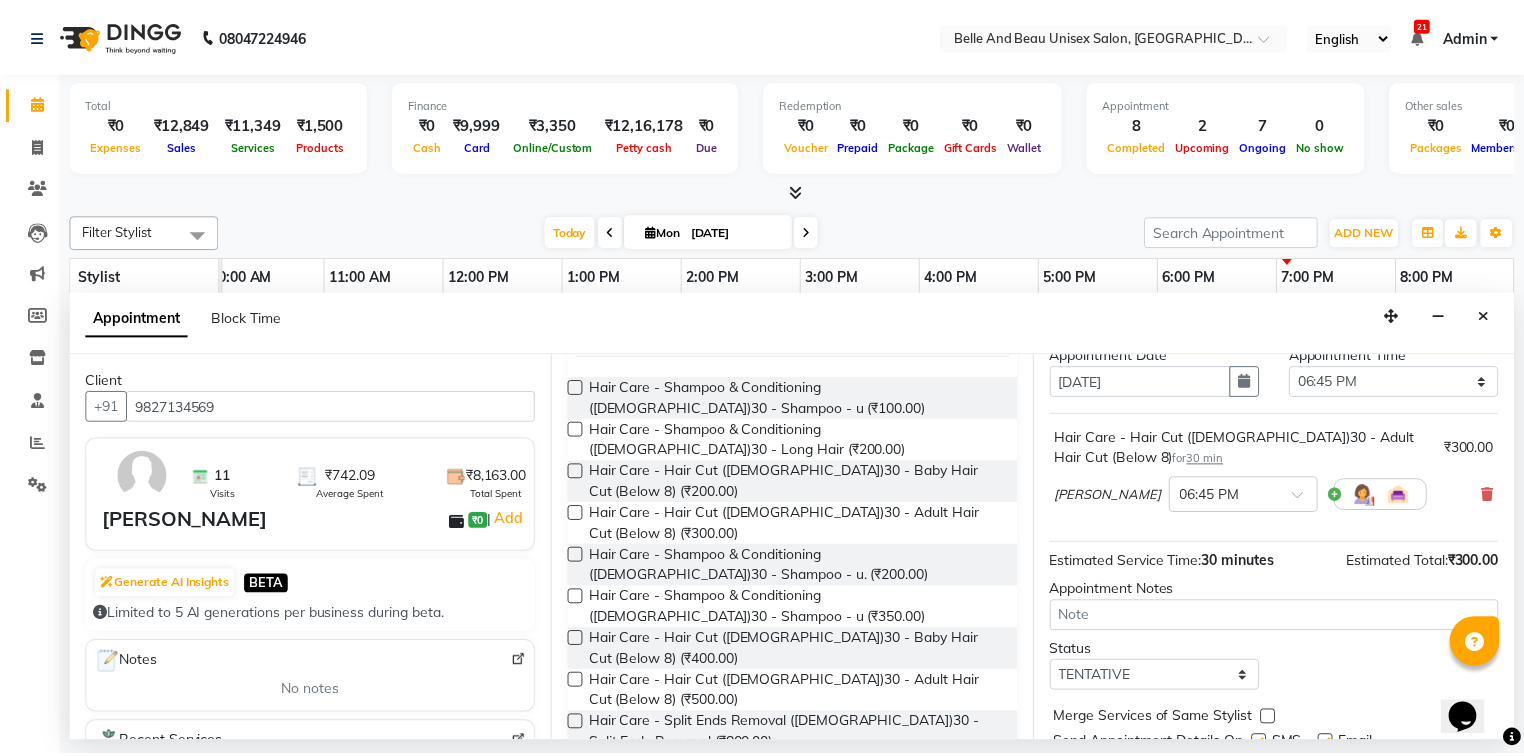 scroll, scrollTop: 139, scrollLeft: 0, axis: vertical 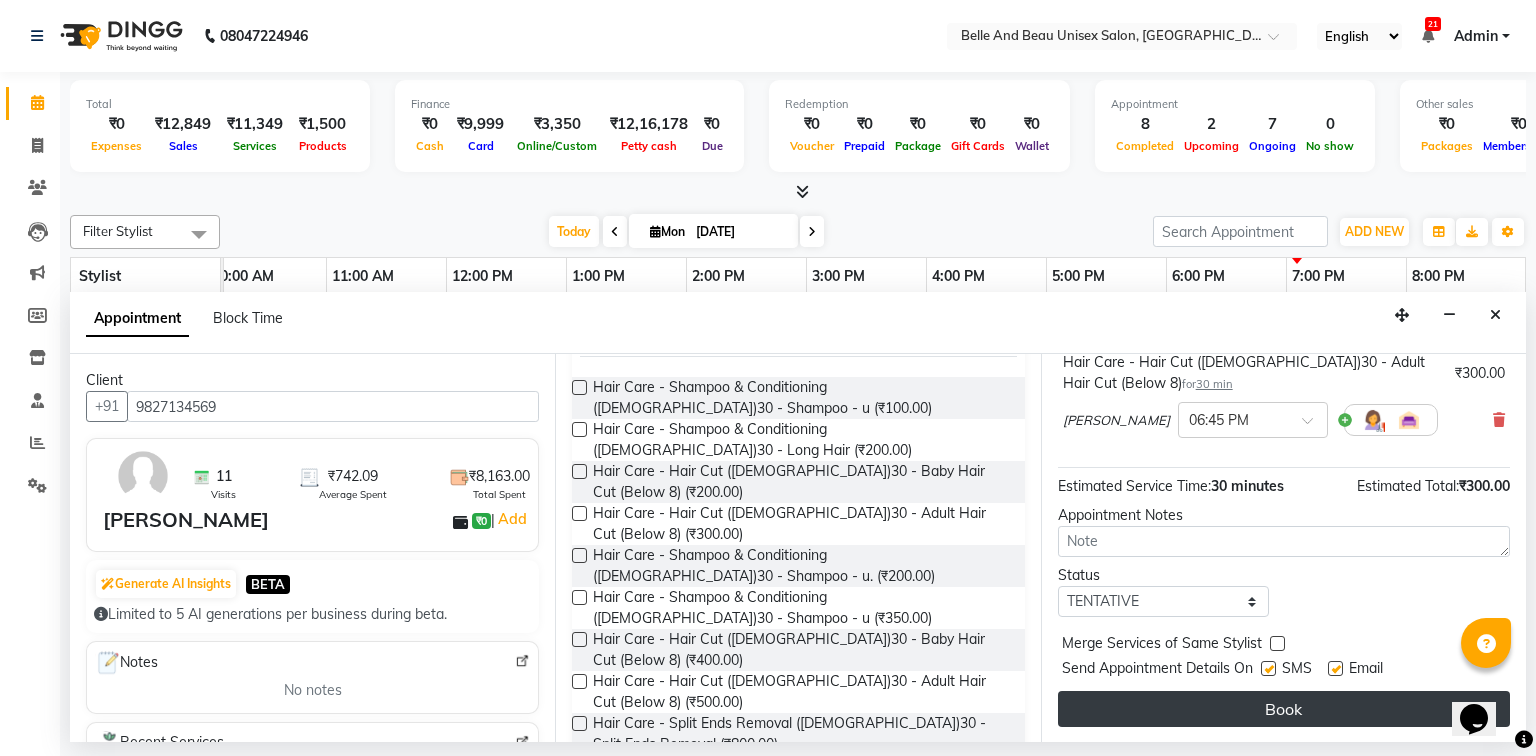 click on "Book" at bounding box center [1284, 709] 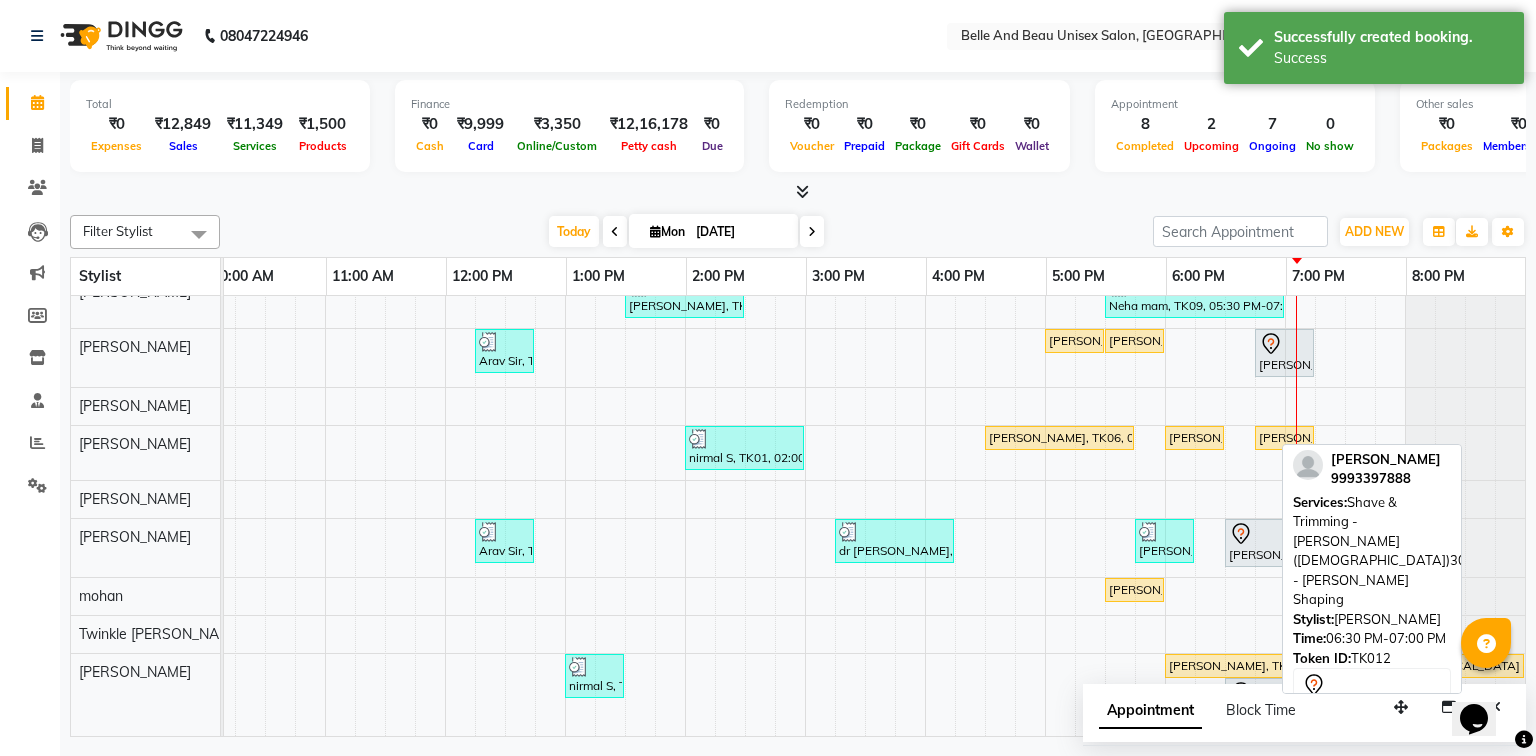 click on "[PERSON_NAME], TK12, 06:30 PM-07:00 PM, Shave & Trimming - [PERSON_NAME]  ([DEMOGRAPHIC_DATA])30 - [PERSON_NAME] Shaping" at bounding box center (1254, 543) 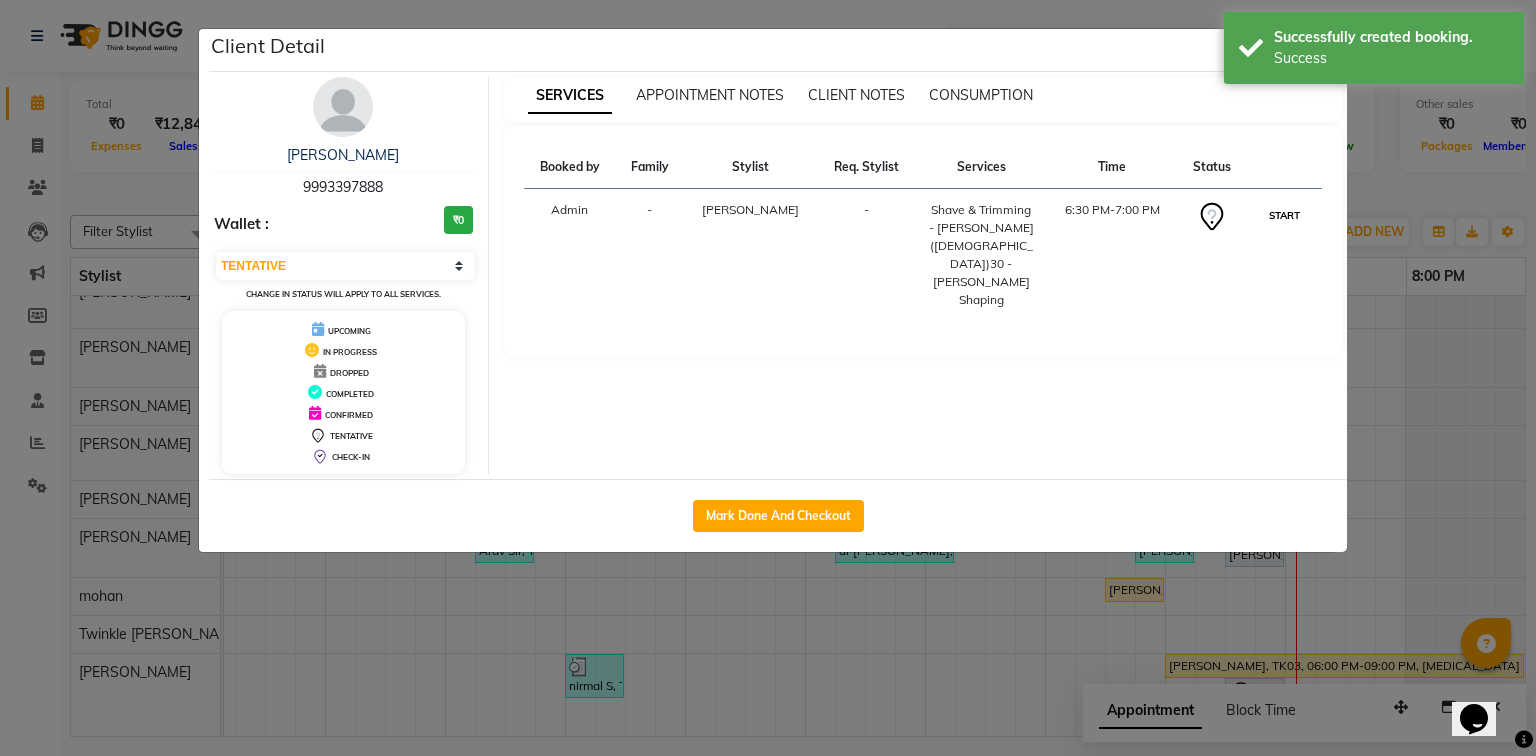 click on "START" at bounding box center (1284, 215) 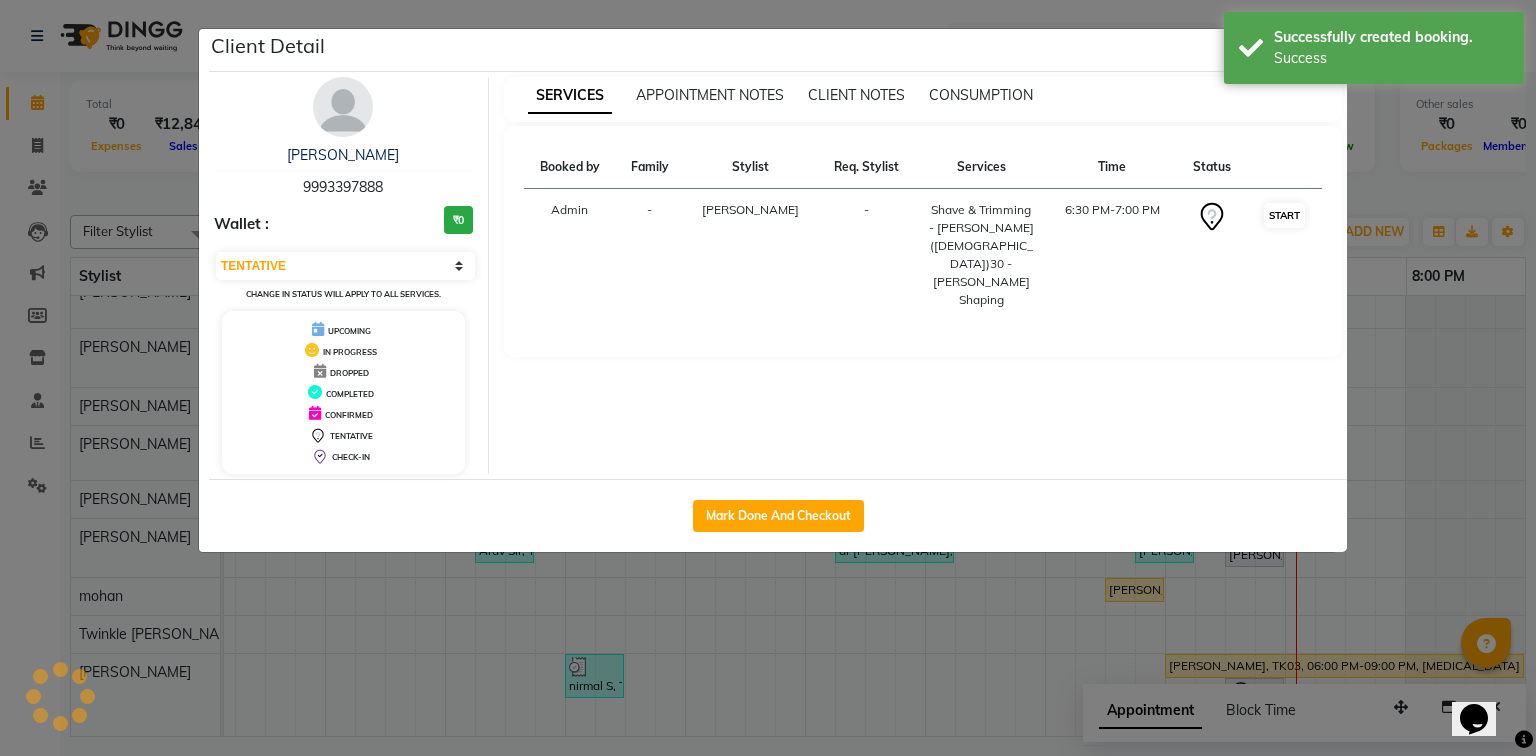 select on "1" 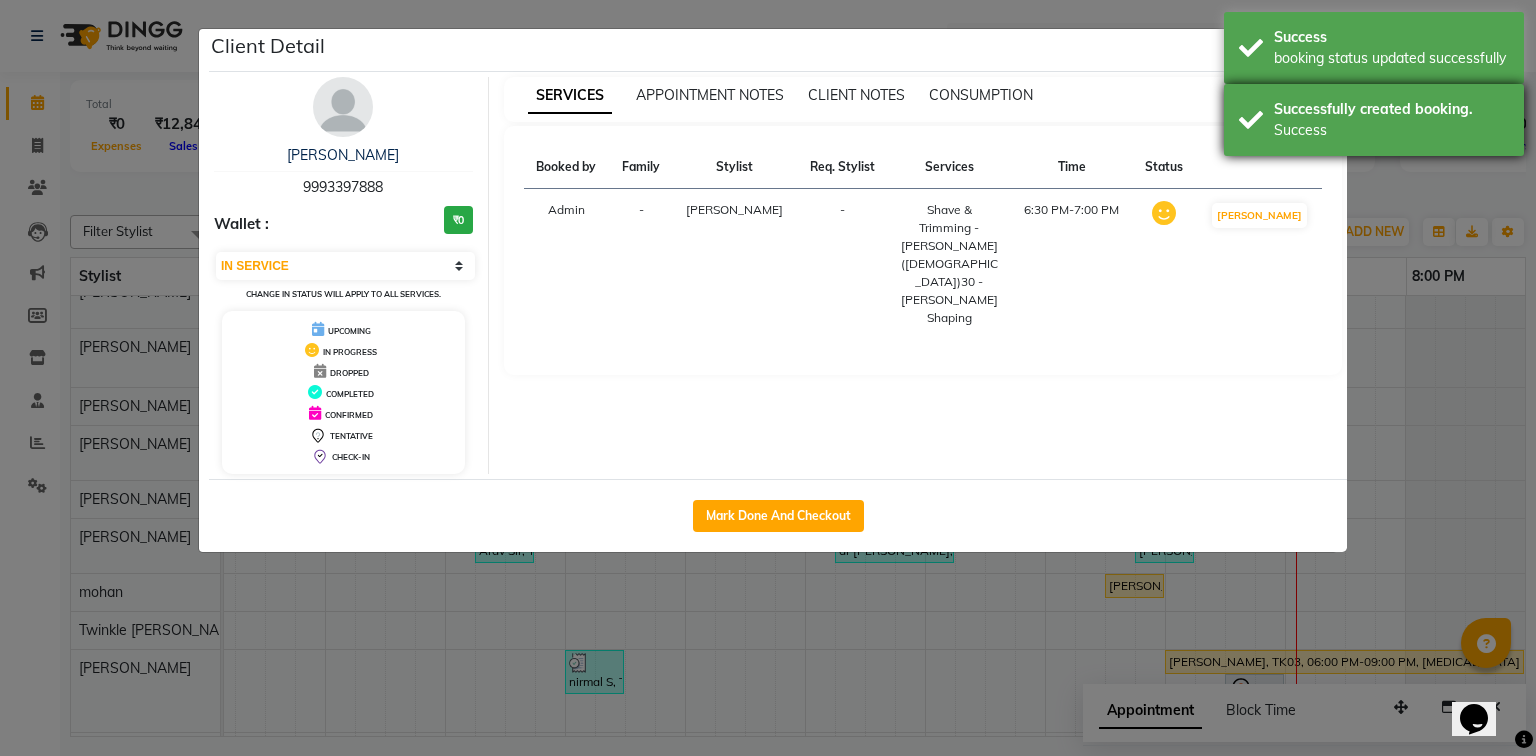 drag, startPoint x: 1335, startPoint y: 120, endPoint x: 1325, endPoint y: 88, distance: 33.526108 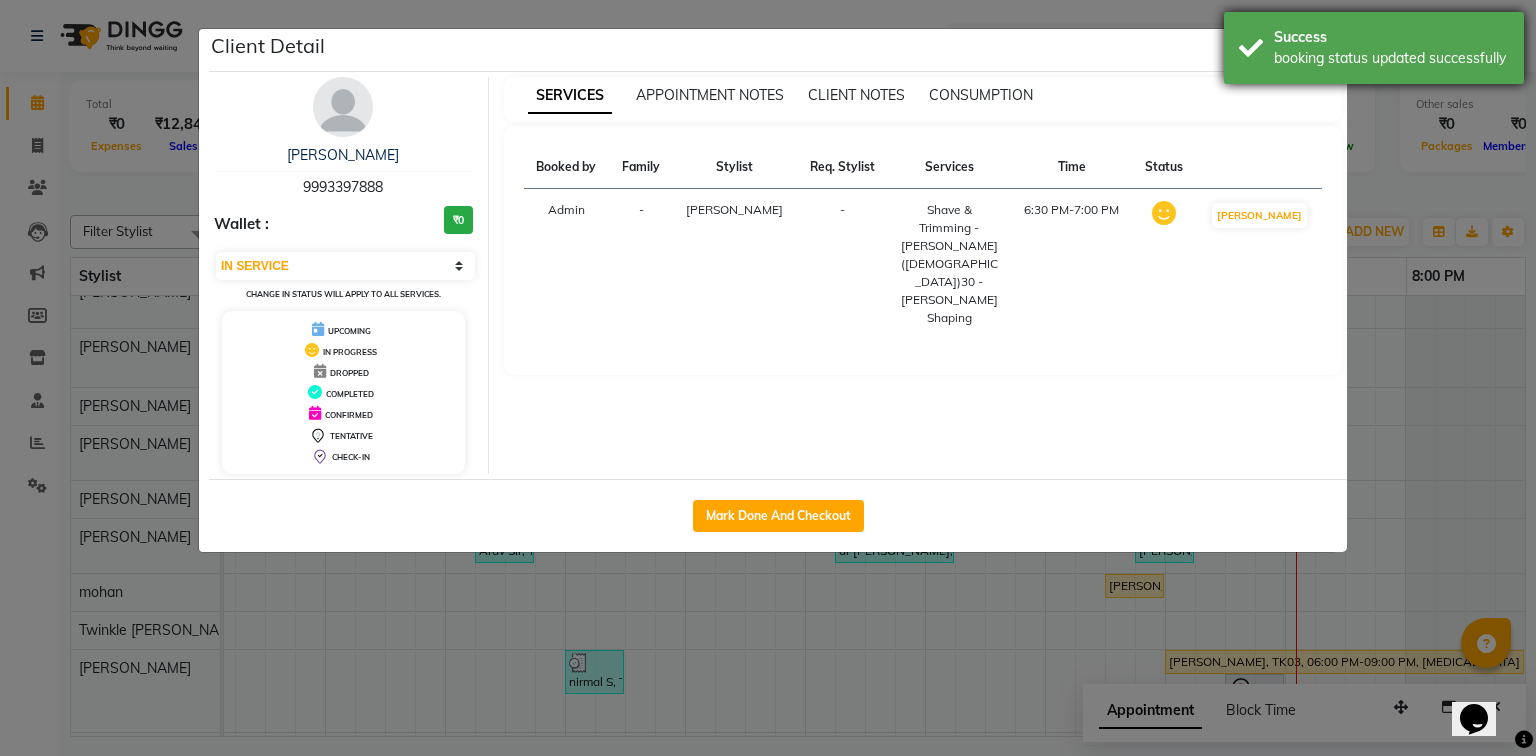 click on "booking status updated successfully" at bounding box center [1391, 58] 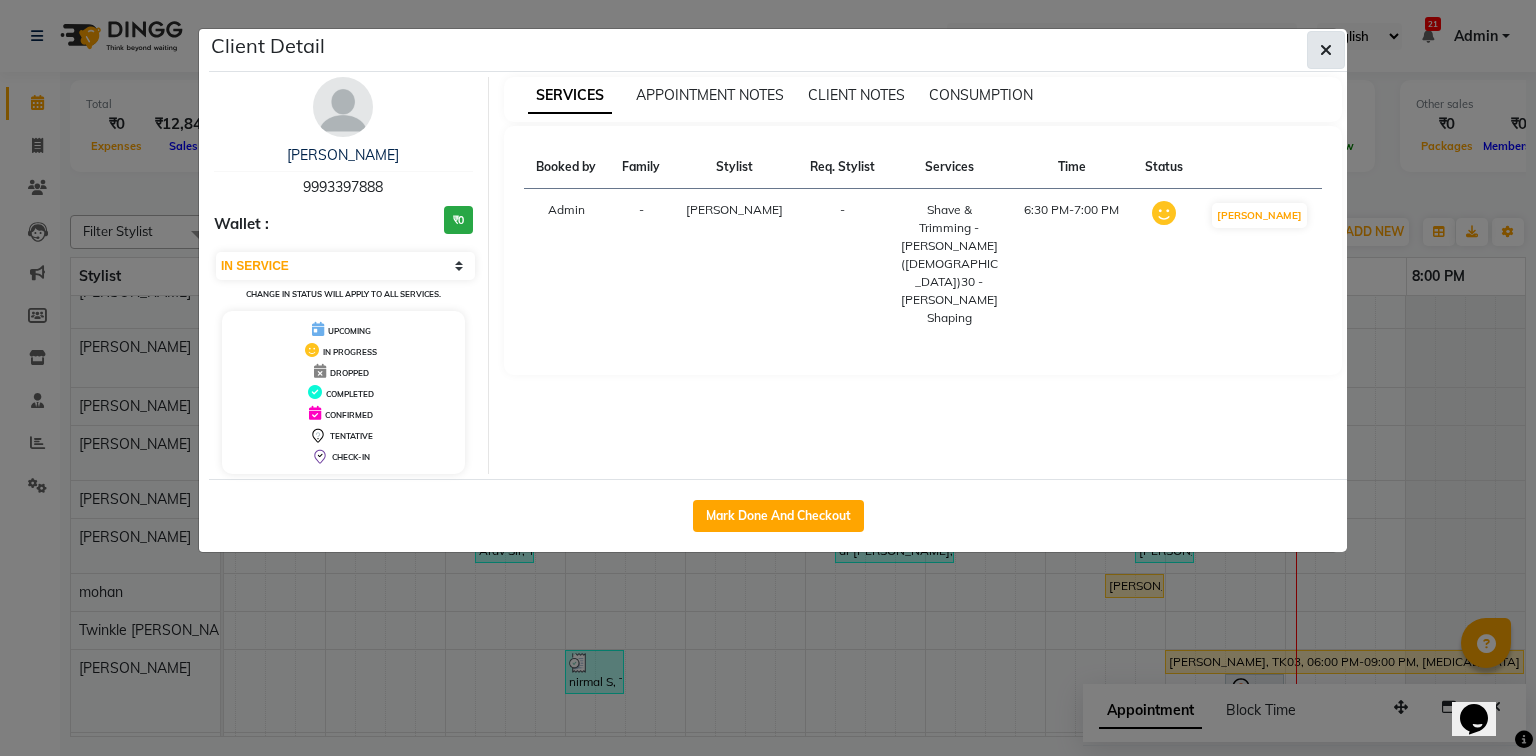 click 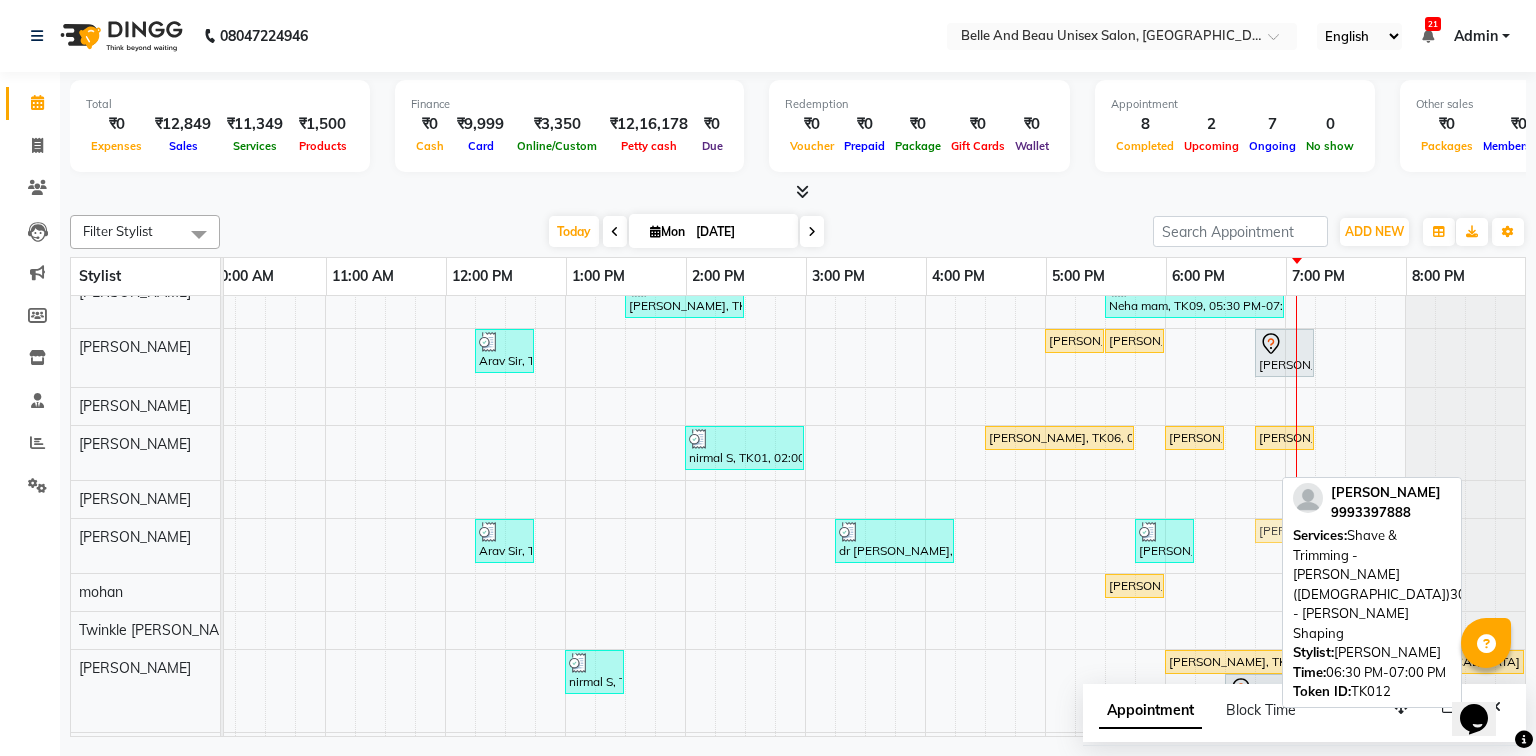 drag, startPoint x: 1240, startPoint y: 530, endPoint x: 1281, endPoint y: 530, distance: 41 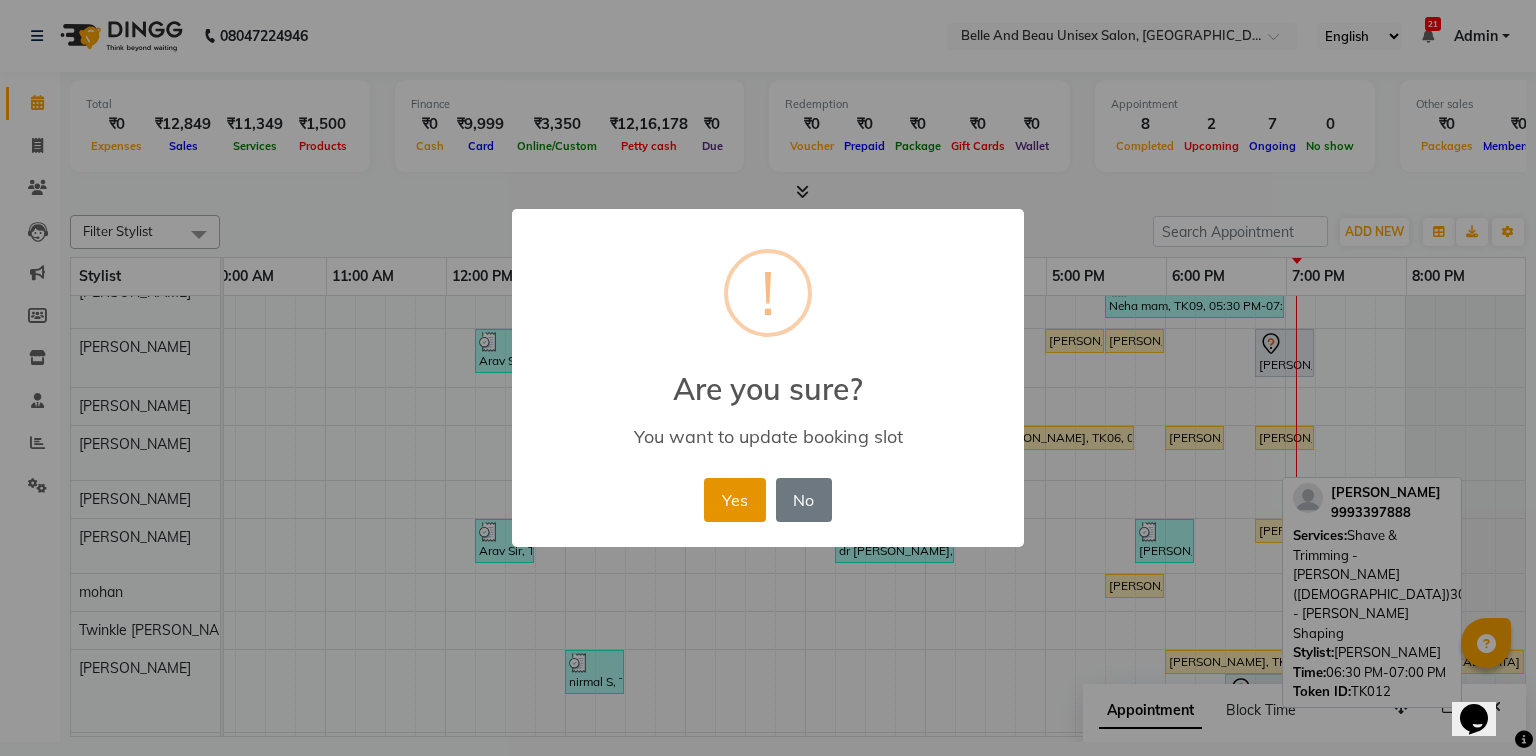 click on "Yes" at bounding box center (734, 500) 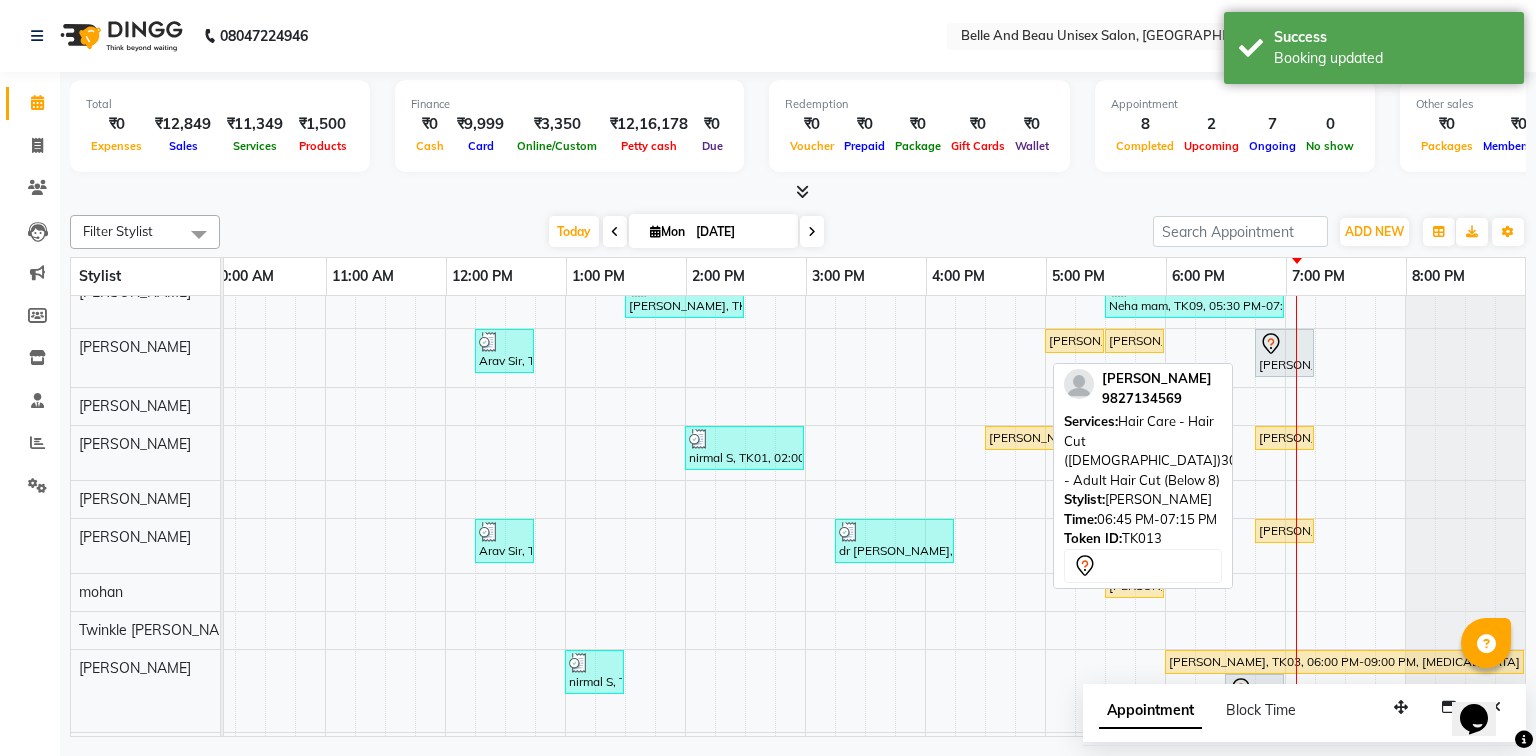 click on "[PERSON_NAME], TK13, 06:45 PM-07:15 PM, Hair Care - Hair Cut ([DEMOGRAPHIC_DATA])30 - Adult Hair Cut (Below 8)" at bounding box center [1284, 353] 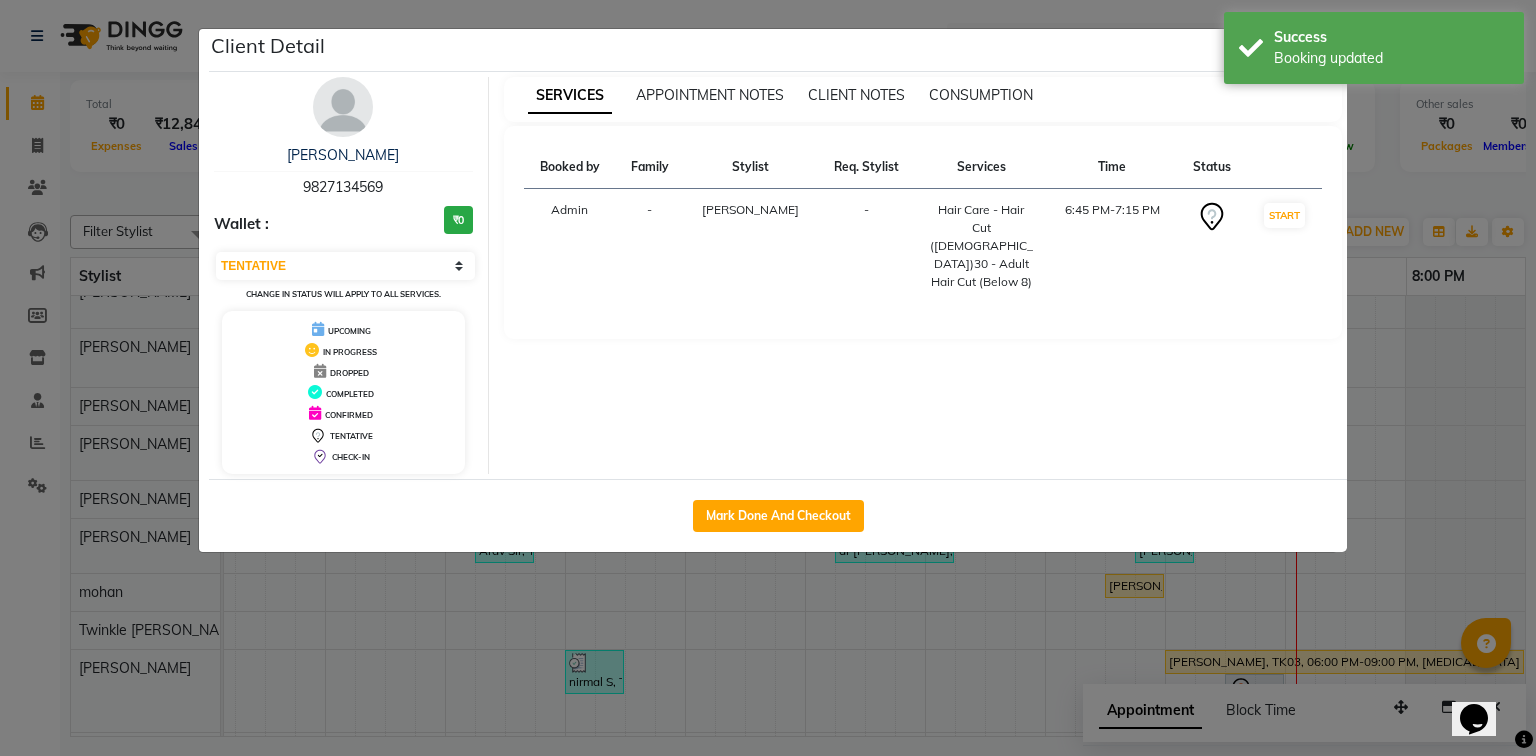 click on "START" at bounding box center [1284, 246] 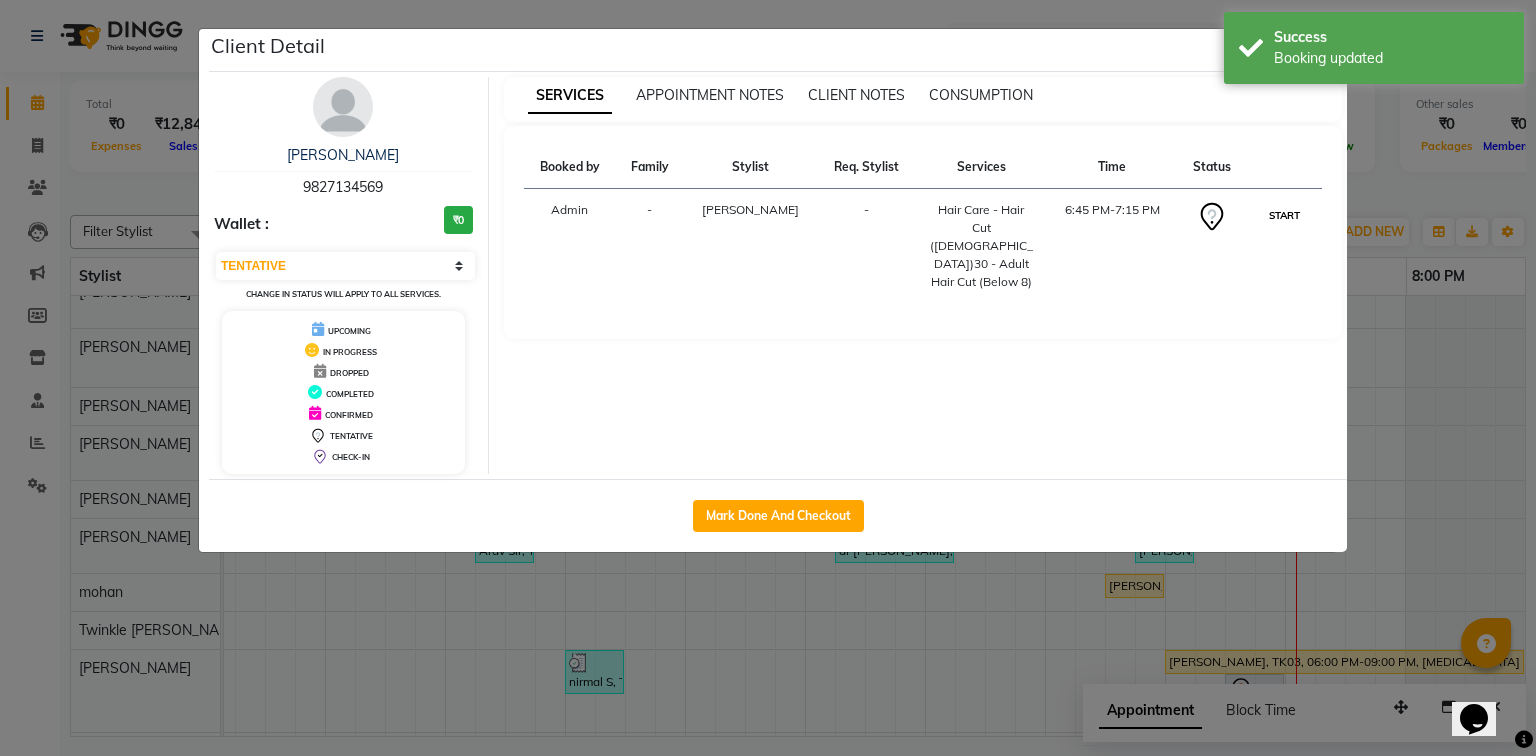 click on "START" at bounding box center (1284, 215) 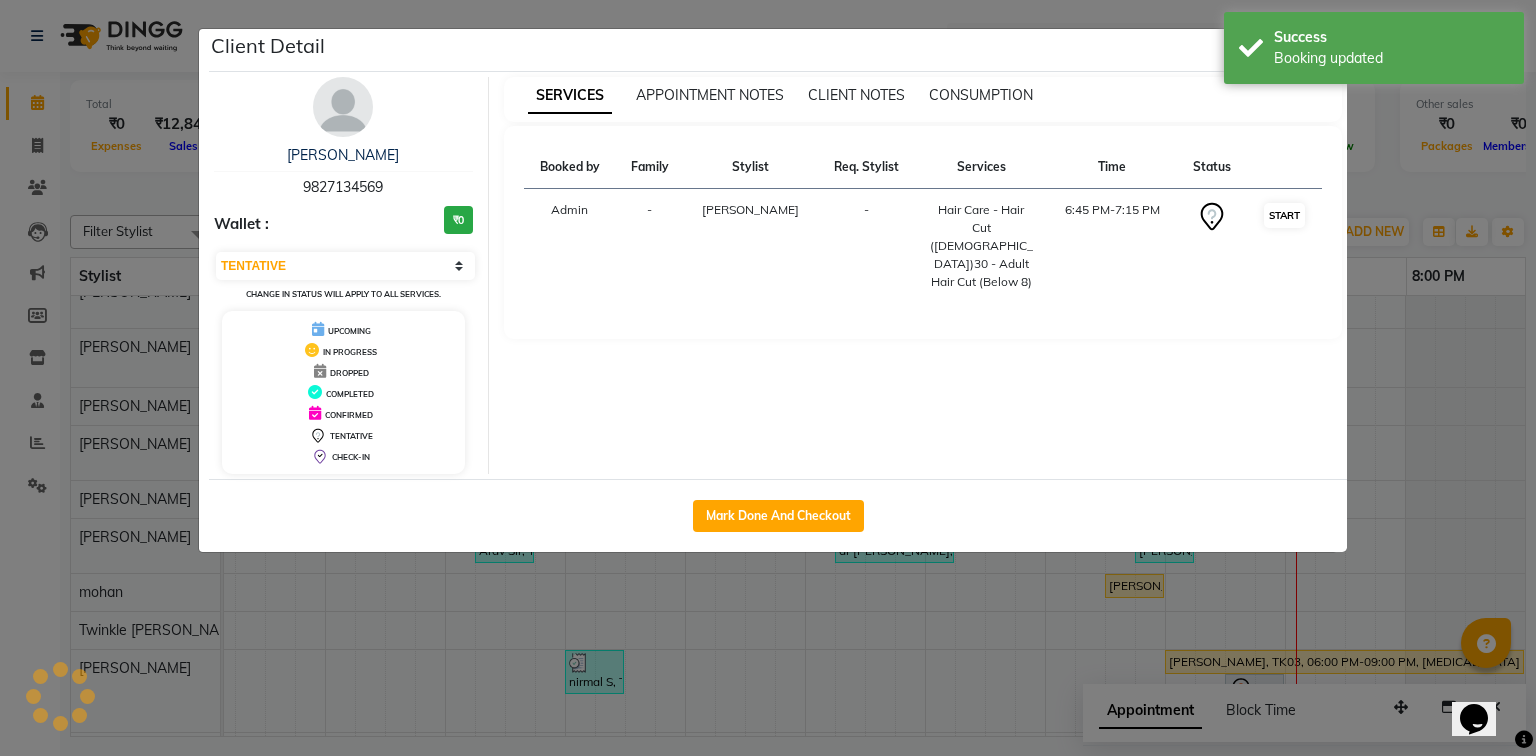 select on "1" 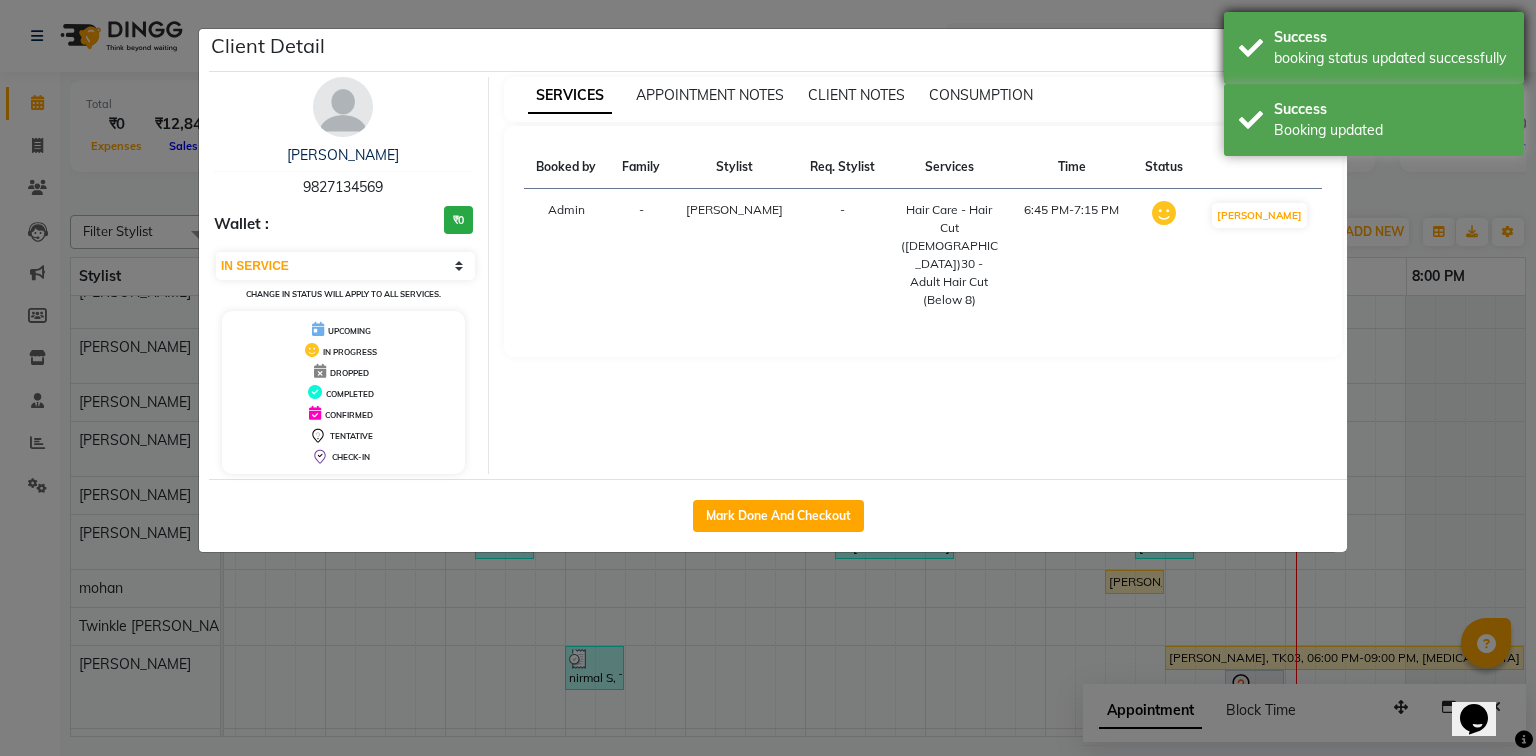 click on "booking status updated successfully" at bounding box center [1391, 58] 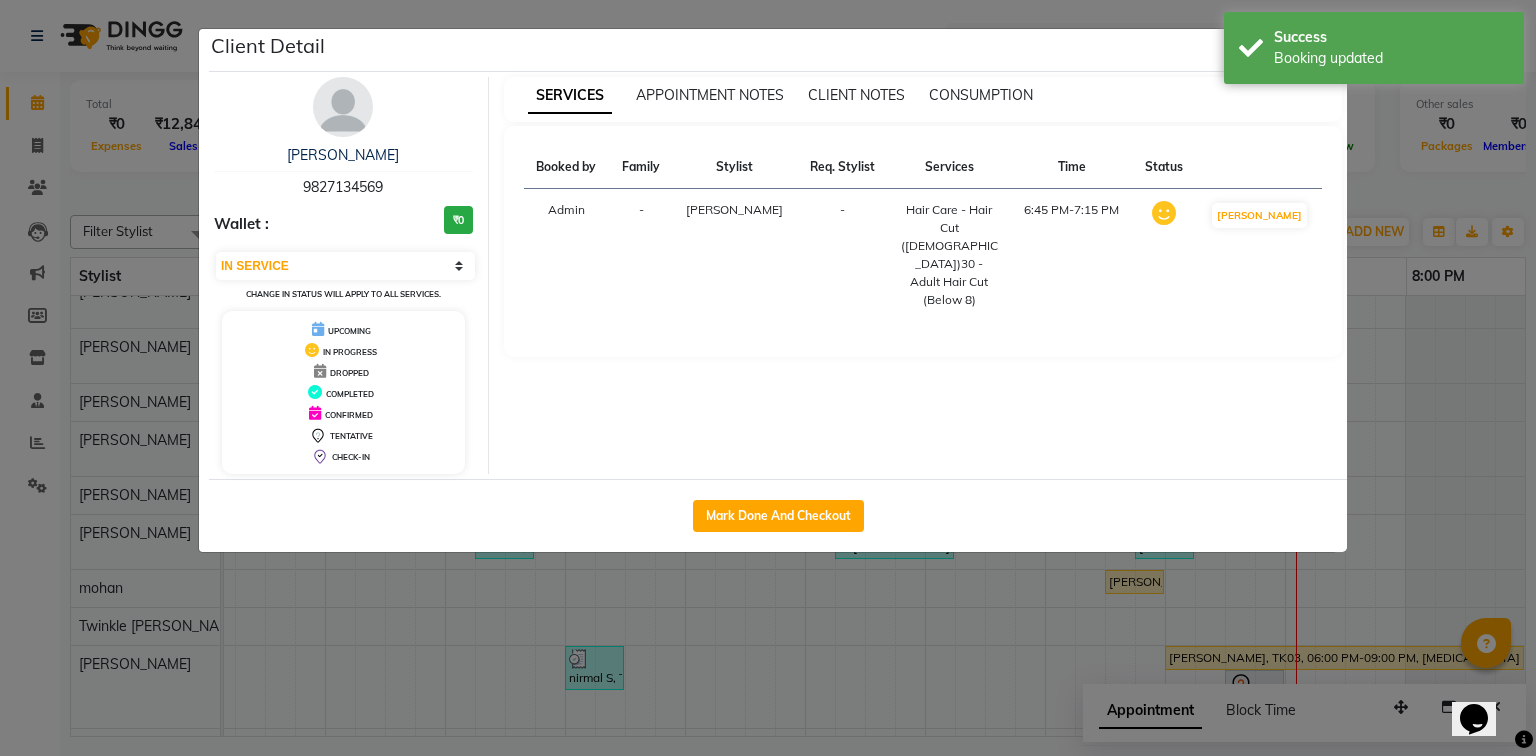 click on "SERVICES APPOINTMENT NOTES CLIENT NOTES CONSUMPTION Booked by Family Stylist Req. Stylist Services Time Status  Admin  - Rahul Sen -  Hair Care - Hair Cut ([DEMOGRAPHIC_DATA])30 - Adult Hair Cut (Below 8)   6:45 PM-7:15 PM   MARK DONE" at bounding box center [923, 275] 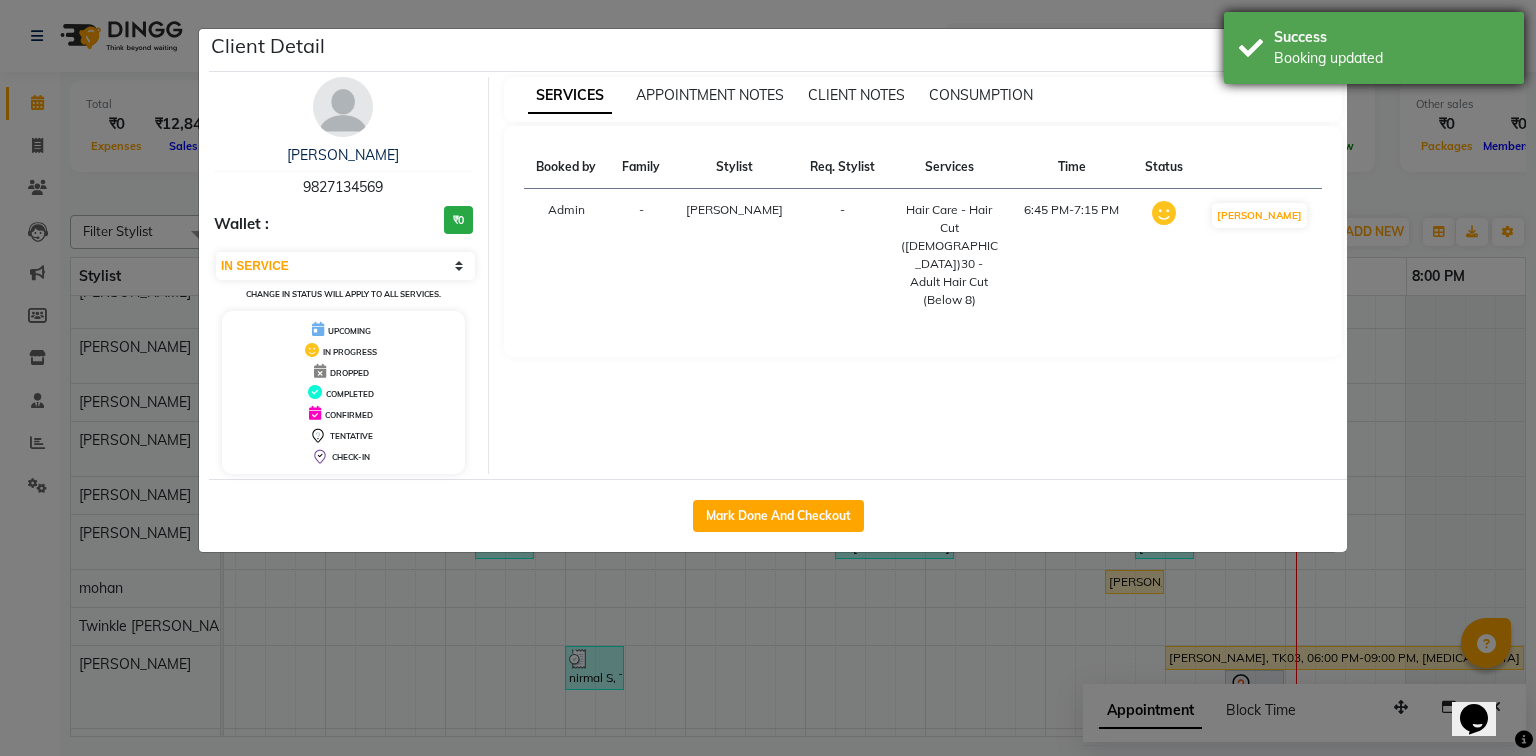 click on "Booking updated" at bounding box center [1391, 58] 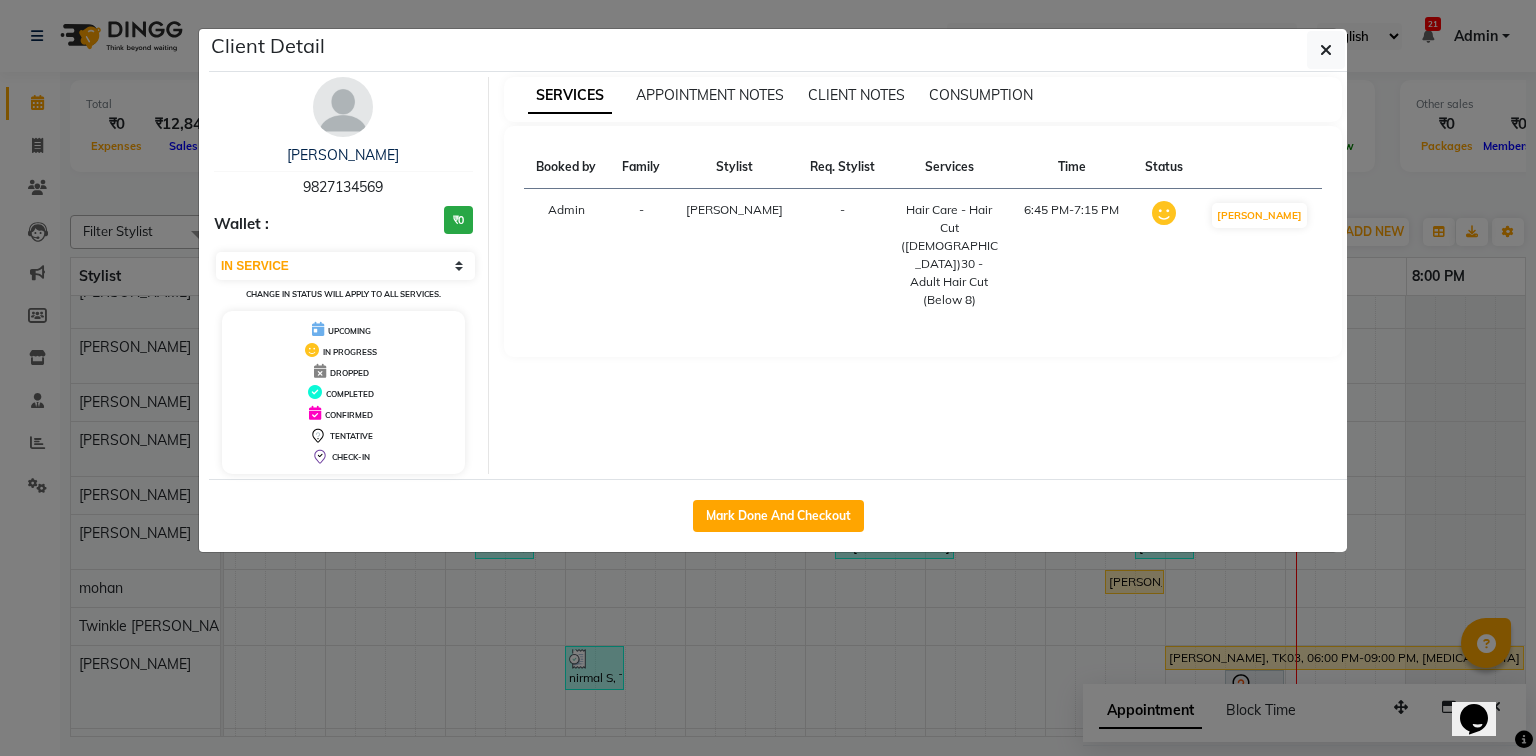click 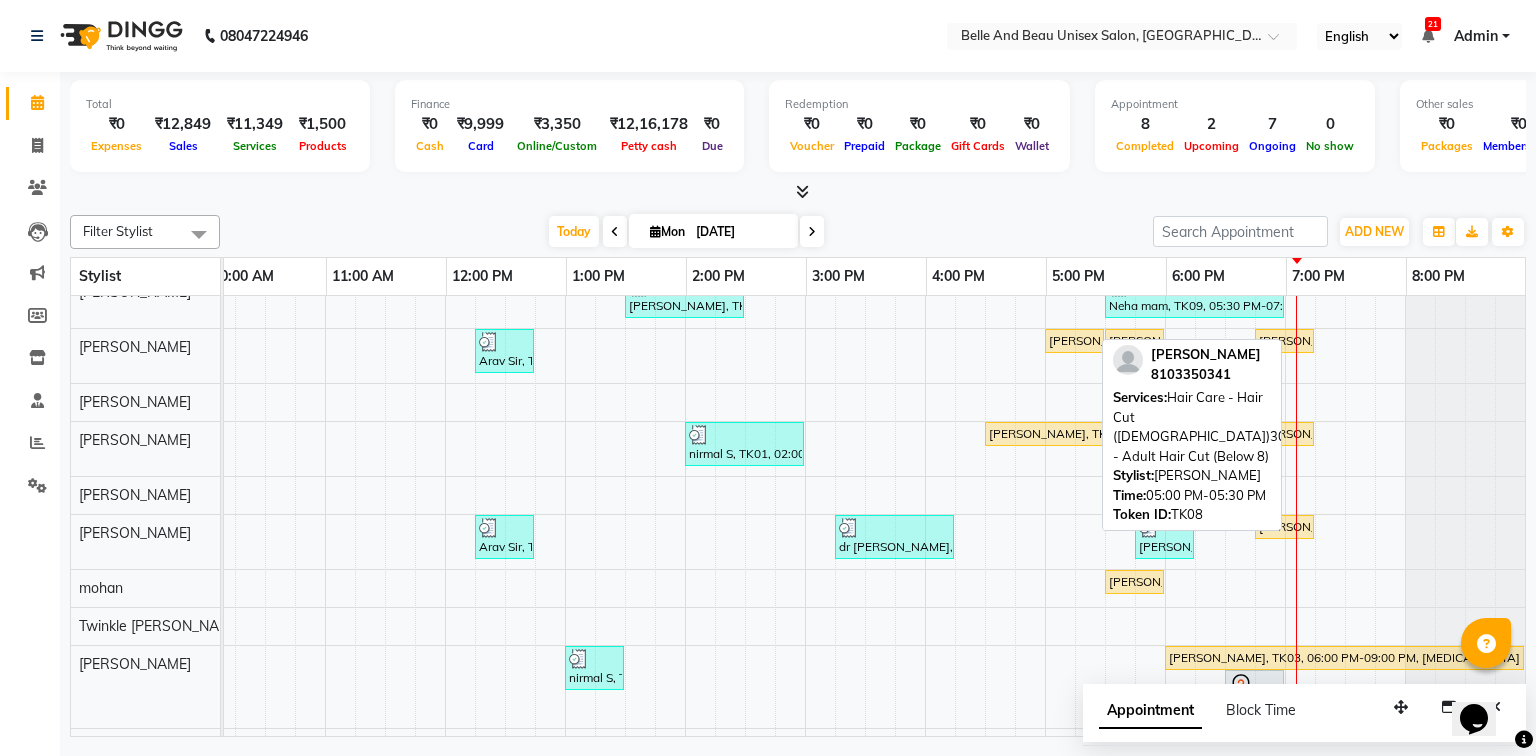 click on "[PERSON_NAME], TK08, 05:00 PM-05:30 PM, Hair Care - Hair Cut ([DEMOGRAPHIC_DATA])30 - Adult Hair Cut (Below 8)" at bounding box center [1074, 341] 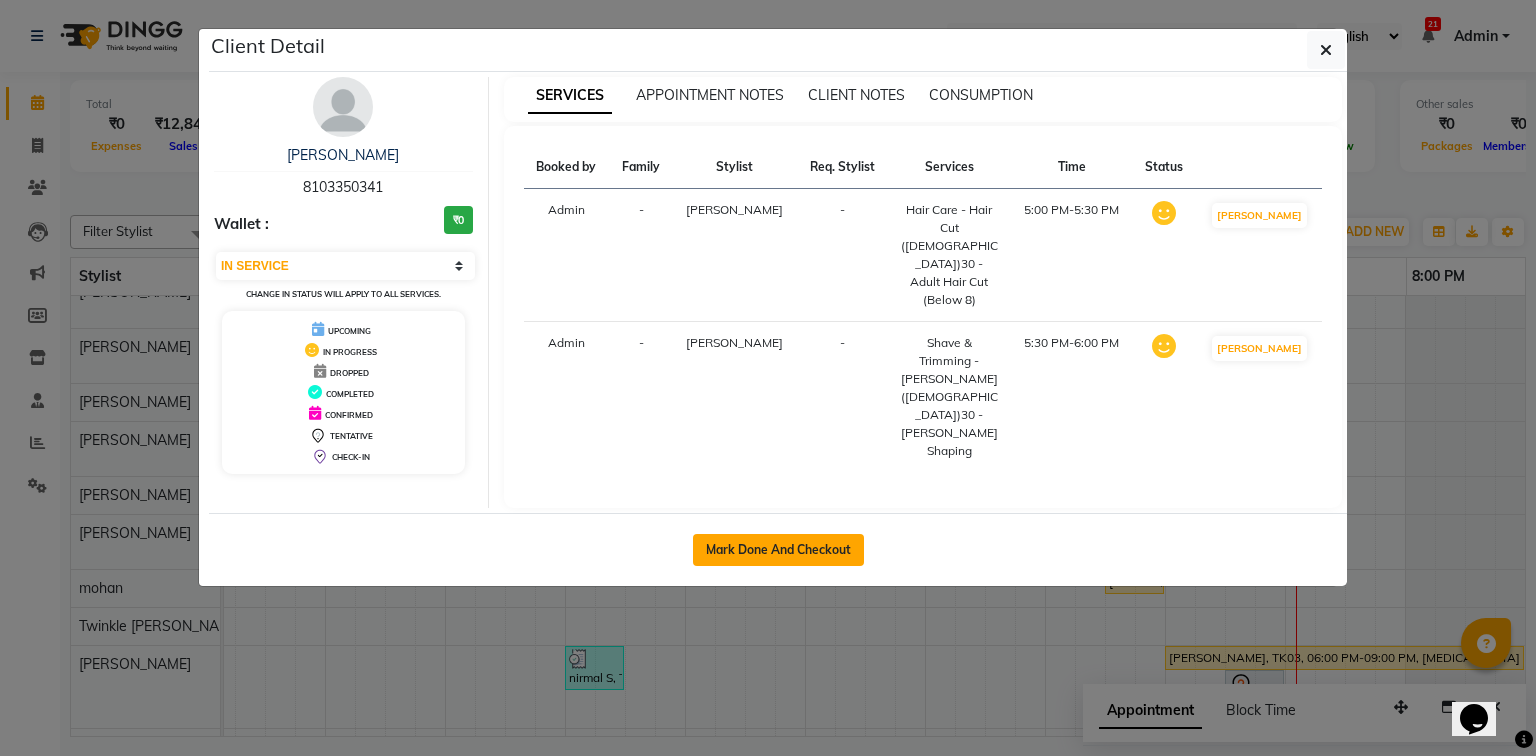 click on "Mark Done And Checkout" 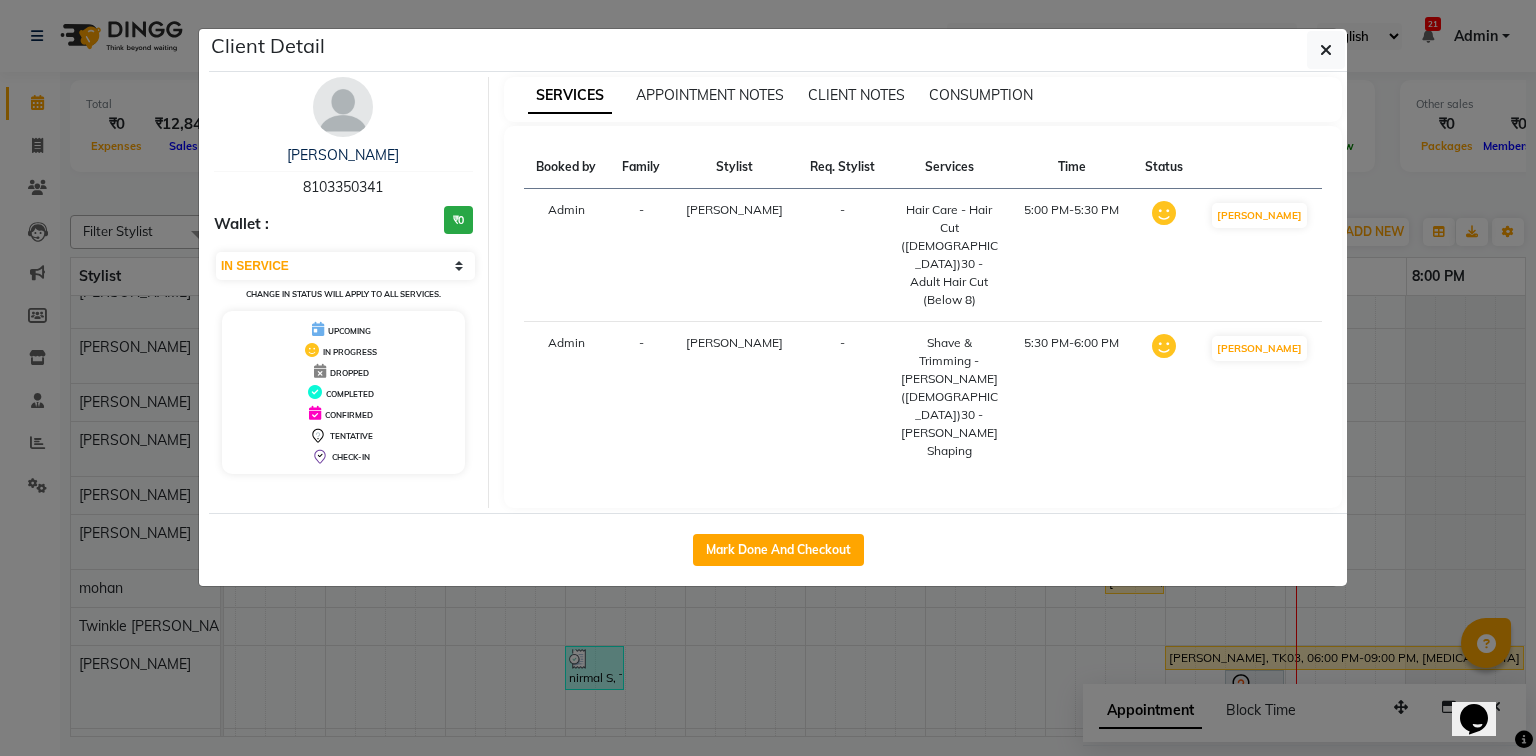 select on "7066" 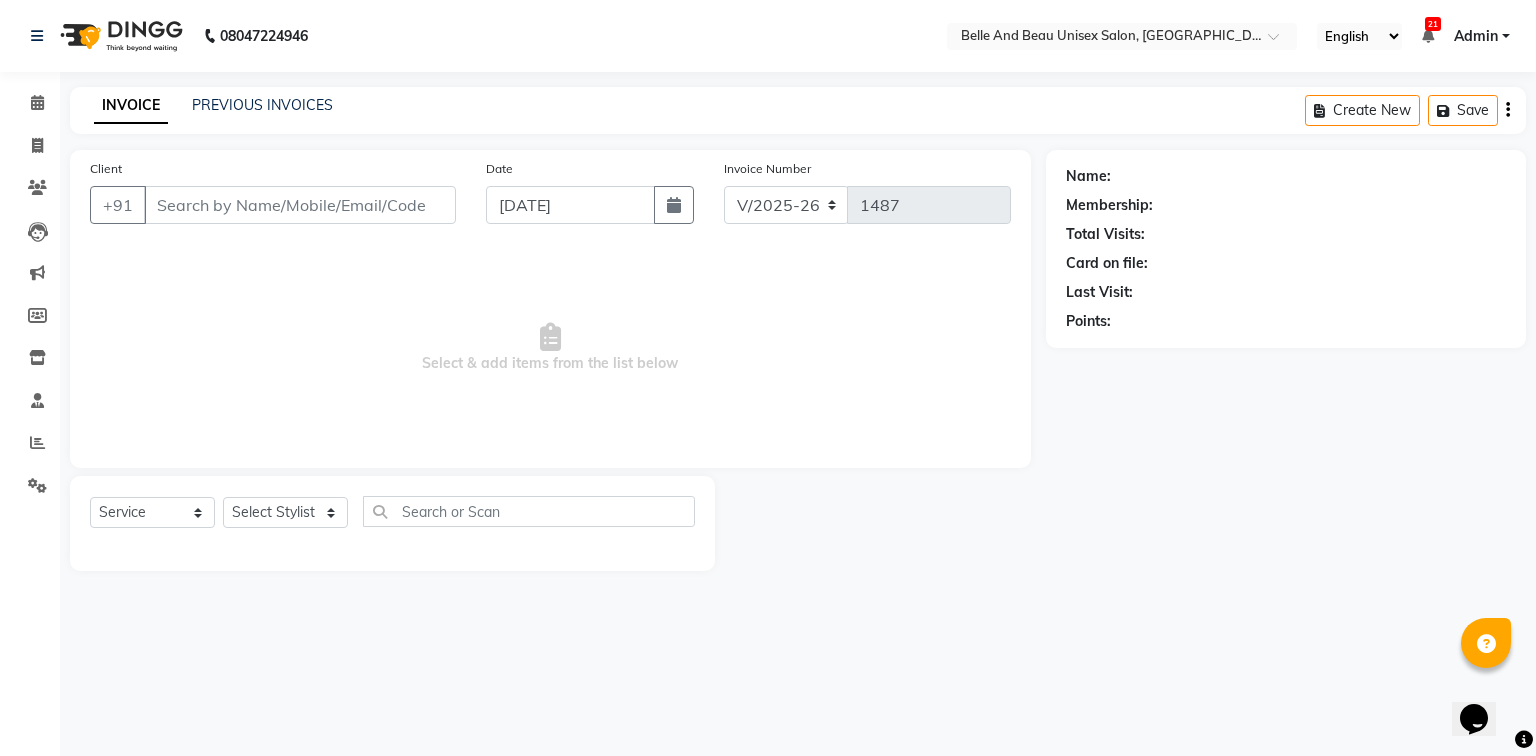 type on "8103350341" 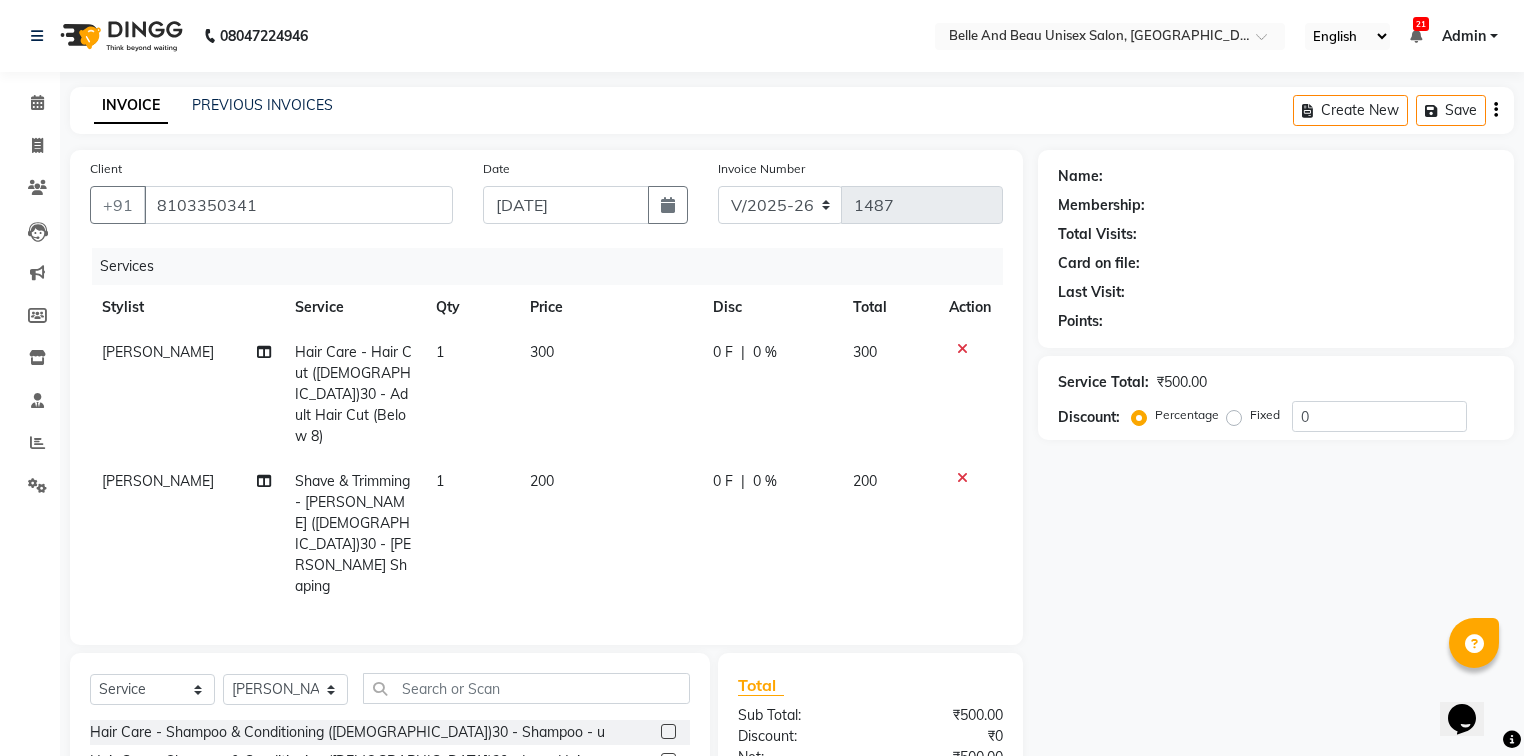 select on "1: Object" 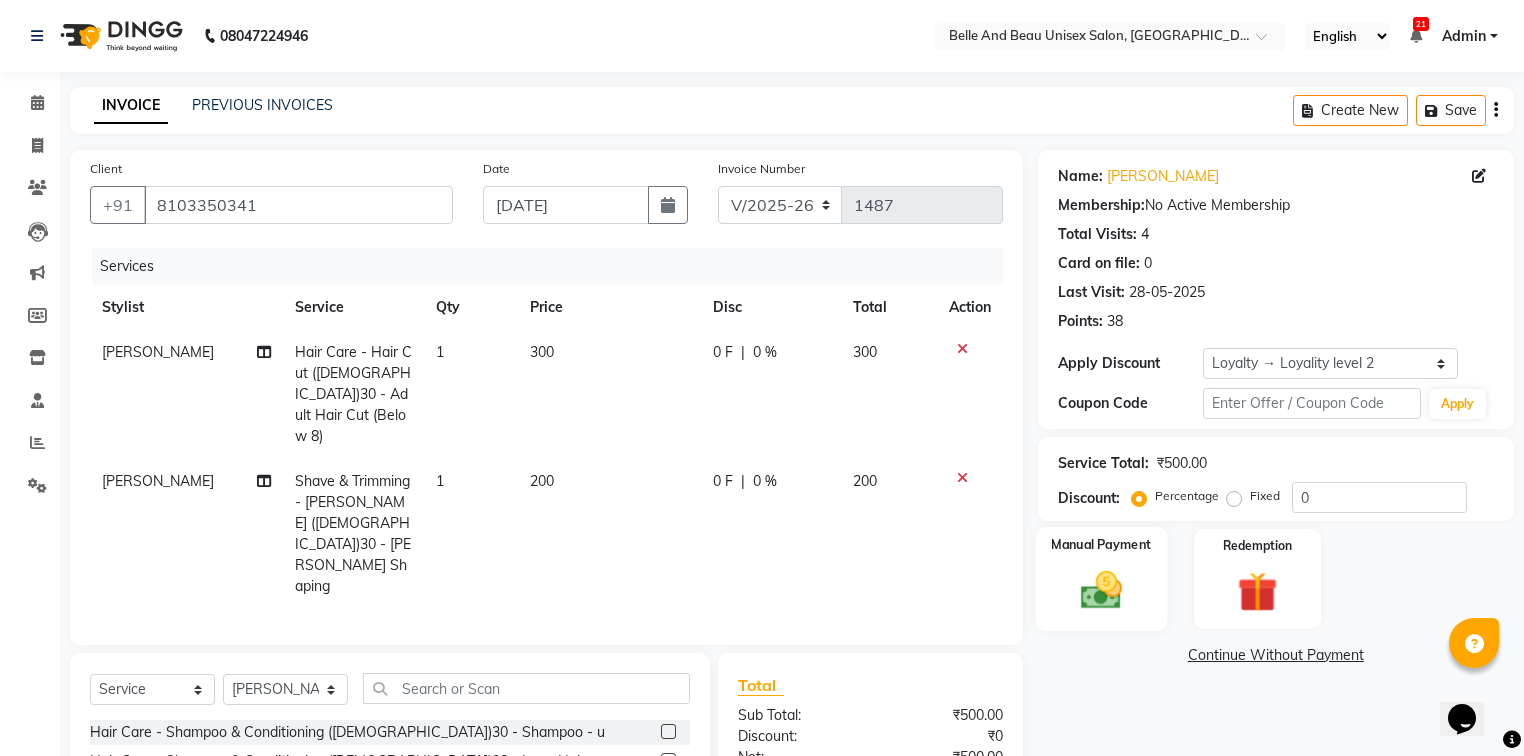 click 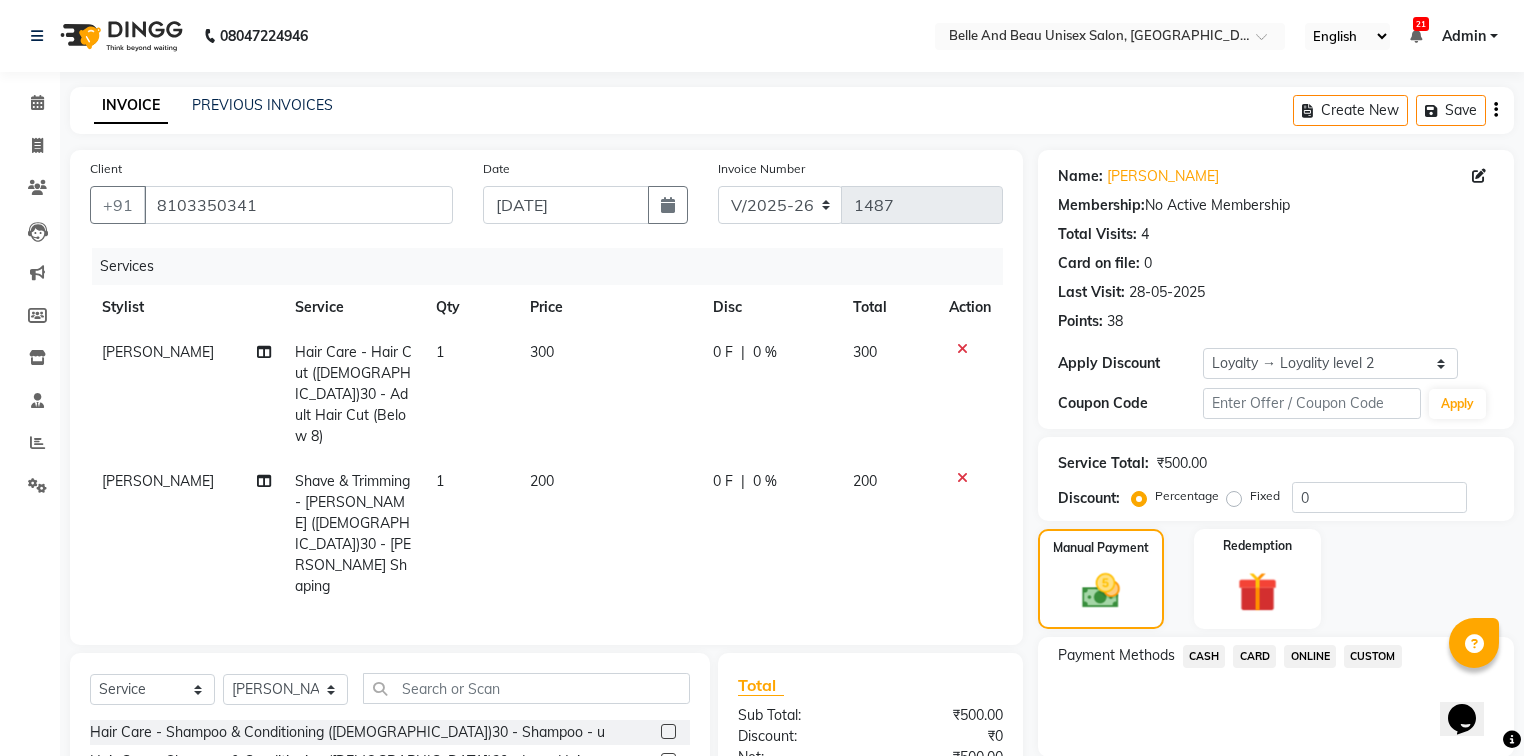click on "ONLINE" 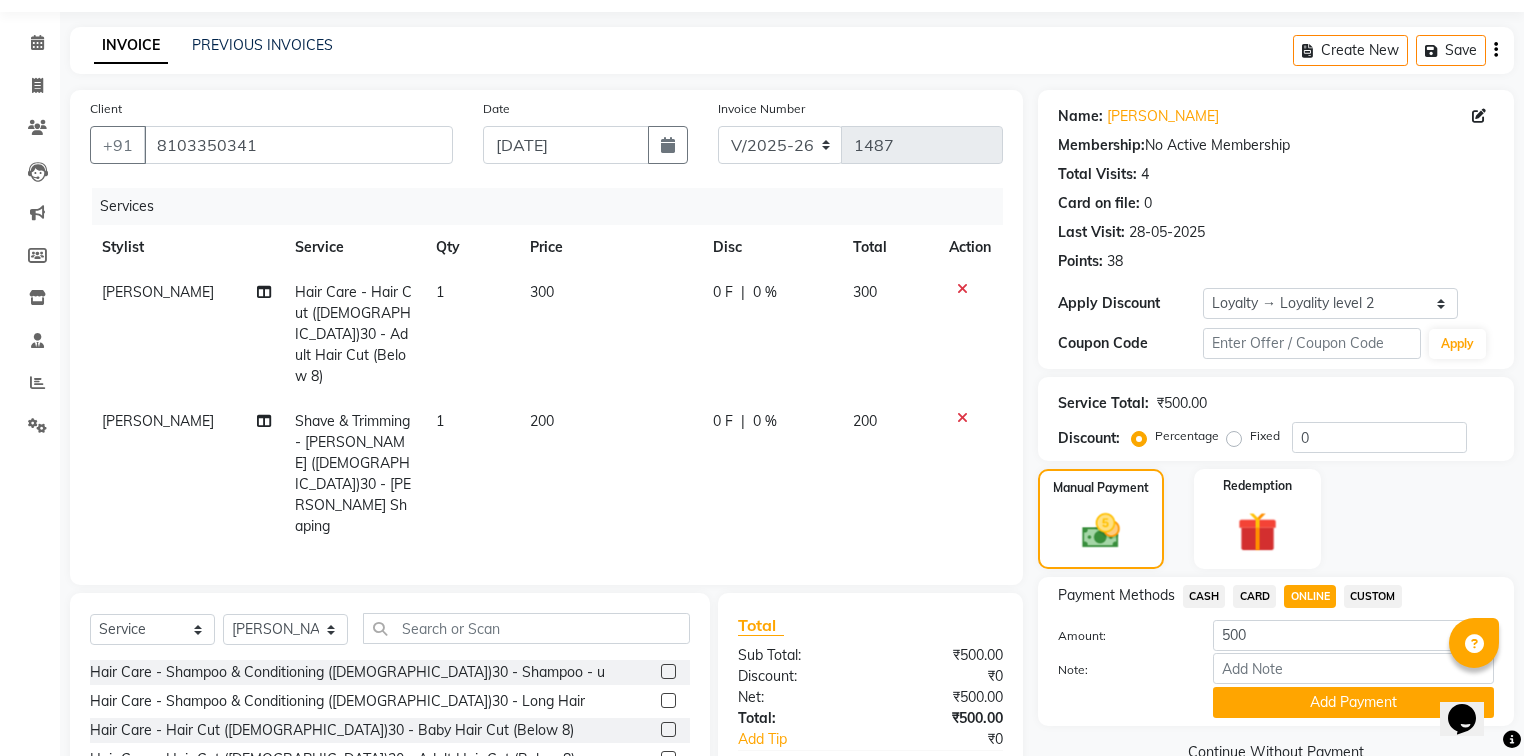 scroll, scrollTop: 151, scrollLeft: 0, axis: vertical 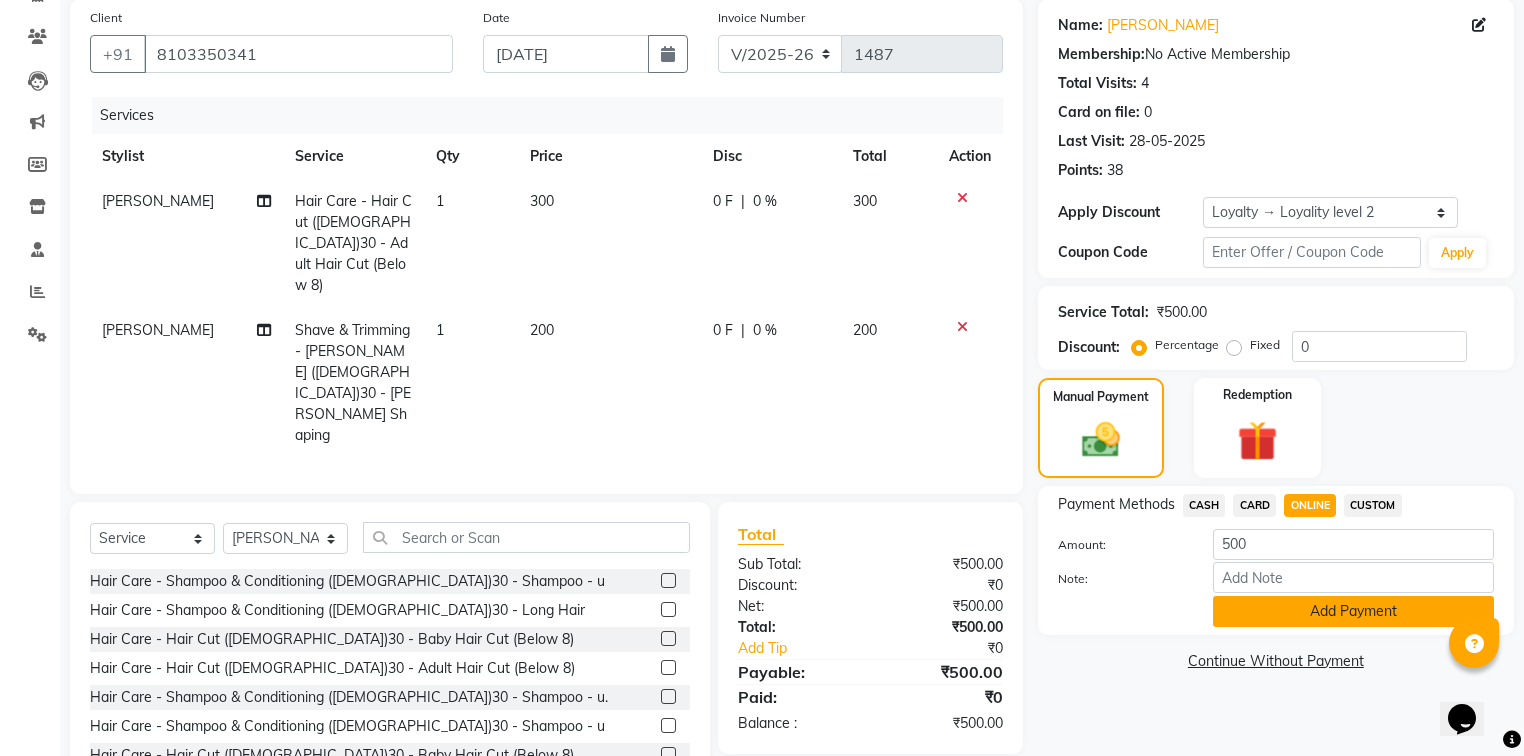 click on "Add Payment" 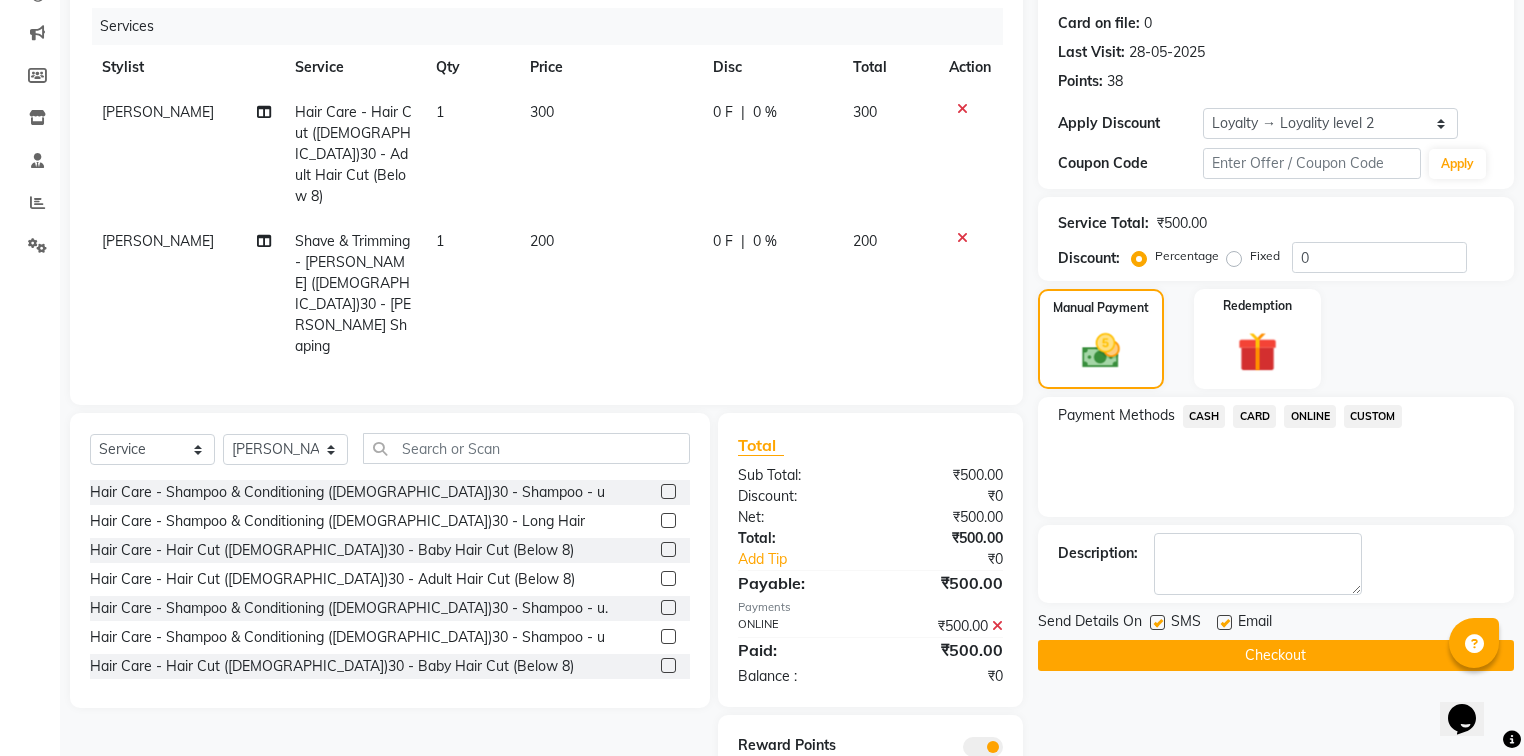scroll, scrollTop: 249, scrollLeft: 0, axis: vertical 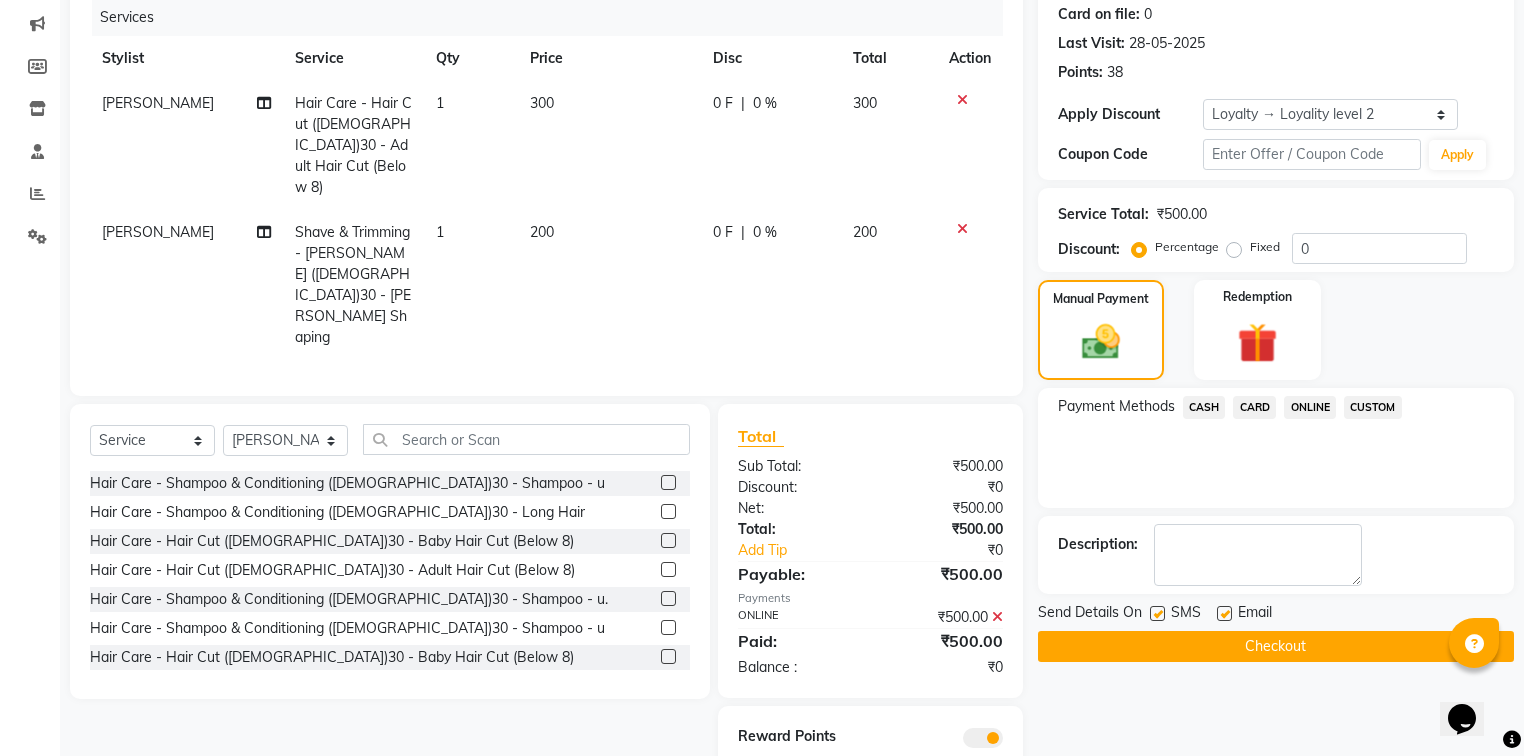 click on "Checkout" 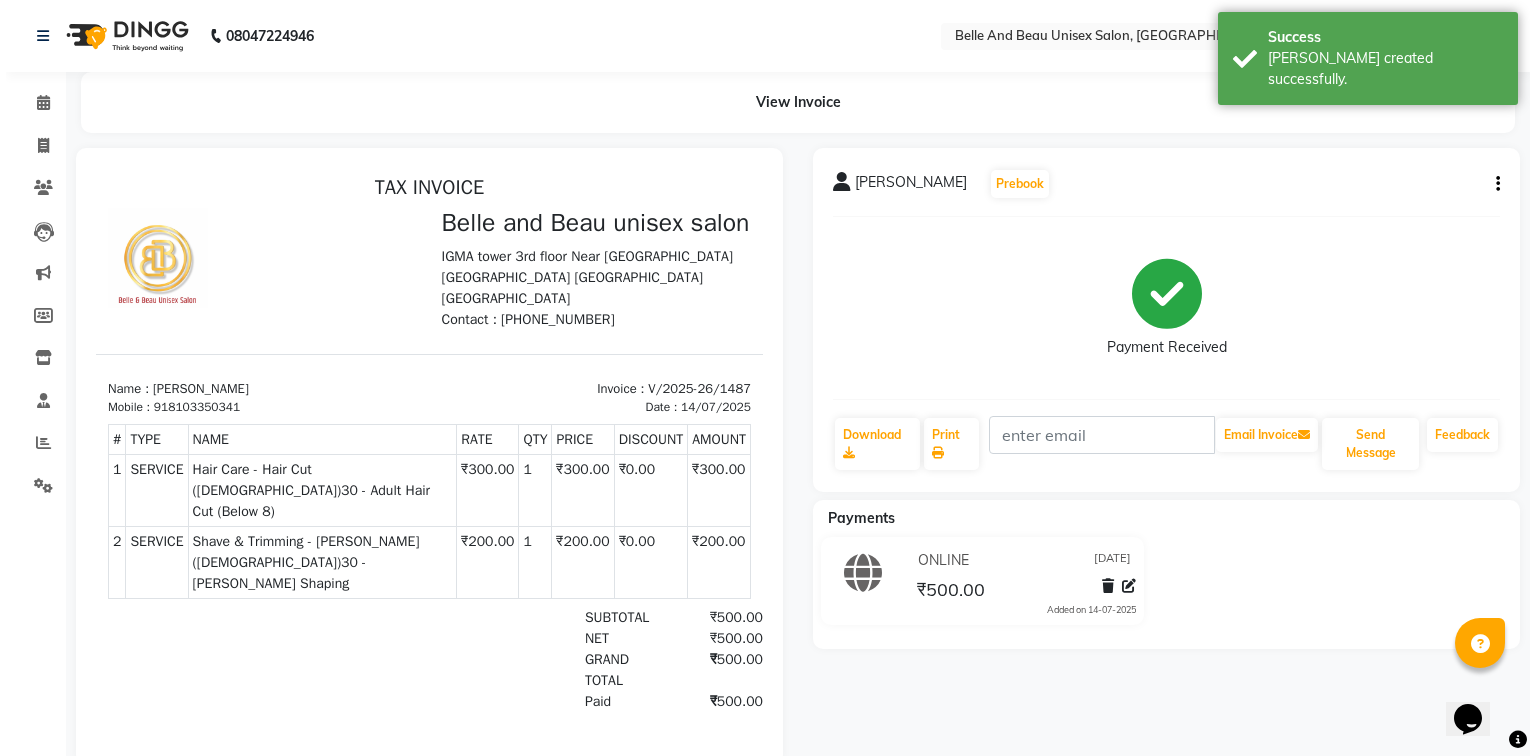 scroll, scrollTop: 0, scrollLeft: 0, axis: both 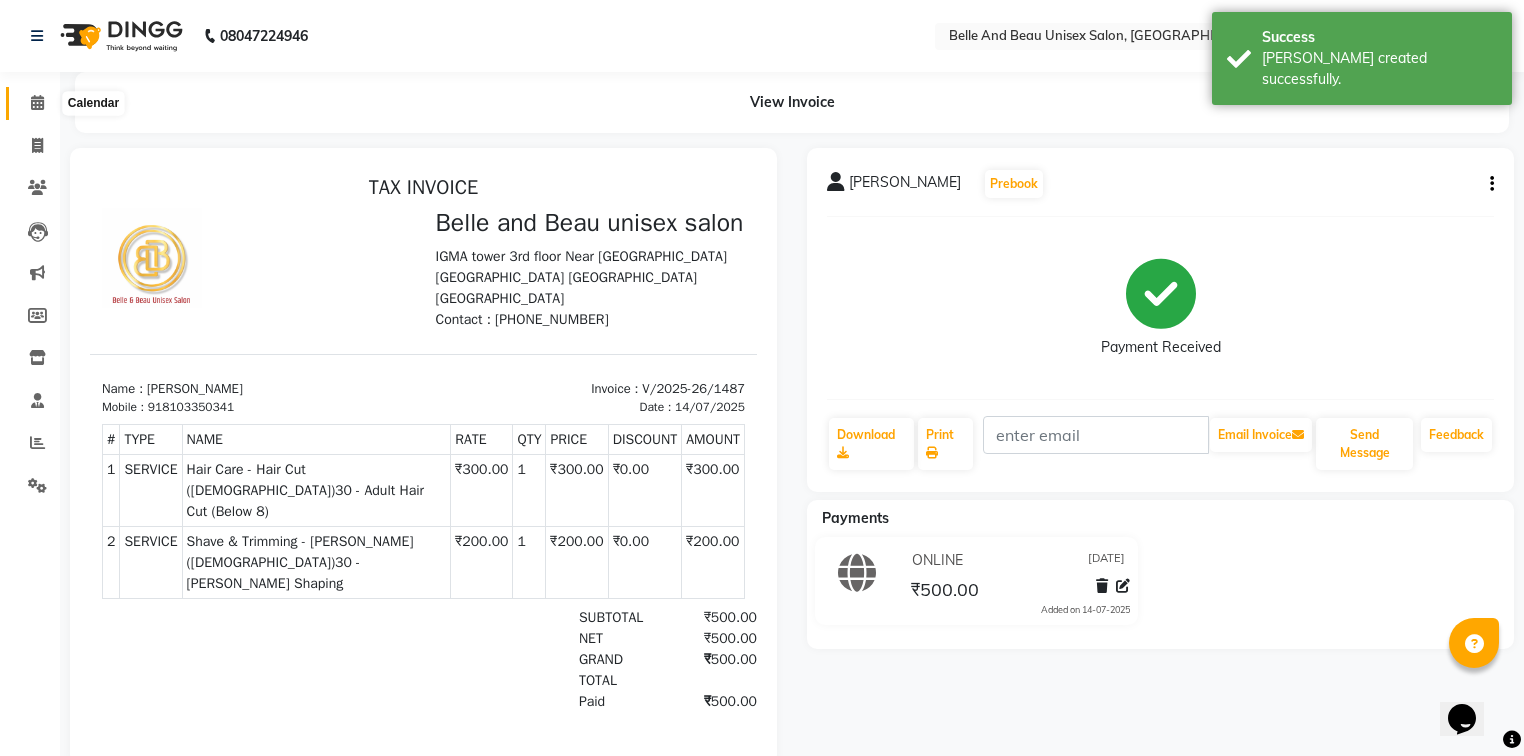 click 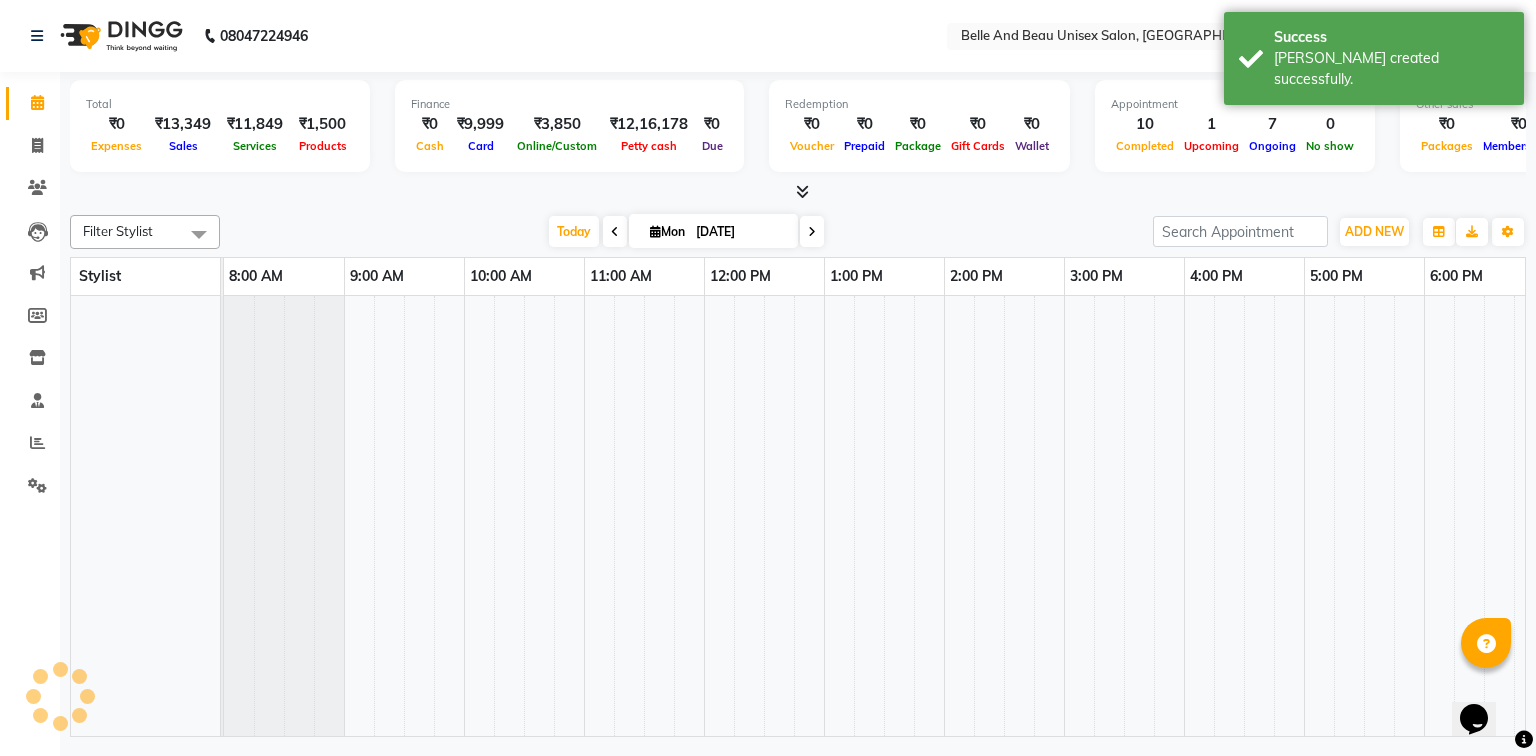 scroll, scrollTop: 0, scrollLeft: 0, axis: both 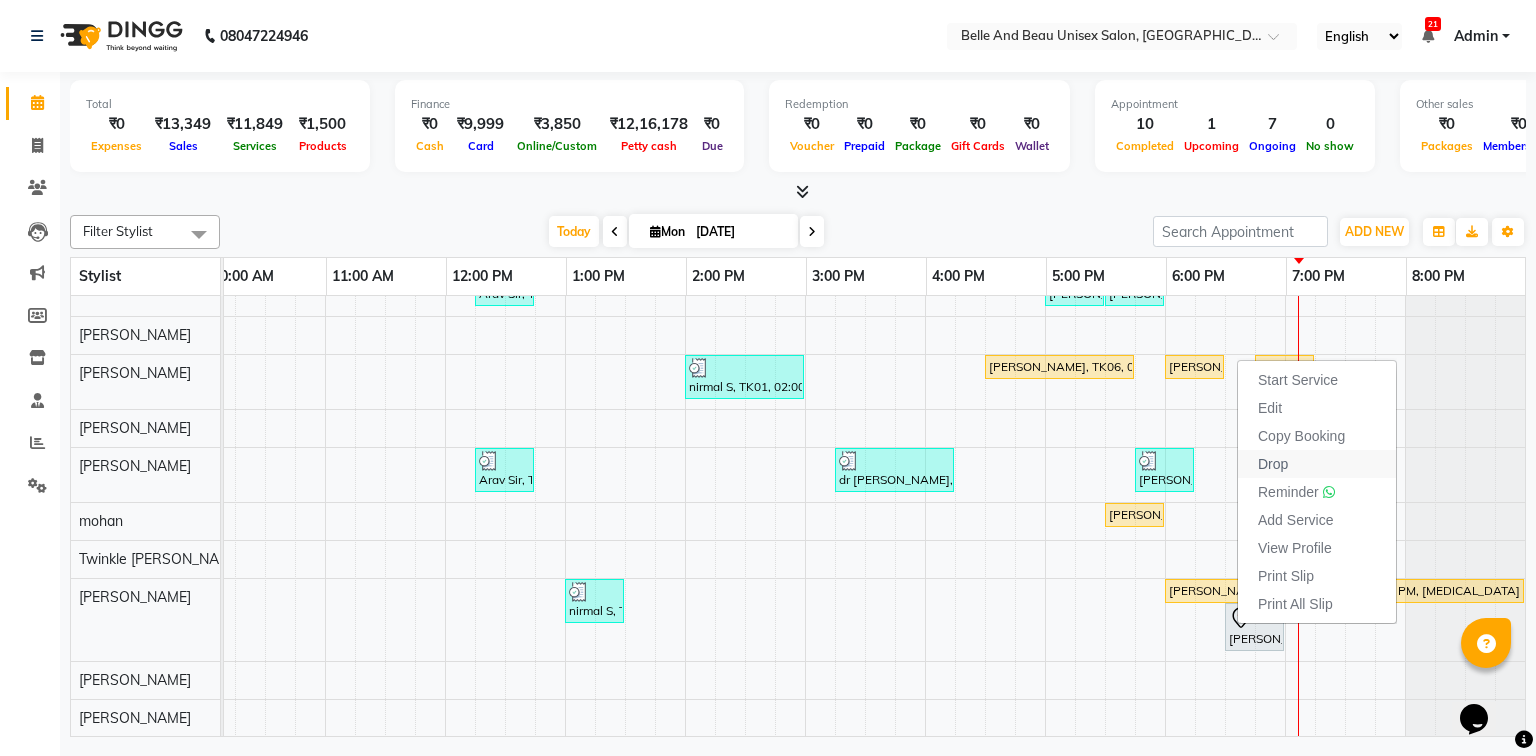 click on "Drop" at bounding box center [1317, 464] 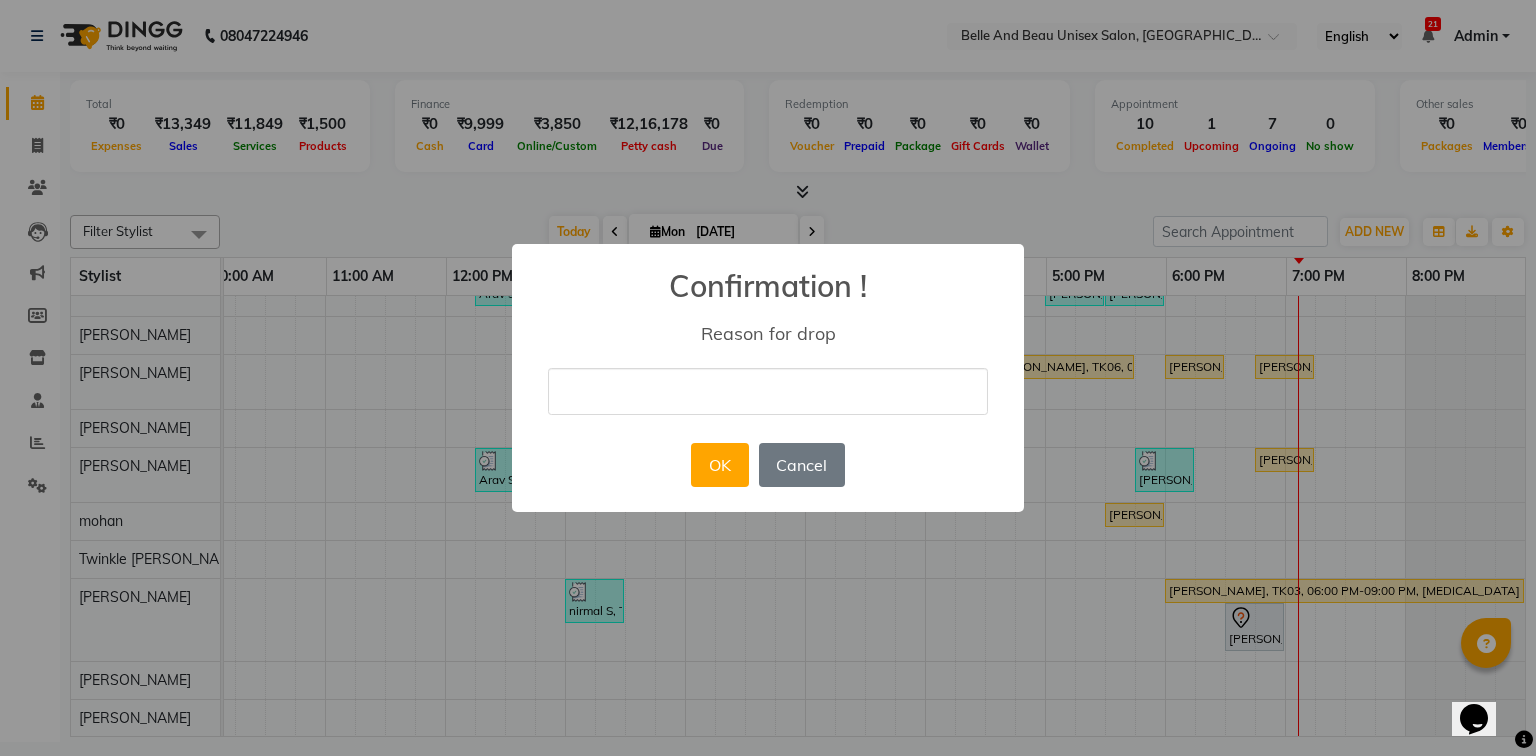 click at bounding box center [768, 391] 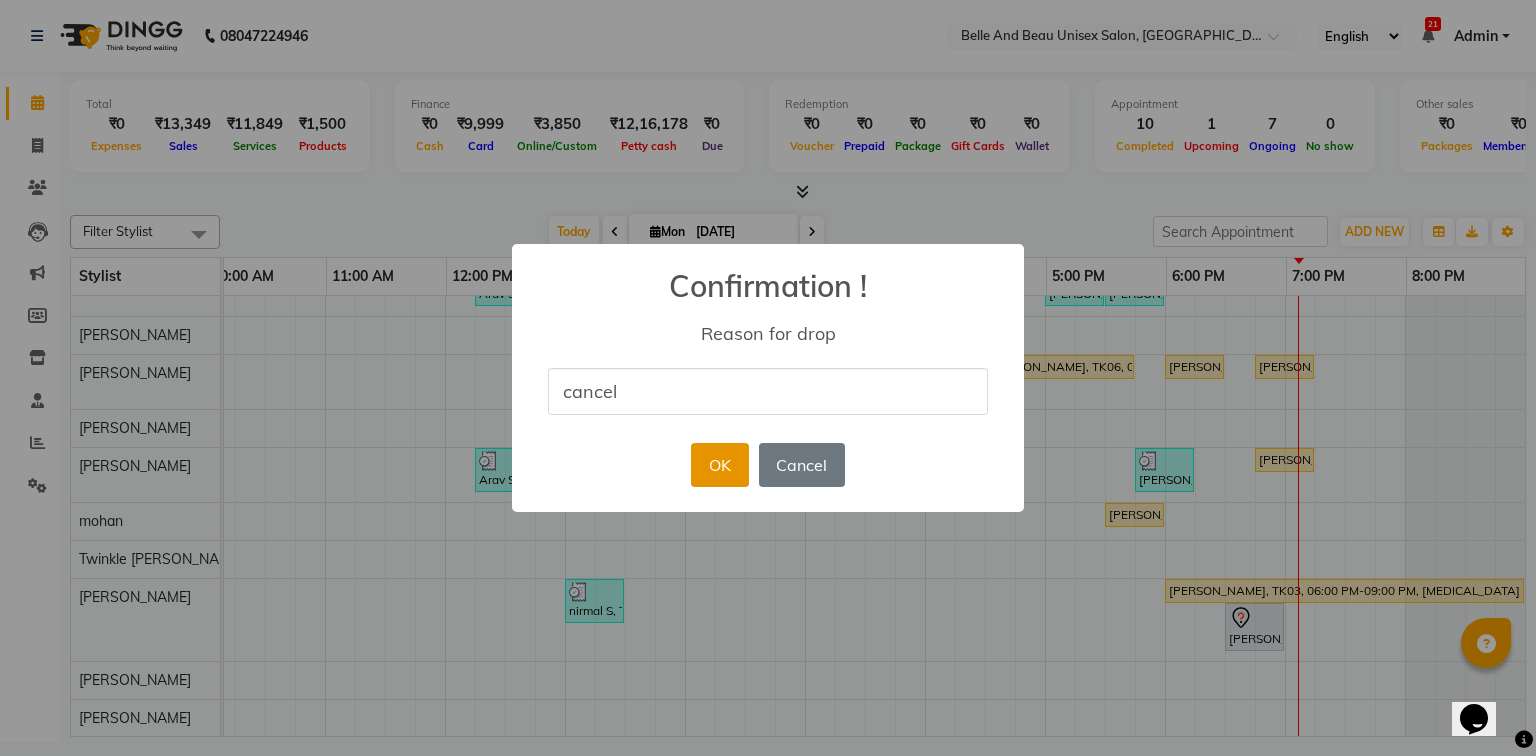click on "OK" at bounding box center [719, 465] 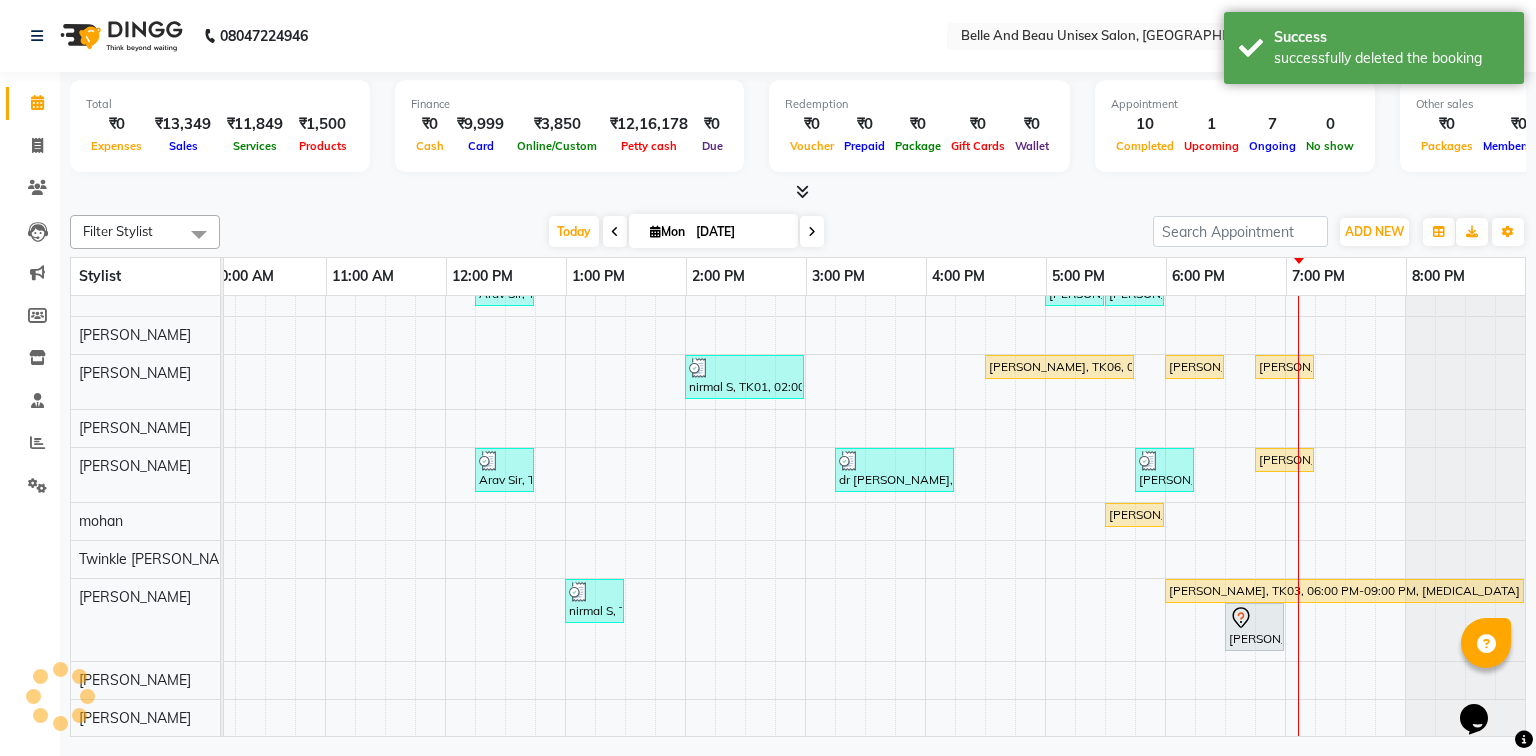 scroll, scrollTop: 108, scrollLeft: 0, axis: vertical 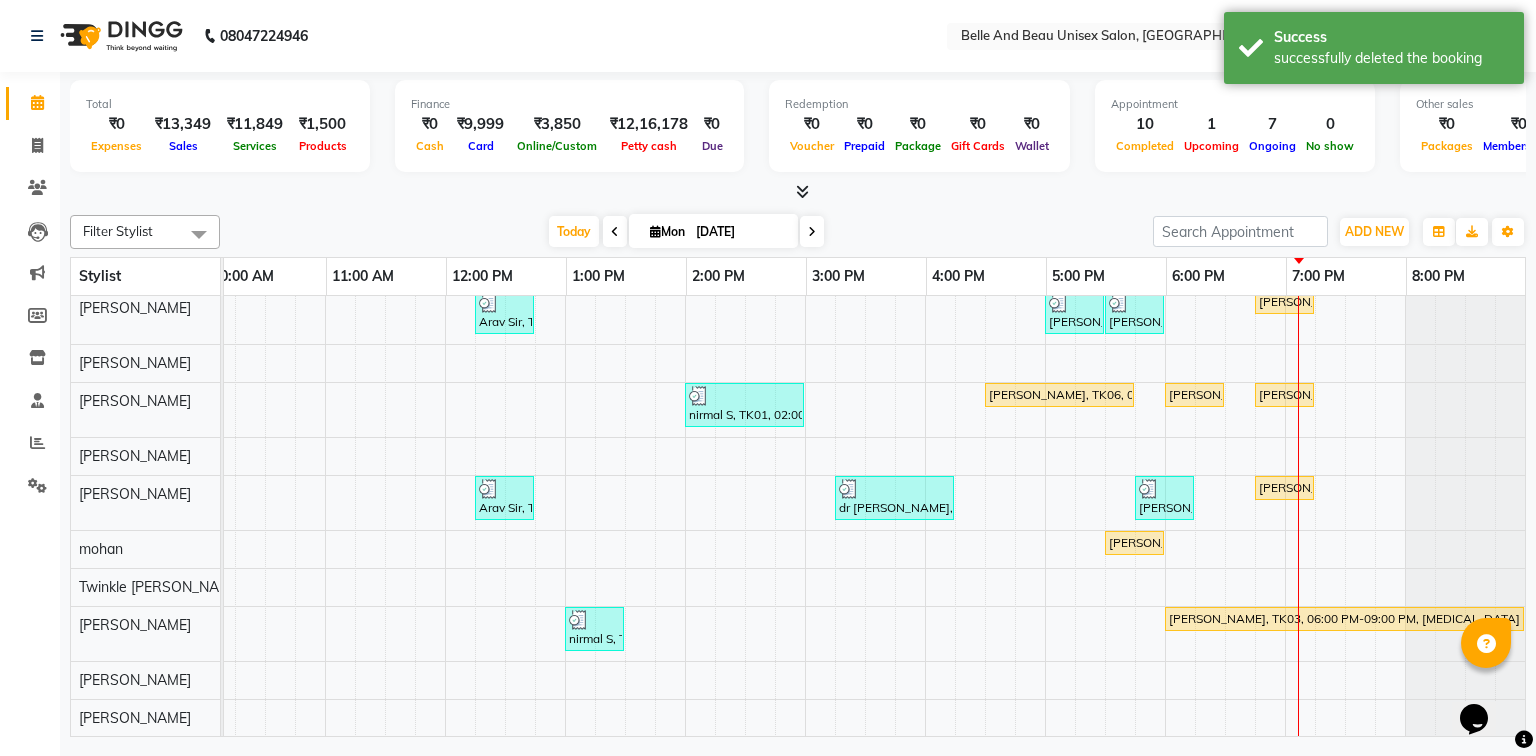 drag, startPoint x: 607, startPoint y: 620, endPoint x: 692, endPoint y: 620, distance: 85 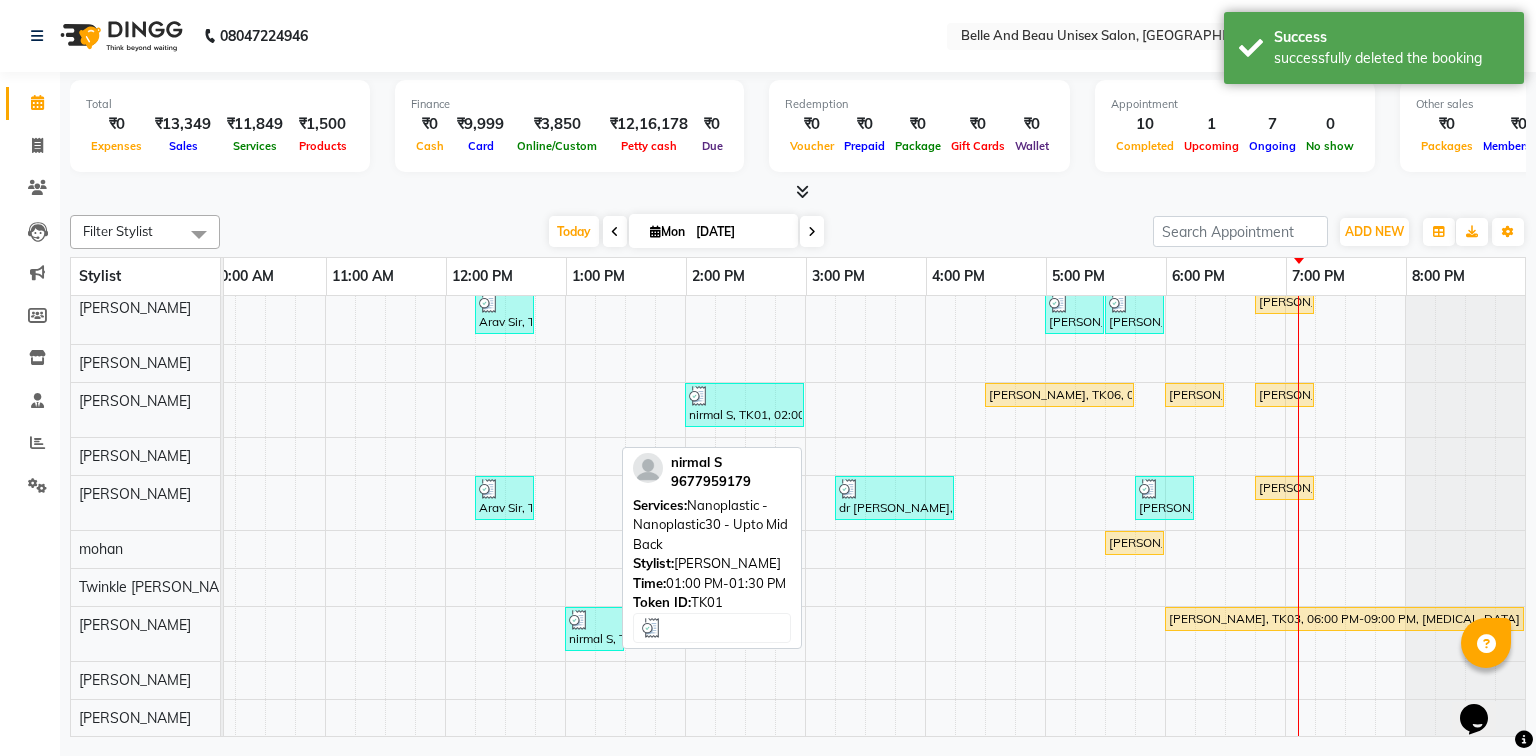 click on "nirmal S, TK01, 01:00 PM-01:30 PM, Nanoplastic - Nanoplastic30 - Upto Mid Back" at bounding box center (594, 629) 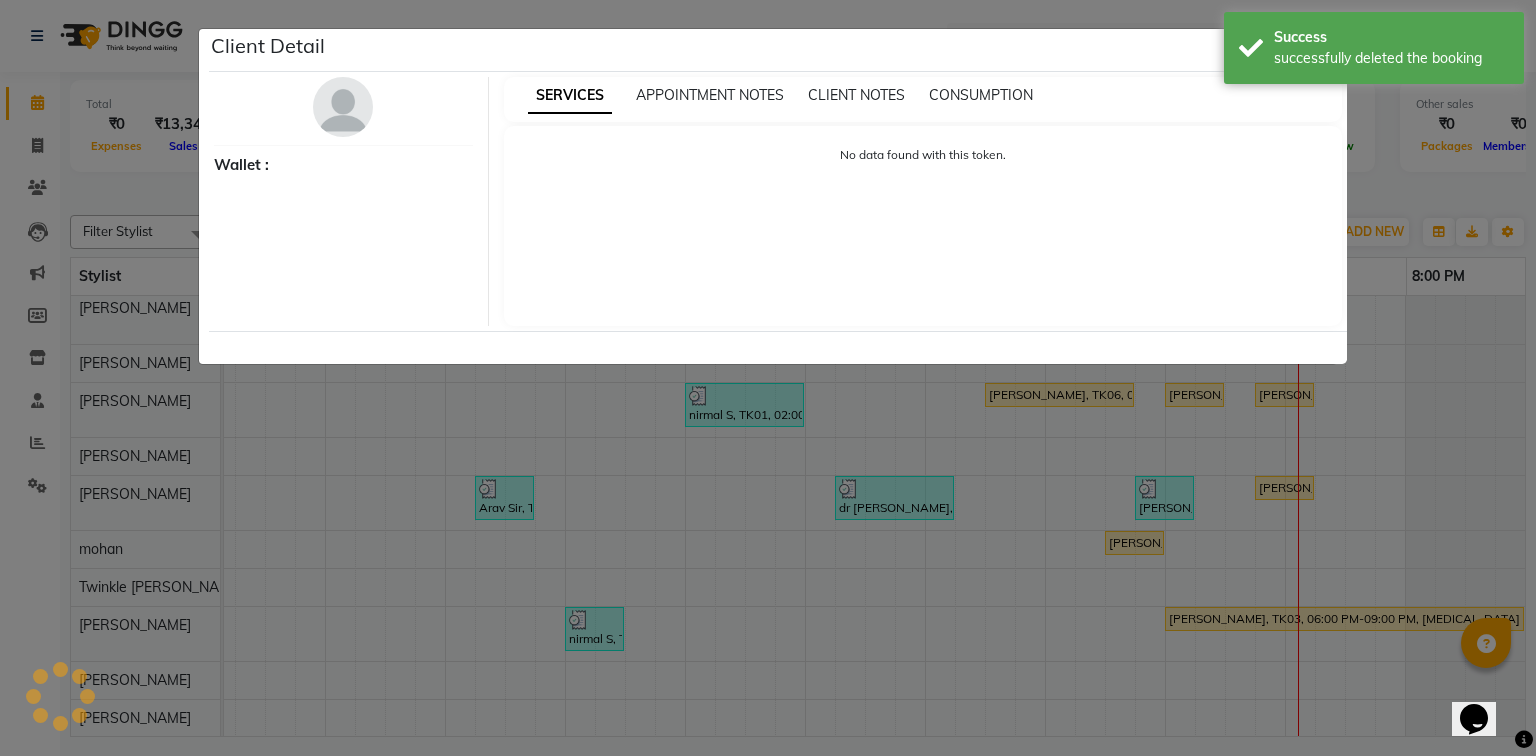 select on "3" 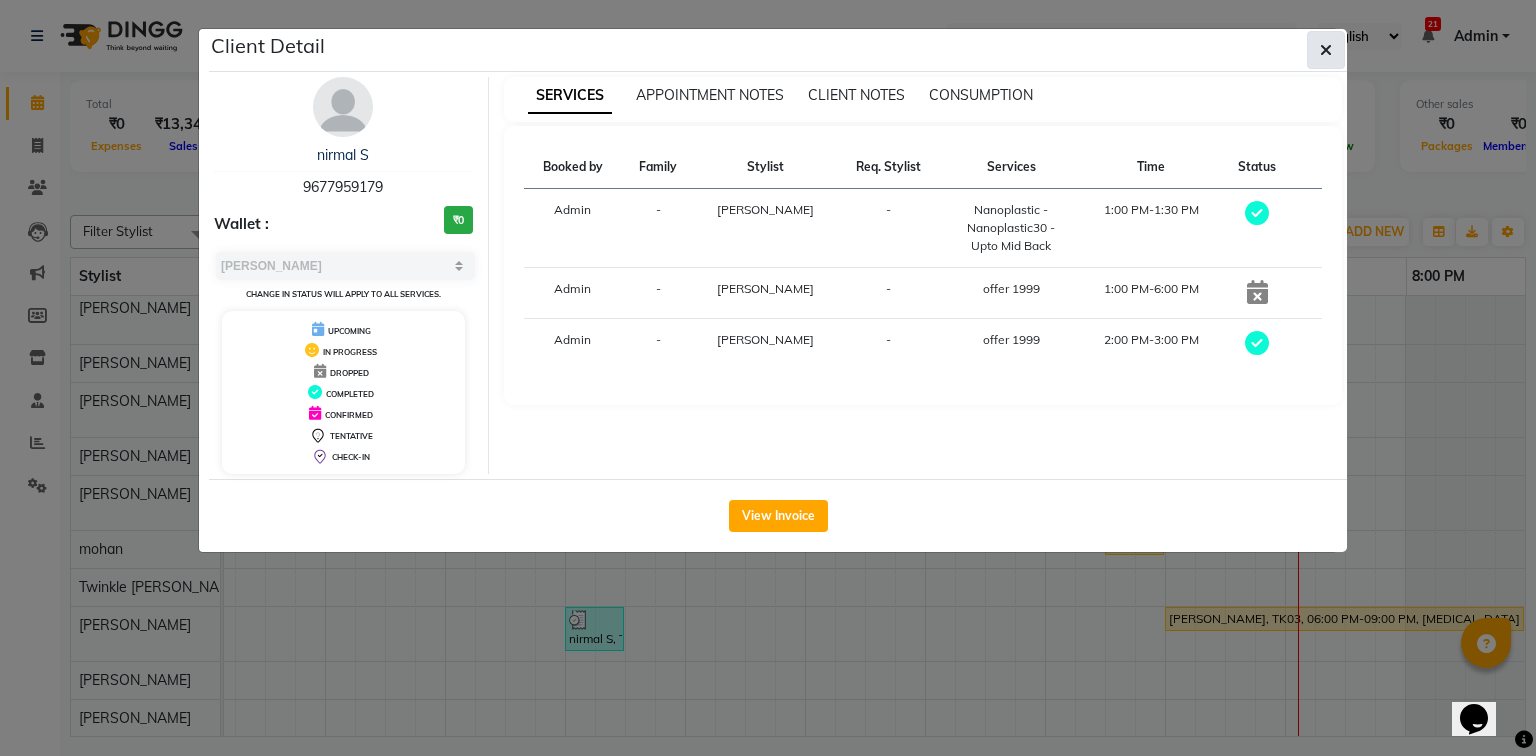 click 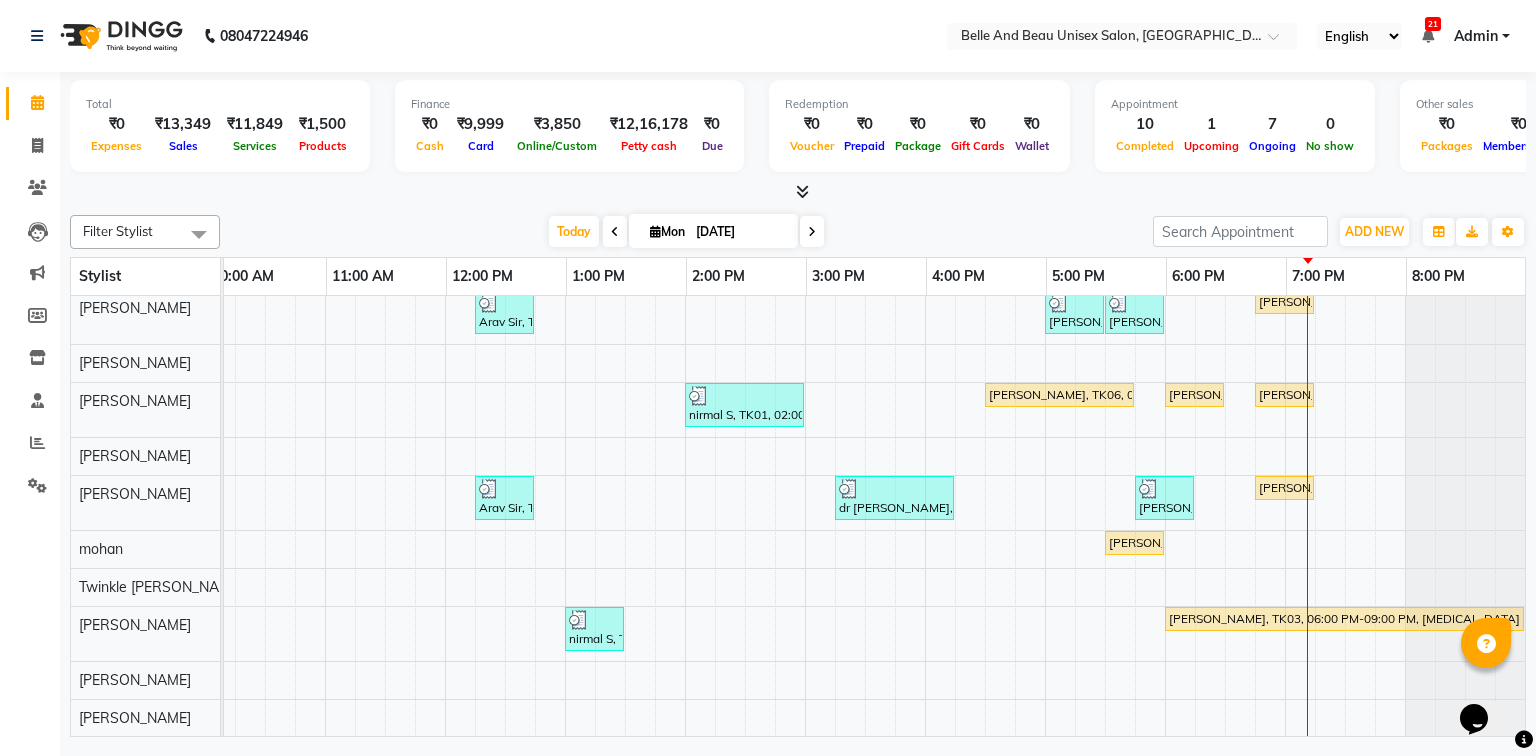 scroll, scrollTop: 57, scrollLeft: 270, axis: both 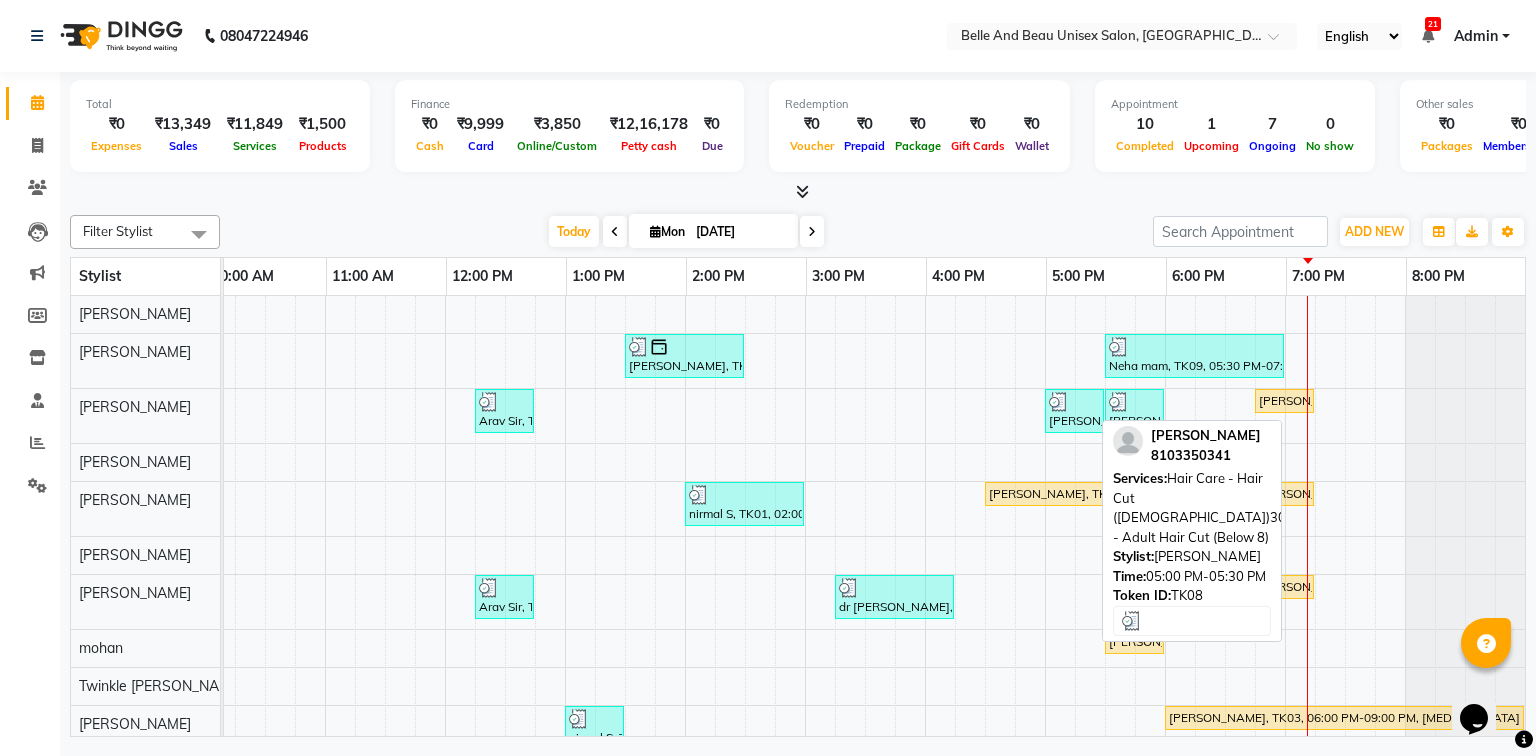 click on "[PERSON_NAME], TK08, 05:00 PM-05:30 PM, Hair Care - Hair Cut ([DEMOGRAPHIC_DATA])30 - Adult Hair Cut (Below 8)" at bounding box center (1074, 411) 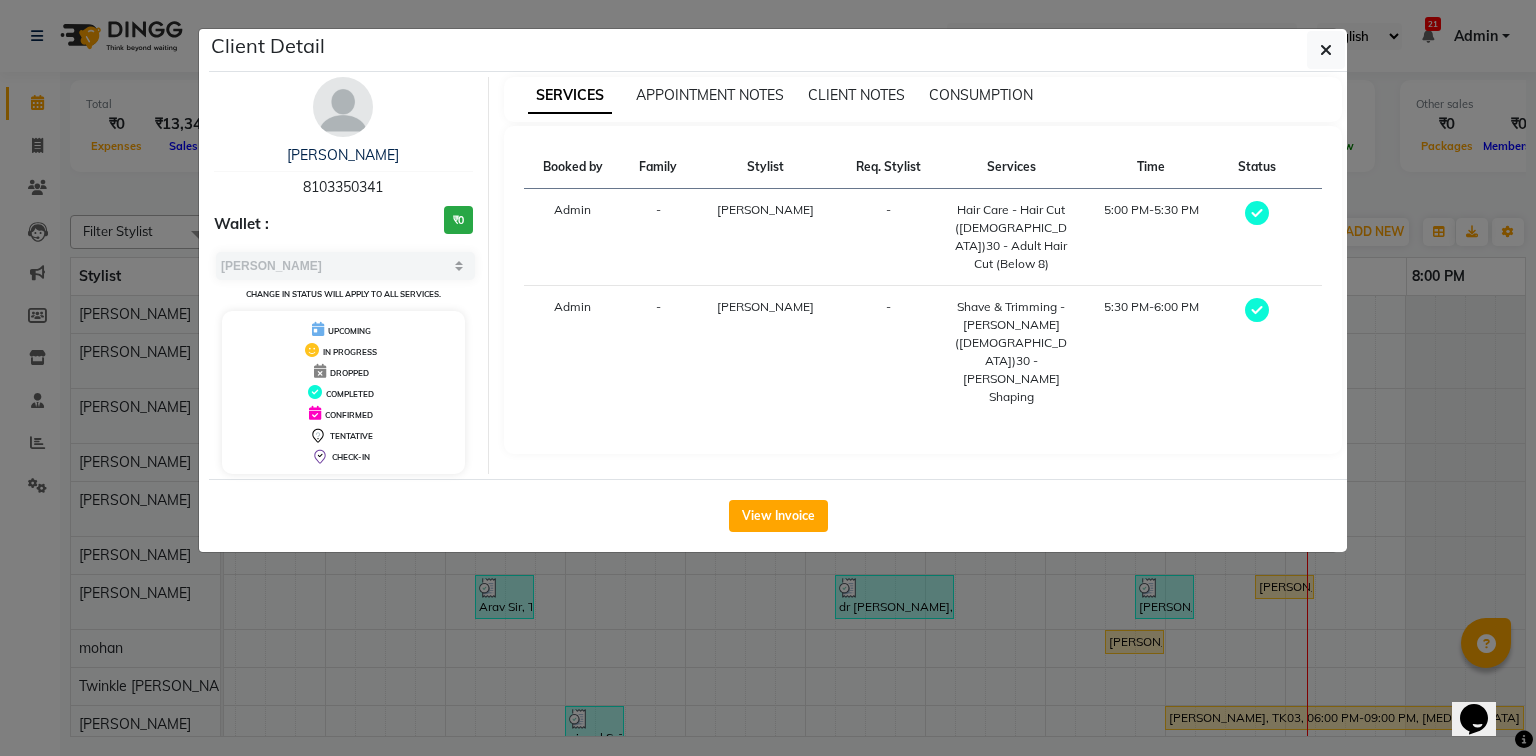 click on "8103350341" at bounding box center (343, 187) 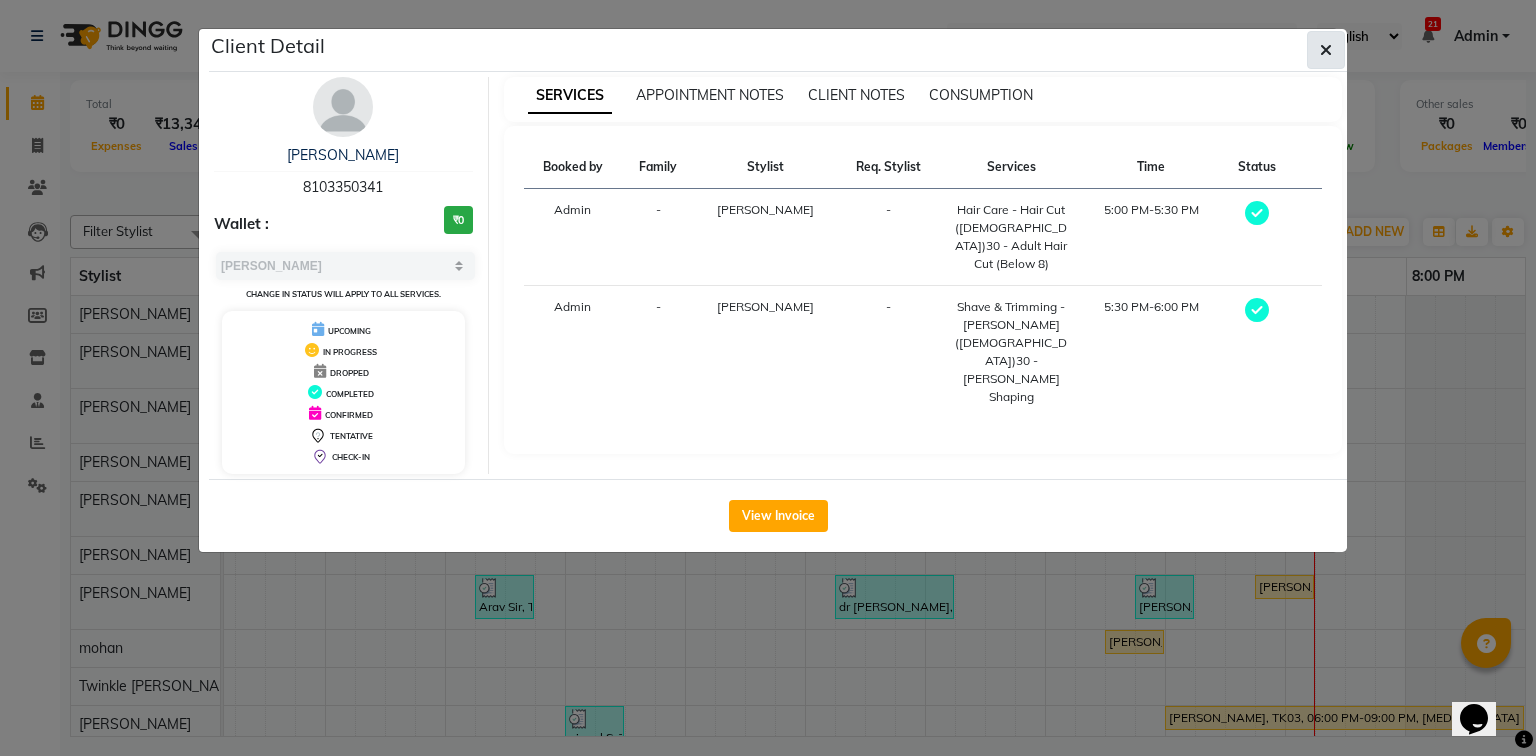click 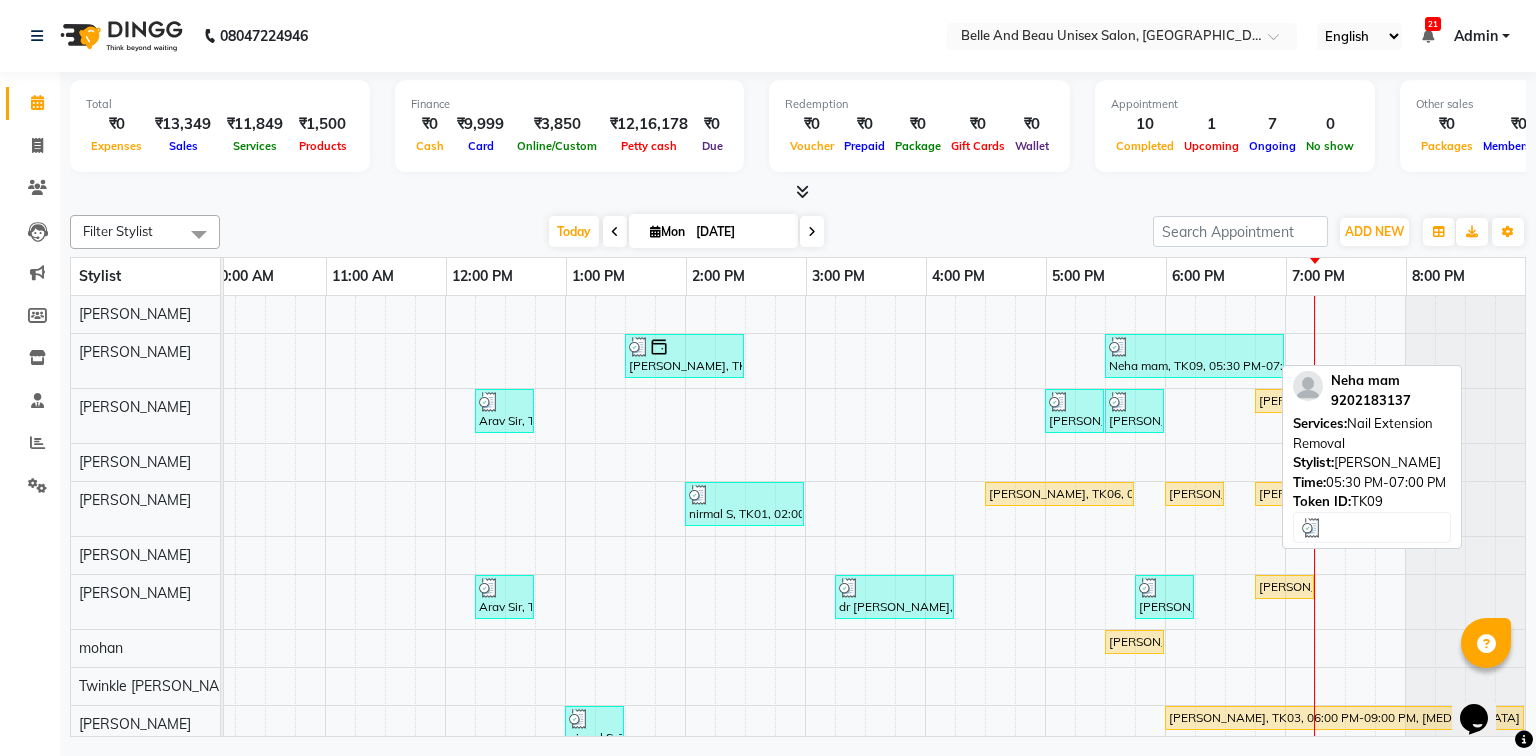 scroll, scrollTop: 52, scrollLeft: 270, axis: both 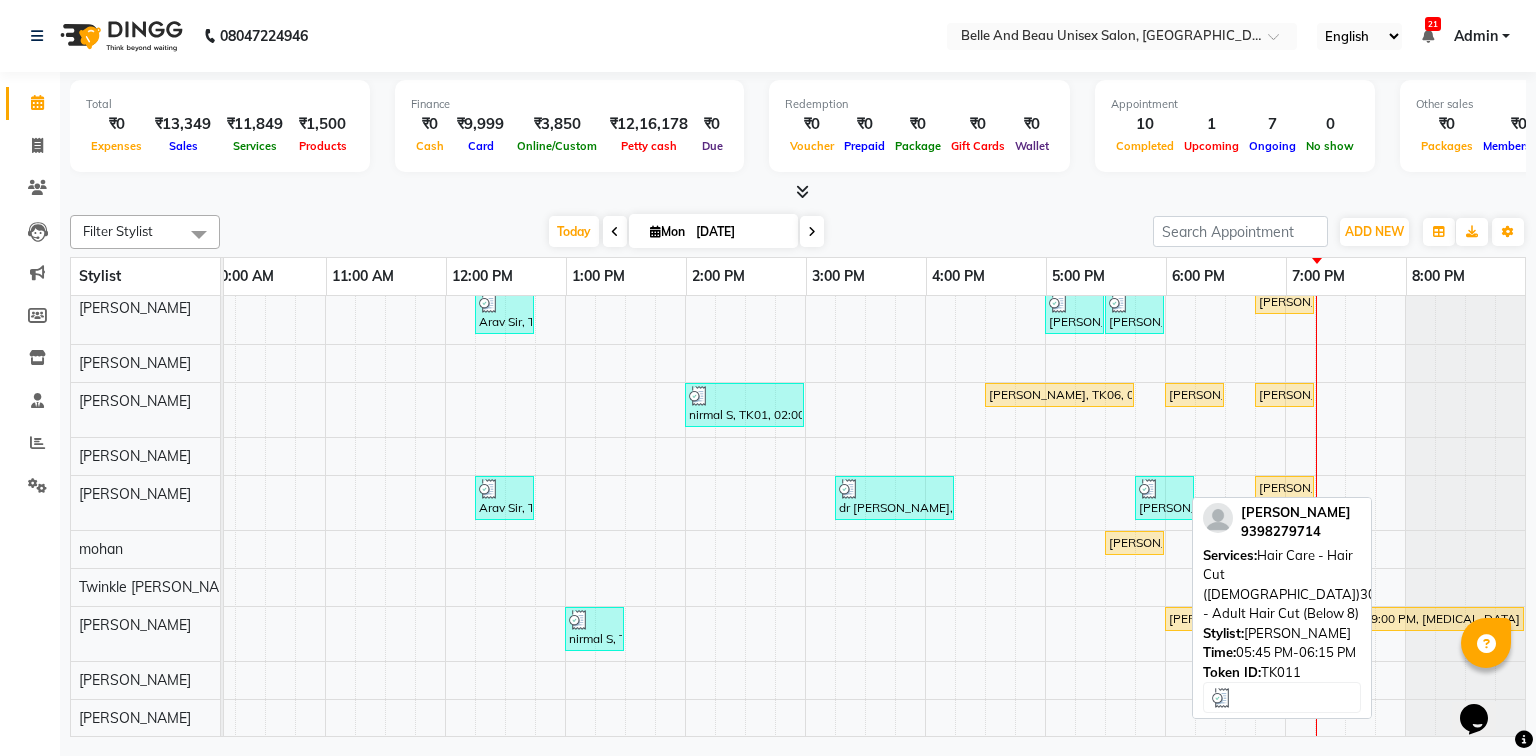 click on "[PERSON_NAME], TK11, 05:45 PM-06:15 PM, Hair Care - Hair Cut ([DEMOGRAPHIC_DATA])30 - Adult Hair Cut (Below 8)" at bounding box center [1164, 498] 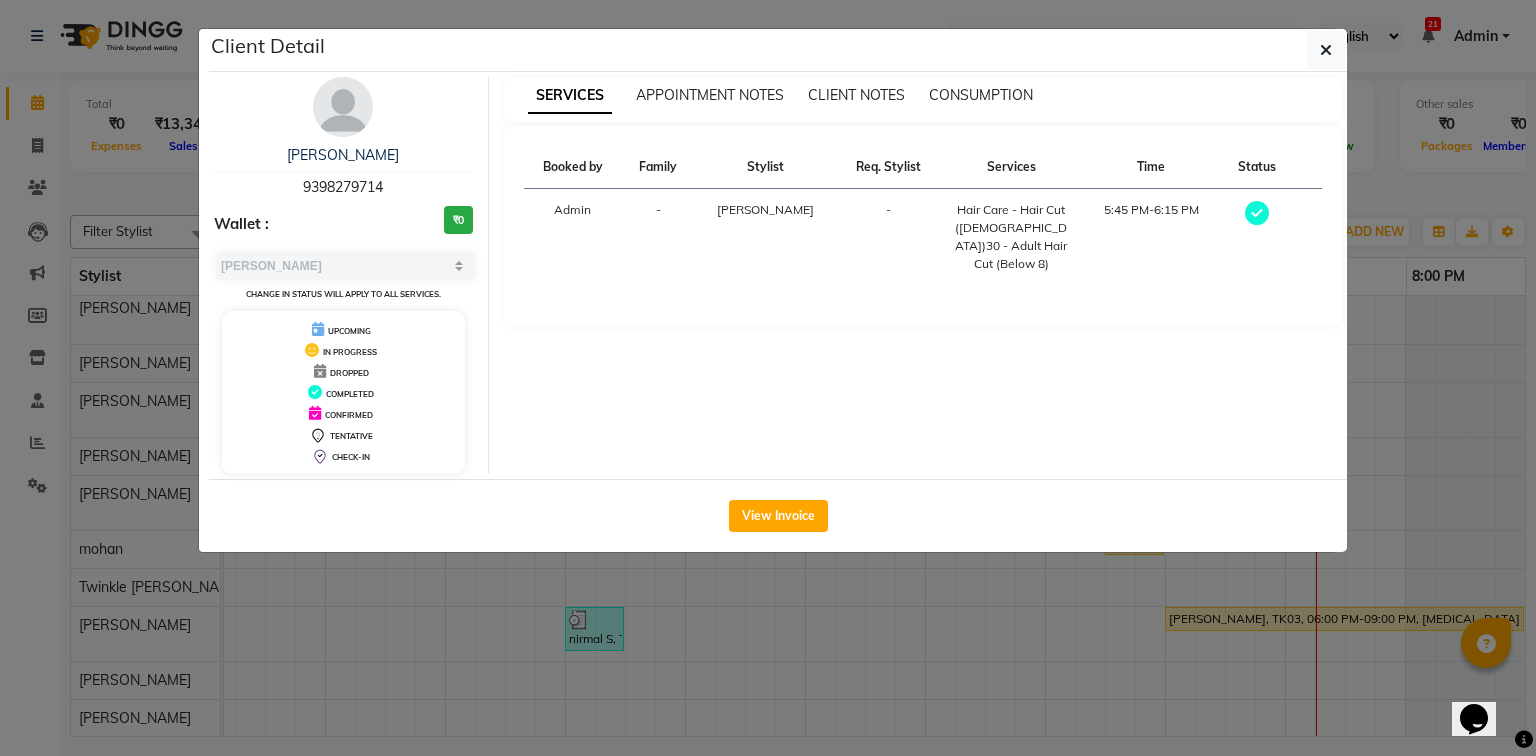 drag, startPoint x: 304, startPoint y: 186, endPoint x: 394, endPoint y: 183, distance: 90.04999 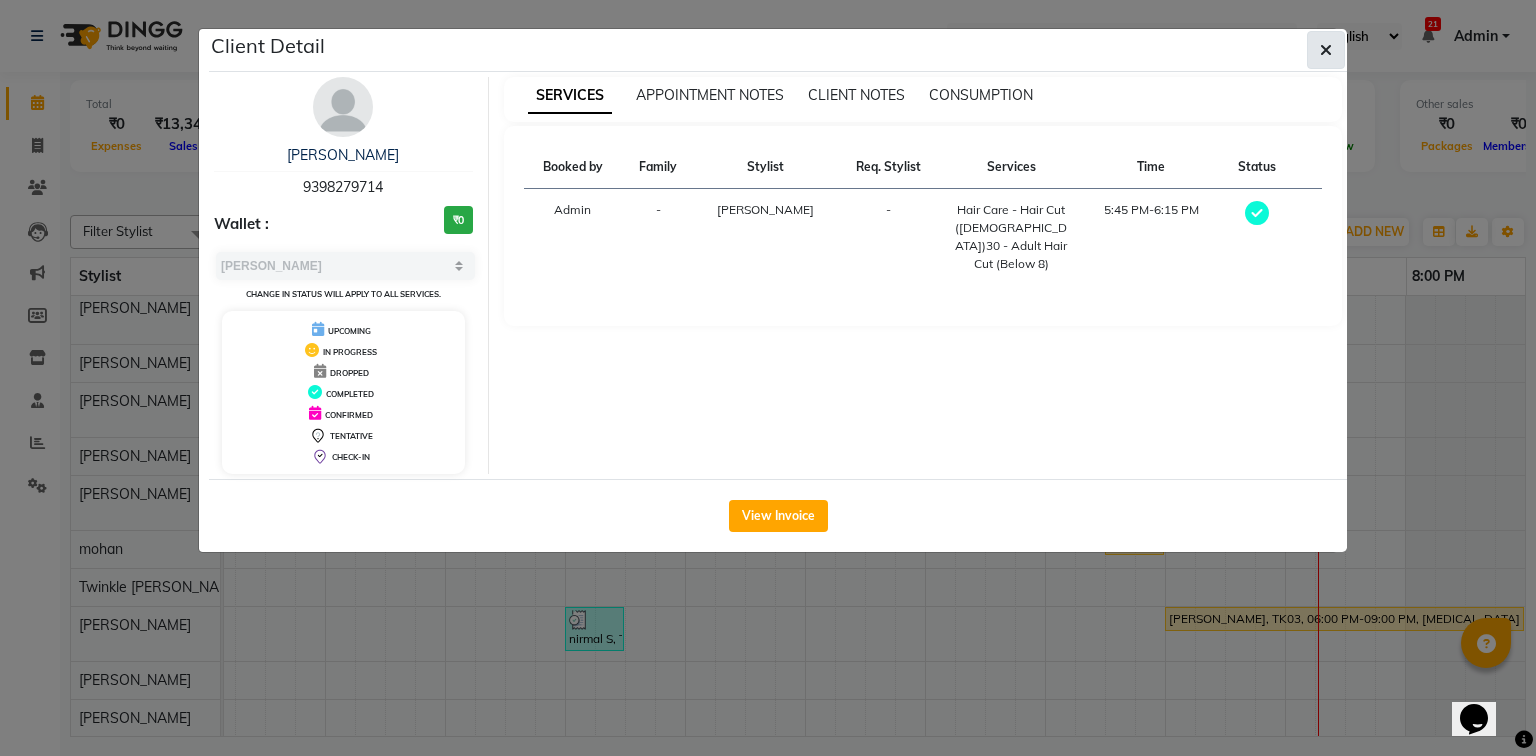 click 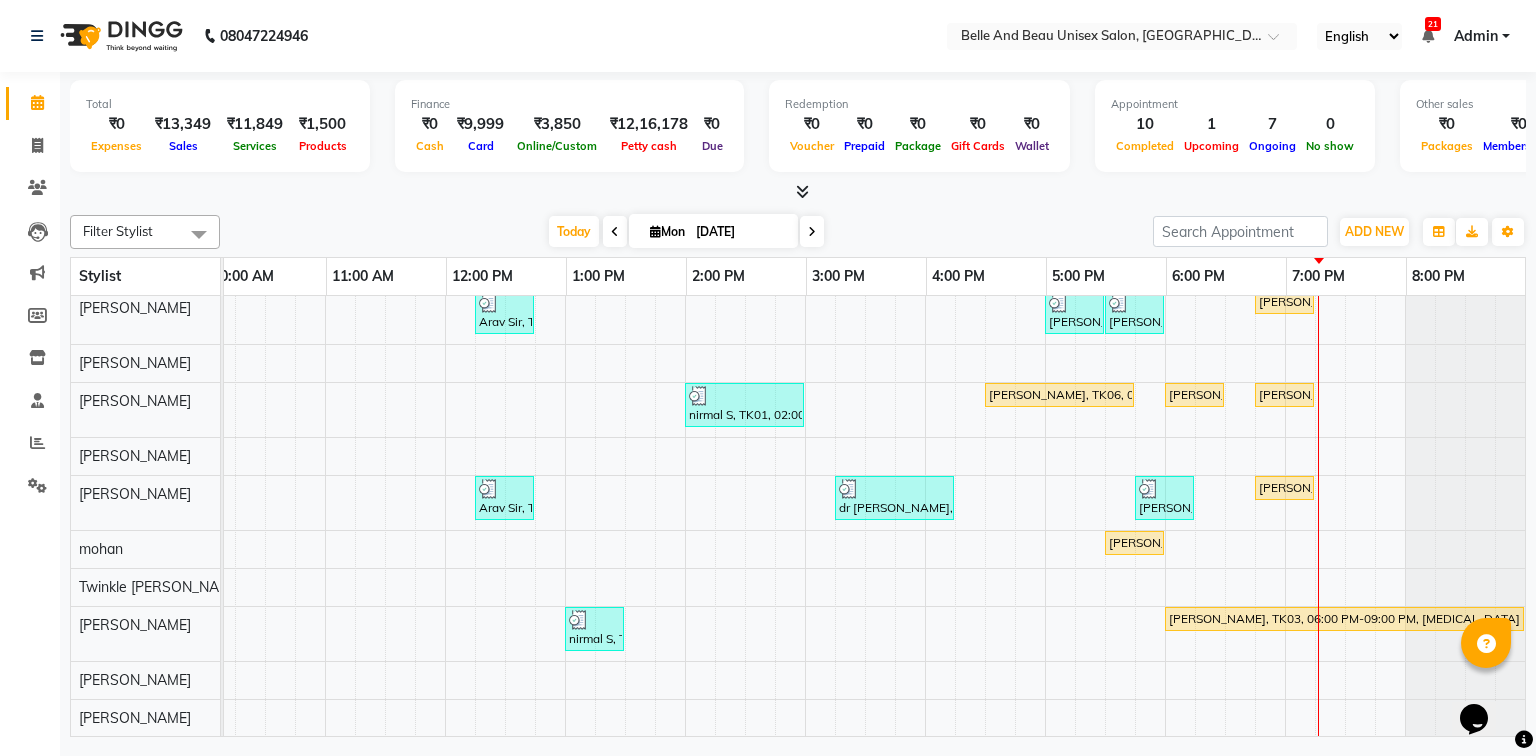 scroll, scrollTop: 48, scrollLeft: 270, axis: both 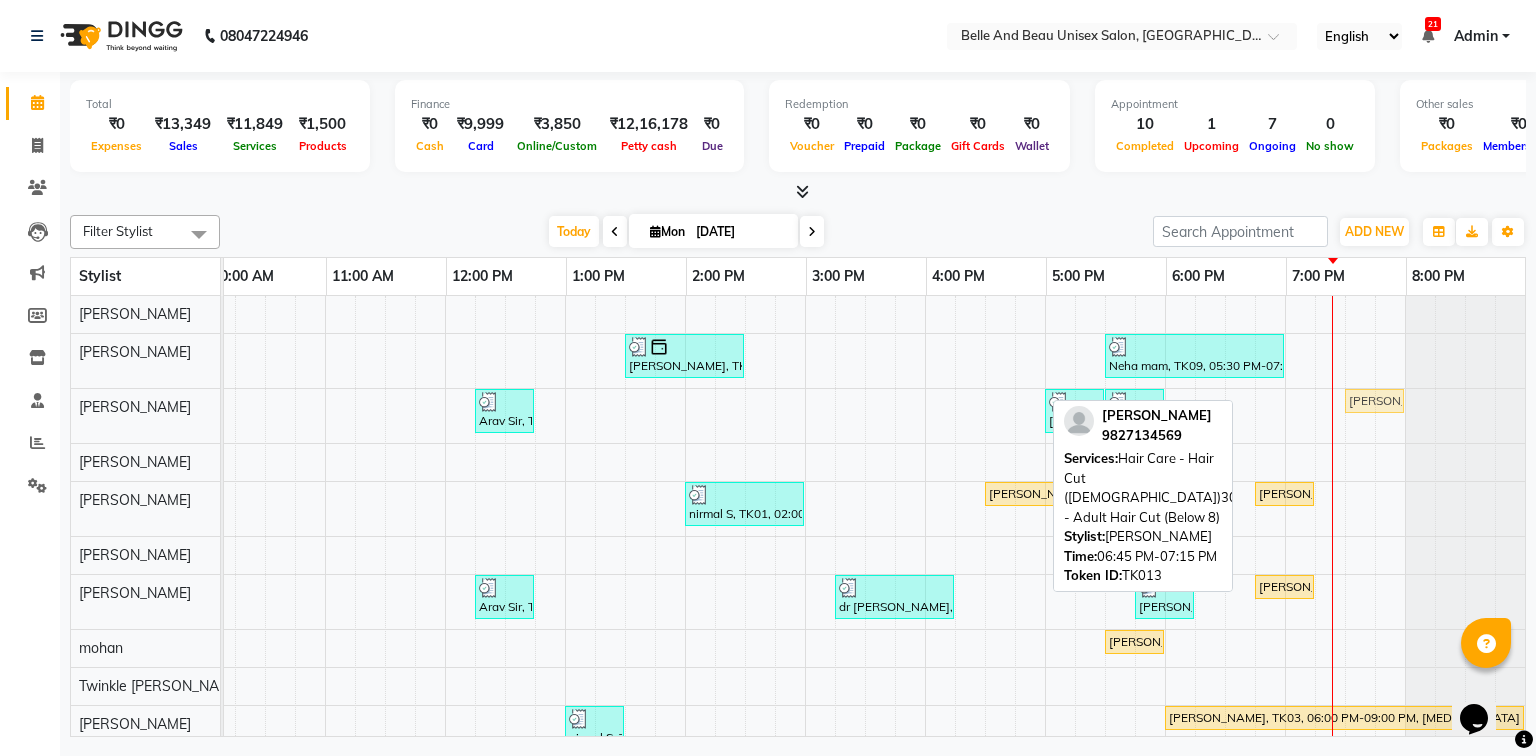drag, startPoint x: 1265, startPoint y: 404, endPoint x: 1348, endPoint y: 408, distance: 83.09633 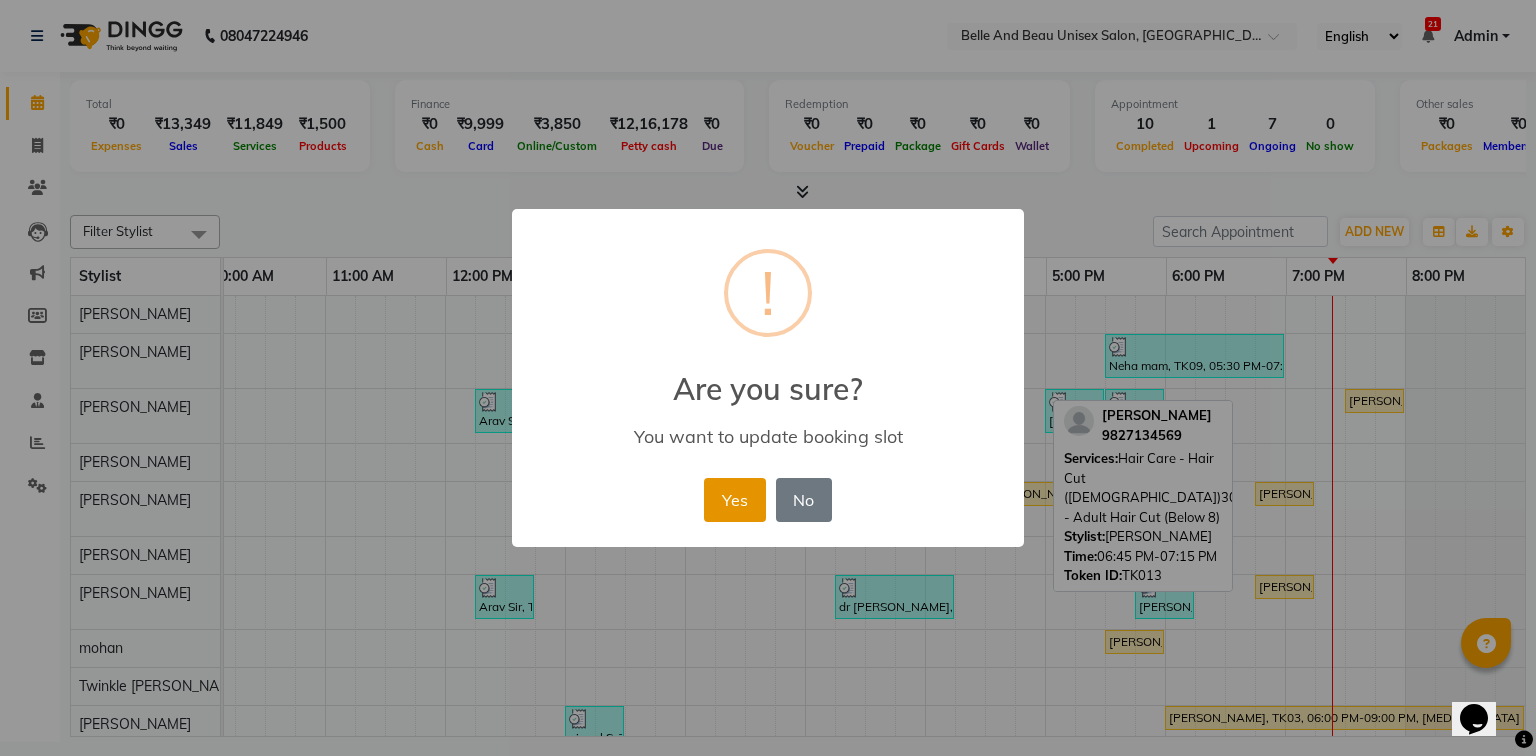 click on "Yes" at bounding box center (734, 500) 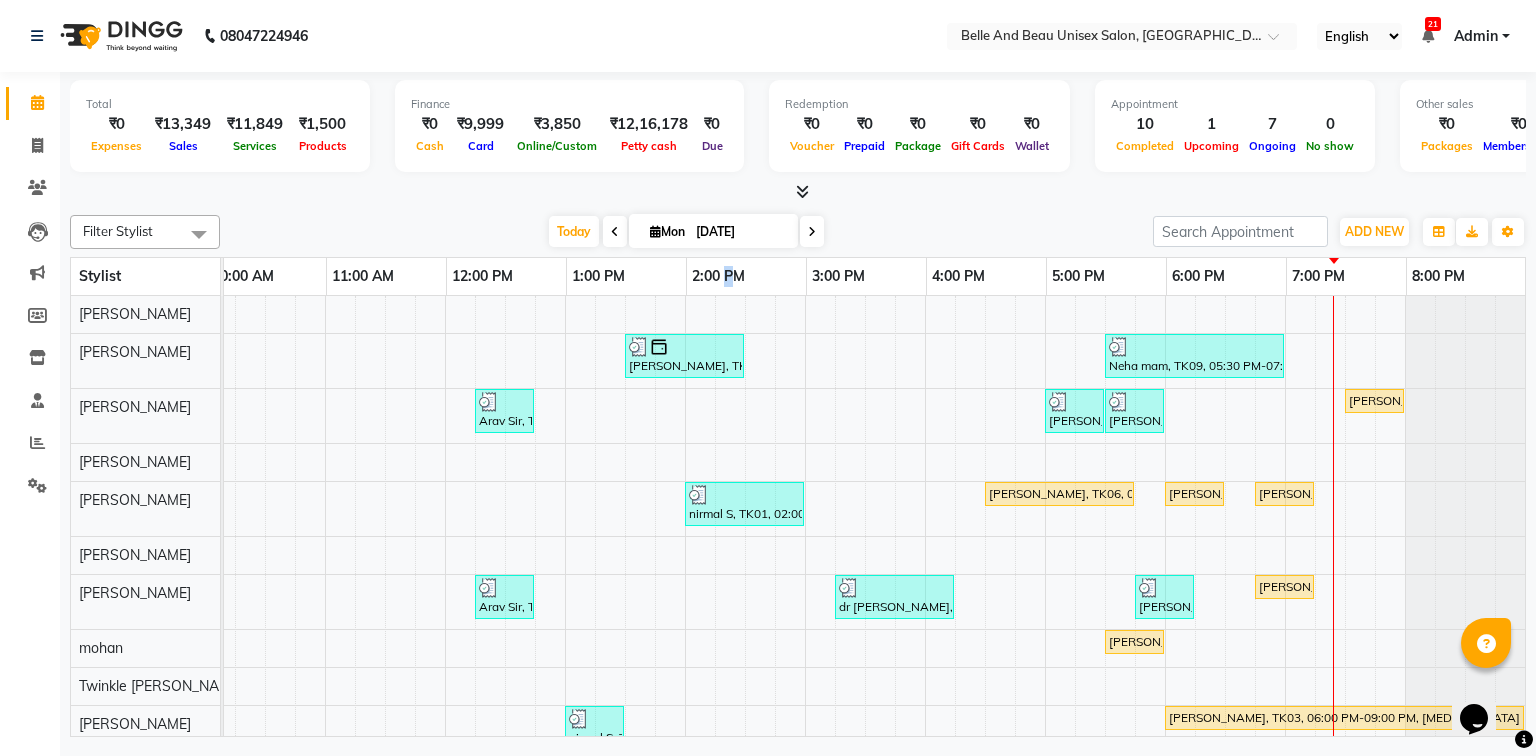drag, startPoint x: 728, startPoint y: 278, endPoint x: 704, endPoint y: 333, distance: 60.00833 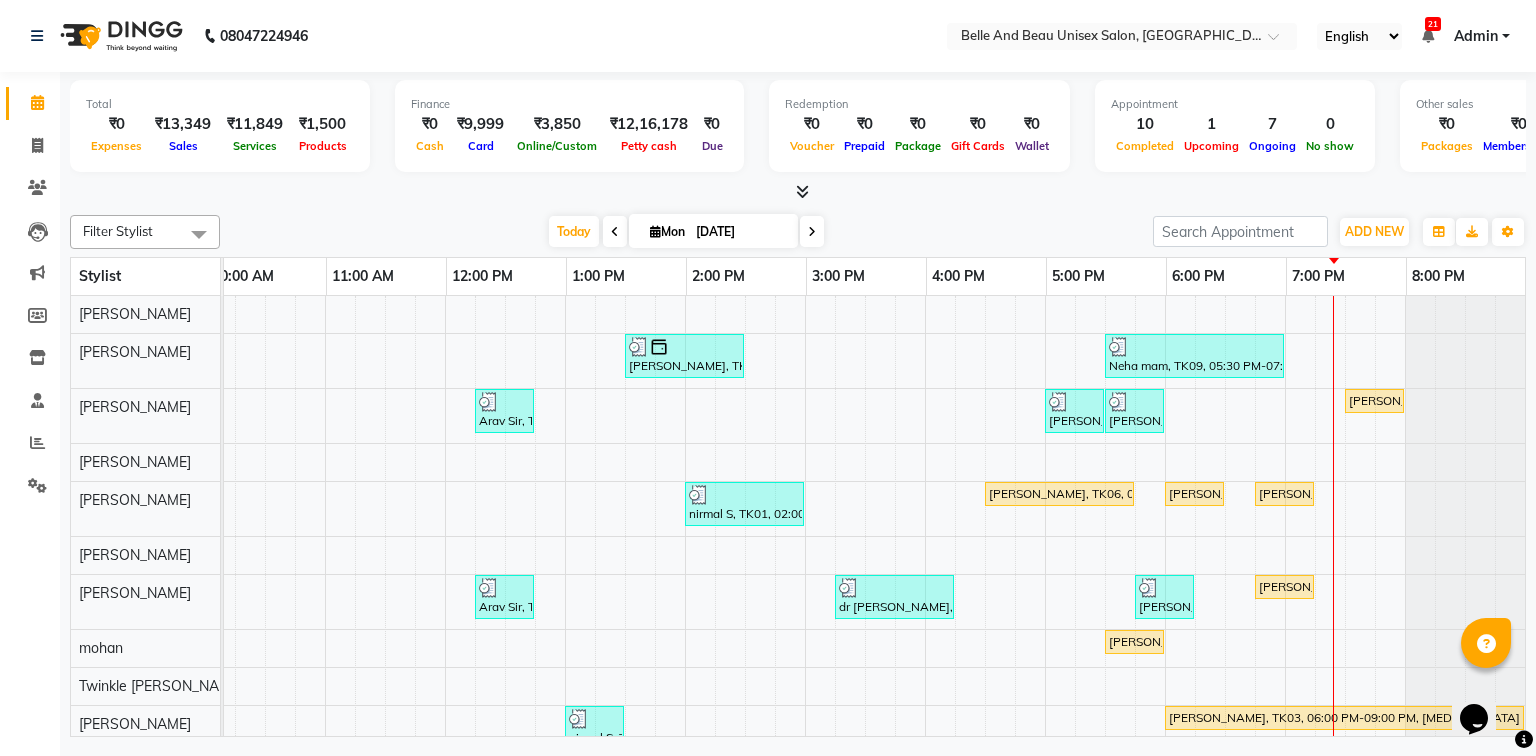 click at bounding box center (615, 232) 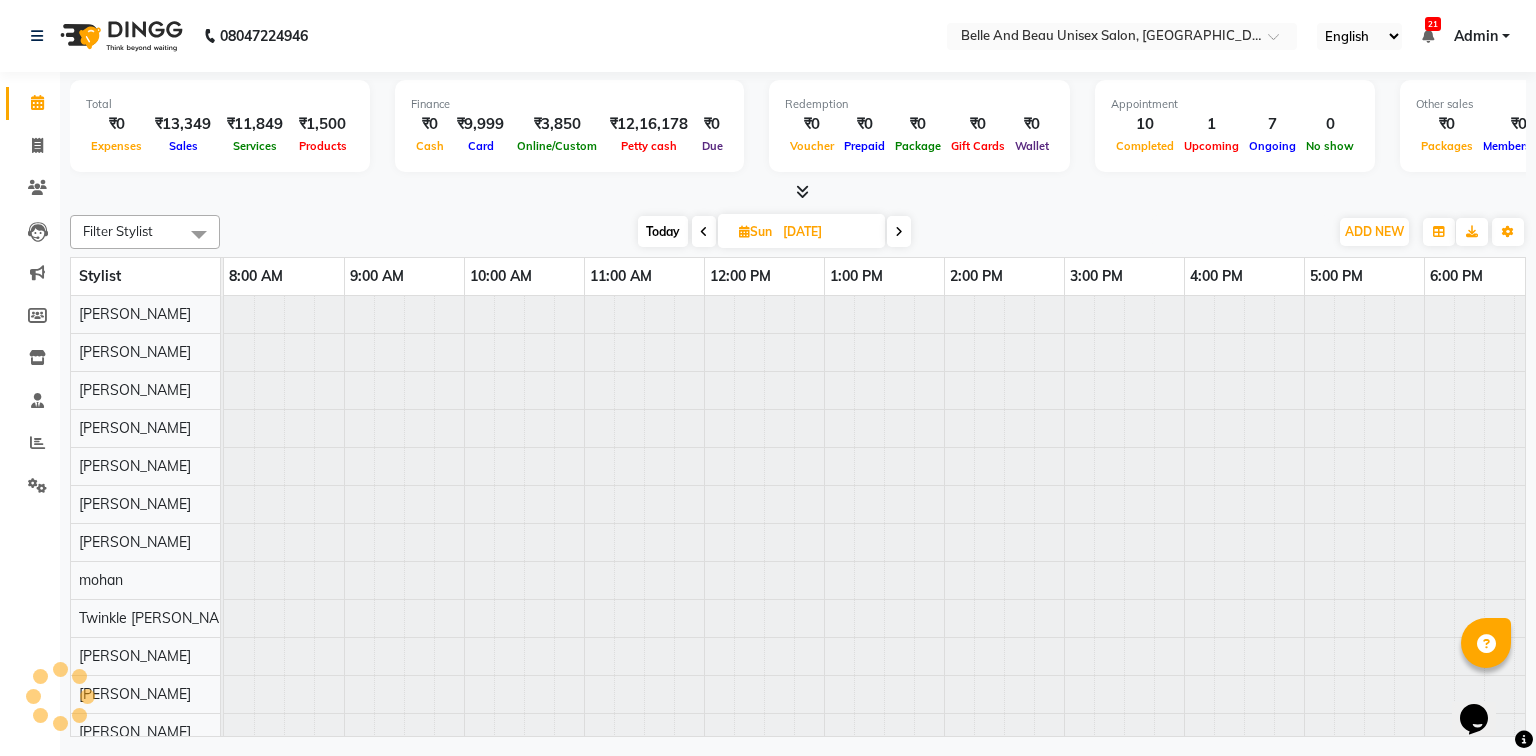 scroll, scrollTop: 0, scrollLeft: 258, axis: horizontal 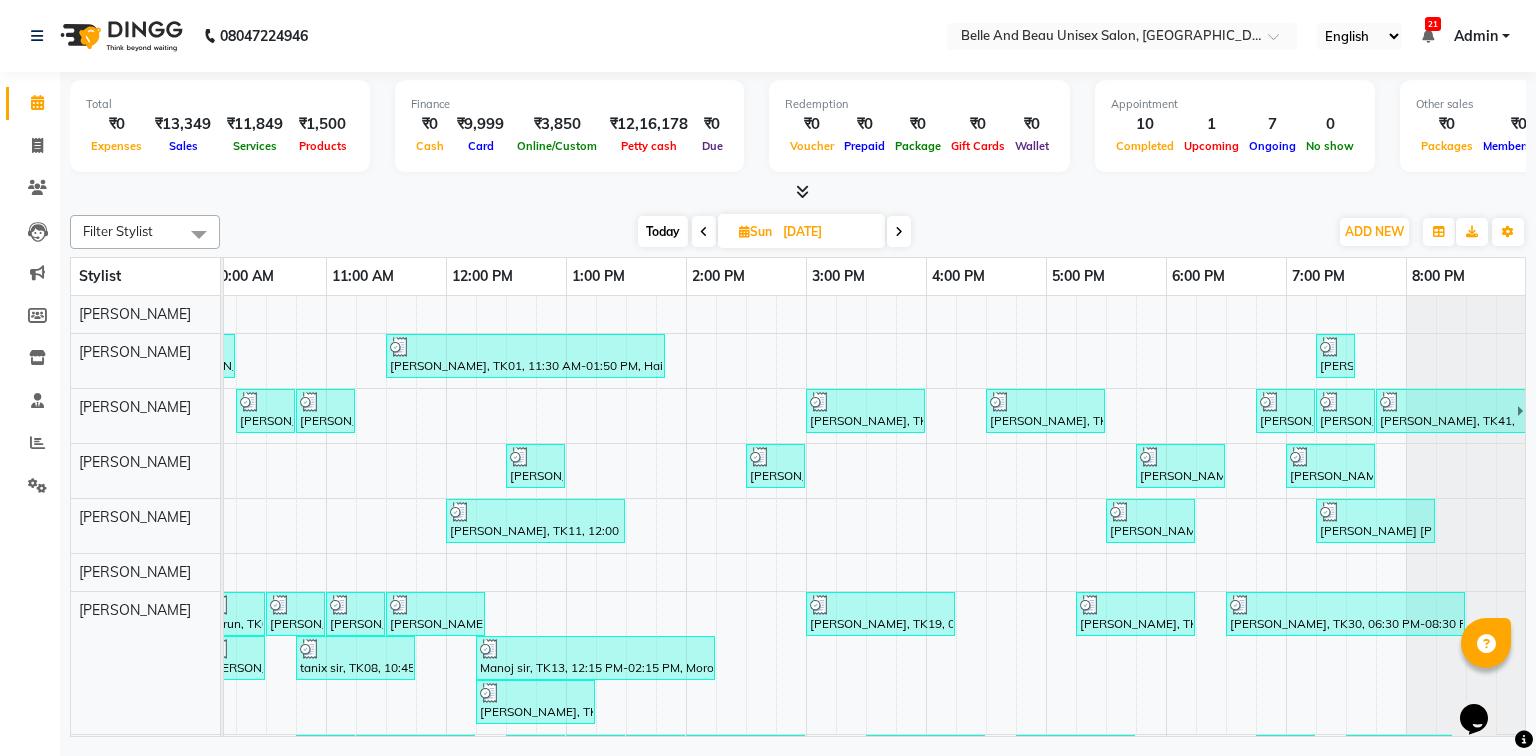 click at bounding box center (704, 232) 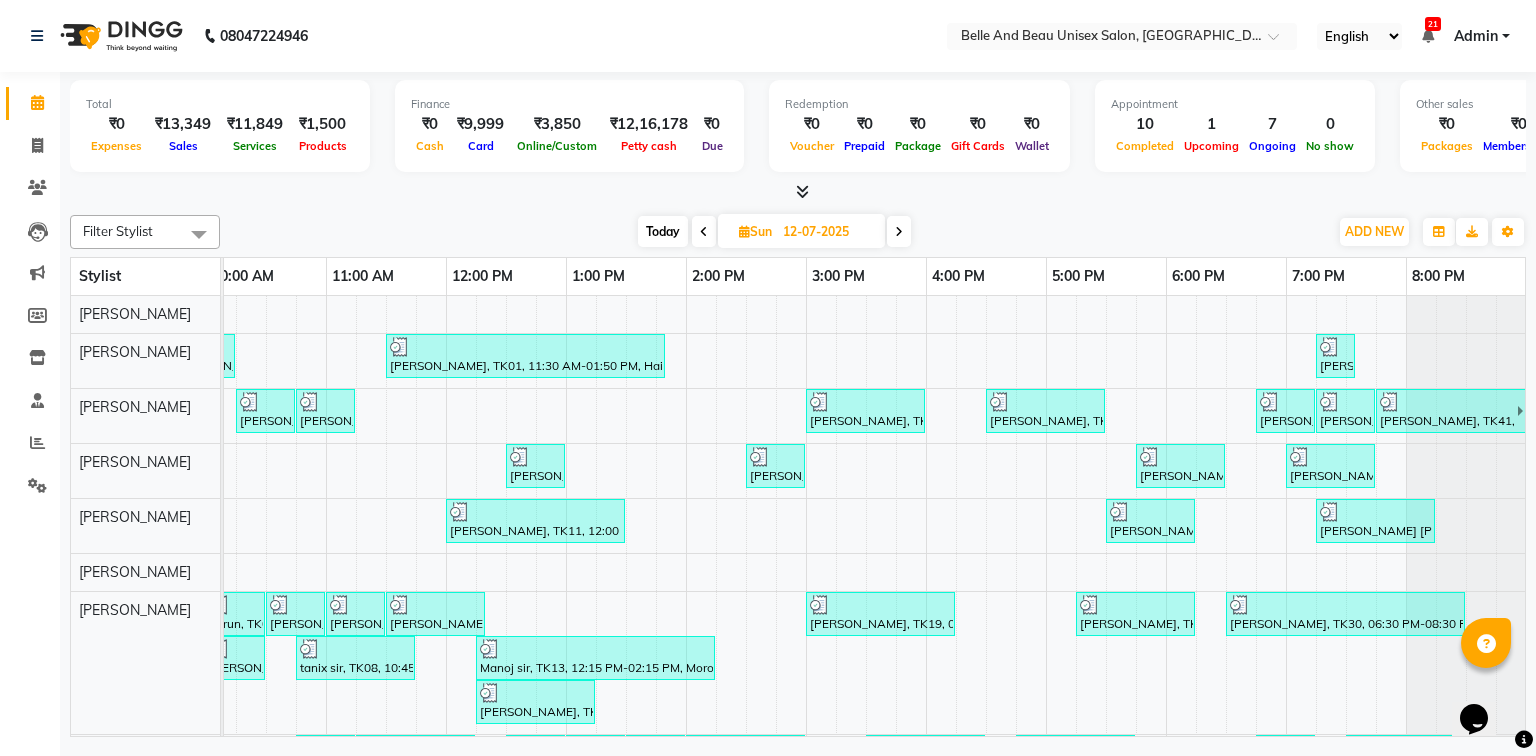 scroll, scrollTop: 0, scrollLeft: 0, axis: both 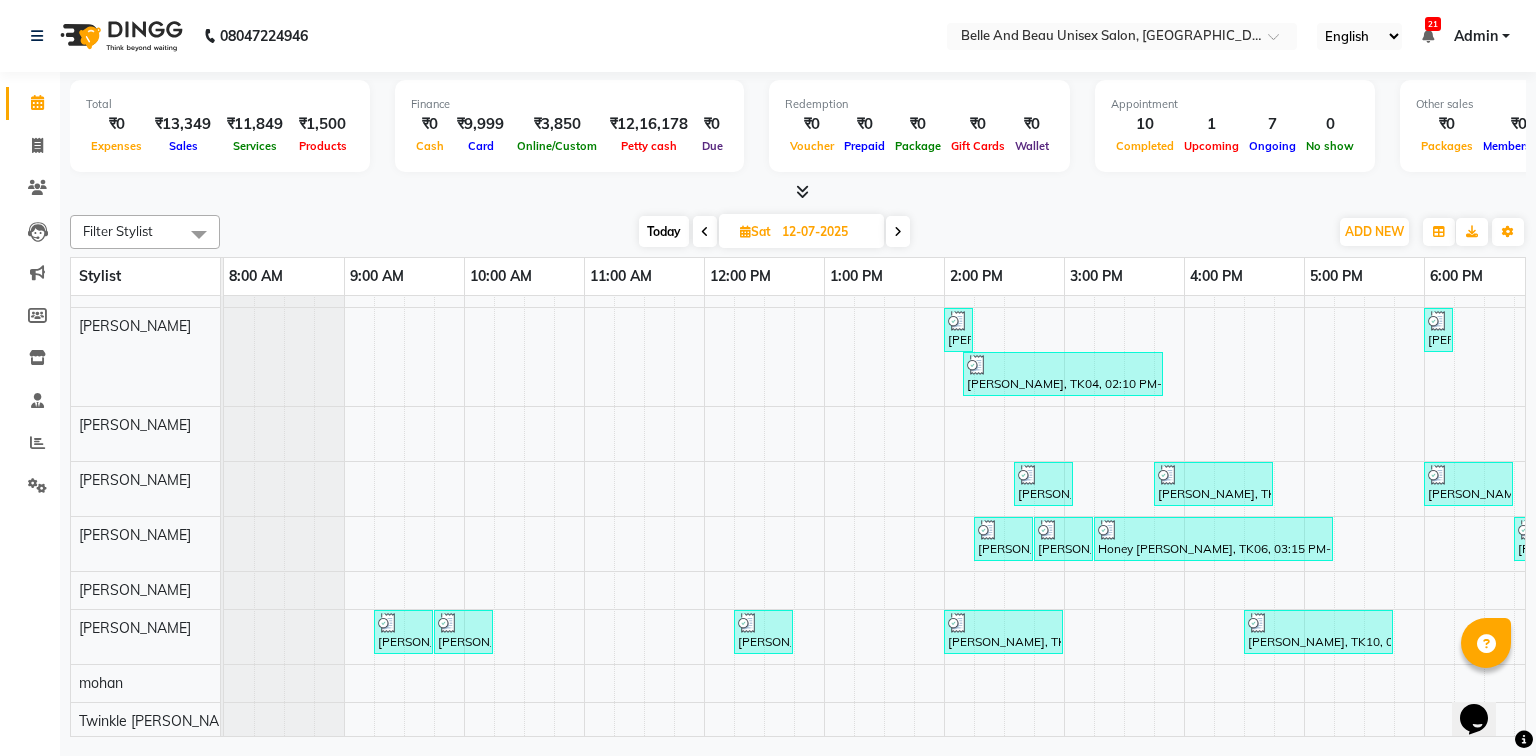 click at bounding box center [898, 231] 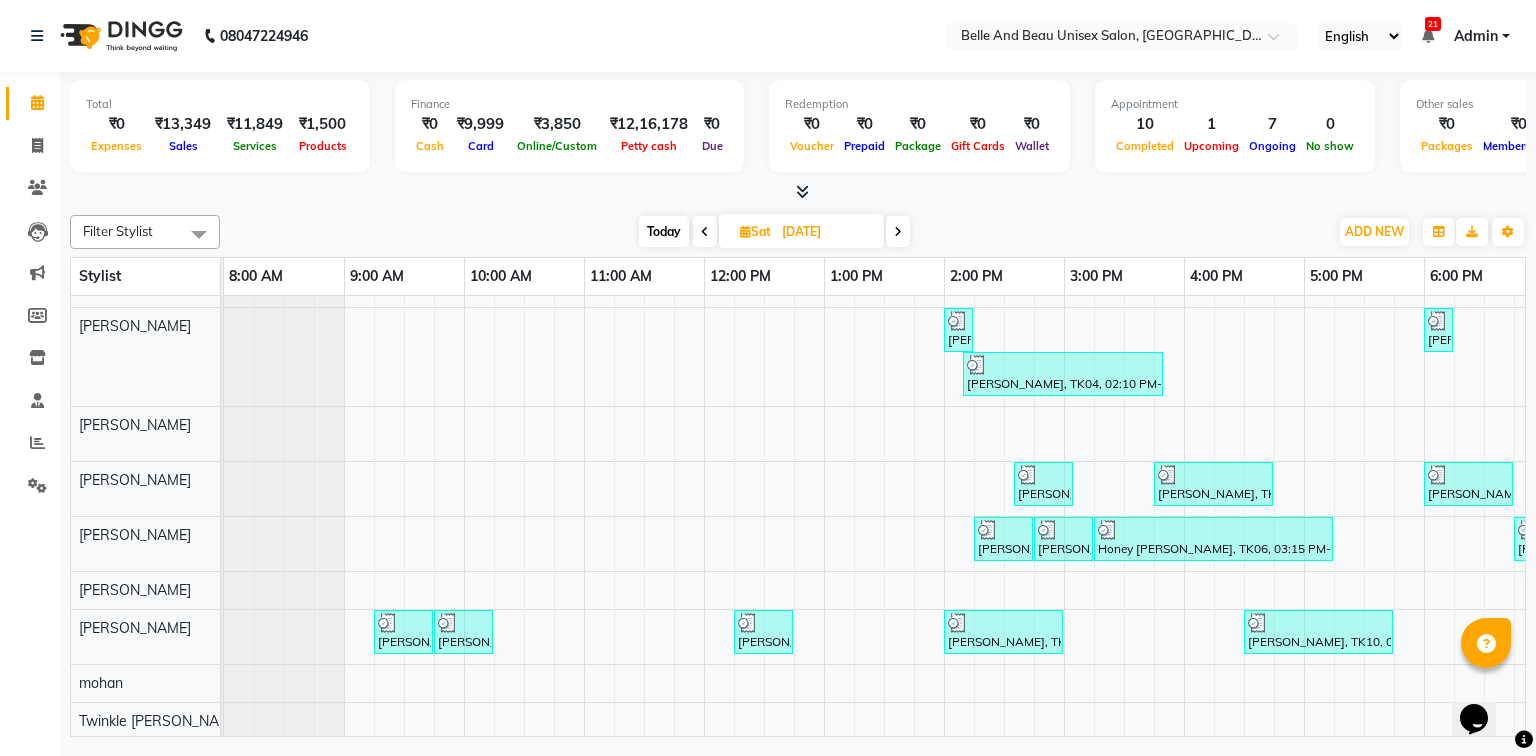scroll, scrollTop: 24, scrollLeft: 0, axis: vertical 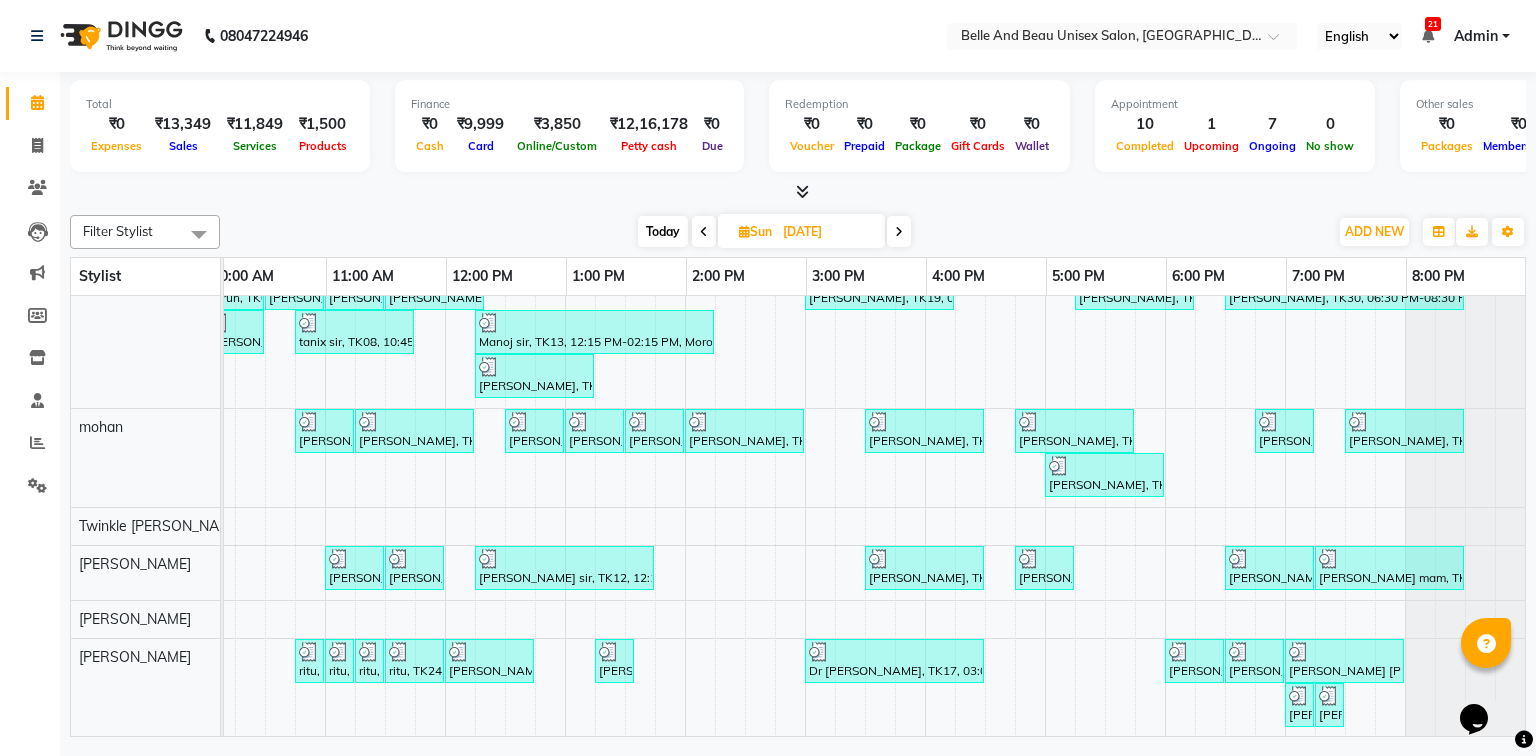 click on "Today" at bounding box center [663, 231] 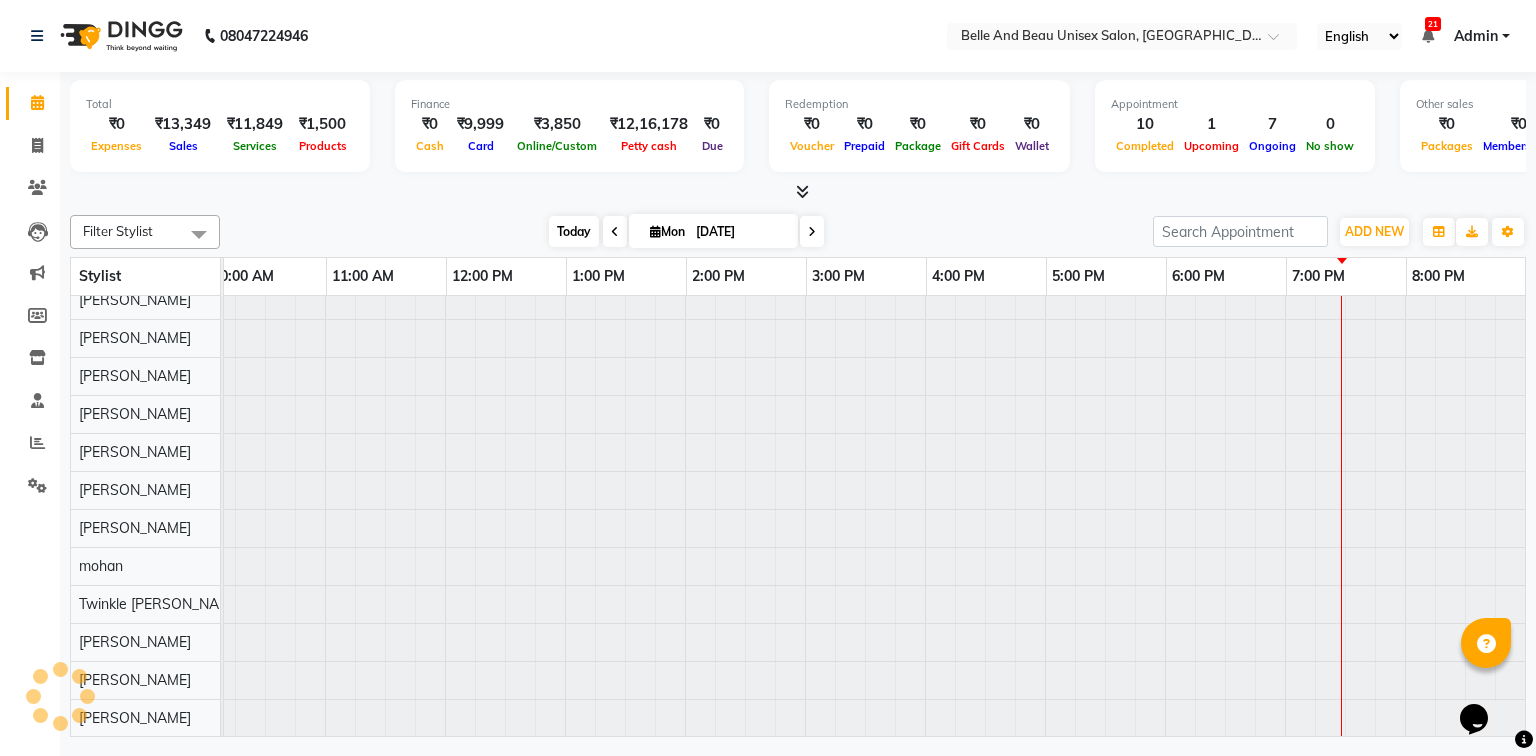 scroll, scrollTop: 0, scrollLeft: 0, axis: both 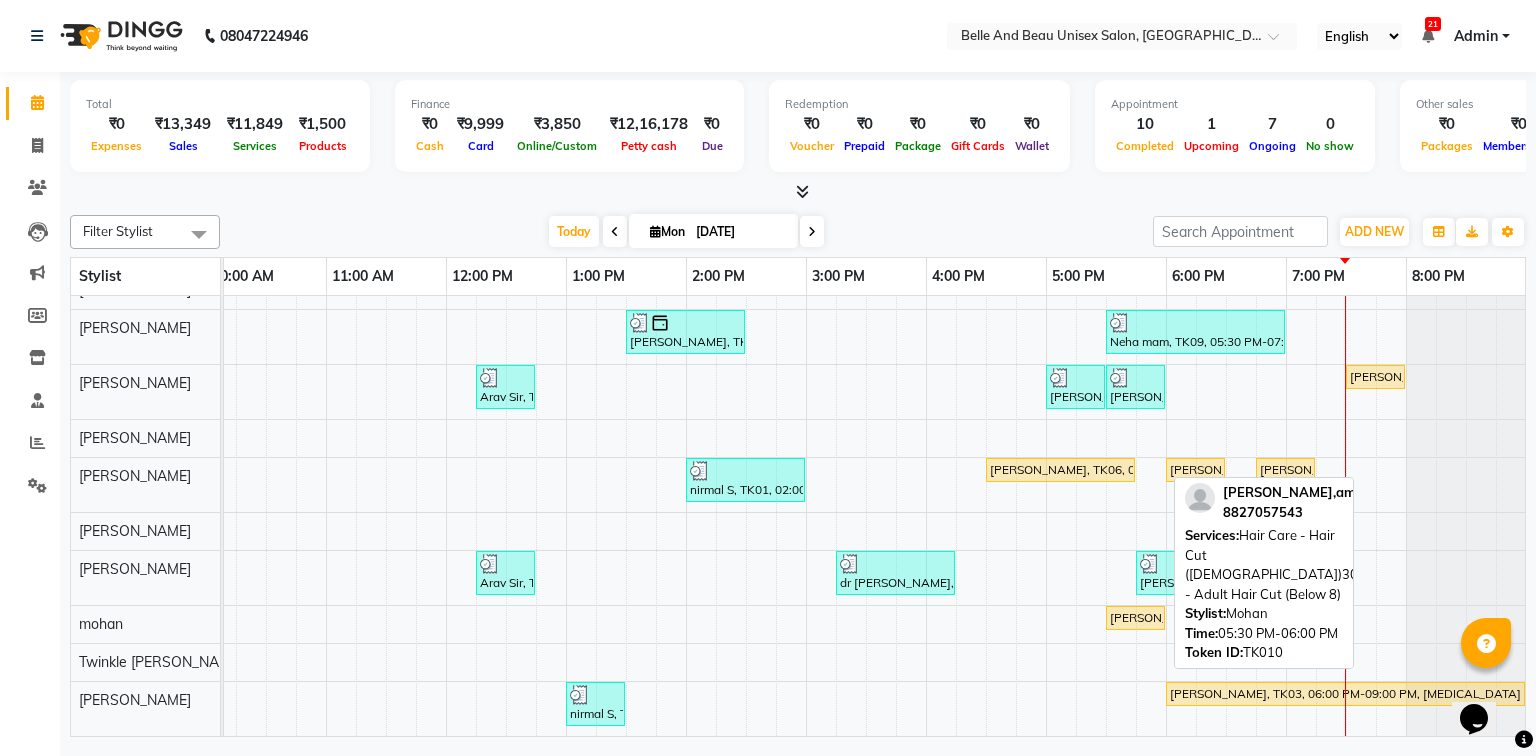 click on "[PERSON_NAME],am, TK10, 05:30 PM-06:00 PM, Hair Care - Hair Cut ([DEMOGRAPHIC_DATA])30 - Adult Hair Cut (Below 8)" at bounding box center (1135, 618) 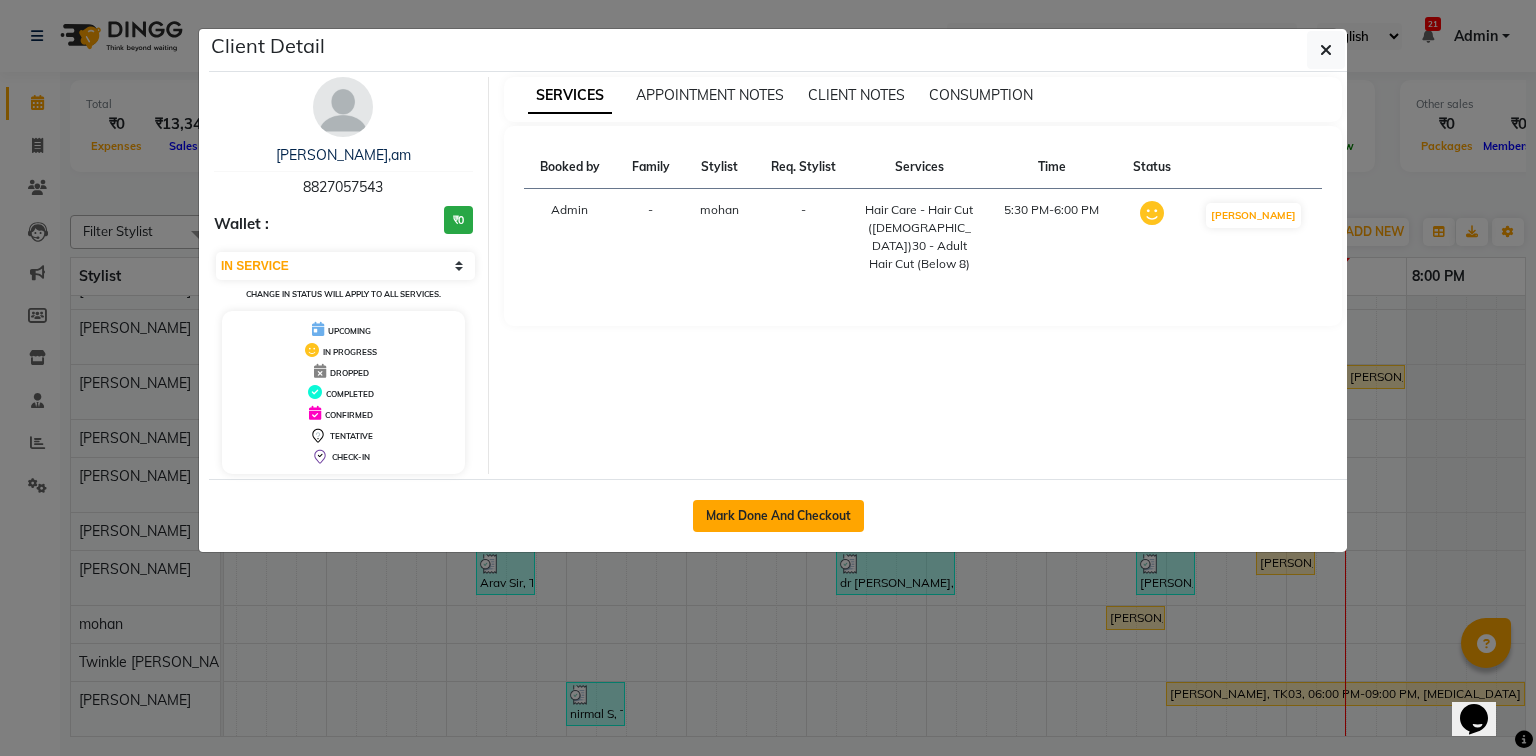 click on "Mark Done And Checkout" 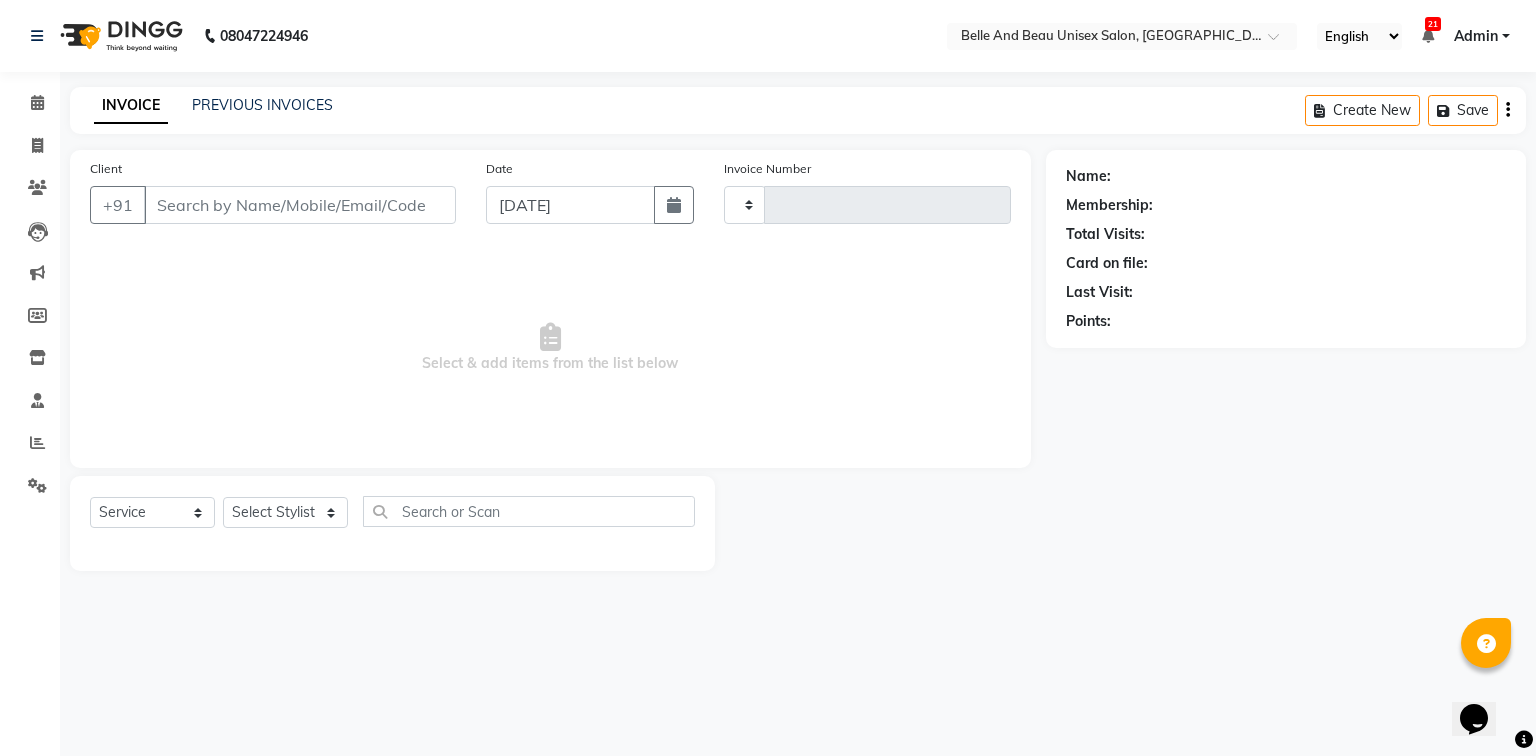 type on "1488" 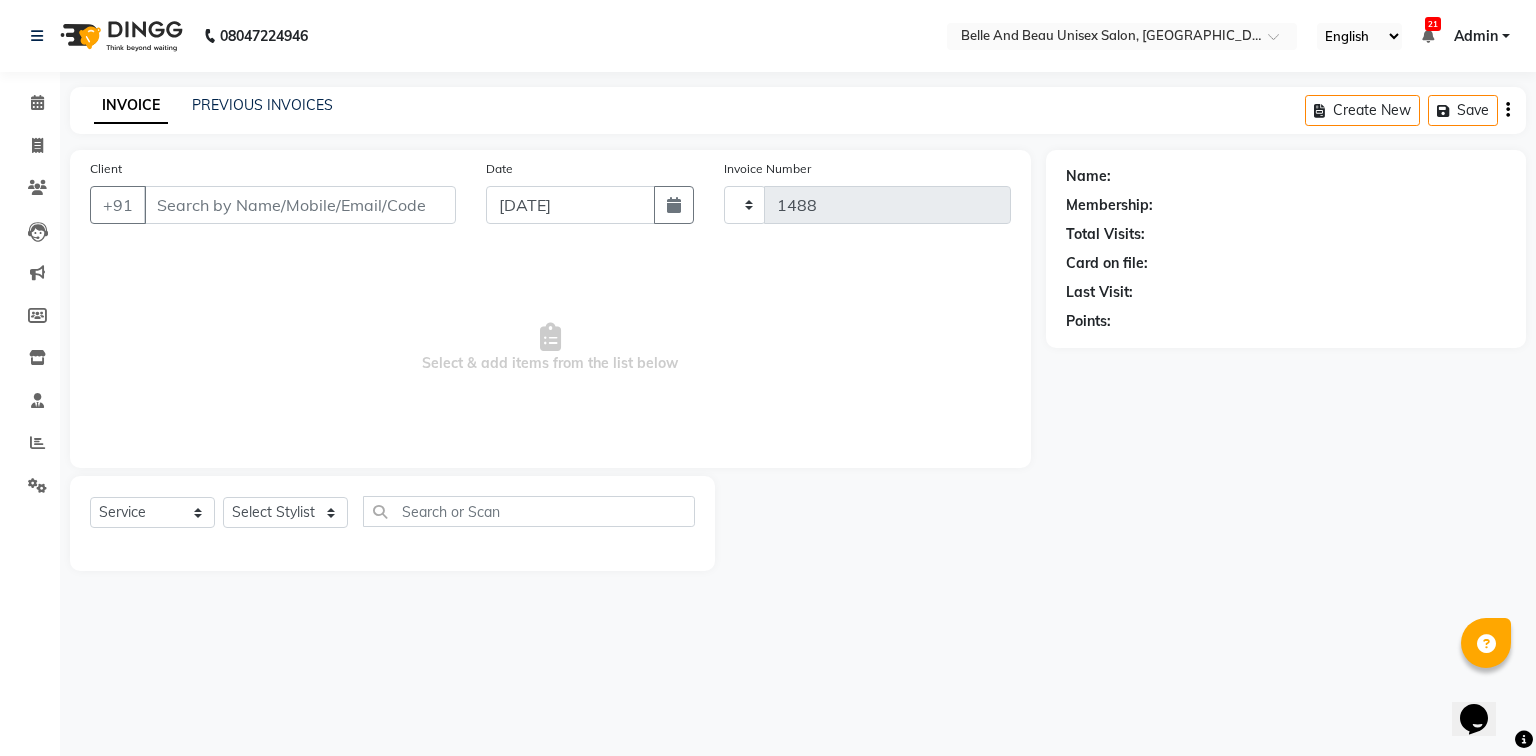 select on "7066" 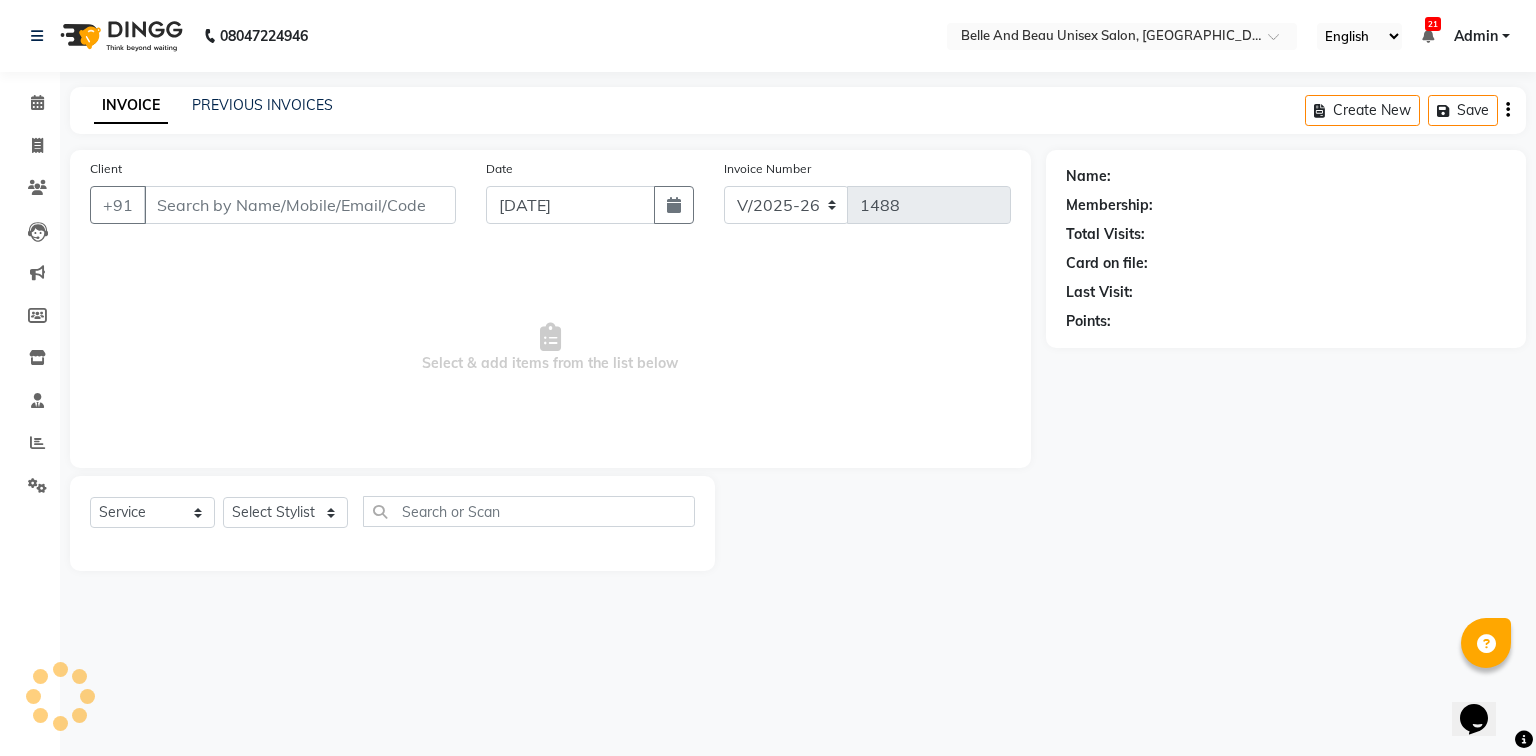 type on "8827057543" 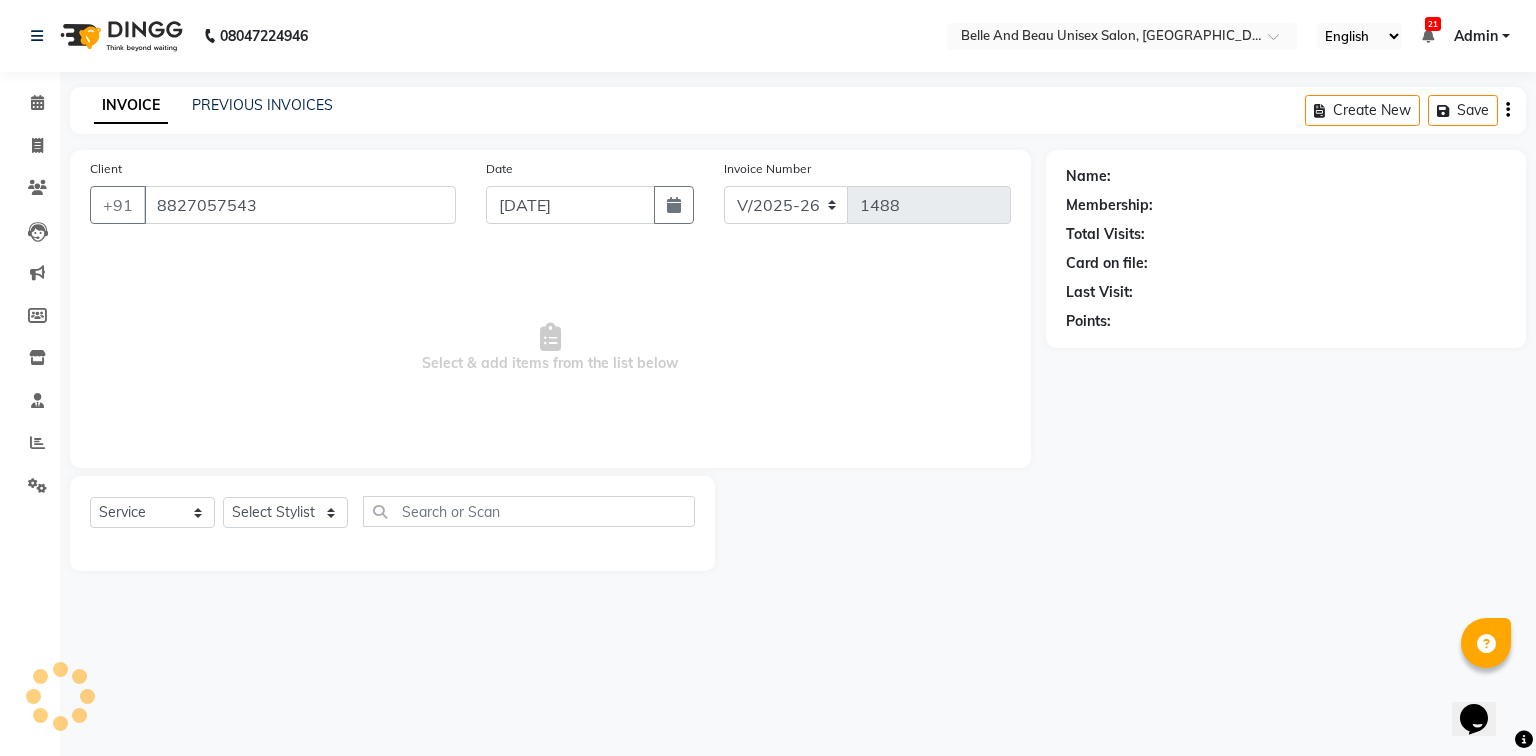 select on "65137" 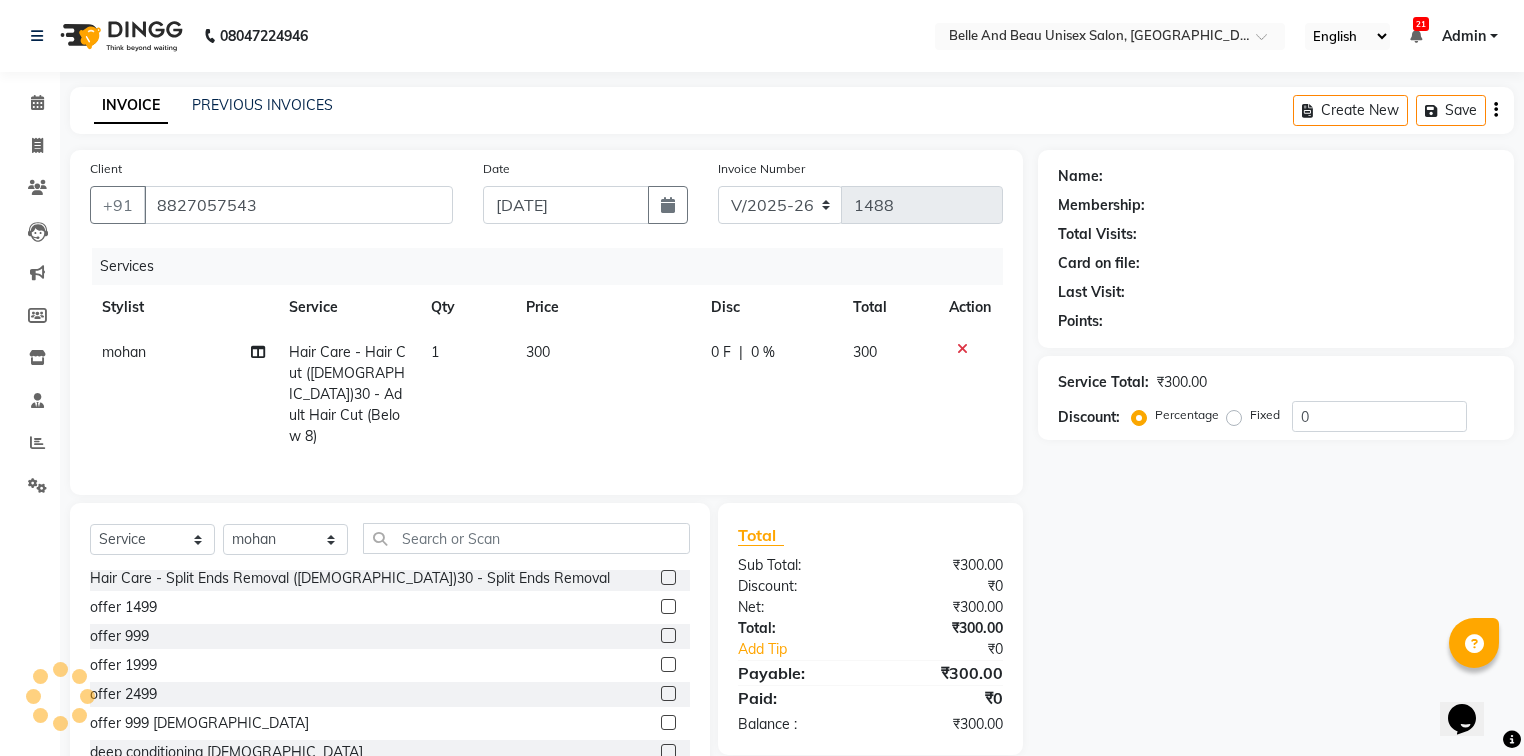 scroll, scrollTop: 240, scrollLeft: 0, axis: vertical 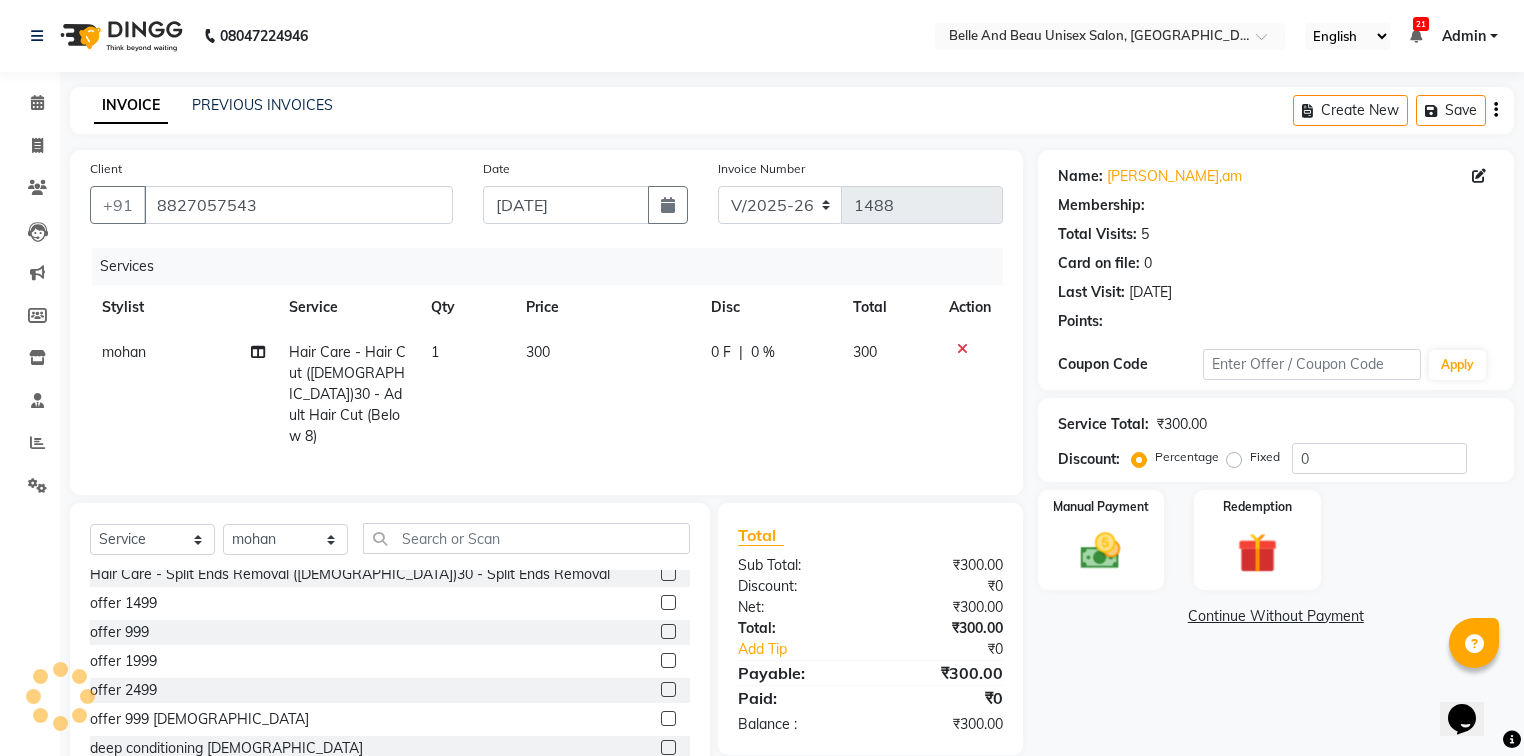 select on "1: Object" 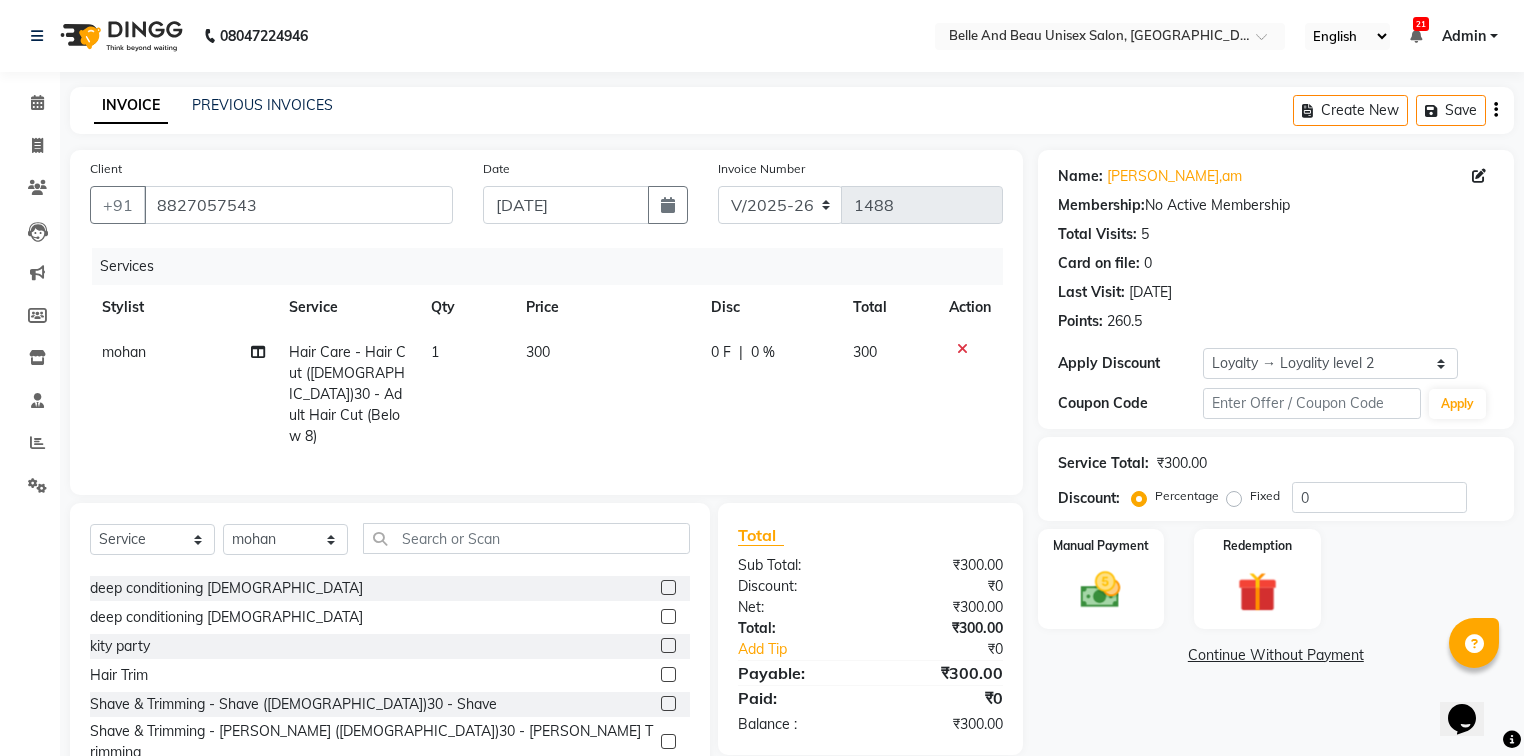 scroll, scrollTop: 480, scrollLeft: 0, axis: vertical 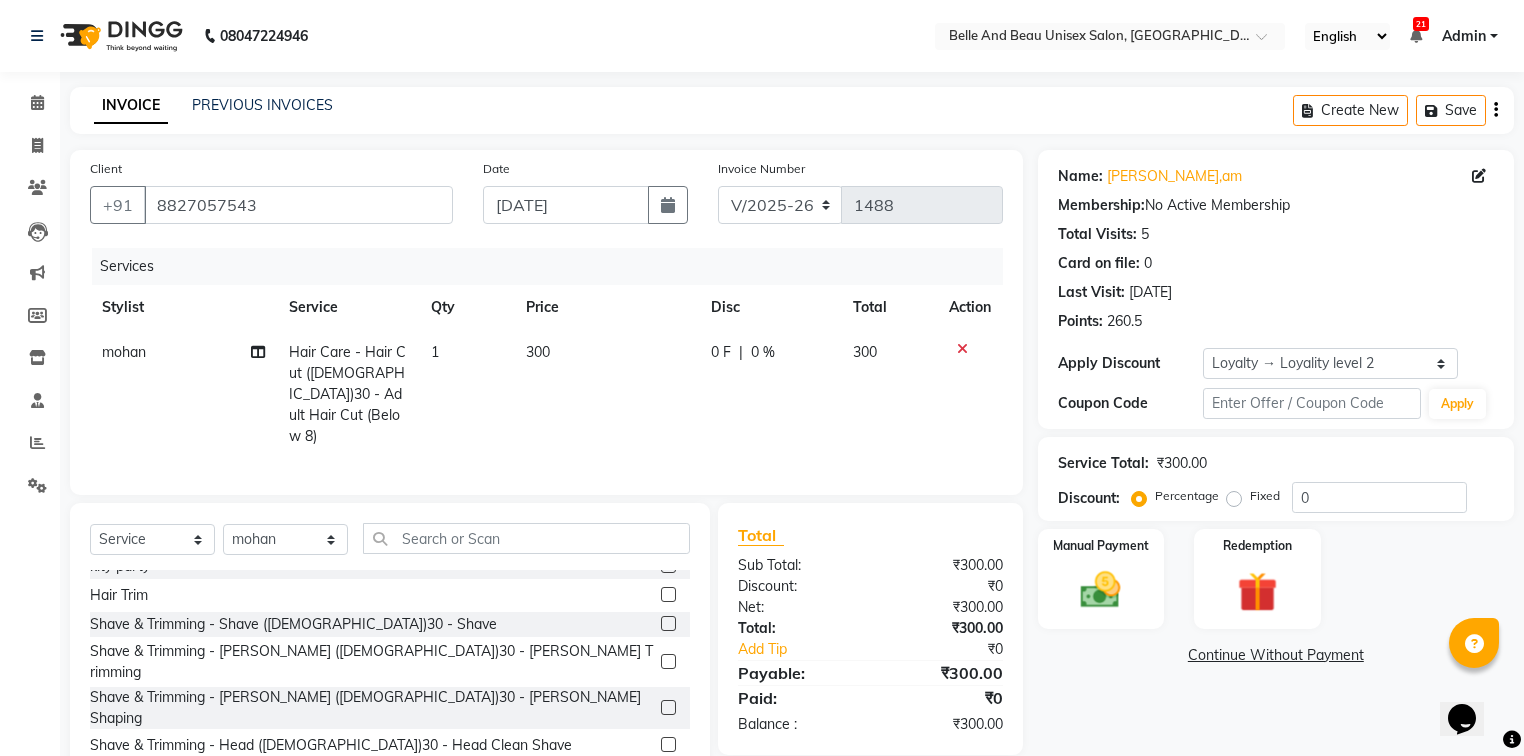 click 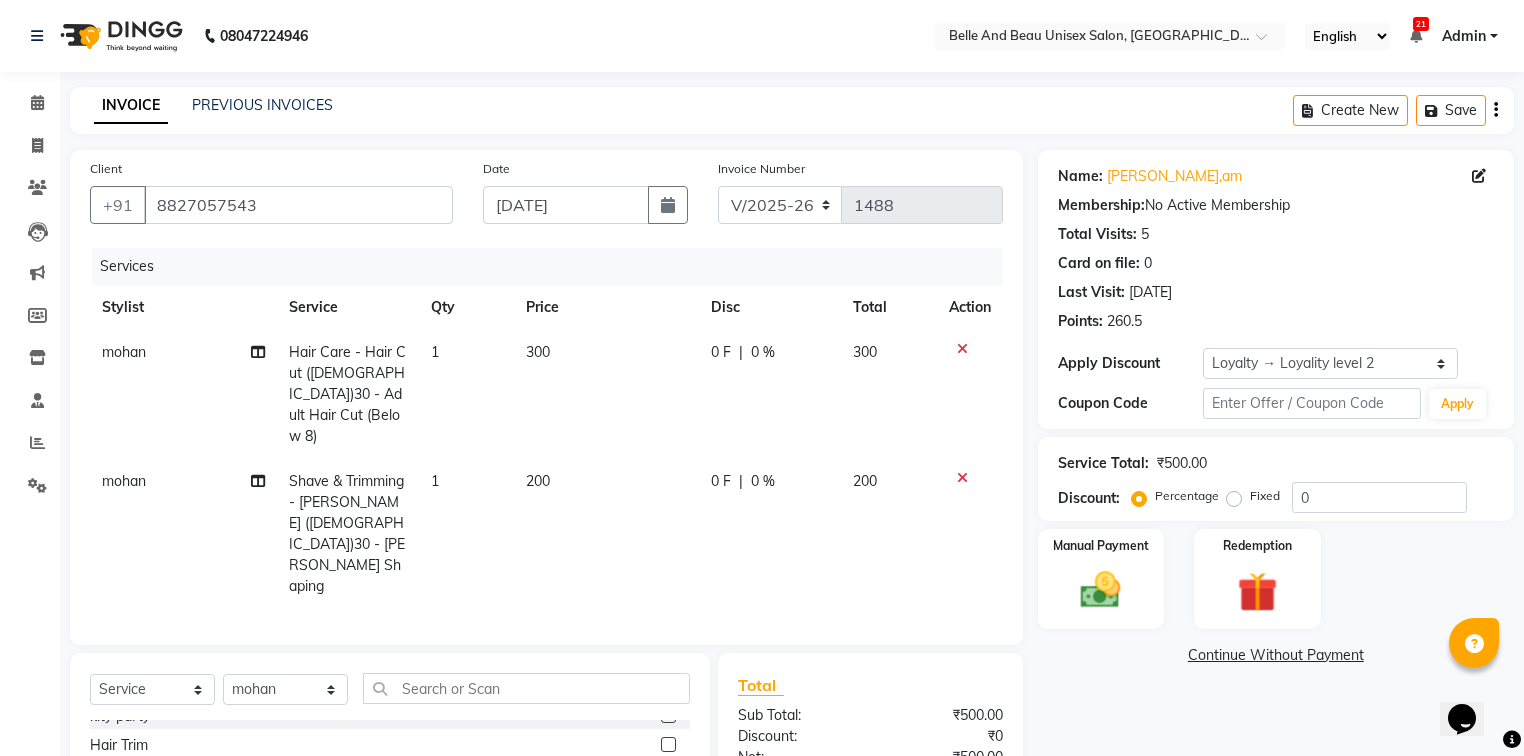 checkbox on "false" 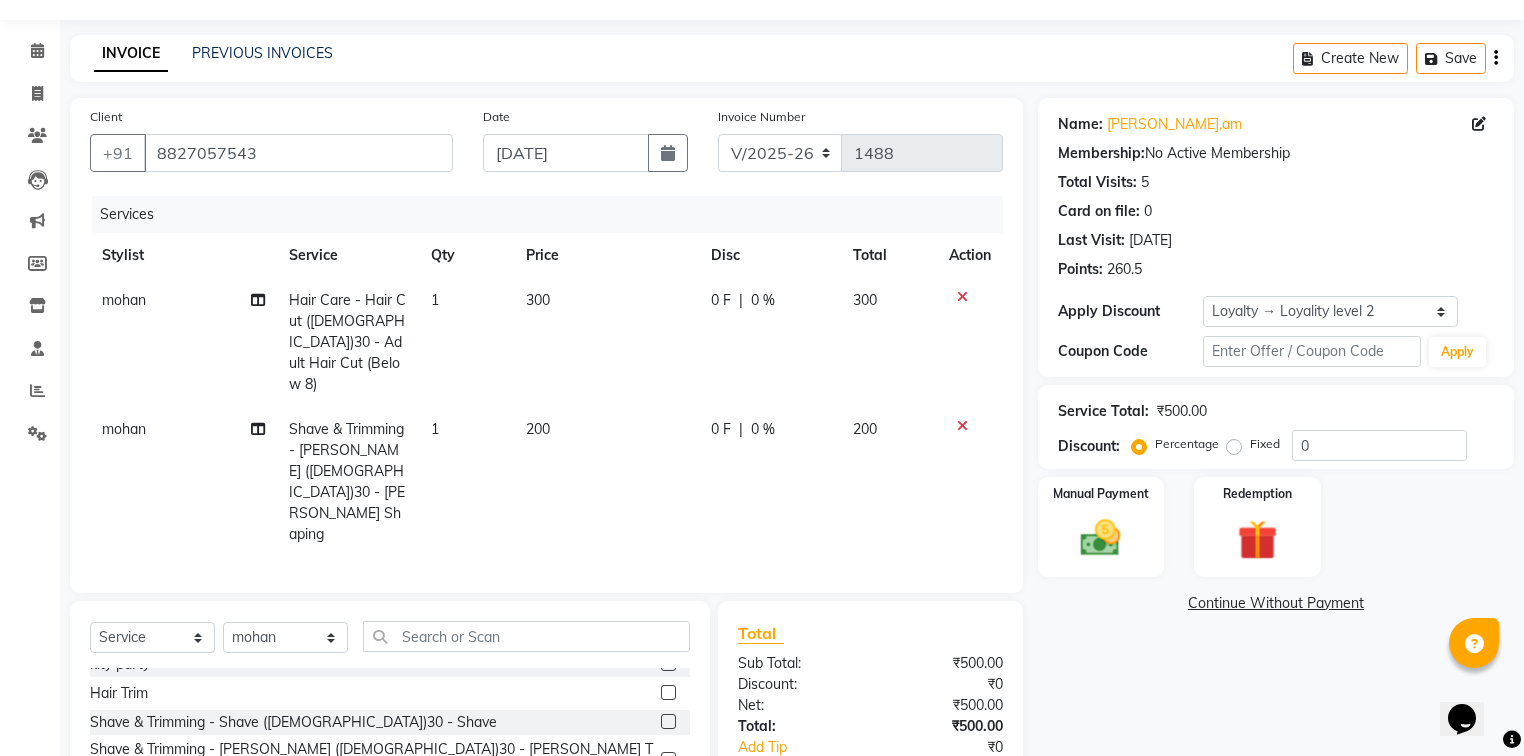 scroll, scrollTop: 80, scrollLeft: 0, axis: vertical 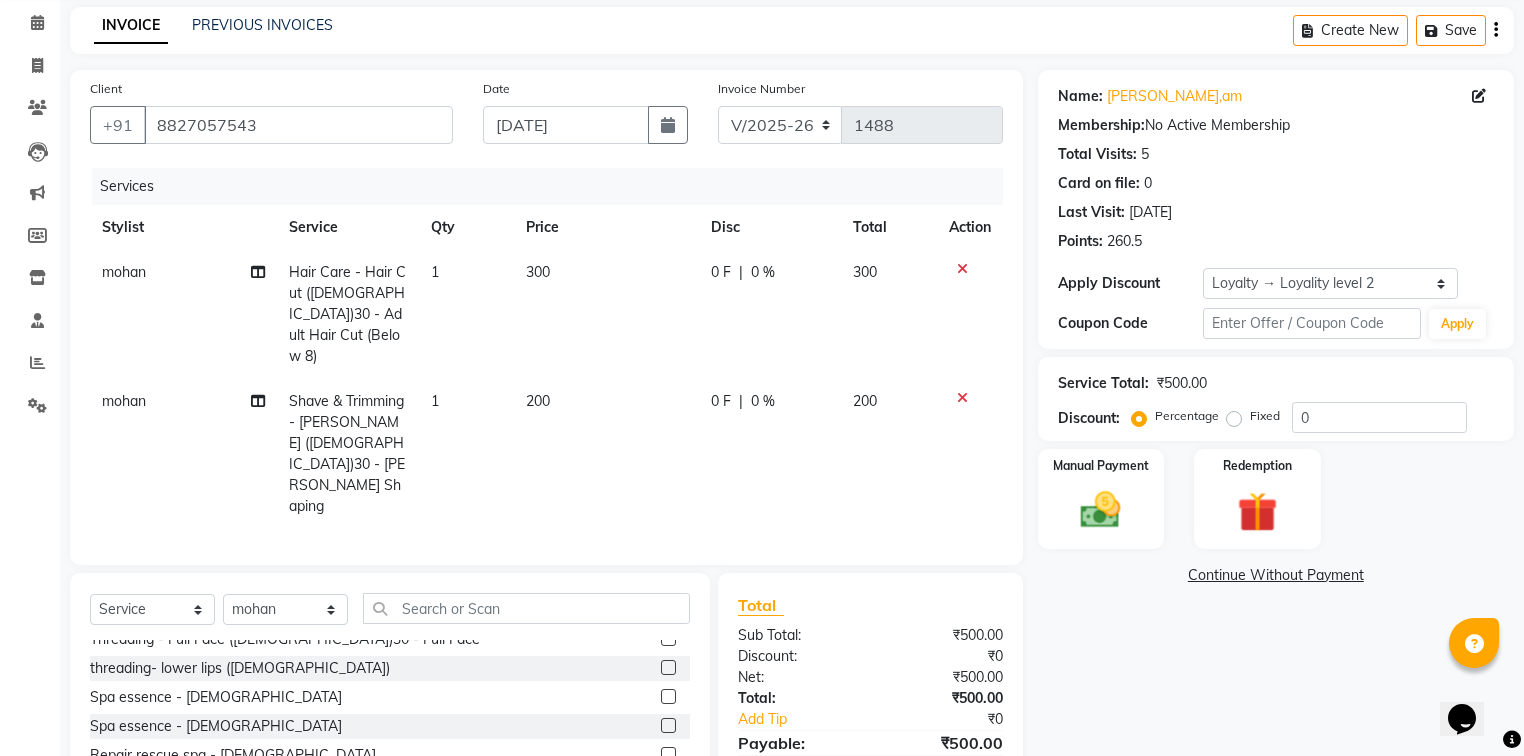 click 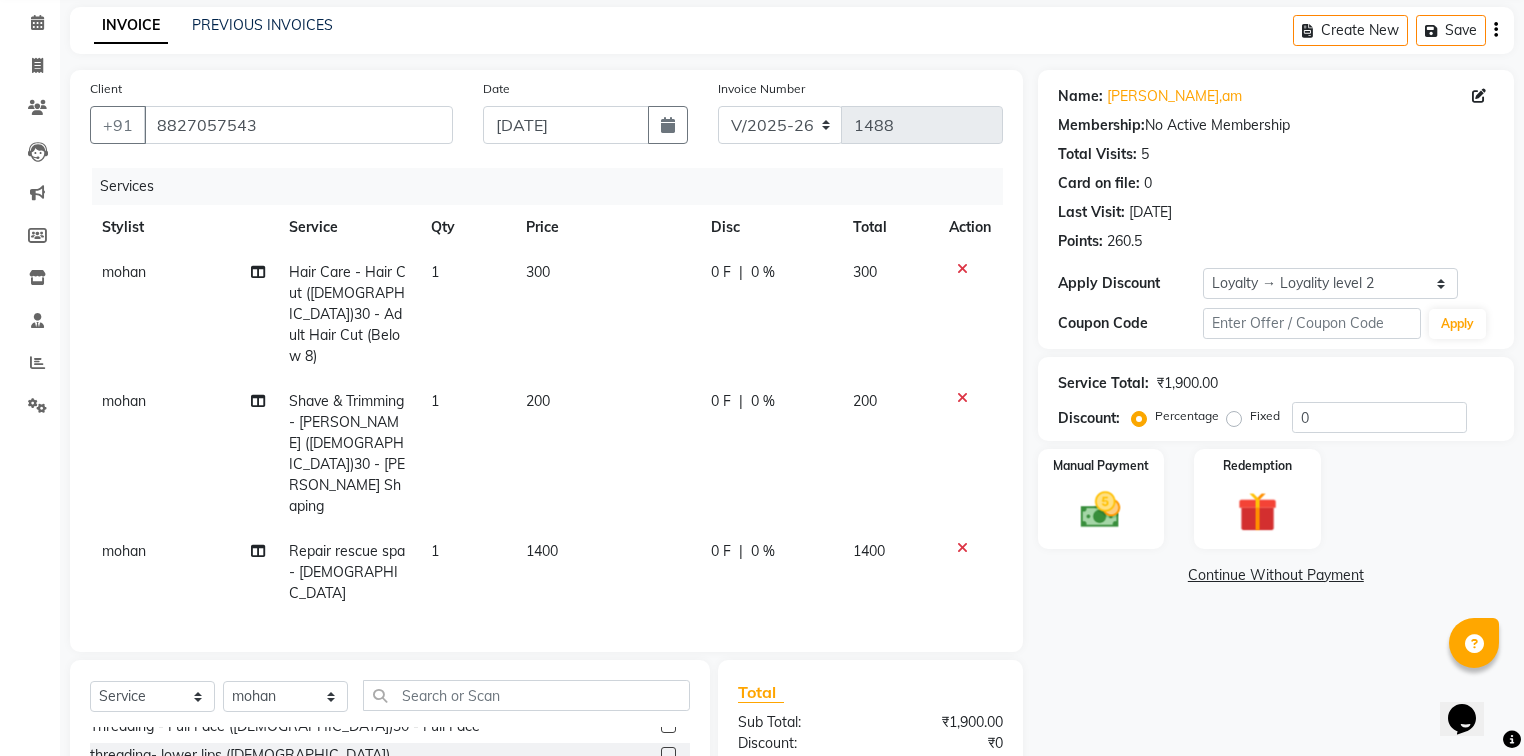 checkbox on "false" 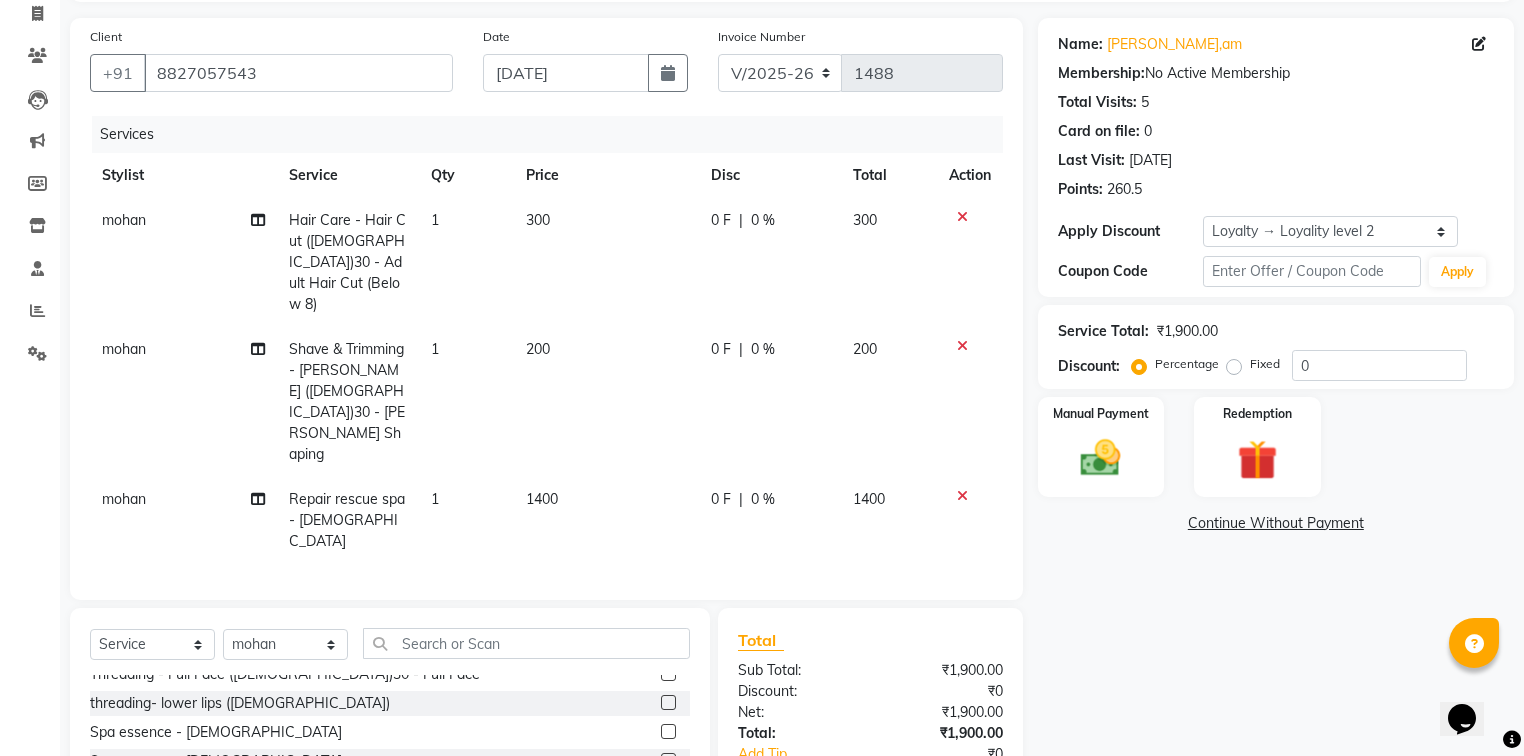 scroll, scrollTop: 216, scrollLeft: 0, axis: vertical 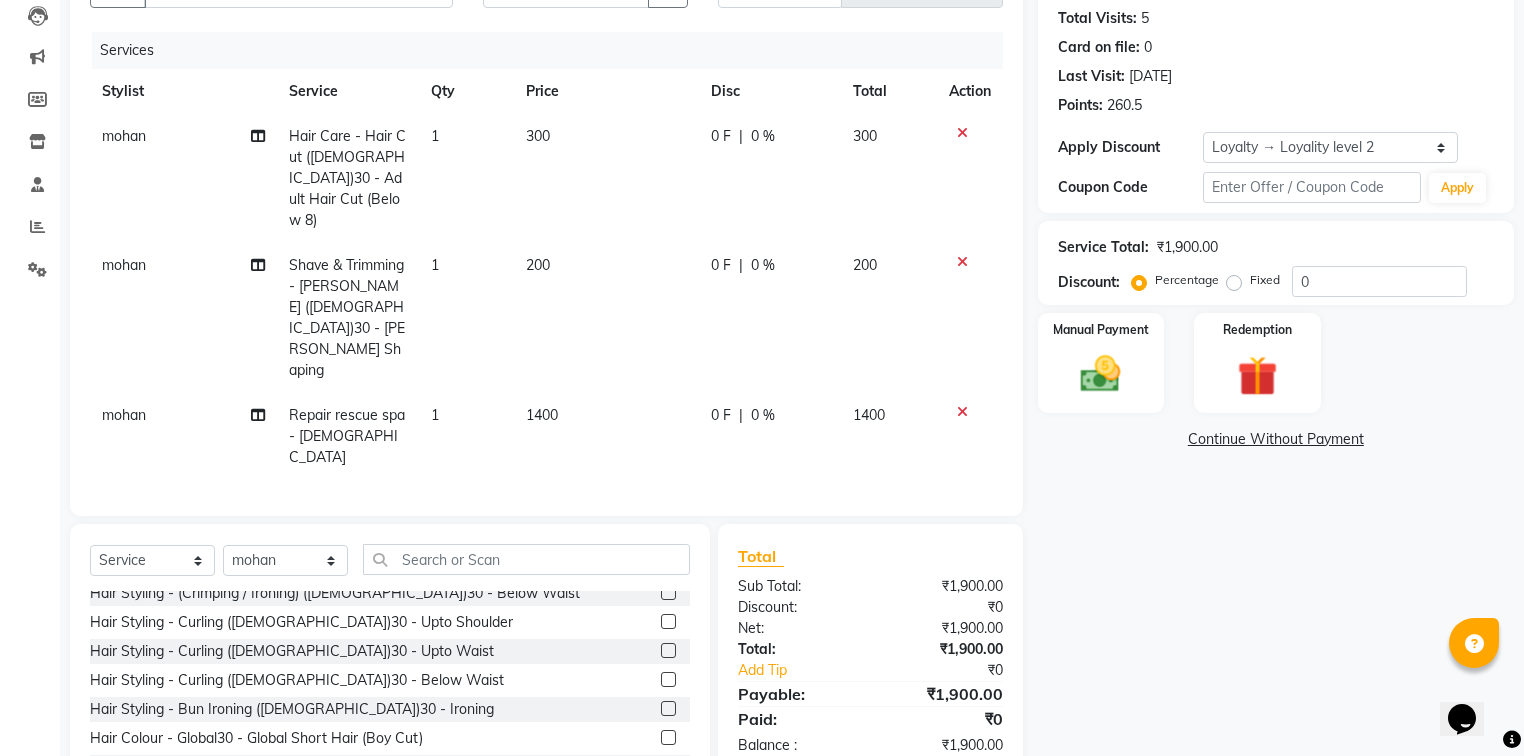 click 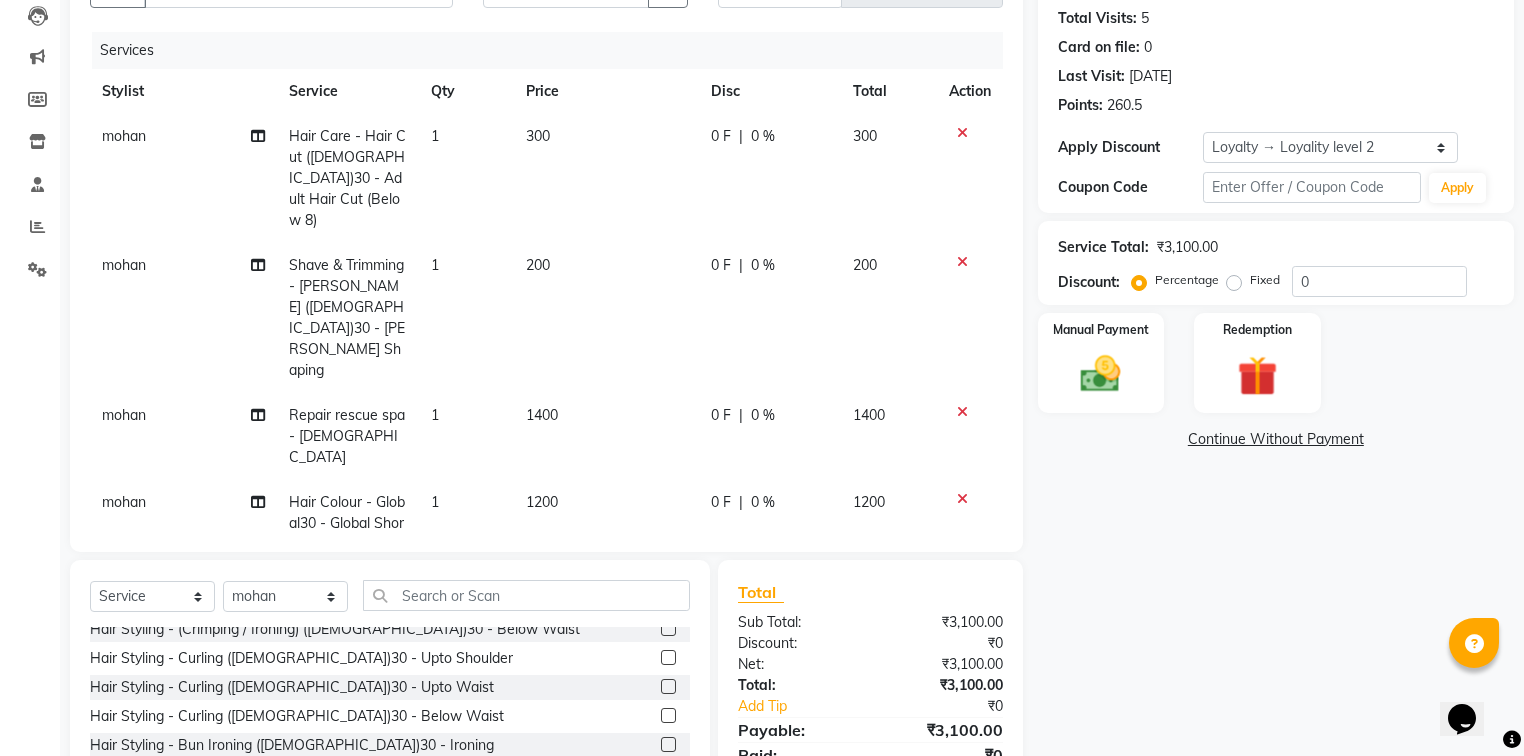 checkbox on "false" 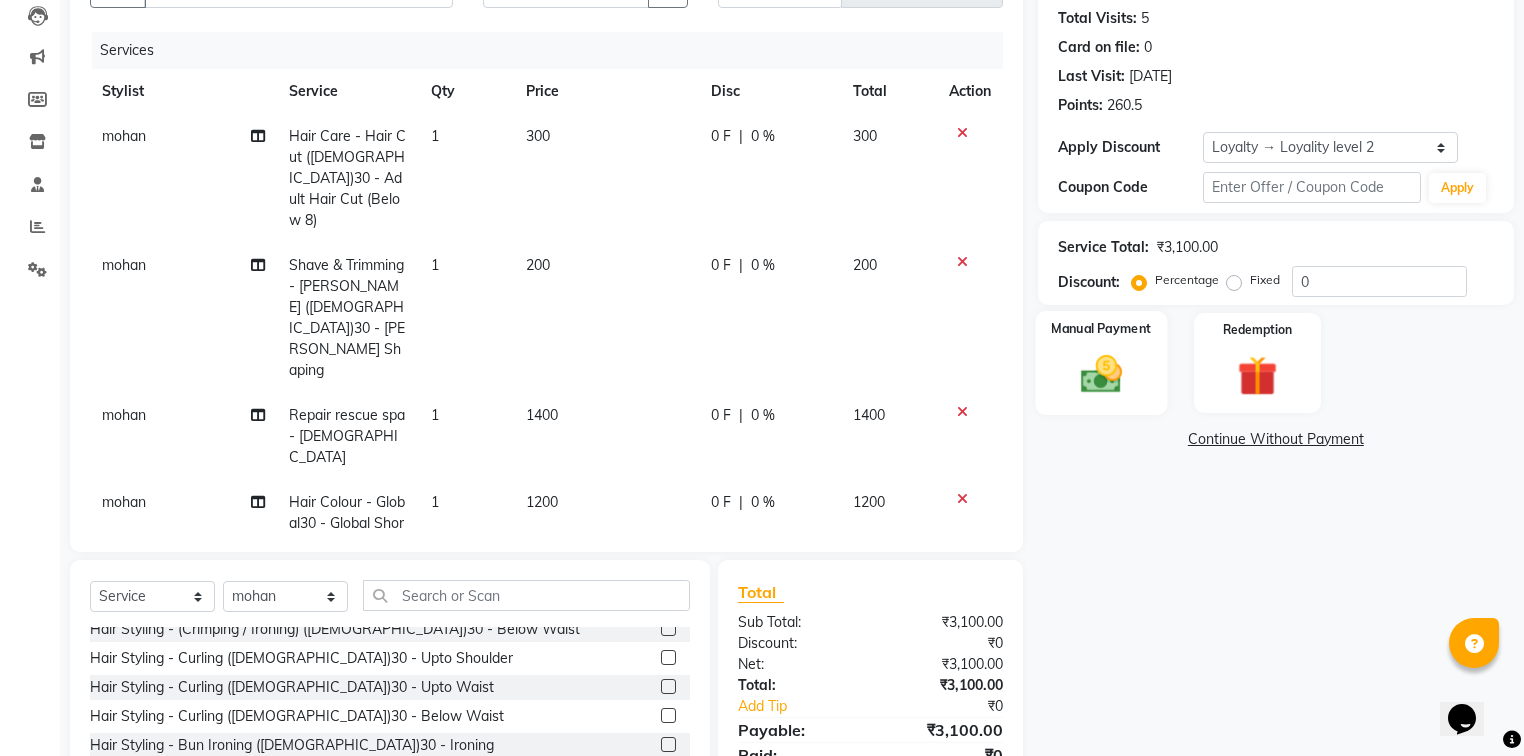 click 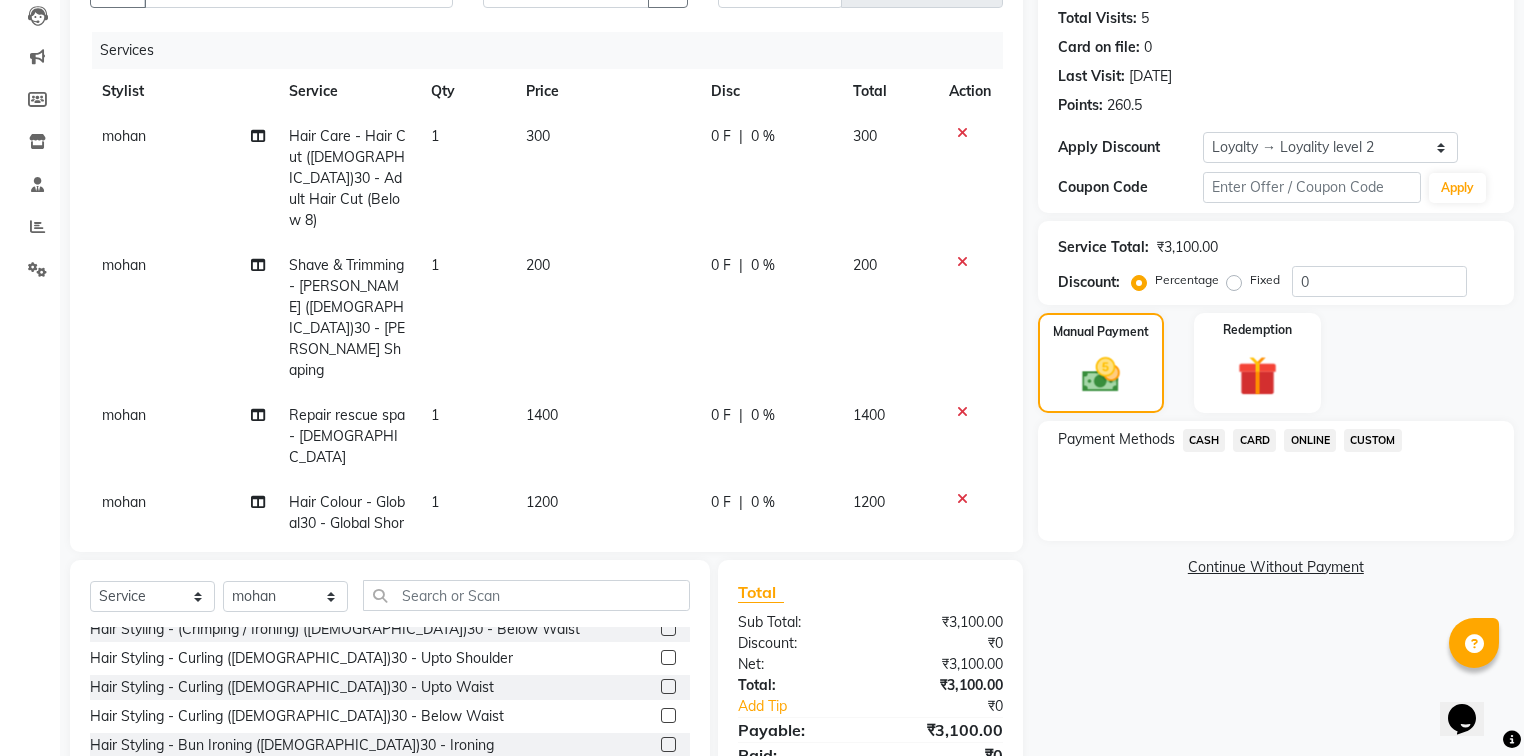 click on "ONLINE" 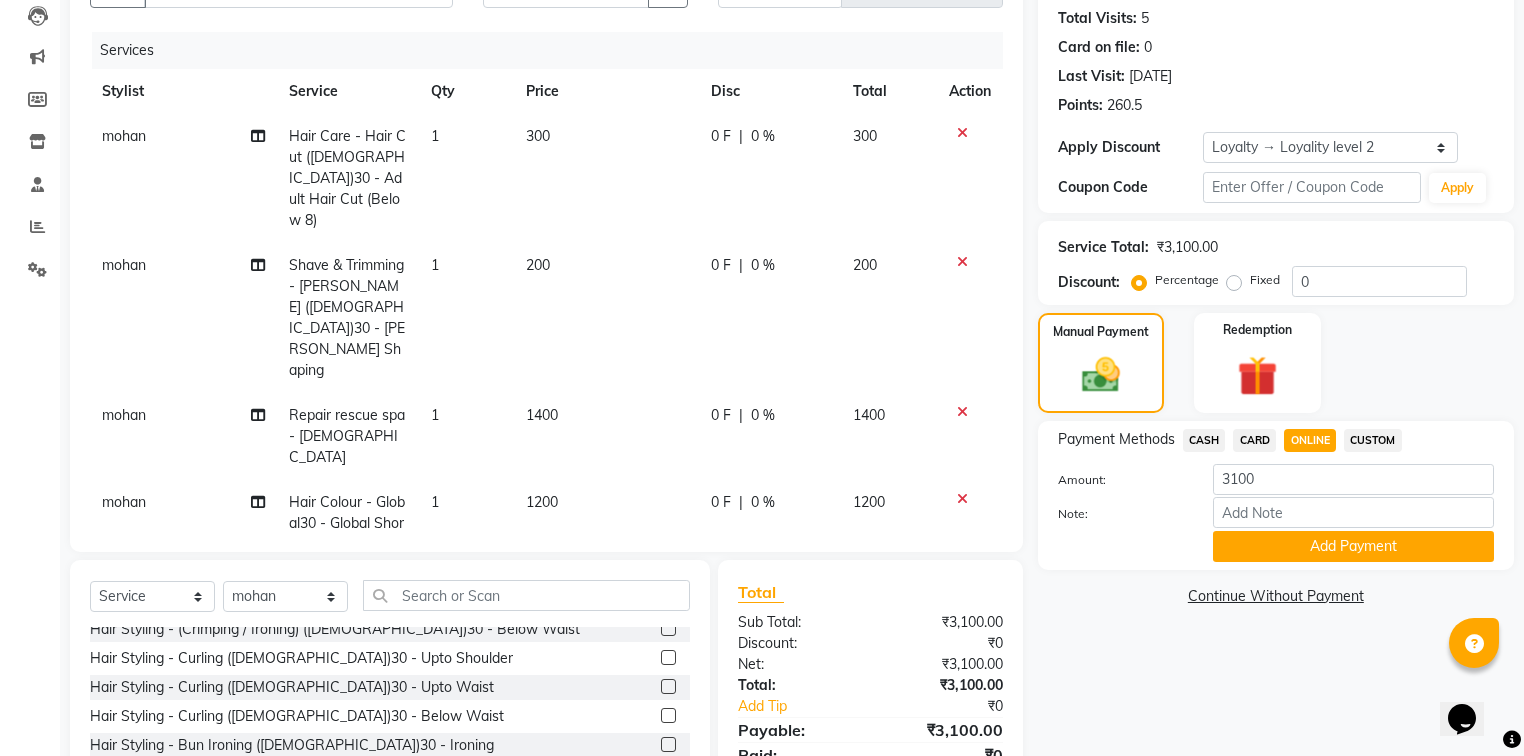 click on "CARD" 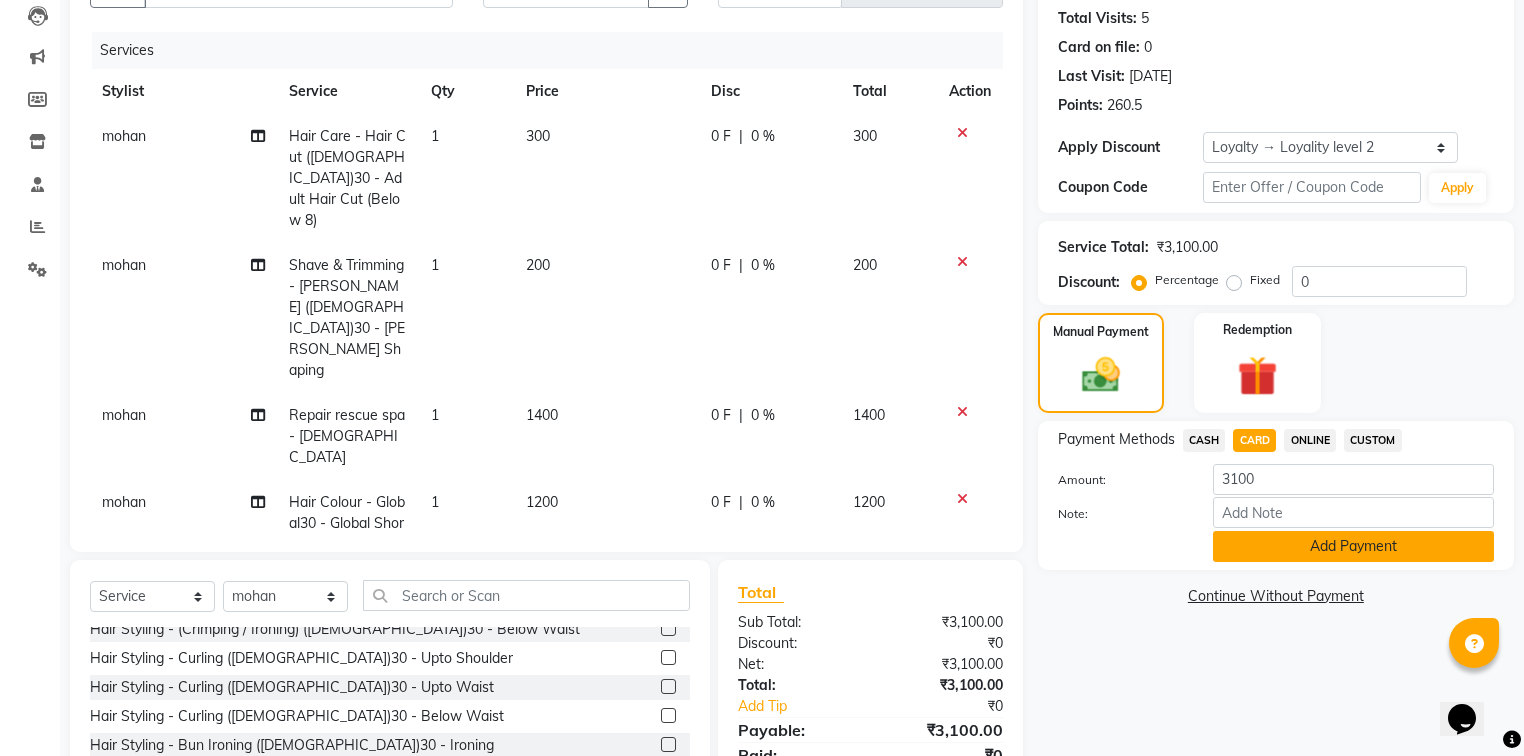 click on "Add Payment" 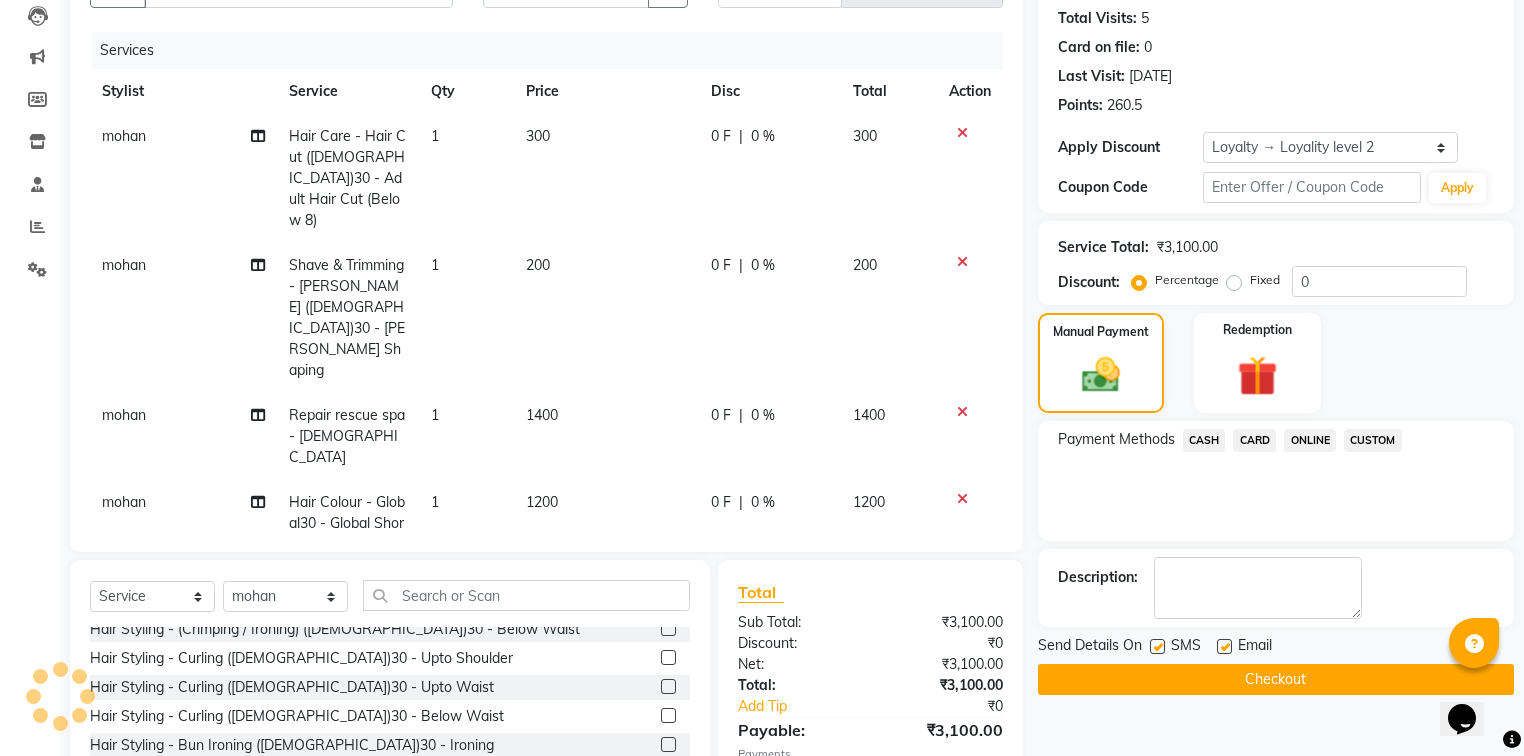 click on "Checkout" 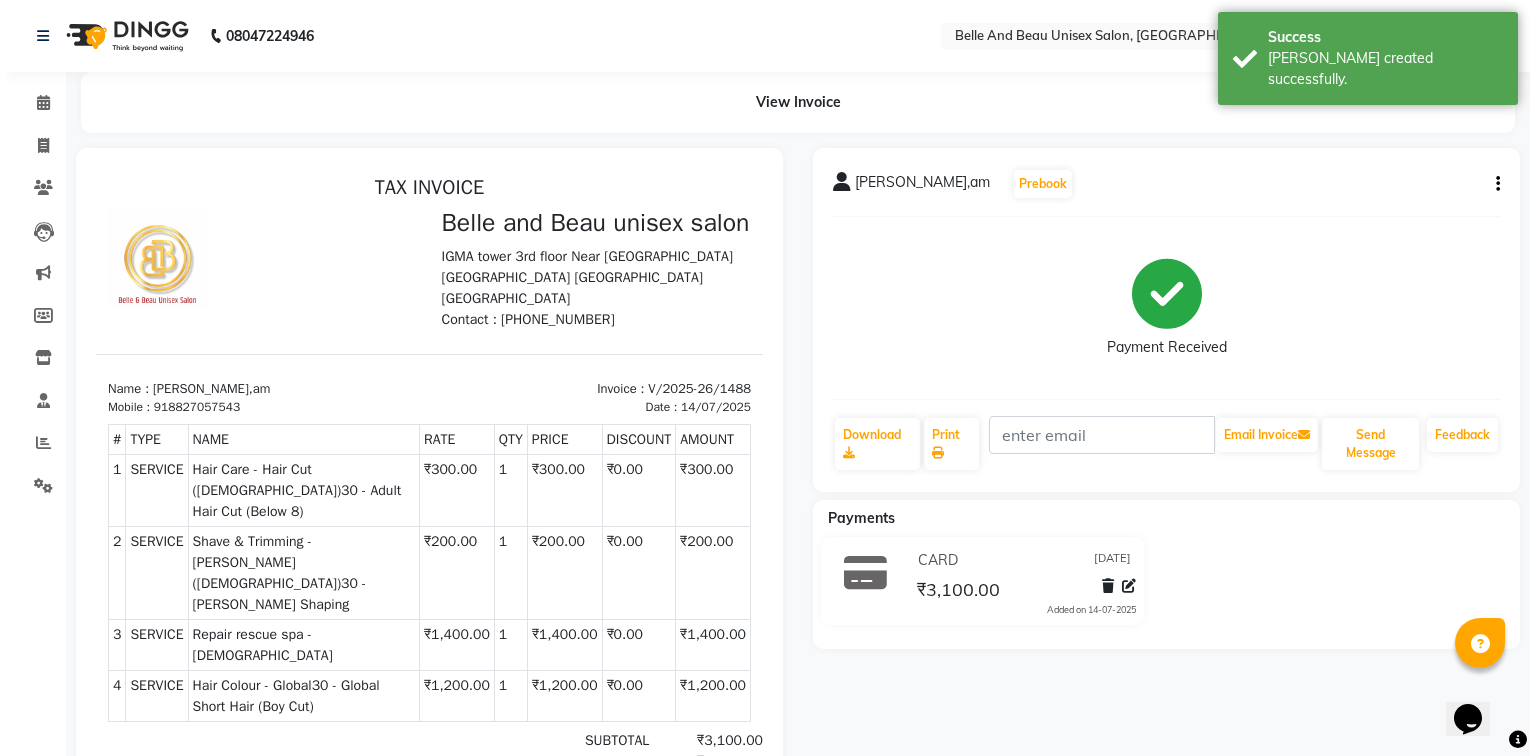 scroll, scrollTop: 0, scrollLeft: 0, axis: both 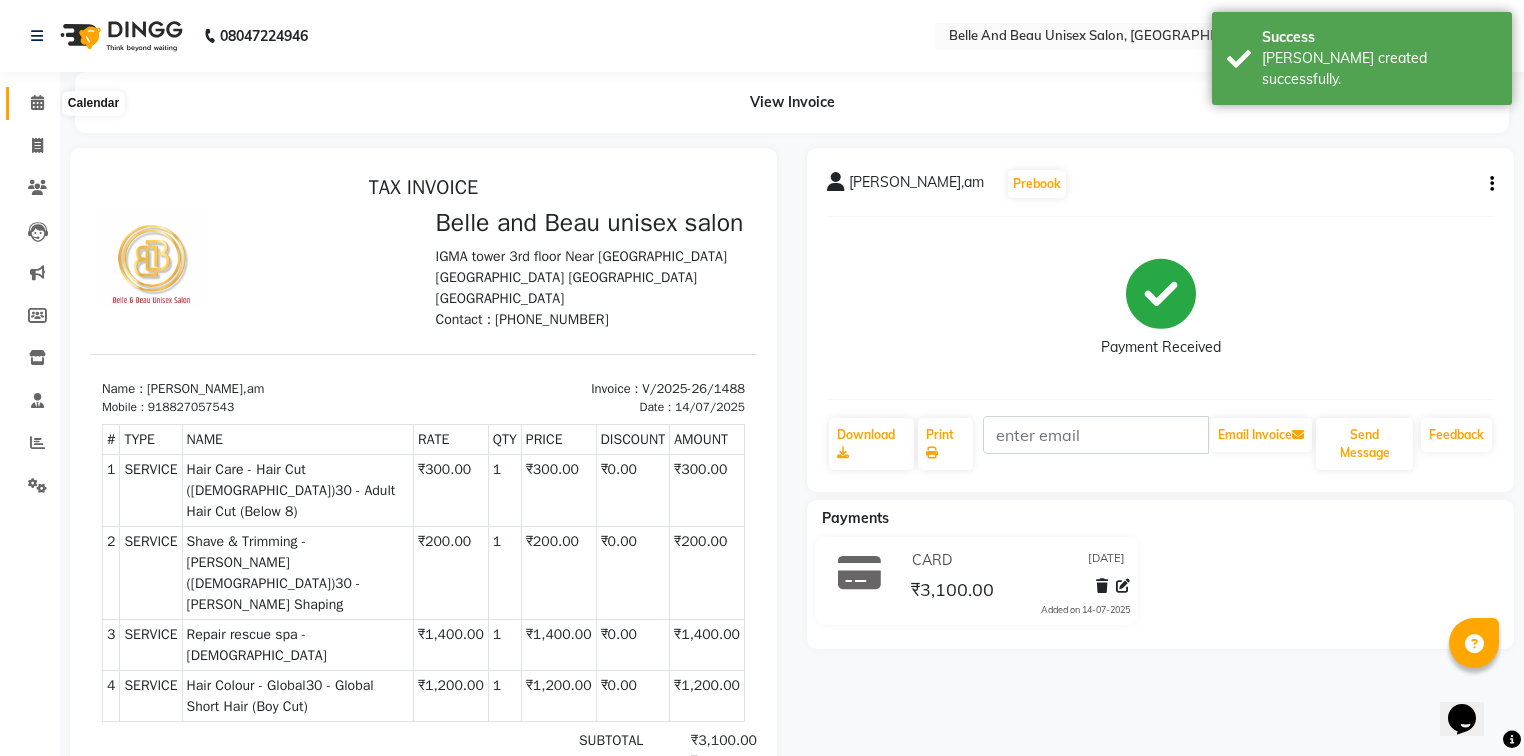 click 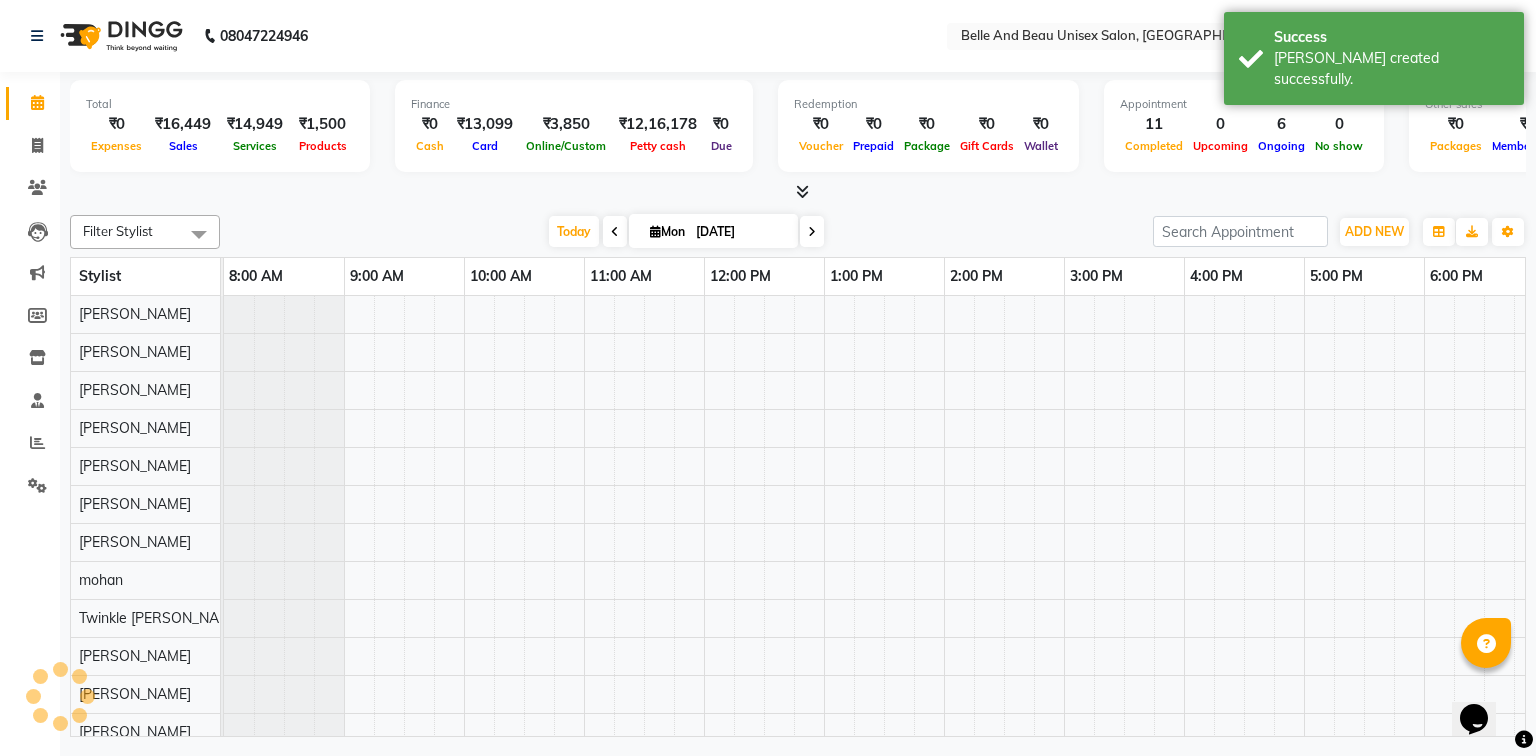 scroll, scrollTop: 0, scrollLeft: 0, axis: both 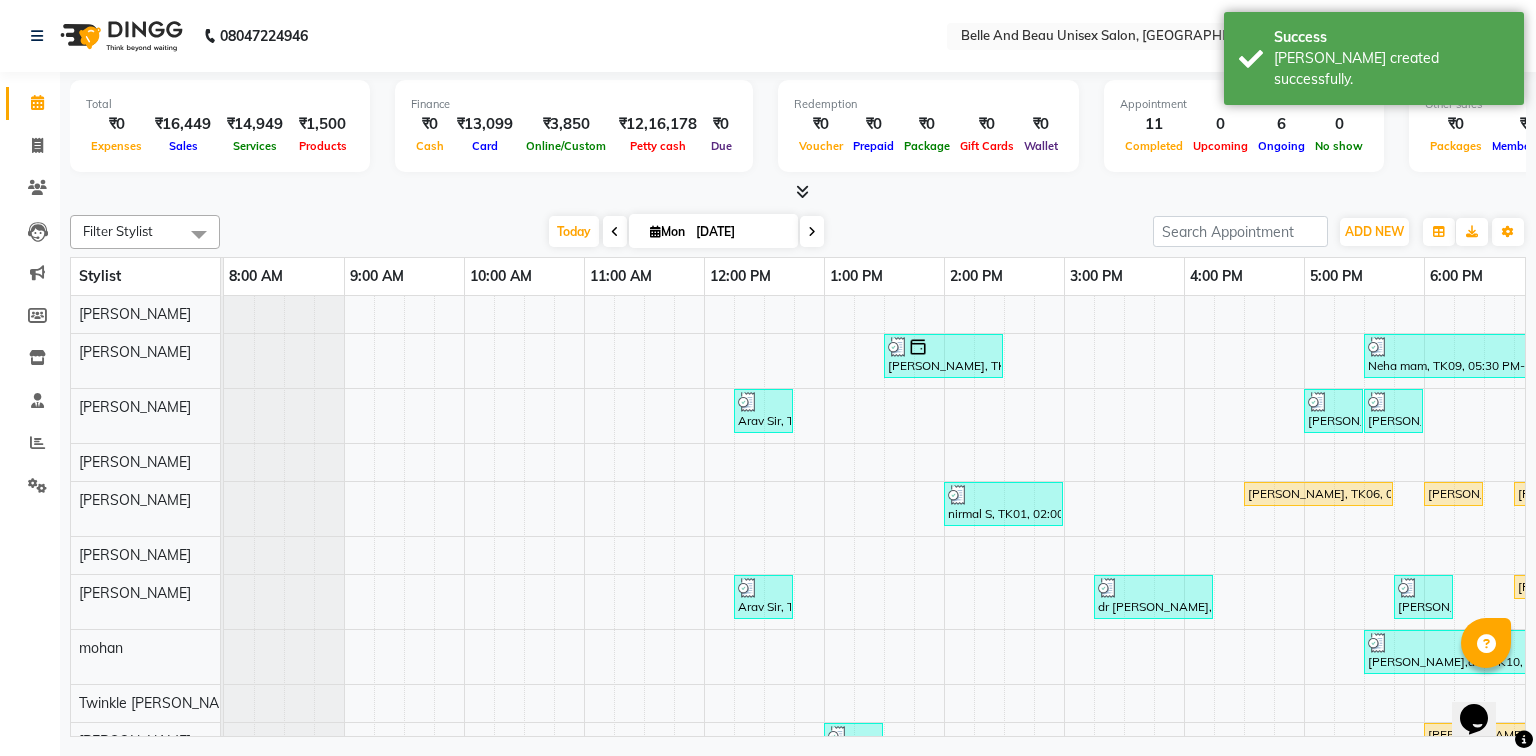 click on "[PERSON_NAME], TK04, 01:30 PM-02:30 PM, Bleach / Detan - Bleach / Detan30 - Face/ Neck Line,Clean Up - o3+     Neha mam, TK09, 05:30 PM-07:00 PM, Nail Extension Removal     Arav Sir, TK02, 12:15 PM-12:45 PM, Shave & Trimming - Shave ([DEMOGRAPHIC_DATA])30 - Shave     [PERSON_NAME], TK08, 05:00 PM-05:30 PM, Hair Care - Hair Cut ([DEMOGRAPHIC_DATA])30 - Adult Hair Cut (Below 8)     [PERSON_NAME], TK08, 05:30 PM-06:00 PM, Shave & Trimming - [PERSON_NAME]  ([DEMOGRAPHIC_DATA])30 - [PERSON_NAME] Shaping    qashit khan, TK13, 07:30 PM-08:00 PM, Hair Care - Hair Cut ([DEMOGRAPHIC_DATA])30 - Adult Hair Cut (Below 8)     nirmal S, TK01, 02:00 PM-03:00 PM, offer 1999 (₹1999)    [PERSON_NAME], TK06, 04:30 PM-05:45 PM, Massage - Massage30 - Luxury Body Massage (Body Cream) ([DEMOGRAPHIC_DATA]),Massage - Massage30 - Head Massage  Almond Oil (30 min) ([DEMOGRAPHIC_DATA]) (₹400)    Shruti Divakaeran, TK03, 06:00 PM-06:30 PM, Vedic valley  Pedicure     Shruti Divakaeran, TK03, 06:45 PM-07:15 PM, Vedic valley  Pedicure      Arav Sir, TK02, 12:15 PM-12:45 PM, Hair Care - Hair Cut ([DEMOGRAPHIC_DATA])30 - Adult Hair Cut (Below 8)" at bounding box center [875, 517] 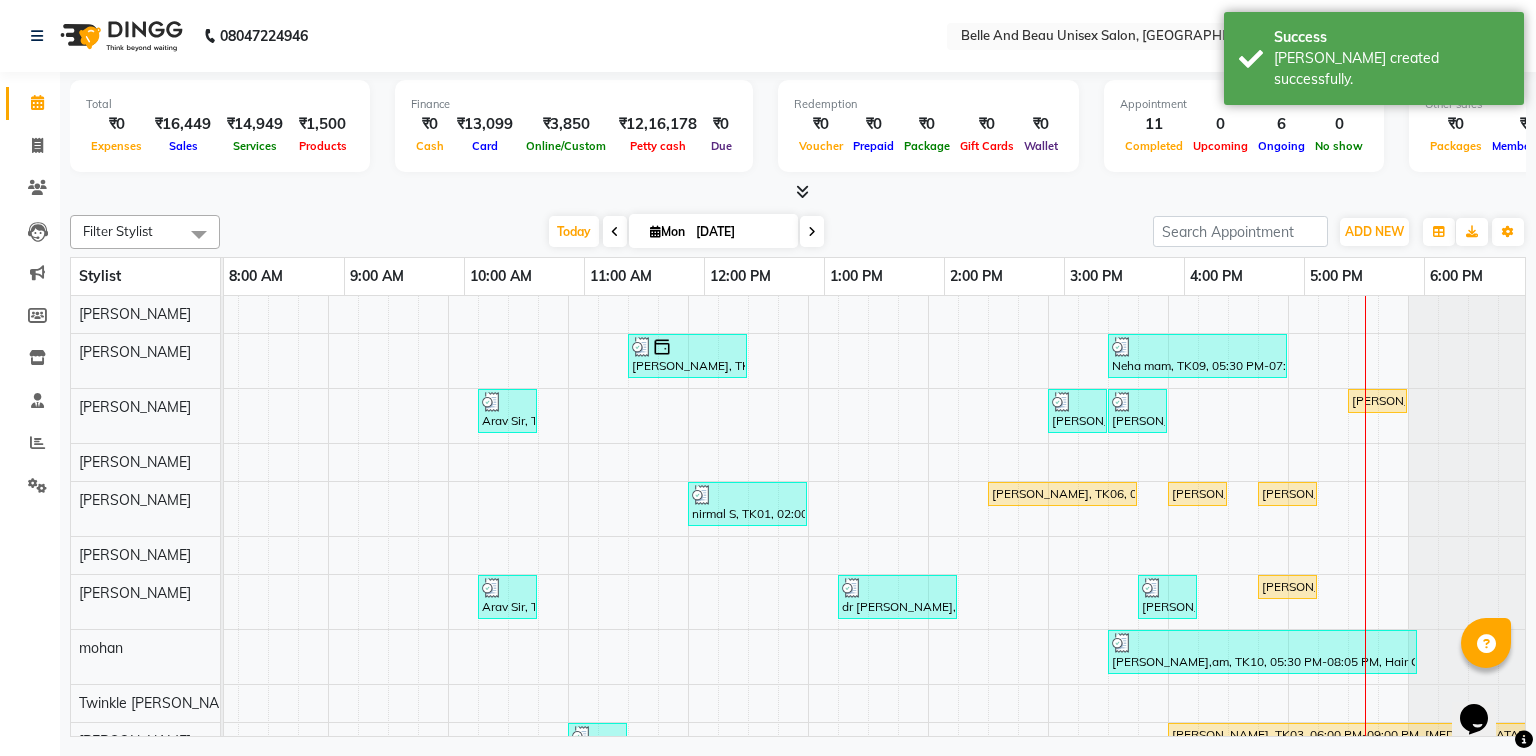 scroll, scrollTop: 0, scrollLeft: 256, axis: horizontal 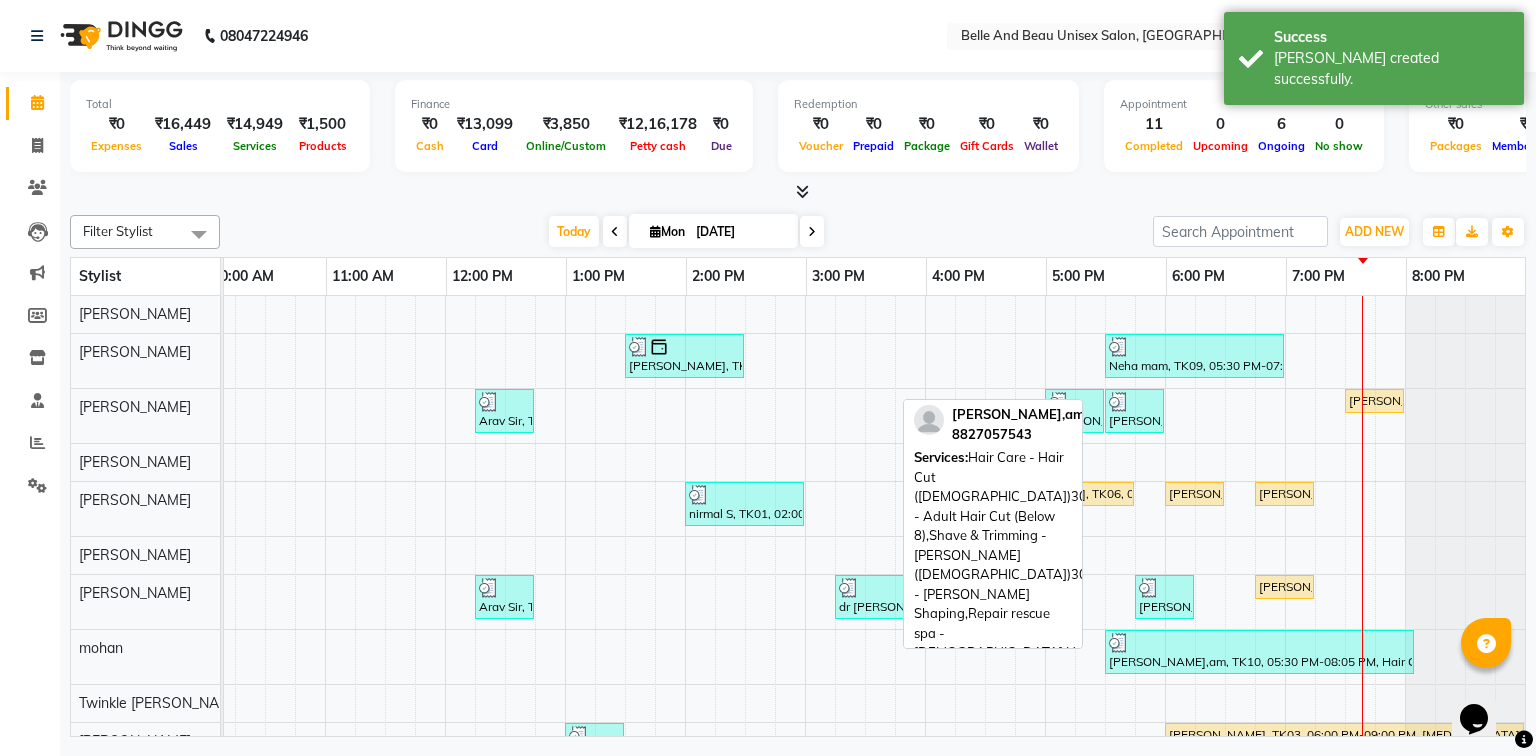 click on "[PERSON_NAME],am, TK10, 05:30 PM-08:05 PM, Hair Care - Hair Cut ([DEMOGRAPHIC_DATA])30 - Adult Hair Cut (Below 8),Shave & Trimming - [PERSON_NAME]  ([DEMOGRAPHIC_DATA])30 - [PERSON_NAME] Shaping,Repair rescue spa - [DEMOGRAPHIC_DATA],Hair Colour - Global30 - Global Short Hair (Boy Cut)" at bounding box center (1259, 652) 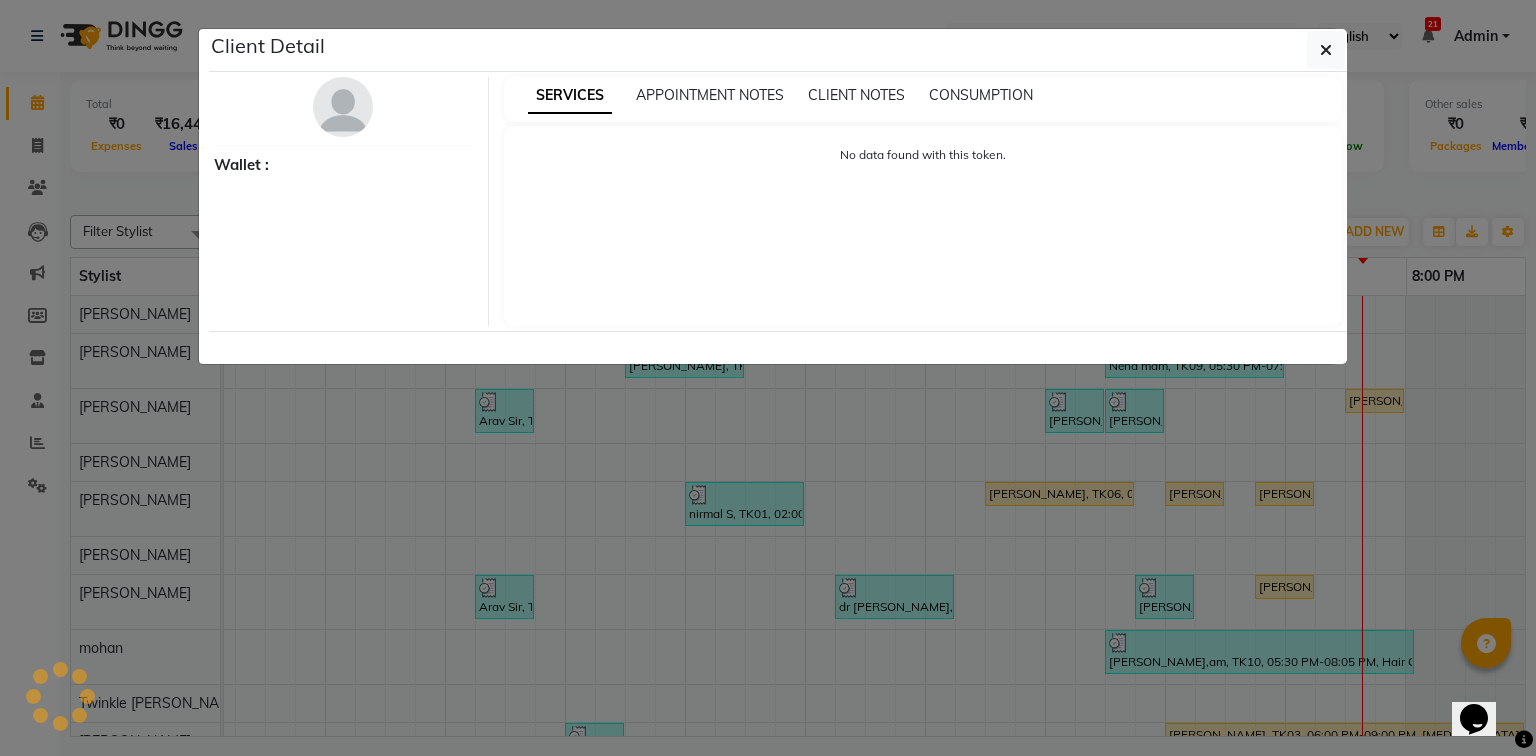 select on "3" 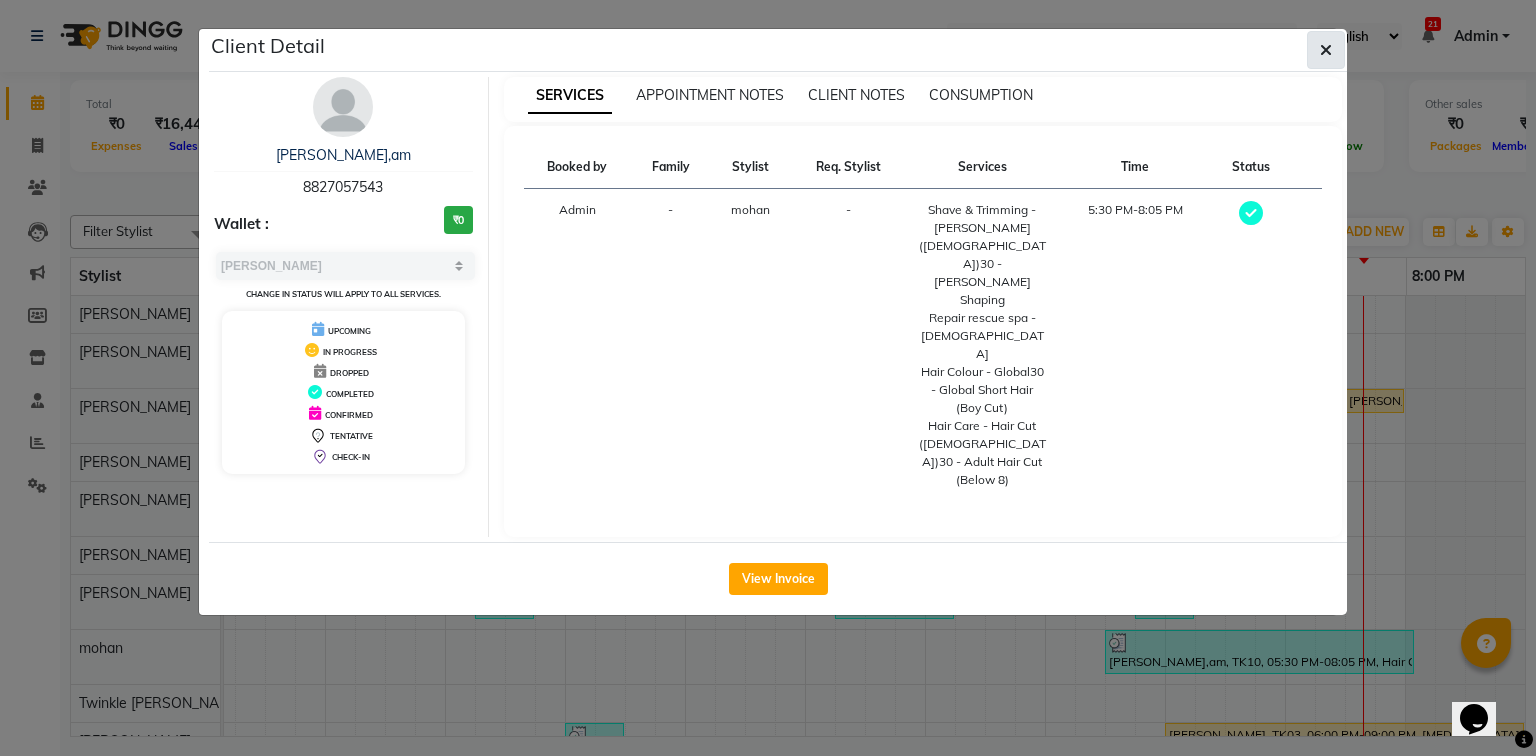 click 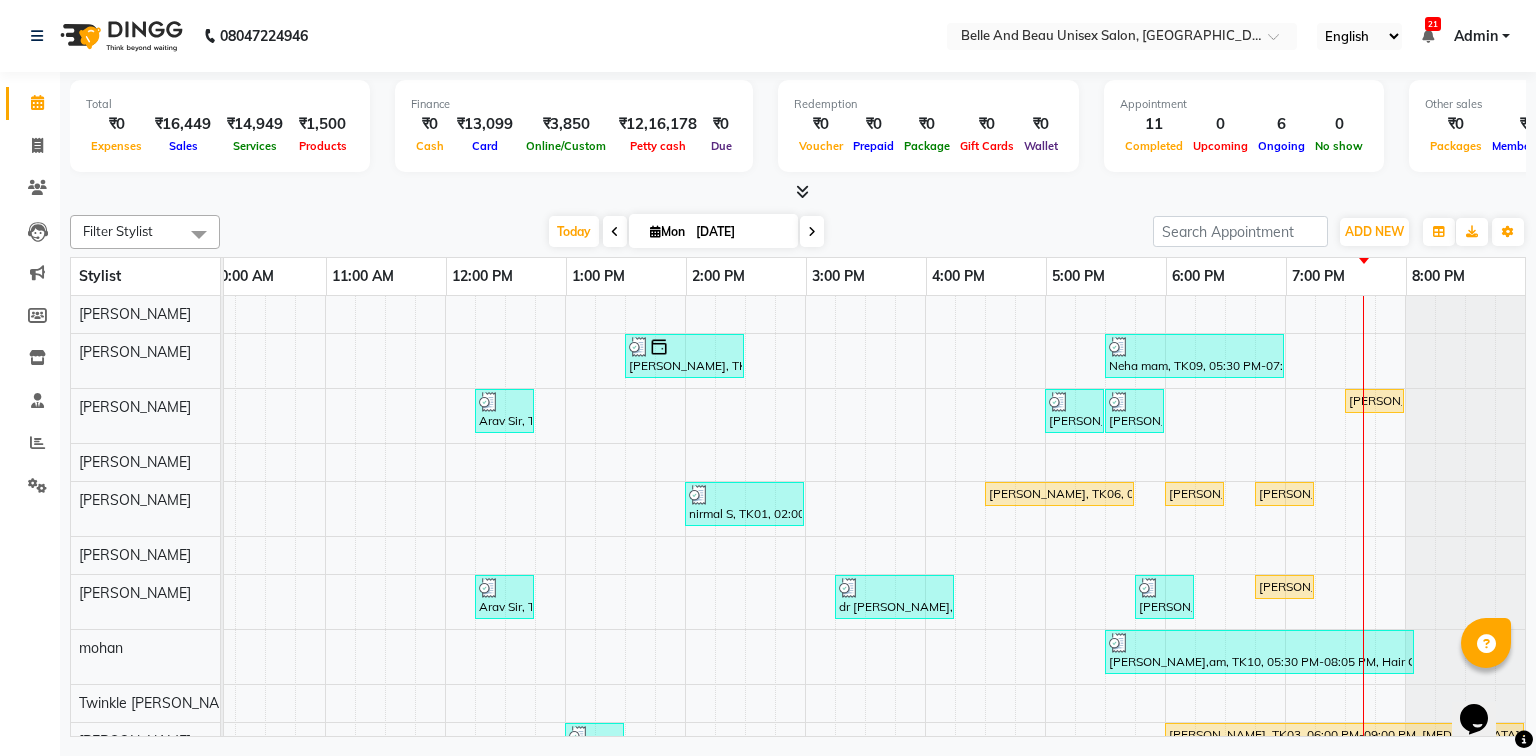 scroll, scrollTop: 40, scrollLeft: 270, axis: both 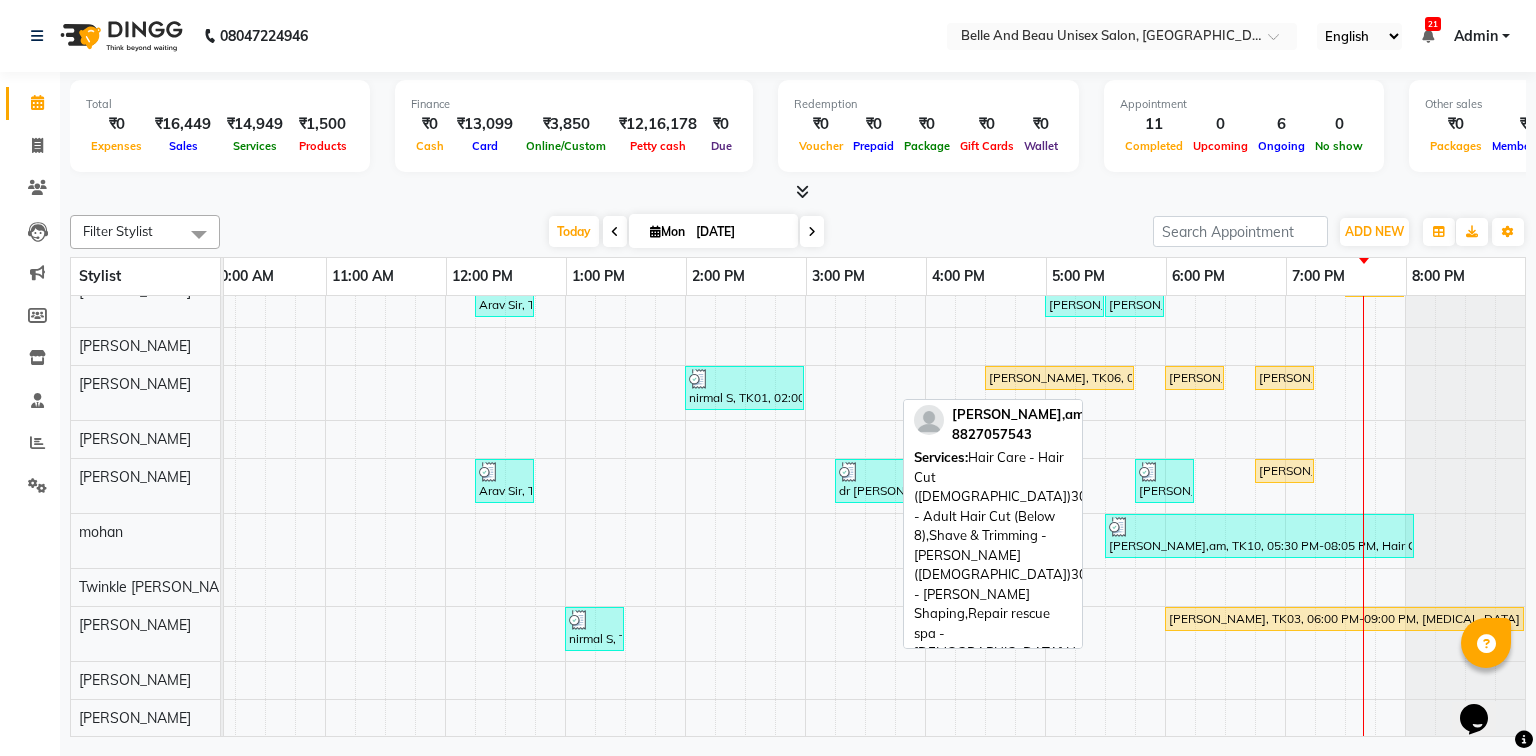 click on "[PERSON_NAME],am, TK10, 05:30 PM-08:05 PM, Hair Care - Hair Cut ([DEMOGRAPHIC_DATA])30 - Adult Hair Cut (Below 8),Shave & Trimming - [PERSON_NAME]  ([DEMOGRAPHIC_DATA])30 - [PERSON_NAME] Shaping,Repair rescue spa - [DEMOGRAPHIC_DATA],Hair Colour - Global30 - Global Short Hair (Boy Cut)" at bounding box center [1259, 536] 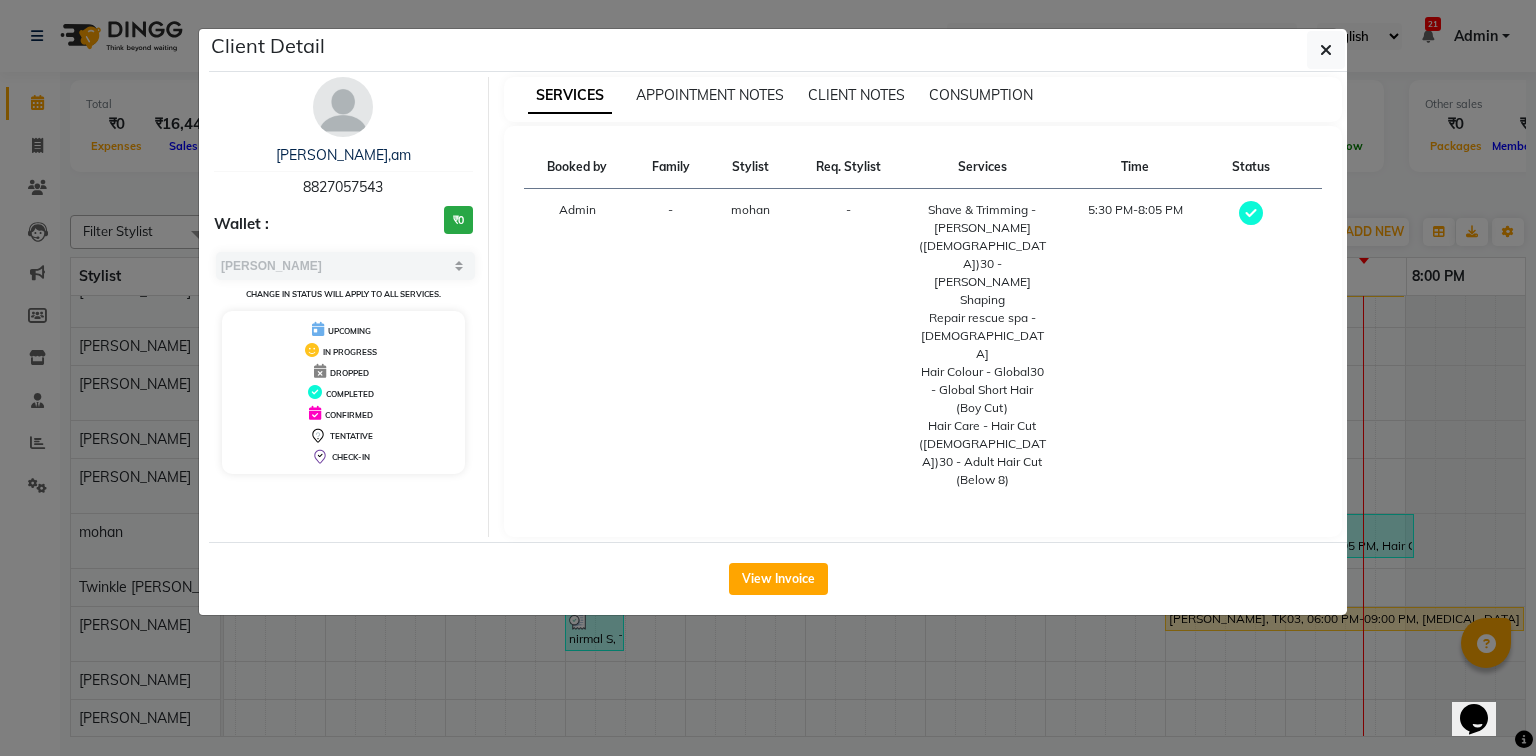 click on "8827057543" at bounding box center (343, 187) 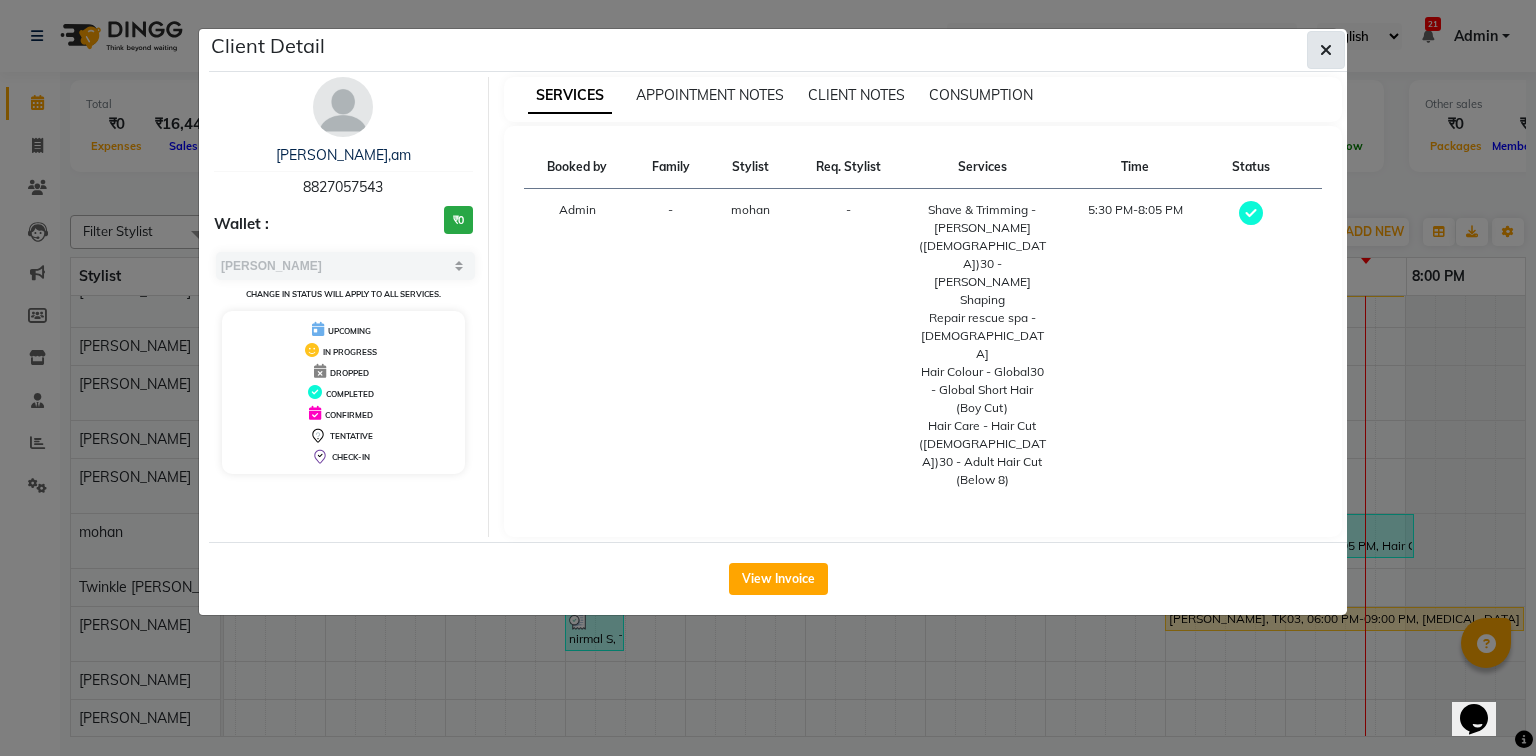 click 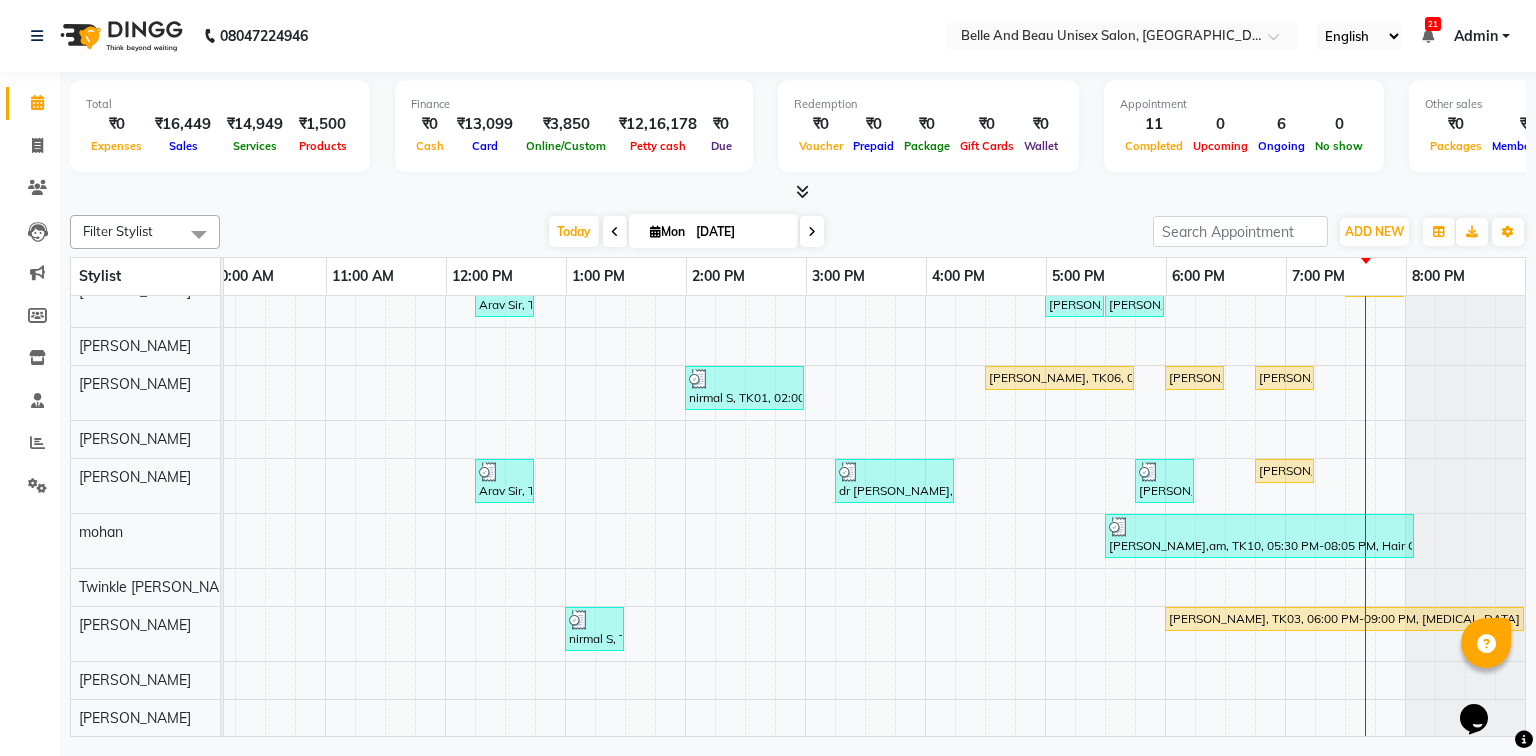 scroll, scrollTop: 125, scrollLeft: 0, axis: vertical 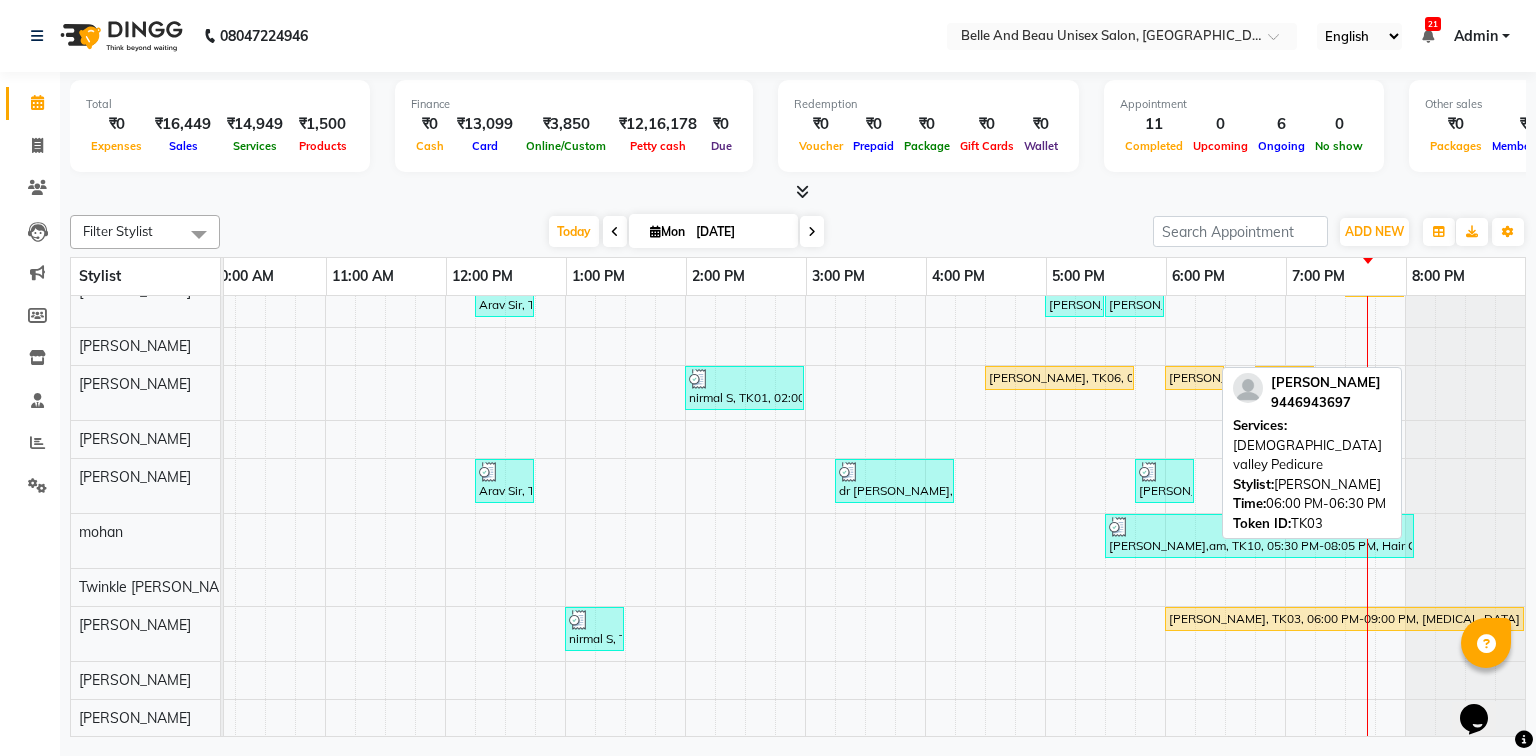 click on "[PERSON_NAME], TK03, 06:00 PM-06:30 PM, Vedic valley  Pedicure" at bounding box center (1194, 378) 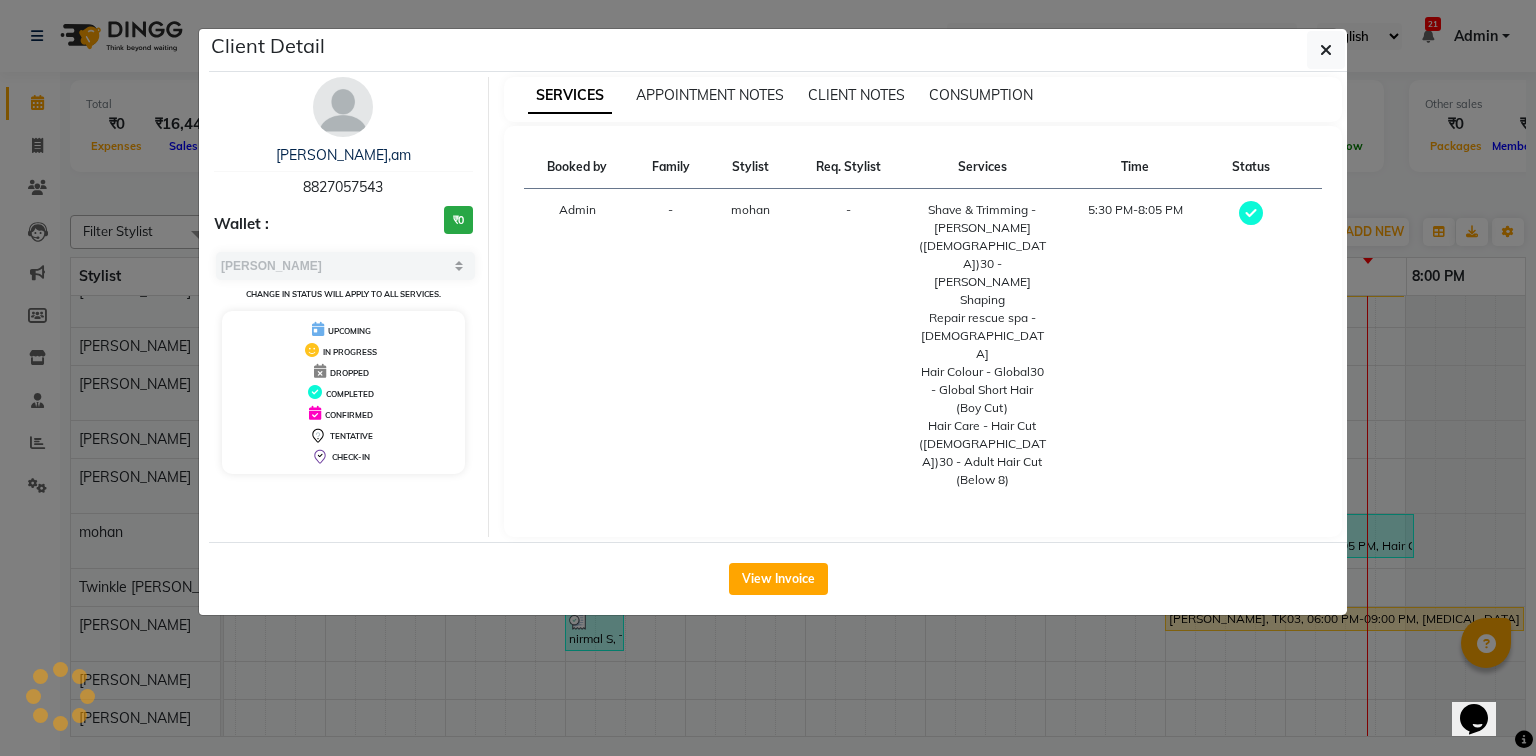 select on "1" 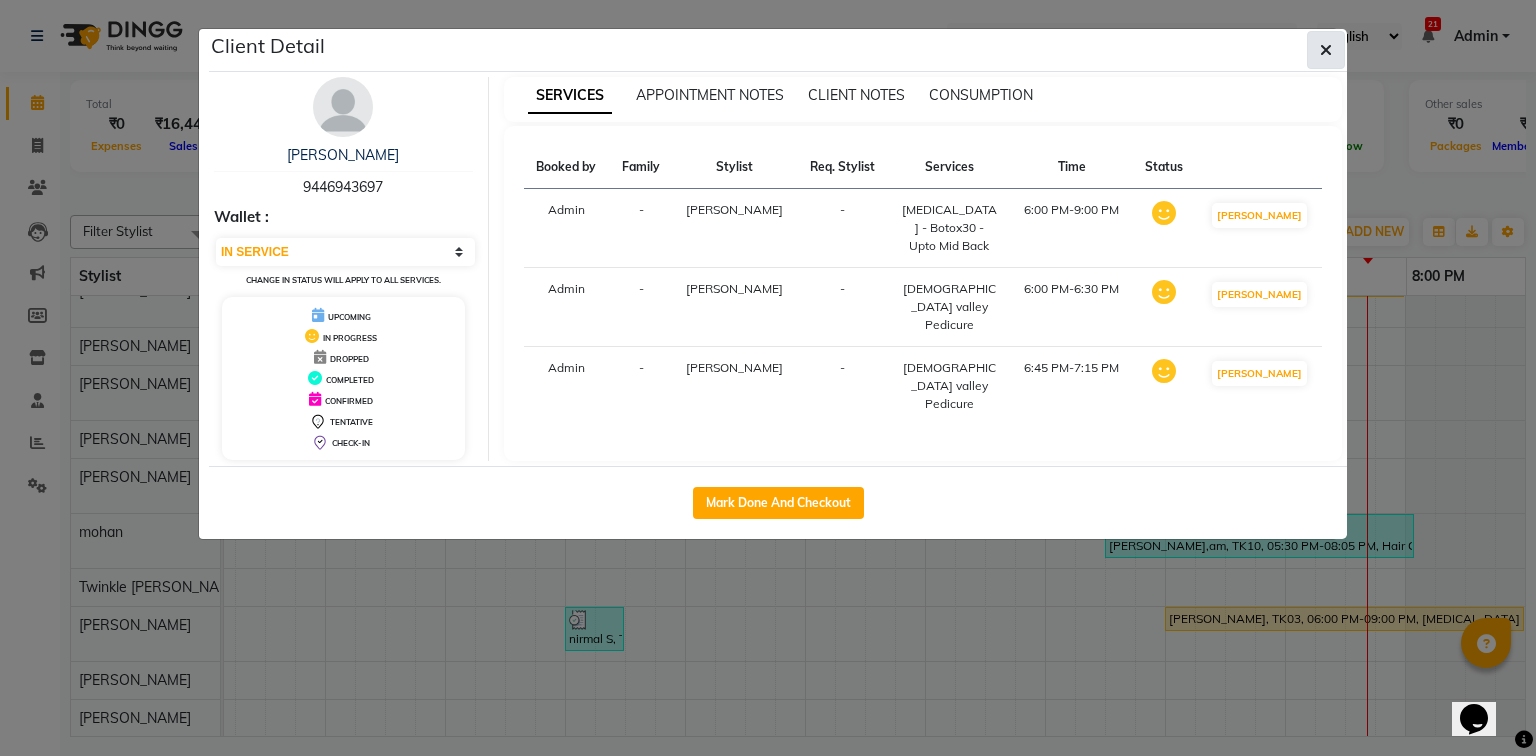 click 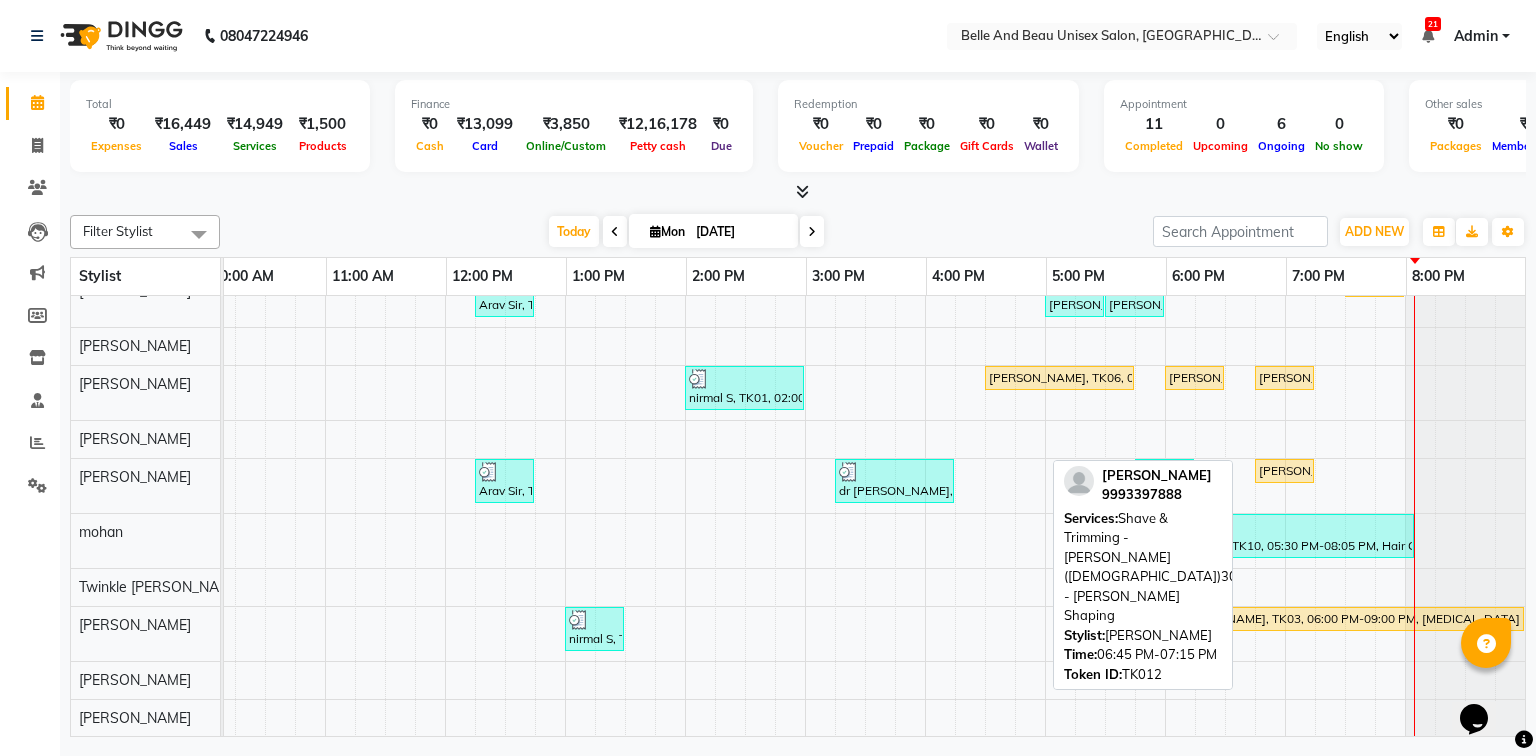 click on "[PERSON_NAME], TK12, 06:45 PM-07:15 PM, Shave & Trimming - [PERSON_NAME]  ([DEMOGRAPHIC_DATA])30 - [PERSON_NAME] Shaping" at bounding box center [1284, 471] 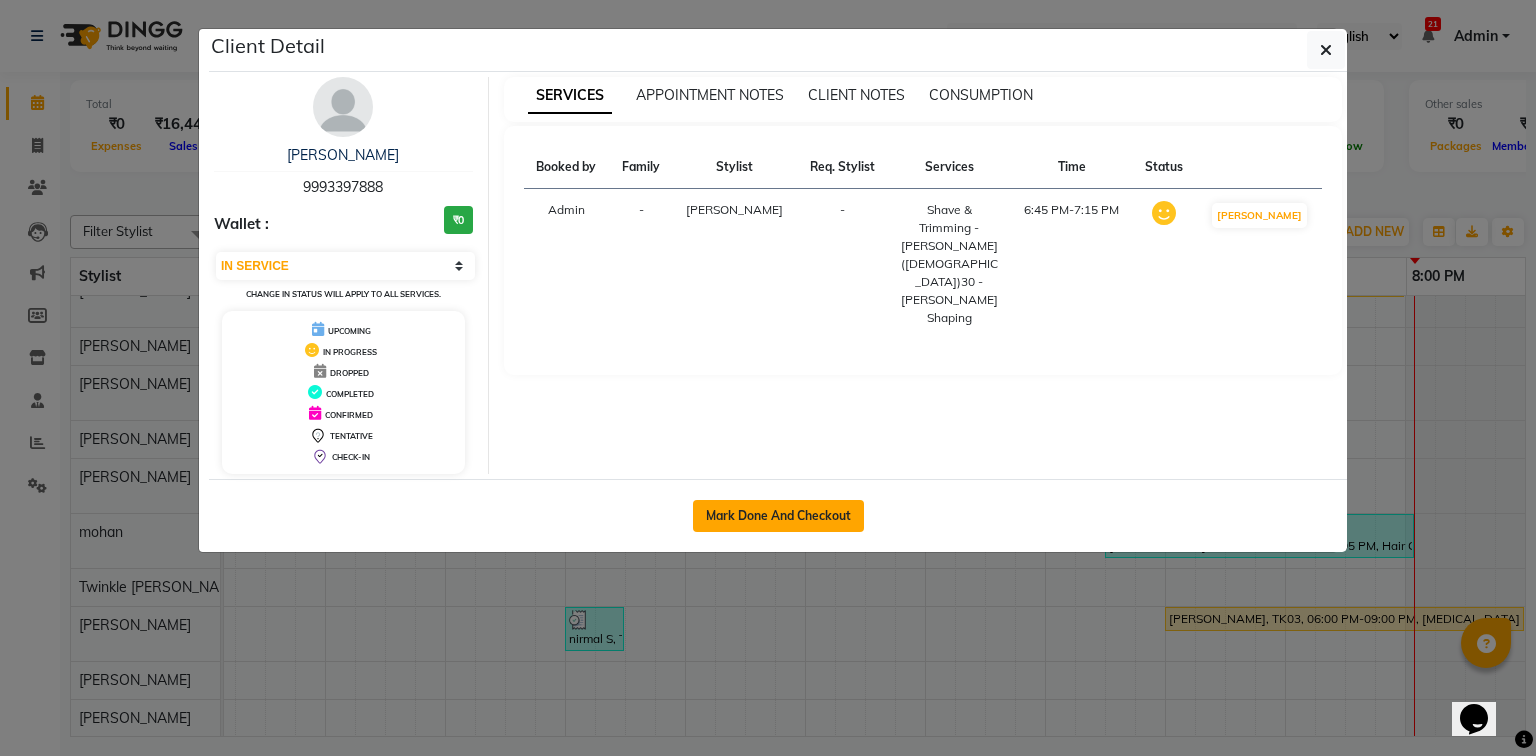 click on "Mark Done And Checkout" 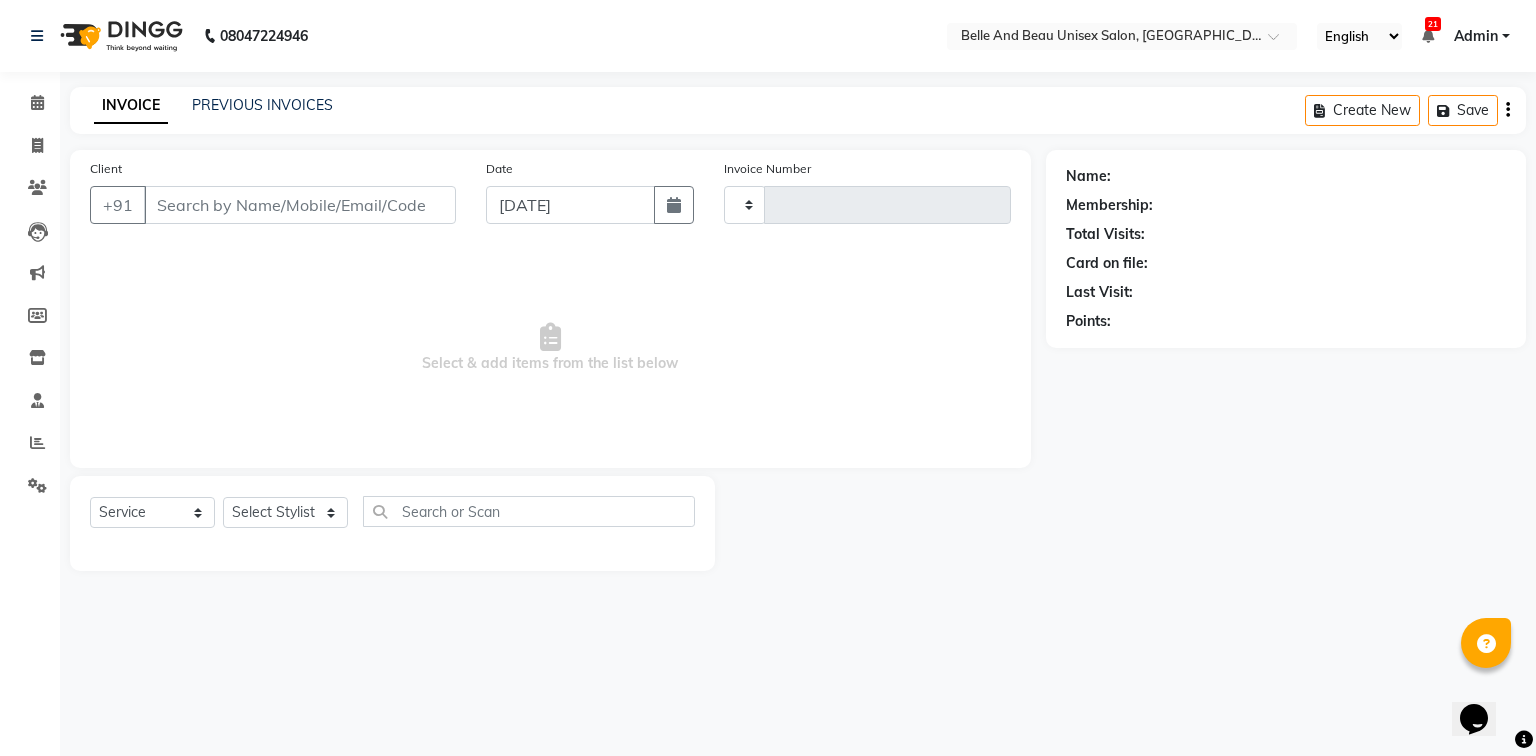 type on "1489" 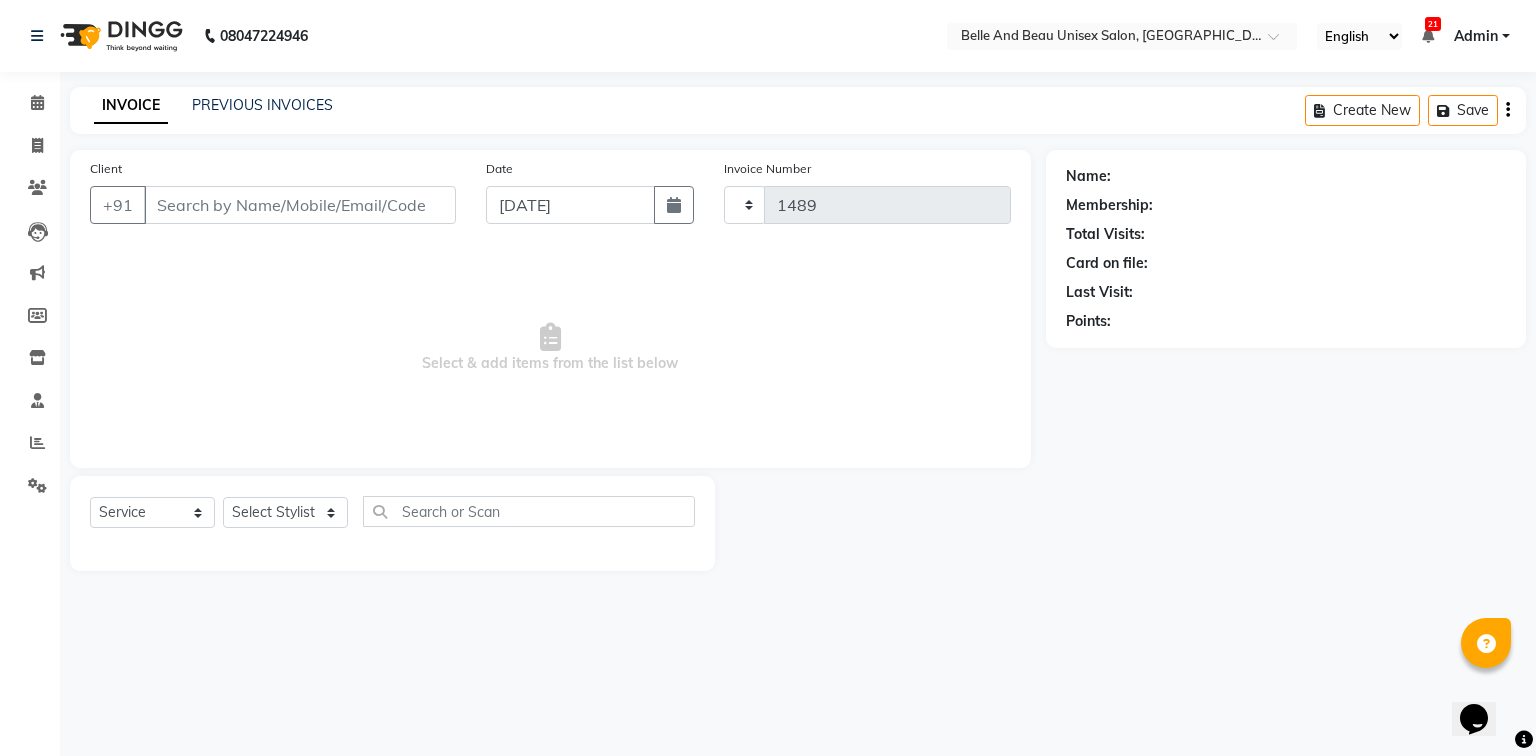 select on "7066" 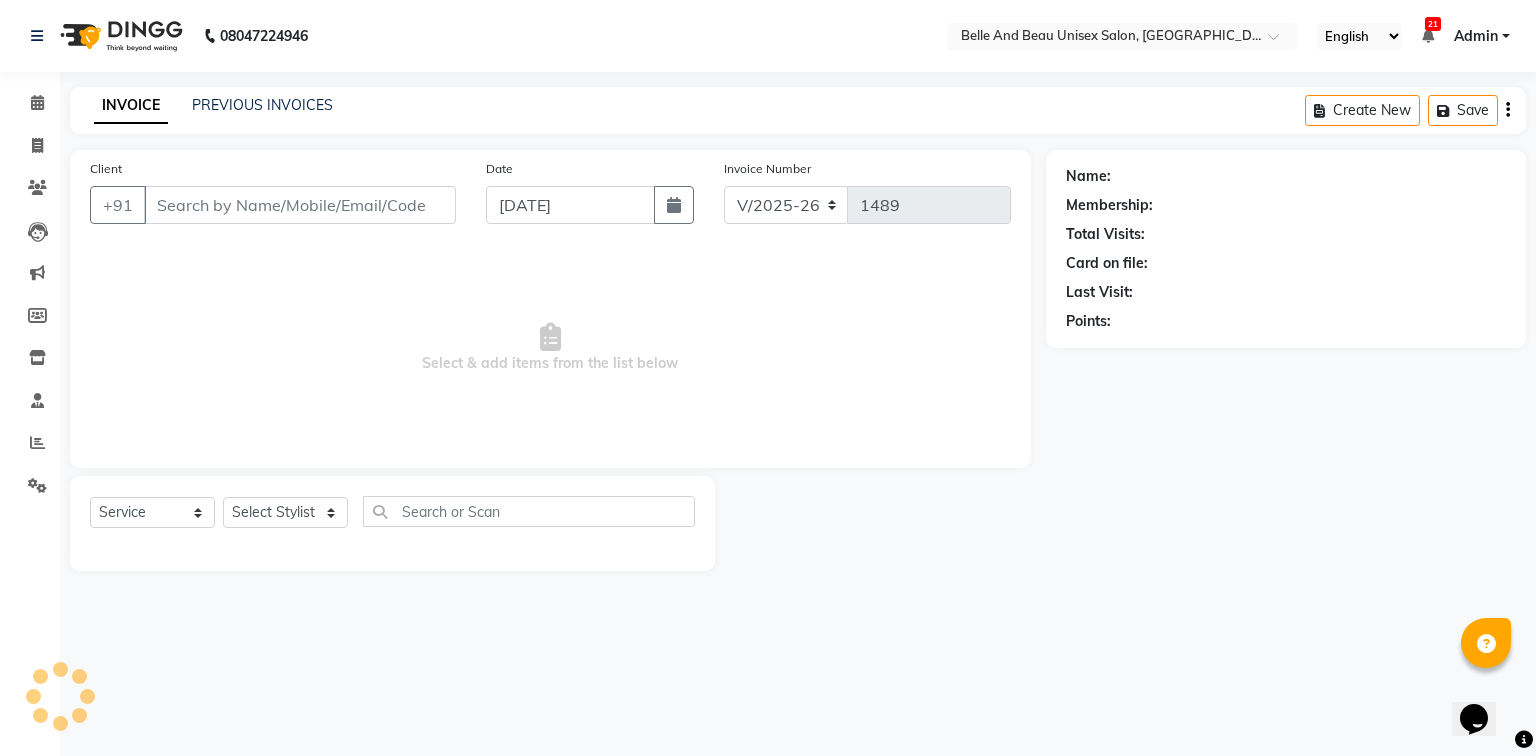 type on "9993397888" 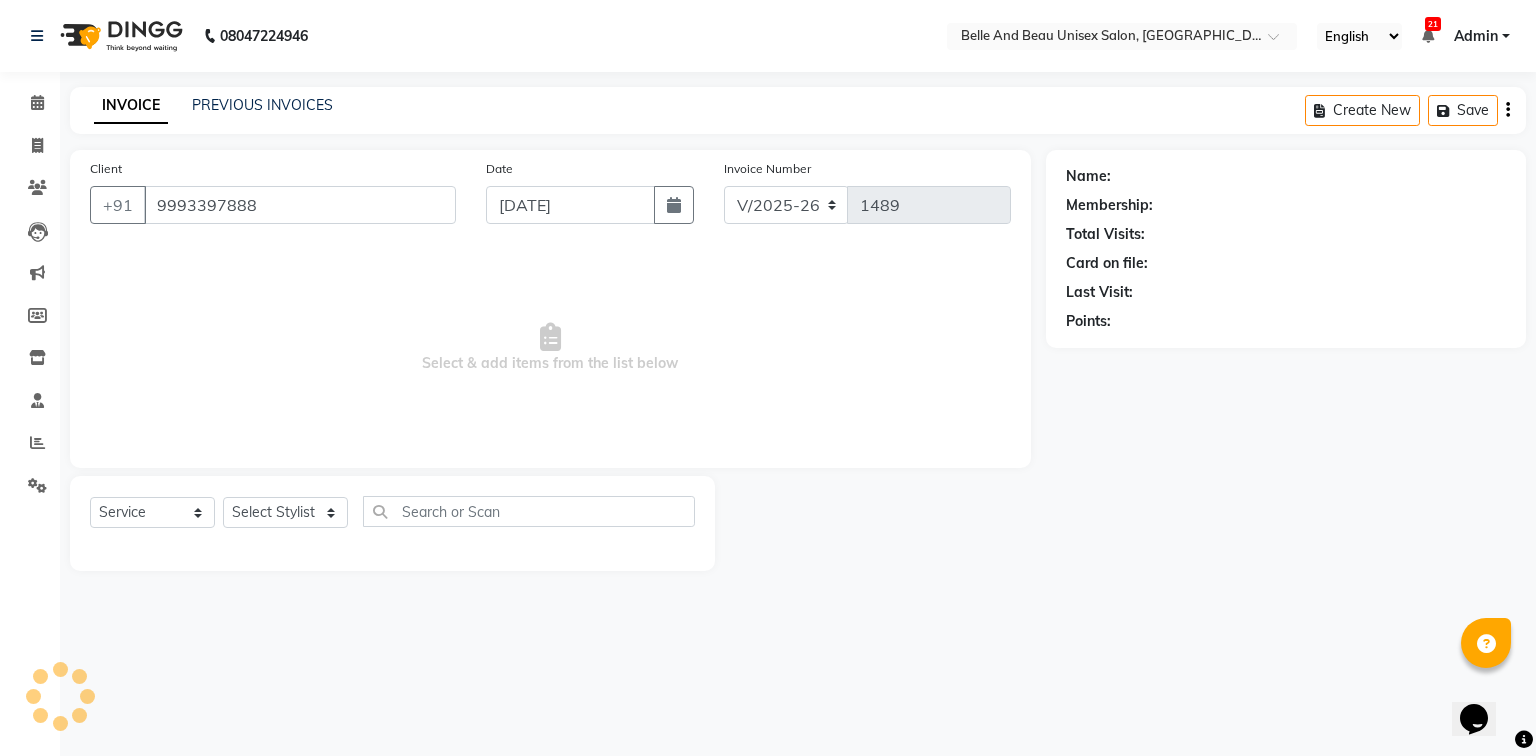 select on "63196" 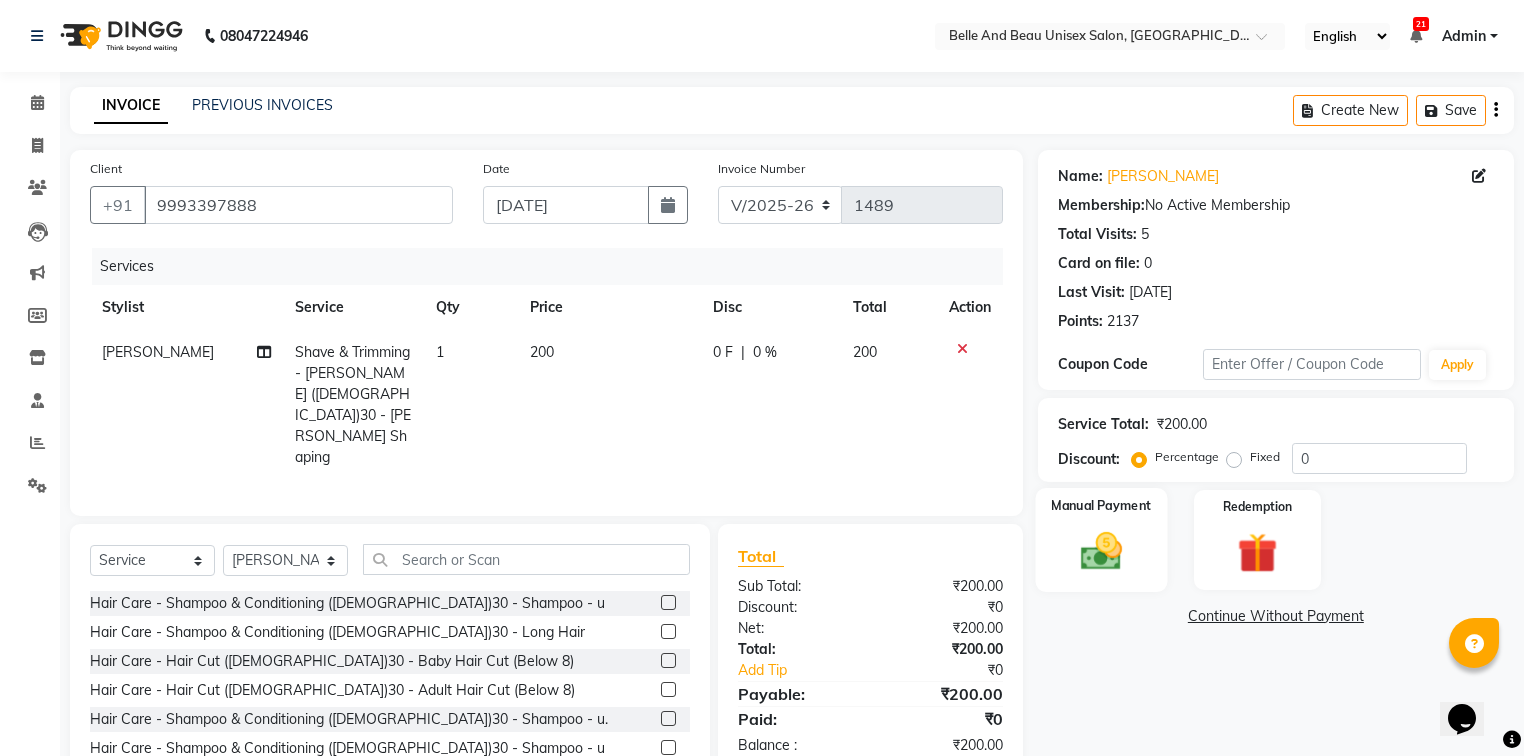 click on "Manual Payment" 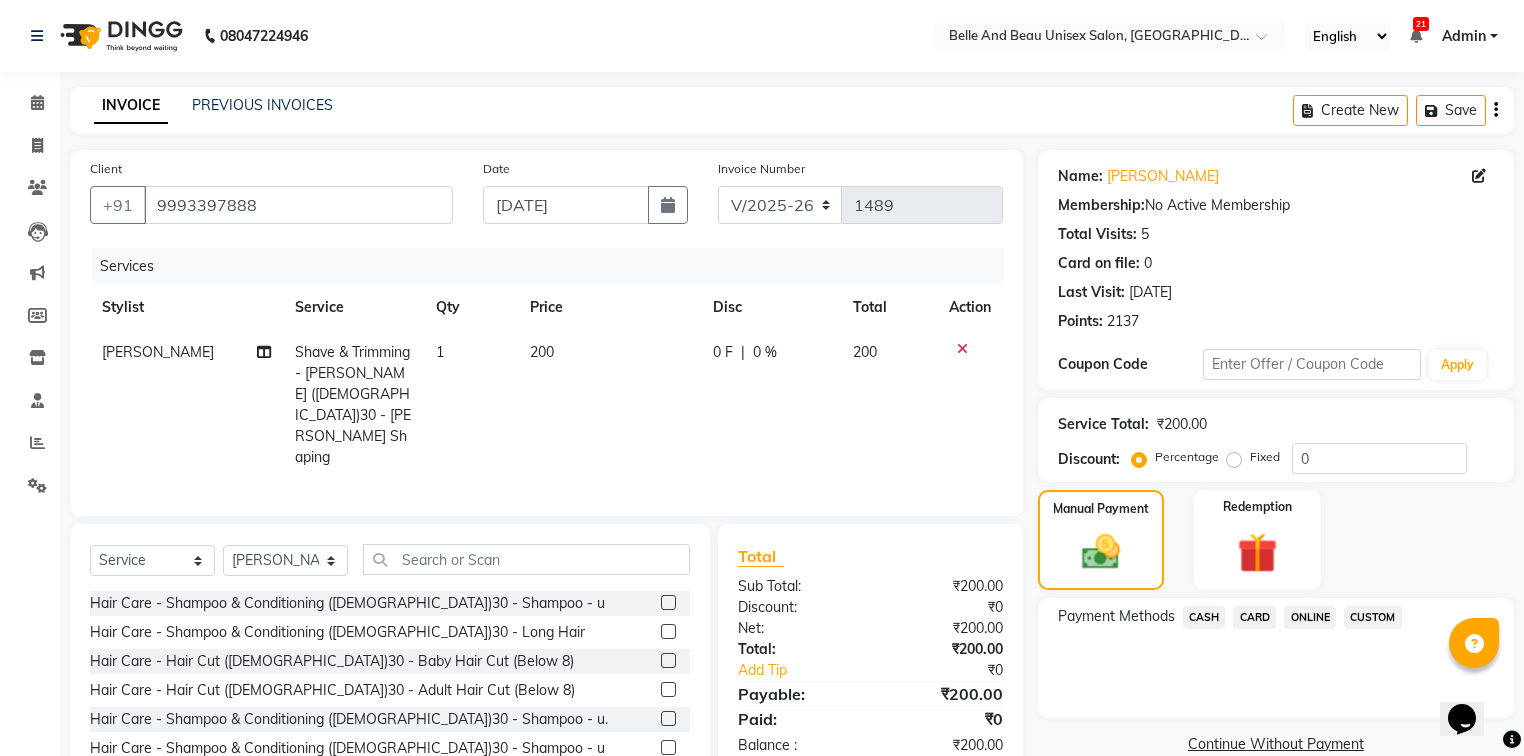 click on "CASH" 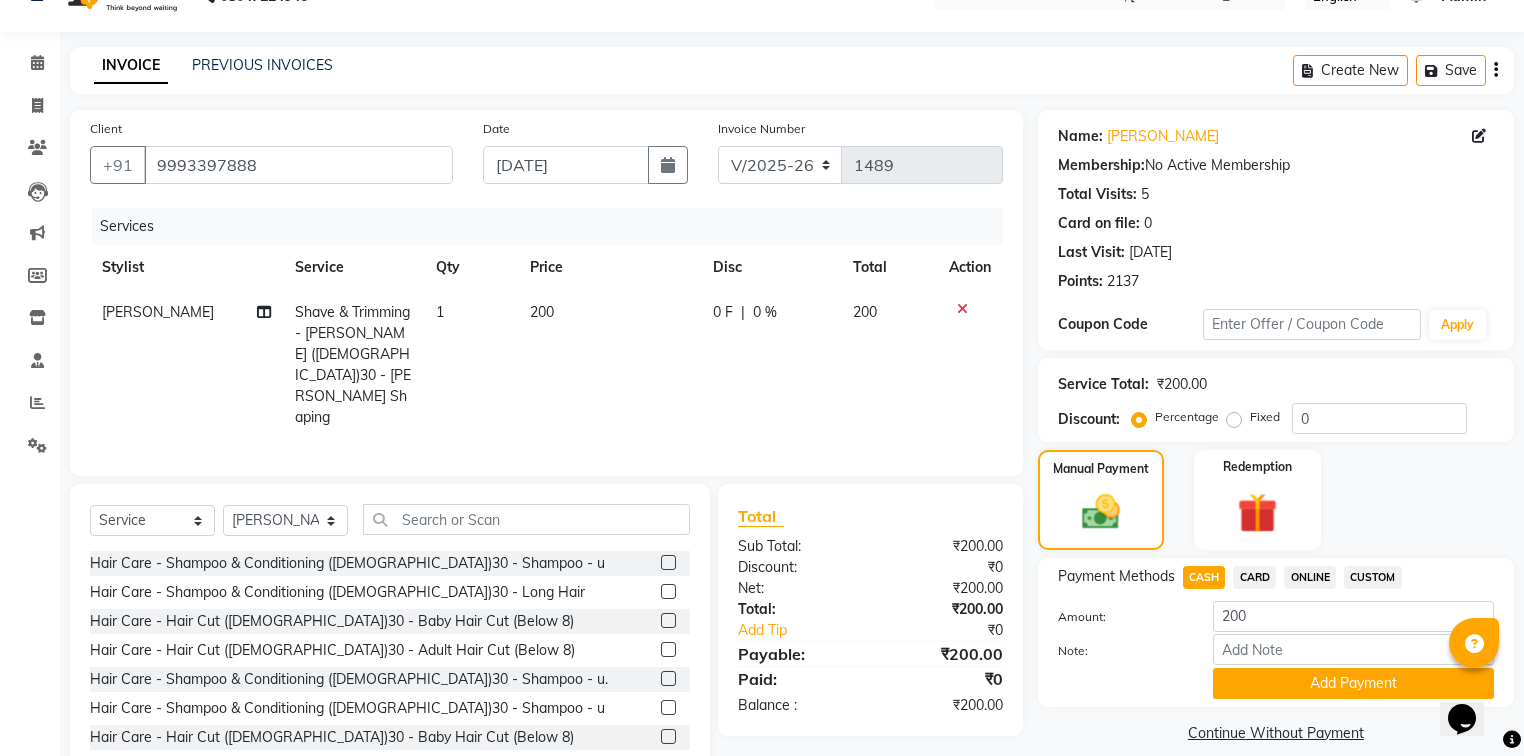 scroll, scrollTop: 63, scrollLeft: 0, axis: vertical 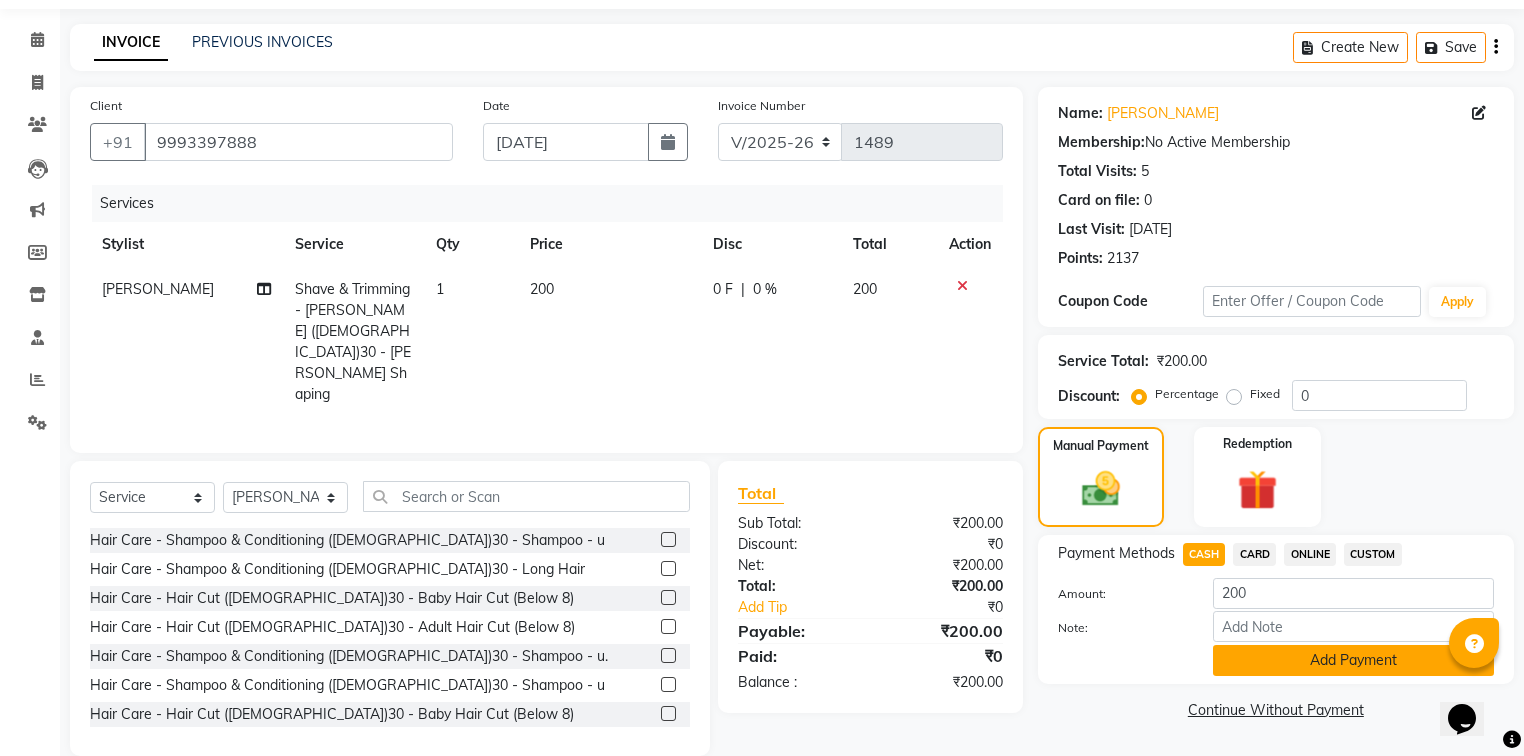 click on "Add Payment" 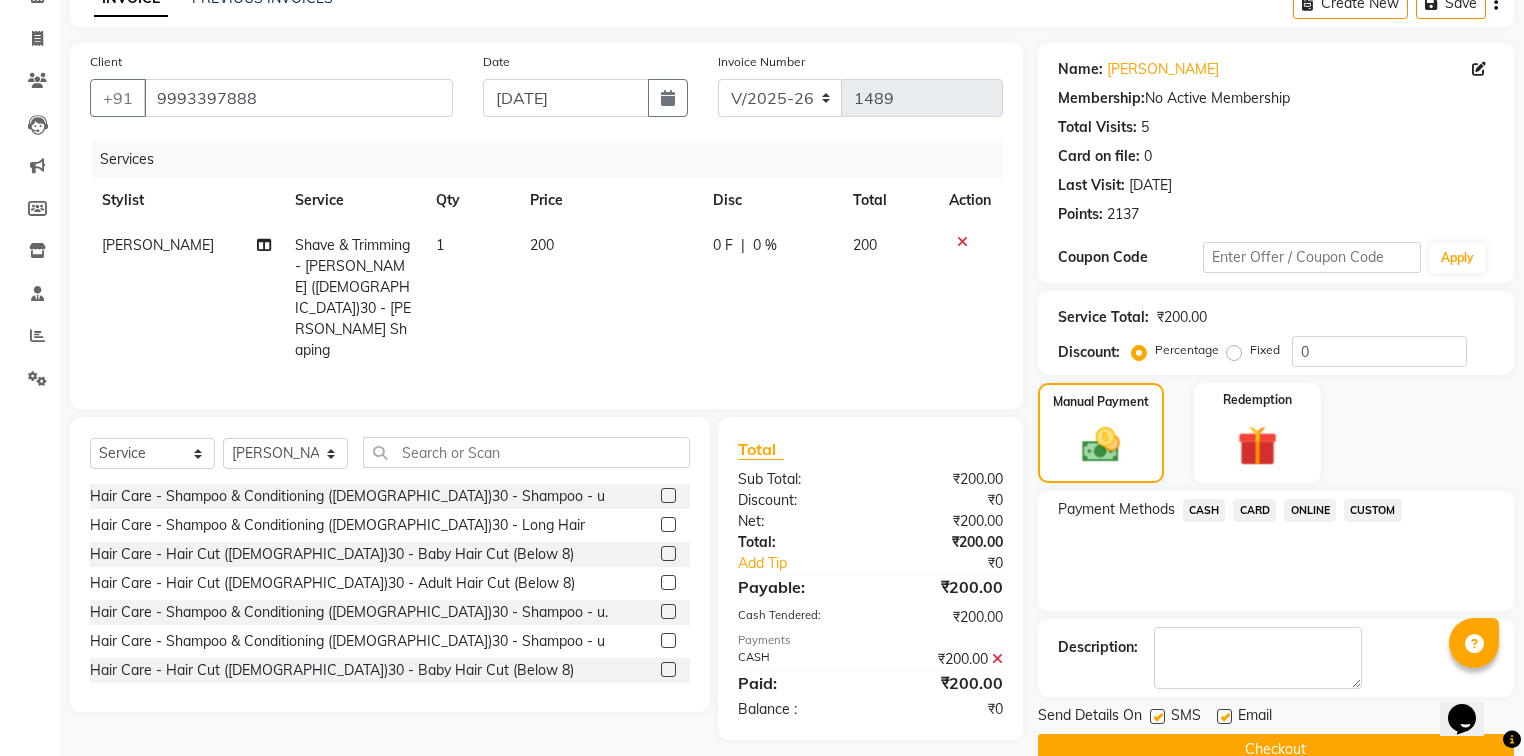 scroll, scrollTop: 144, scrollLeft: 0, axis: vertical 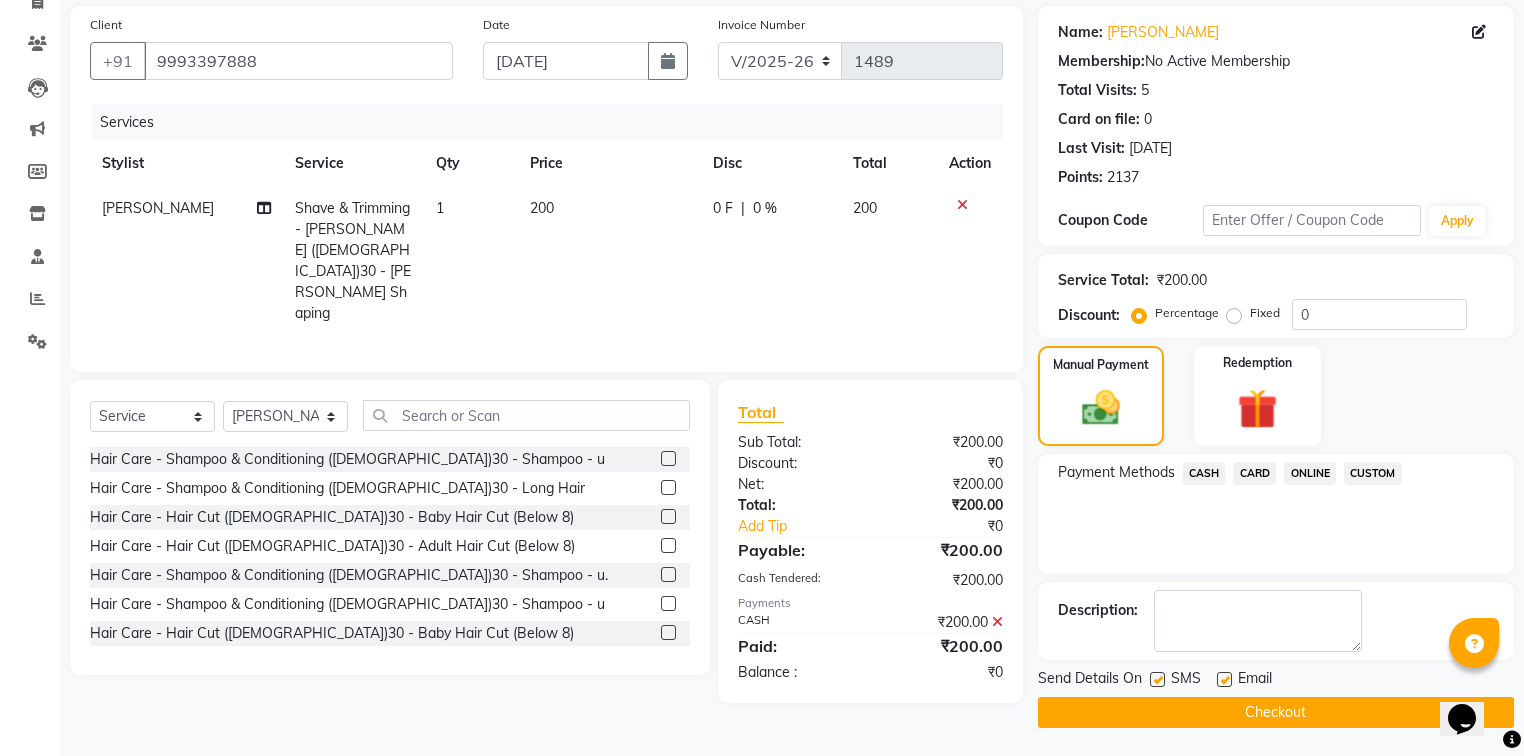click on "Checkout" 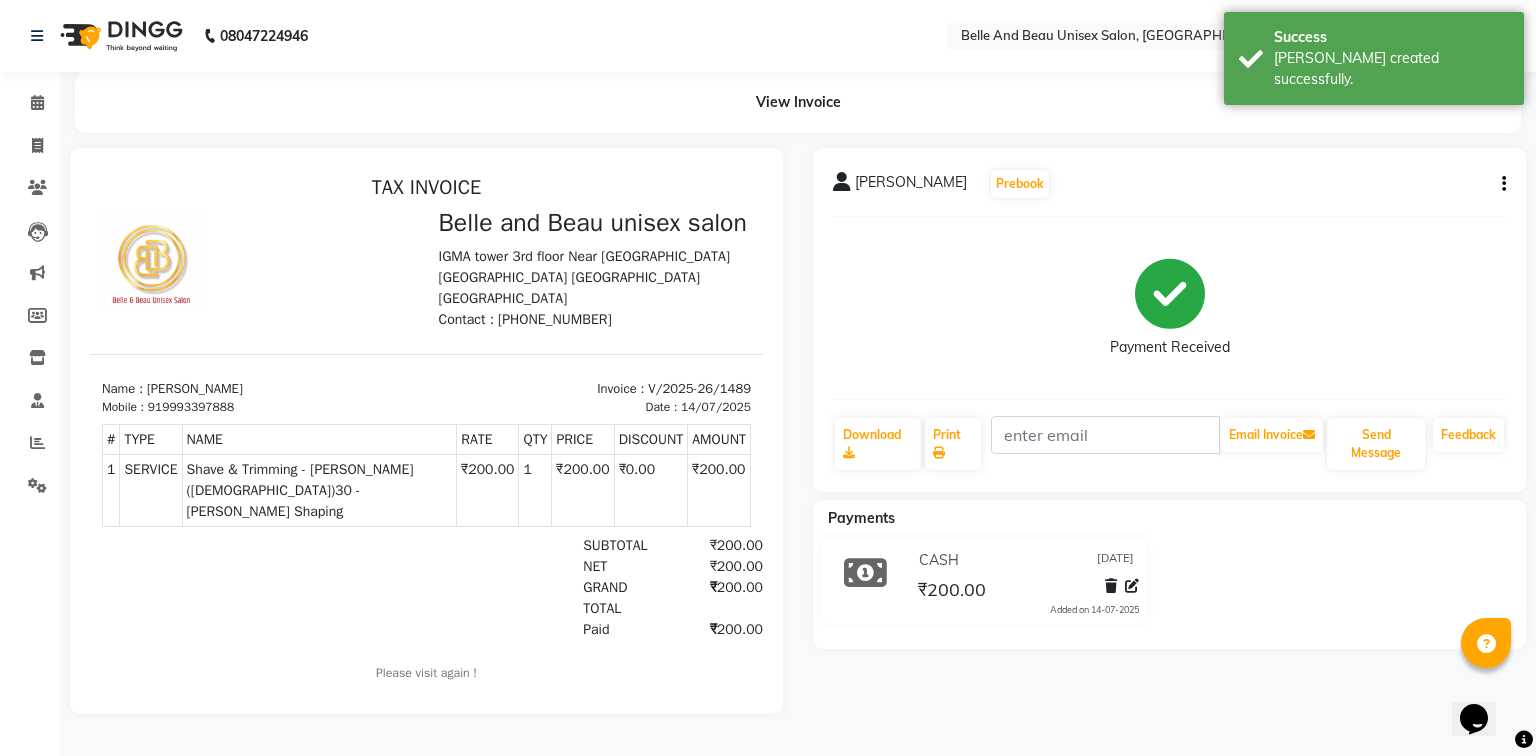 scroll, scrollTop: 0, scrollLeft: 0, axis: both 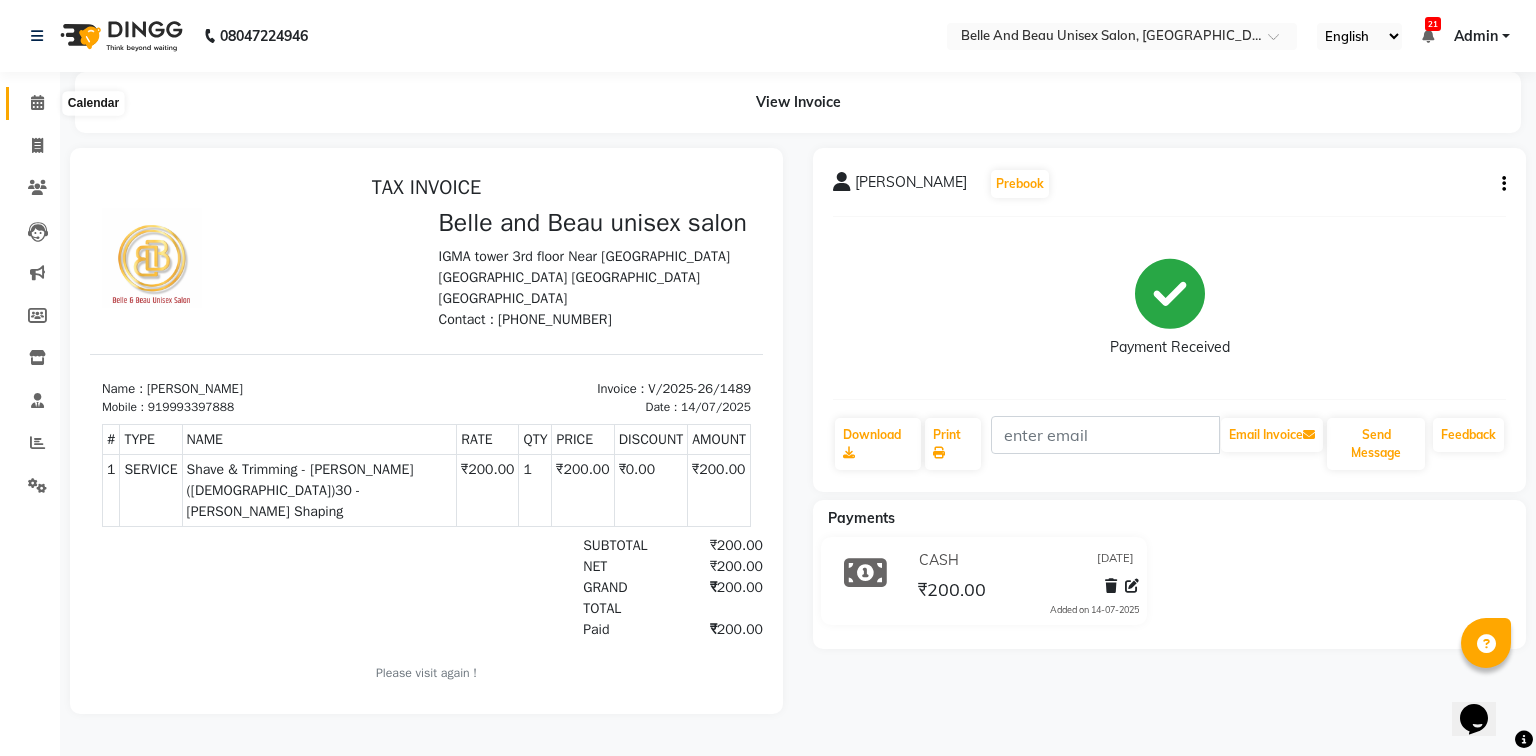 click 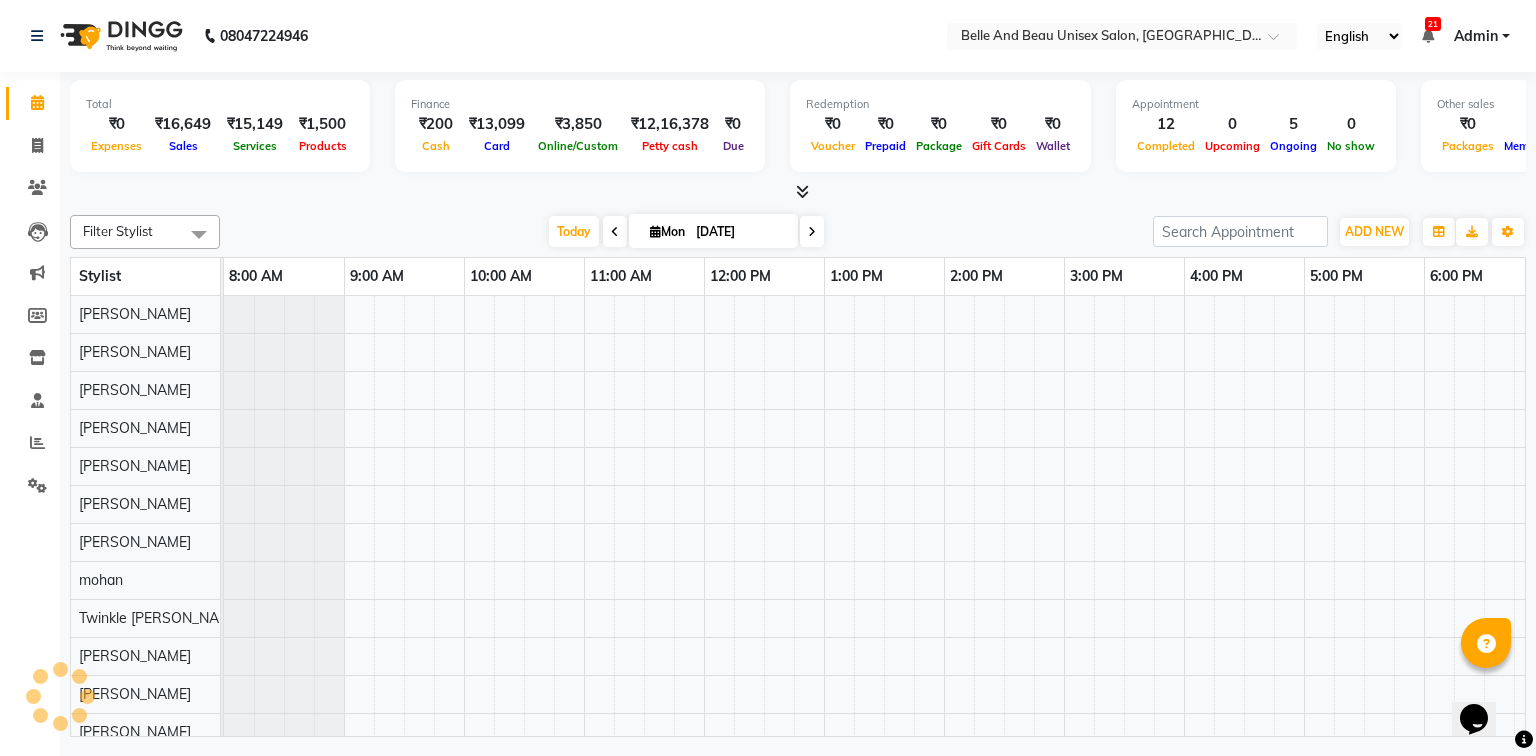 scroll, scrollTop: 0, scrollLeft: 0, axis: both 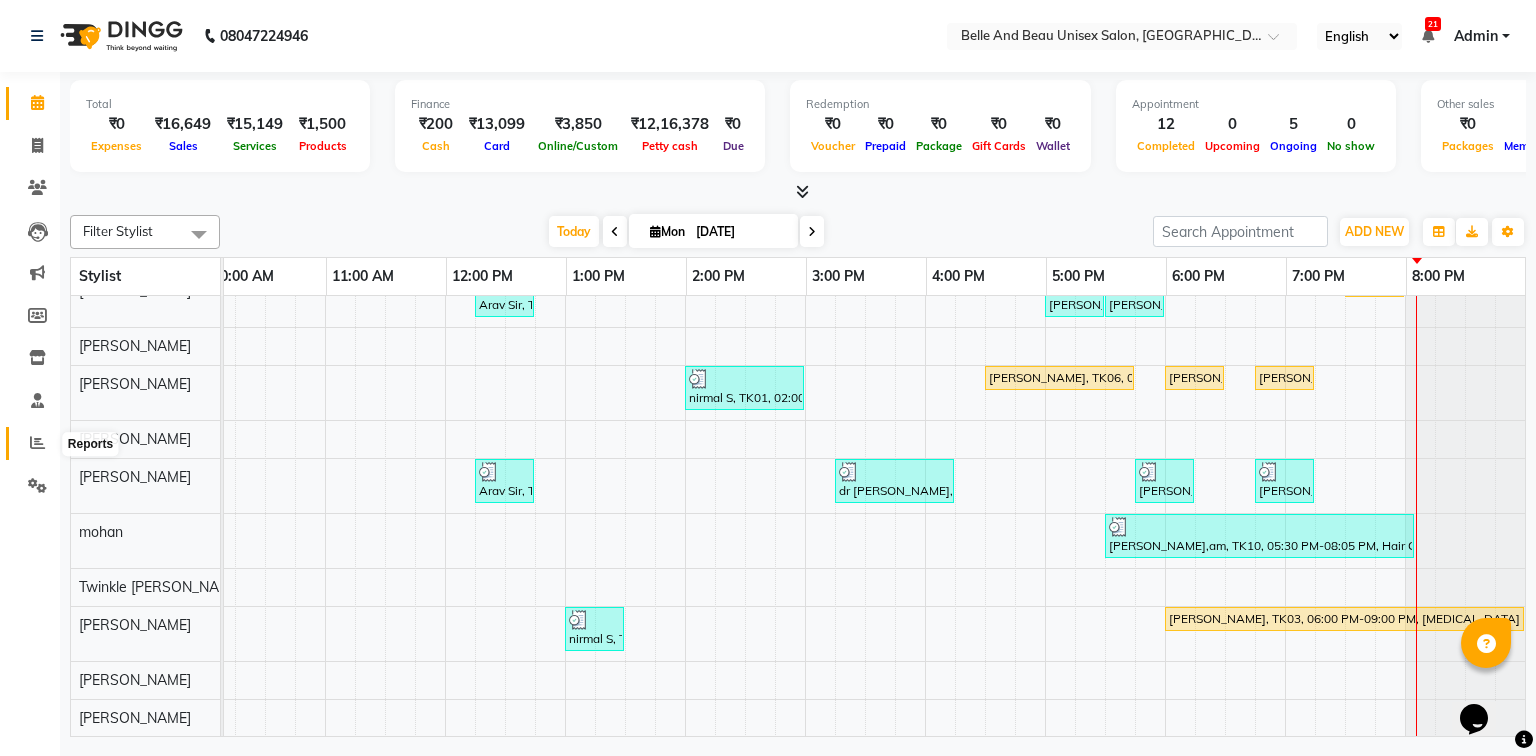 click 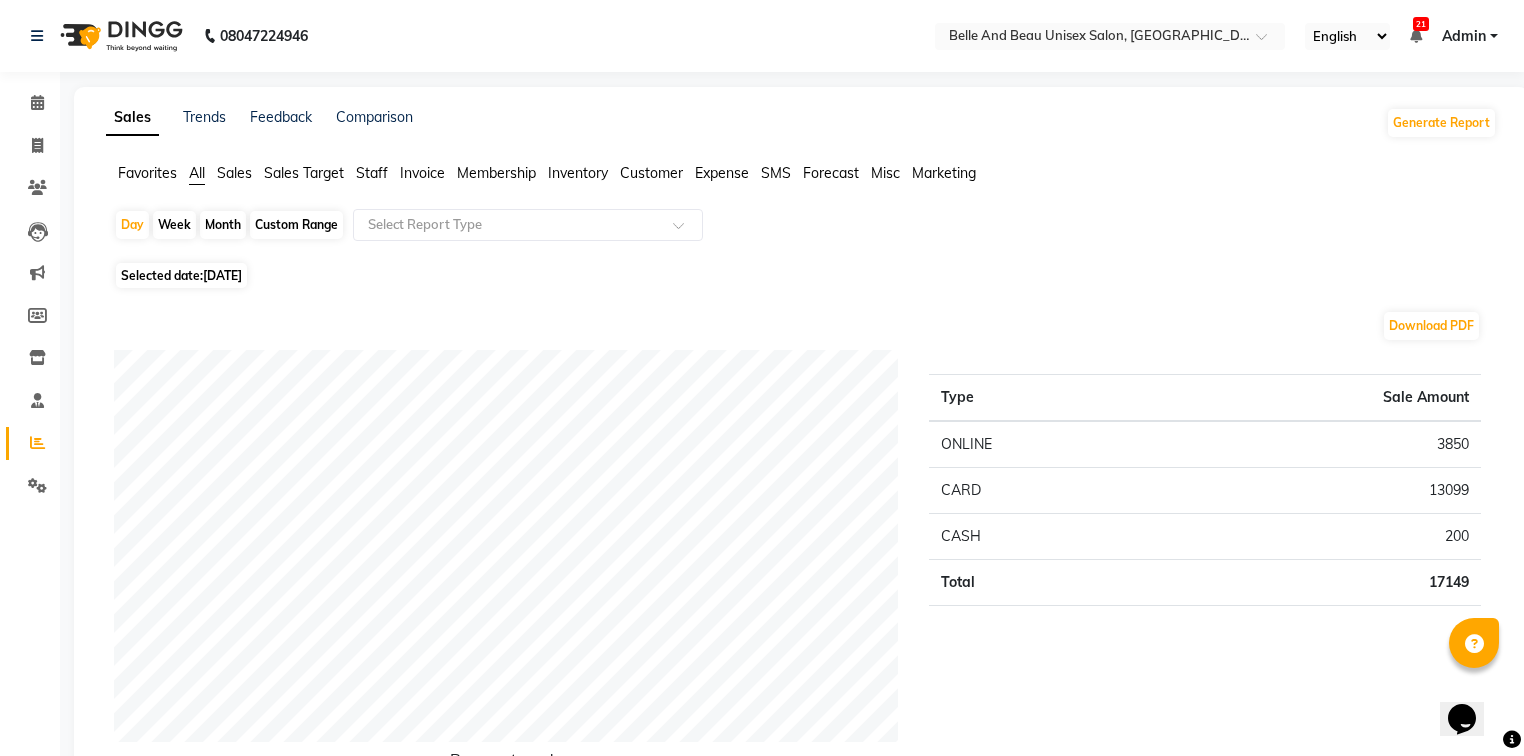 click on "Sales" 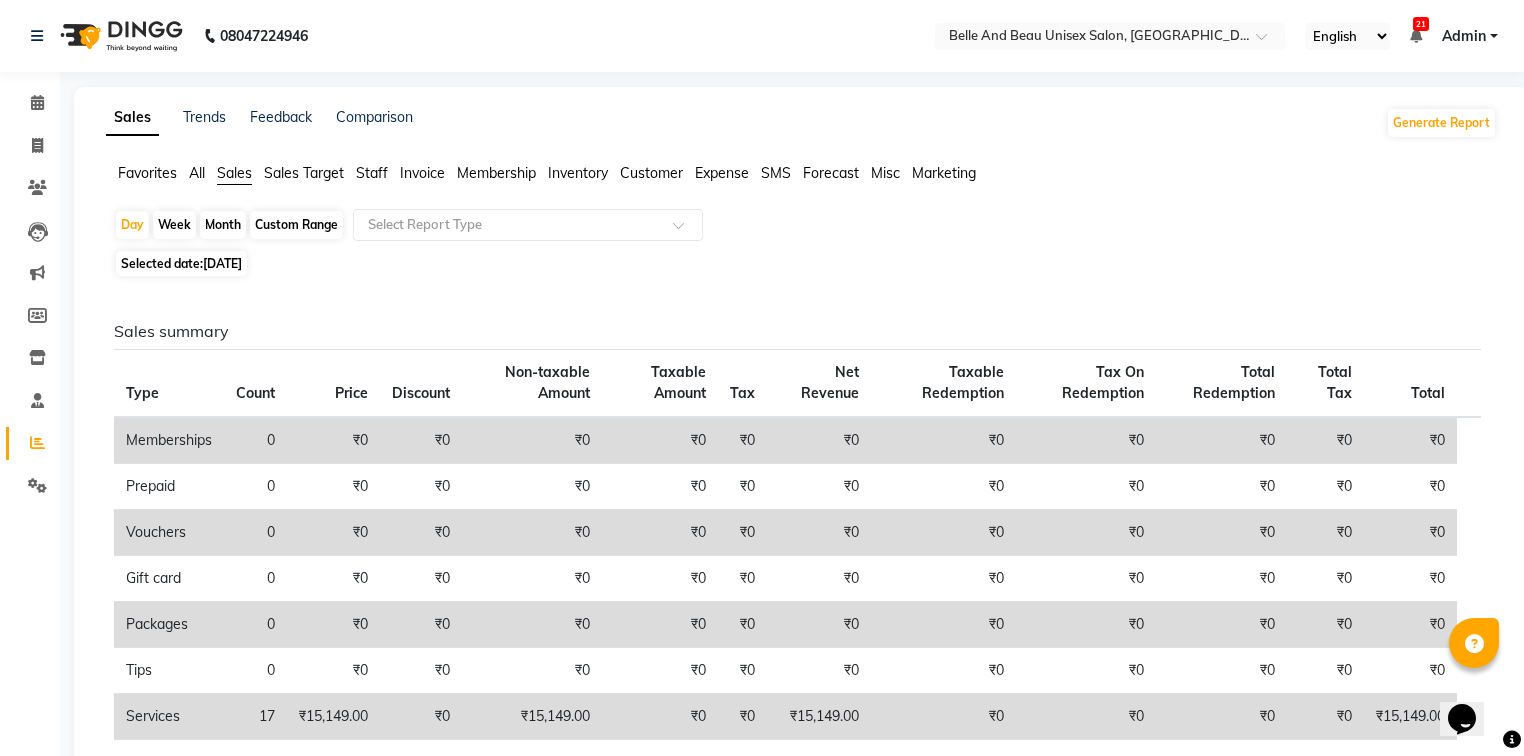 click on "Custom Range" 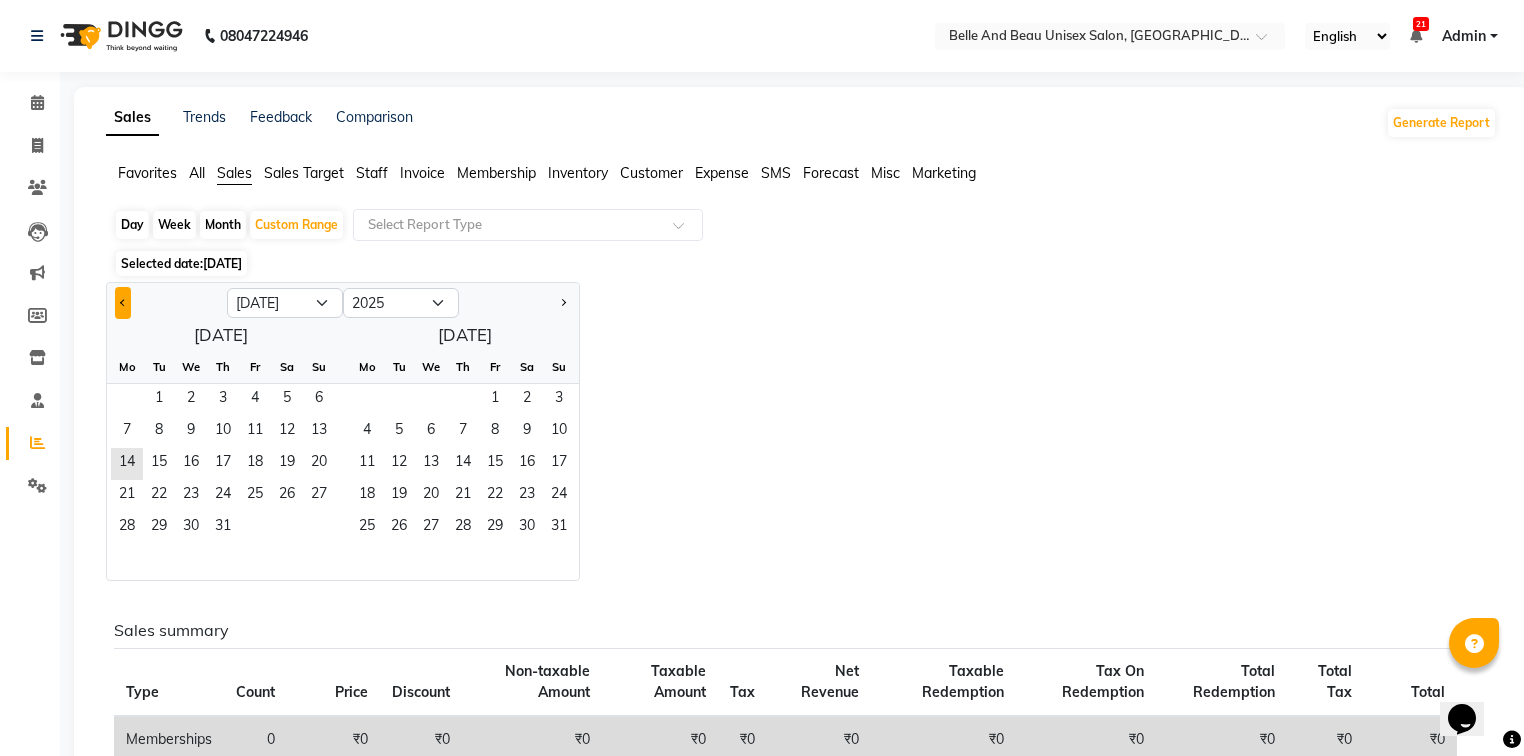 click 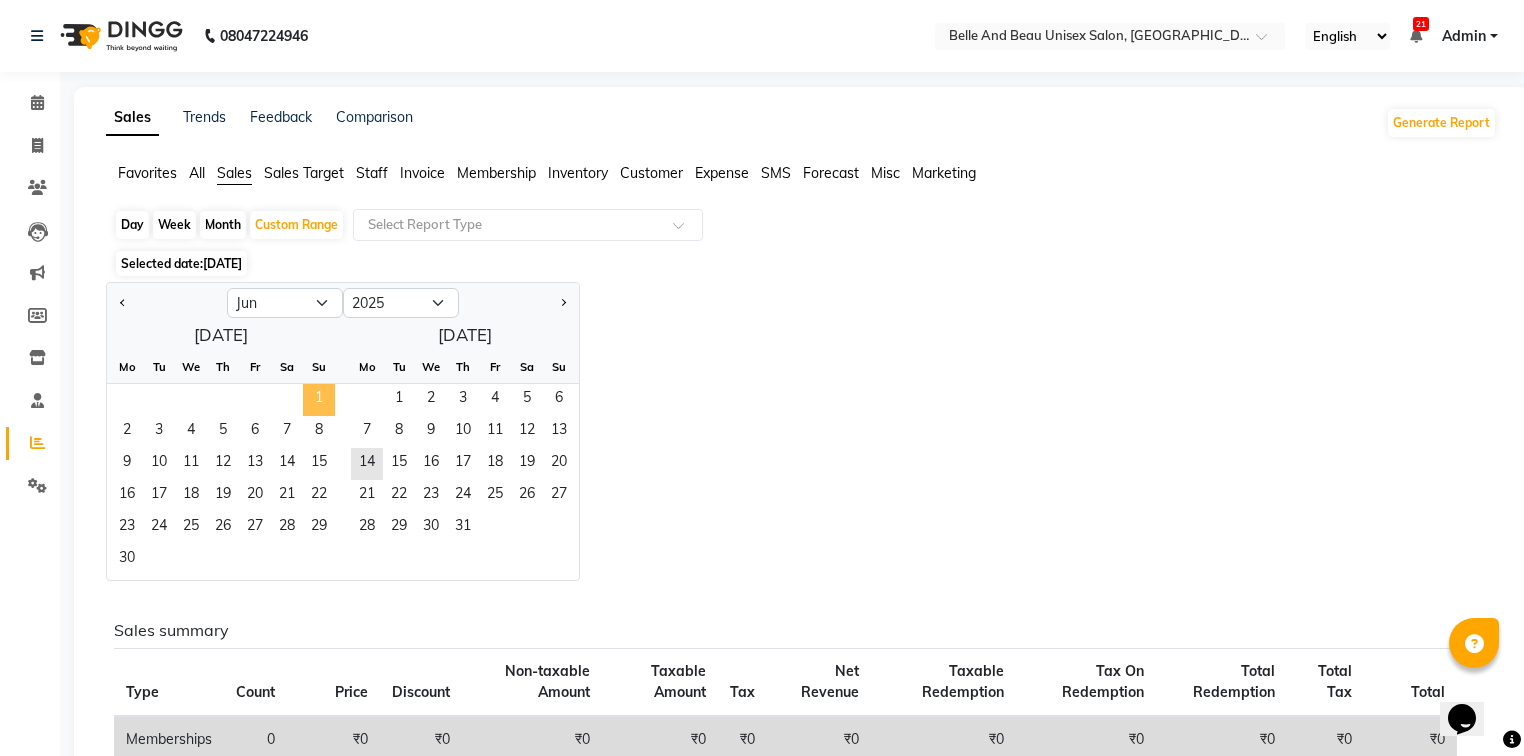 click on "1" 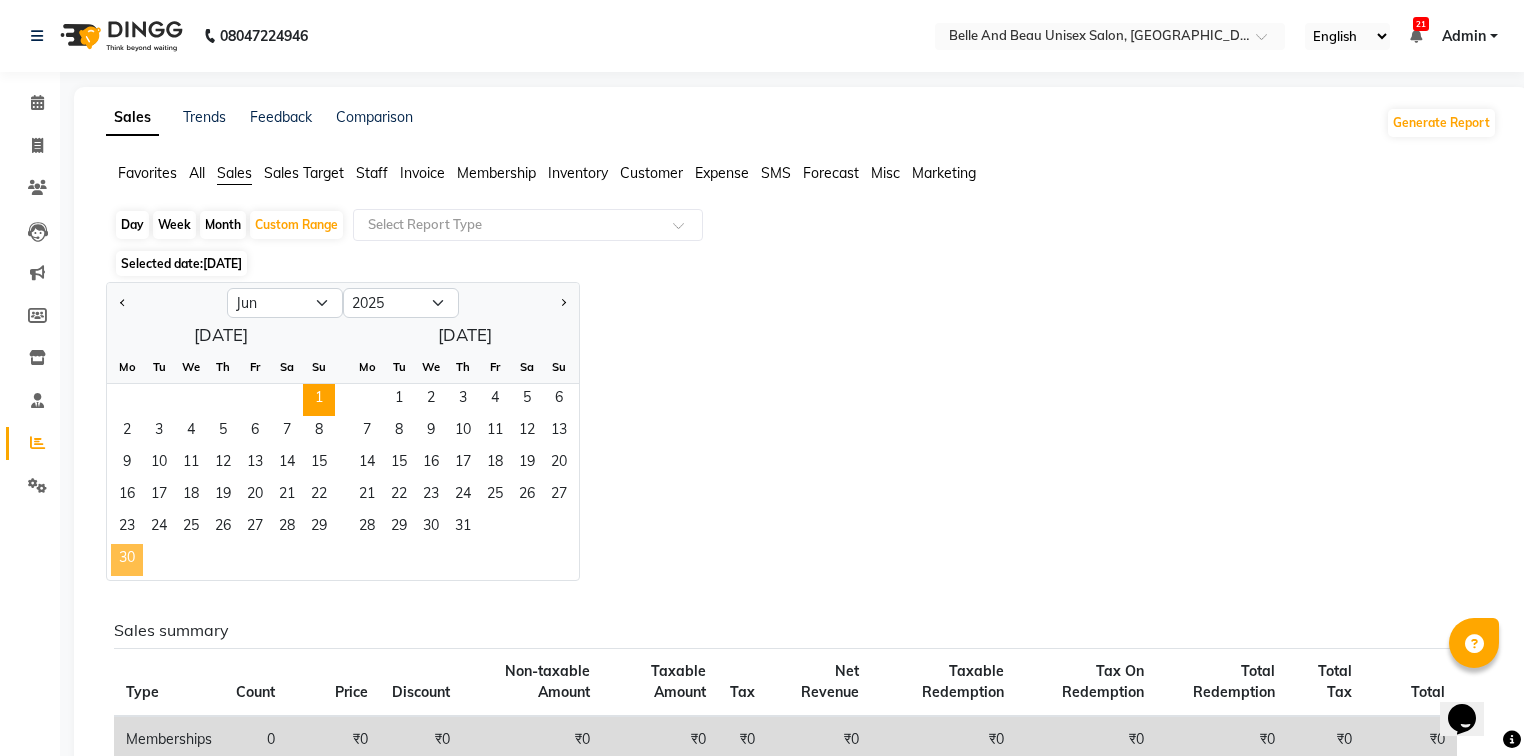 click on "30" 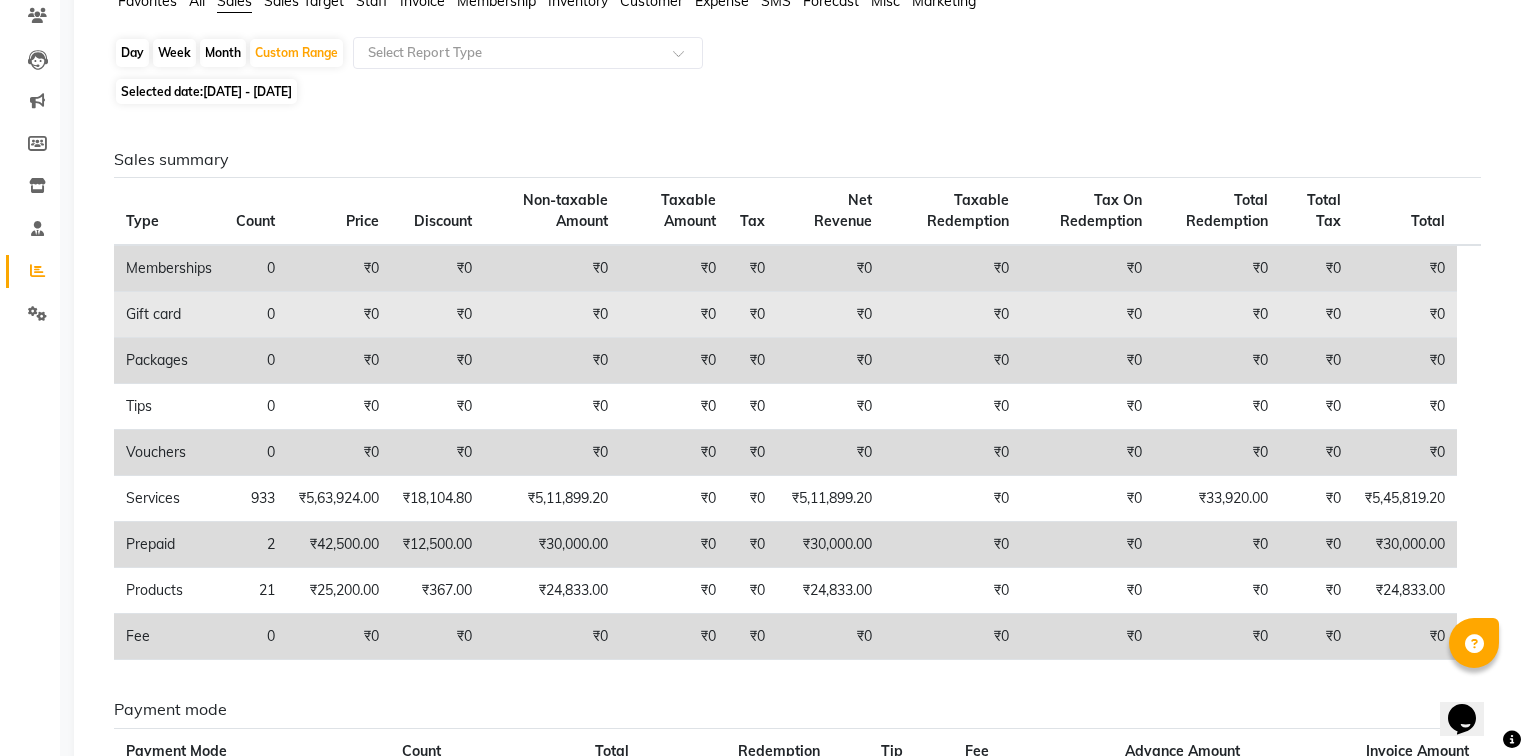 scroll, scrollTop: 0, scrollLeft: 0, axis: both 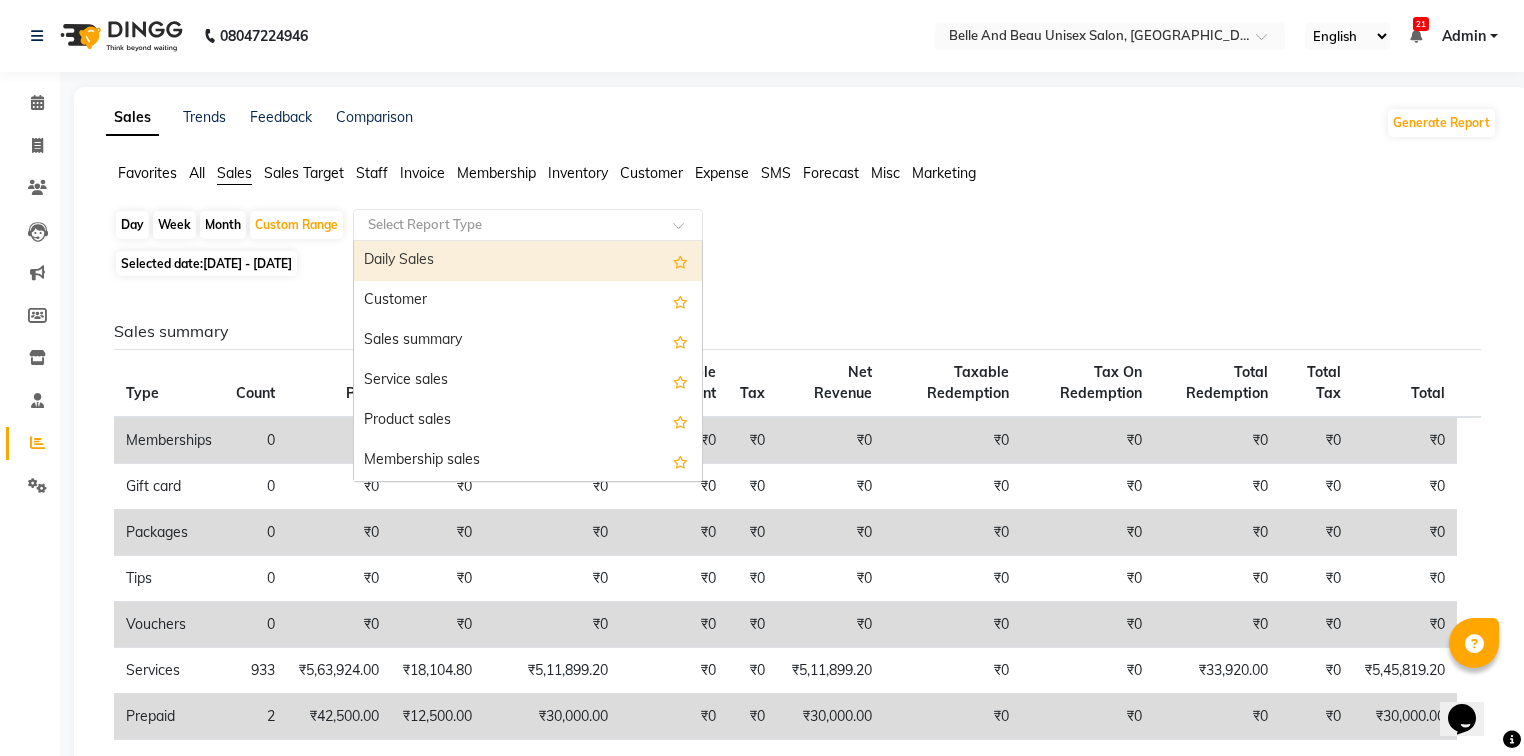 click 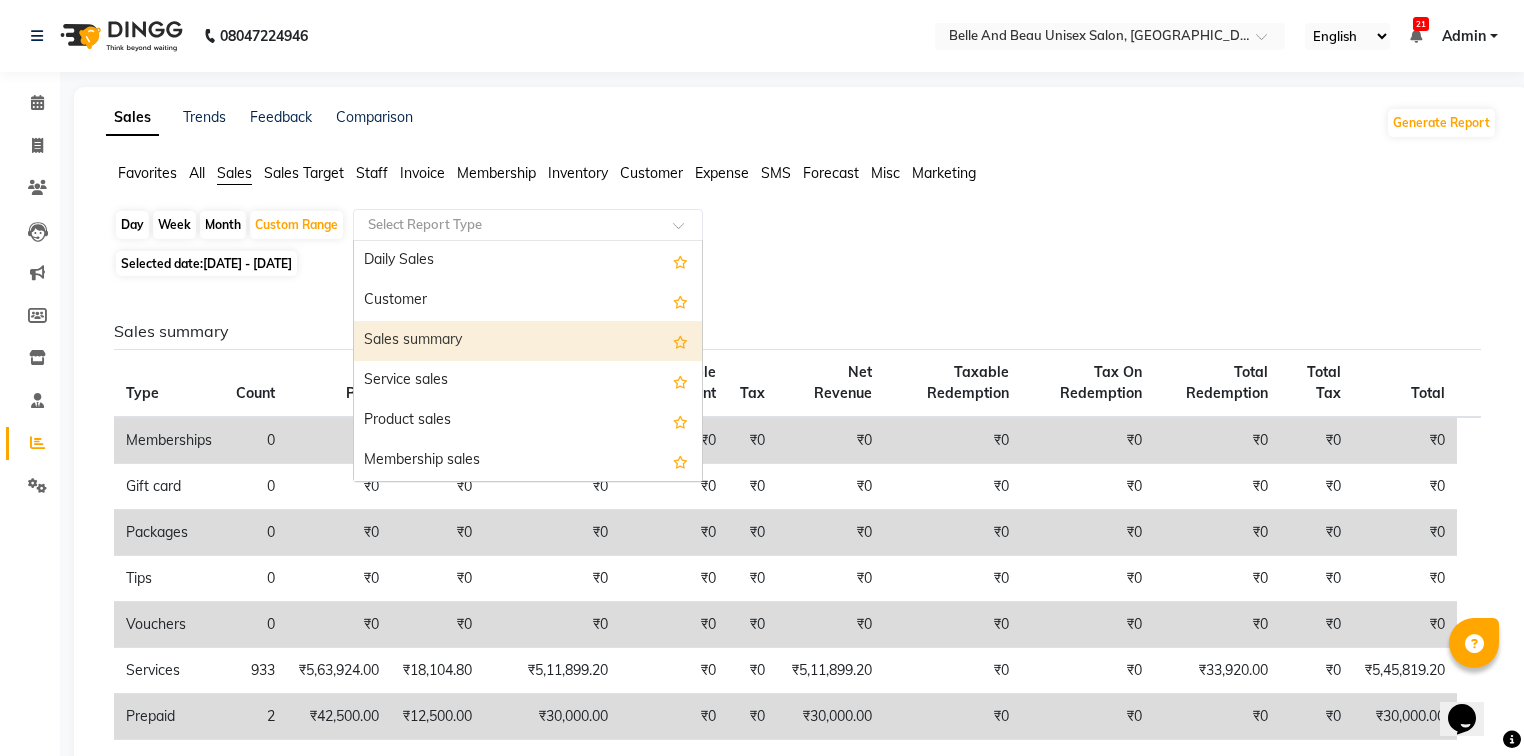click on "Sales summary" at bounding box center (528, 341) 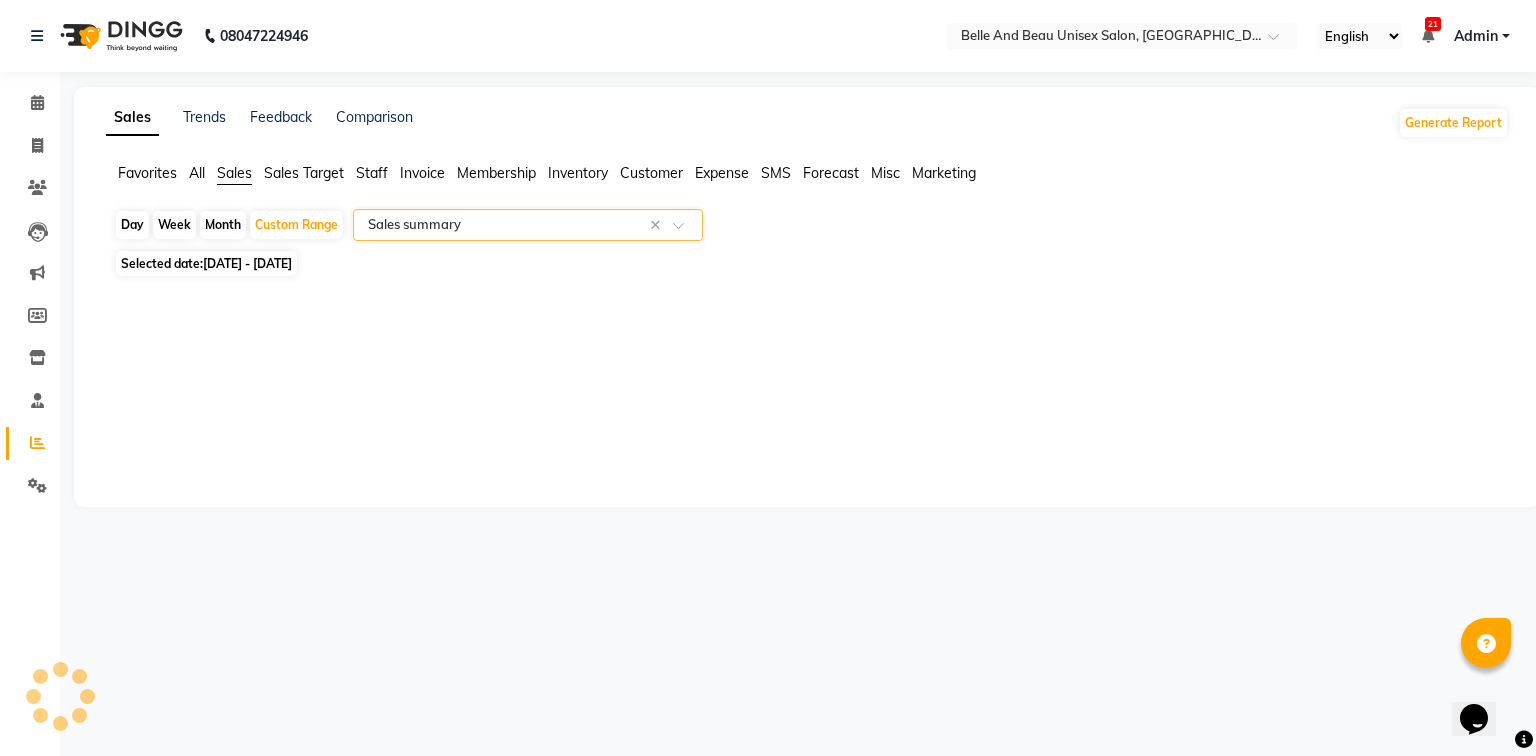 select on "filtered_report" 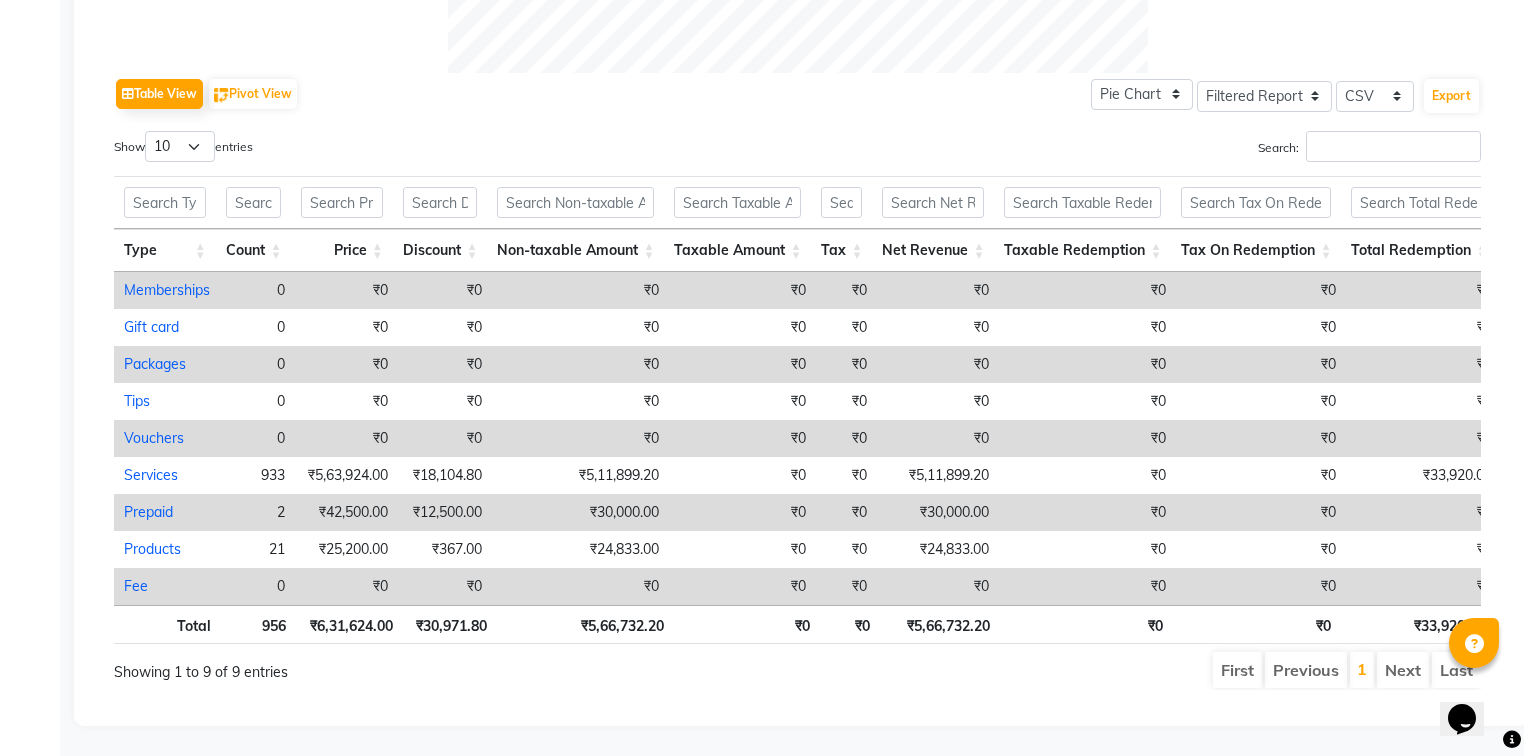 scroll, scrollTop: 972, scrollLeft: 0, axis: vertical 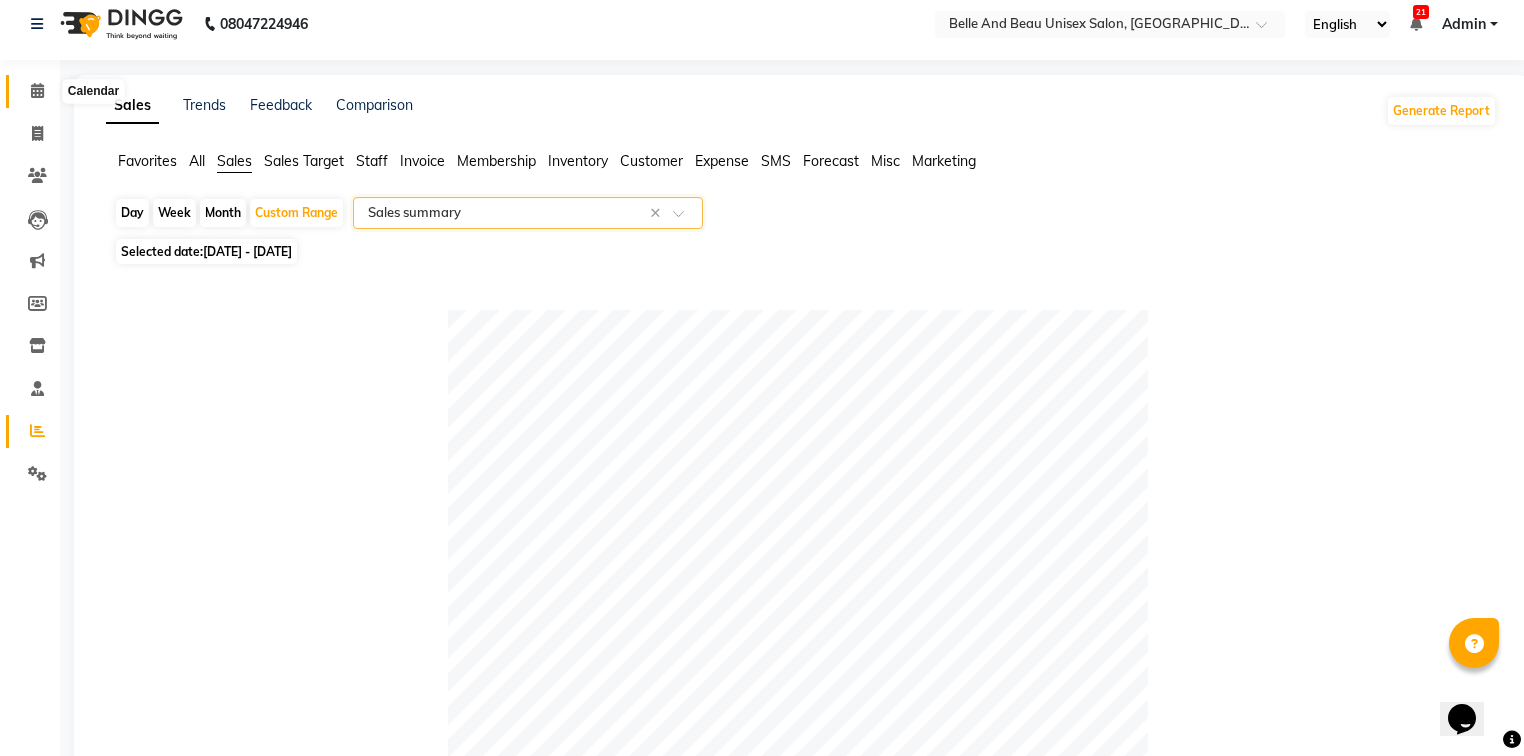 click 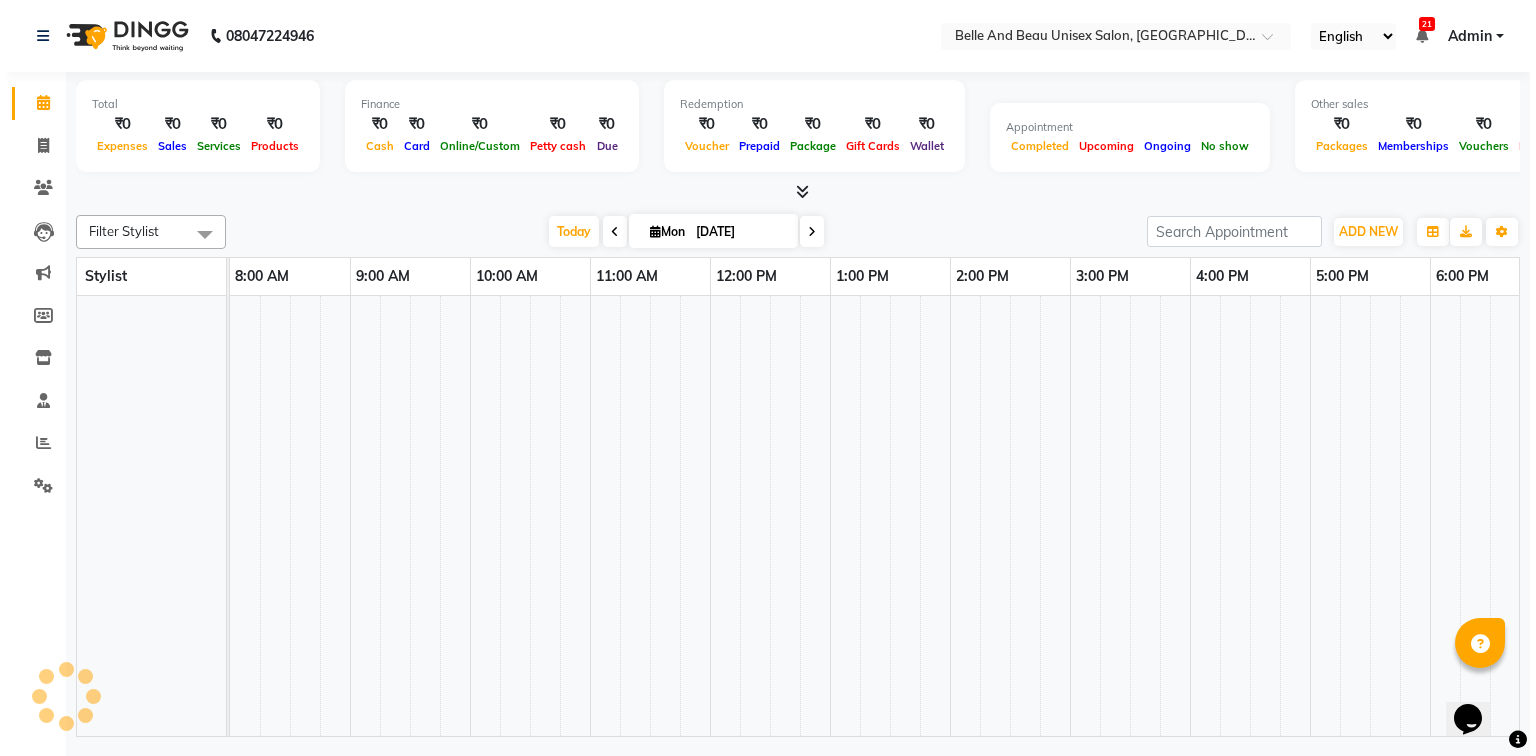 scroll, scrollTop: 0, scrollLeft: 0, axis: both 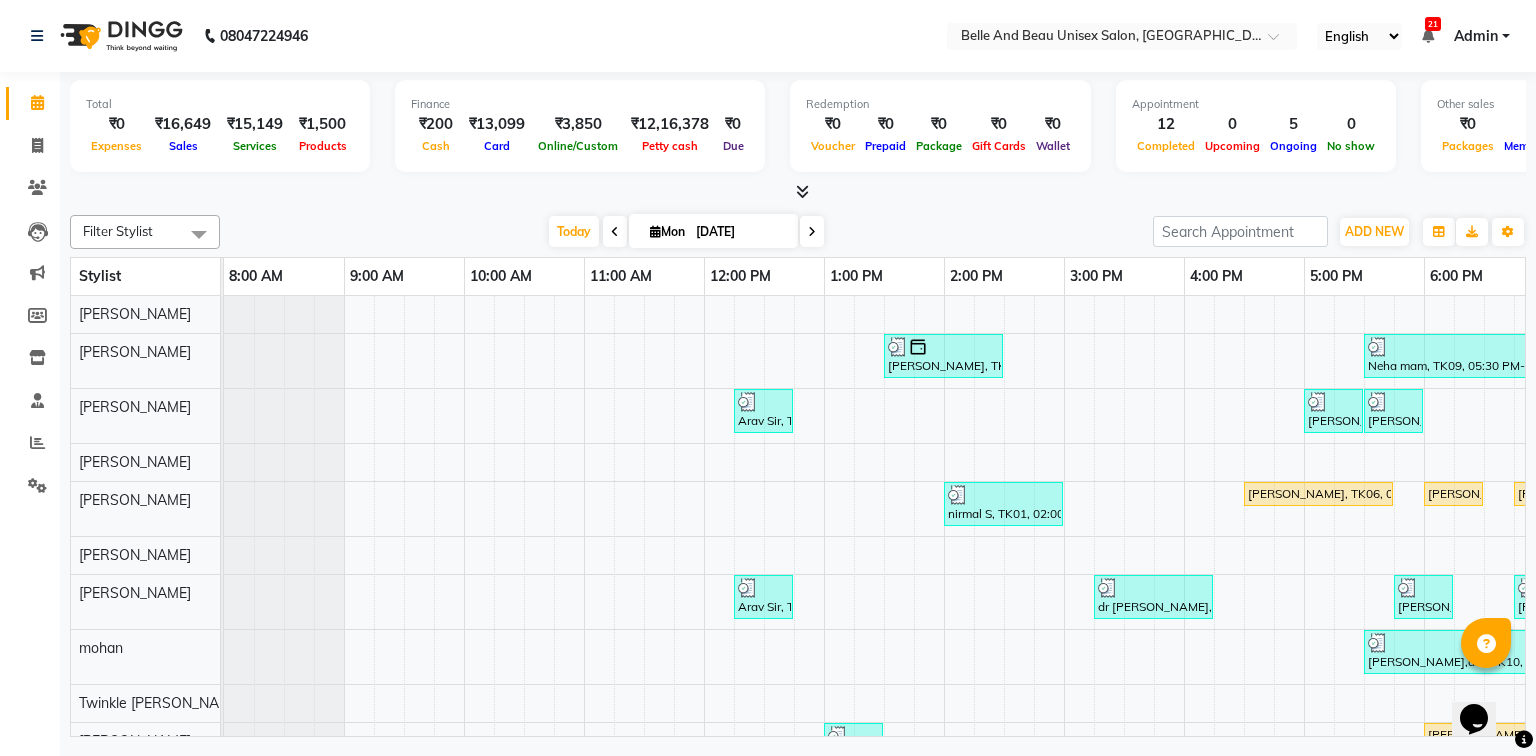 click on "Total  ₹0  Expenses ₹16,649  Sales ₹15,149  Services ₹1,500  Products Finance  ₹200  Cash ₹13,099  Card ₹3,850  Online/Custom ₹12,16,378 [PERSON_NAME] cash ₹0 Due  Redemption  ₹0 Voucher ₹0 Prepaid ₹0 Package ₹0  Gift Cards ₹0  Wallet  Appointment  12 Completed 0 Upcoming 5 Ongoing 0 No show  Other sales  ₹0  Packages ₹0  Memberships ₹0  Vouchers ₹0  Prepaids ₹0  Gift Cards Filter Stylist Select All  [PERSON_NAME]  [PERSON_NAME] [PERSON_NAME] [PERSON_NAME] [PERSON_NAME] [PERSON_NAME] [PERSON_NAME] [PERSON_NAME] Twinkle [PERSON_NAME] [PERSON_NAME] [DATE]  [DATE] Toggle Dropdown Add Appointment Add Invoice Add Expense Add Attendance Add Client Add Transaction Toggle Dropdown Add Appointment Add Invoice Add Expense Add Attendance Add Client ADD NEW Toggle Dropdown Add Appointment Add Invoice Add Expense Add Attendance Add Client Add Transaction Filter Stylist Select All  [PERSON_NAME]  [PERSON_NAME] [PERSON_NAME] [PERSON_NAME] [PERSON_NAME] [PERSON_NAME] [PERSON_NAME] [PERSON_NAME] Zoom" 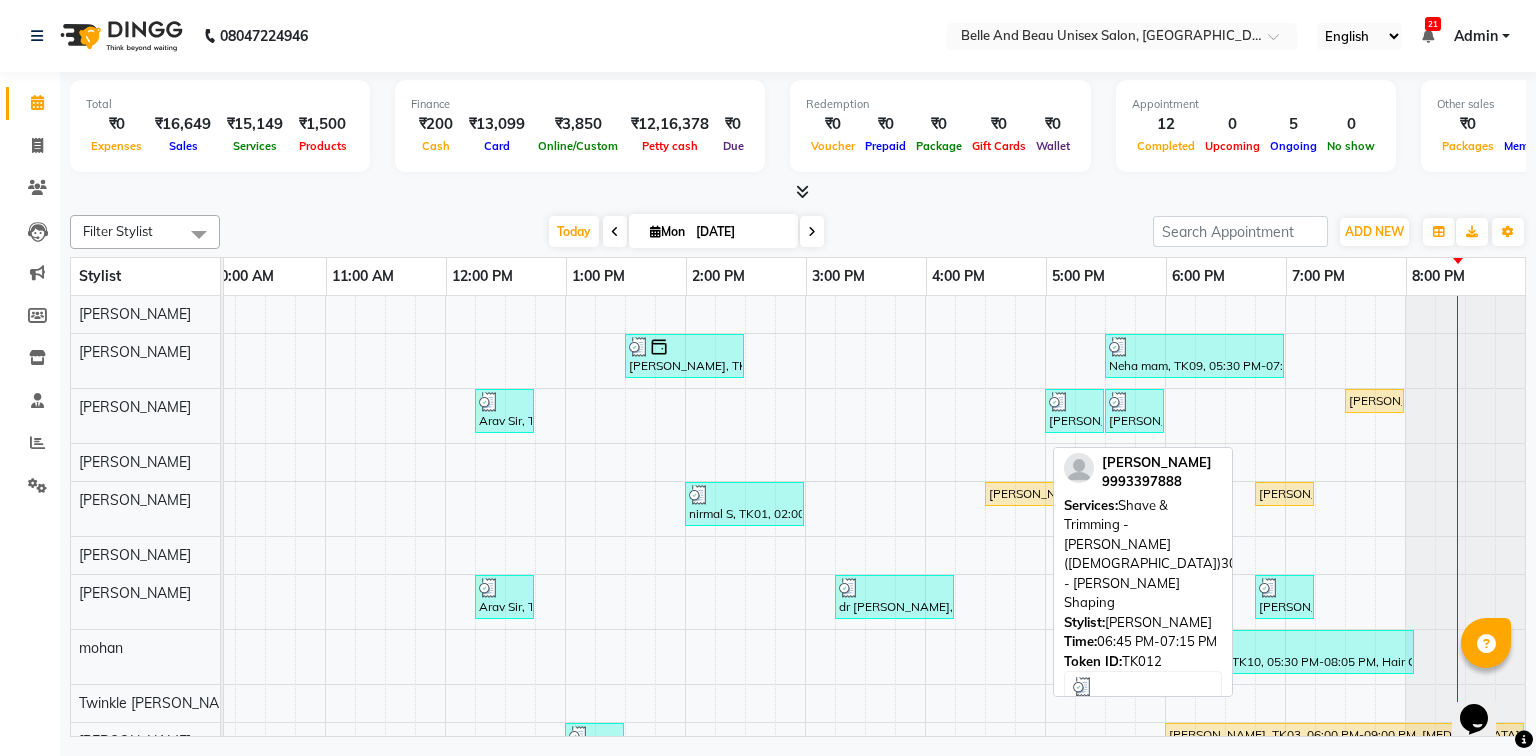 click on "[PERSON_NAME], TK12, 06:45 PM-07:15 PM, Shave & Trimming - [PERSON_NAME]  ([DEMOGRAPHIC_DATA])30 - [PERSON_NAME] Shaping" at bounding box center [1284, 597] 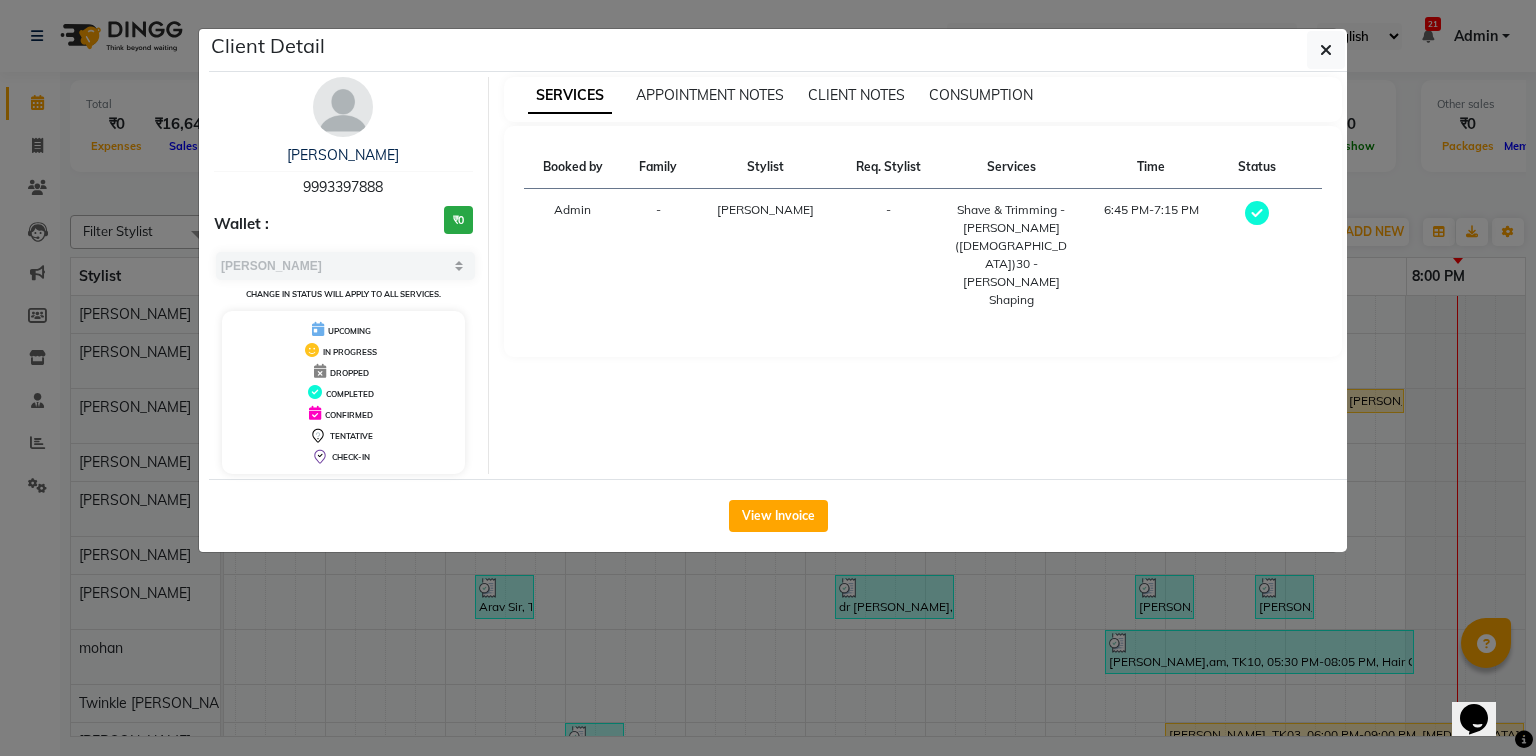 click on "9993397888" at bounding box center [343, 187] 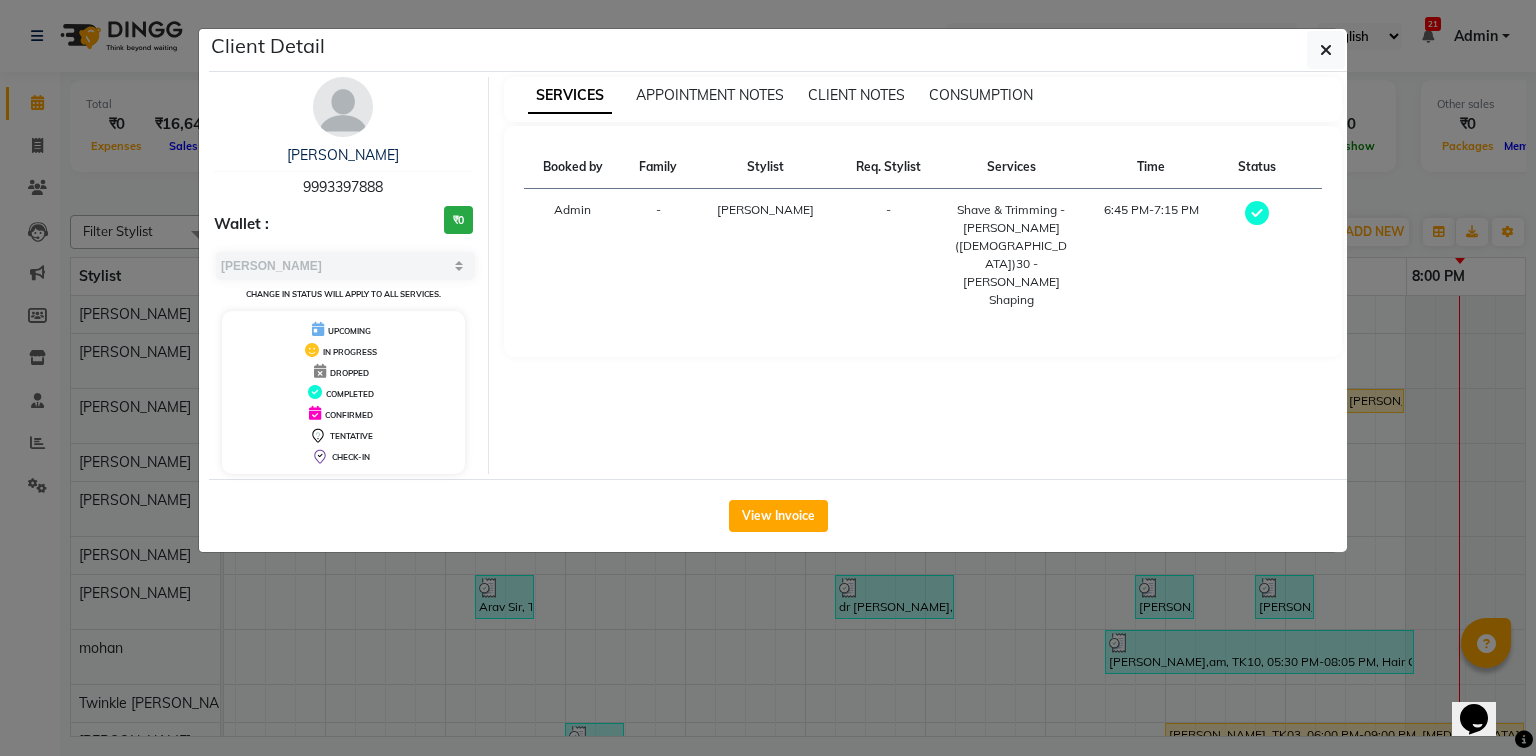 click 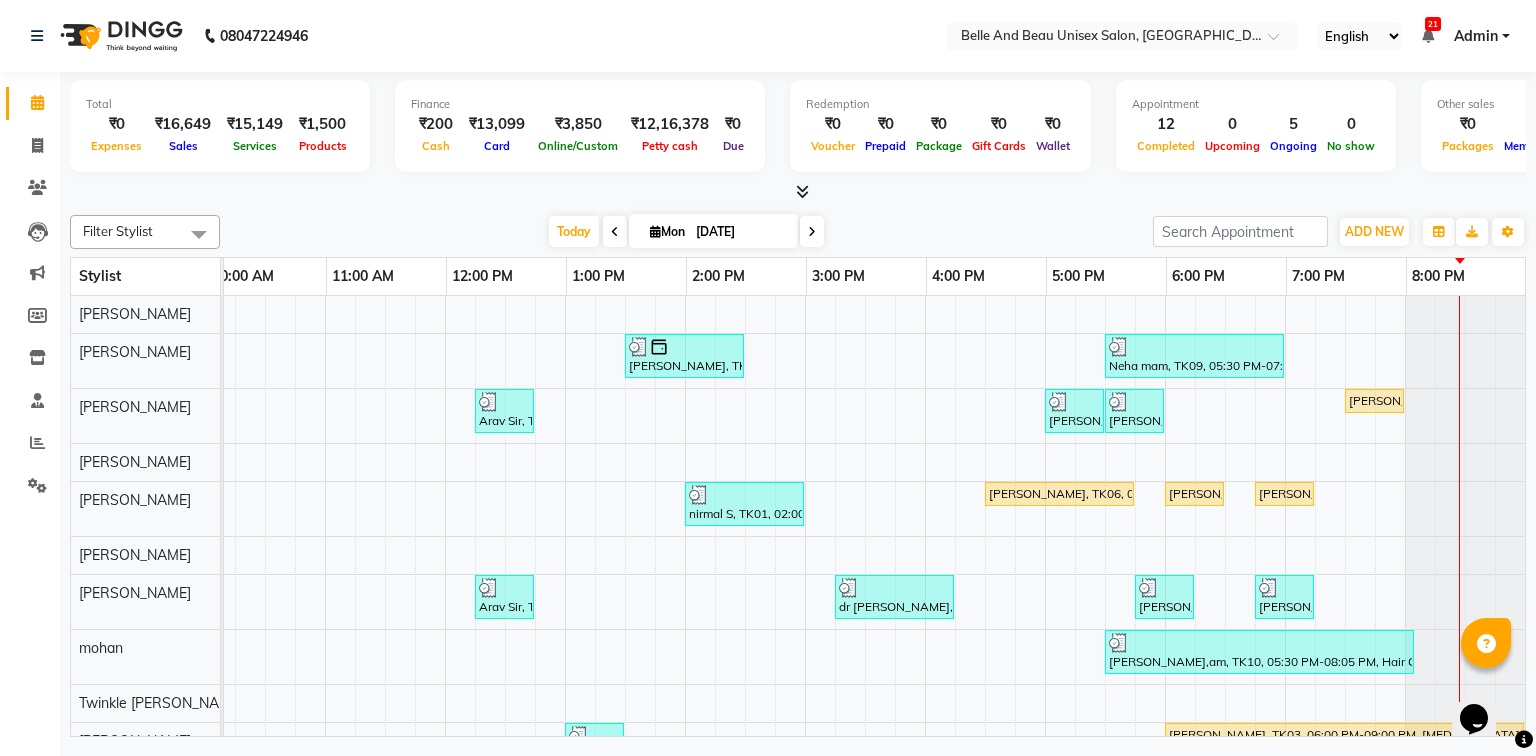 scroll, scrollTop: 125, scrollLeft: 270, axis: both 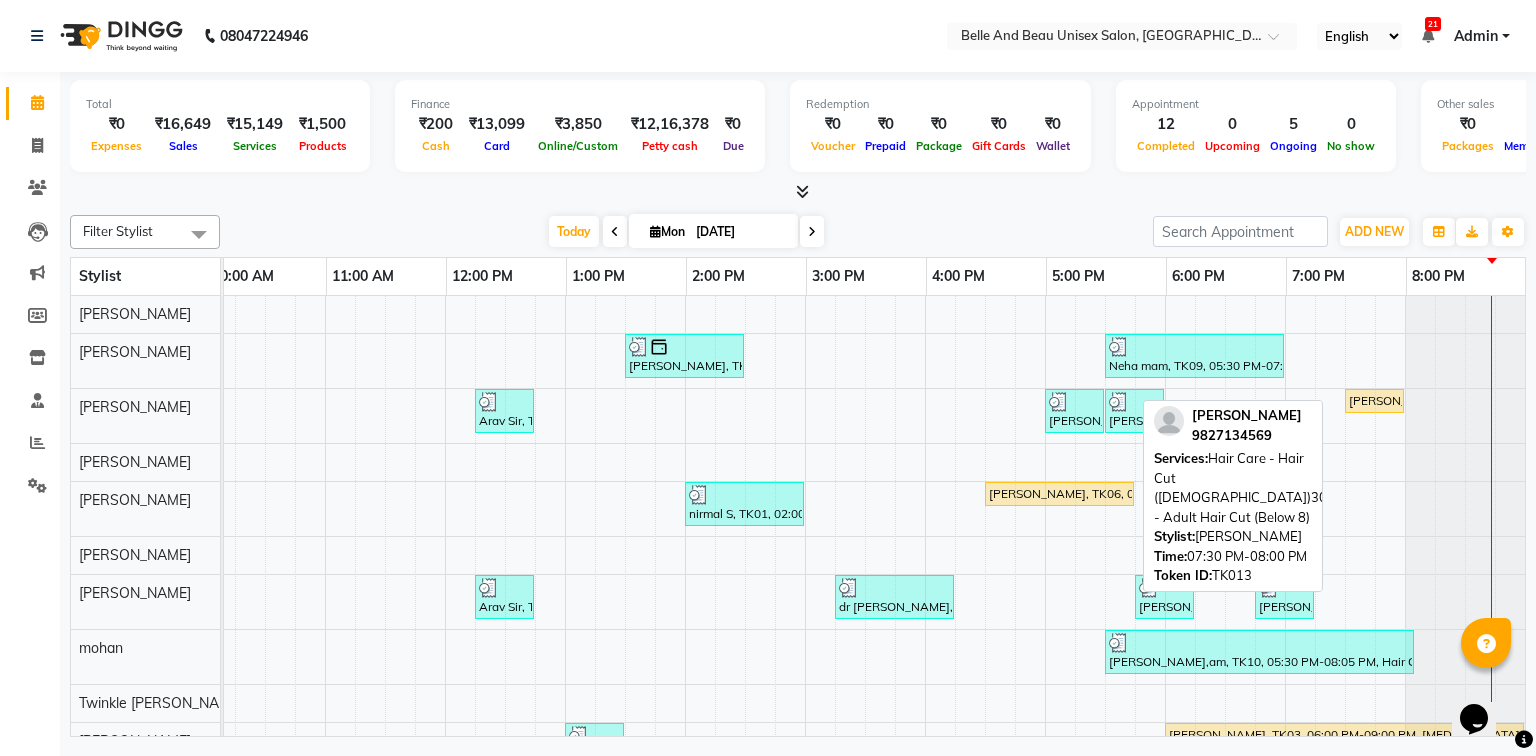 click on "[PERSON_NAME], TK13, 07:30 PM-08:00 PM, Hair Care - Hair Cut ([DEMOGRAPHIC_DATA])30 - Adult Hair Cut (Below 8)" at bounding box center [1374, 401] 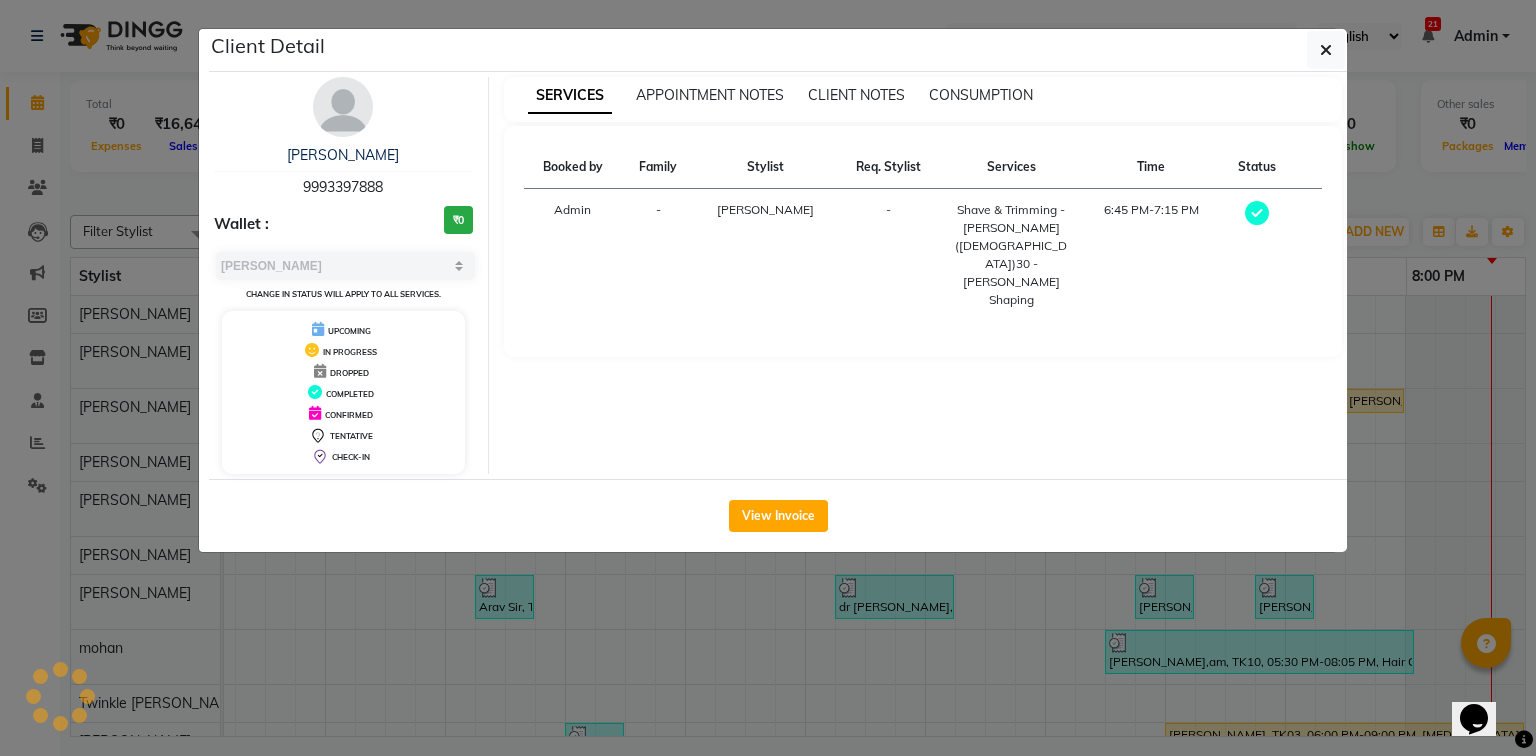 select on "1" 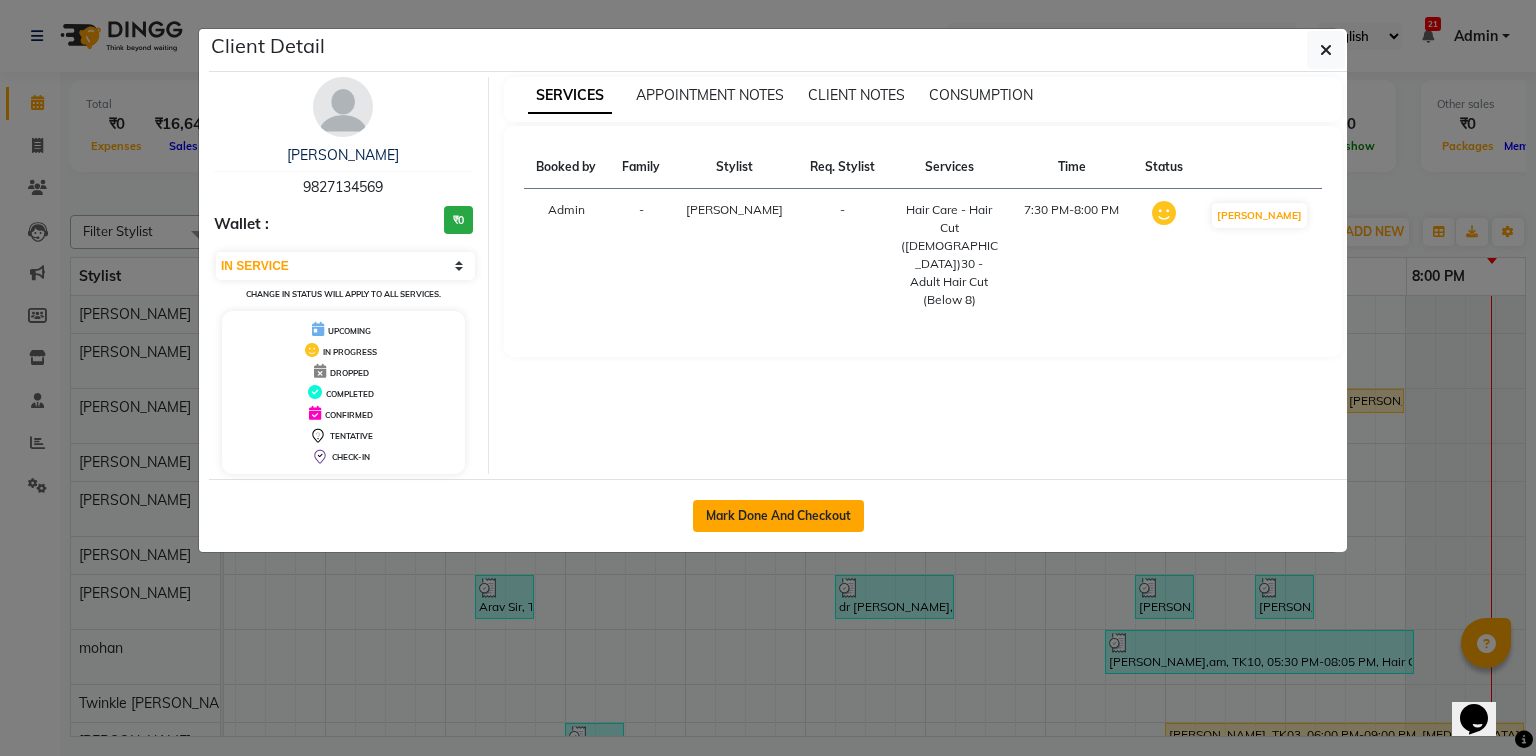 click on "Mark Done And Checkout" 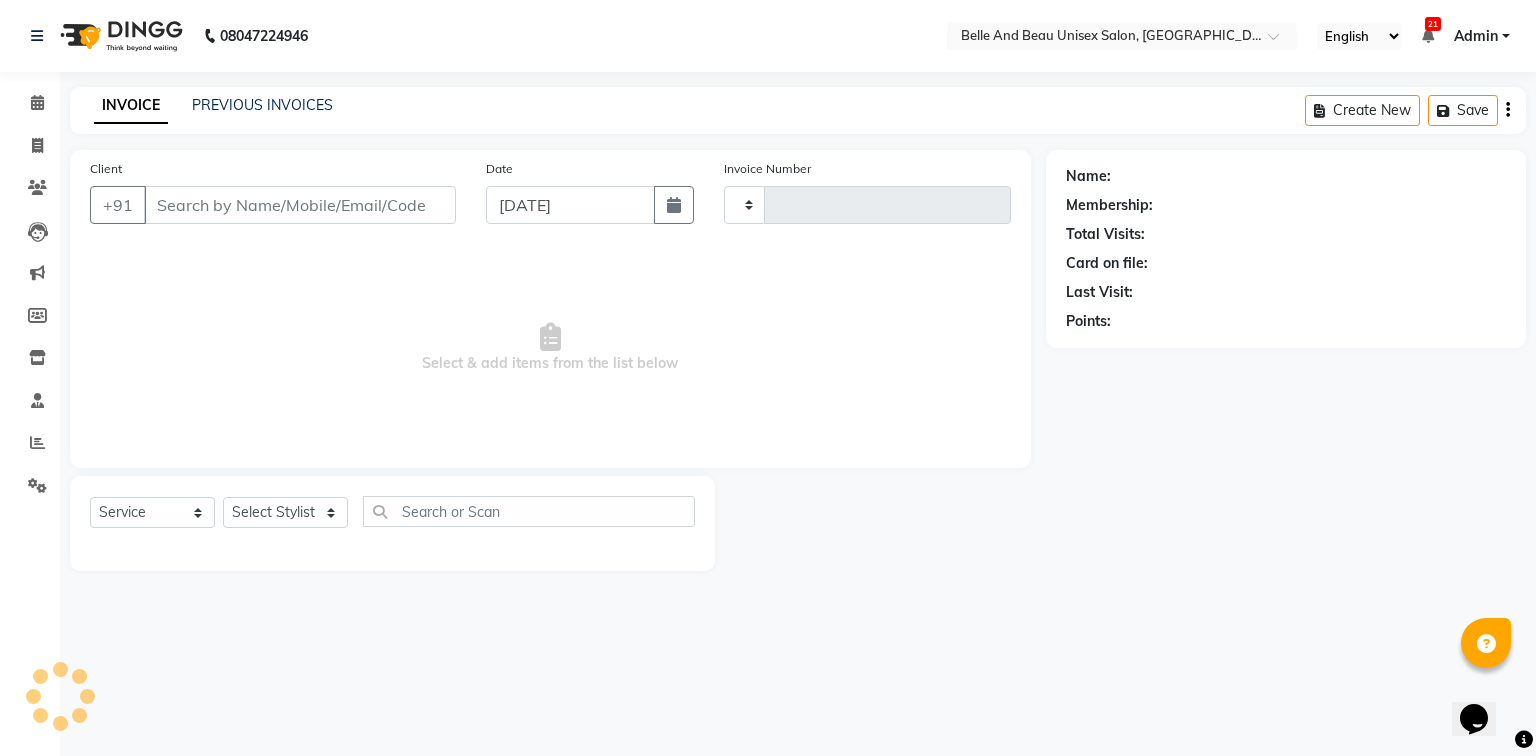 type 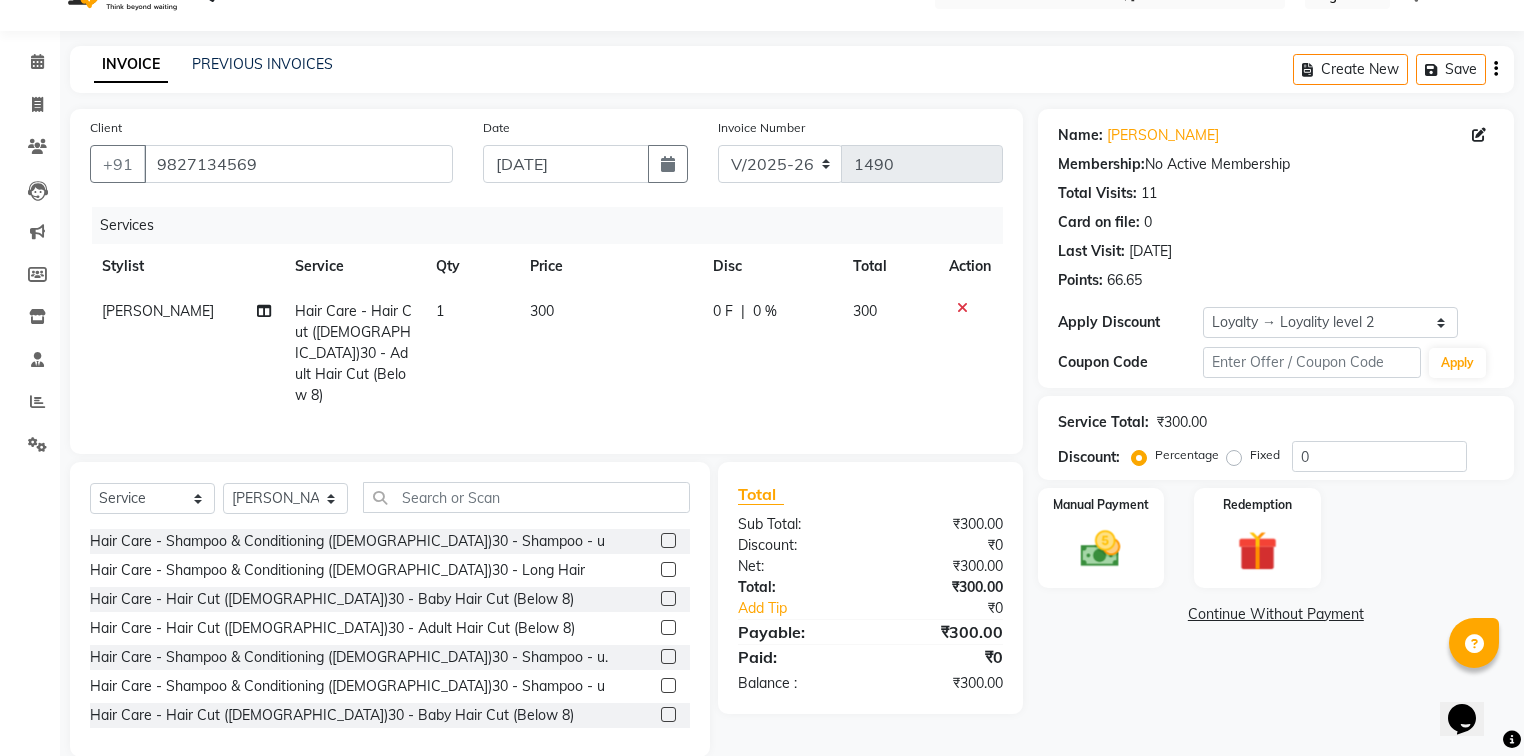 scroll, scrollTop: 64, scrollLeft: 0, axis: vertical 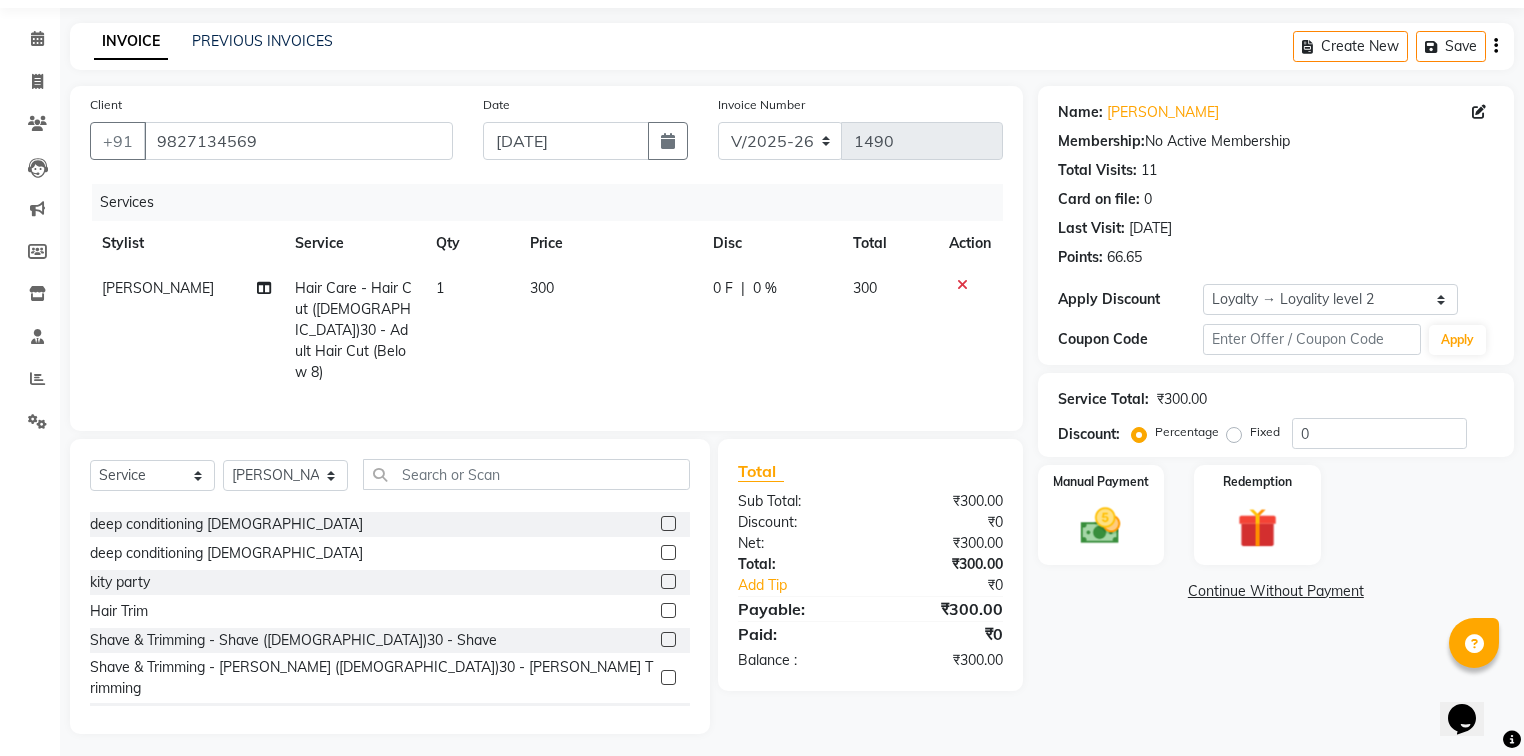 click 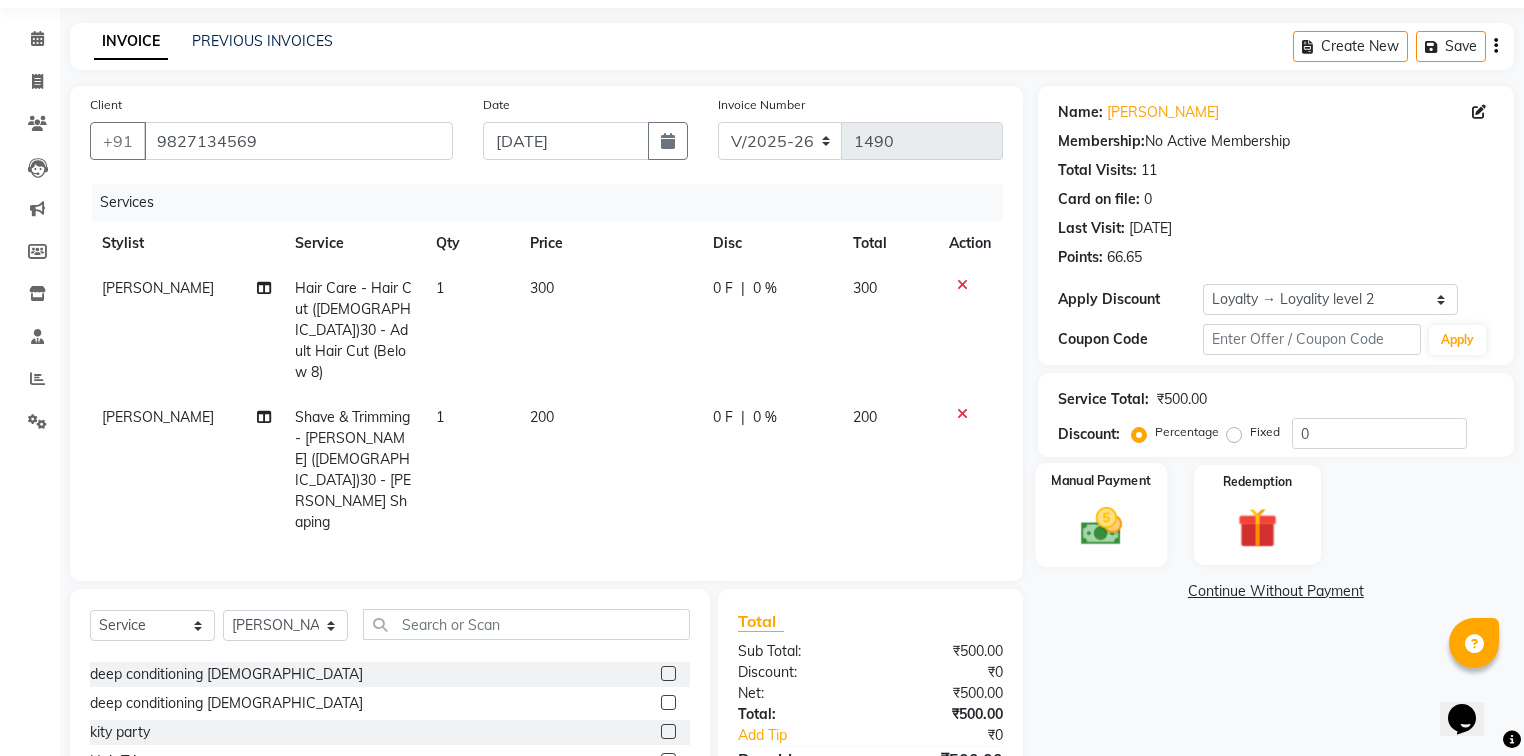 click 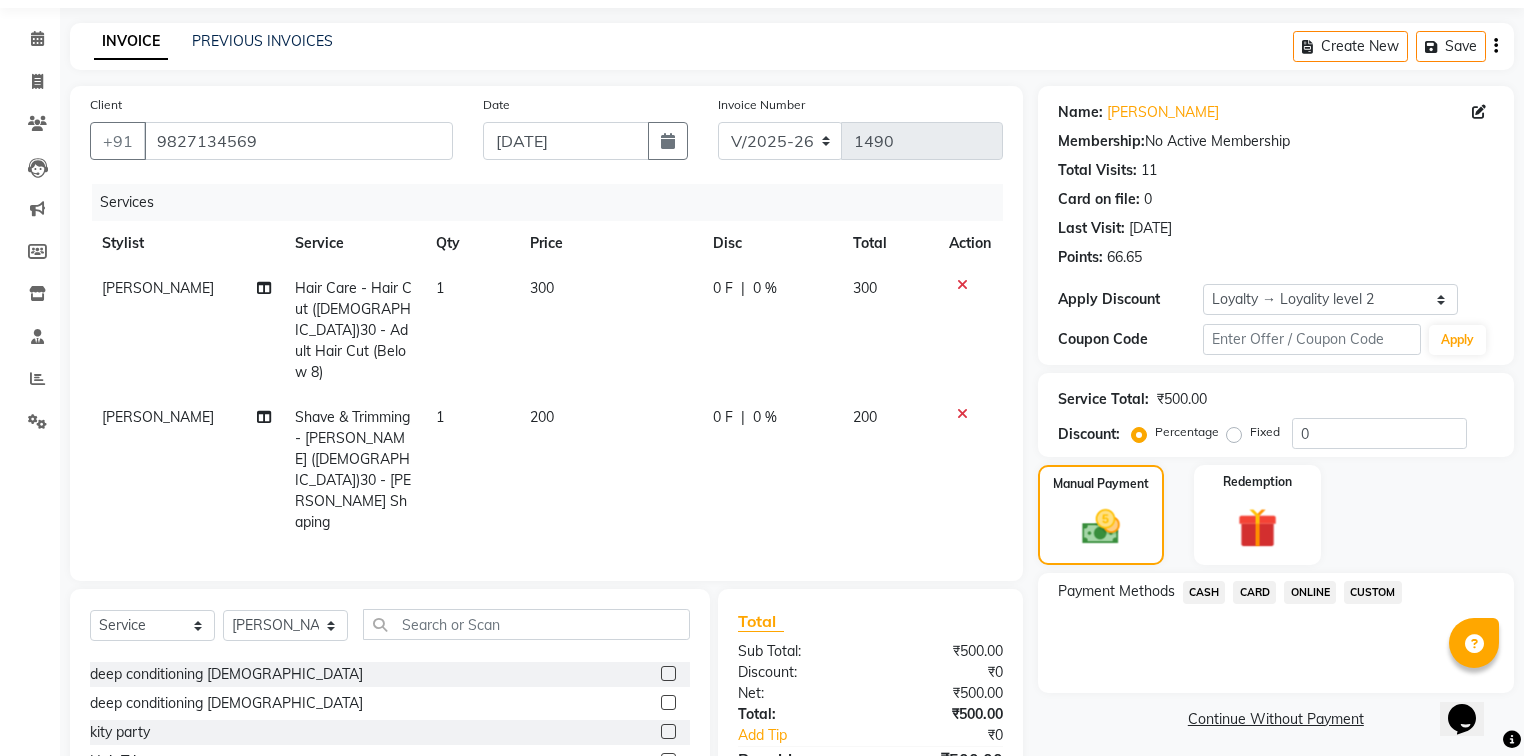 click on "ONLINE" 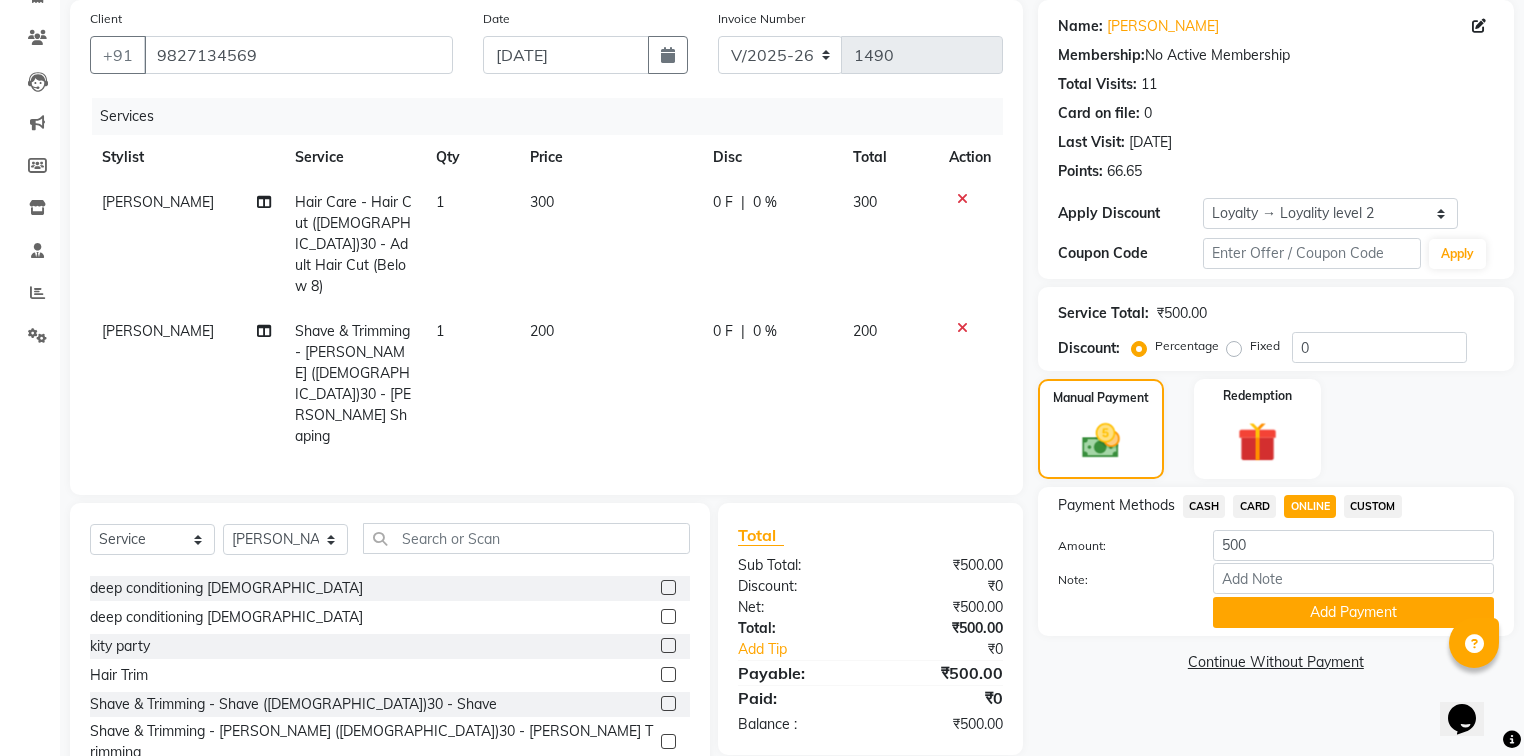 scroll, scrollTop: 151, scrollLeft: 0, axis: vertical 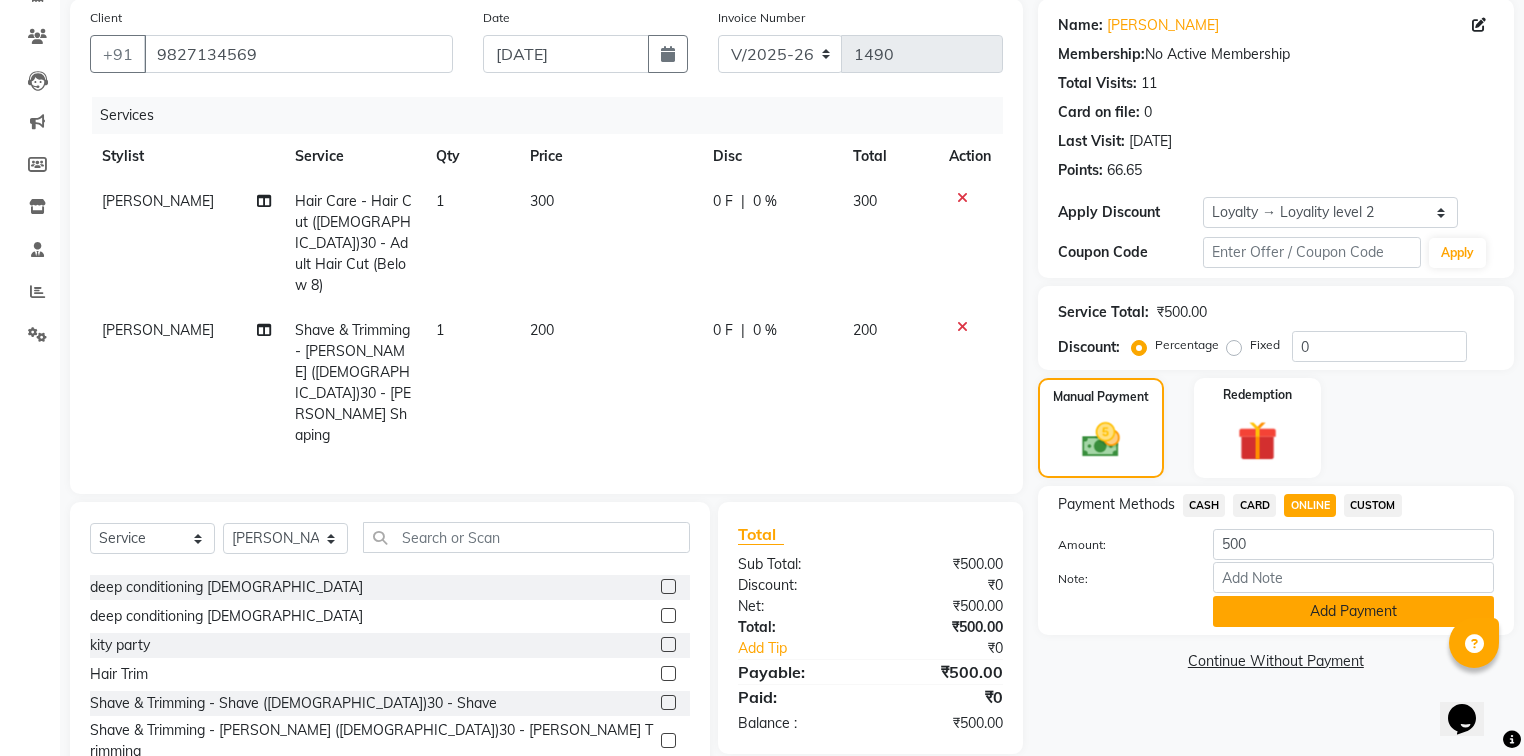 click on "Add Payment" 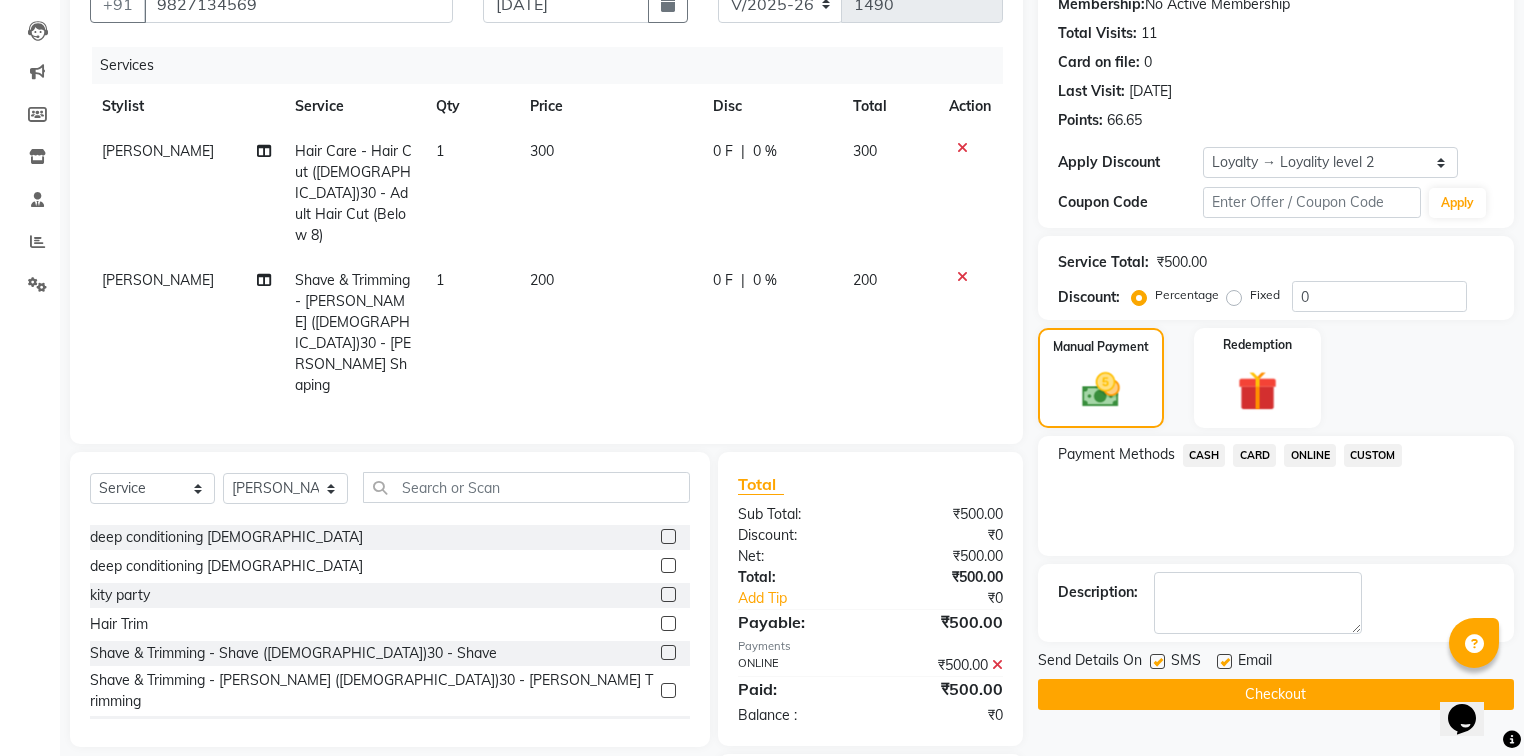 scroll, scrollTop: 249, scrollLeft: 0, axis: vertical 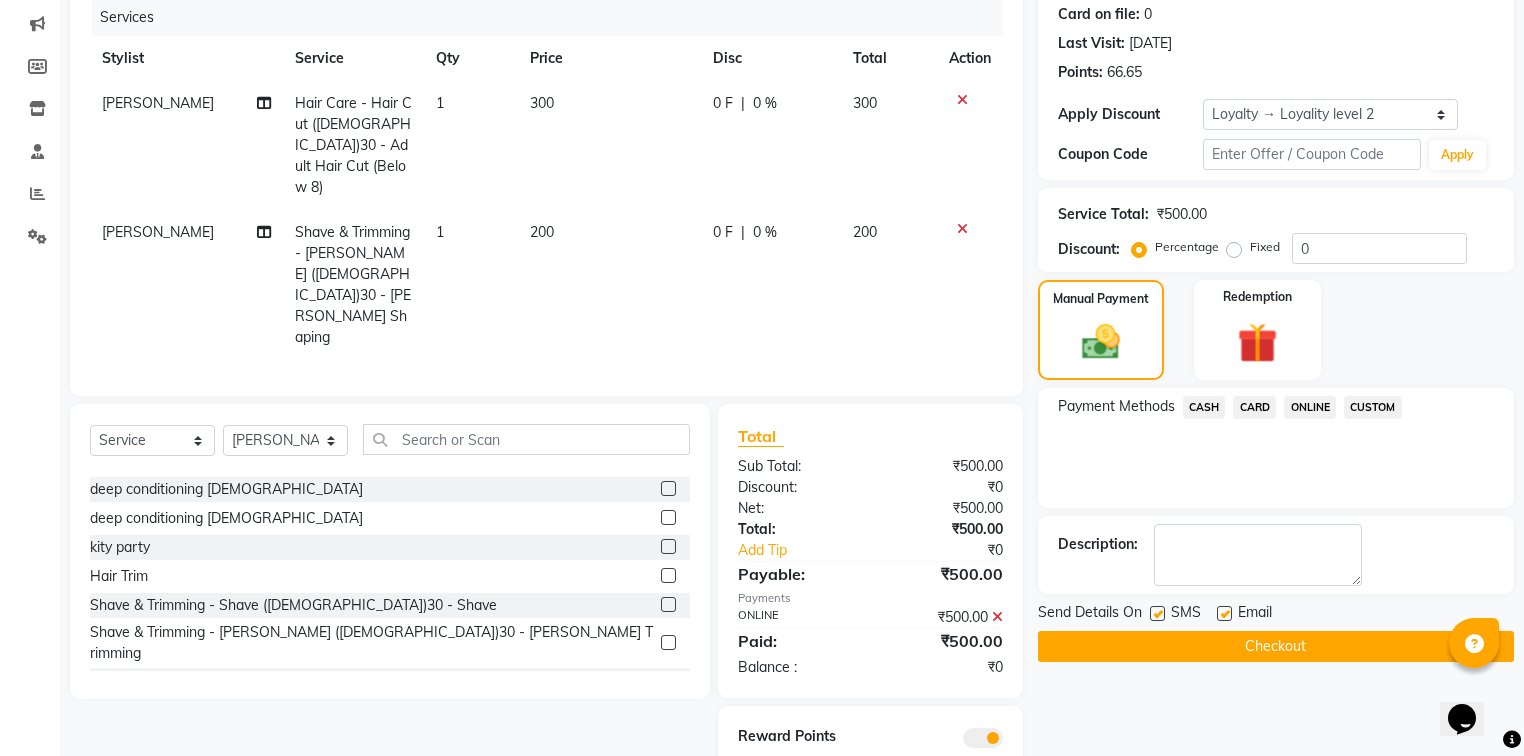 click on "Checkout" 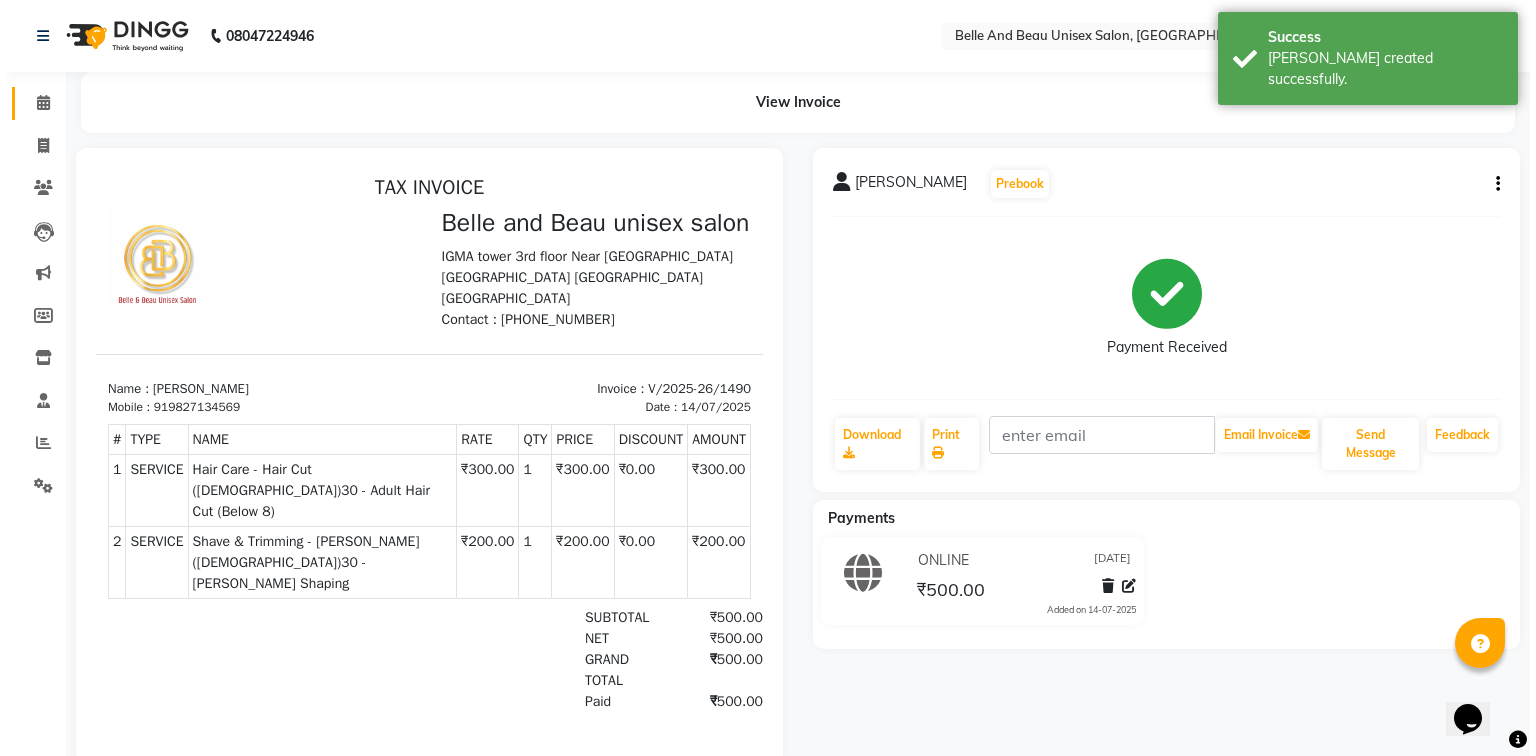scroll, scrollTop: 0, scrollLeft: 0, axis: both 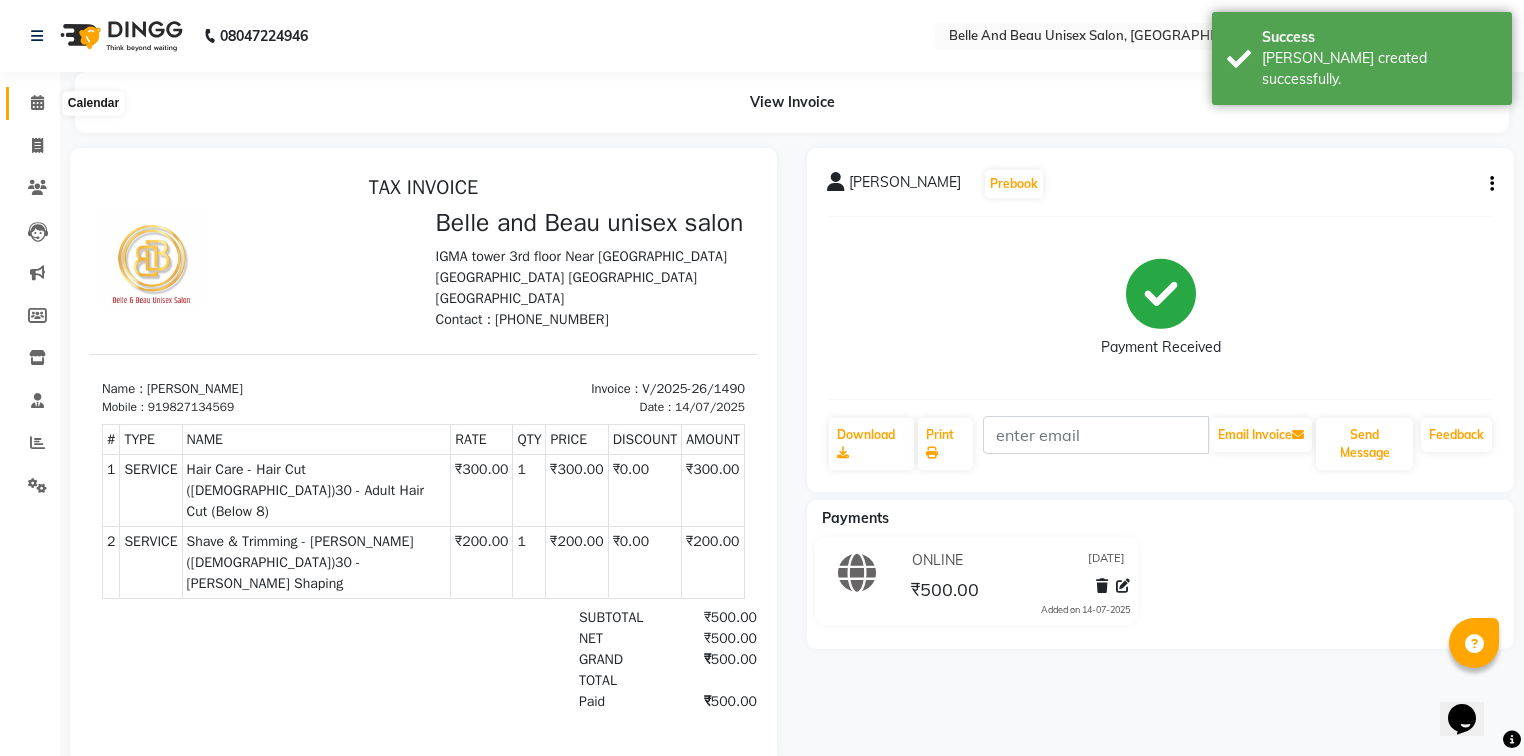 click 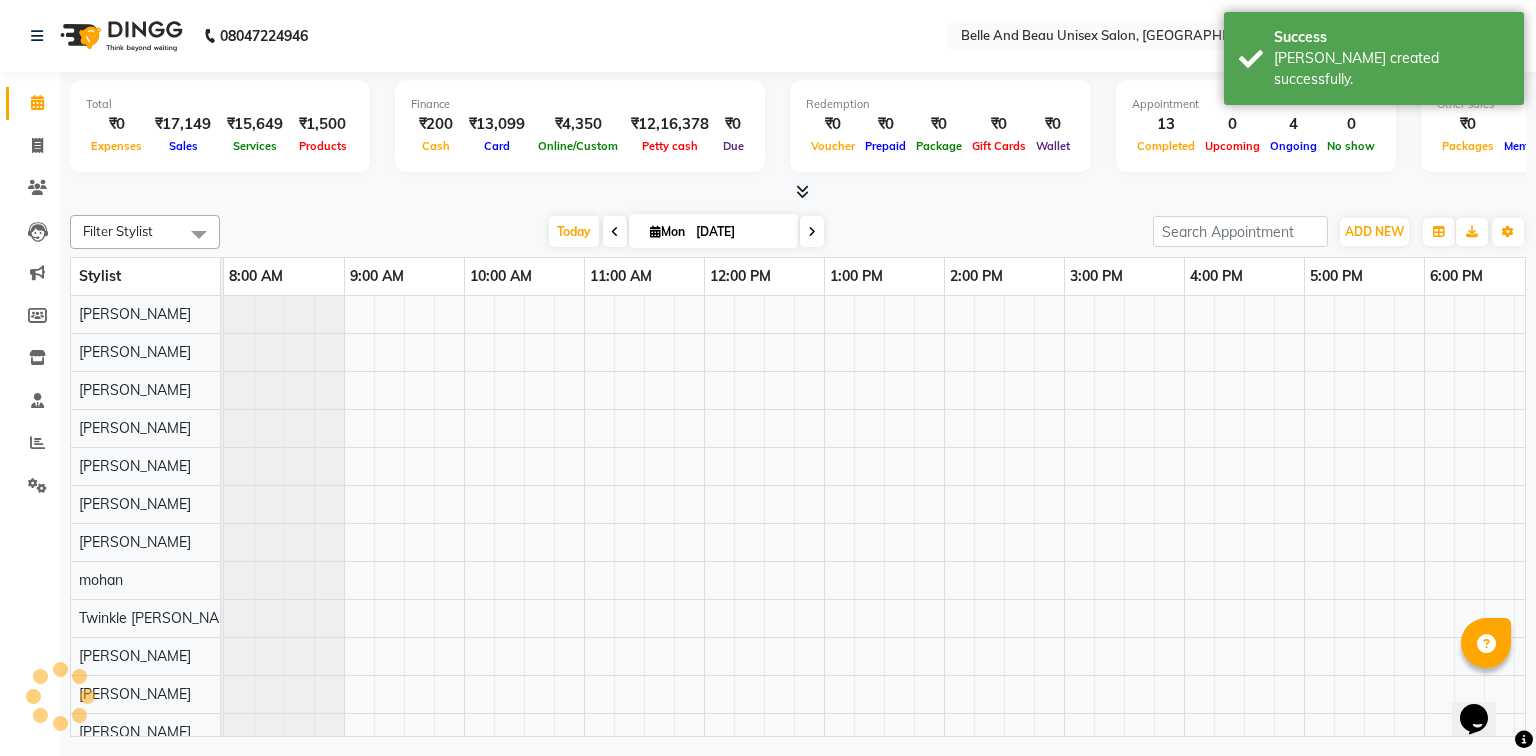 scroll, scrollTop: 0, scrollLeft: 0, axis: both 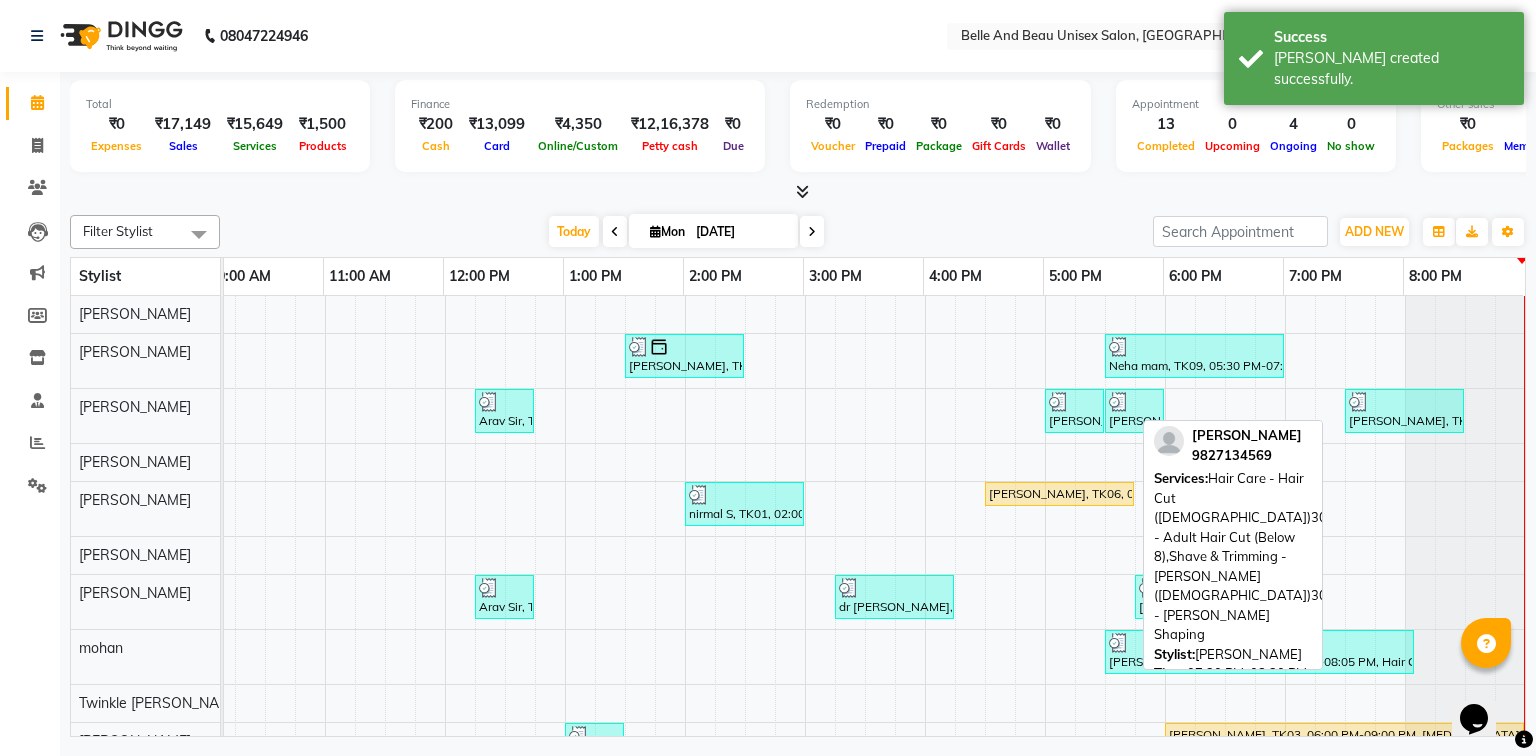 click on "[PERSON_NAME], TK13, 07:30 PM-08:30 PM, Hair Care - Hair Cut ([DEMOGRAPHIC_DATA])30 - Adult Hair Cut (Below 8),Shave & Trimming - [PERSON_NAME]  ([DEMOGRAPHIC_DATA])30 - [PERSON_NAME] Shaping" at bounding box center [1404, 411] 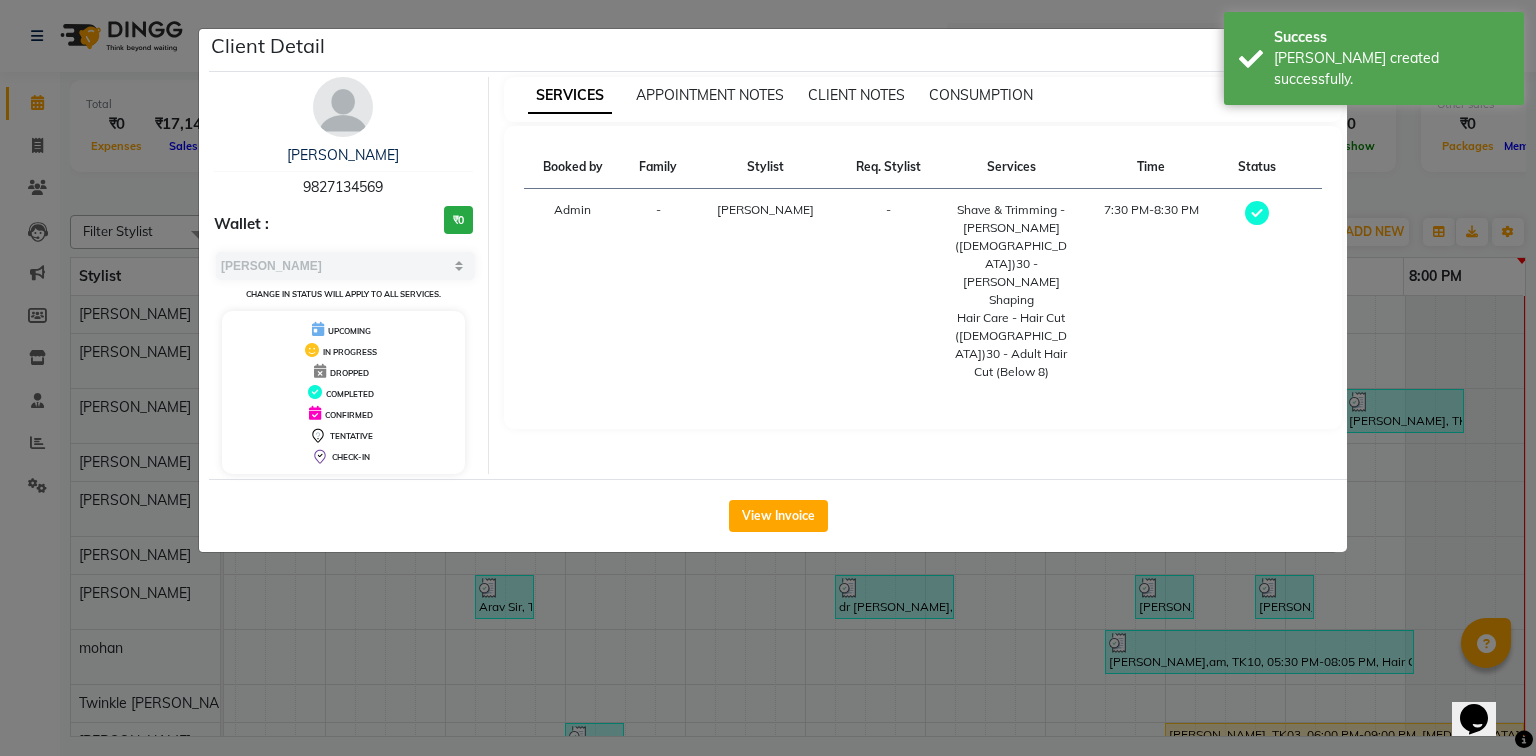 click on "9827134569" at bounding box center (343, 187) 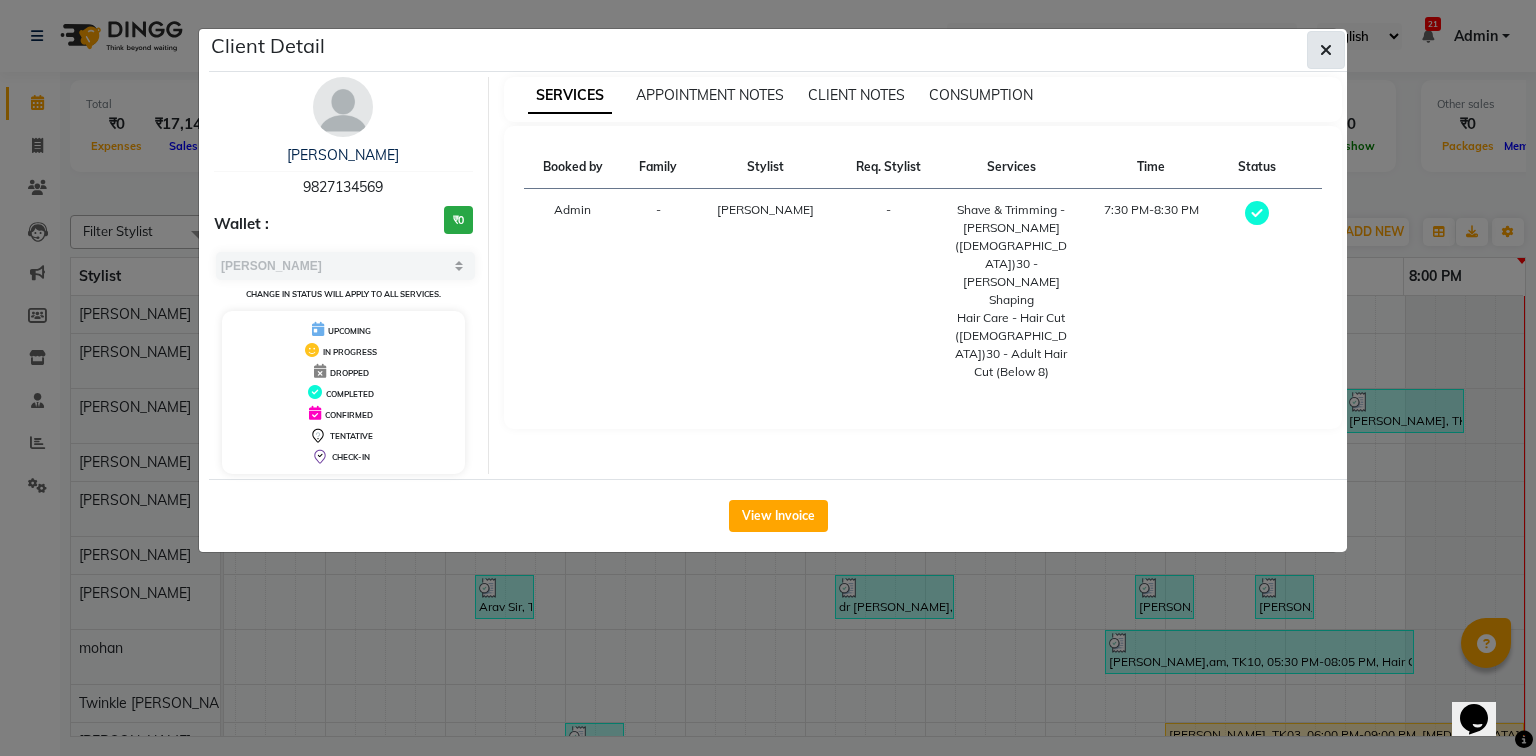click 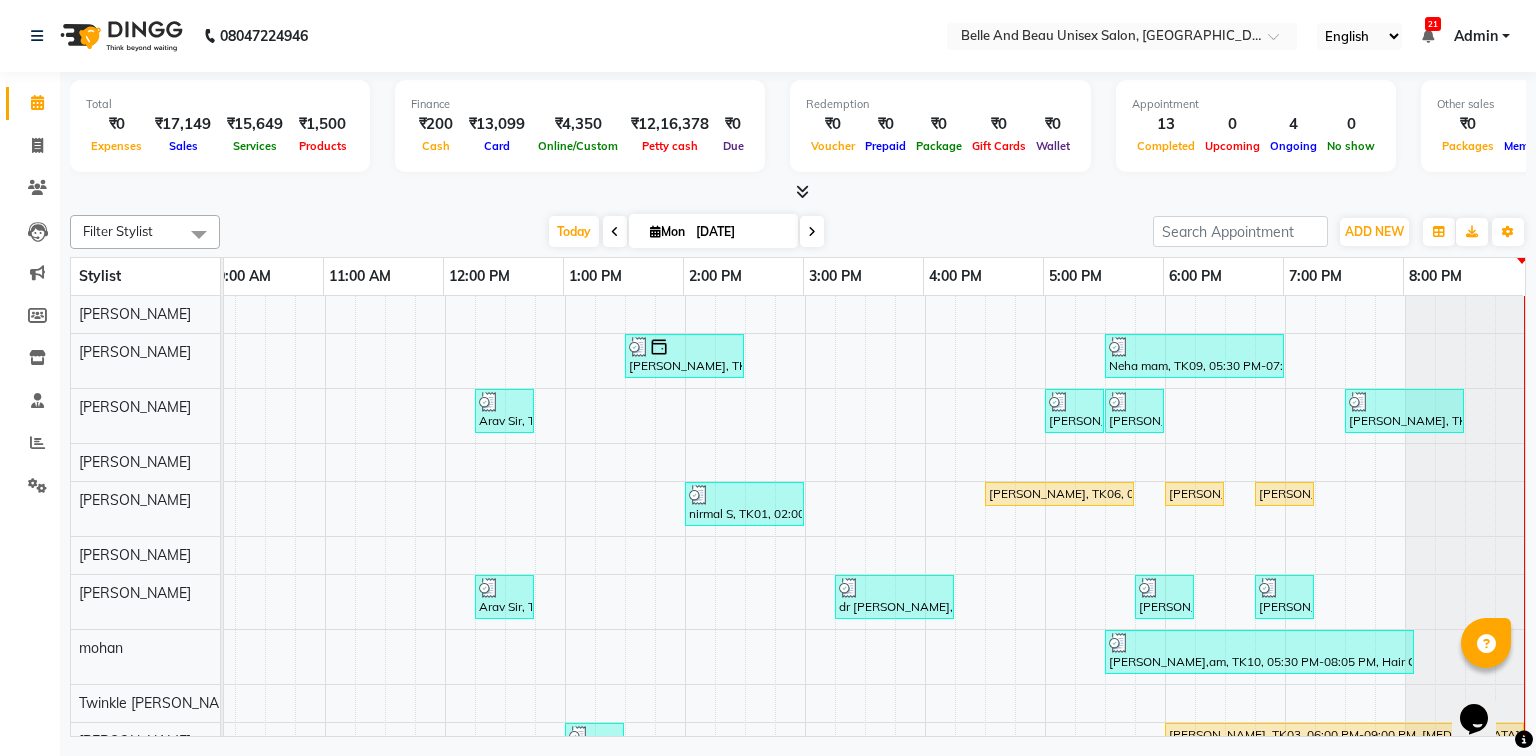 scroll, scrollTop: 125, scrollLeft: 270, axis: both 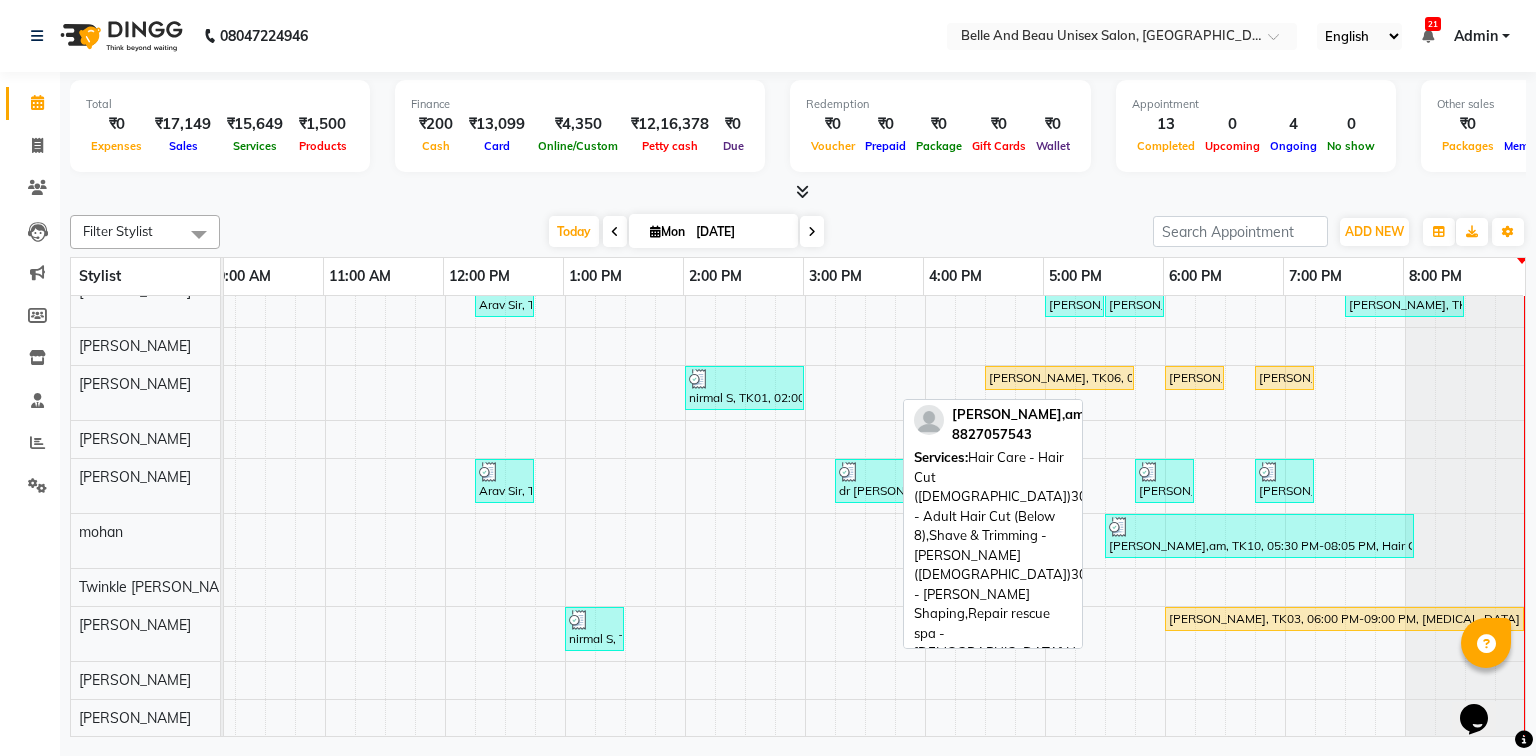 click on "[PERSON_NAME],am, TK10, 05:30 PM-08:05 PM, Hair Care - Hair Cut ([DEMOGRAPHIC_DATA])30 - Adult Hair Cut (Below 8),Shave & Trimming - [PERSON_NAME]  ([DEMOGRAPHIC_DATA])30 - [PERSON_NAME] Shaping,Repair rescue spa - [DEMOGRAPHIC_DATA],Hair Colour - Global30 - Global Short Hair (Boy Cut)" at bounding box center (1259, 536) 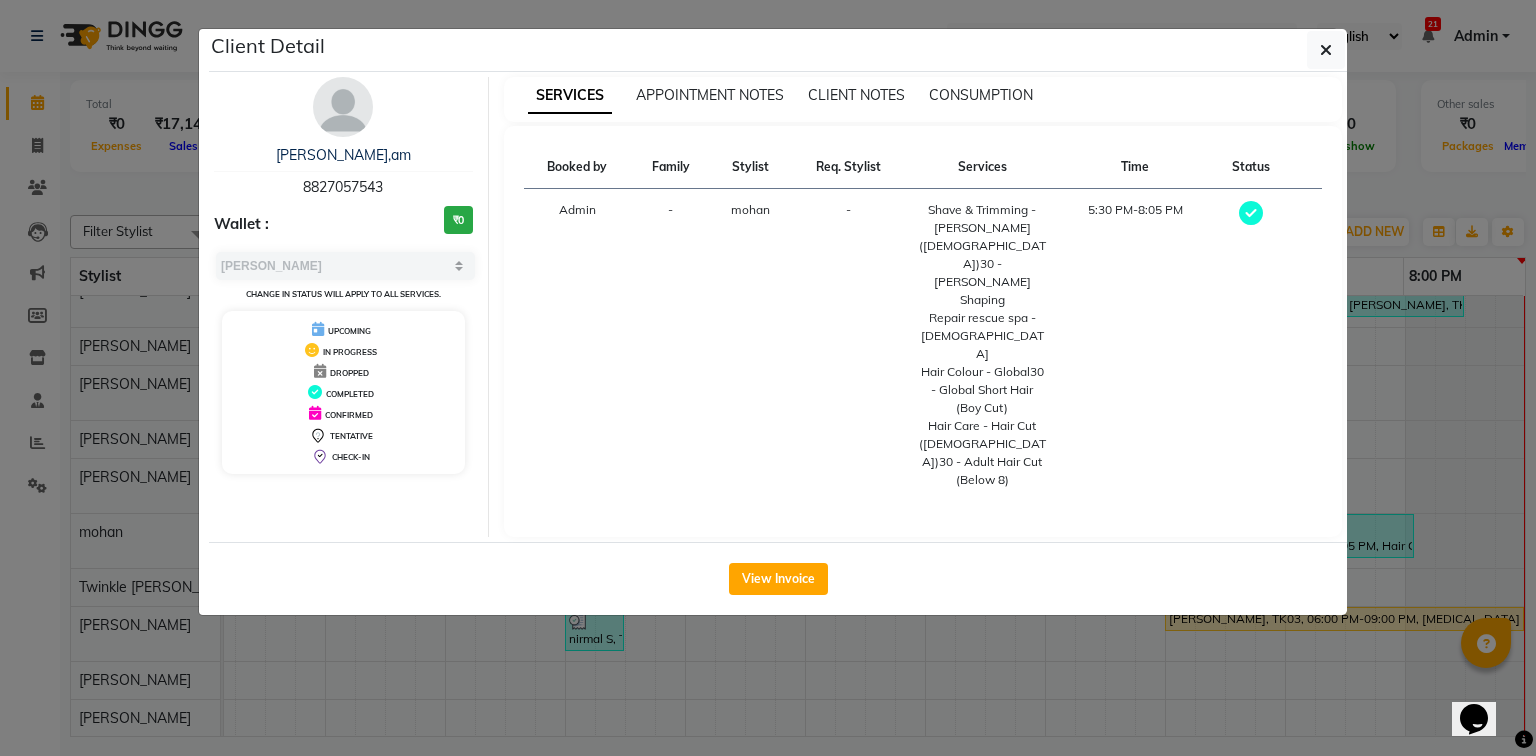 click on "8827057543" at bounding box center [343, 187] 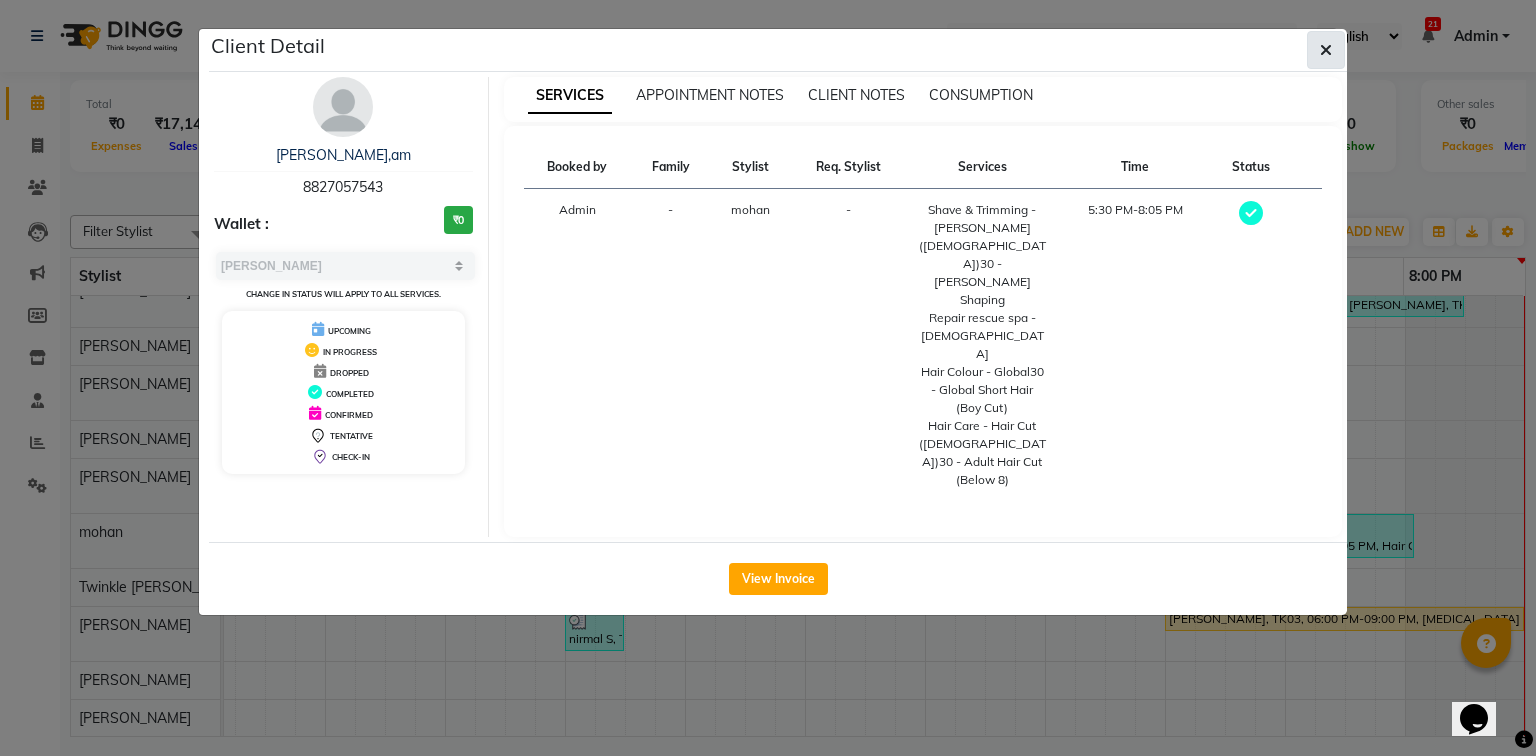 click 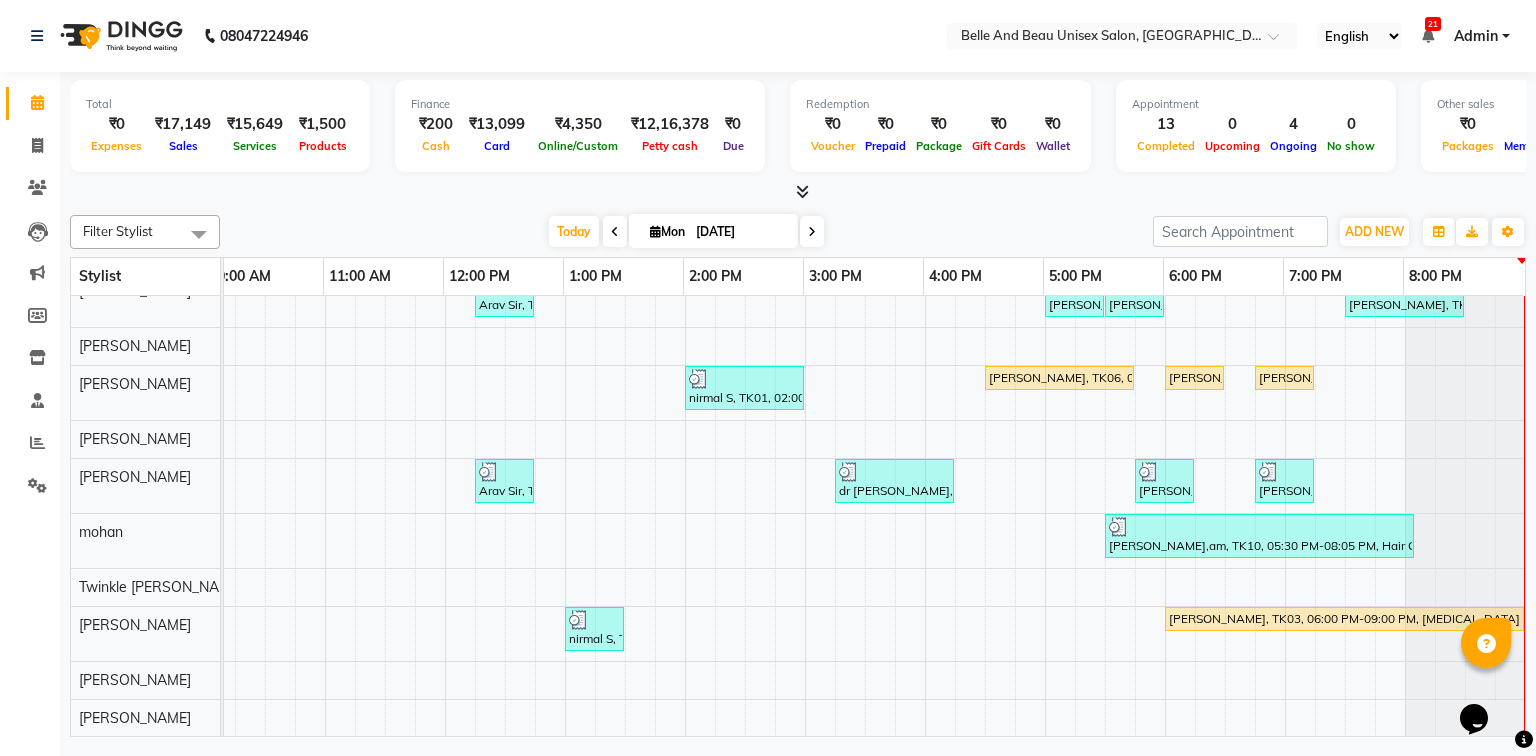 scroll, scrollTop: 62, scrollLeft: 270, axis: both 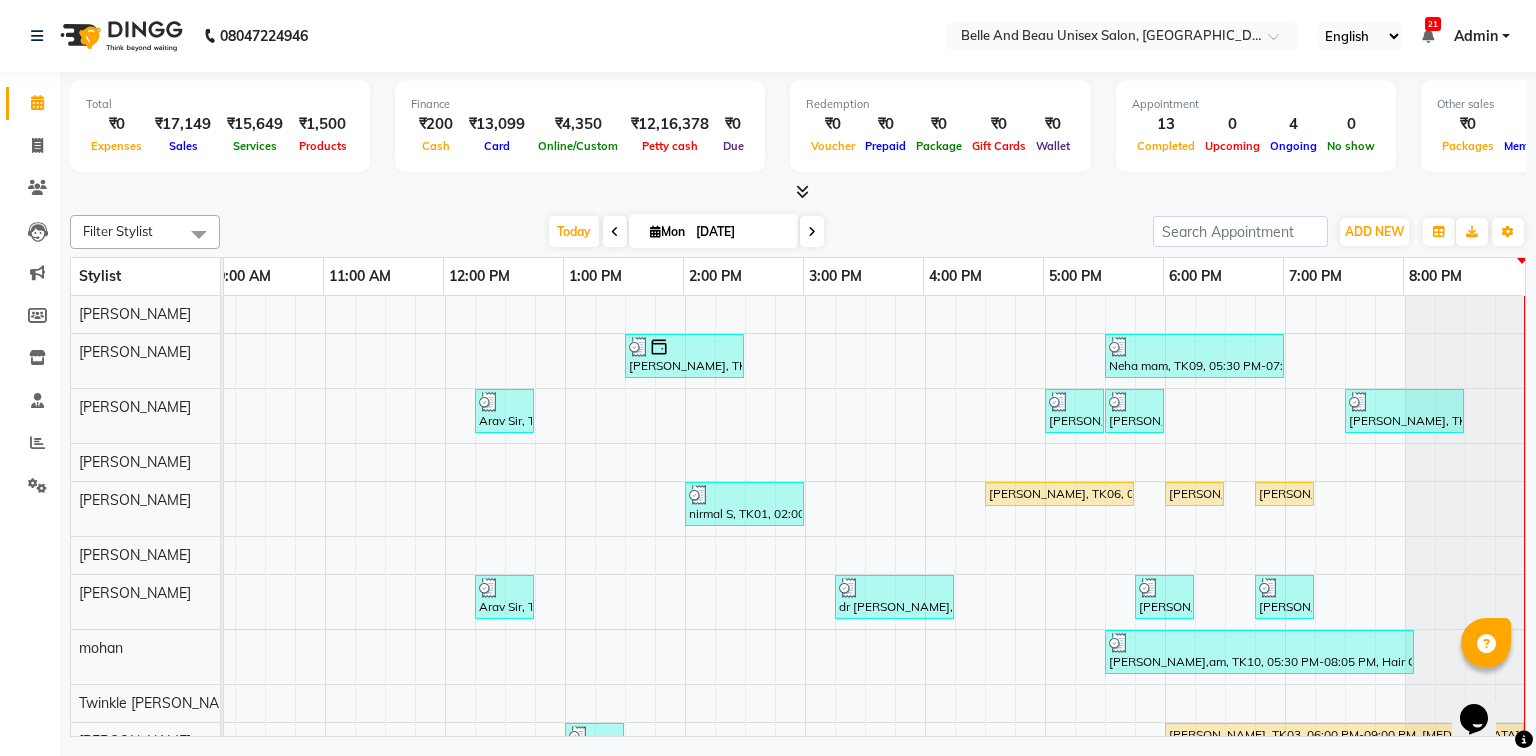click on "Total  ₹0  Expenses ₹17,149  Sales ₹15,649  Services ₹1,500  Products Finance  ₹200  Cash ₹13,099  Card ₹4,350  Online/Custom ₹12,16,378 [PERSON_NAME] cash ₹0 Due  Redemption  ₹0 Voucher ₹0 Prepaid ₹0 Package ₹0  Gift Cards ₹0  Wallet  Appointment  13 Completed 0 Upcoming 4 Ongoing 0 No show  Other sales  ₹0  Packages ₹0  Memberships ₹0  Vouchers ₹0  Prepaids ₹0  Gift Cards Filter Stylist Select All  [PERSON_NAME]  [PERSON_NAME] [PERSON_NAME] [PERSON_NAME] [PERSON_NAME] [PERSON_NAME] [PERSON_NAME] [PERSON_NAME] Twinkle [PERSON_NAME] [PERSON_NAME] [DATE]  [DATE] Toggle Dropdown Add Appointment Add Invoice Add Expense Add Attendance Add Client Add Transaction Toggle Dropdown Add Appointment Add Invoice Add Expense Add Attendance Add Client ADD NEW Toggle Dropdown Add Appointment Add Invoice Add Expense Add Attendance Add Client Add Transaction Filter Stylist Select All  [PERSON_NAME]  [PERSON_NAME] [PERSON_NAME] [PERSON_NAME] [PERSON_NAME] [PERSON_NAME] [PERSON_NAME] [PERSON_NAME] Zoom" 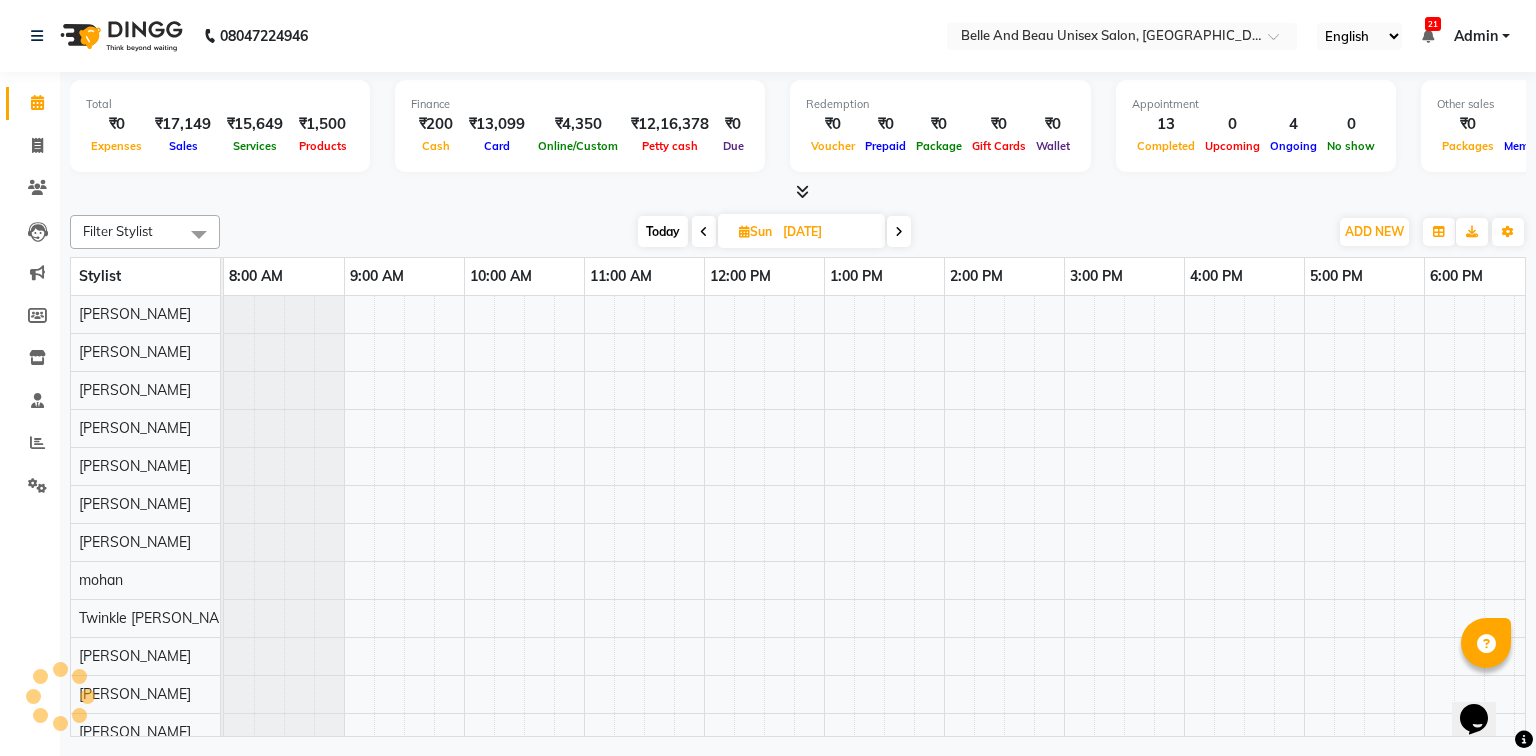scroll, scrollTop: 0, scrollLeft: 258, axis: horizontal 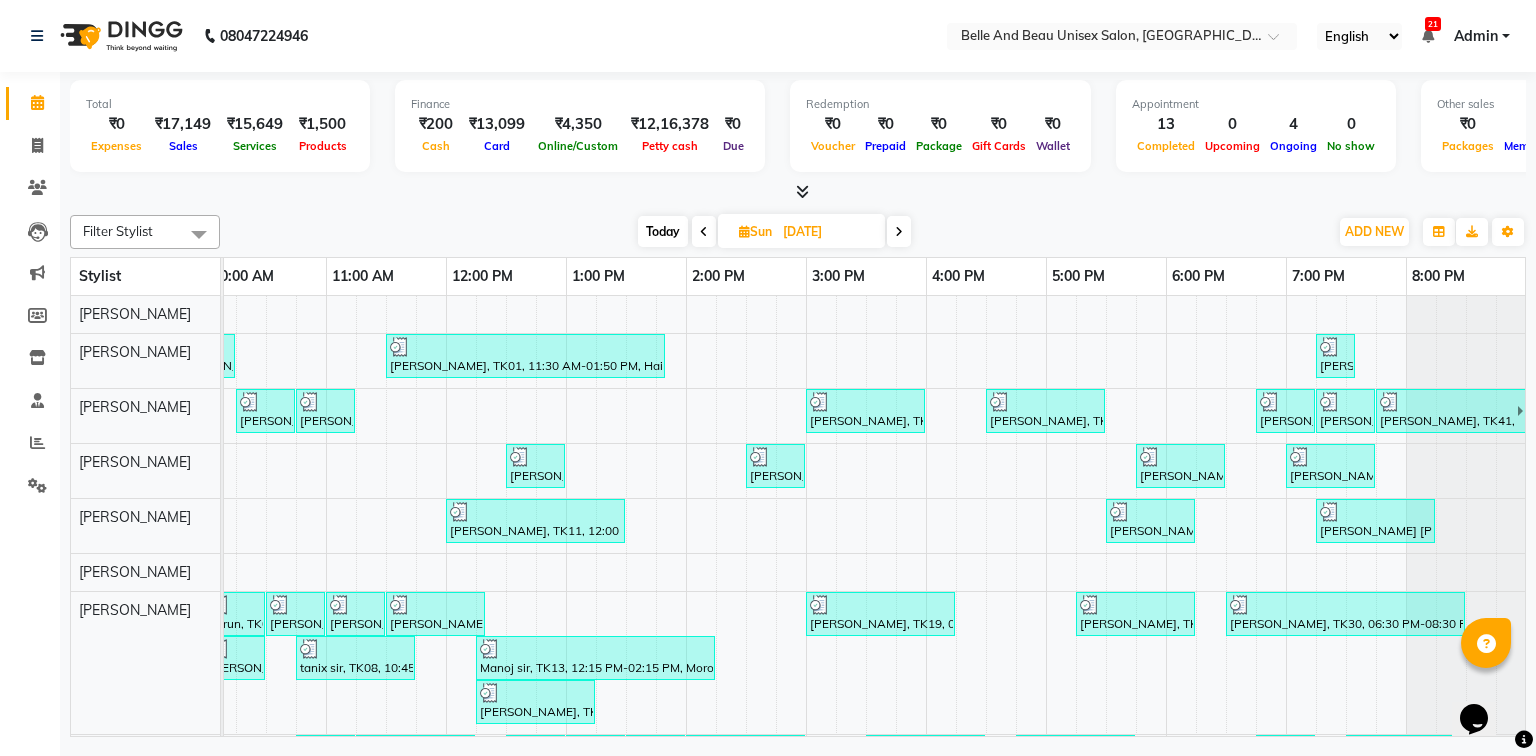 click on "Today" at bounding box center [663, 231] 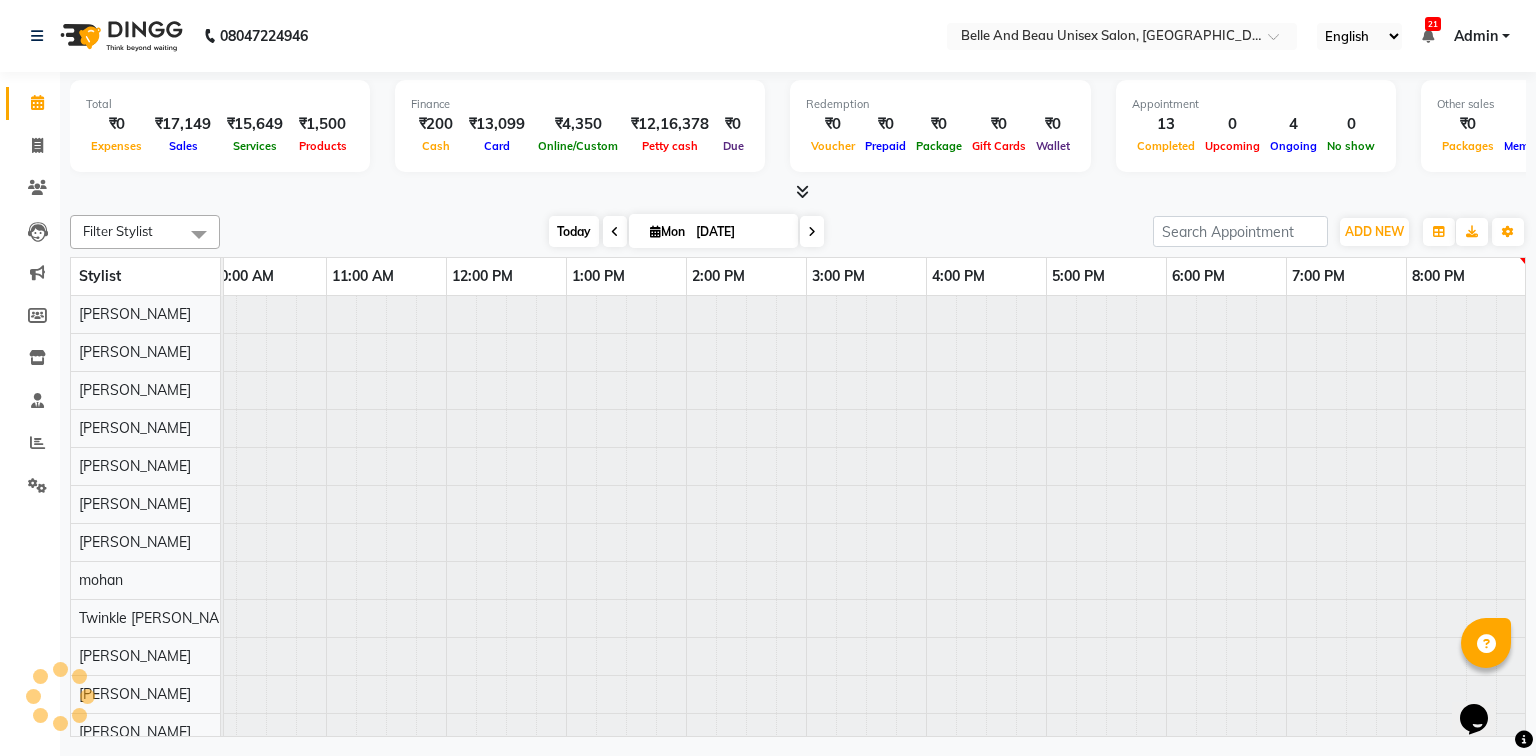 scroll, scrollTop: 0, scrollLeft: 0, axis: both 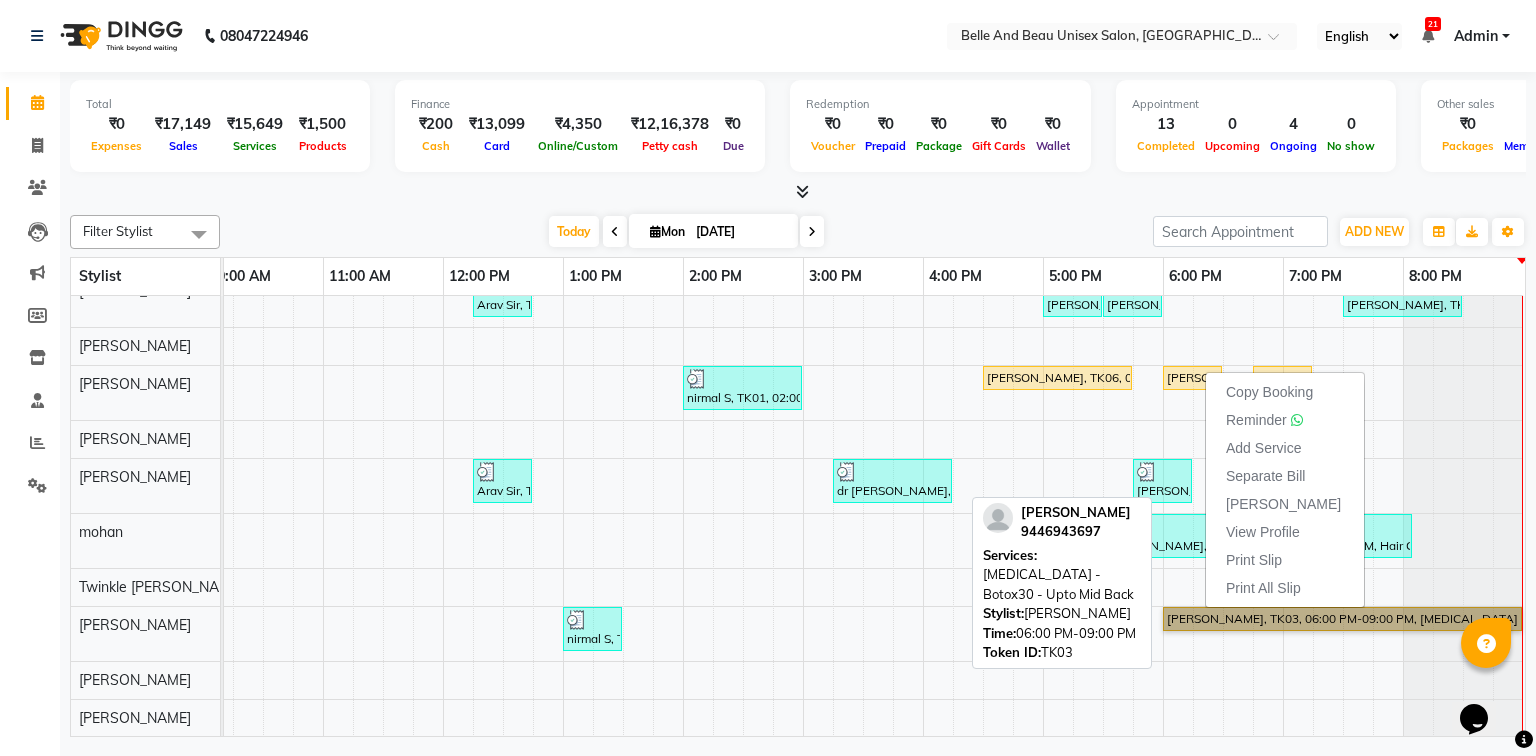 click on "[PERSON_NAME], TK03, 06:00 PM-09:00 PM, [MEDICAL_DATA] - Botox30 - Upto Mid Back" at bounding box center [1342, 619] 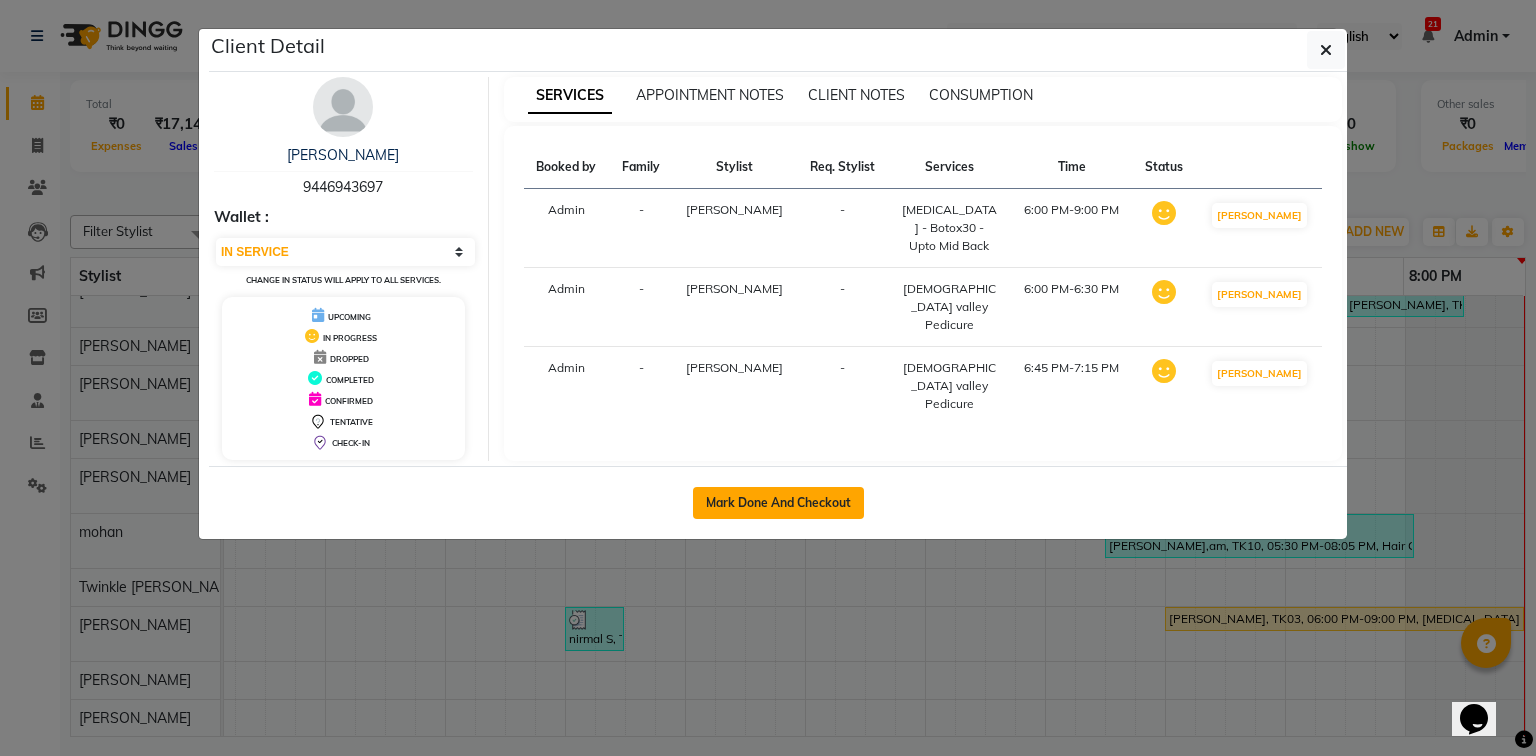 click on "Mark Done And Checkout" 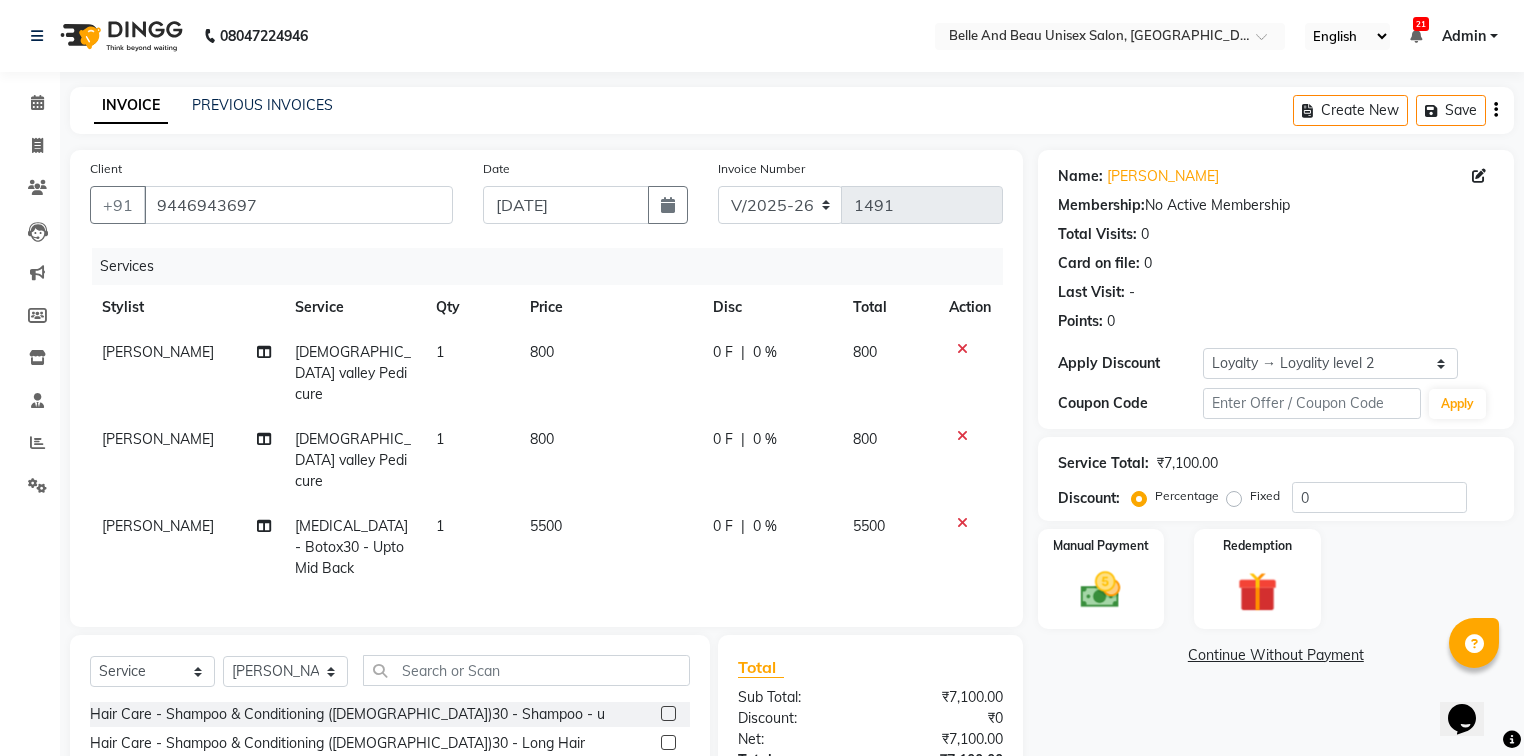 click 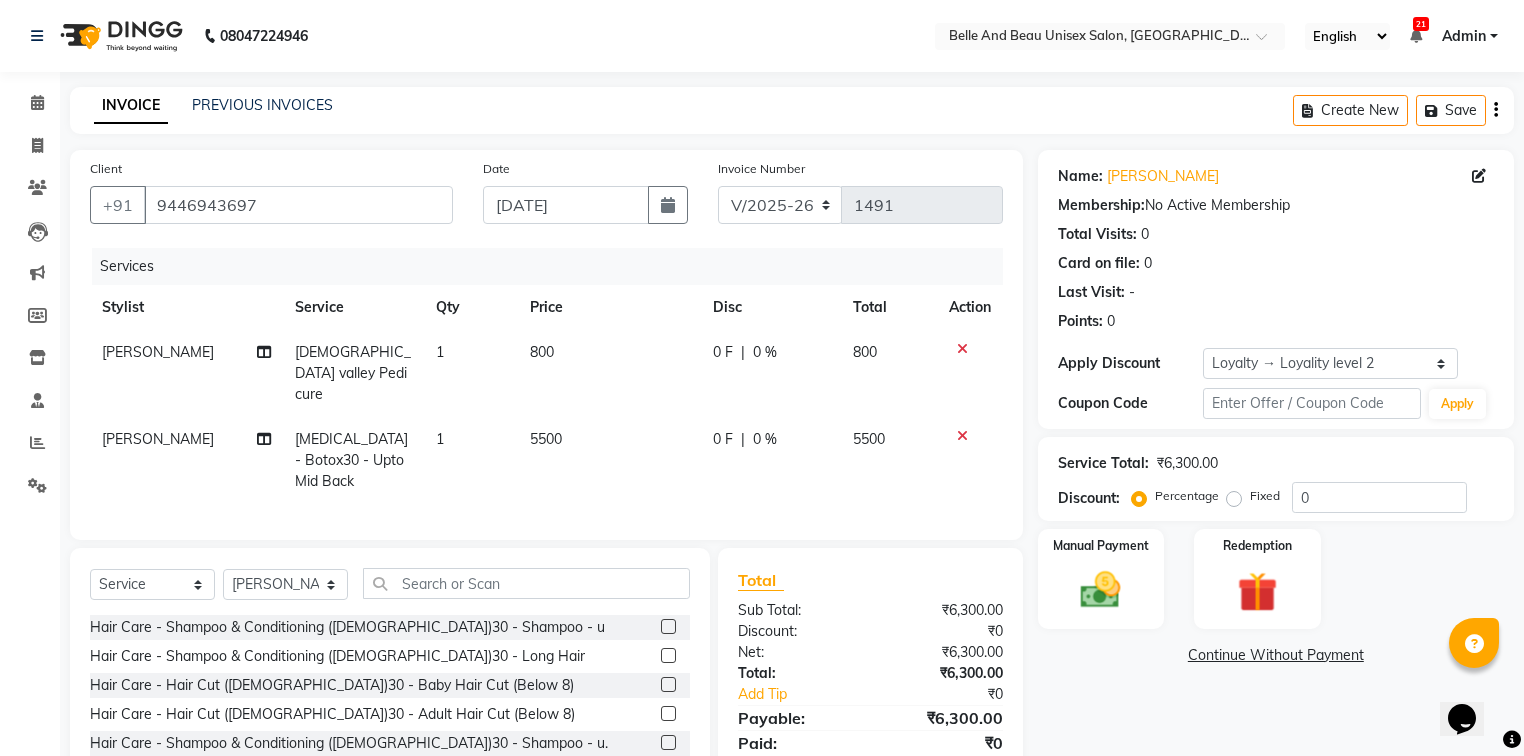 click 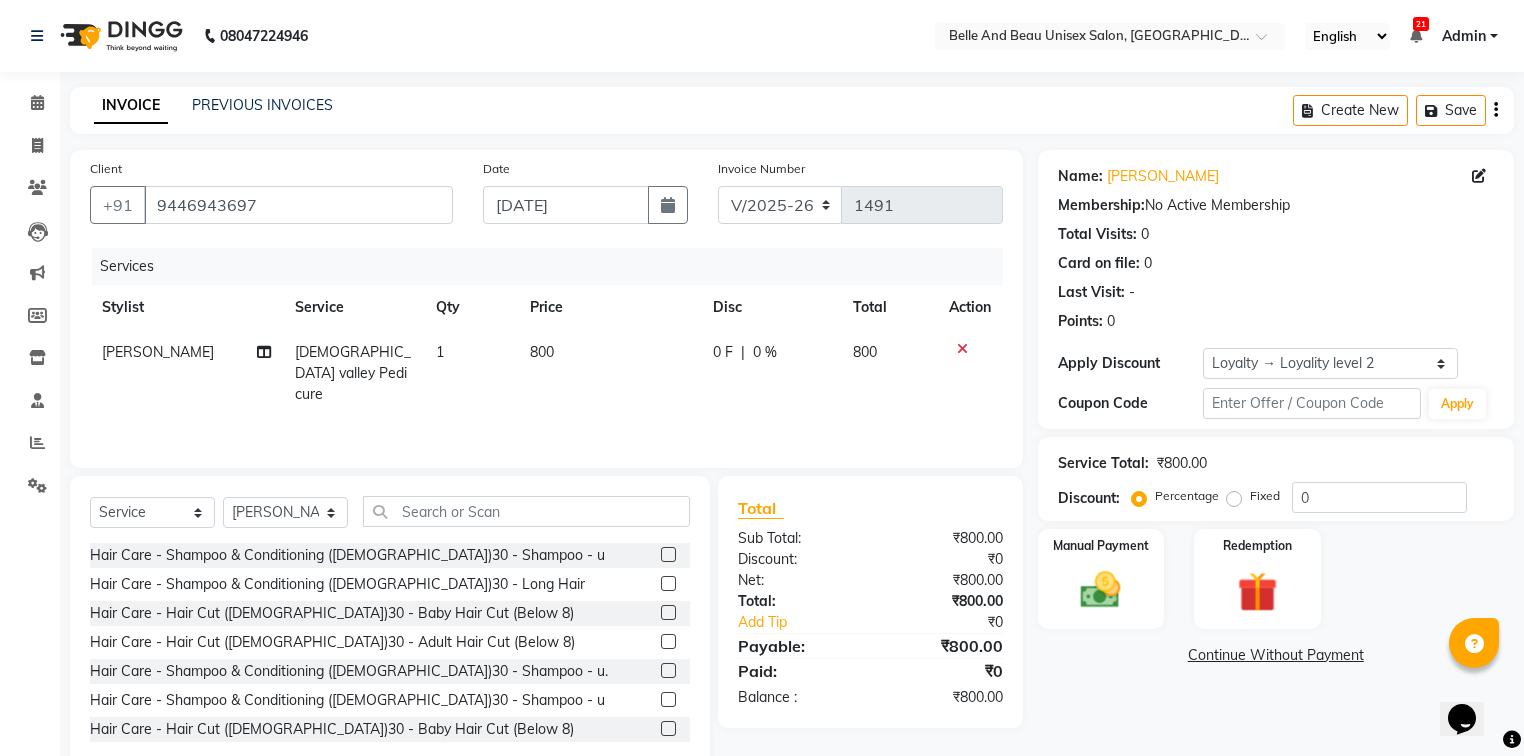 click 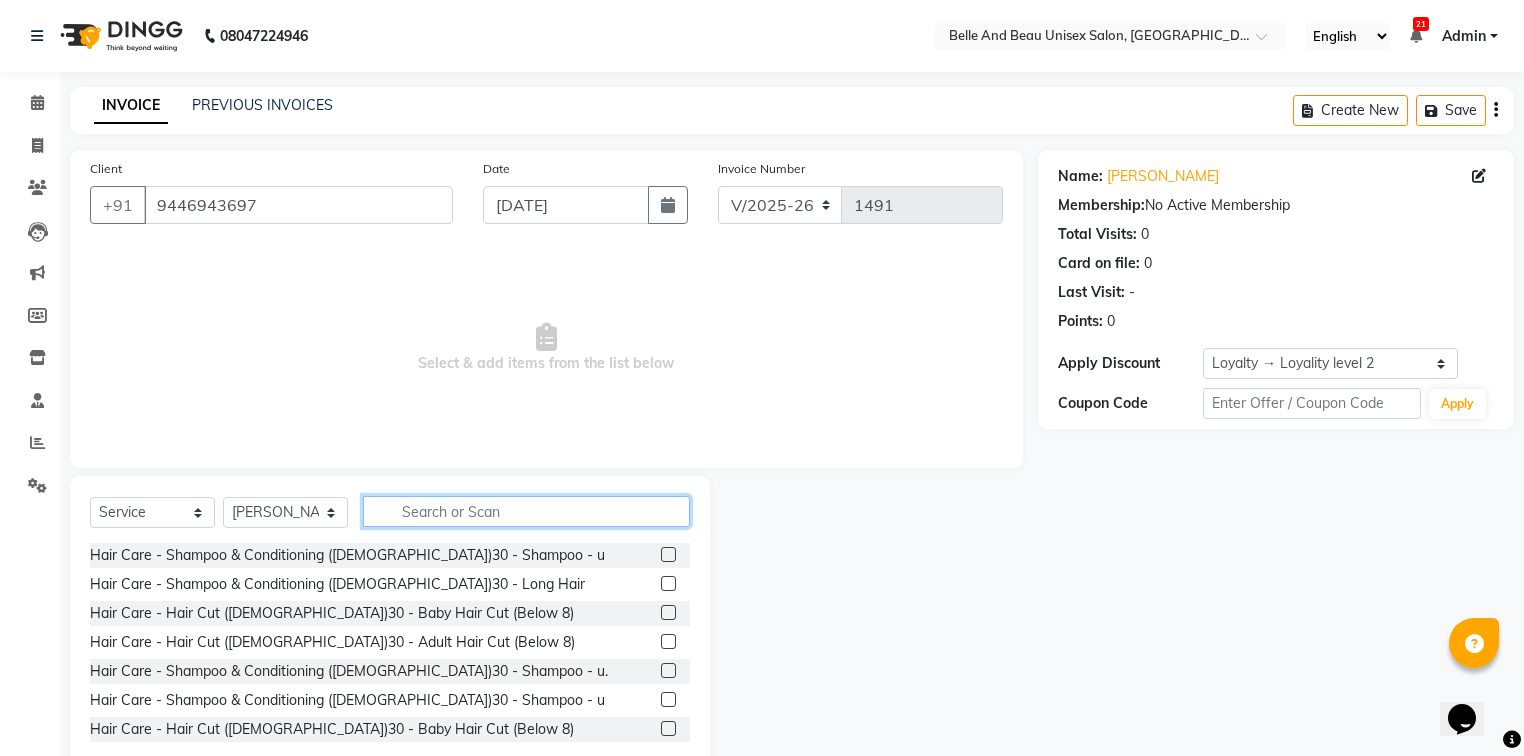 click 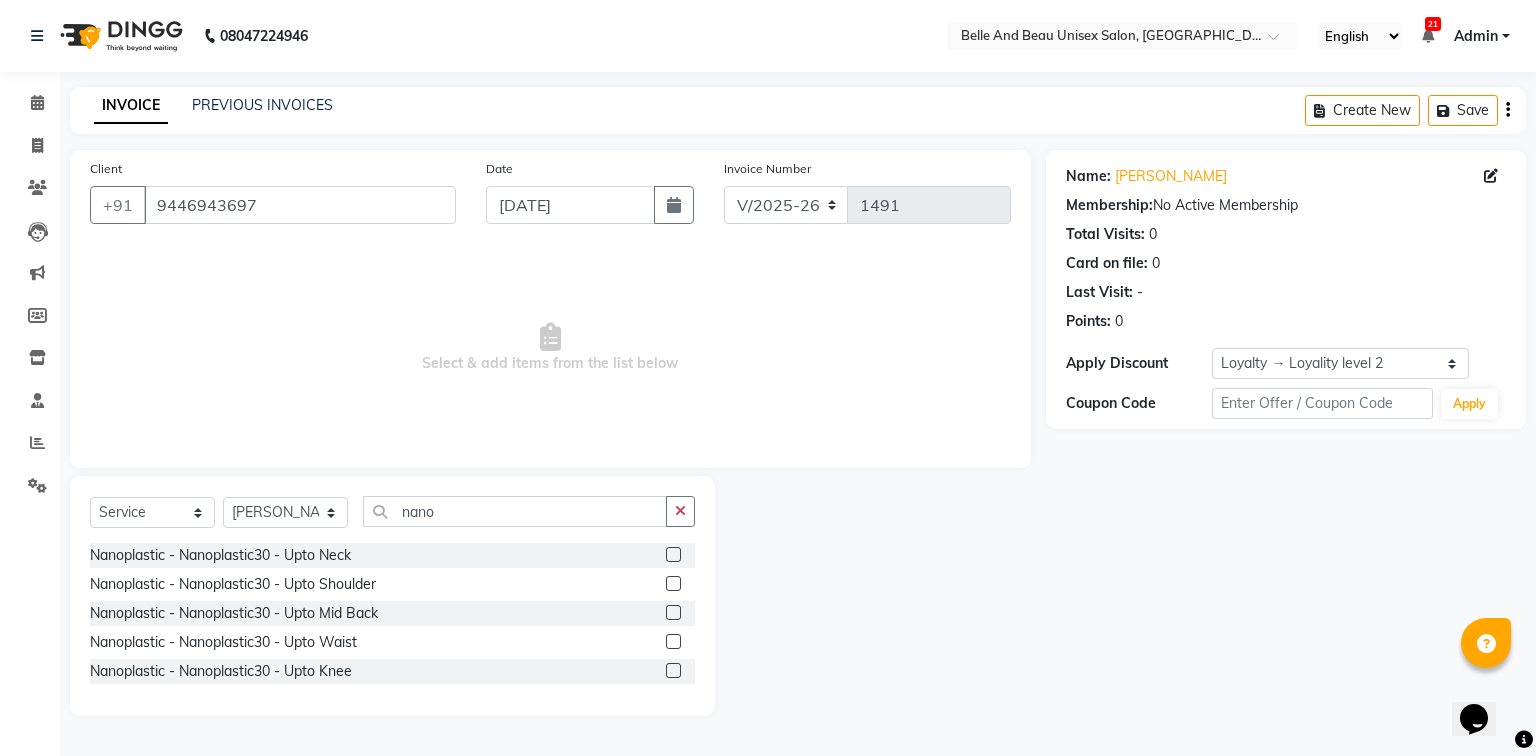 click 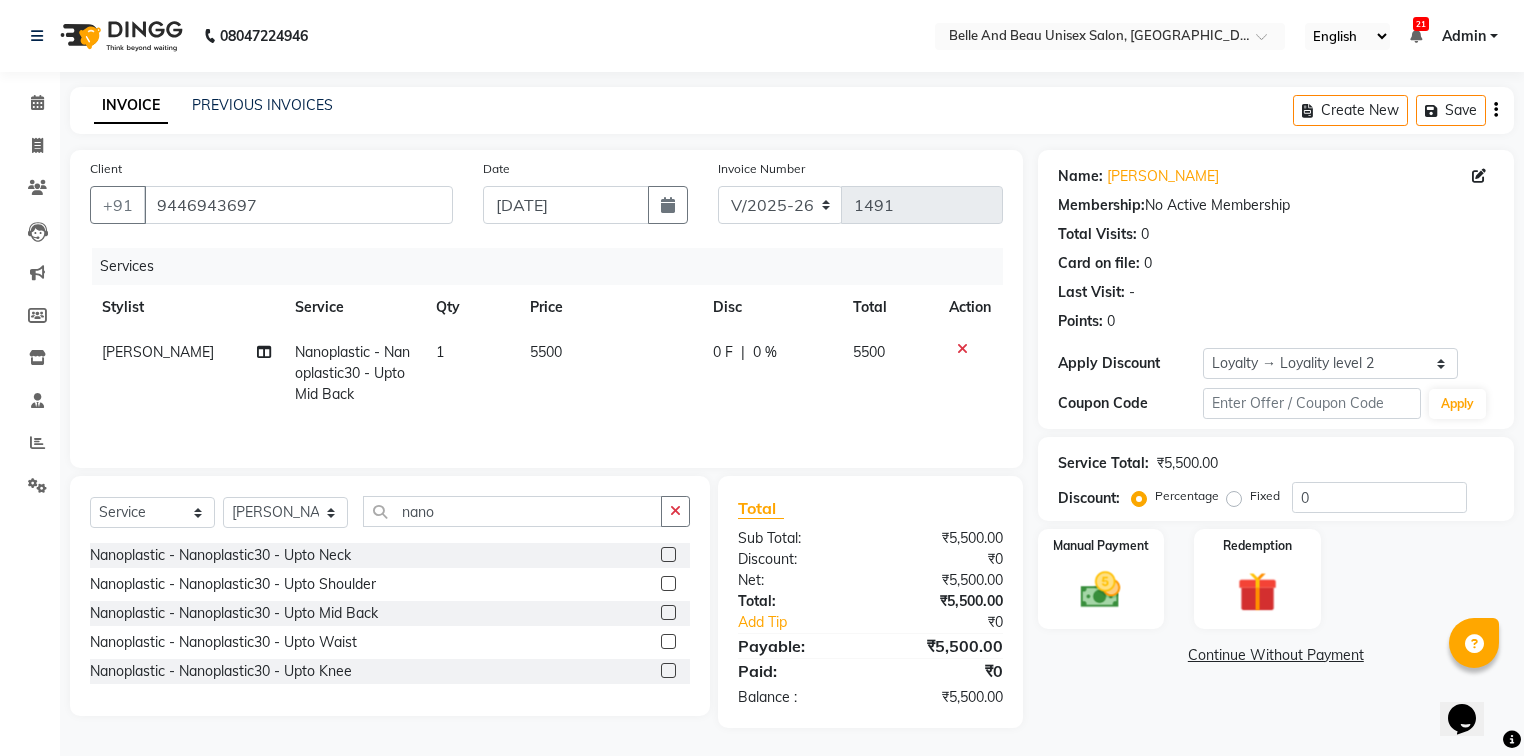 click on "5500" 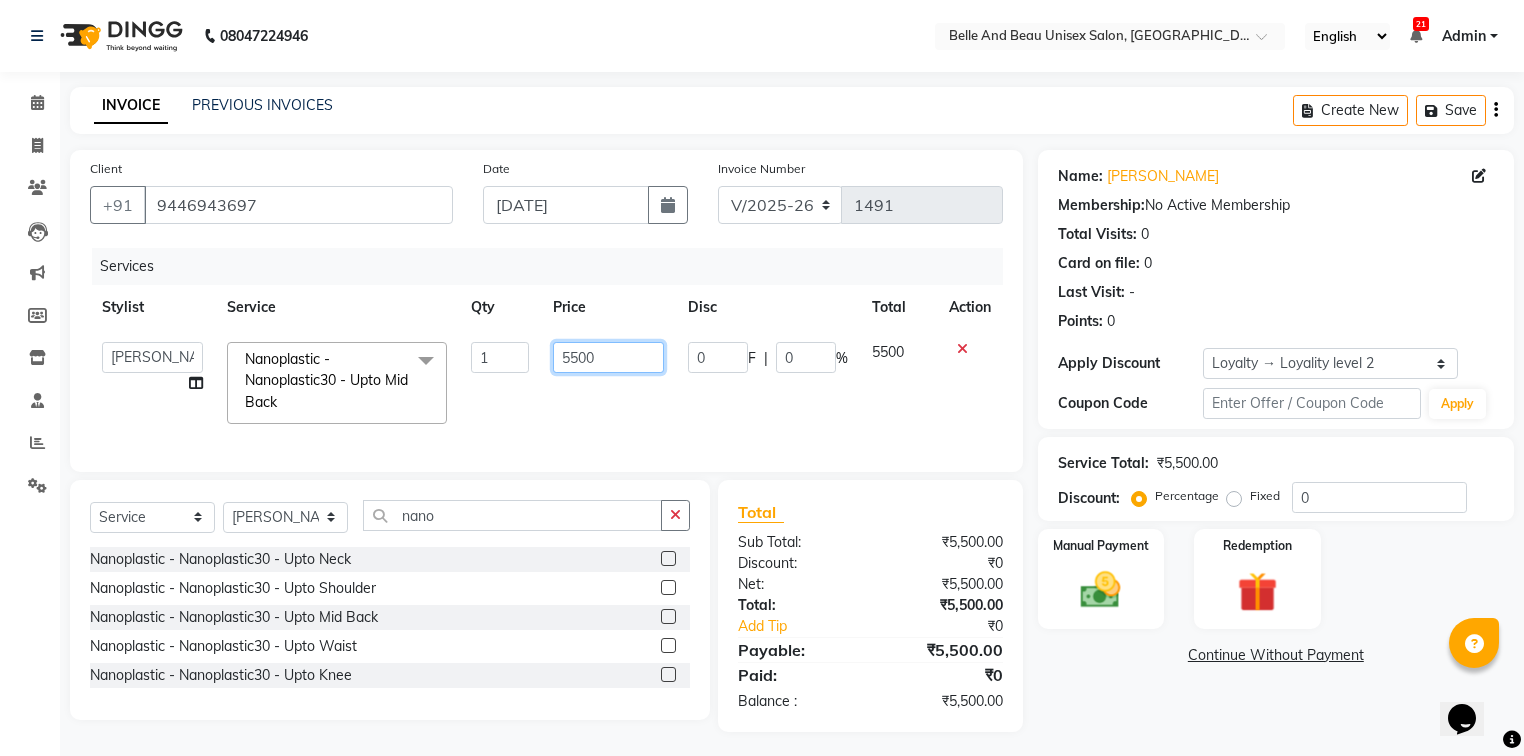 click on "5500" 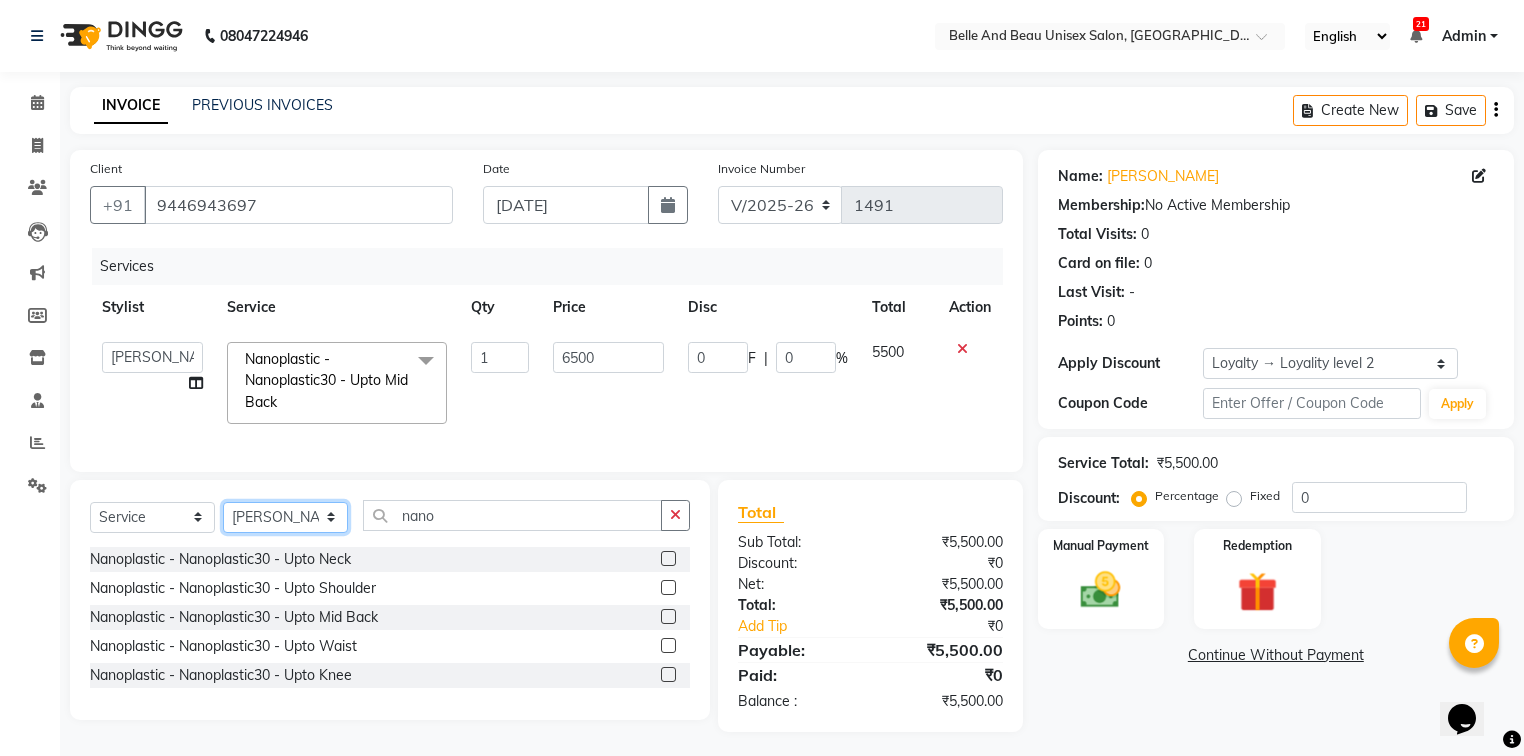 click on "Select  Service  Product  Membership  Package Voucher Prepaid Gift Card  Select Stylist  [PERSON_NAME]  [PERSON_NAME] [PERSON_NAME] [PERSON_NAME] [PERSON_NAME] [PERSON_NAME] [PERSON_NAME] [PERSON_NAME] [PERSON_NAME] Twinkle [PERSON_NAME] [PERSON_NAME] nano" 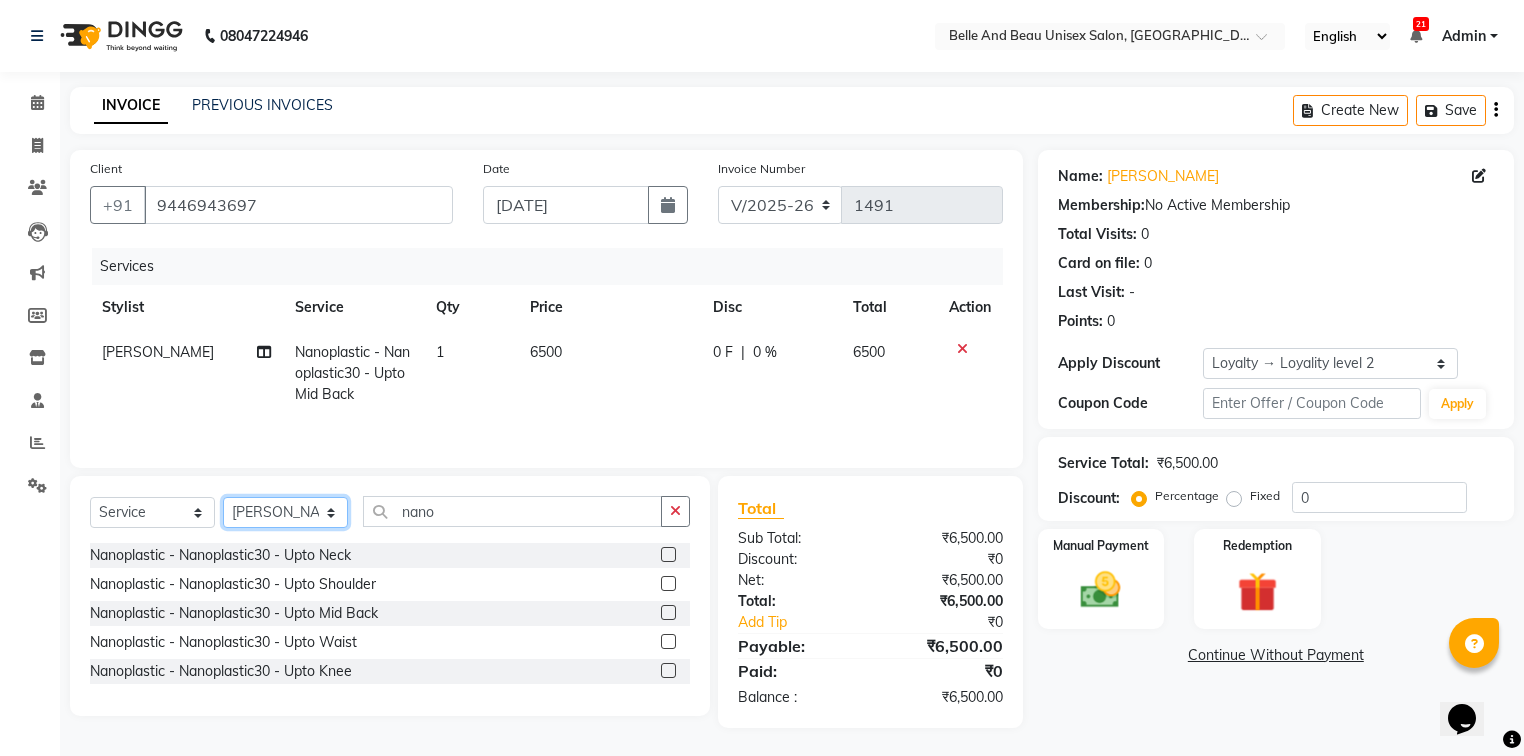 click on "Select Stylist  [PERSON_NAME]  [PERSON_NAME] [PERSON_NAME] [PERSON_NAME] [PERSON_NAME] [PERSON_NAME] [PERSON_NAME] [PERSON_NAME] [PERSON_NAME] Twinkle [PERSON_NAME] [PERSON_NAME]" 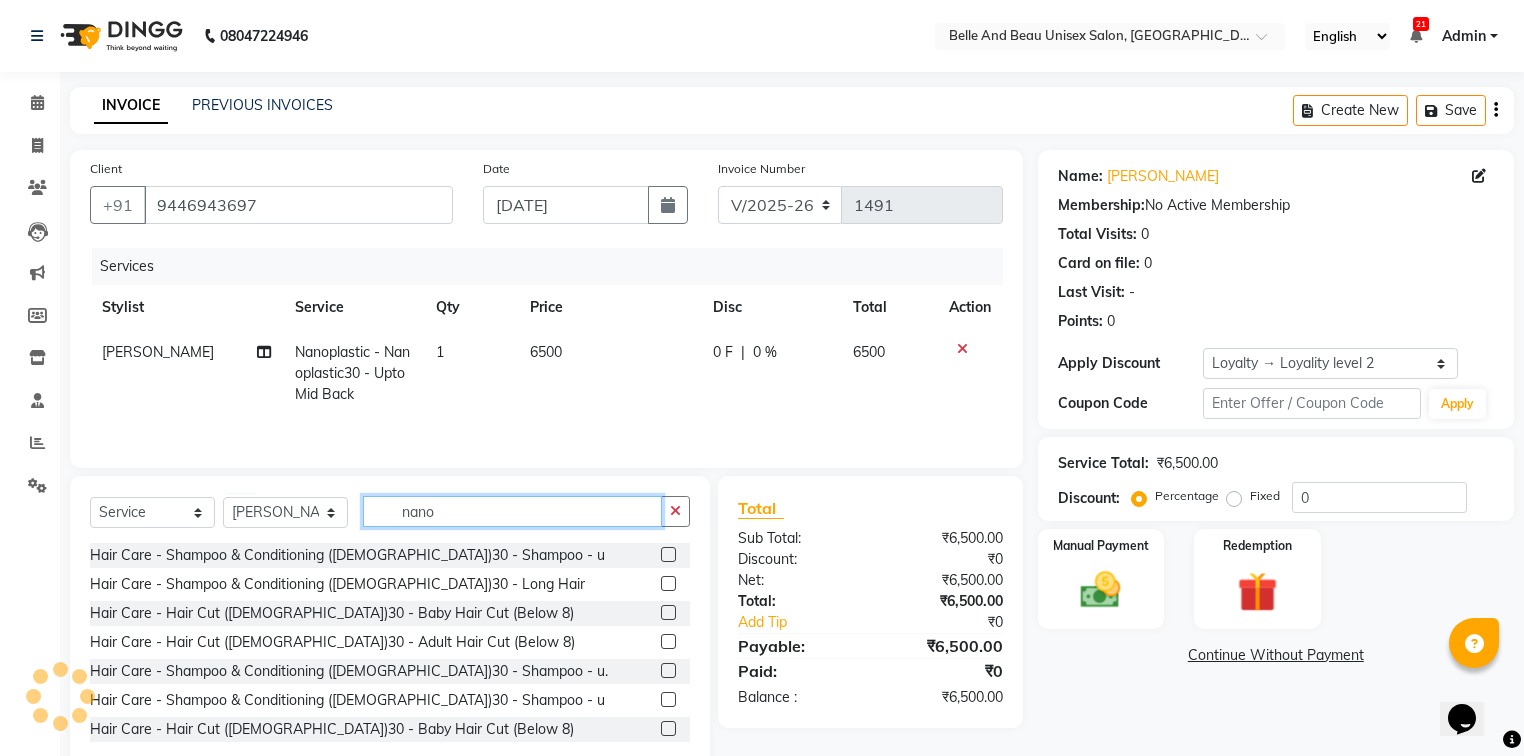 click on "nano" 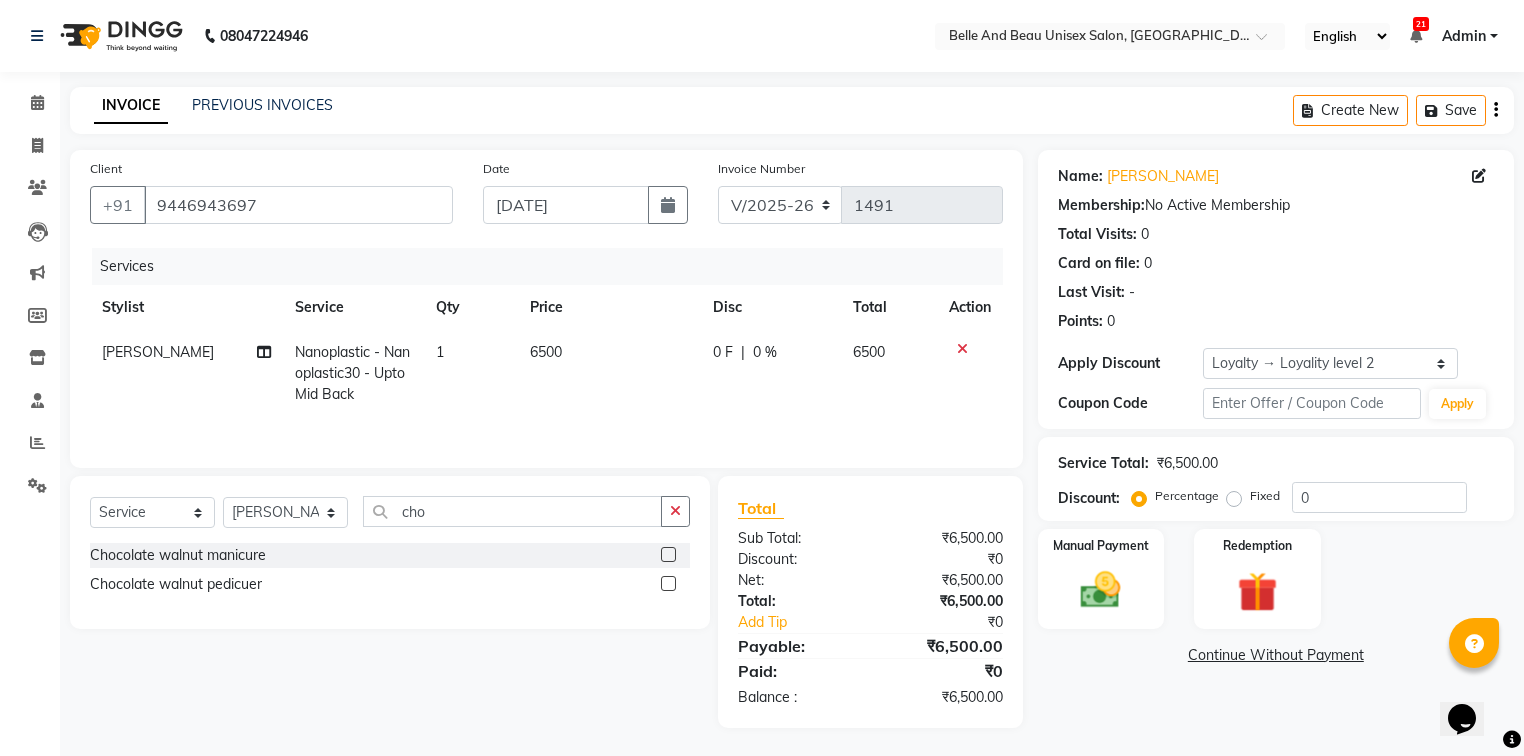 click 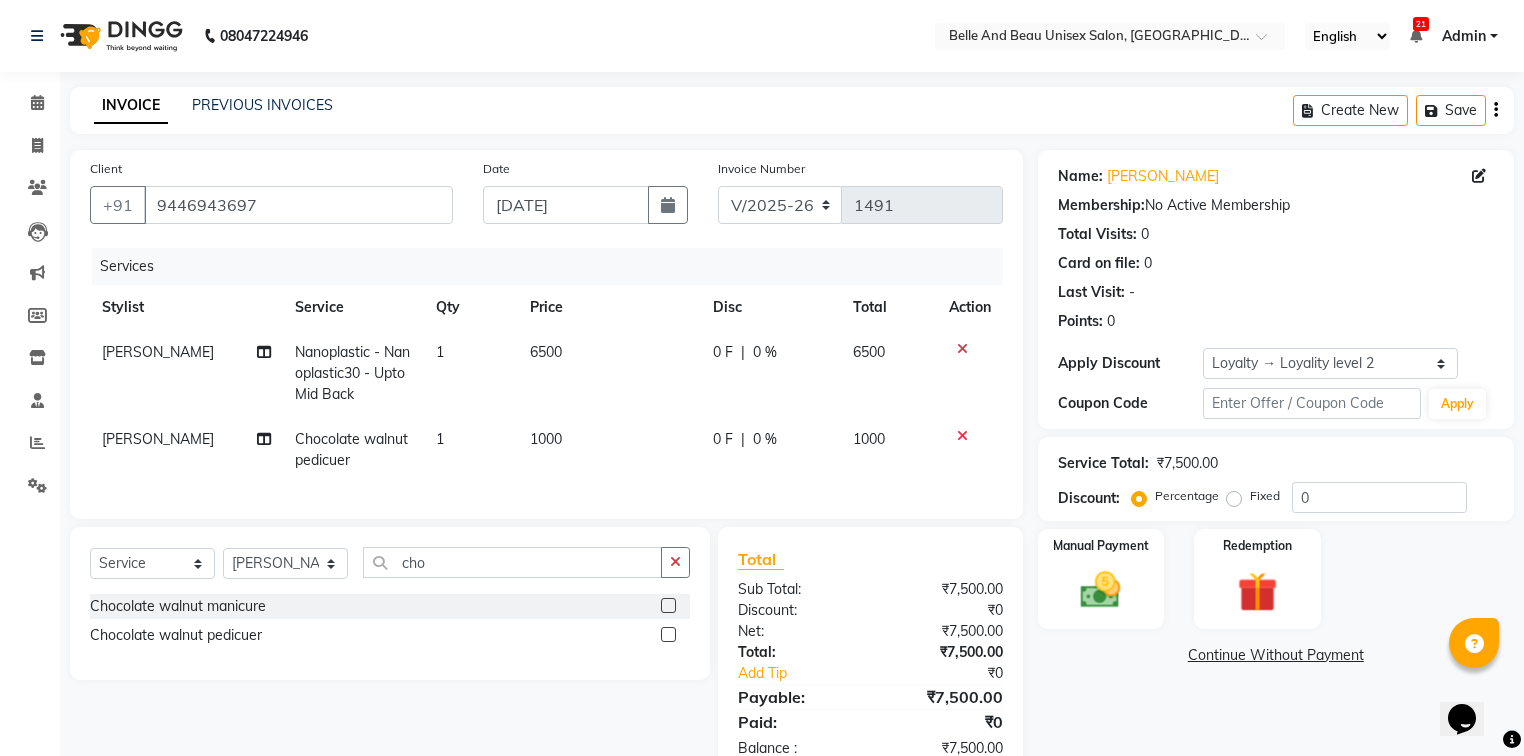 click 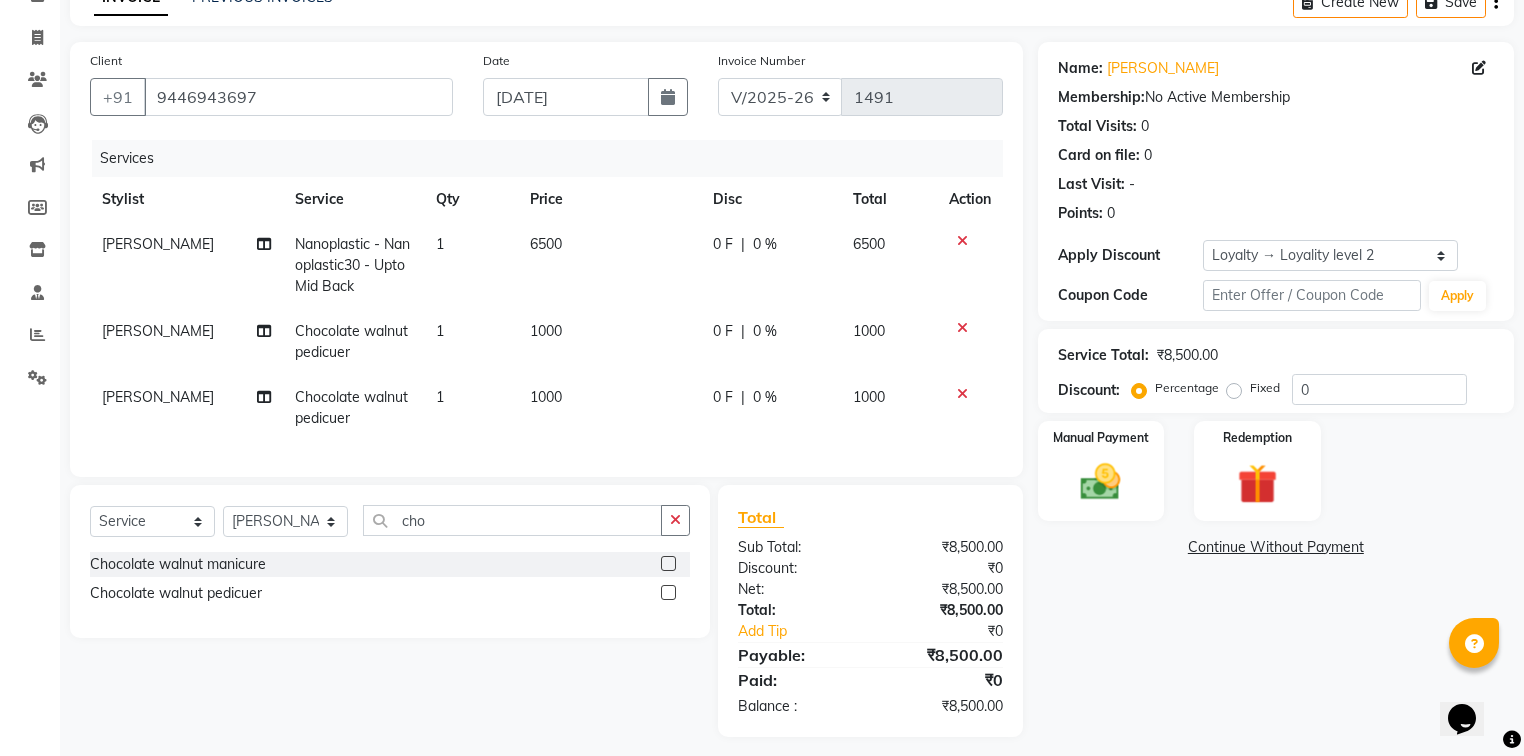 scroll, scrollTop: 131, scrollLeft: 0, axis: vertical 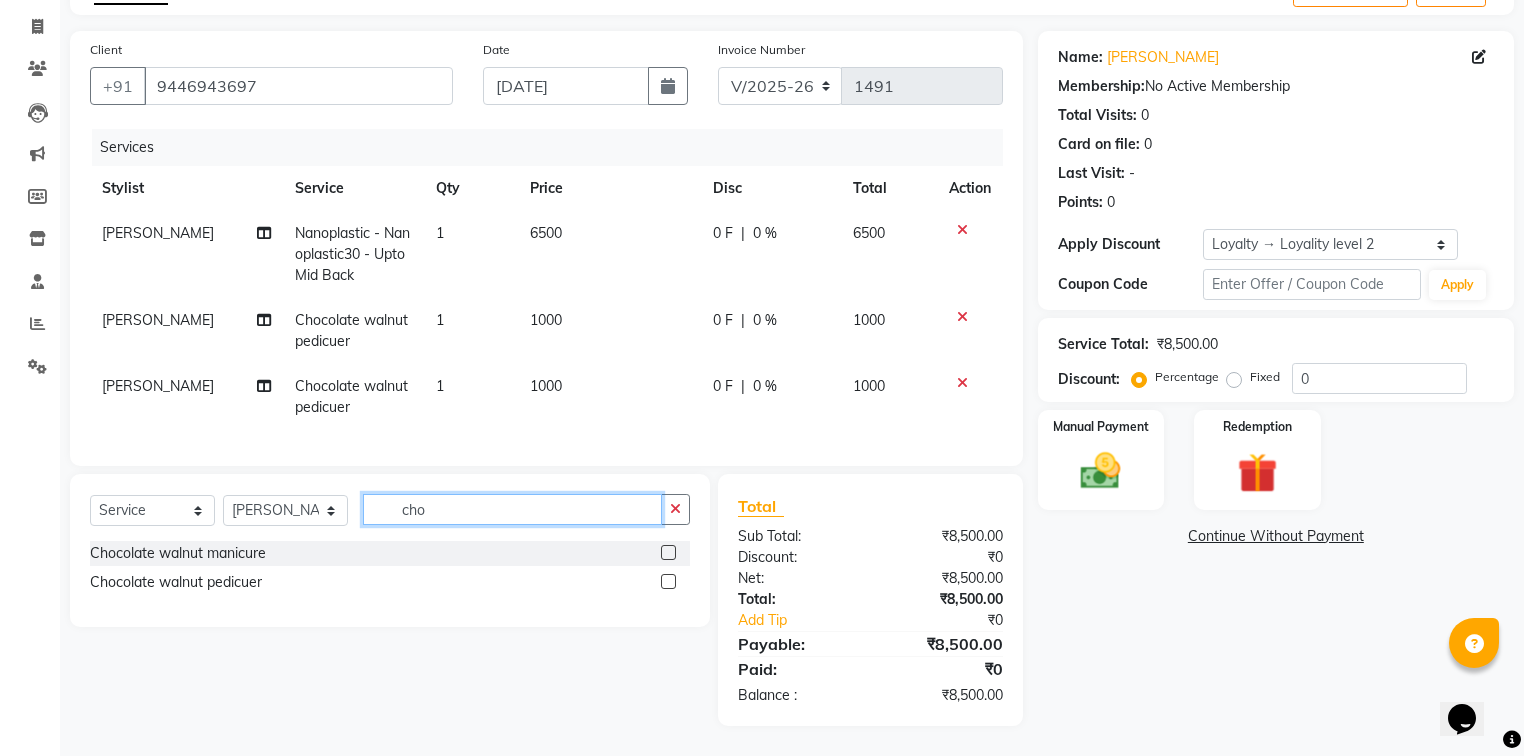 click on "cho" 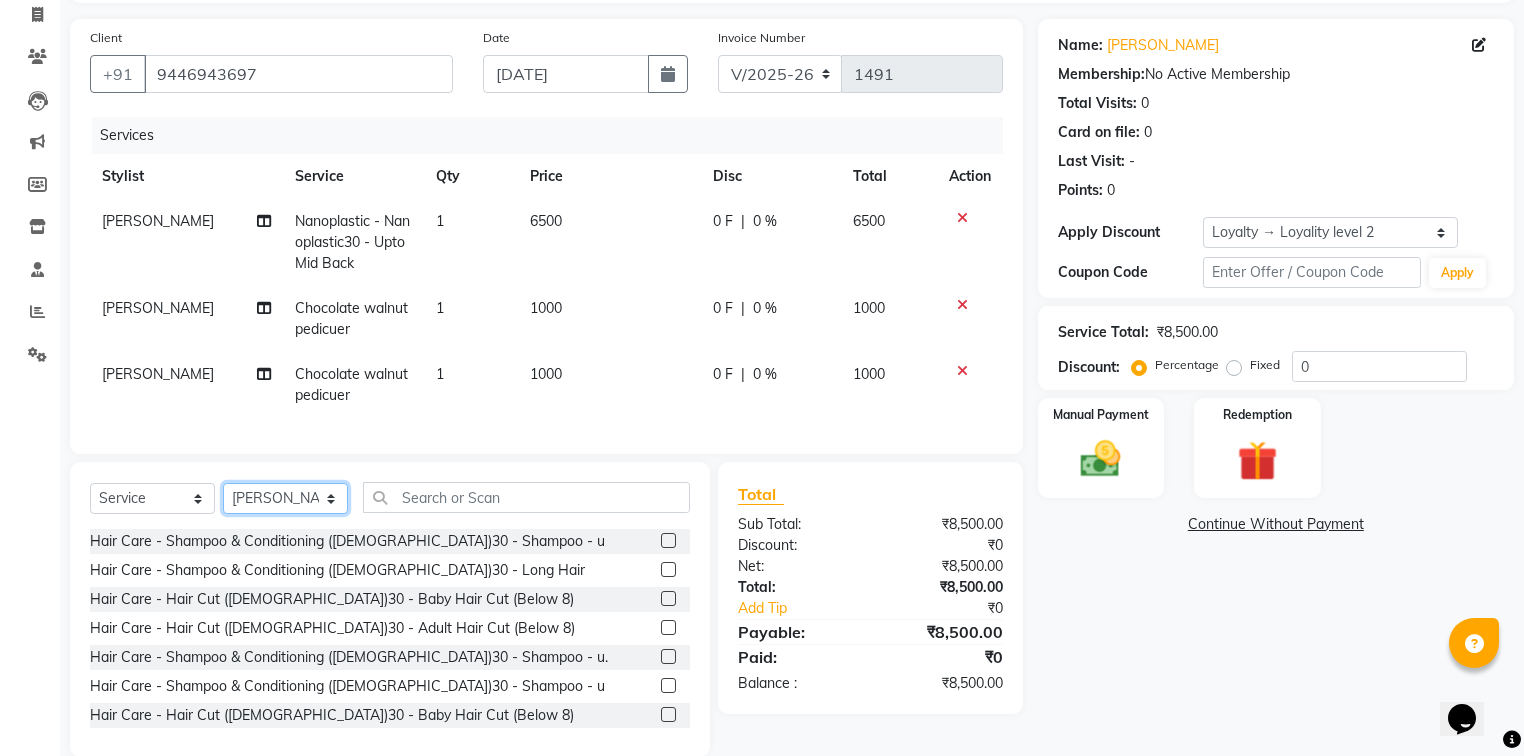 click on "Select Stylist  [PERSON_NAME]  [PERSON_NAME] [PERSON_NAME] [PERSON_NAME] [PERSON_NAME] [PERSON_NAME] [PERSON_NAME] [PERSON_NAME] [PERSON_NAME] Twinkle [PERSON_NAME] [PERSON_NAME]" 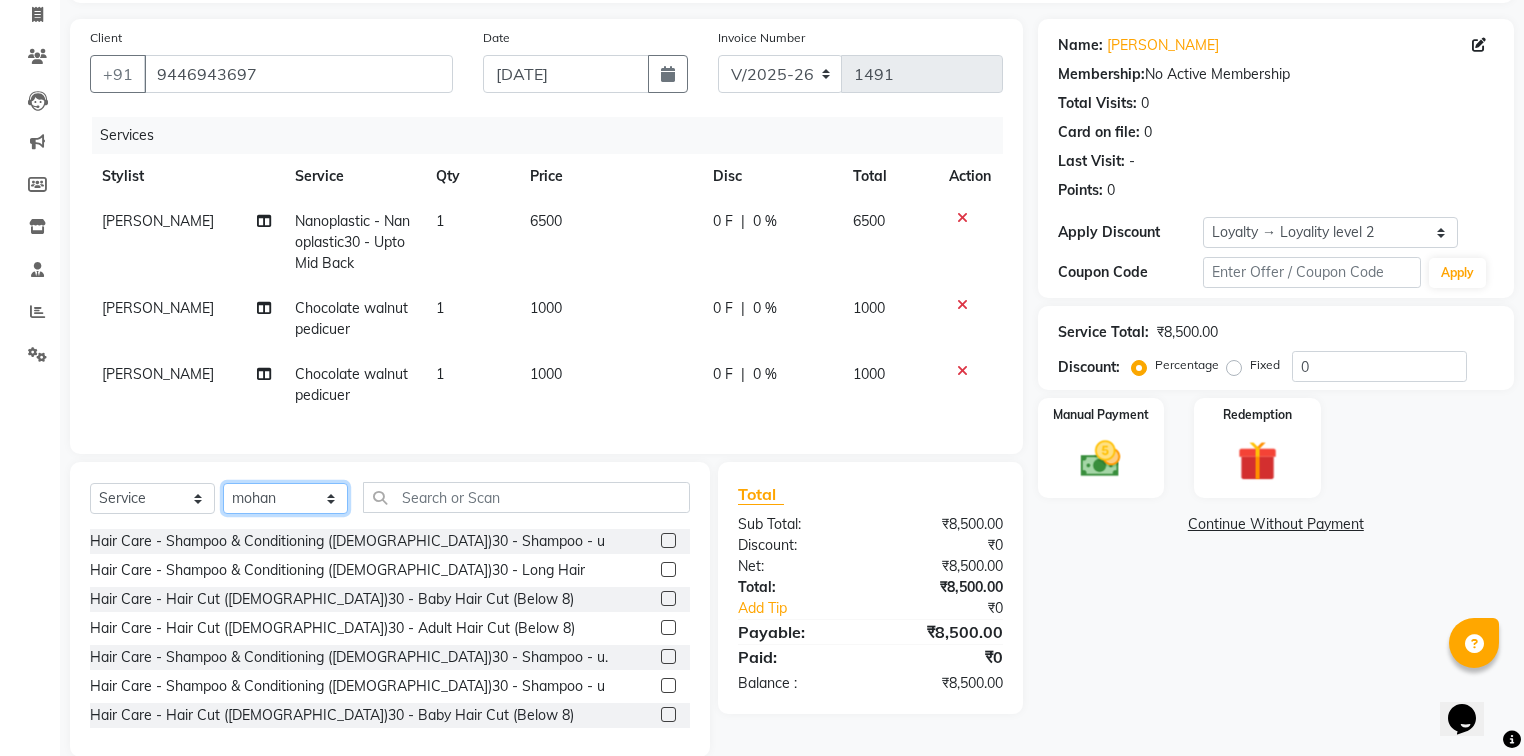 click on "Select Stylist  [PERSON_NAME]  [PERSON_NAME] [PERSON_NAME] [PERSON_NAME] [PERSON_NAME] [PERSON_NAME] [PERSON_NAME] [PERSON_NAME] [PERSON_NAME] Twinkle [PERSON_NAME] [PERSON_NAME]" 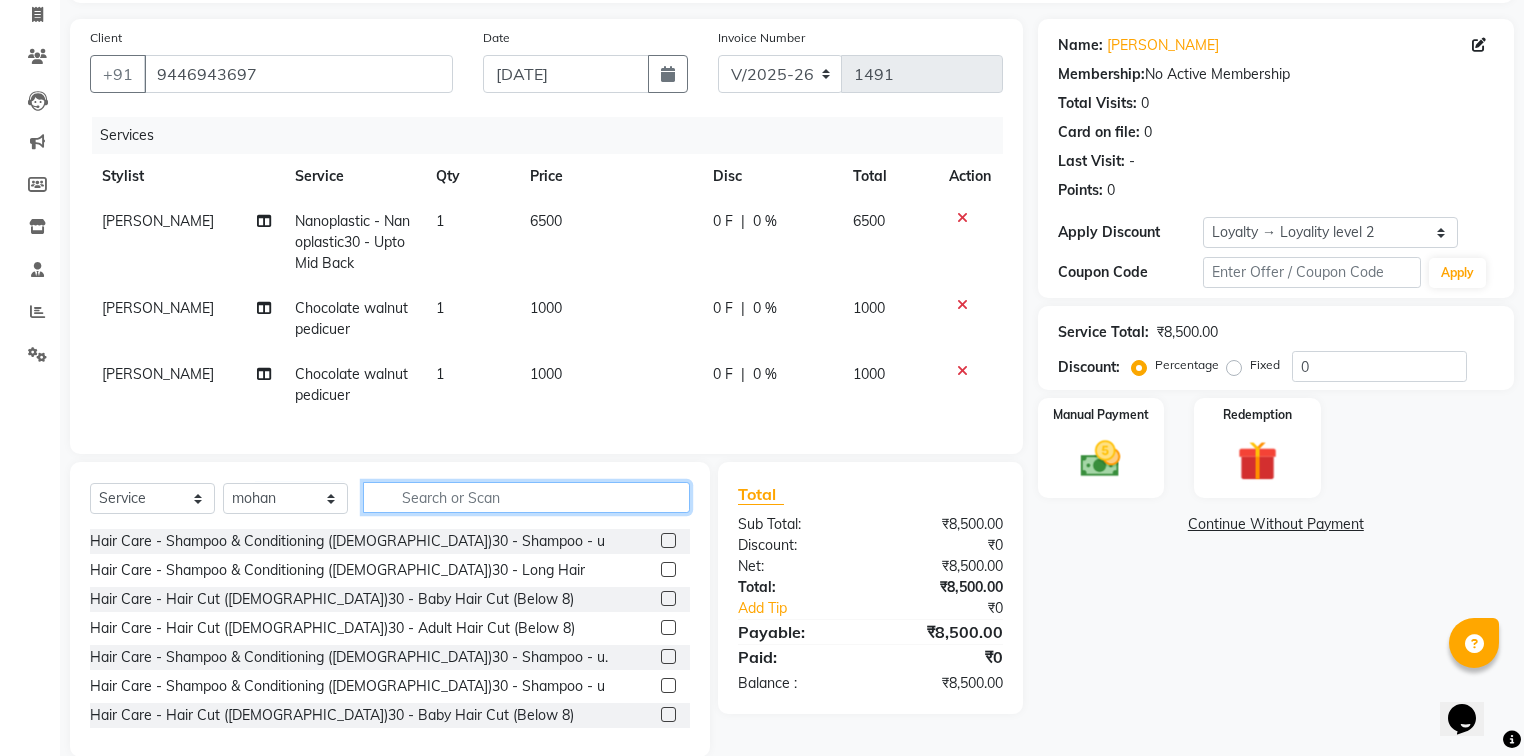 click 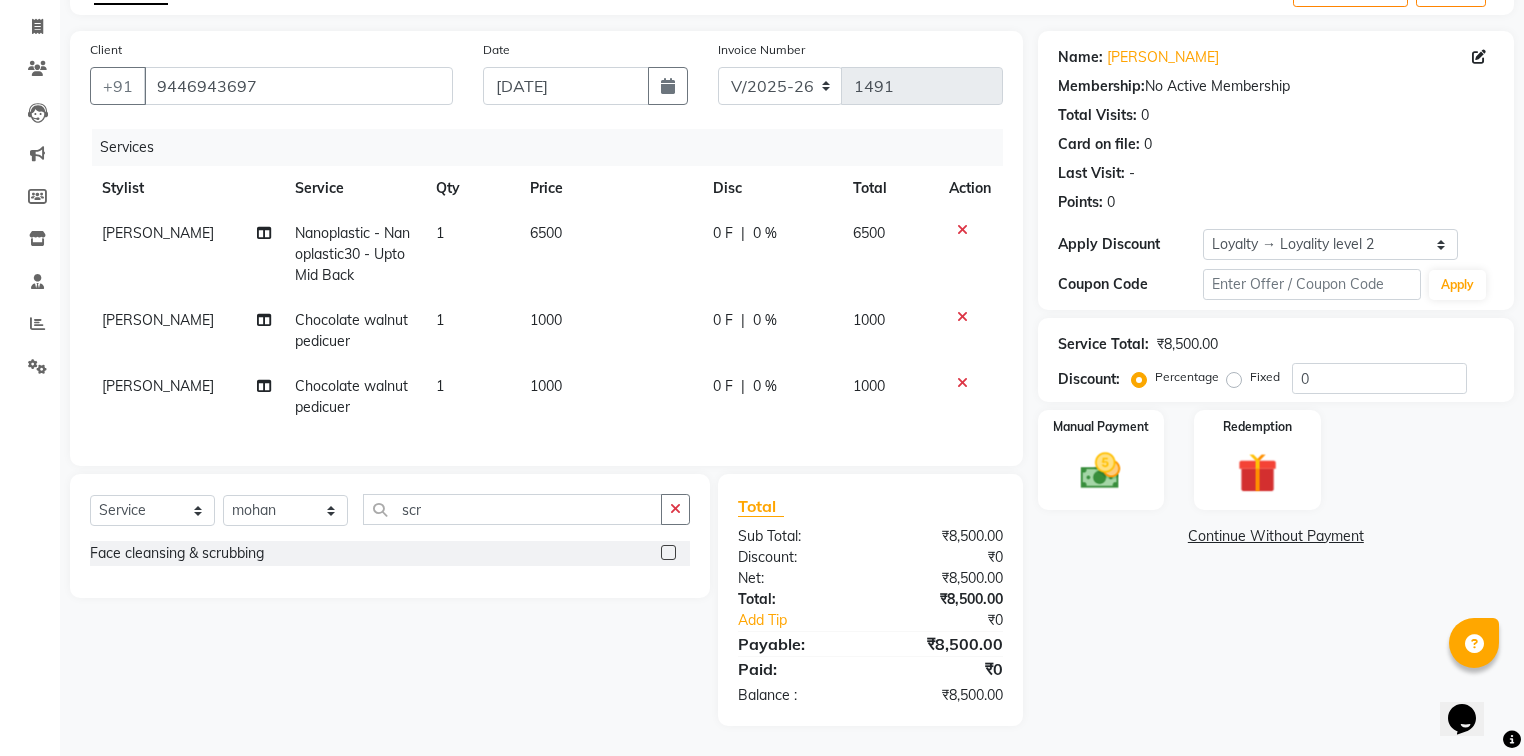 click 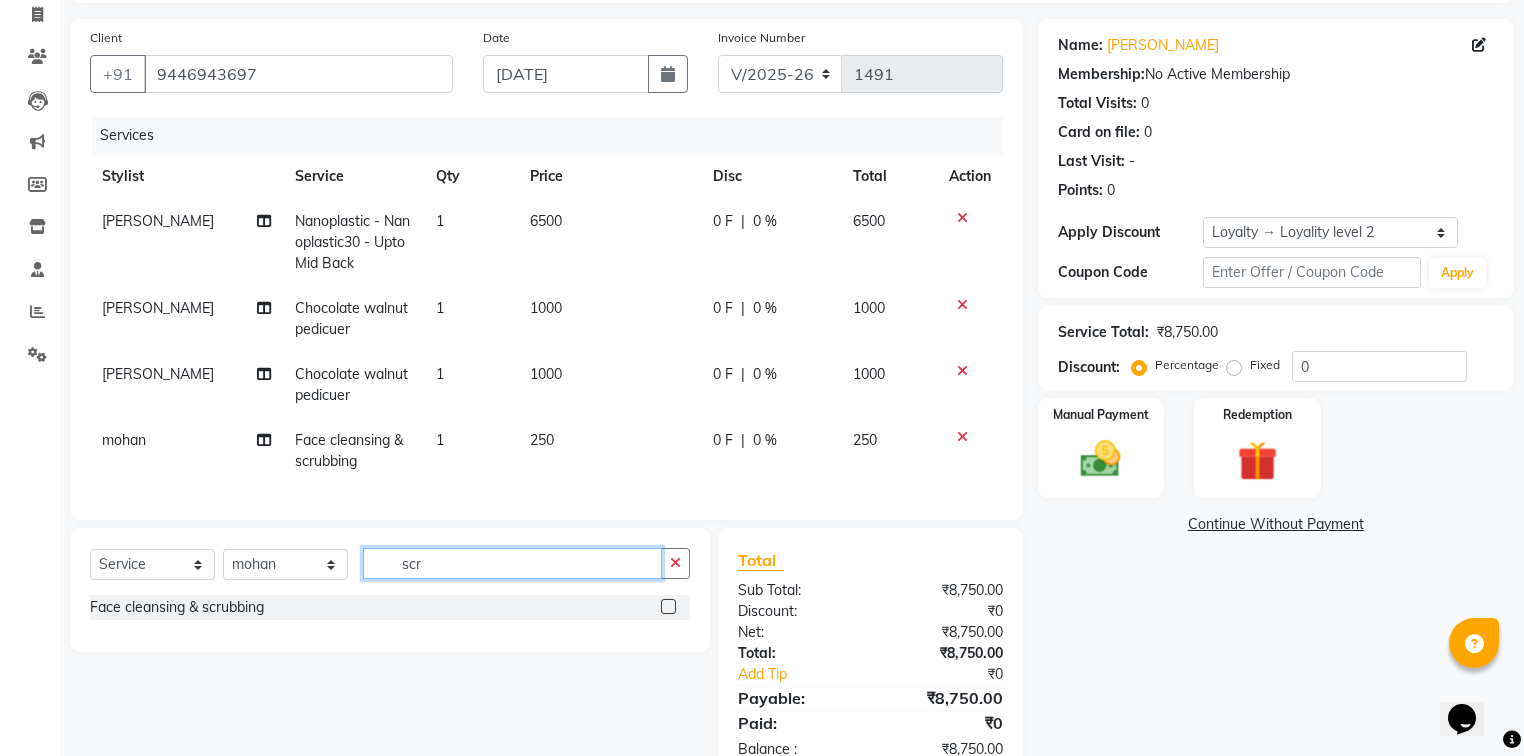 click on "scr" 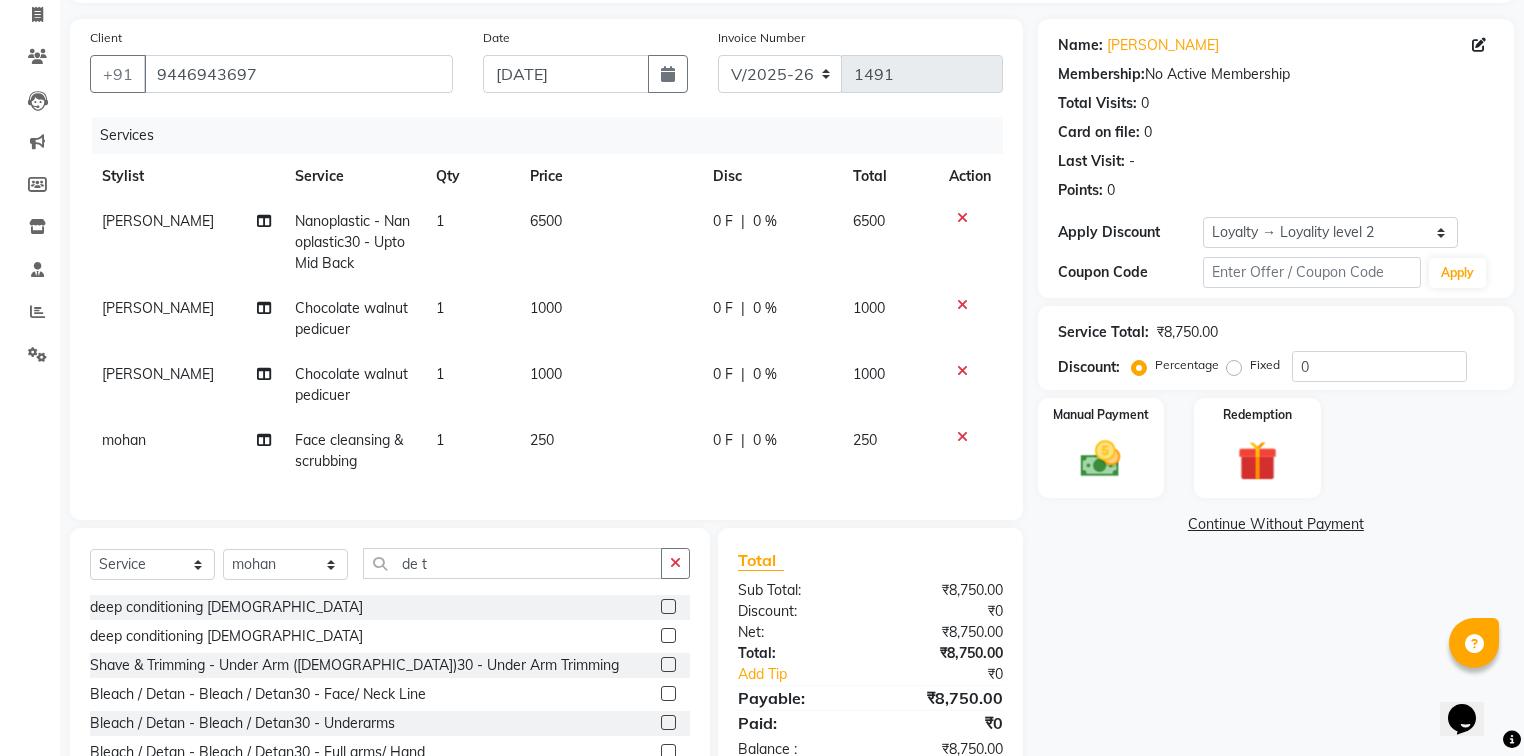 click 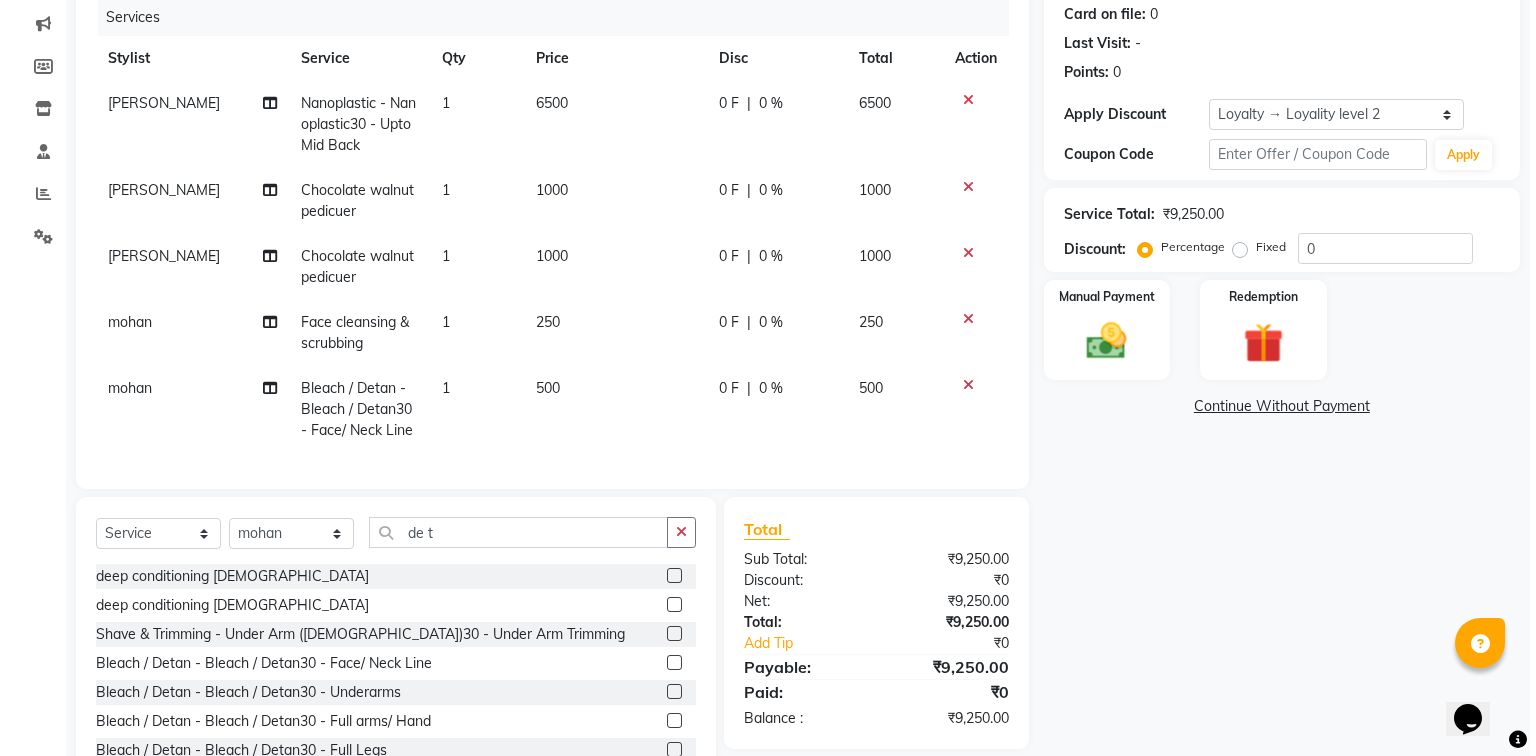 scroll, scrollTop: 0, scrollLeft: 0, axis: both 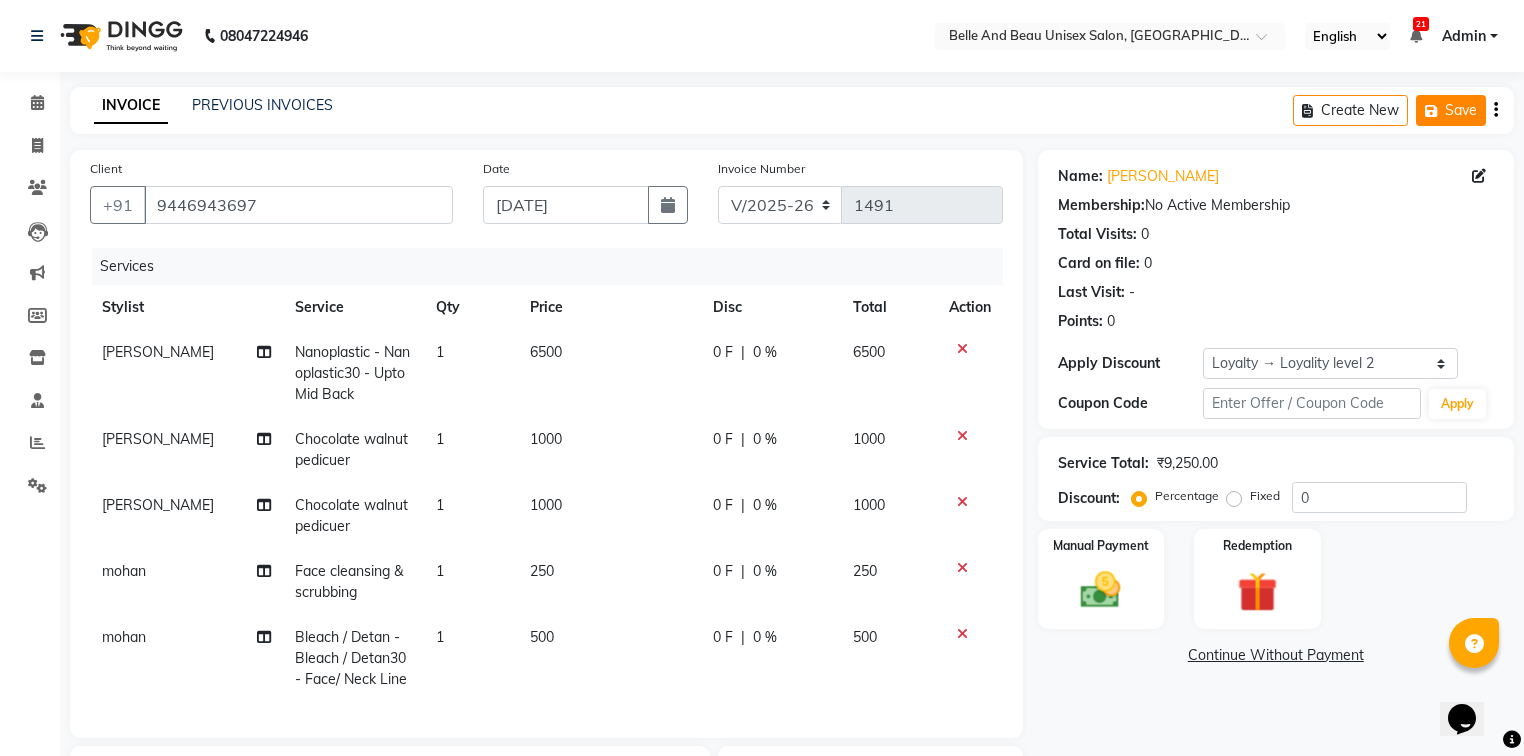 click on "Save" 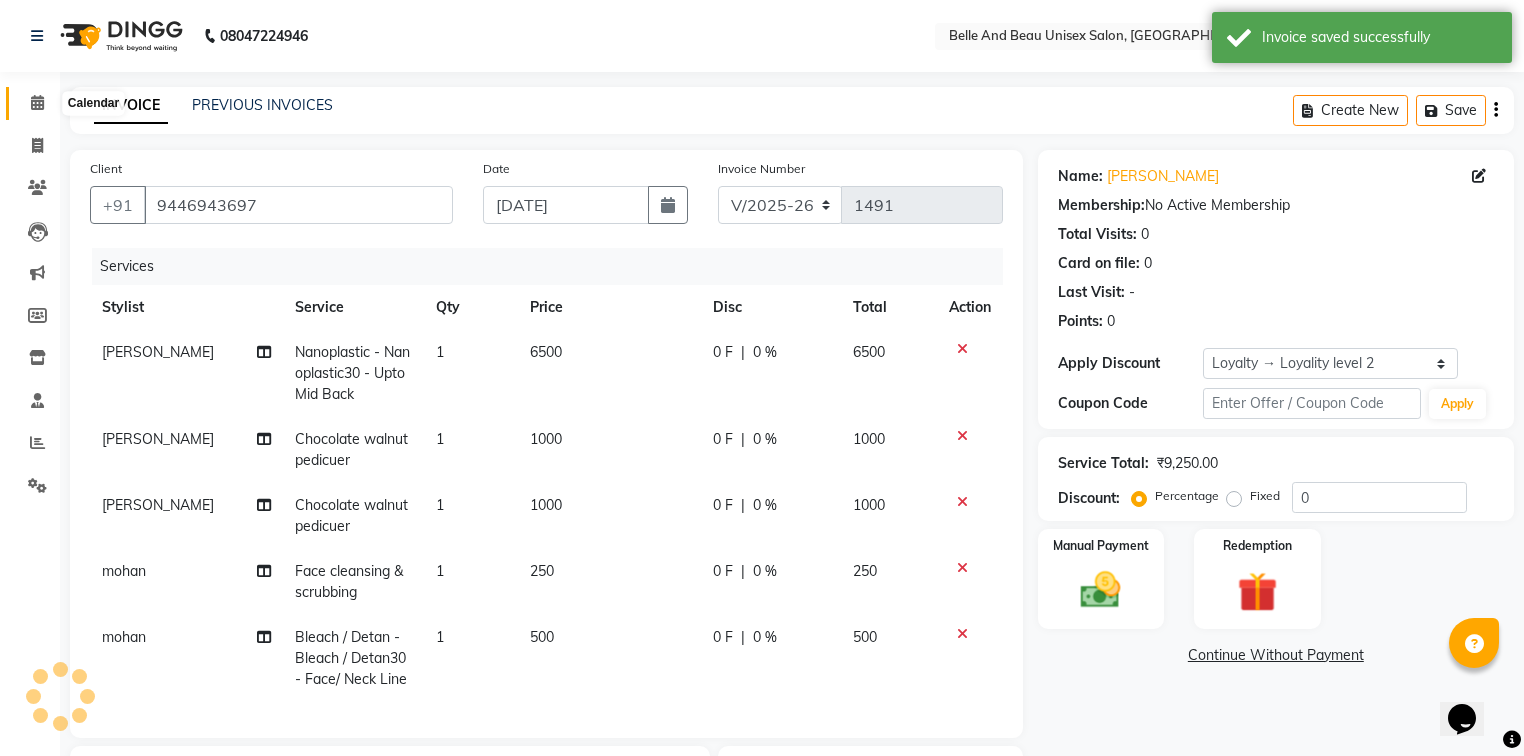 click 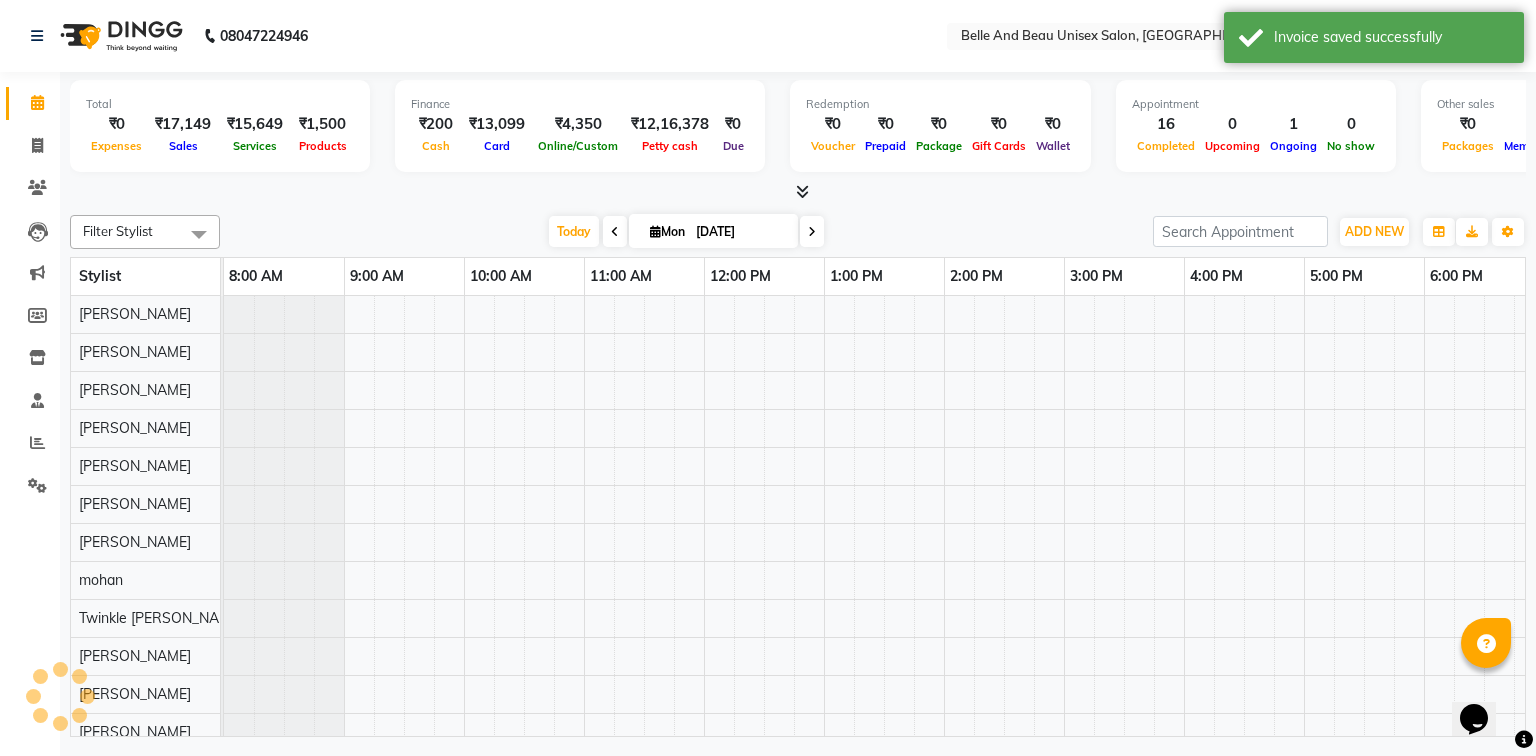 scroll, scrollTop: 0, scrollLeft: 0, axis: both 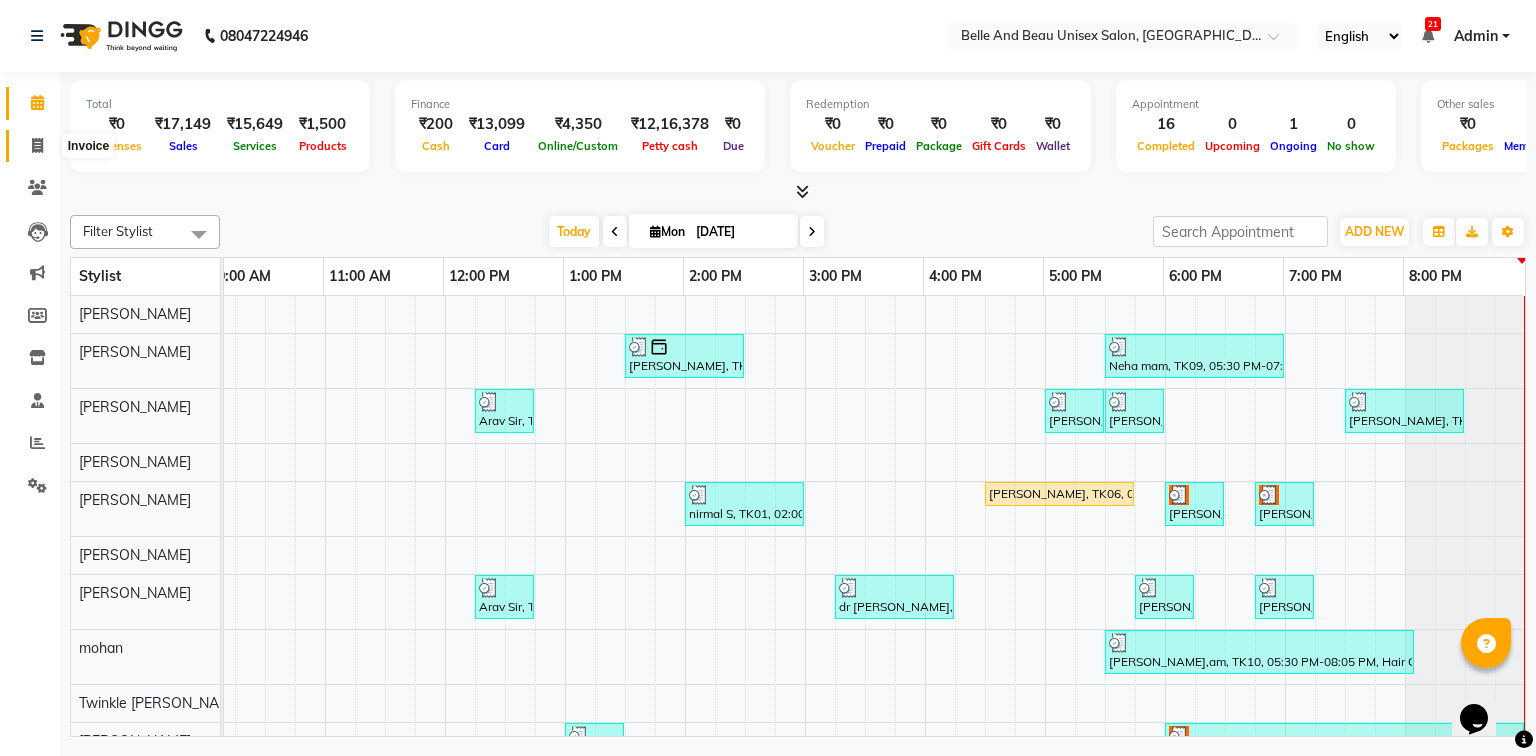 click 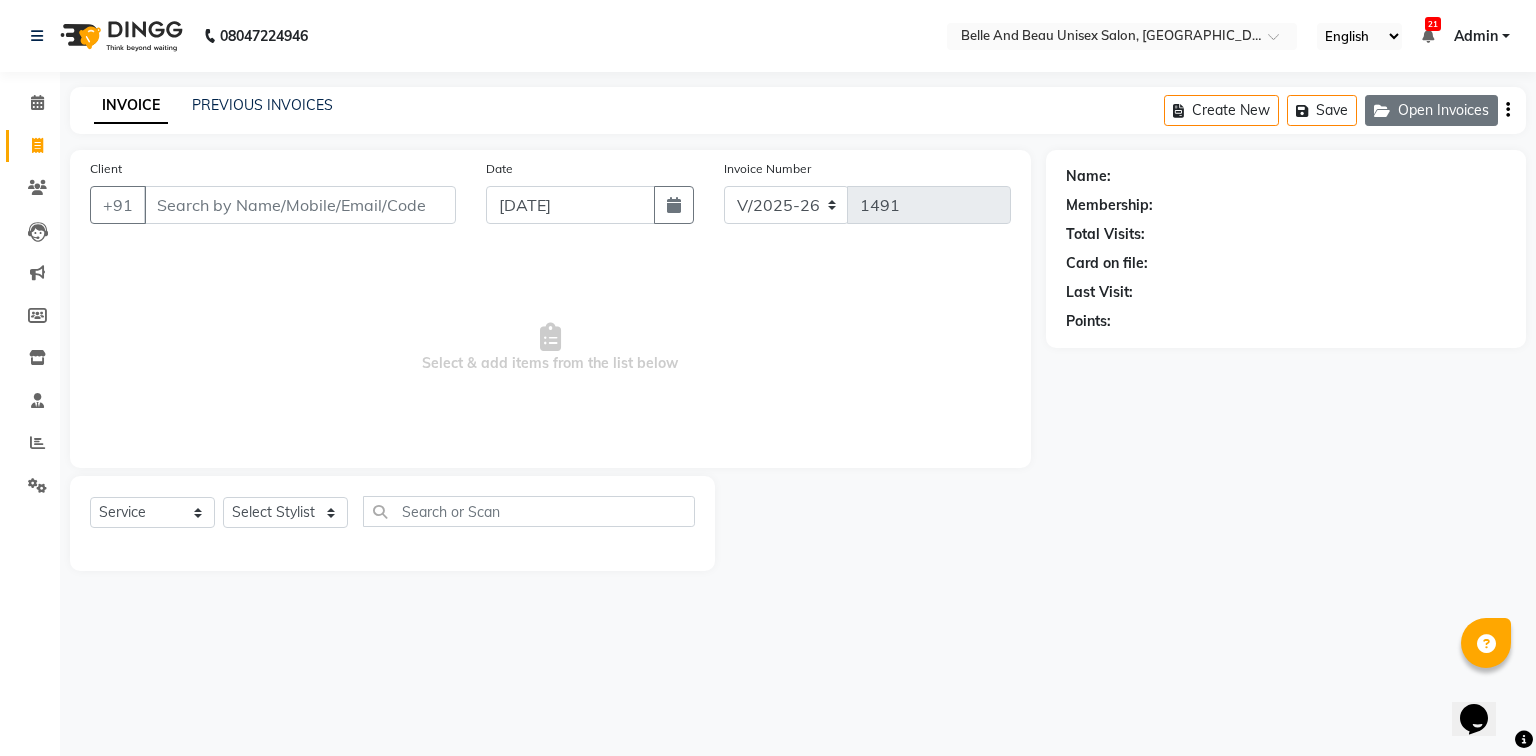 click on "Open Invoices" 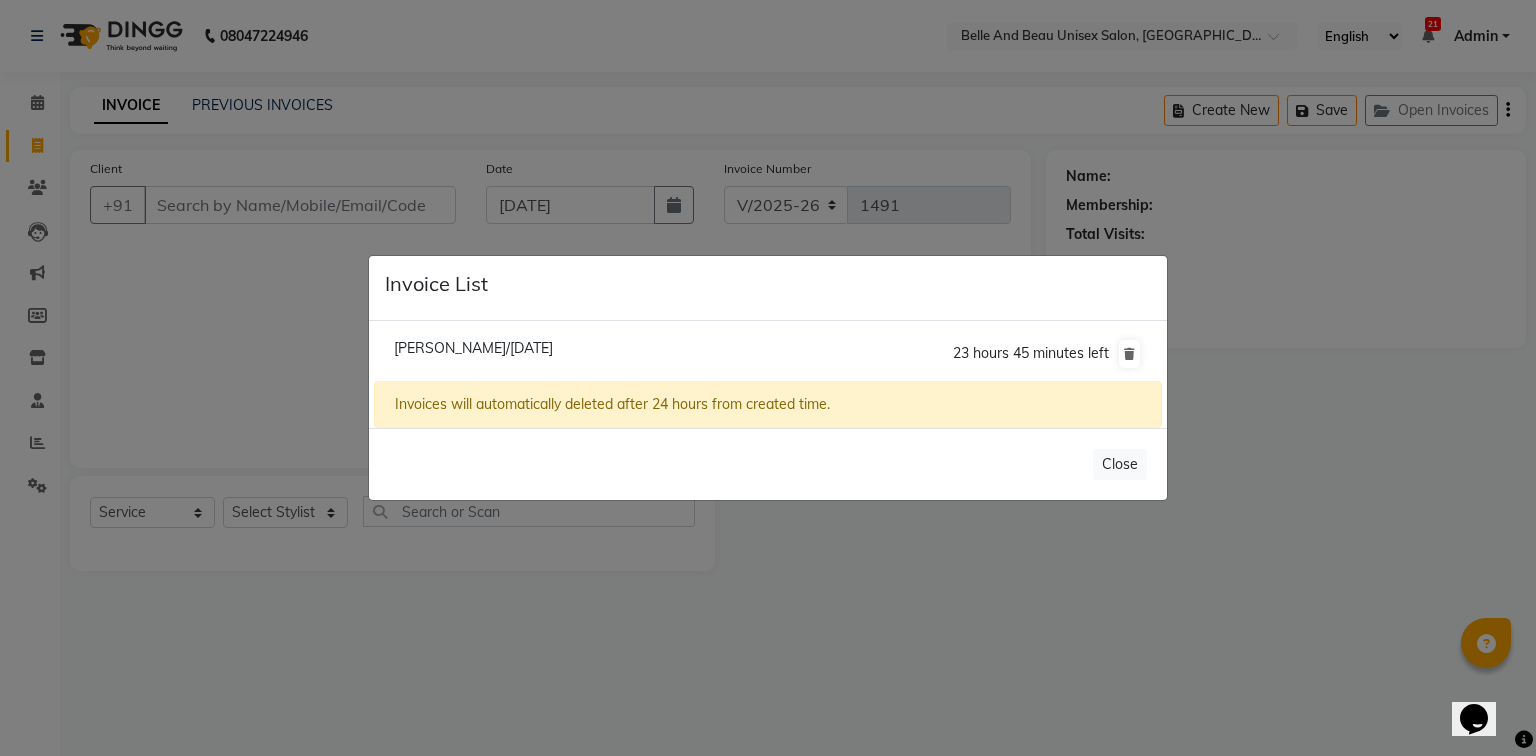 click on "[PERSON_NAME]/[DATE]" 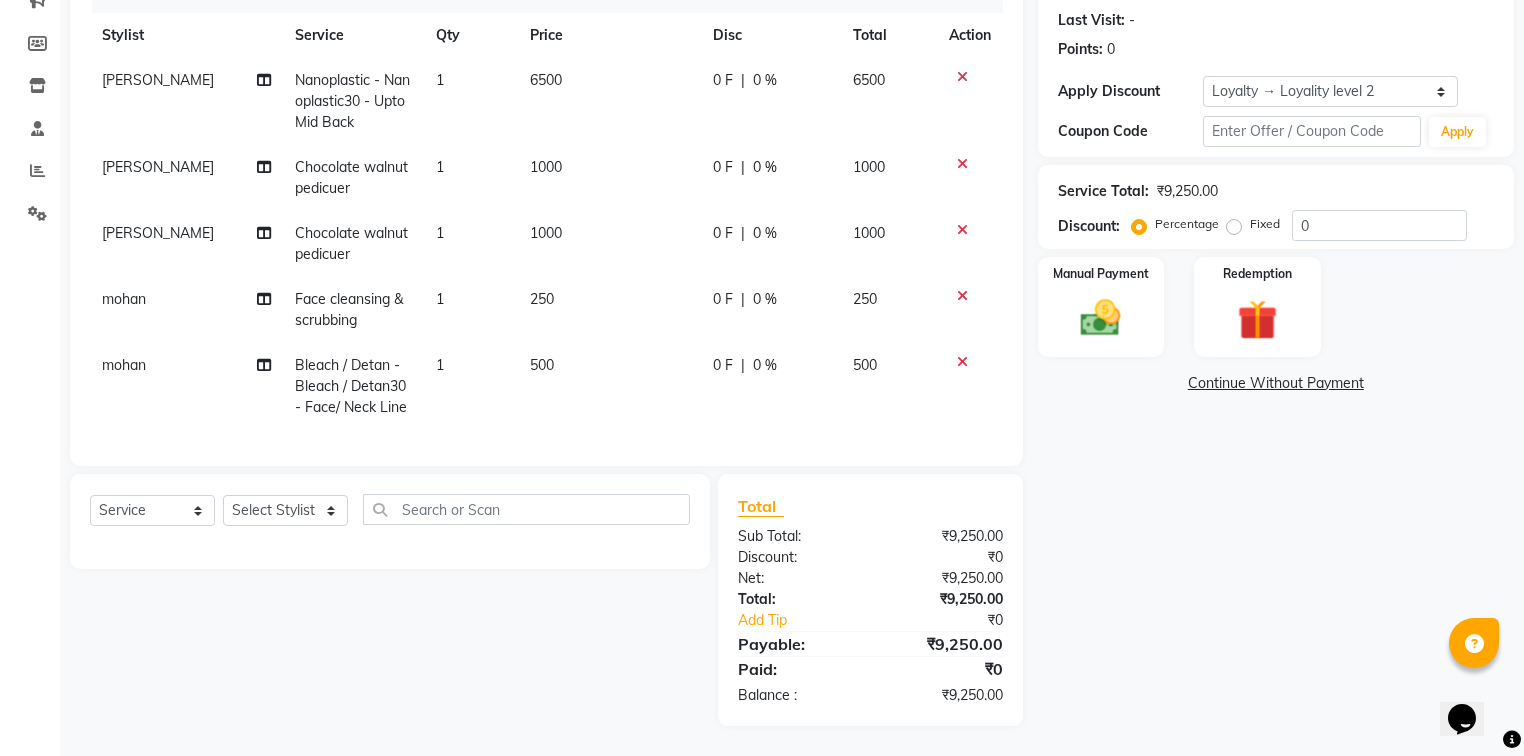 scroll, scrollTop: 284, scrollLeft: 0, axis: vertical 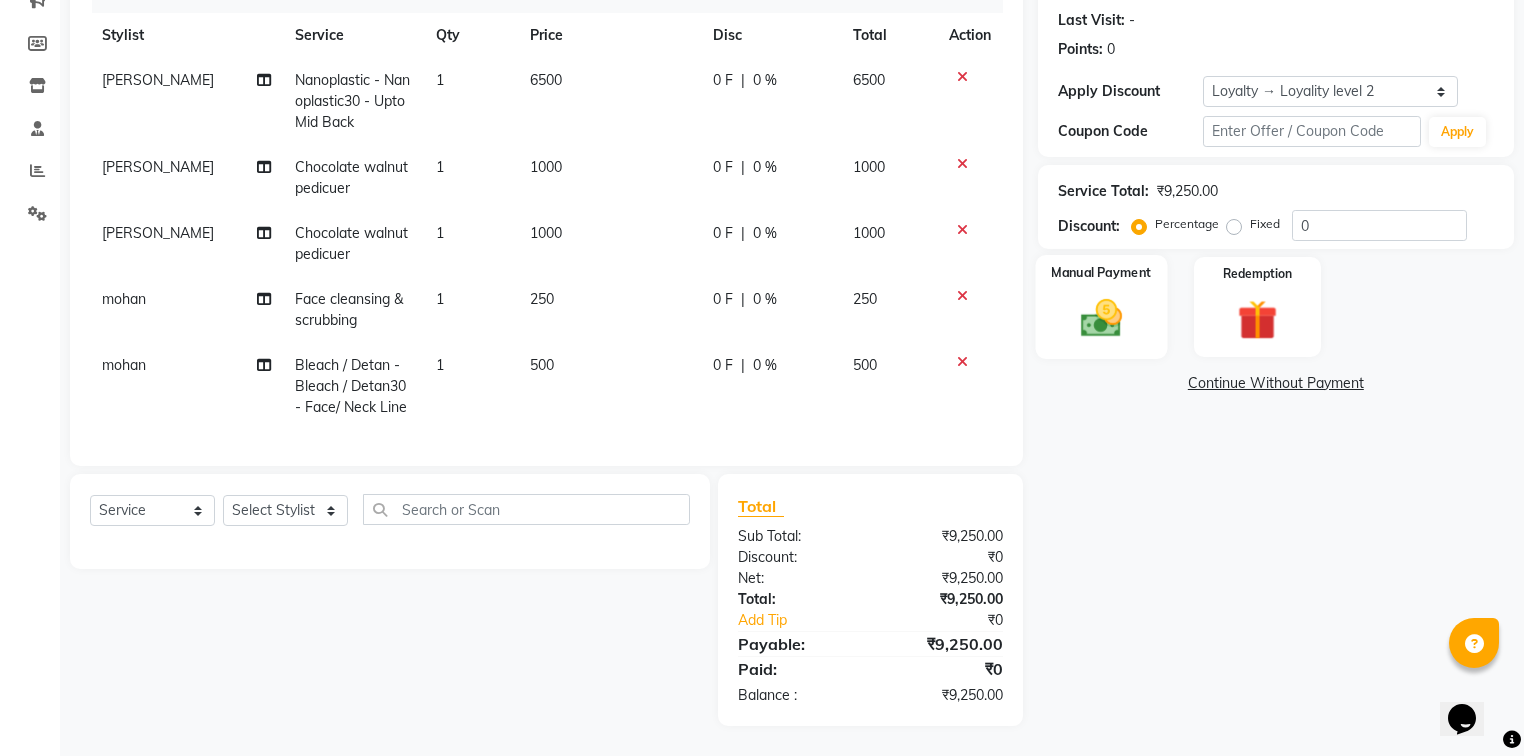 click 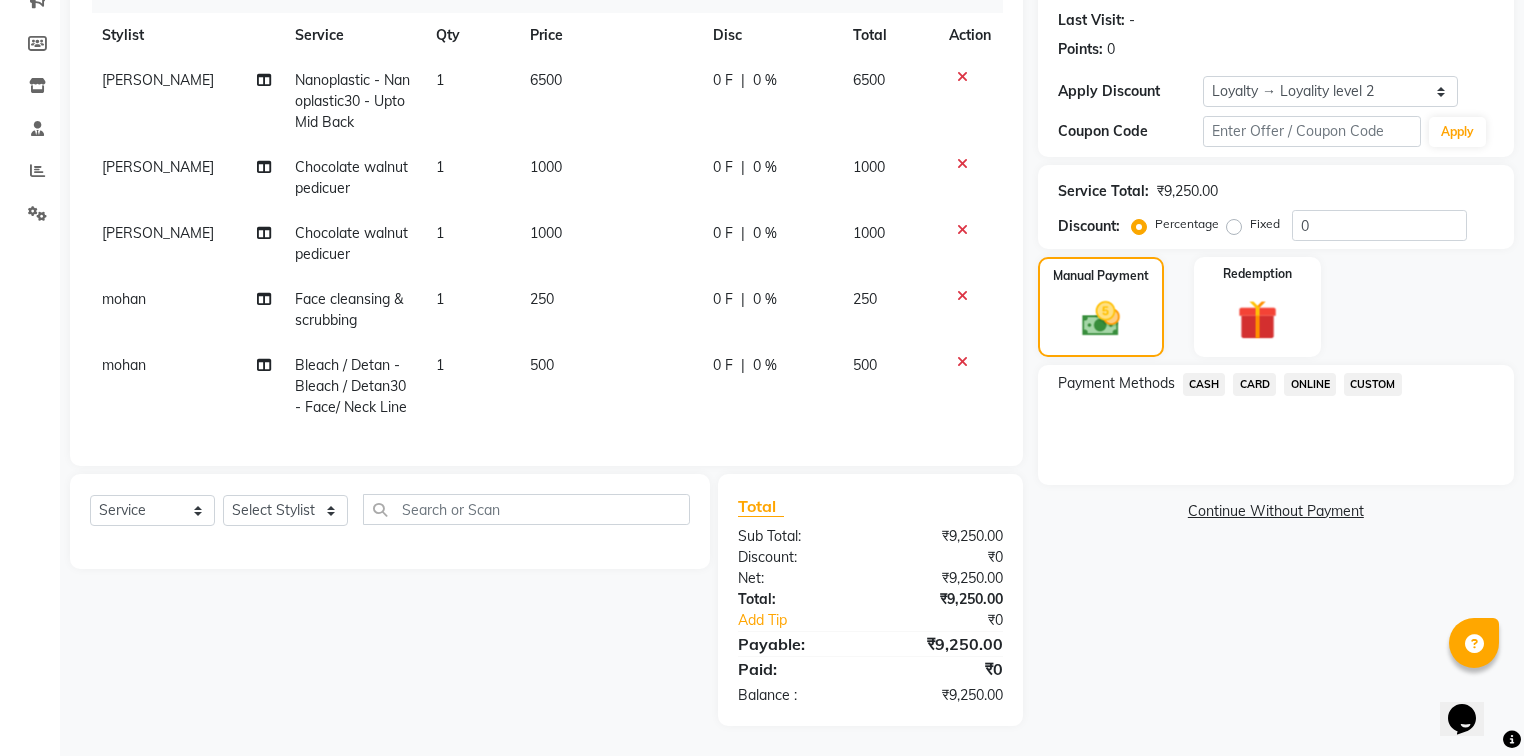 click on "ONLINE" 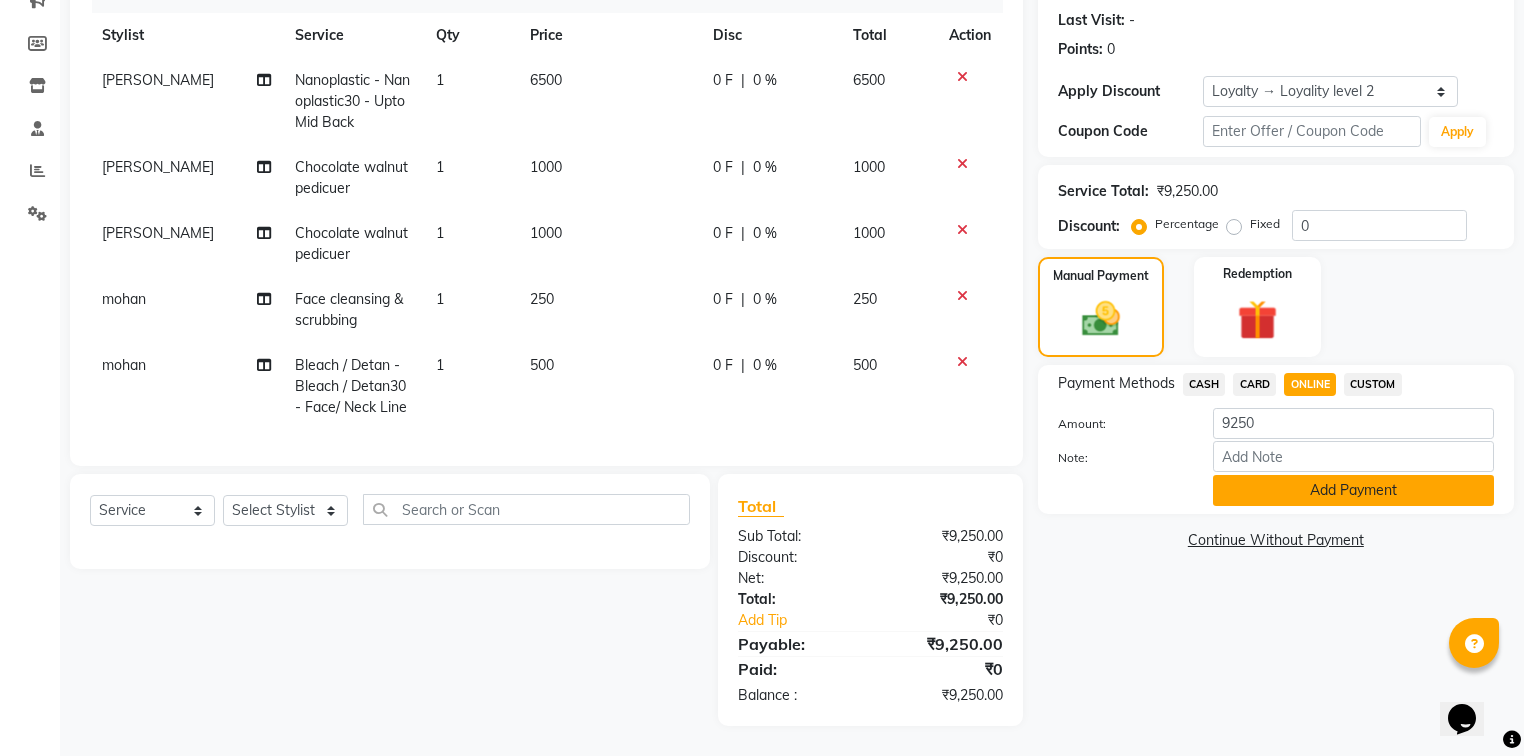 click on "Add Payment" 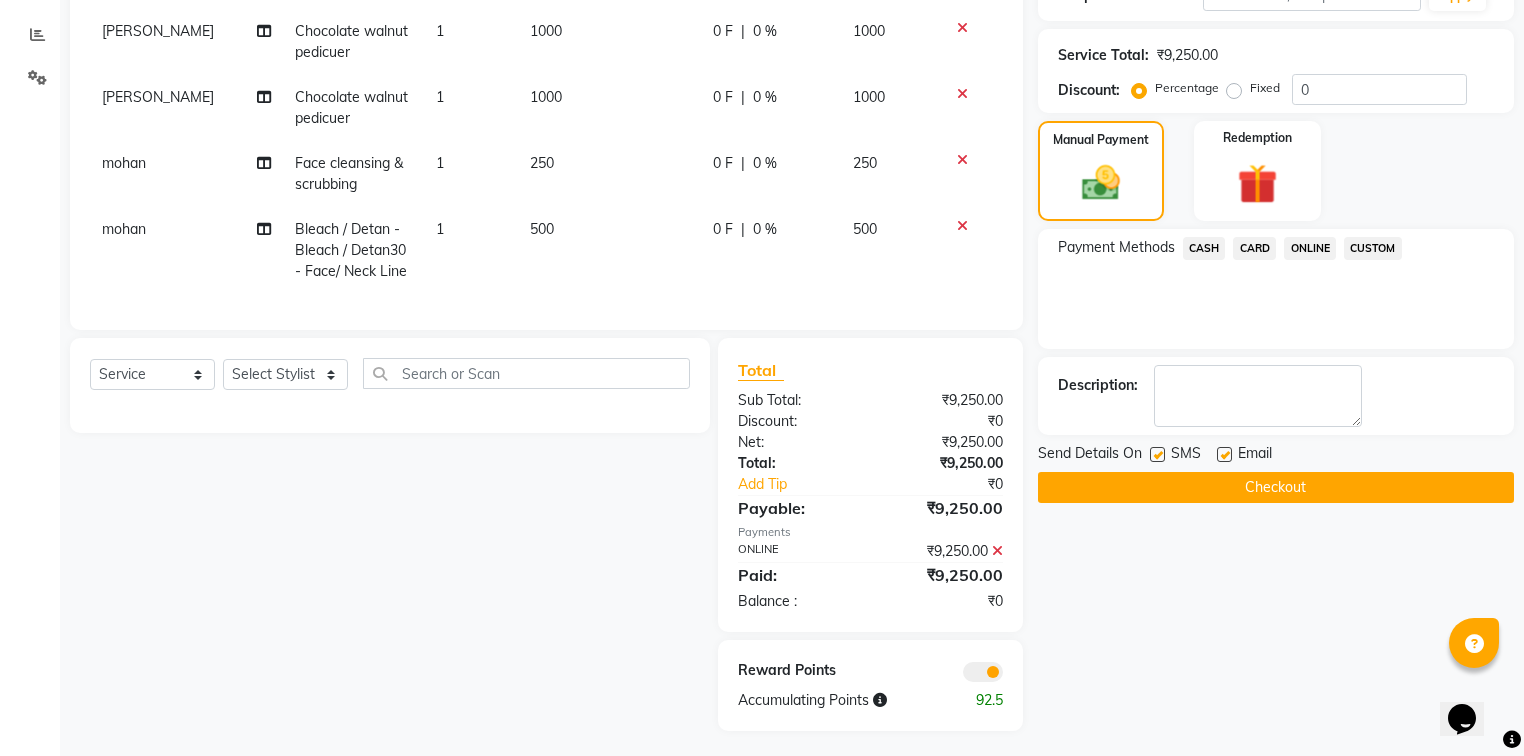 scroll, scrollTop: 426, scrollLeft: 0, axis: vertical 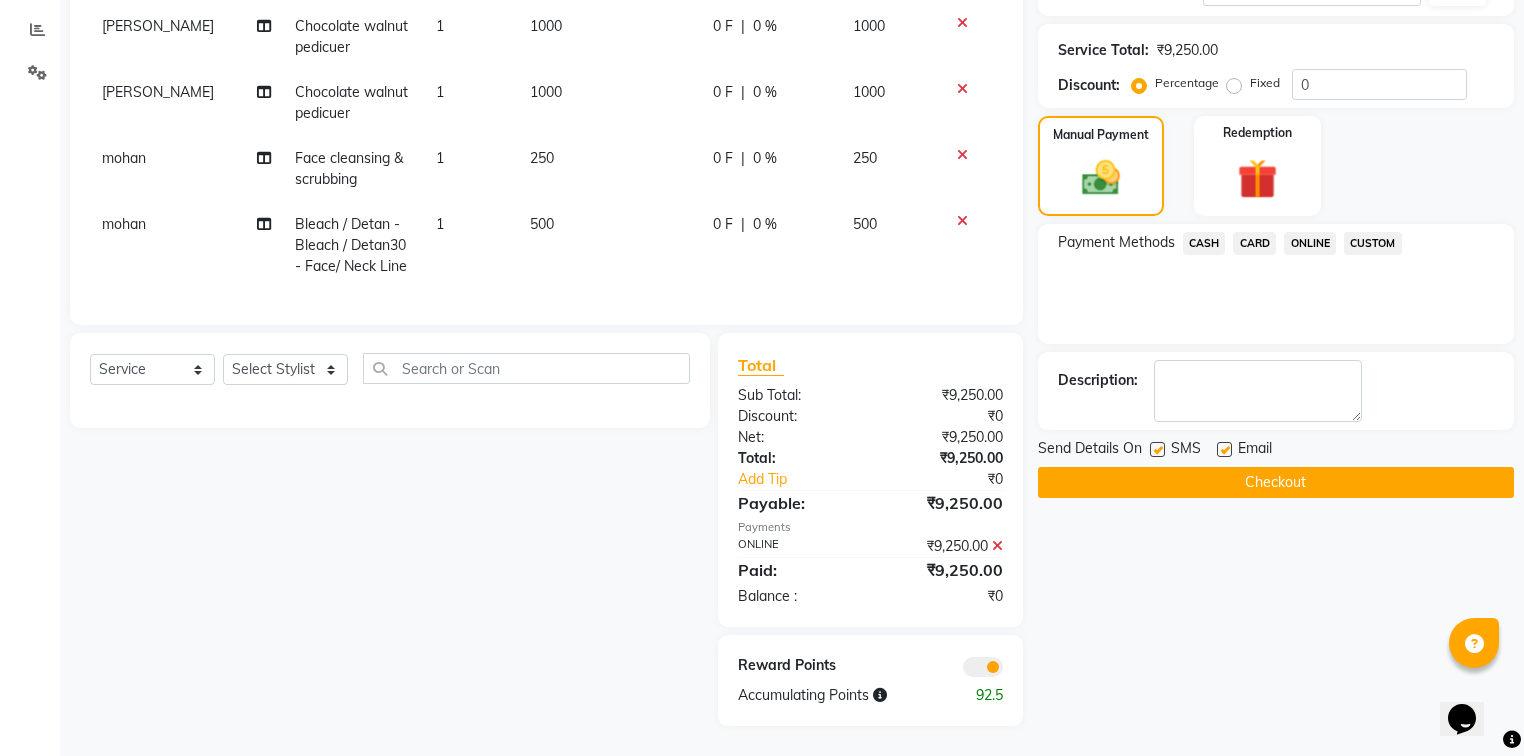 click on "Checkout" 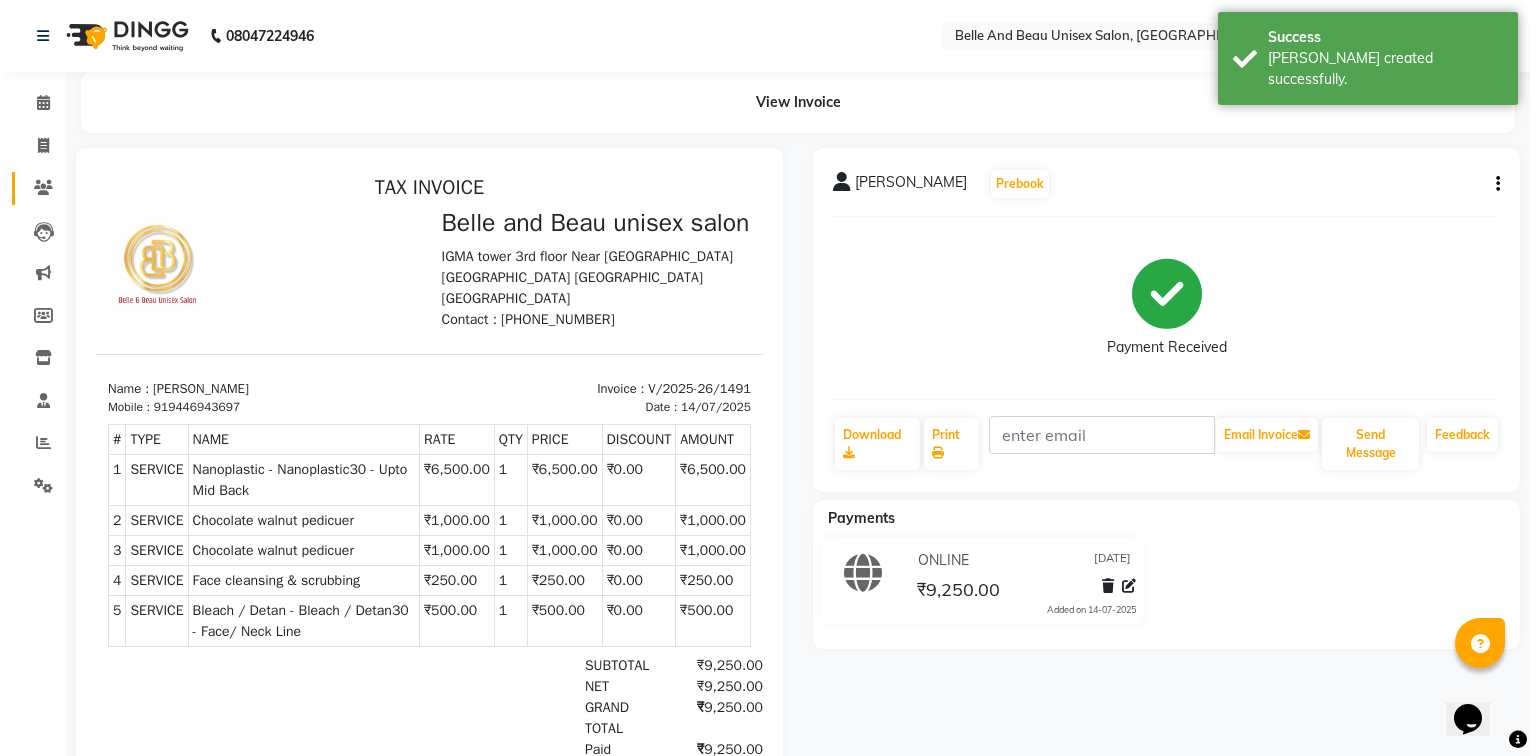 scroll, scrollTop: 0, scrollLeft: 0, axis: both 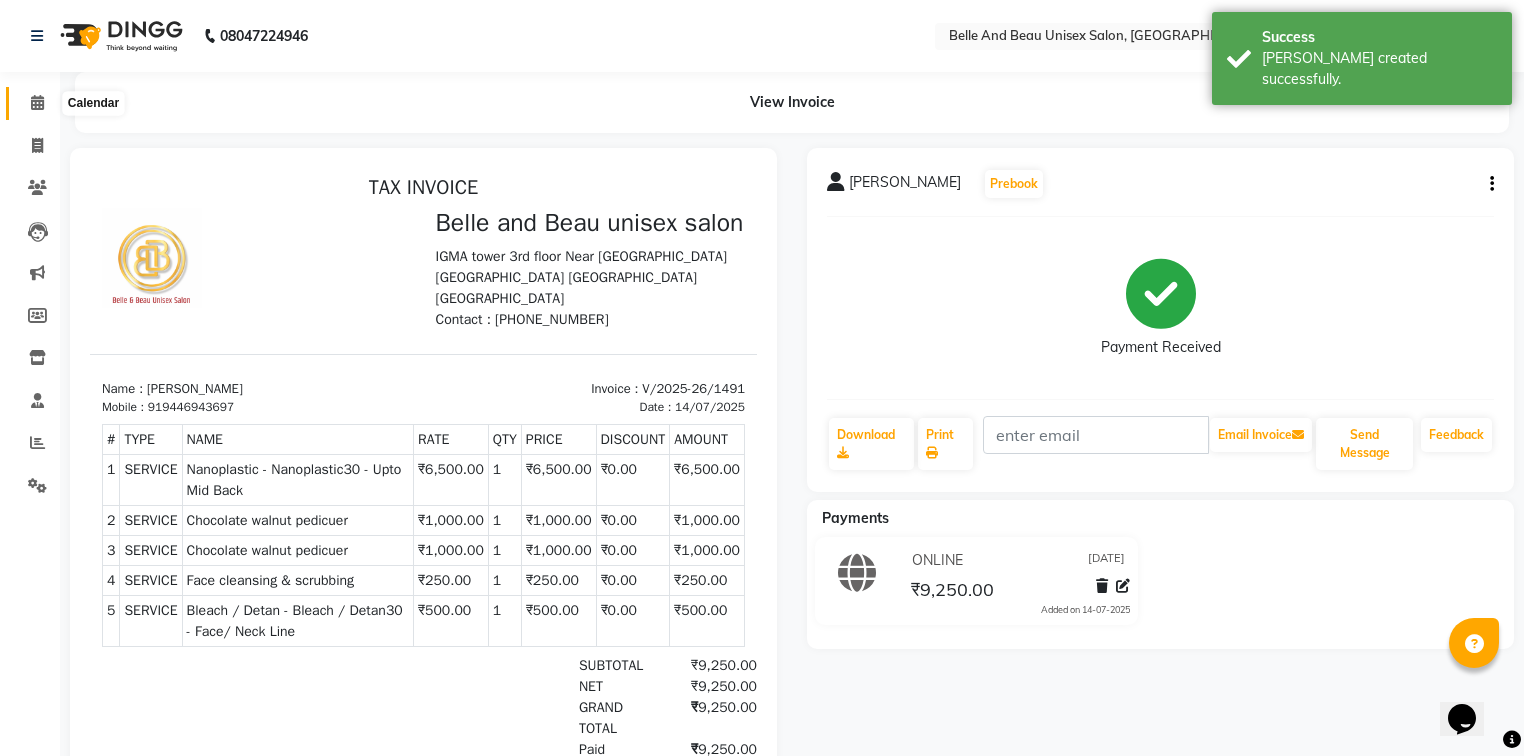 click 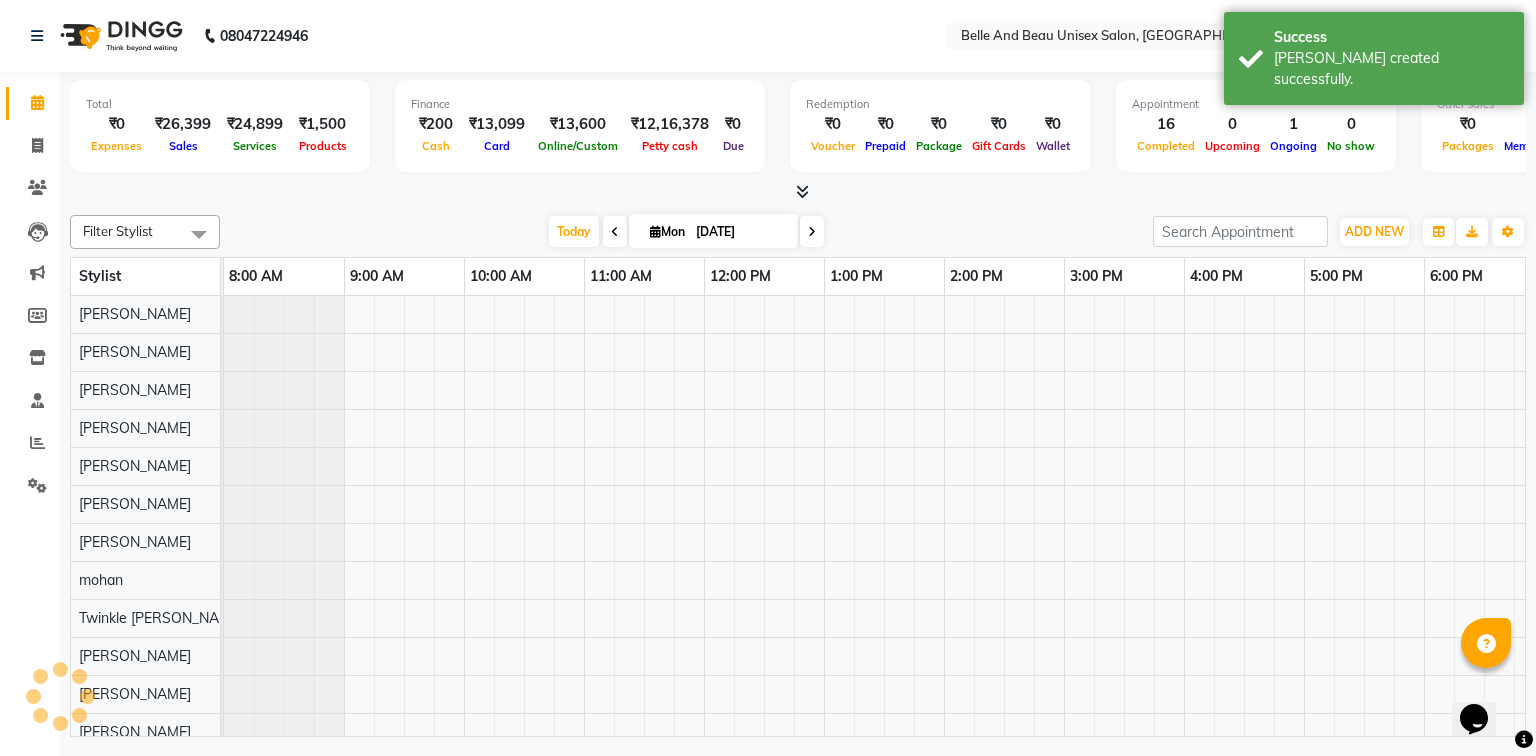 scroll, scrollTop: 0, scrollLeft: 0, axis: both 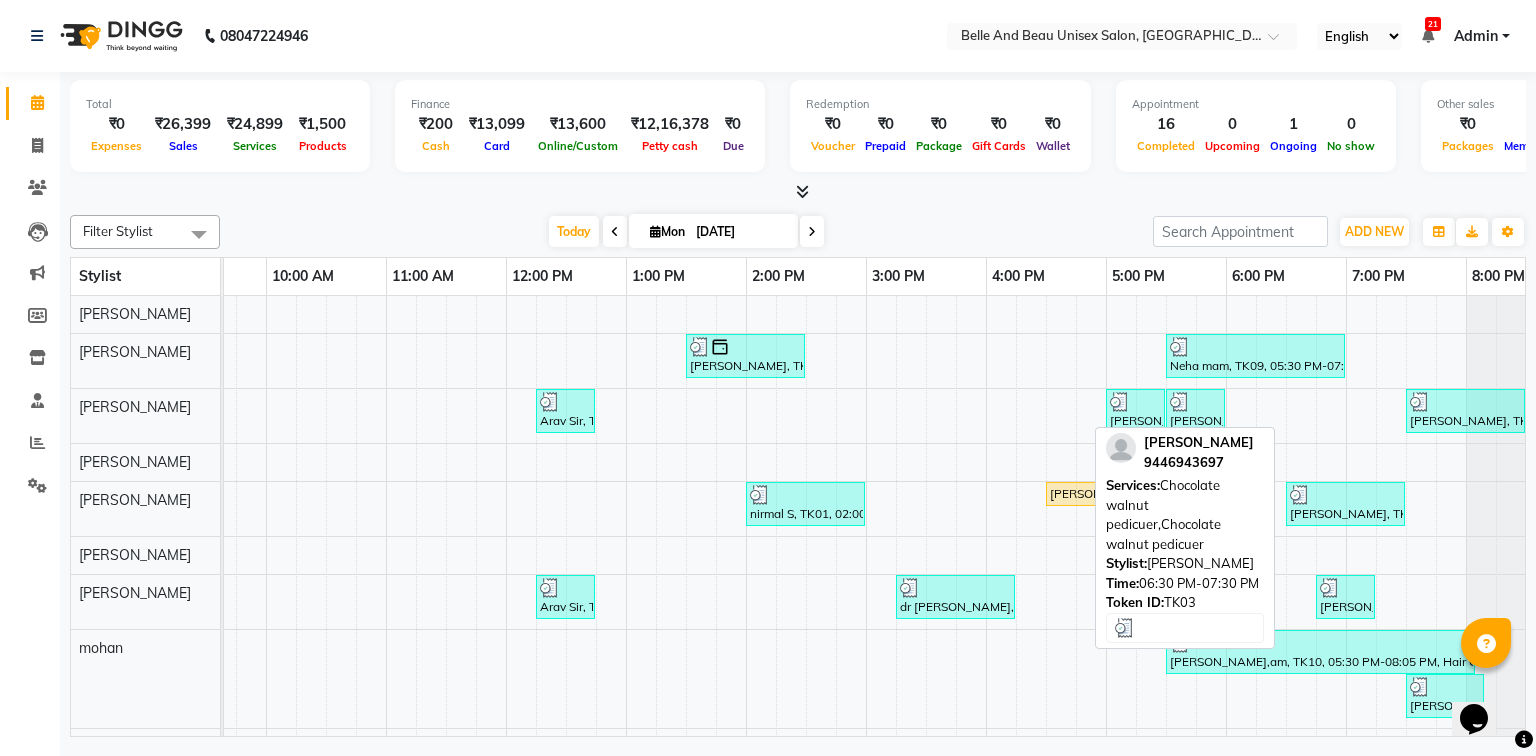 click on "[PERSON_NAME], TK03, 06:30 PM-07:30 PM, Chocolate walnut pedicuer,Chocolate walnut pedicuer" at bounding box center (1345, 504) 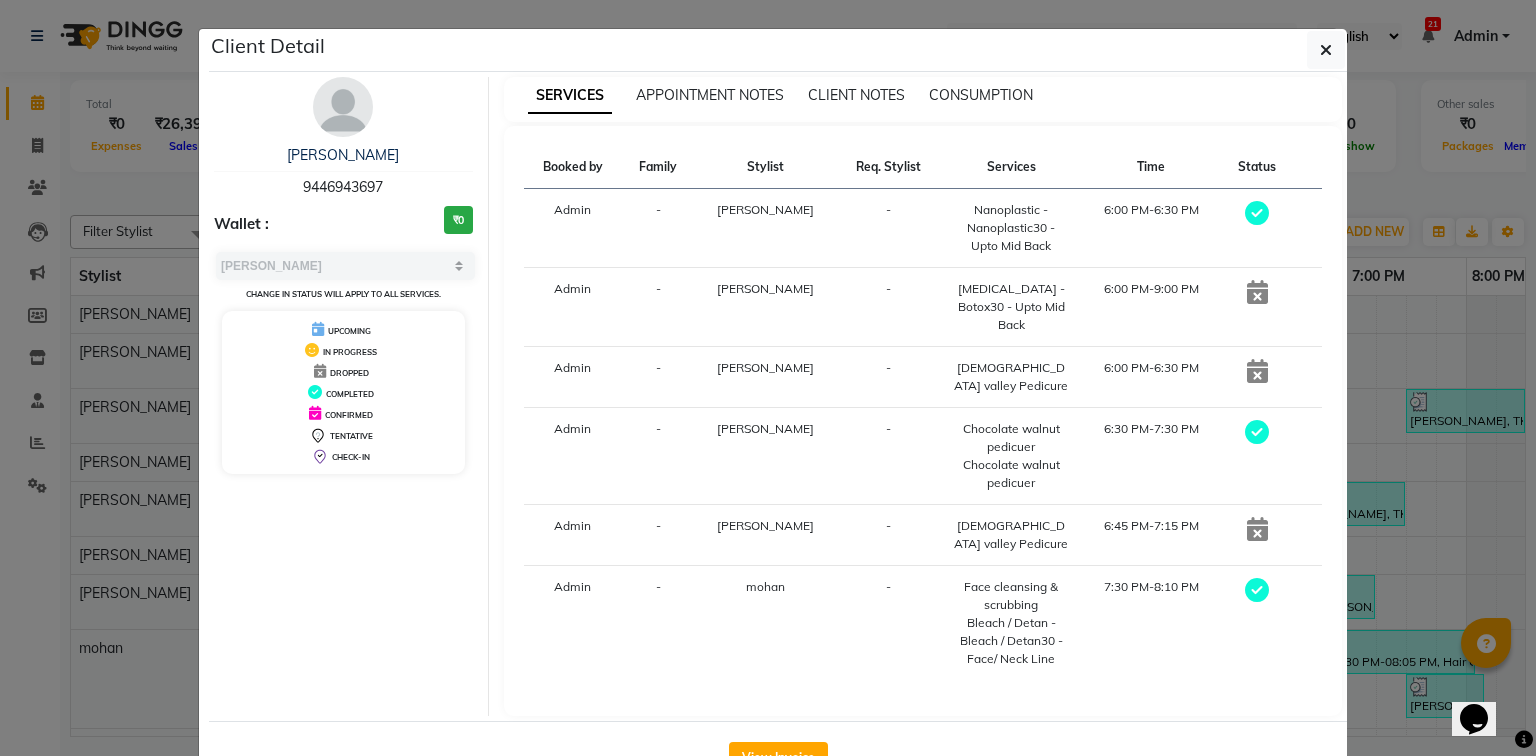 click on "9446943697" at bounding box center (343, 187) 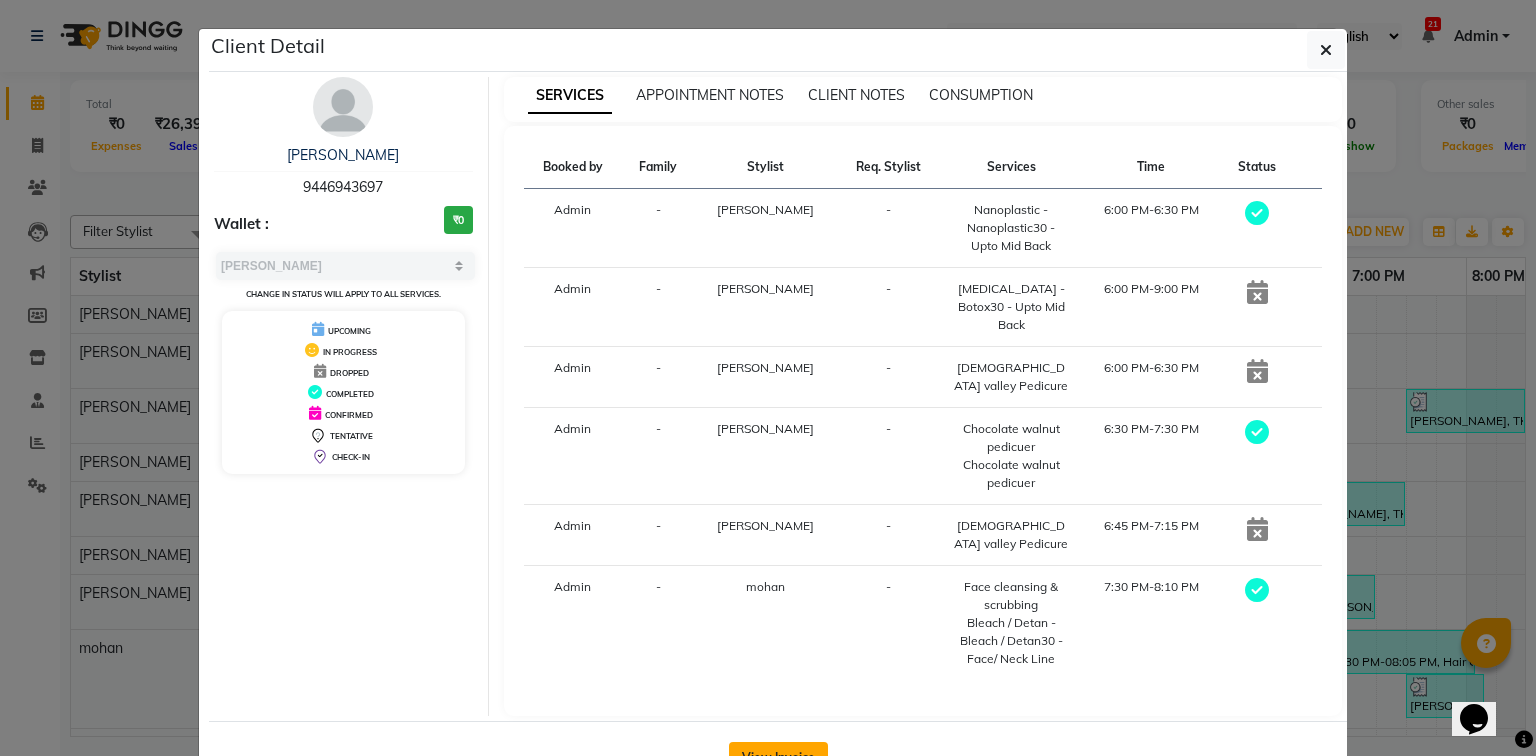 click on "View Invoice" 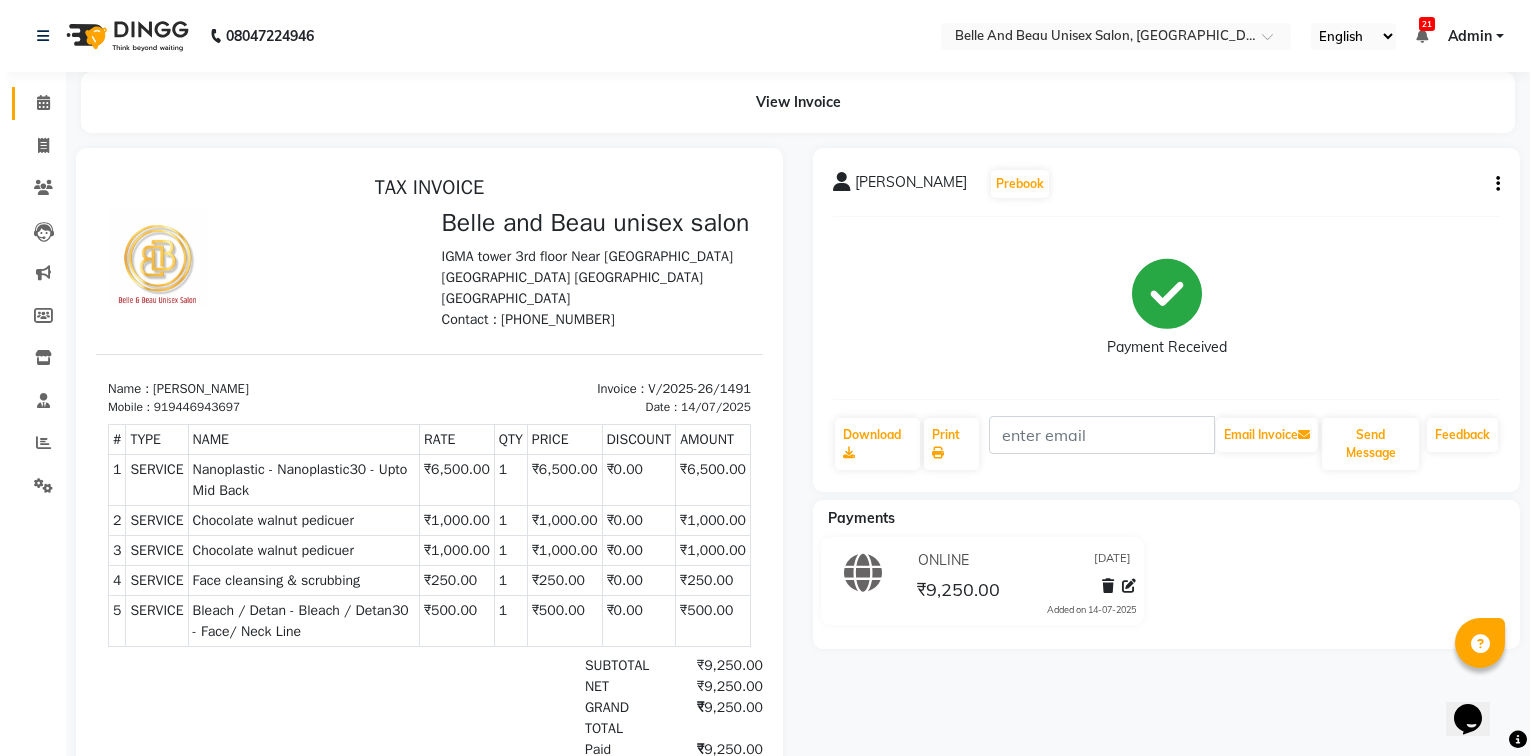 scroll, scrollTop: 0, scrollLeft: 0, axis: both 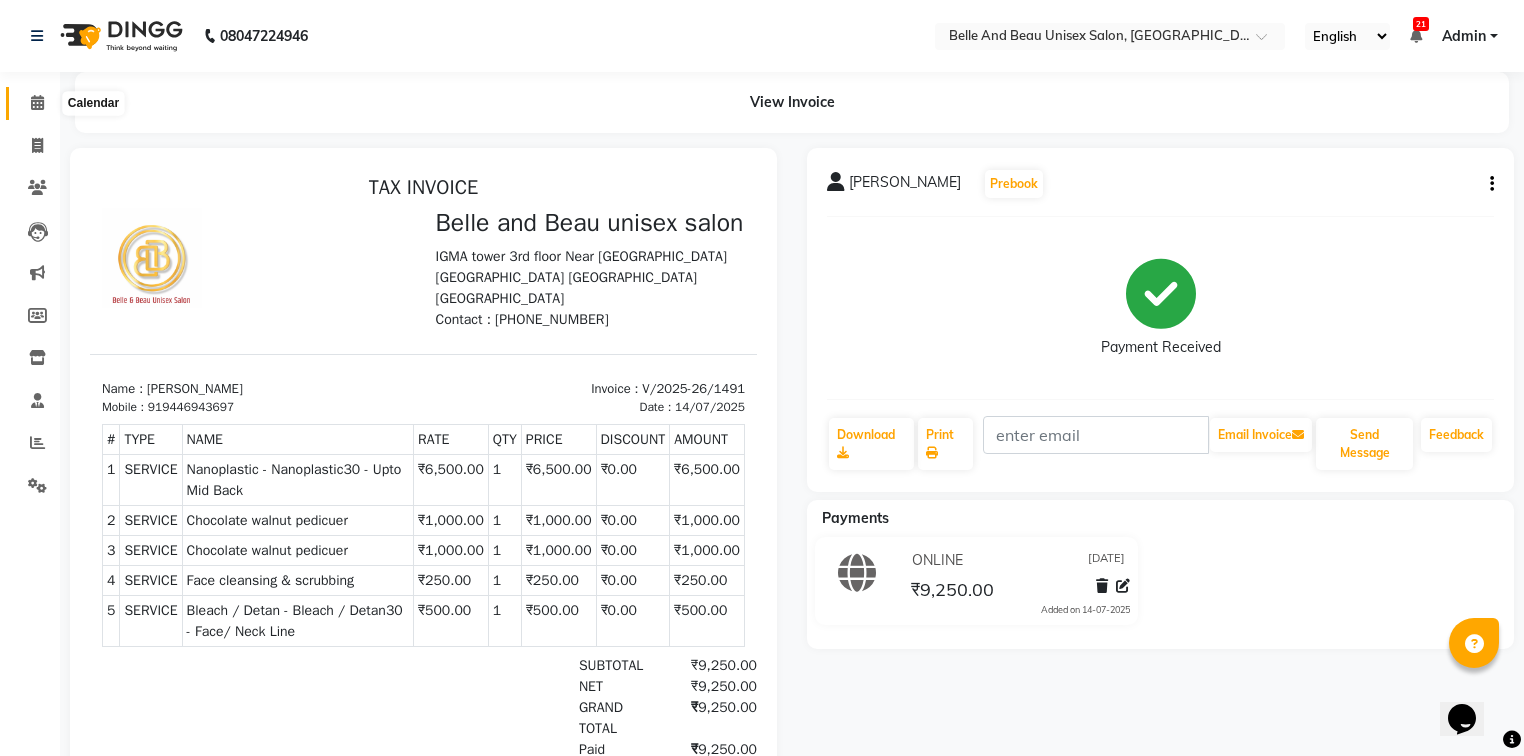 click 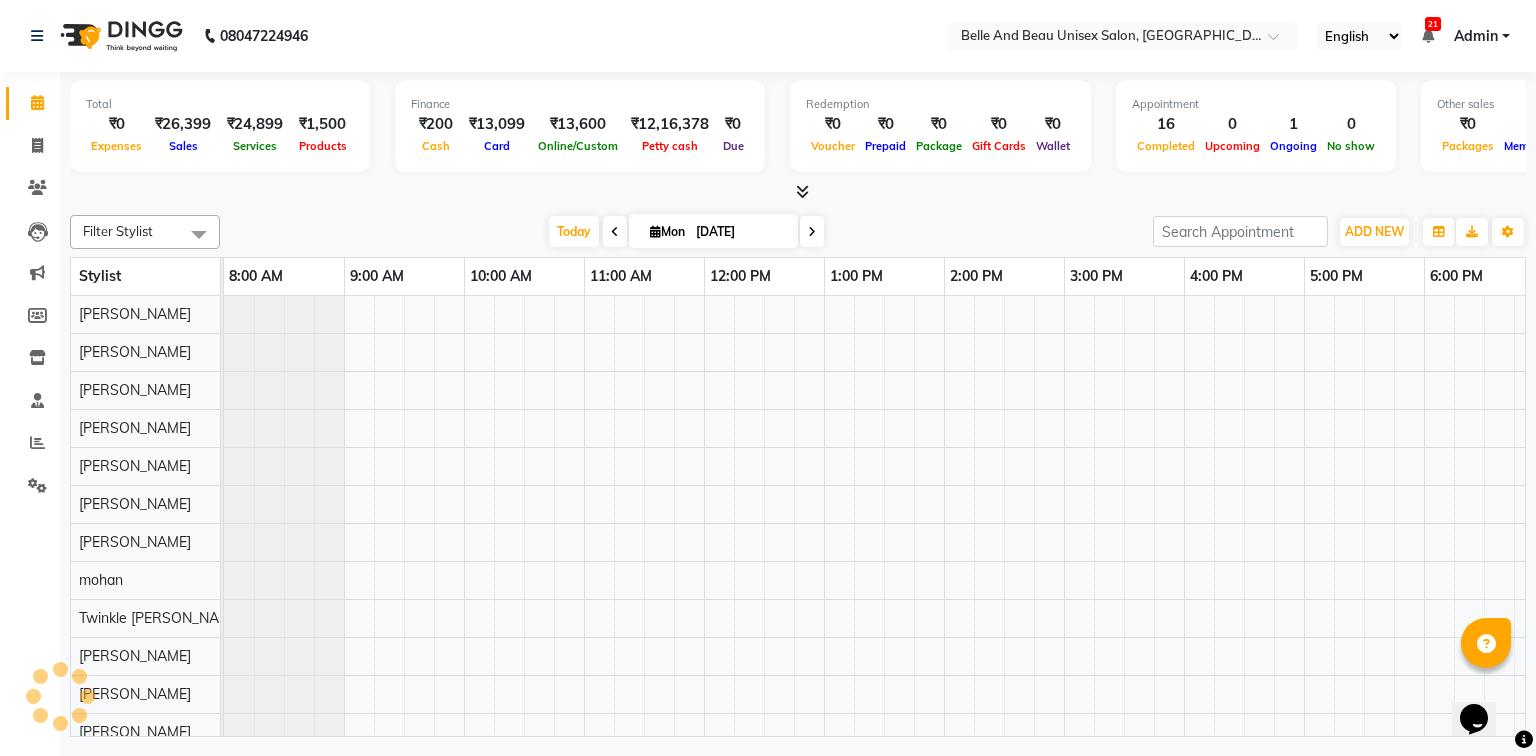 scroll, scrollTop: 0, scrollLeft: 0, axis: both 